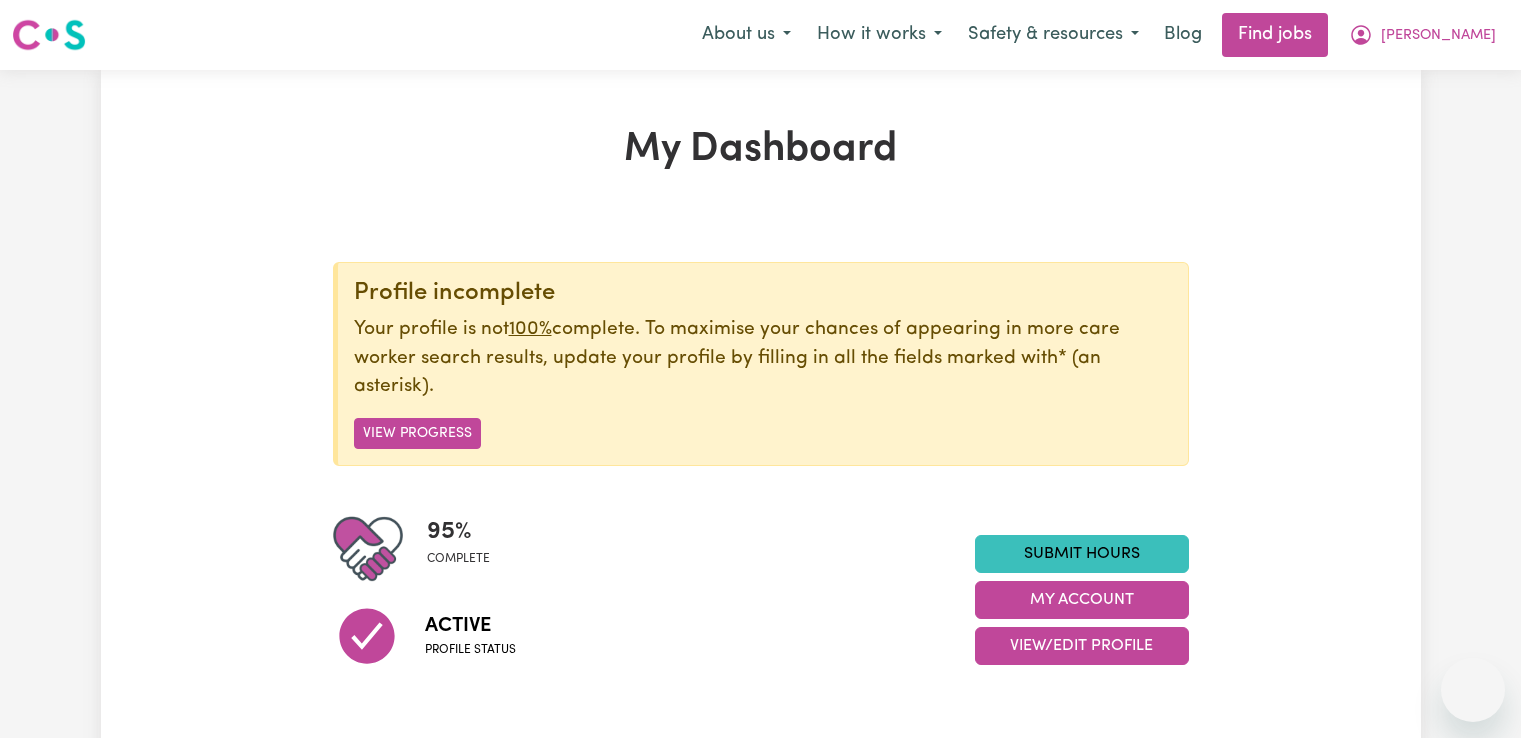 scroll, scrollTop: 0, scrollLeft: 0, axis: both 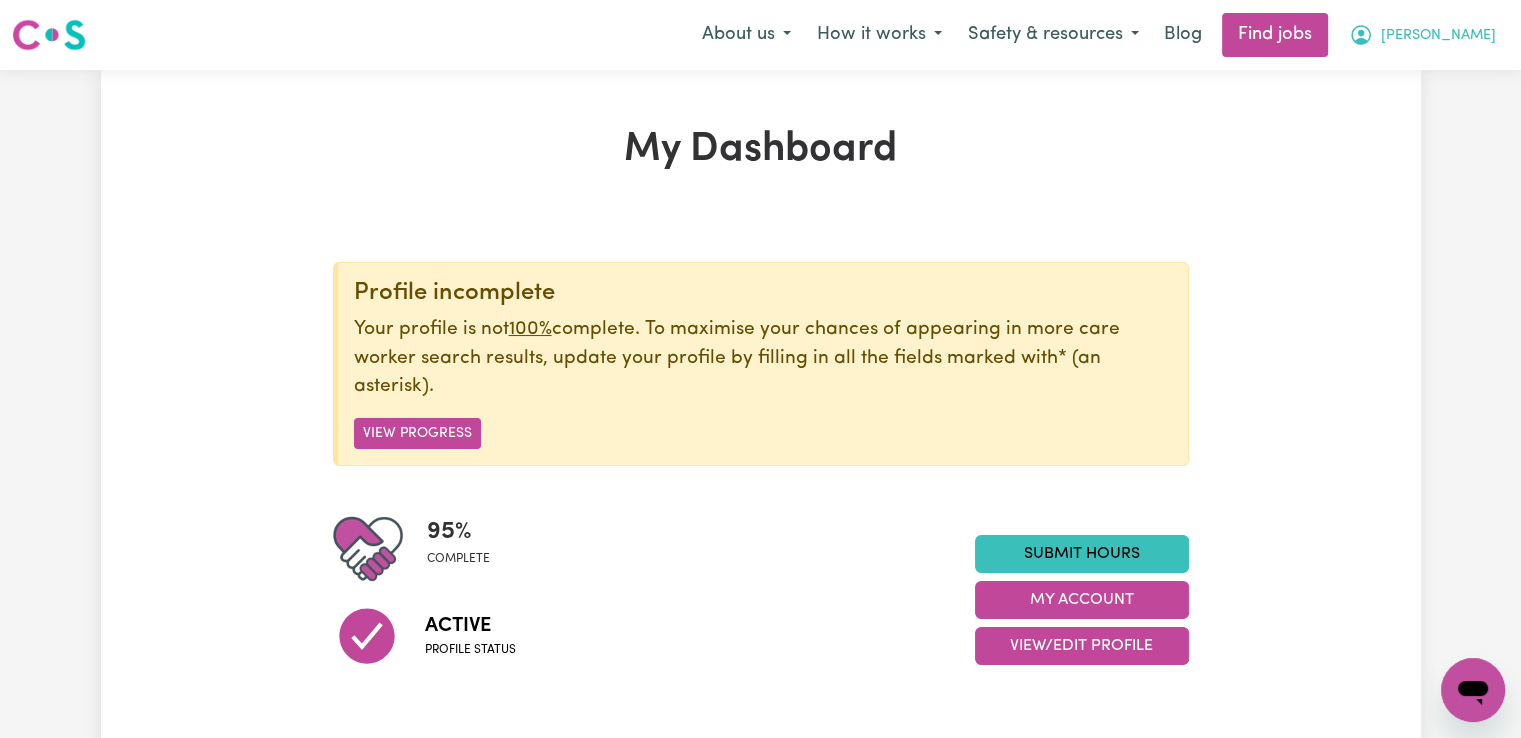 click on "[PERSON_NAME]" at bounding box center (1422, 35) 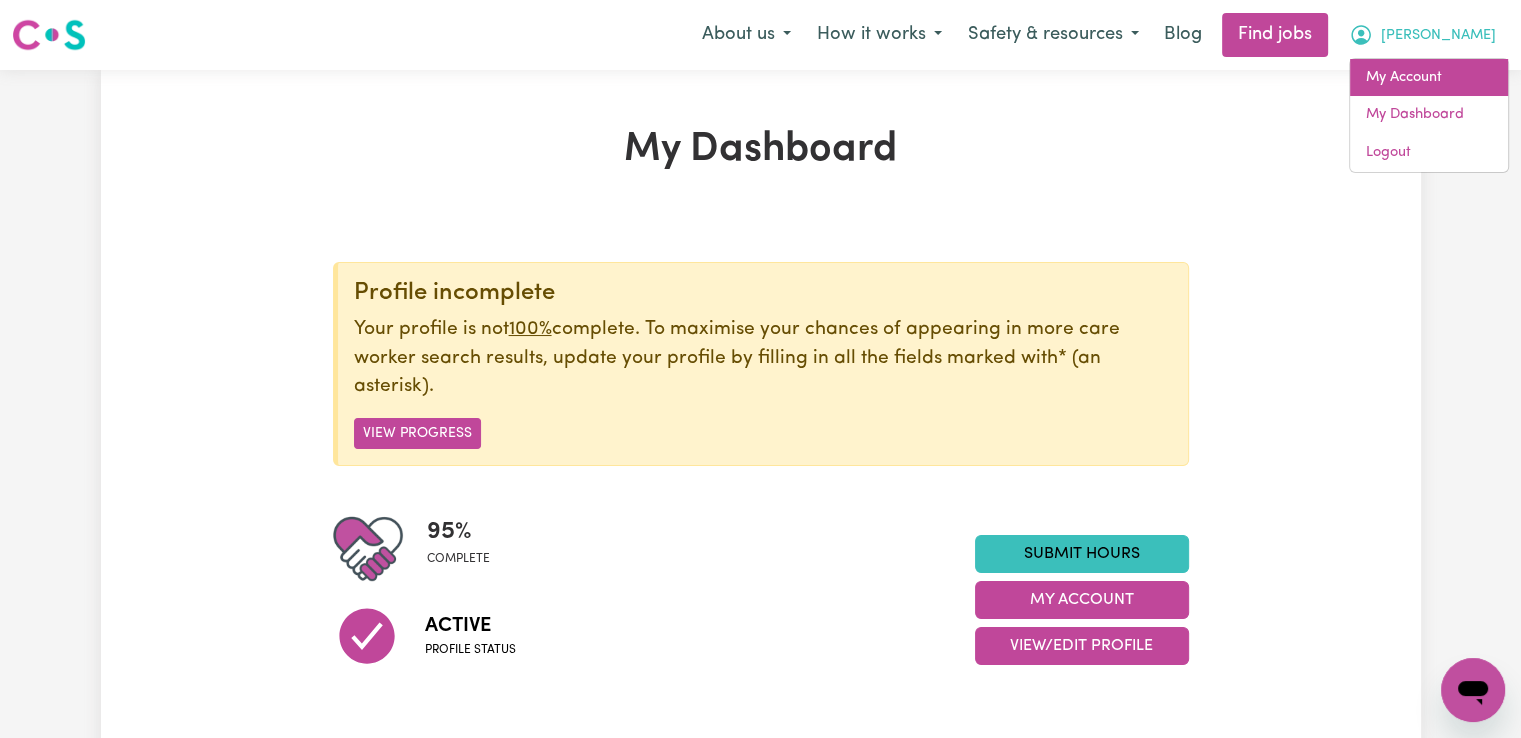 click on "My Account" at bounding box center (1429, 78) 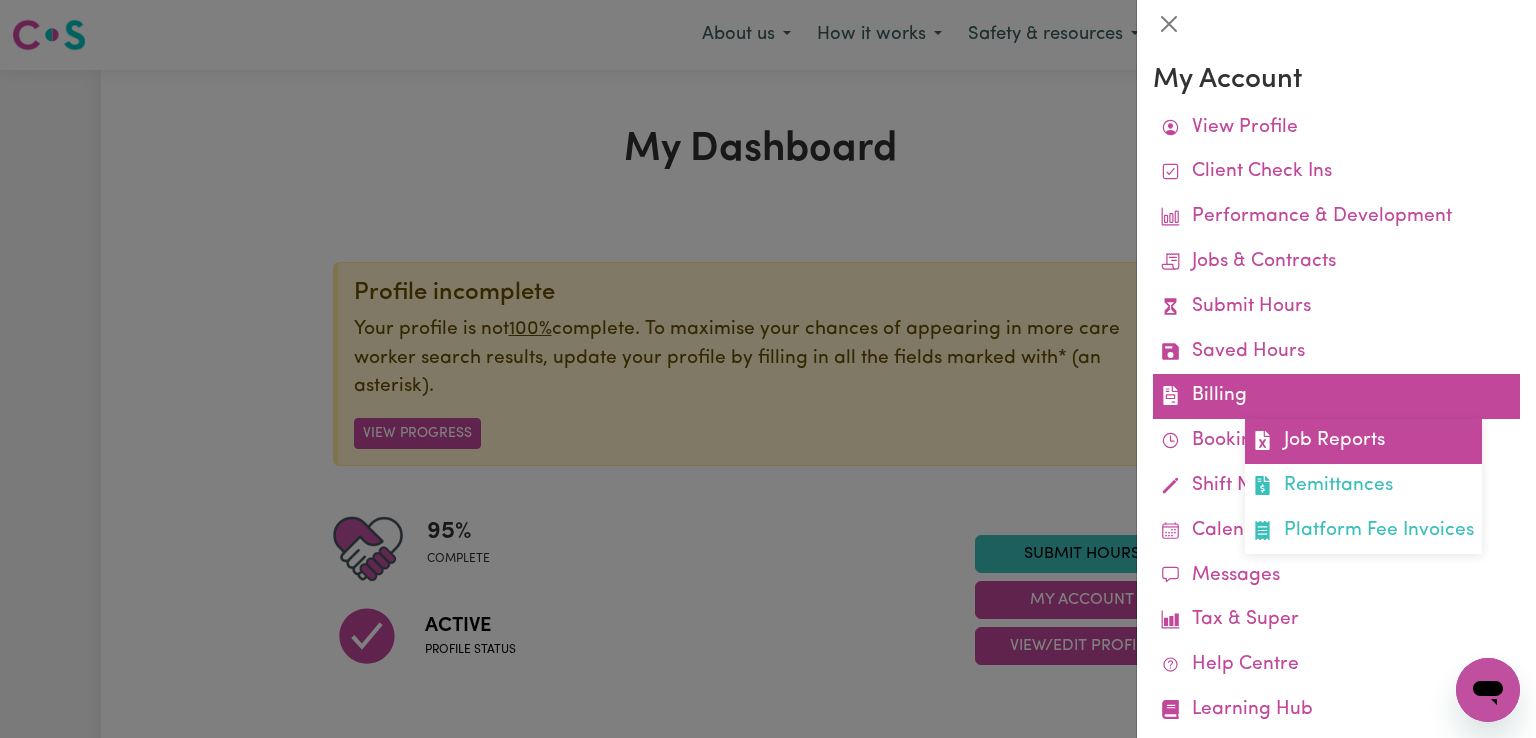 click on "Job Reports" at bounding box center (1363, 441) 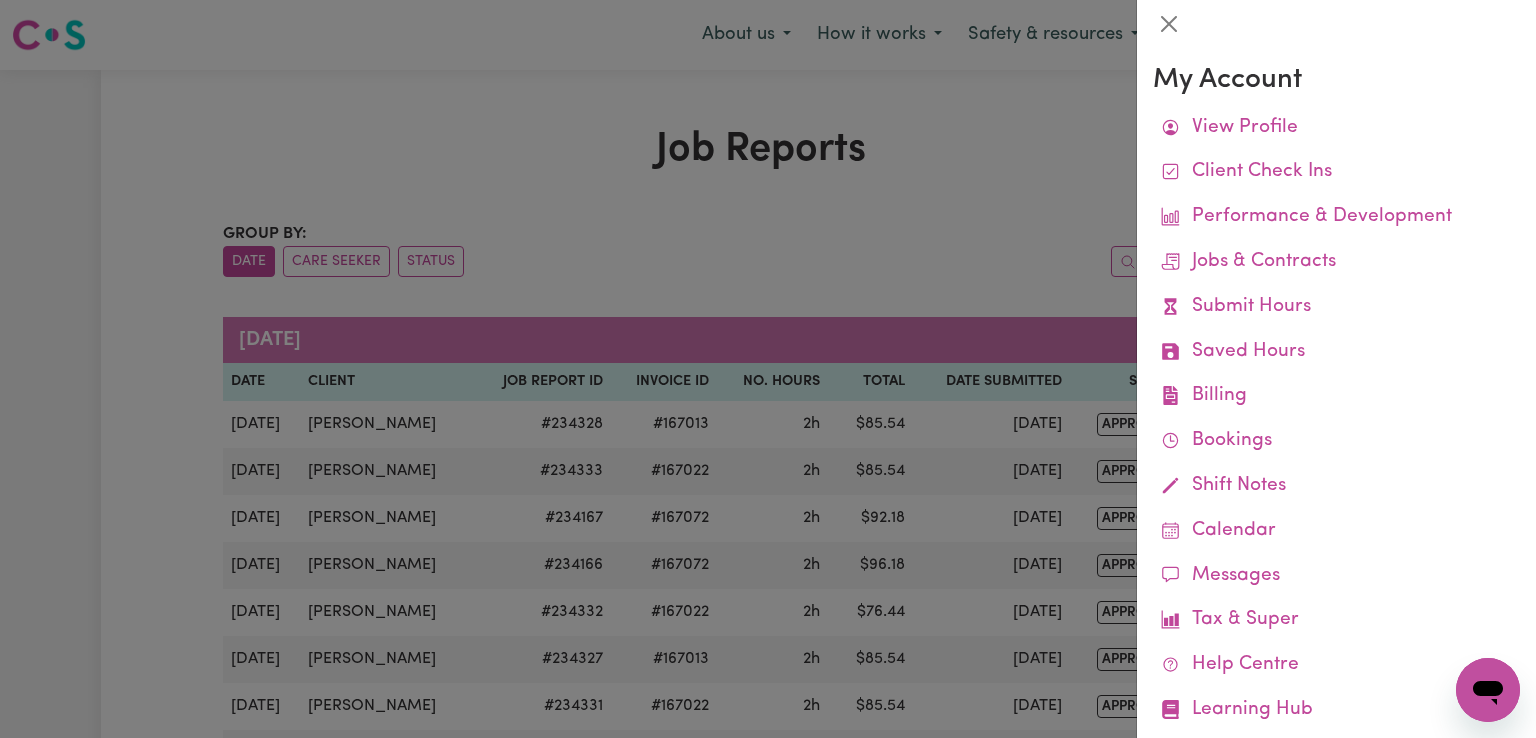 click at bounding box center (768, 369) 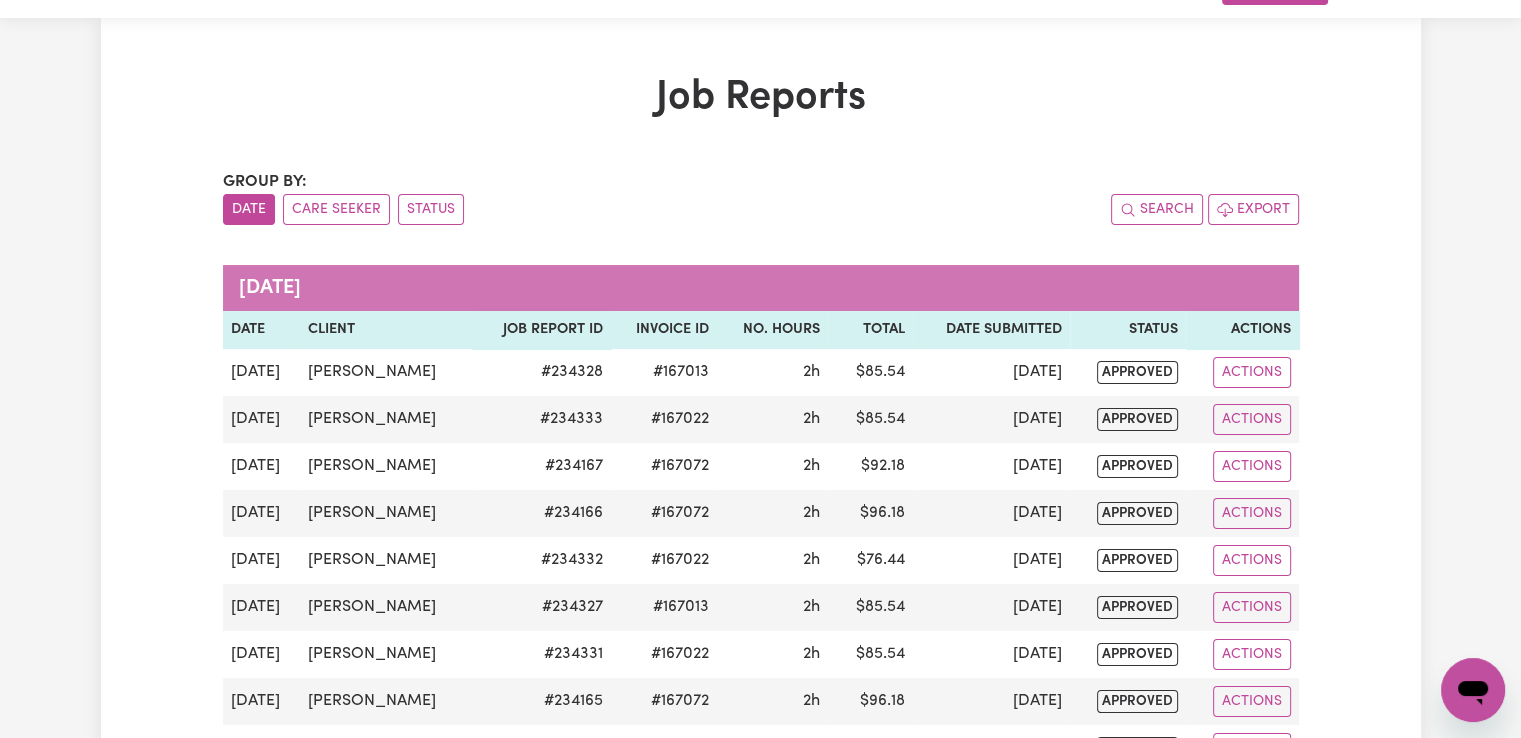 scroll, scrollTop: 0, scrollLeft: 0, axis: both 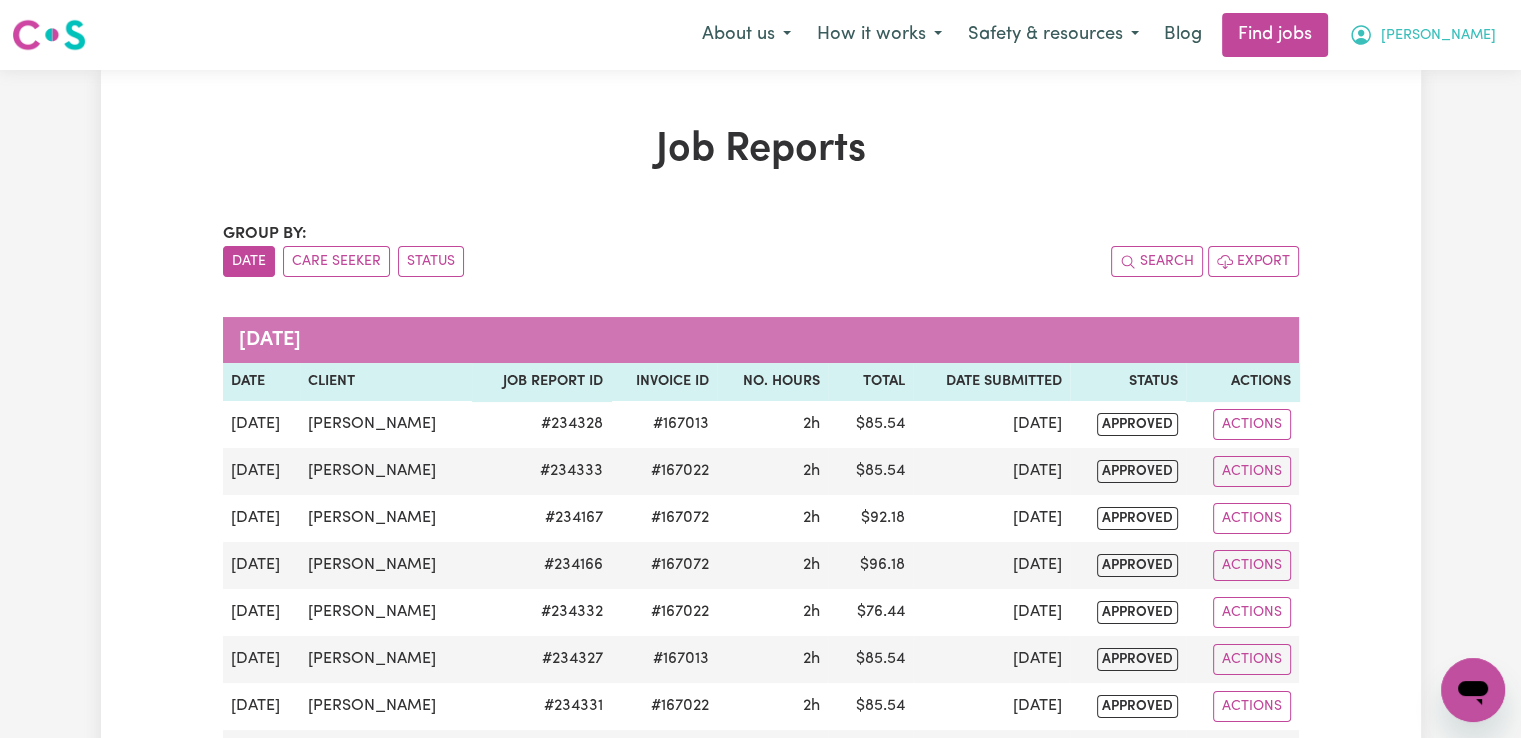 click on "[PERSON_NAME]" at bounding box center (1422, 35) 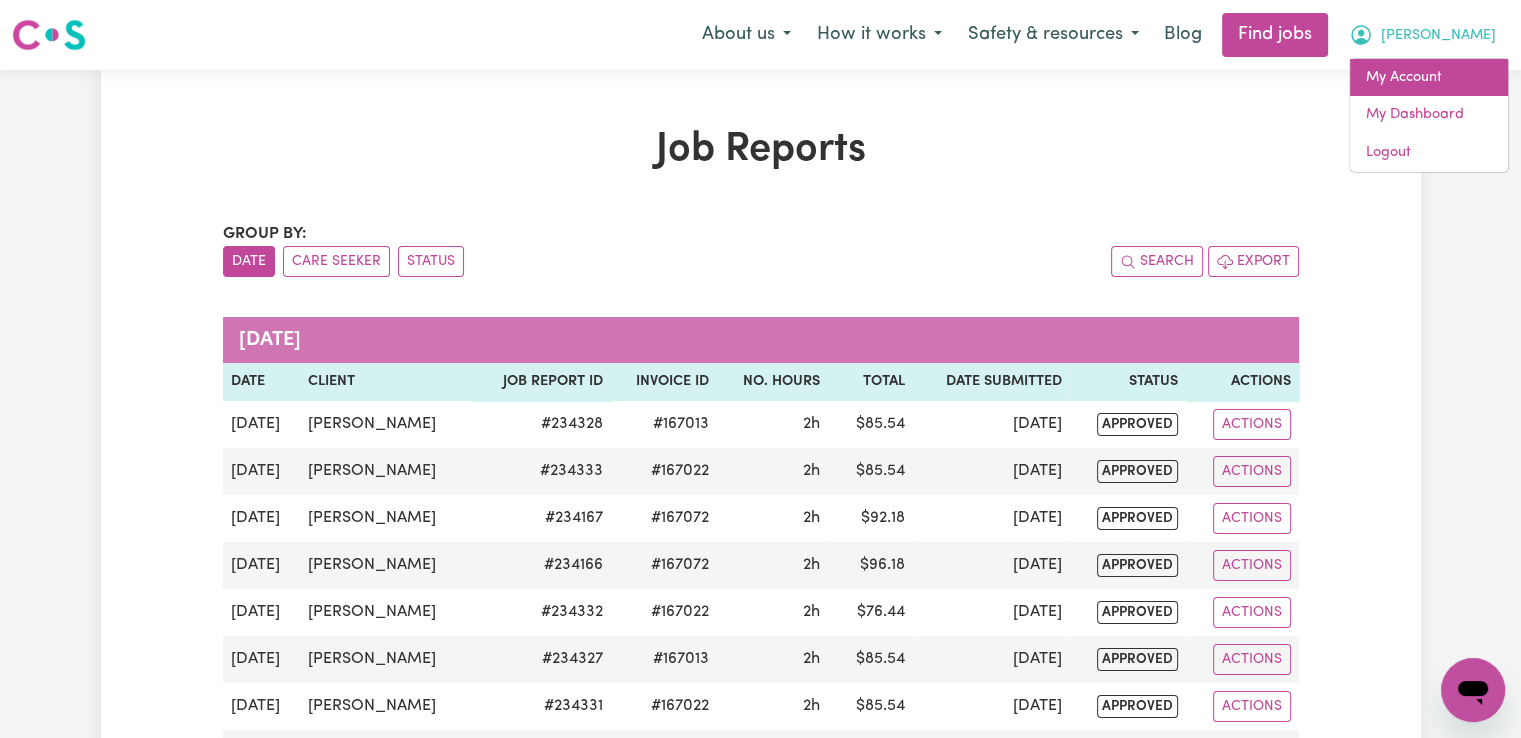 click on "My Account" at bounding box center (1429, 78) 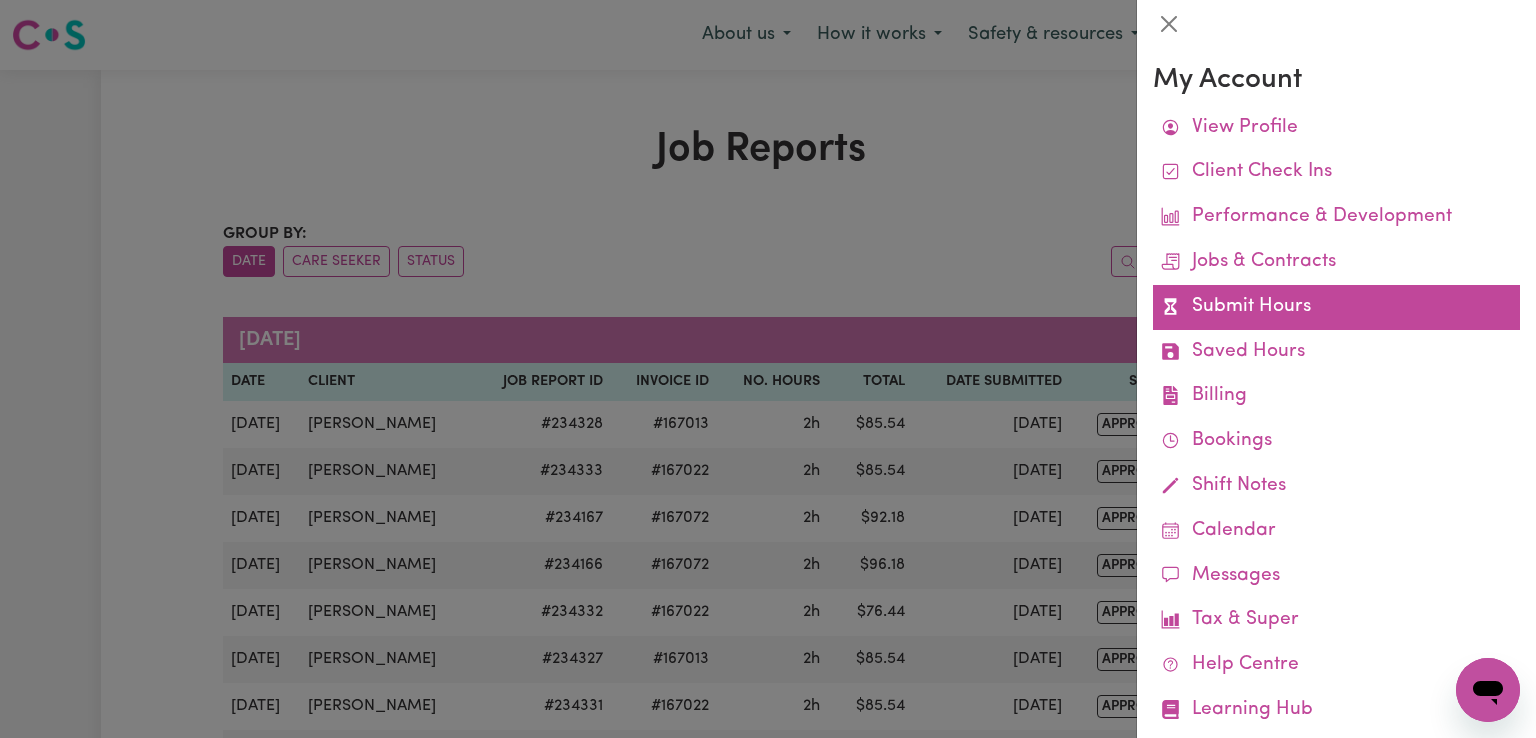 click on "Submit Hours" at bounding box center (1336, 307) 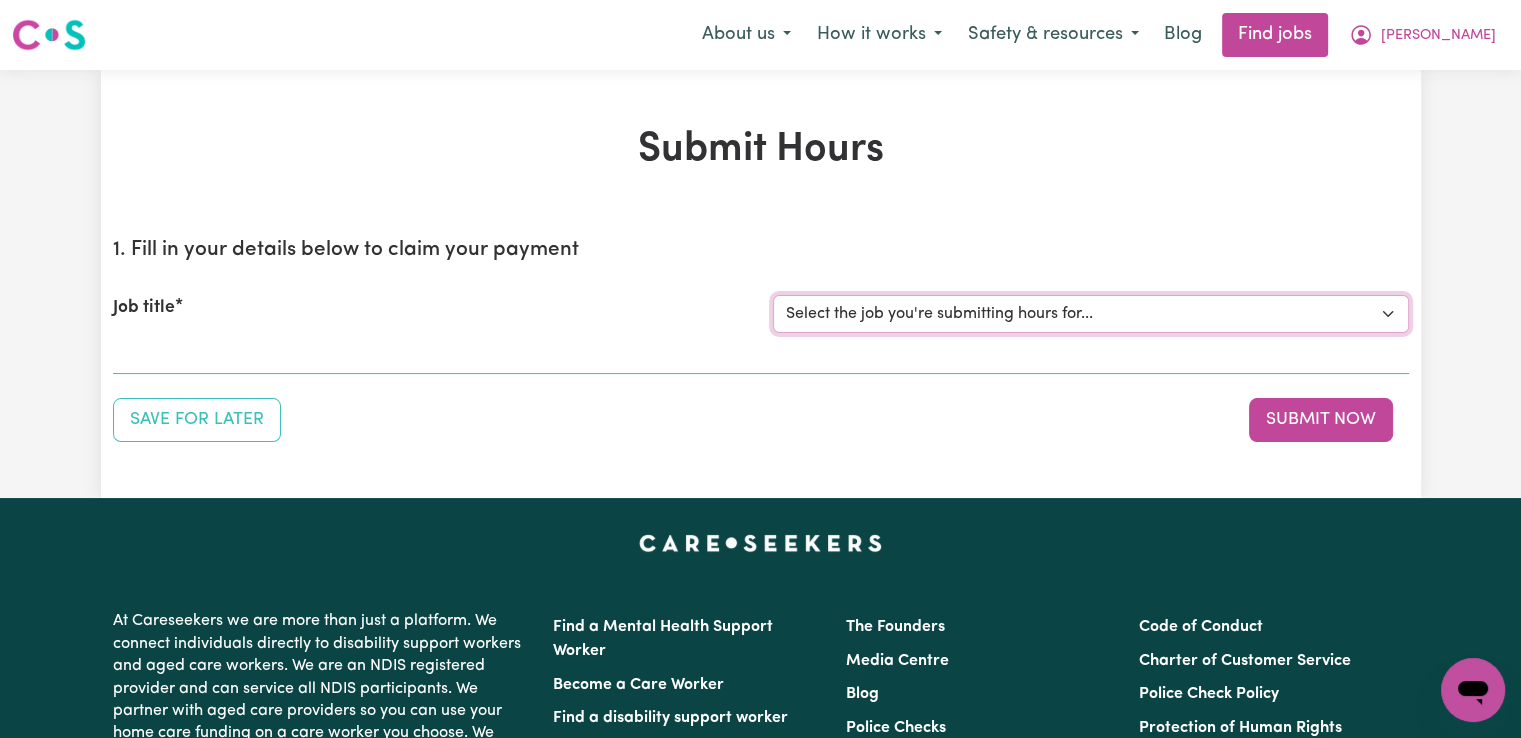 click on "Select the job you're submitting hours for... [[PERSON_NAME]] Support worker/cleaner for elderly [DEMOGRAPHIC_DATA] [[PERSON_NAME]] [DEMOGRAPHIC_DATA] Support Worker Needed Fortnight [DATE] - [GEOGRAPHIC_DATA], [GEOGRAPHIC_DATA] [[PERSON_NAME]] [DEMOGRAPHIC_DATA] Support Worker Needed In [GEOGRAPHIC_DATA], [GEOGRAPHIC_DATA] [[PERSON_NAME]] [DEMOGRAPHIC_DATA] Support Worker Needed Every [DATE] And [DATE] Afternoon -  [GEOGRAPHIC_DATA], [GEOGRAPHIC_DATA]" at bounding box center (1091, 314) 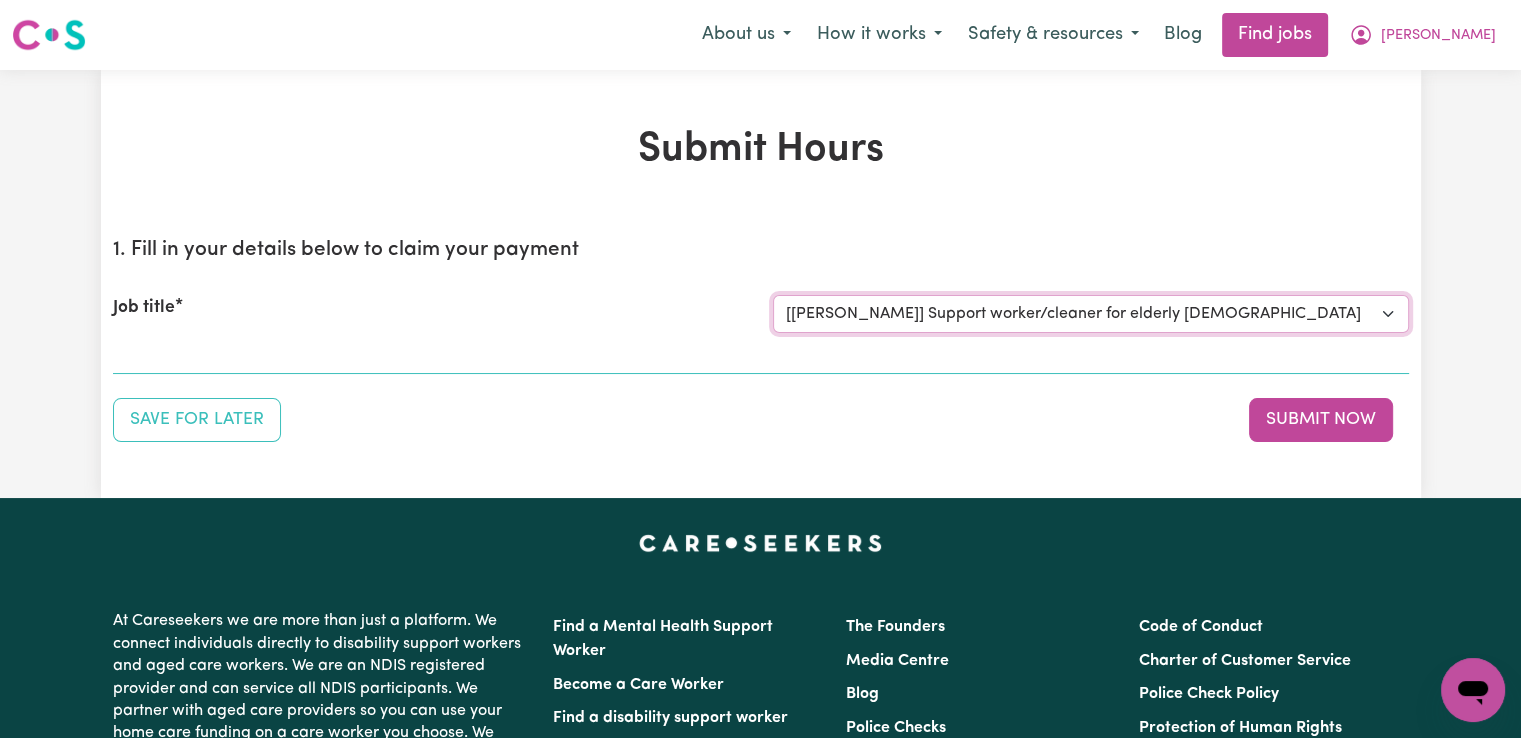 click on "Select the job you're submitting hours for... [[PERSON_NAME]] Support worker/cleaner for elderly [DEMOGRAPHIC_DATA] [[PERSON_NAME]] [DEMOGRAPHIC_DATA] Support Worker Needed Fortnight [DATE] - [GEOGRAPHIC_DATA], [GEOGRAPHIC_DATA] [[PERSON_NAME]] [DEMOGRAPHIC_DATA] Support Worker Needed In [GEOGRAPHIC_DATA], [GEOGRAPHIC_DATA] [[PERSON_NAME]] [DEMOGRAPHIC_DATA] Support Worker Needed Every [DATE] And [DATE] Afternoon -  [GEOGRAPHIC_DATA], [GEOGRAPHIC_DATA]" at bounding box center [1091, 314] 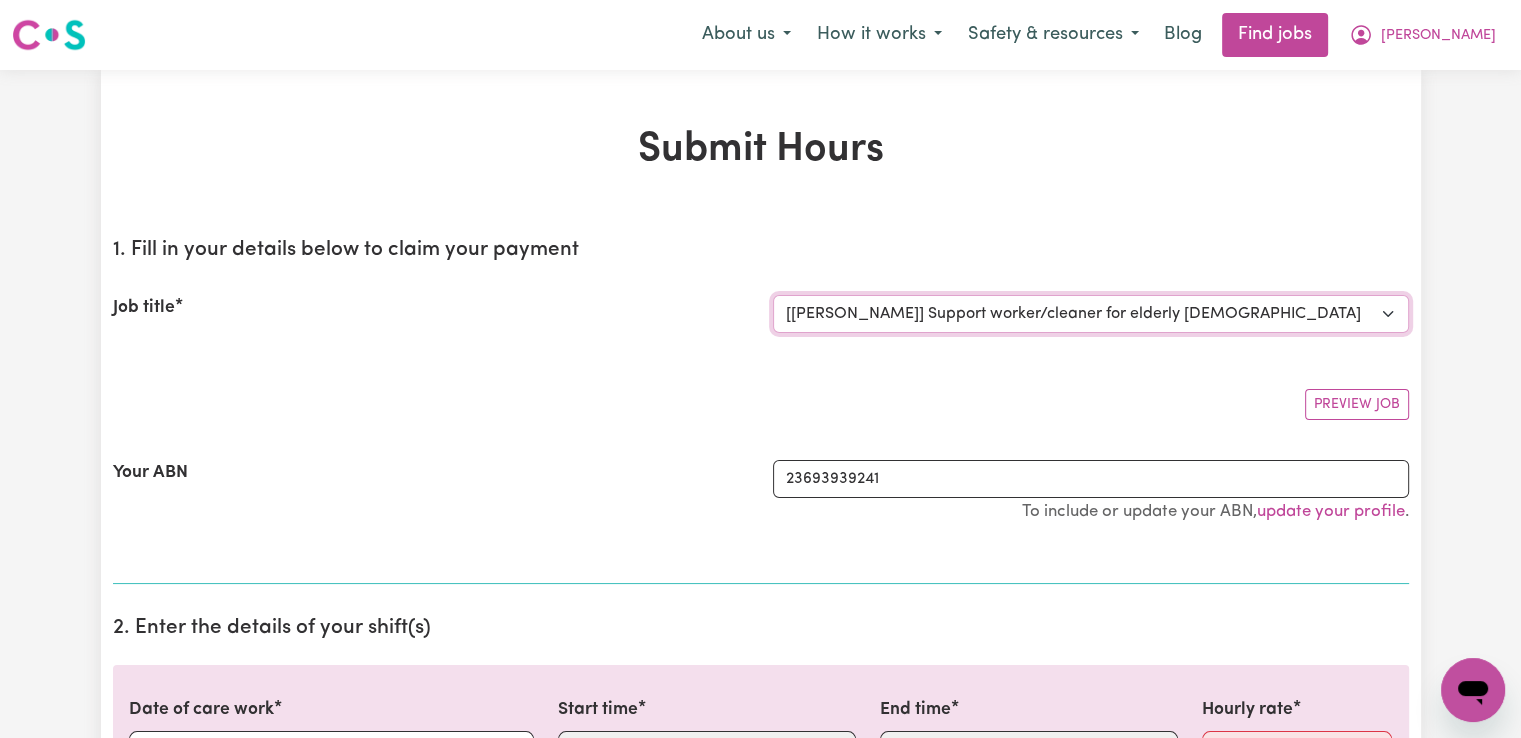 click on "Select the job you're submitting hours for... [[PERSON_NAME]] Support worker/cleaner for elderly [DEMOGRAPHIC_DATA] [[PERSON_NAME]] [DEMOGRAPHIC_DATA] Support Worker Needed Fortnight [DATE] - [GEOGRAPHIC_DATA], [GEOGRAPHIC_DATA] [[PERSON_NAME]] [DEMOGRAPHIC_DATA] Support Worker Needed In [GEOGRAPHIC_DATA], [GEOGRAPHIC_DATA] [[PERSON_NAME]] [DEMOGRAPHIC_DATA] Support Worker Needed Every [DATE] And [DATE] Afternoon -  [GEOGRAPHIC_DATA], [GEOGRAPHIC_DATA]" at bounding box center [1091, 314] 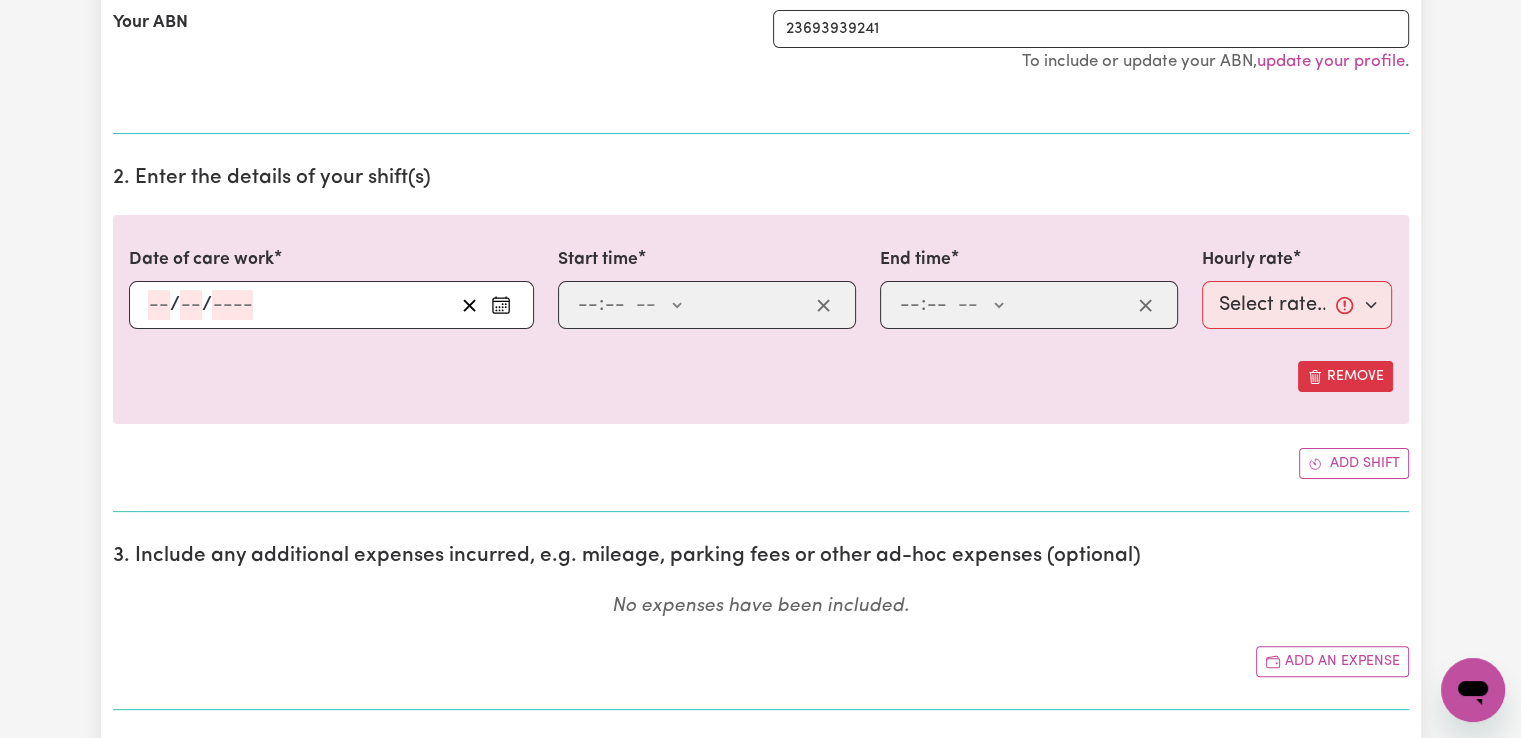 scroll, scrollTop: 500, scrollLeft: 0, axis: vertical 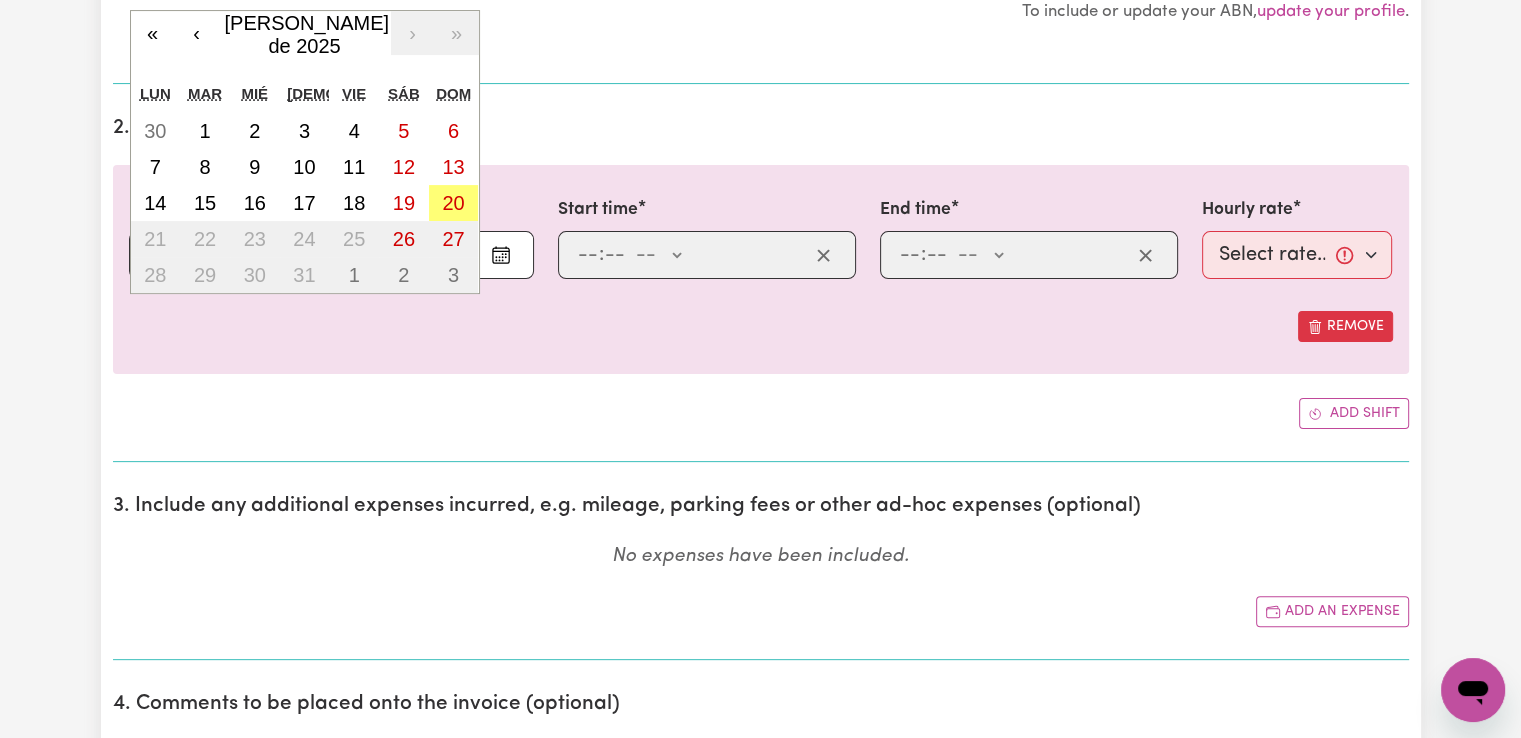 click on "/ / « ‹ [PERSON_NAME] de 2025 › » lun mar [PERSON_NAME] vie sáb dom 30 1 2 3 4 5 6 7 8 9 10 11 12 13 14 15 16 17 18 19 20 21 22 23 24 25 26 27 28 29 30 31 1 2 3" at bounding box center (331, 255) 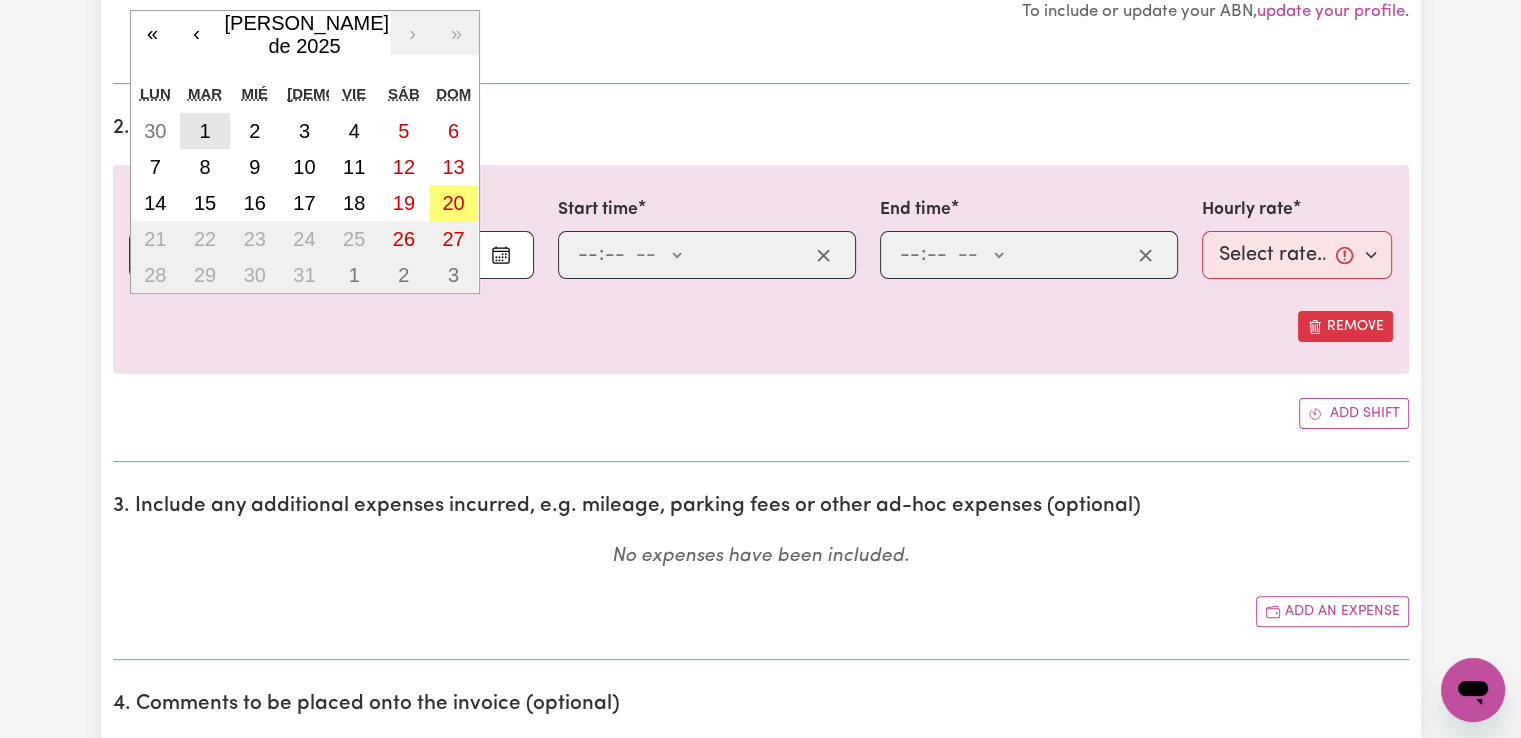 click on "1" at bounding box center [204, 131] 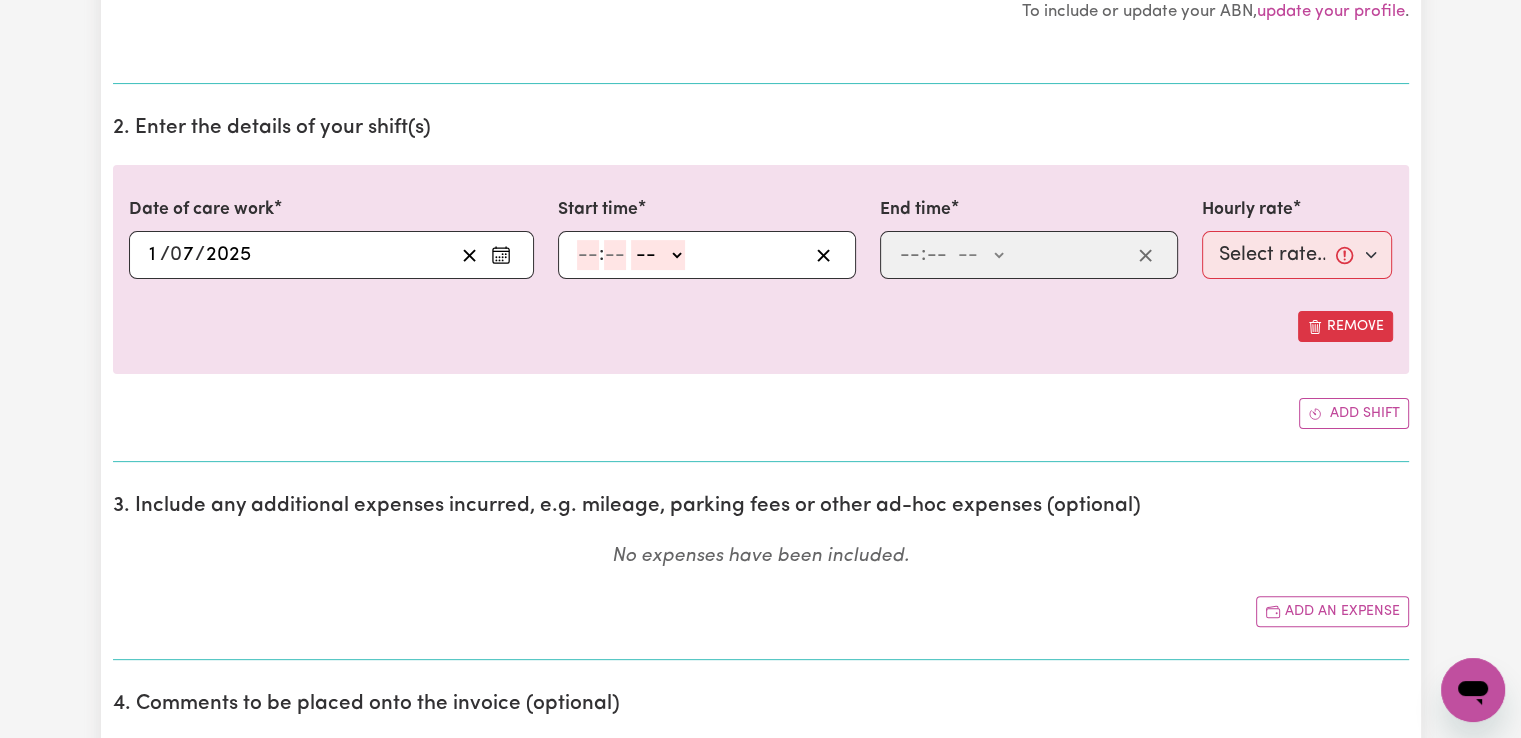 click 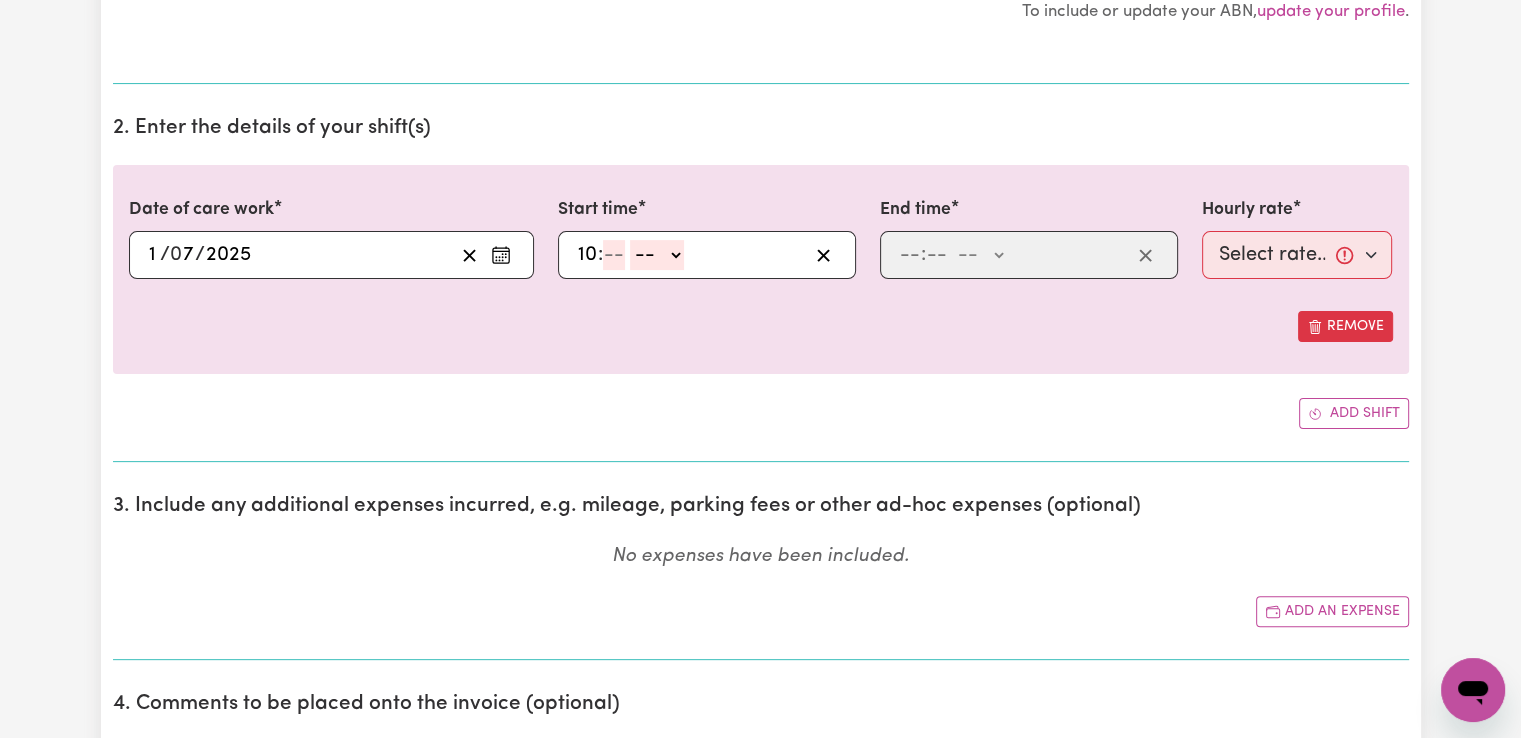 type on "10" 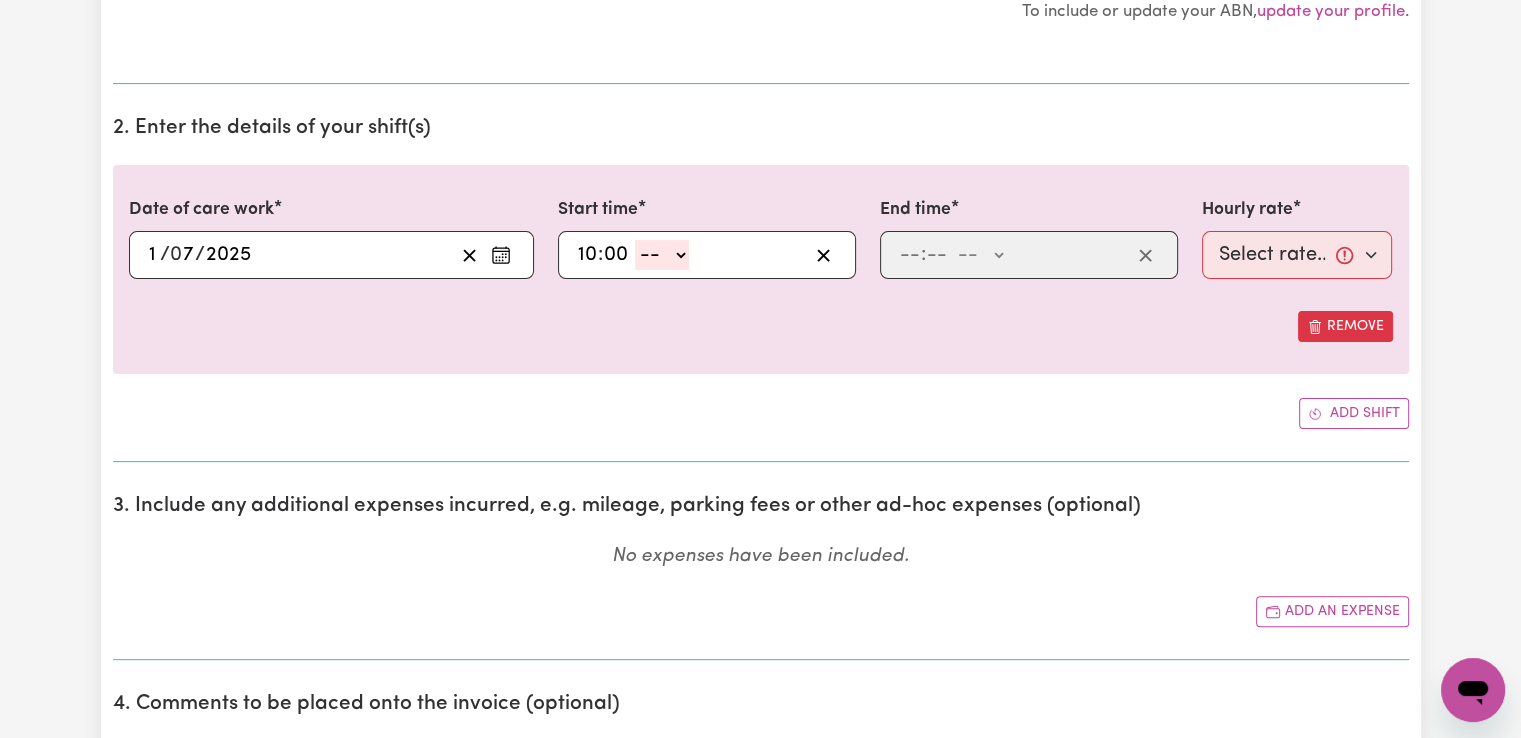 type on "00" 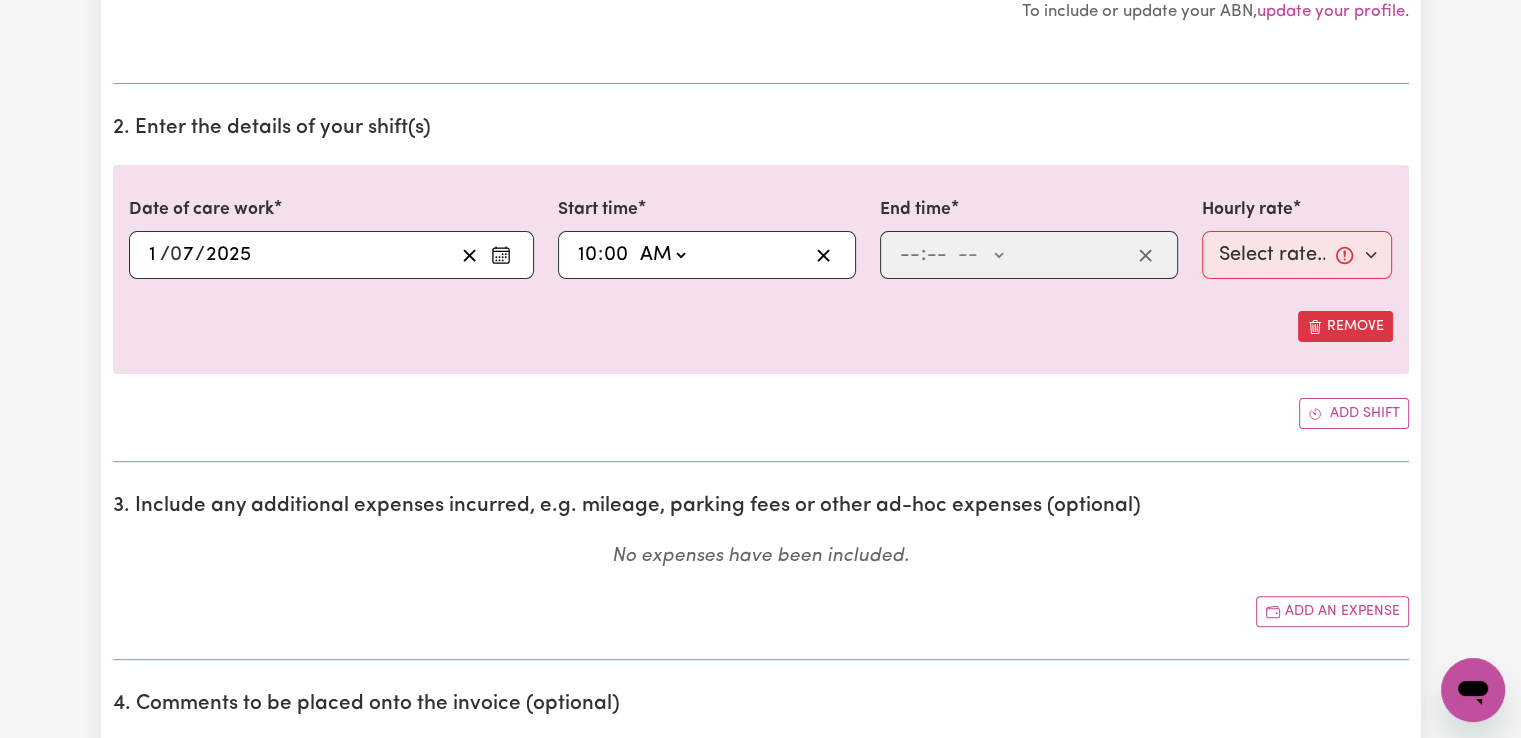 click on "-- AM PM" 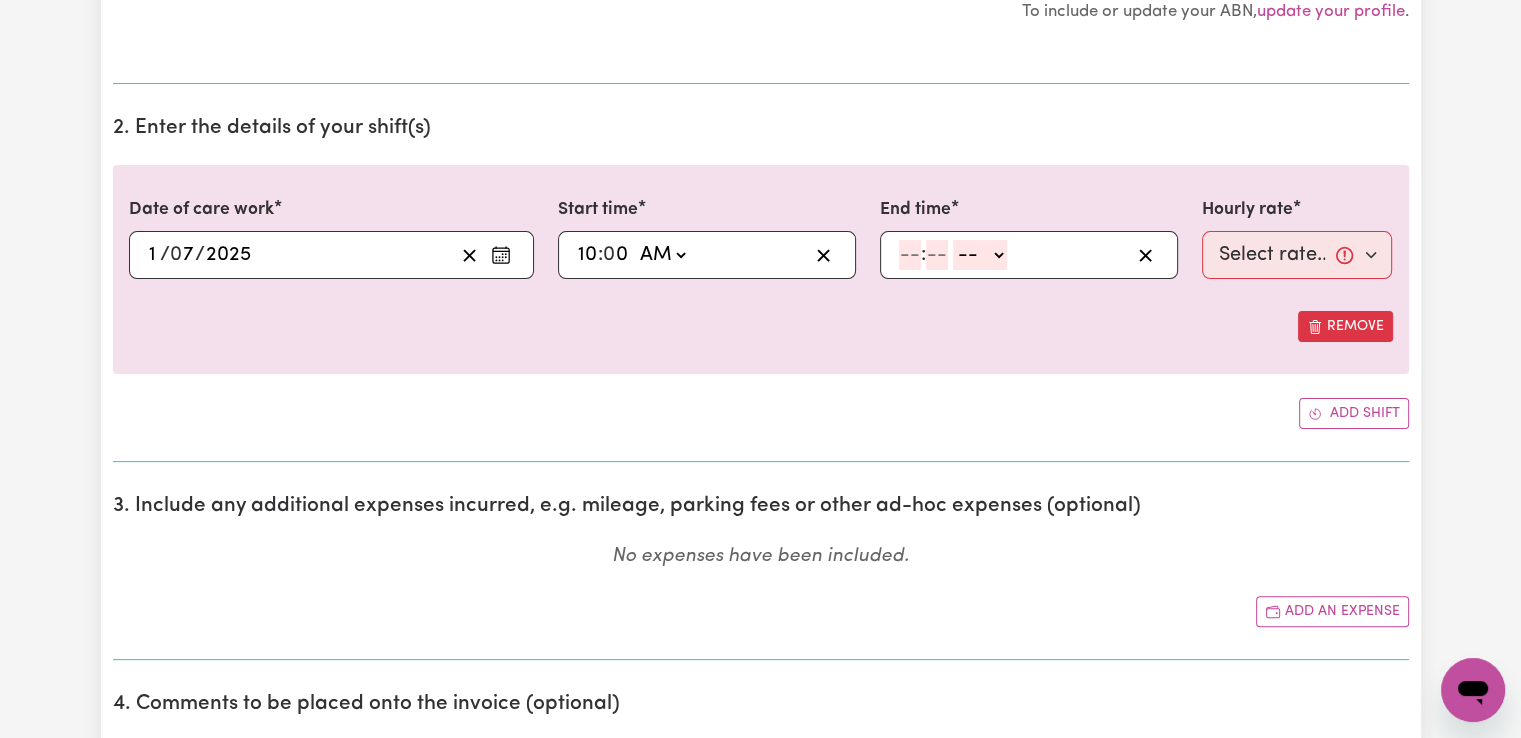 scroll, scrollTop: 200, scrollLeft: 0, axis: vertical 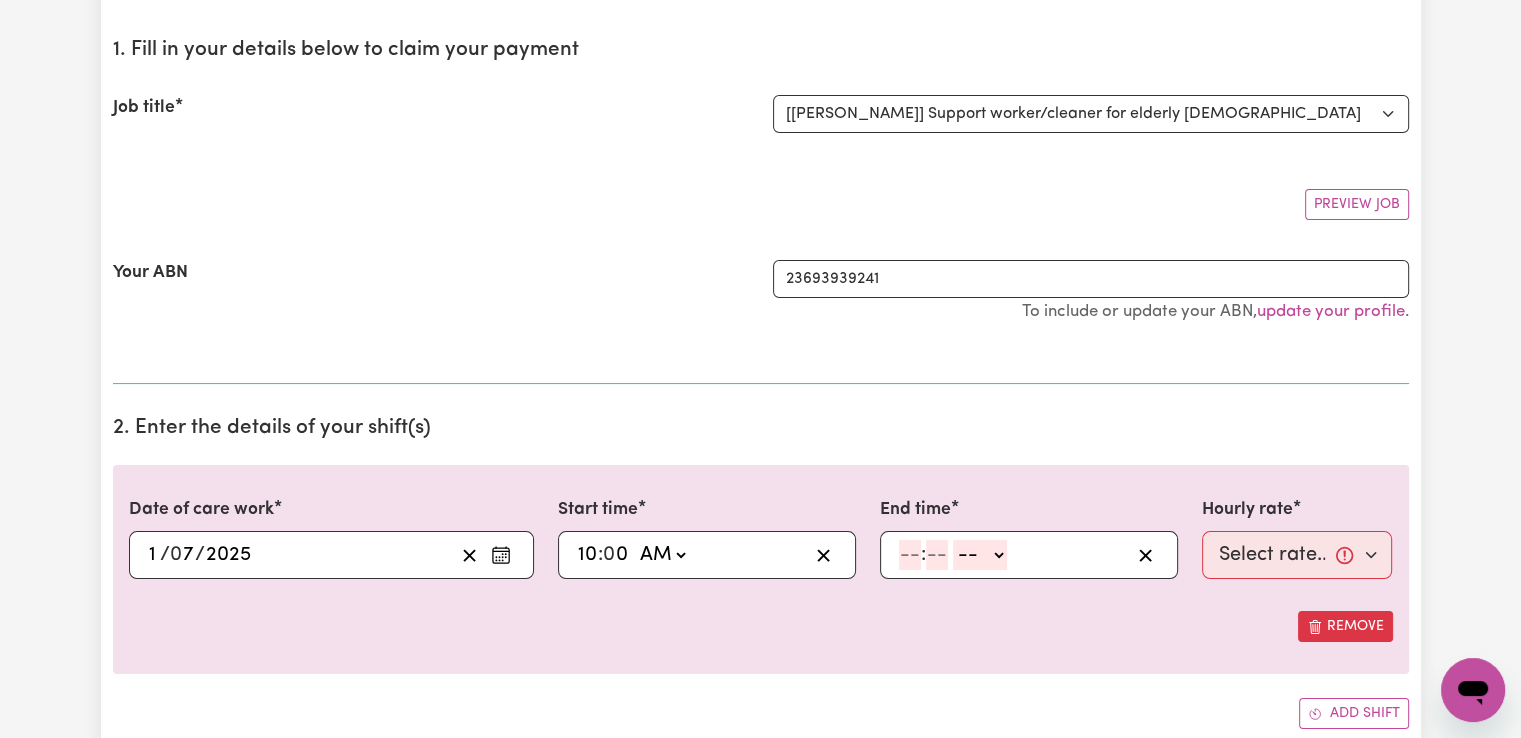 click 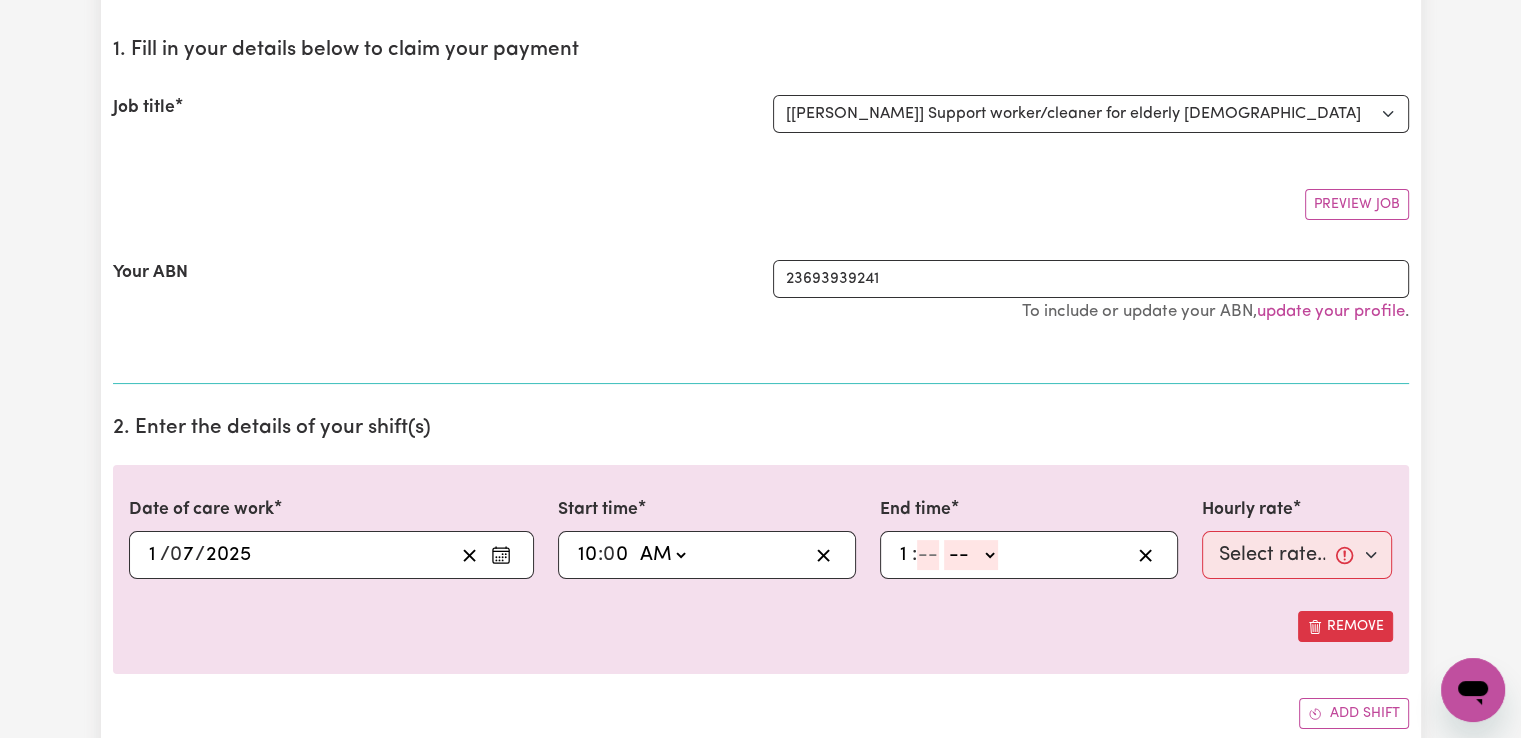 type on "1" 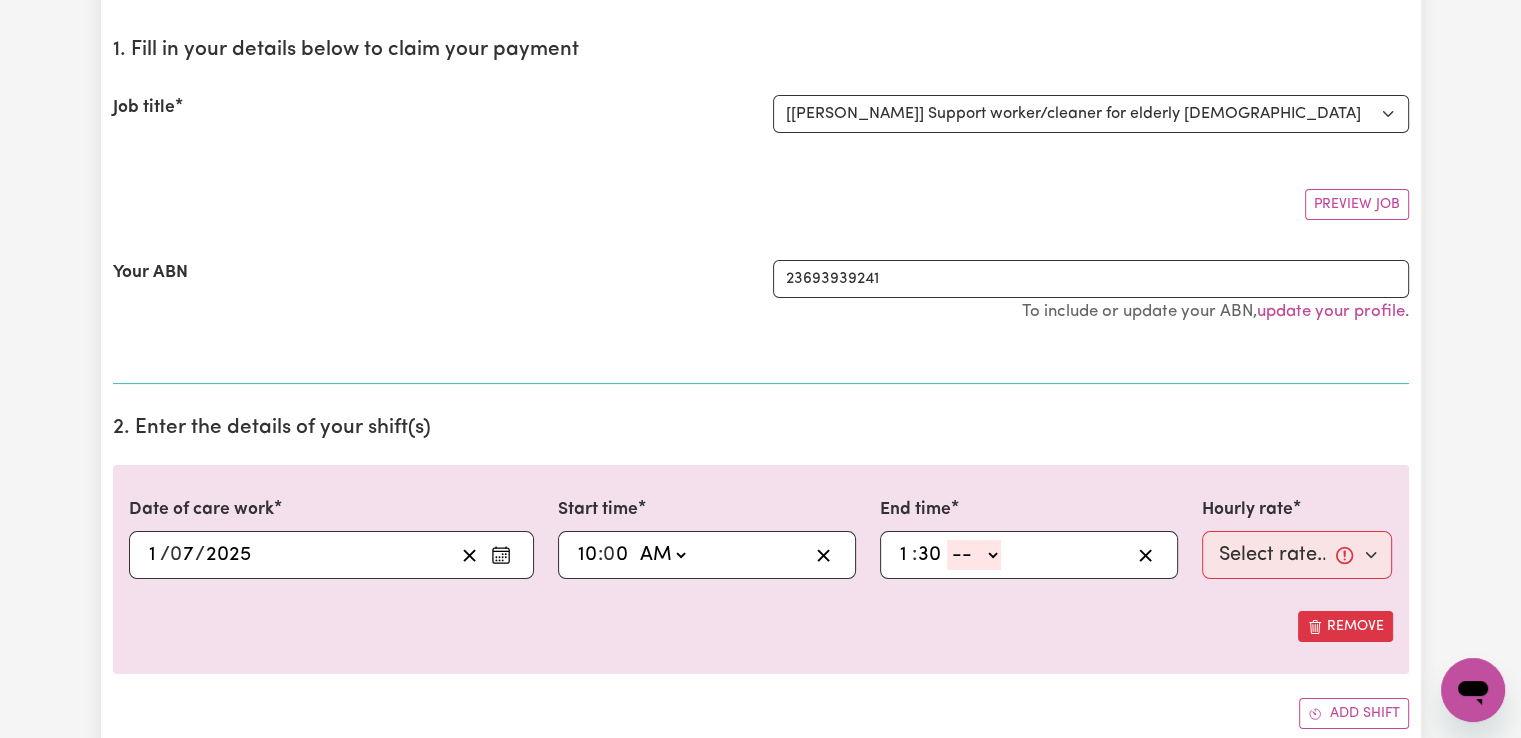 type on "30" 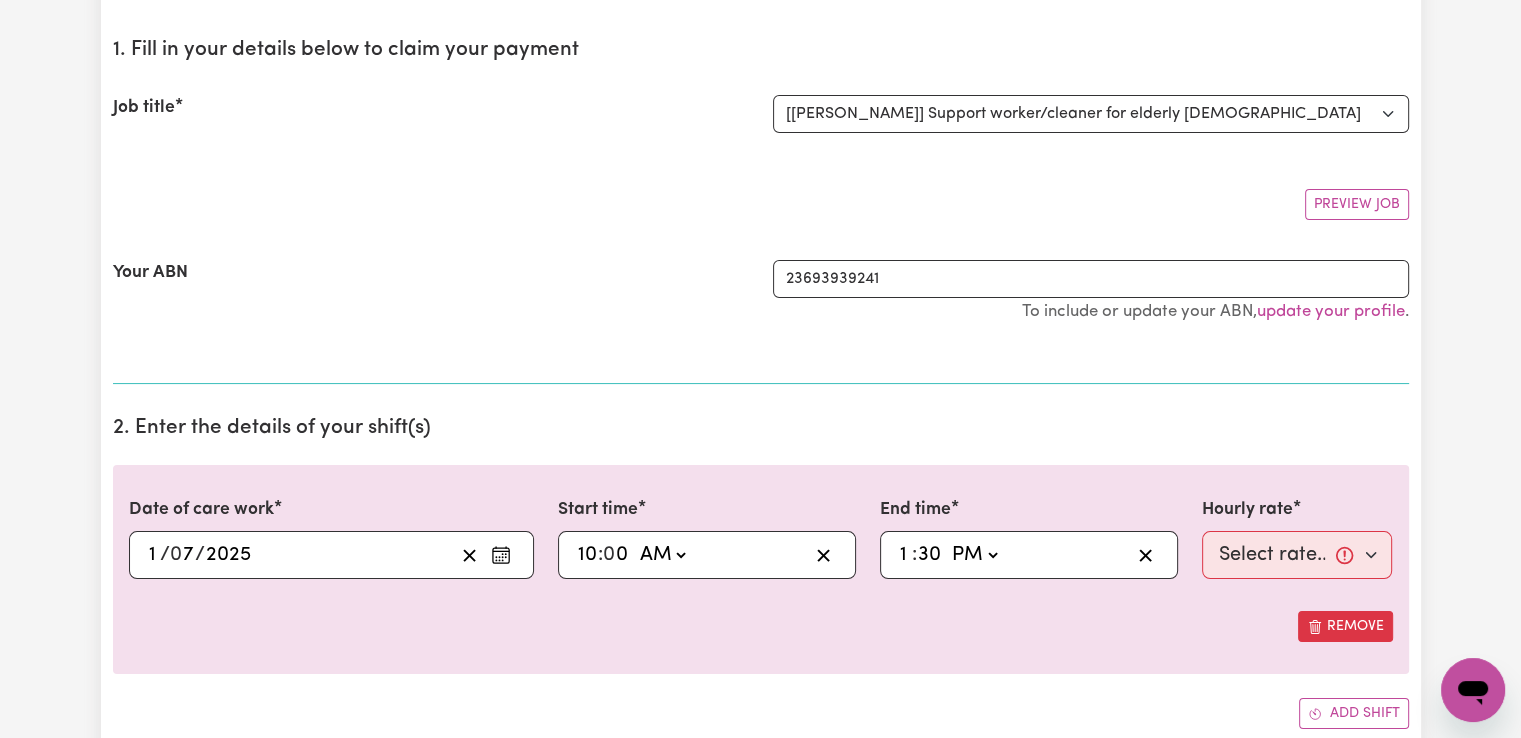 click on "-- AM PM" 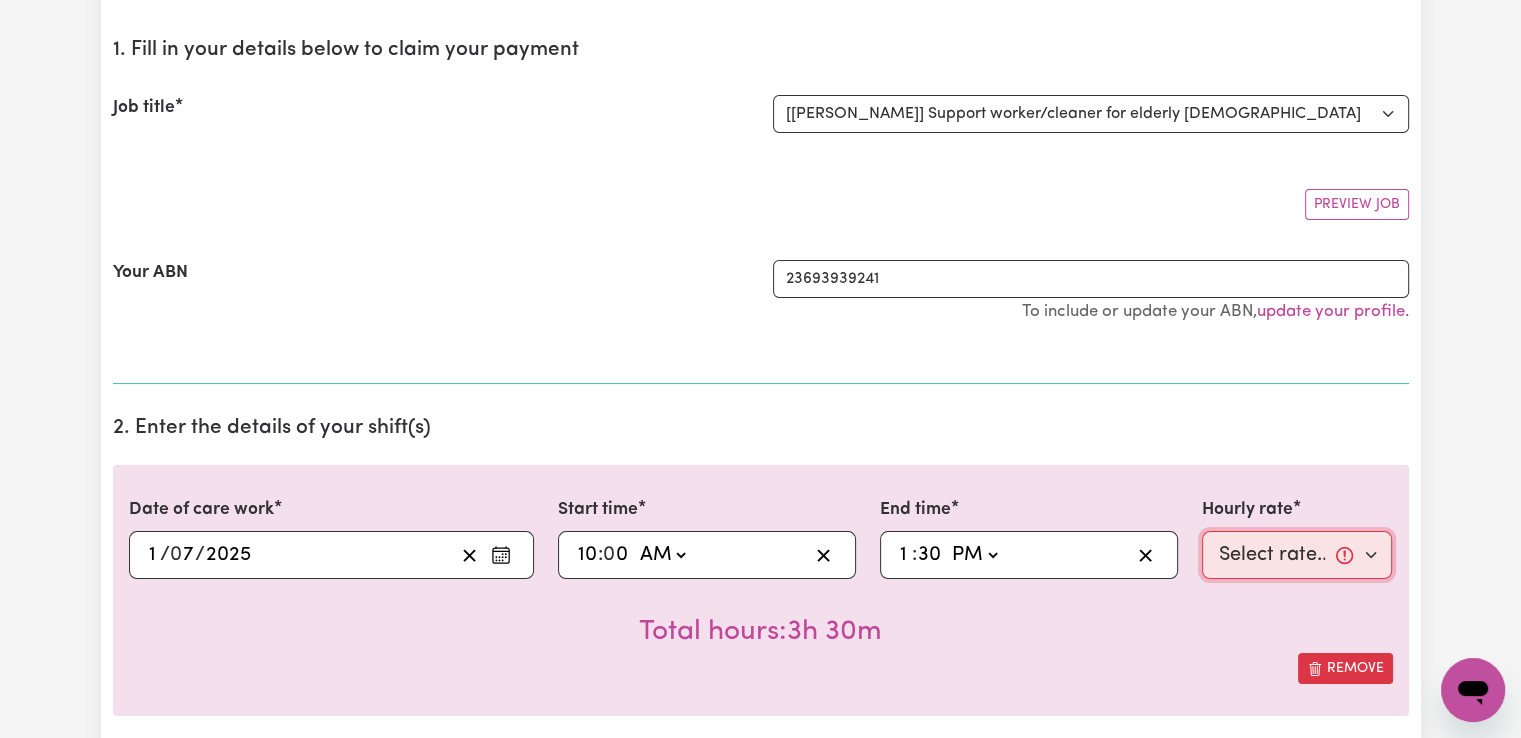 click on "Select rate... $42.00 (Weekday) $47.00 (Saturday)" at bounding box center [1297, 555] 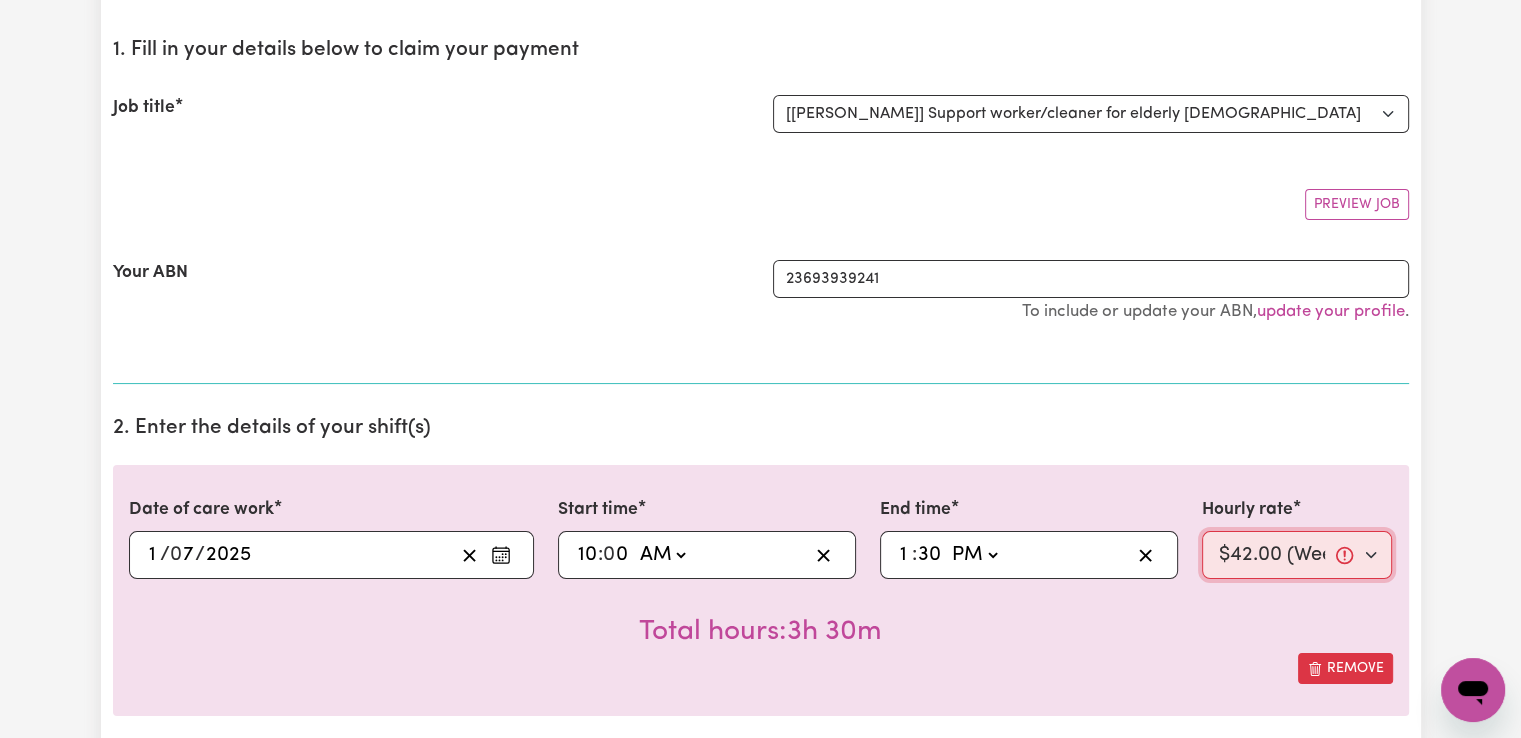 click on "Select rate... $42.00 (Weekday) $47.00 (Saturday)" at bounding box center (1297, 555) 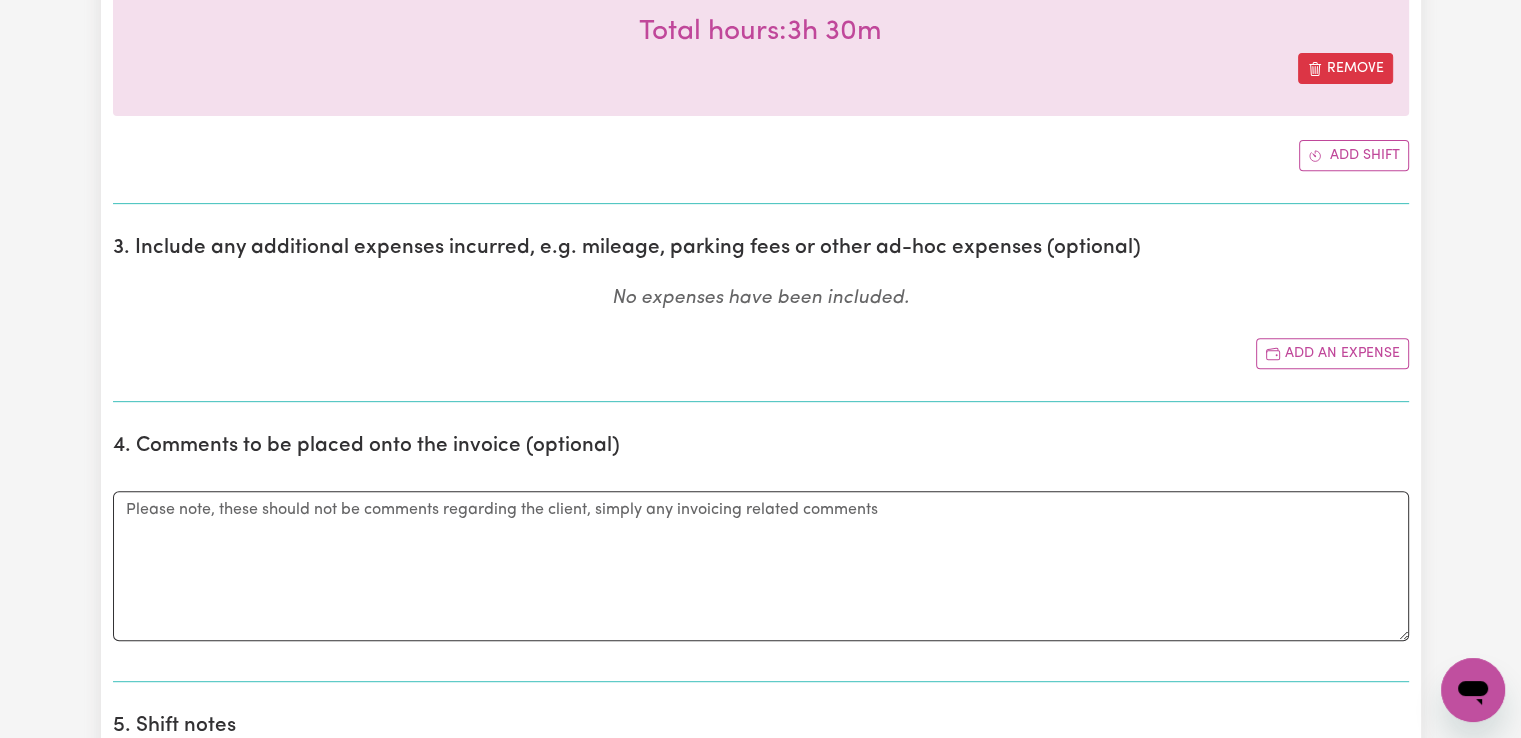 scroll, scrollTop: 1300, scrollLeft: 0, axis: vertical 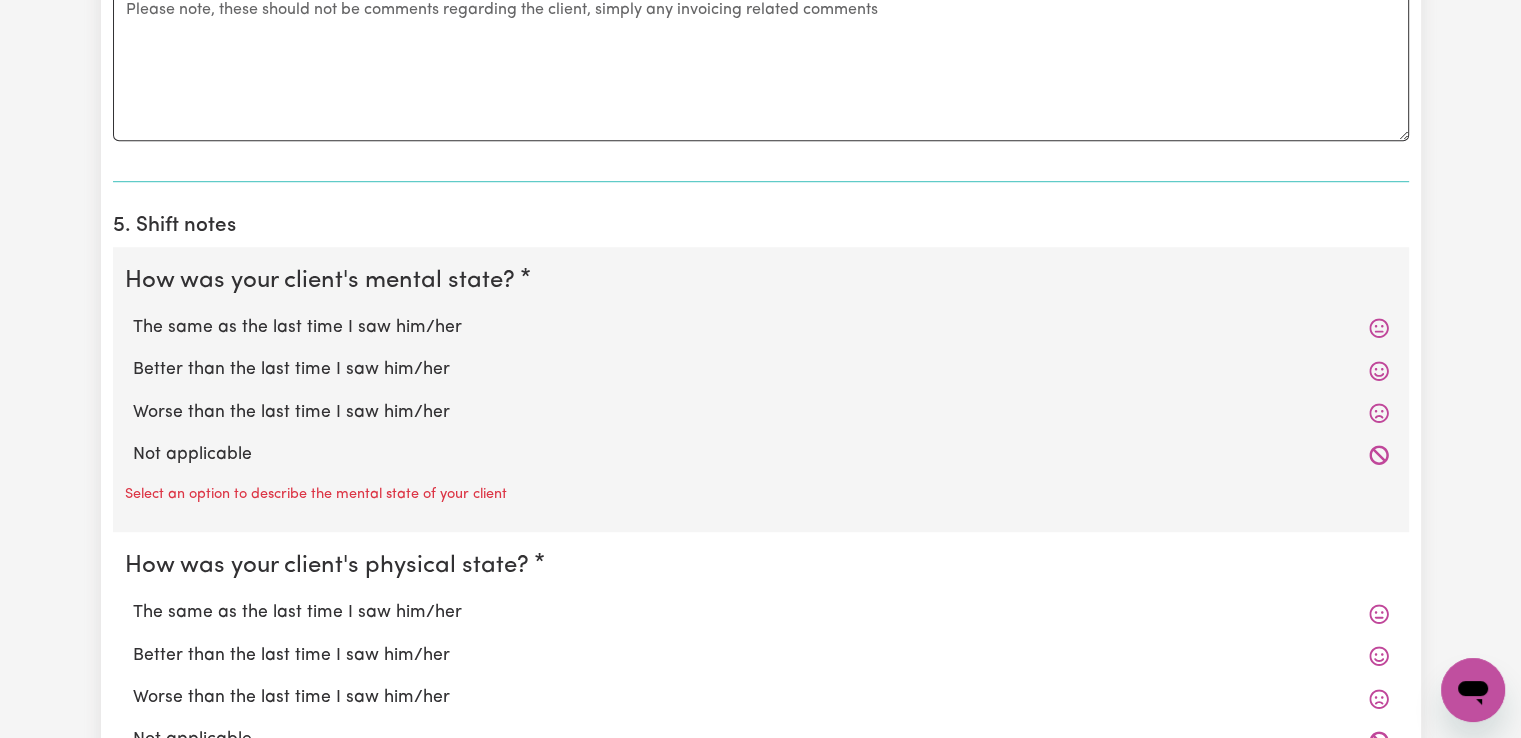 click on "The same as the last time I saw him/her" at bounding box center (761, 328) 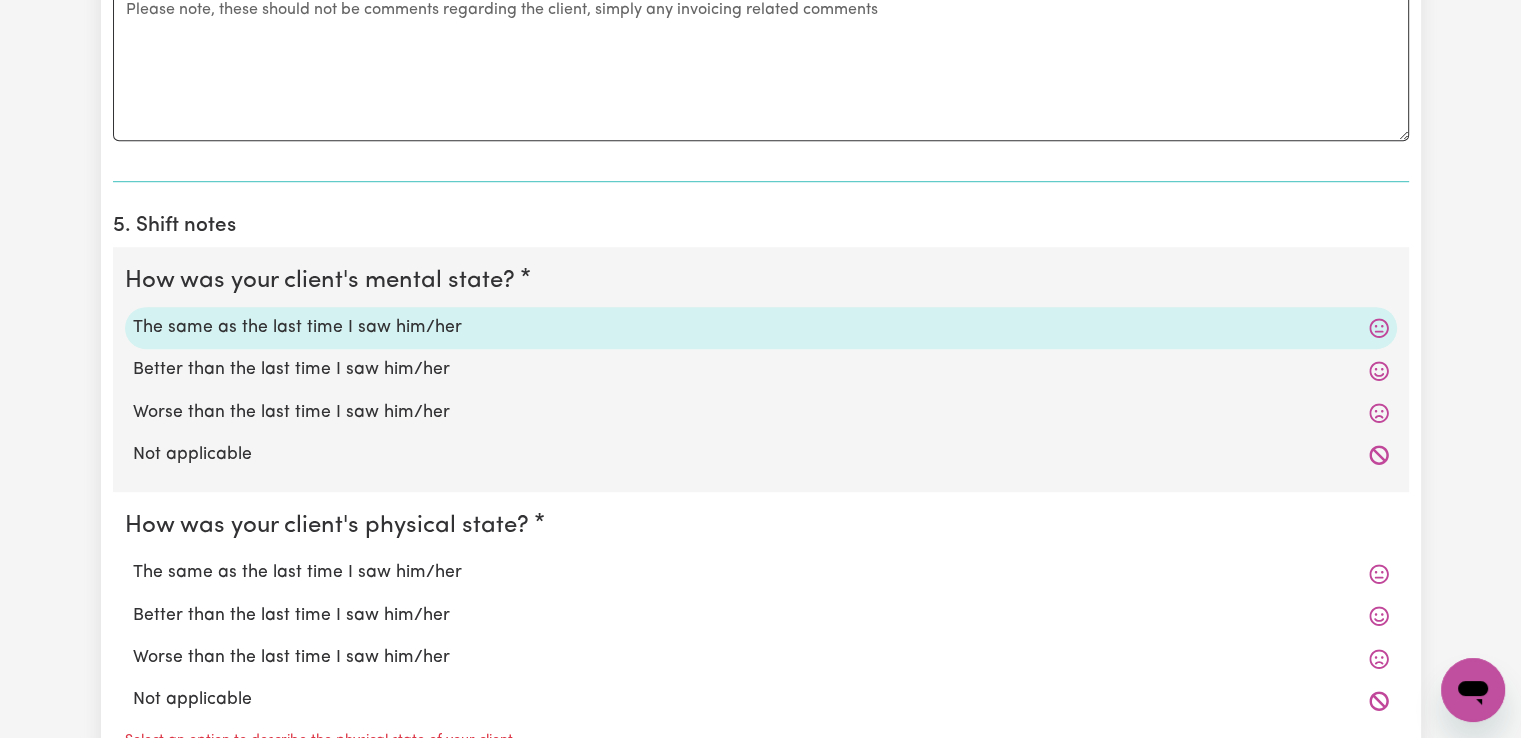 scroll, scrollTop: 1500, scrollLeft: 0, axis: vertical 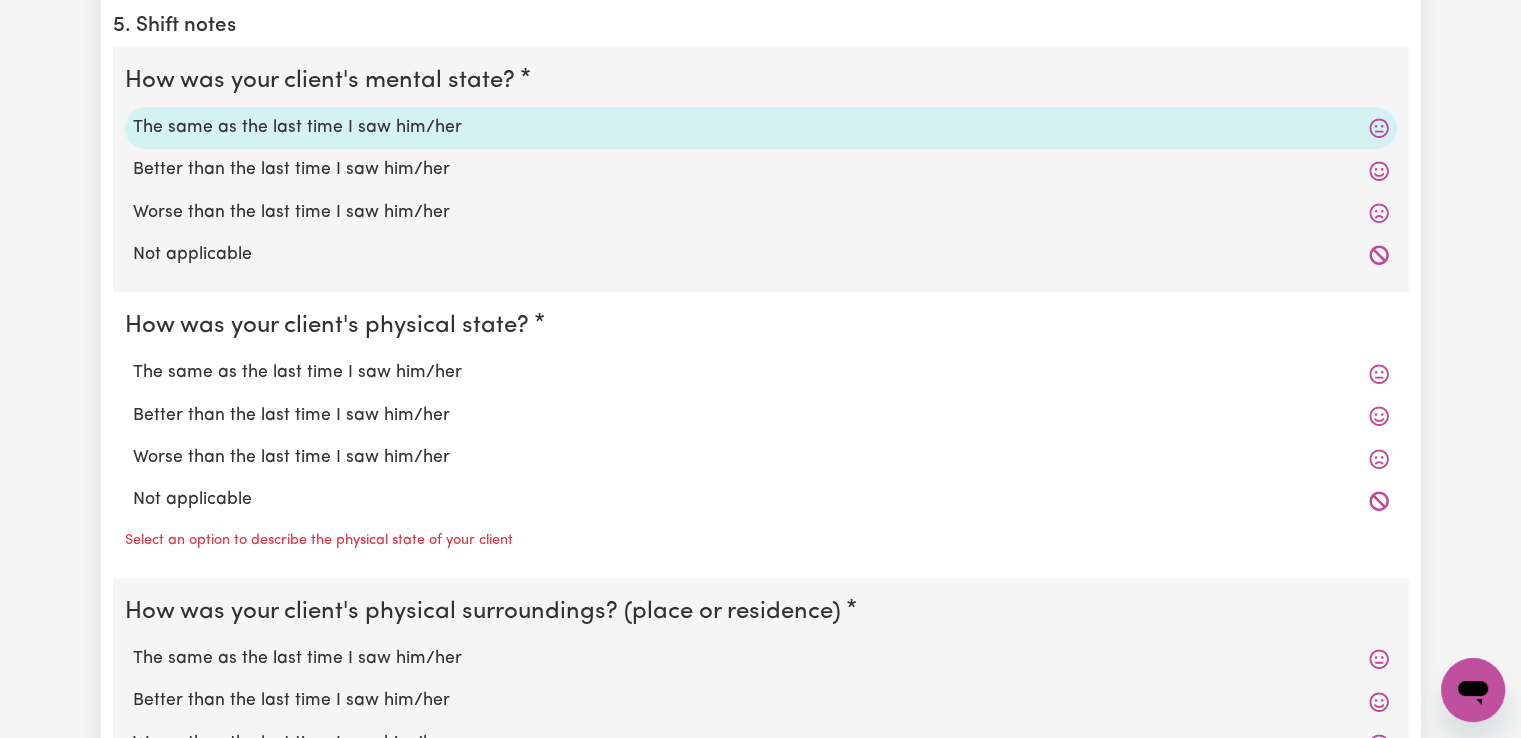 click on "The same as the last time I saw him/her" at bounding box center (761, 373) 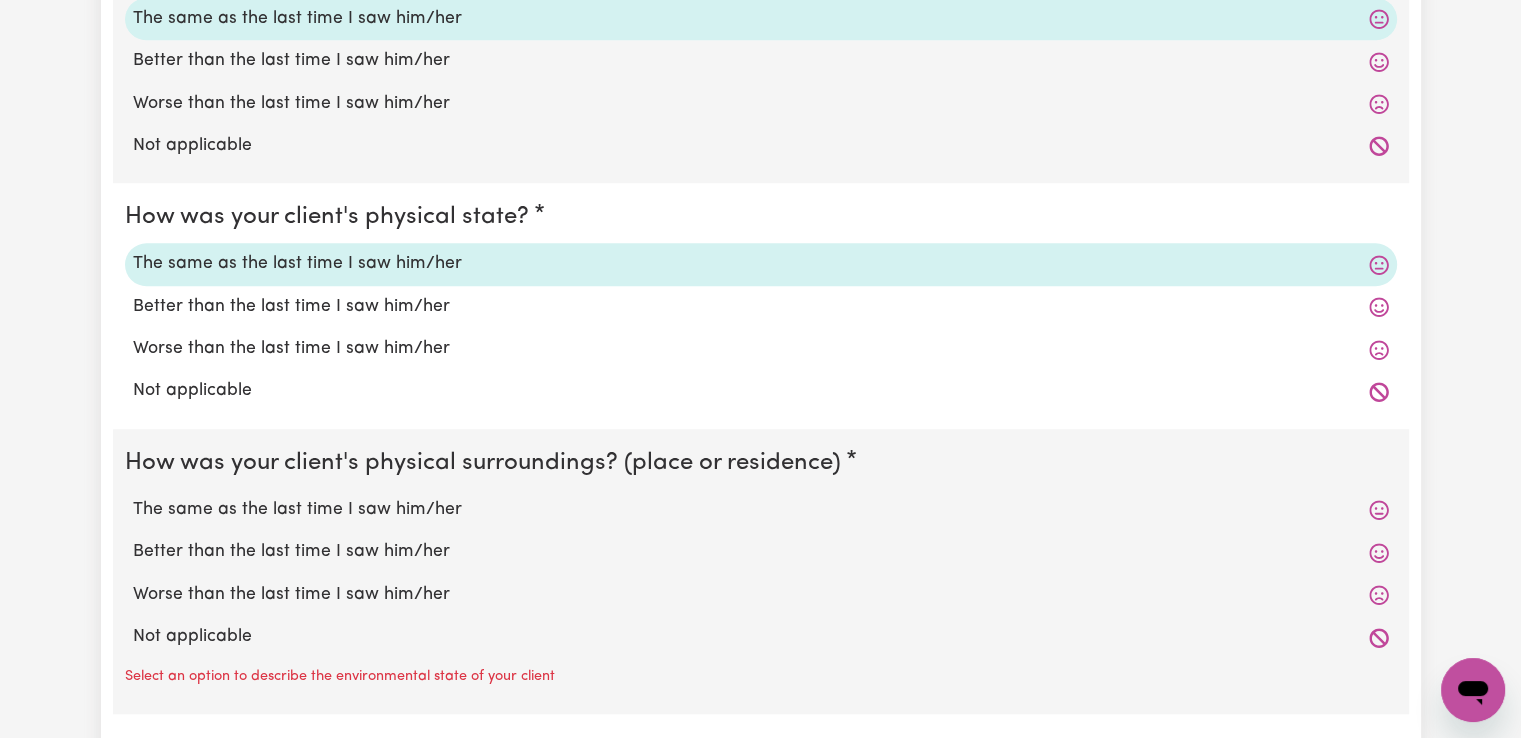 scroll, scrollTop: 1800, scrollLeft: 0, axis: vertical 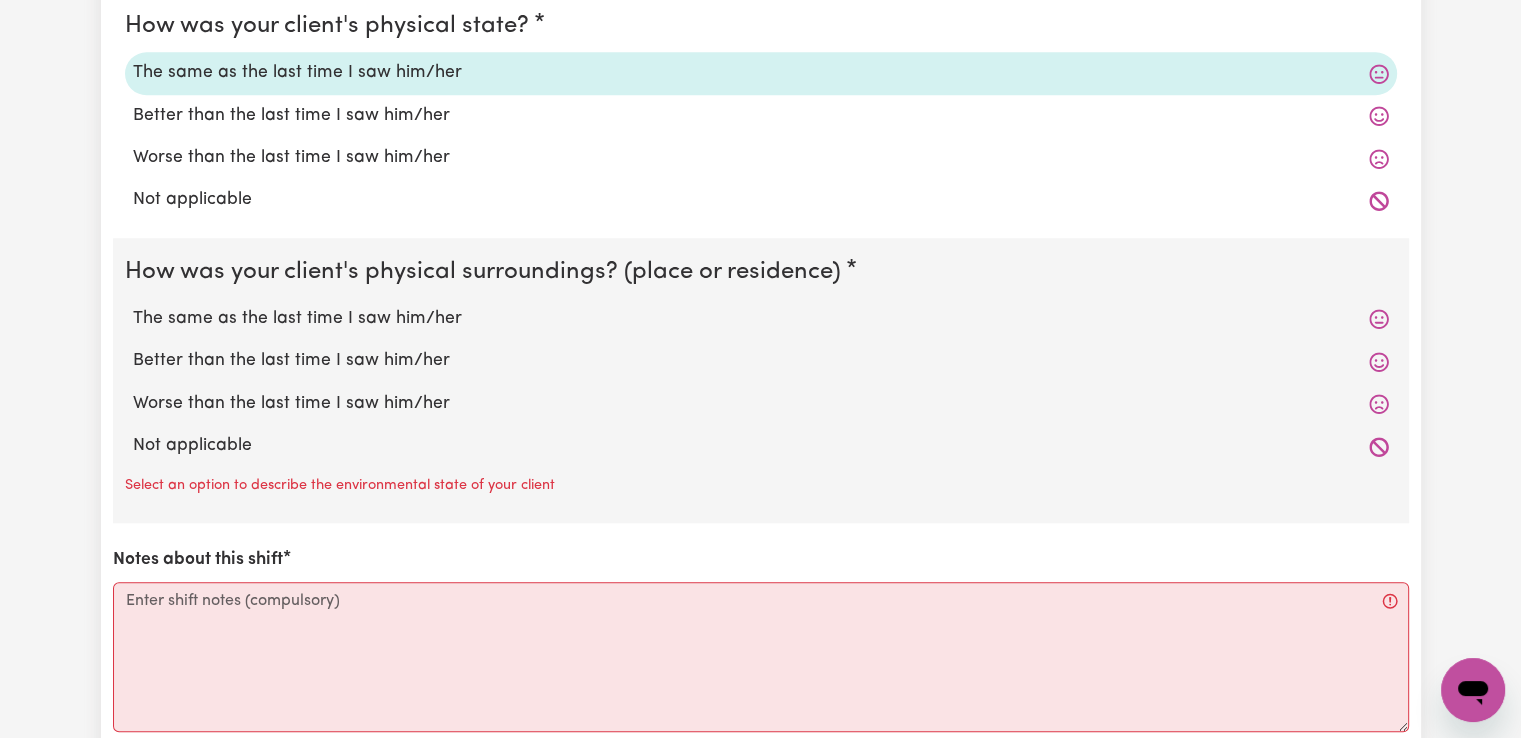 click on "The same as the last time I saw him/her" at bounding box center [761, 319] 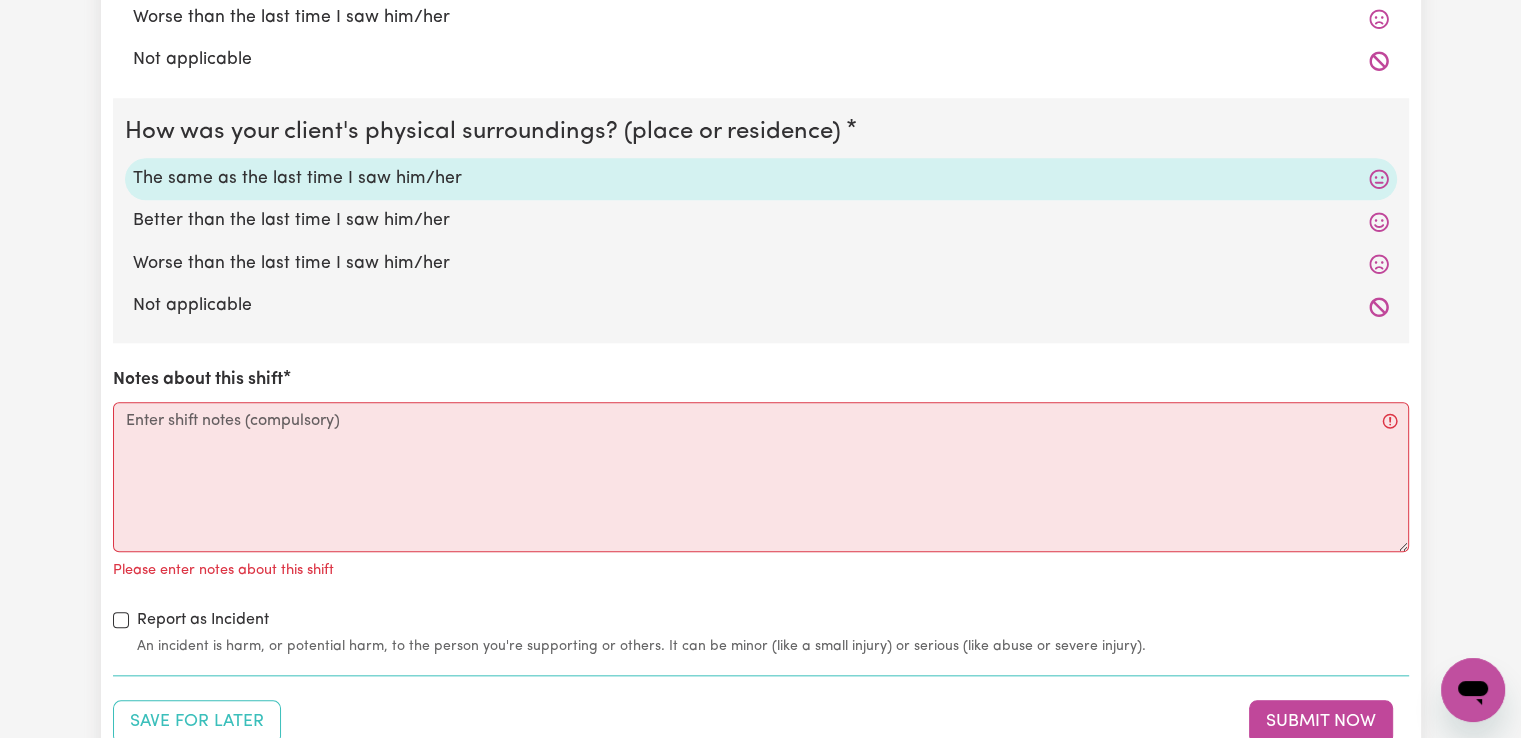 scroll, scrollTop: 2000, scrollLeft: 0, axis: vertical 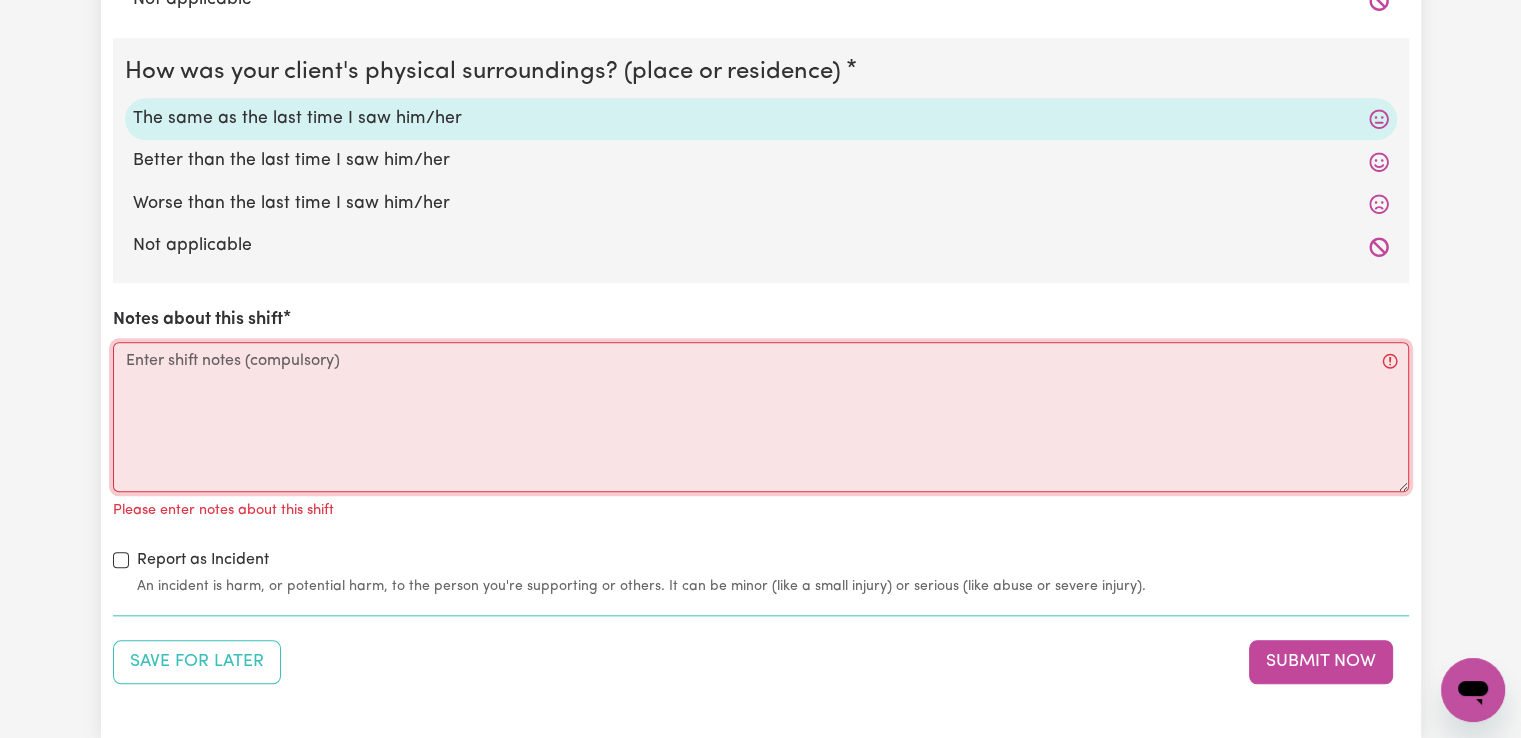 click on "Notes about this shift" at bounding box center [761, 417] 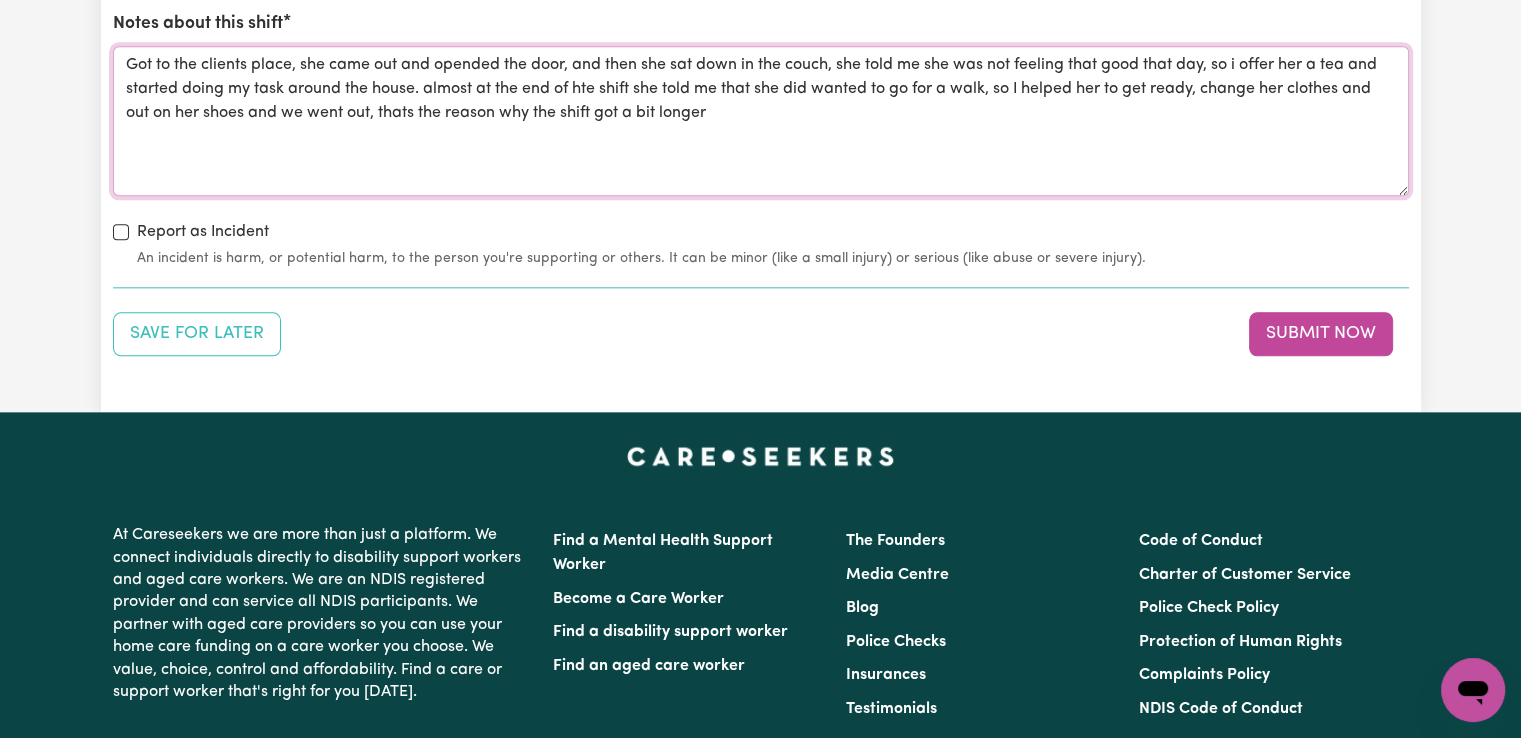 scroll, scrollTop: 2300, scrollLeft: 0, axis: vertical 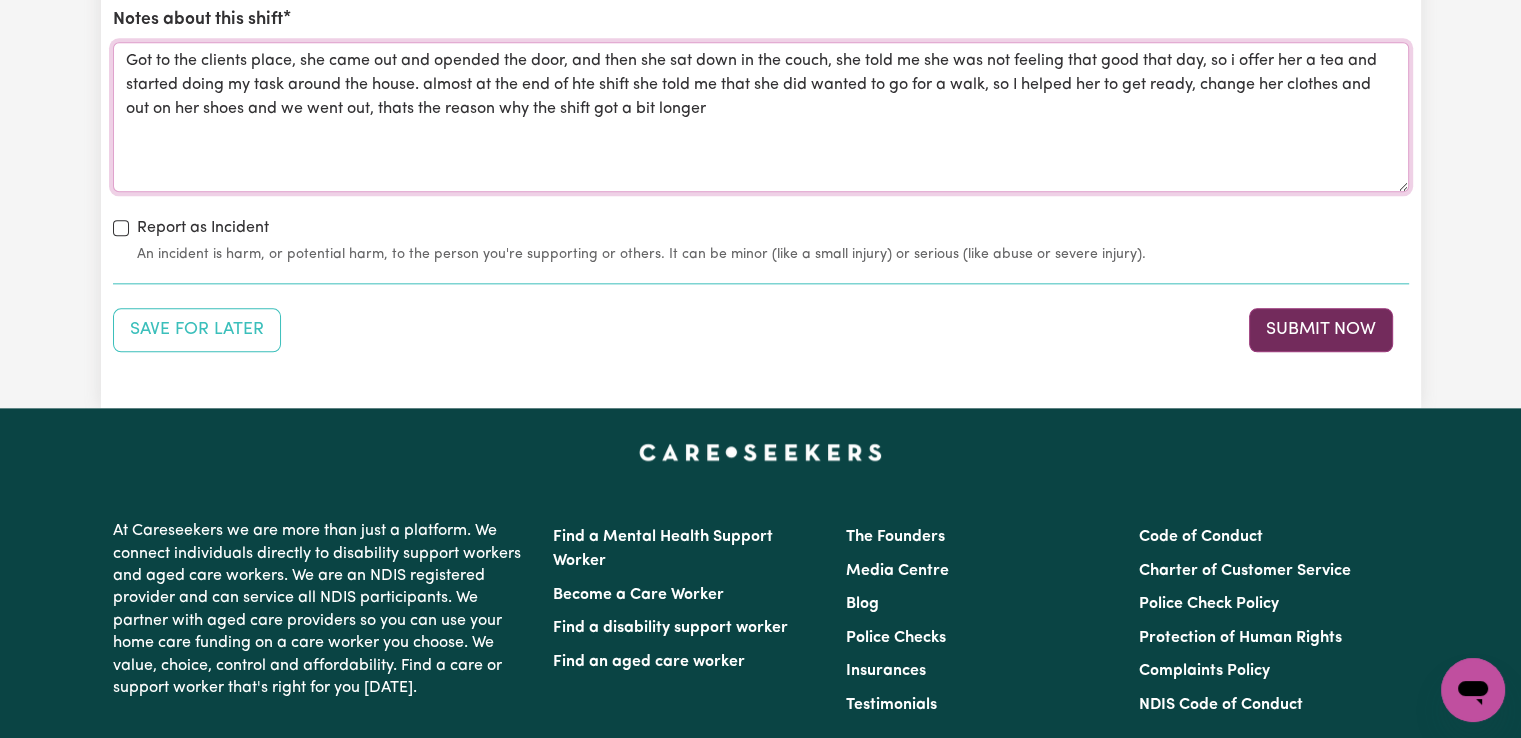 type on "Got to the clients place, she came out and opended the door, and then she sat down in the couch, she told me she was not feeling that good that day, so i offer her a tea and started doing my task around the house. almost at the end of hte shift she told me that she did wanted to go for a walk, so I helped her to get ready, change her clothes and out on her shoes and we went out, thats the reason why the shift got a bit longer" 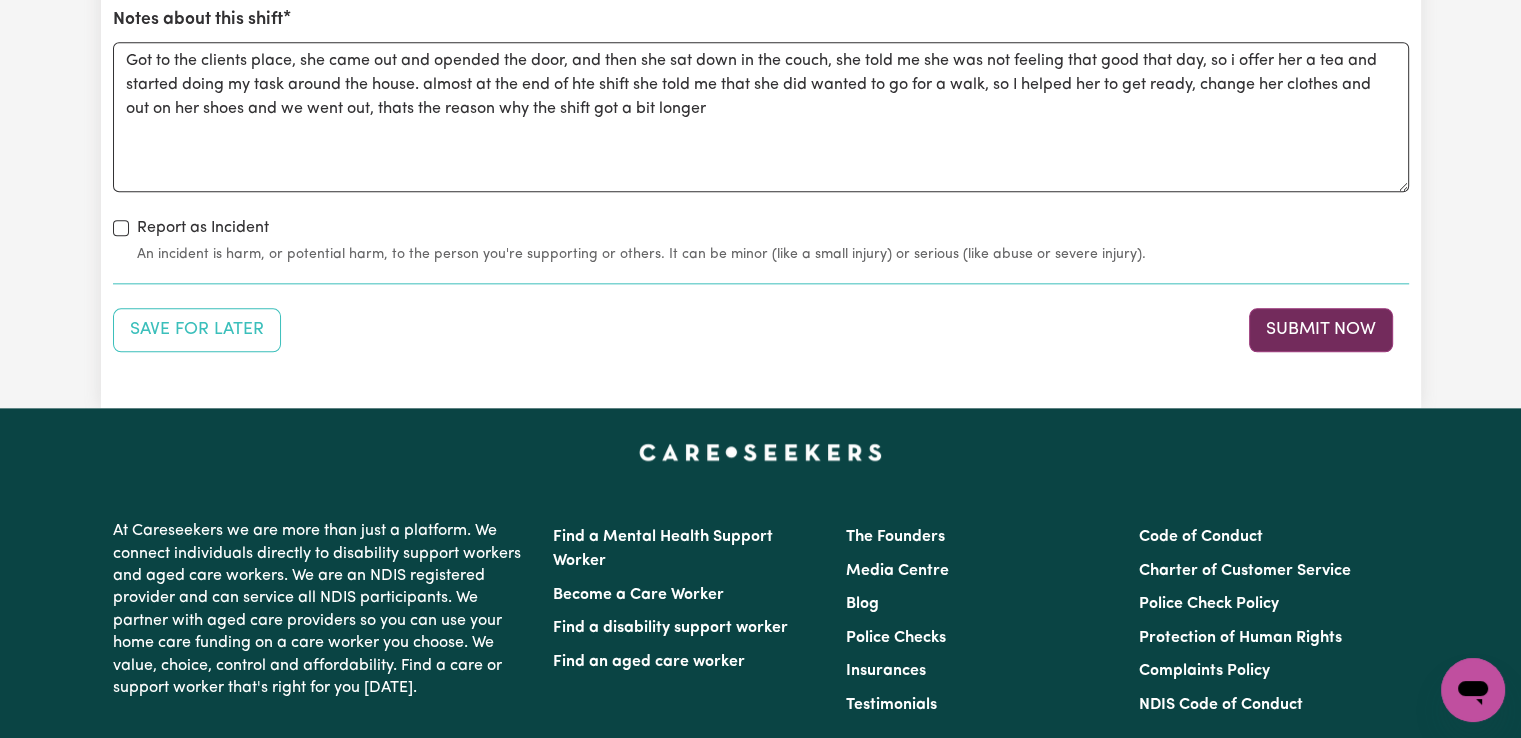 click on "Submit Now" at bounding box center [1321, 330] 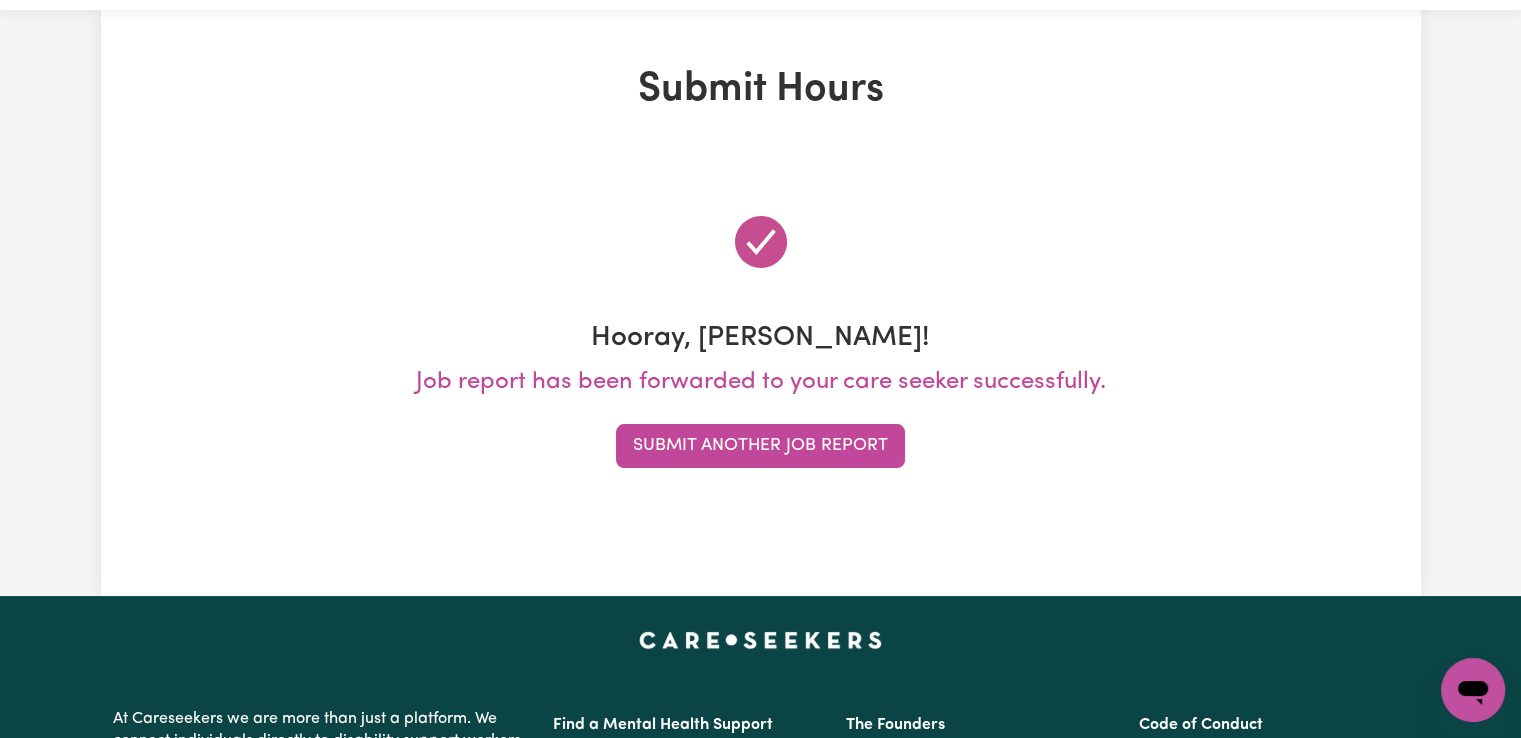 scroll, scrollTop: 0, scrollLeft: 0, axis: both 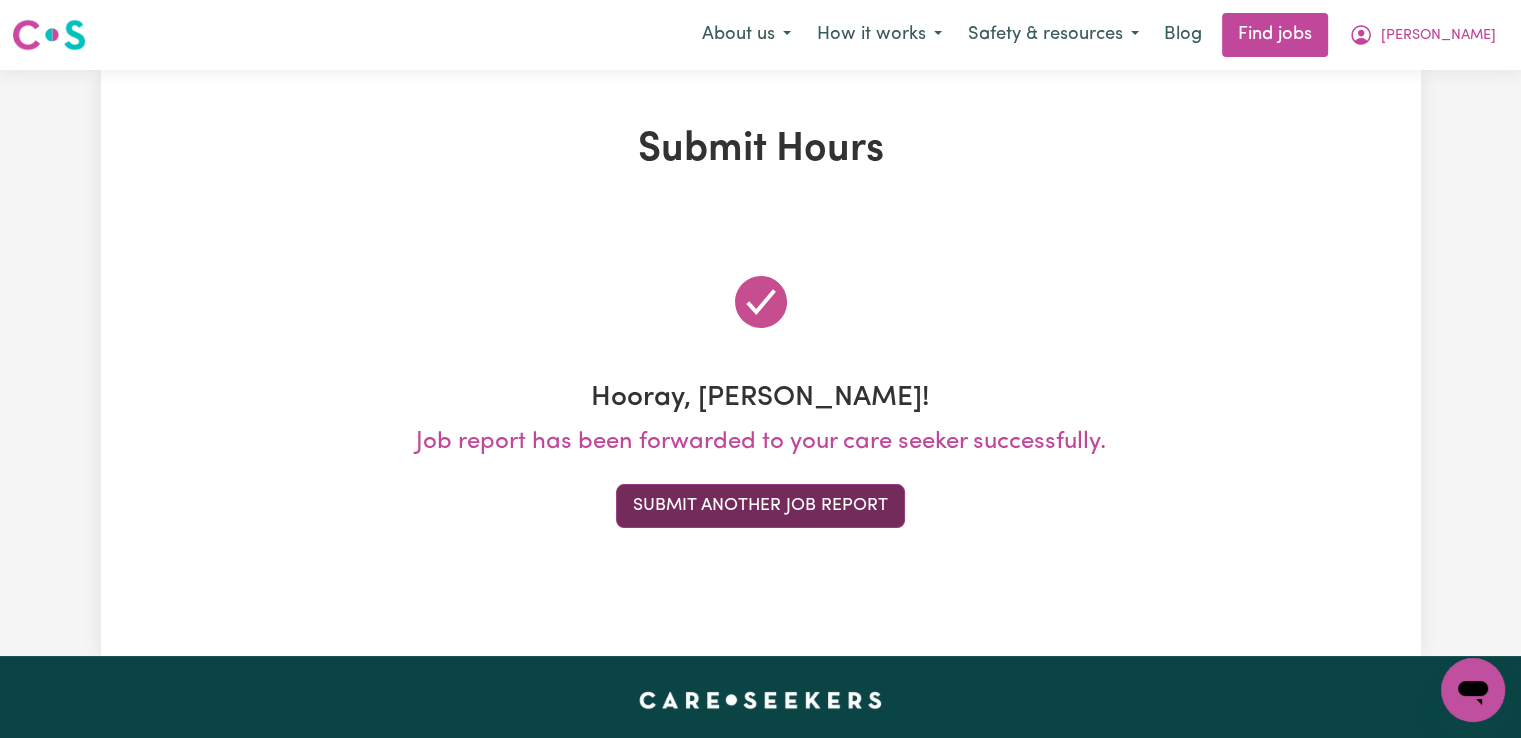 click on "Submit Another Job Report" at bounding box center [760, 506] 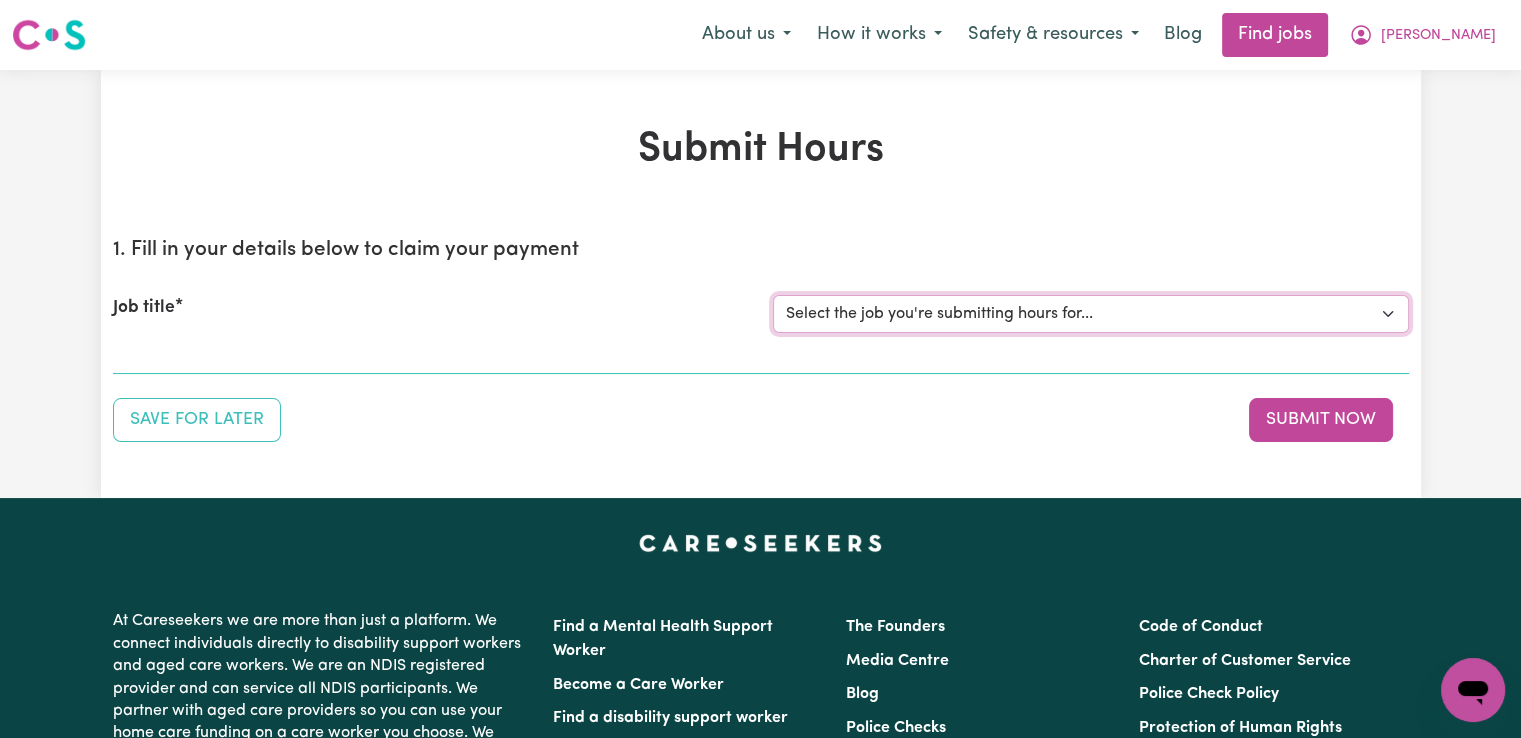 click on "Select the job you're submitting hours for... [Paula de Casanove] Support worker/cleaner for elderly lady [John Blanch] Female Support Worker Needed Fortnight Monday - Matraville, NSW [Demetrios  Vartis] Female Support Worker Needed In Kingsford, NSW [Margaret Ann  Doherty] Female Support Worker Needed Every Monday And Thursday Afternoon -  Alexandria, NSW" at bounding box center [1091, 314] 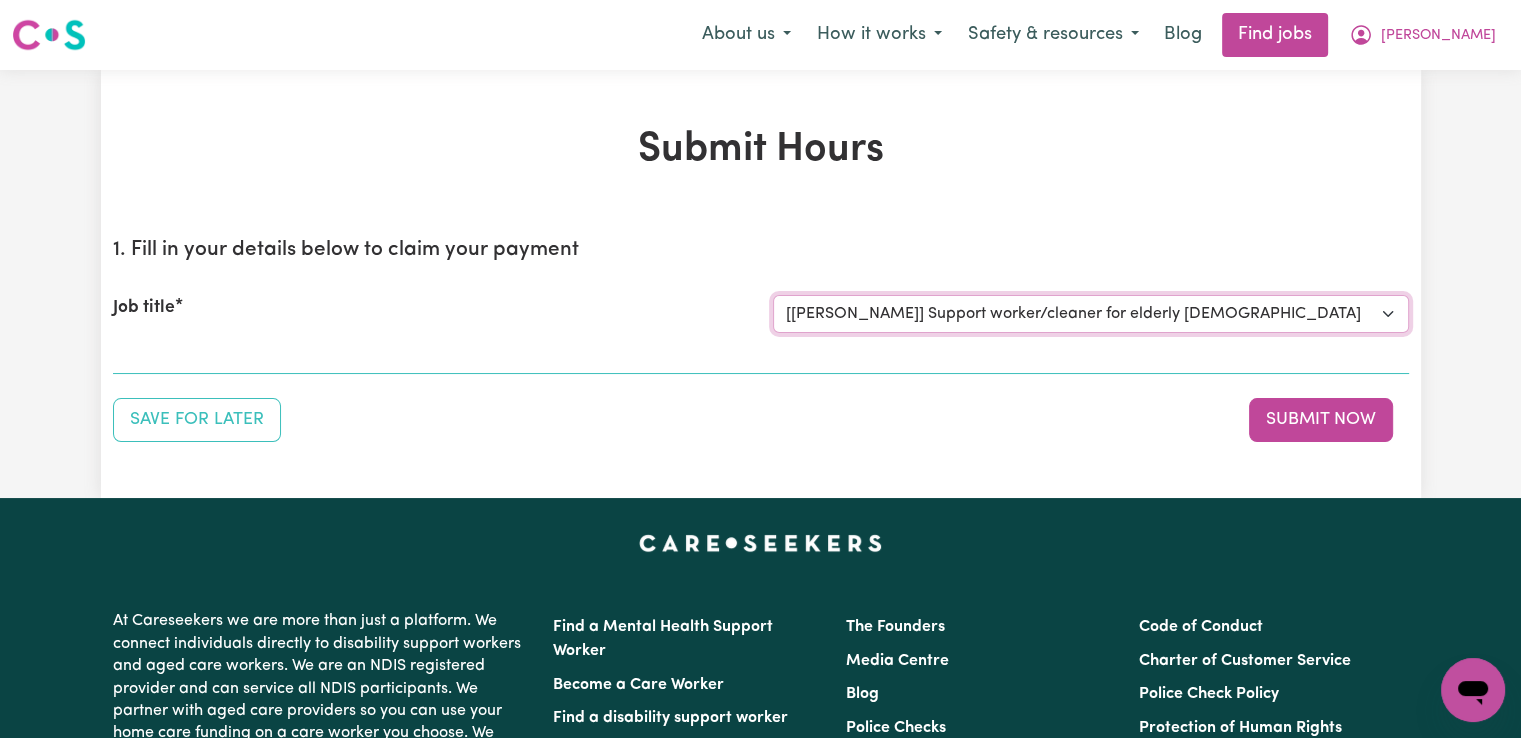 click on "Select the job you're submitting hours for... [Paula de Casanove] Support worker/cleaner for elderly lady [John Blanch] Female Support Worker Needed Fortnight Monday - Matraville, NSW [Demetrios  Vartis] Female Support Worker Needed In Kingsford, NSW [Margaret Ann  Doherty] Female Support Worker Needed Every Monday And Thursday Afternoon -  Alexandria, NSW" at bounding box center [1091, 314] 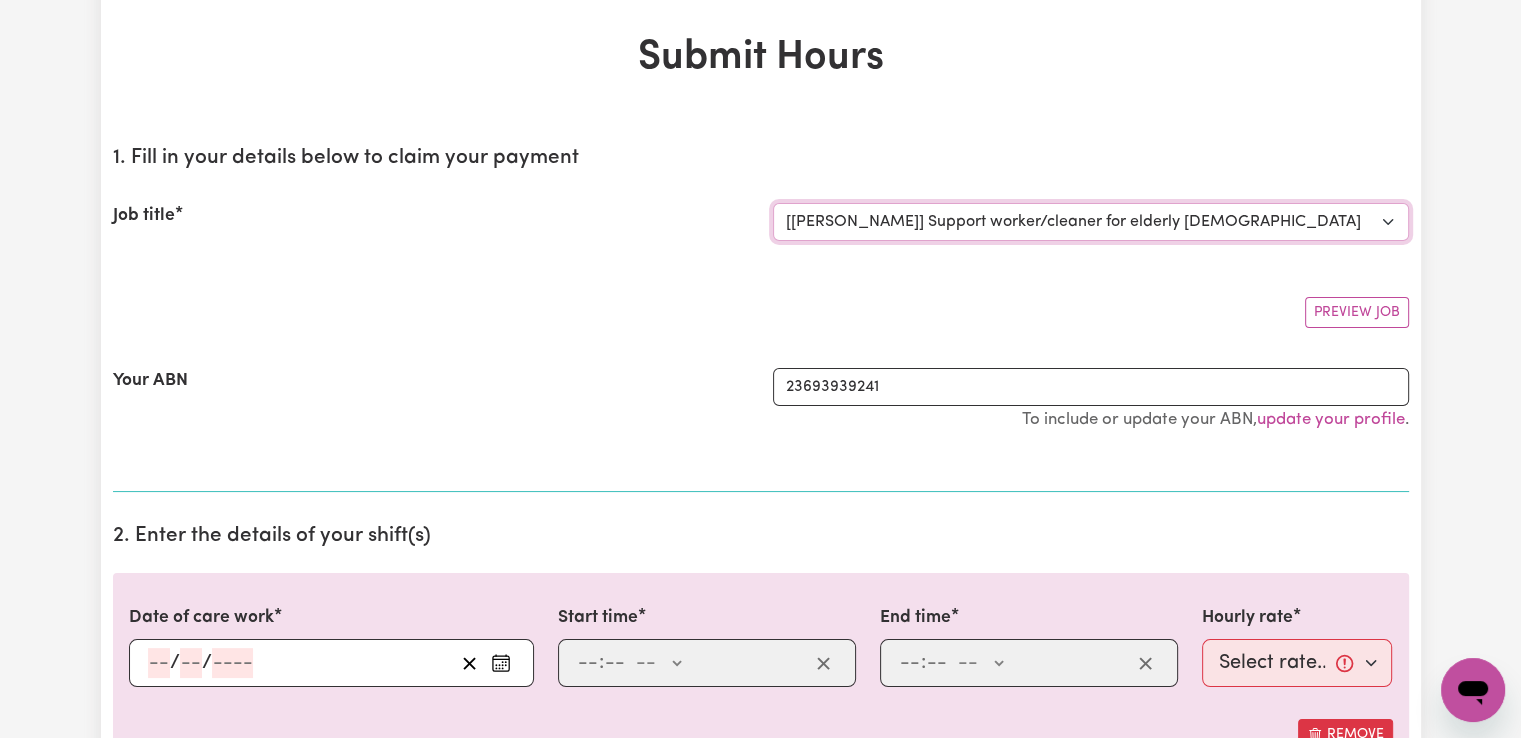 scroll, scrollTop: 200, scrollLeft: 0, axis: vertical 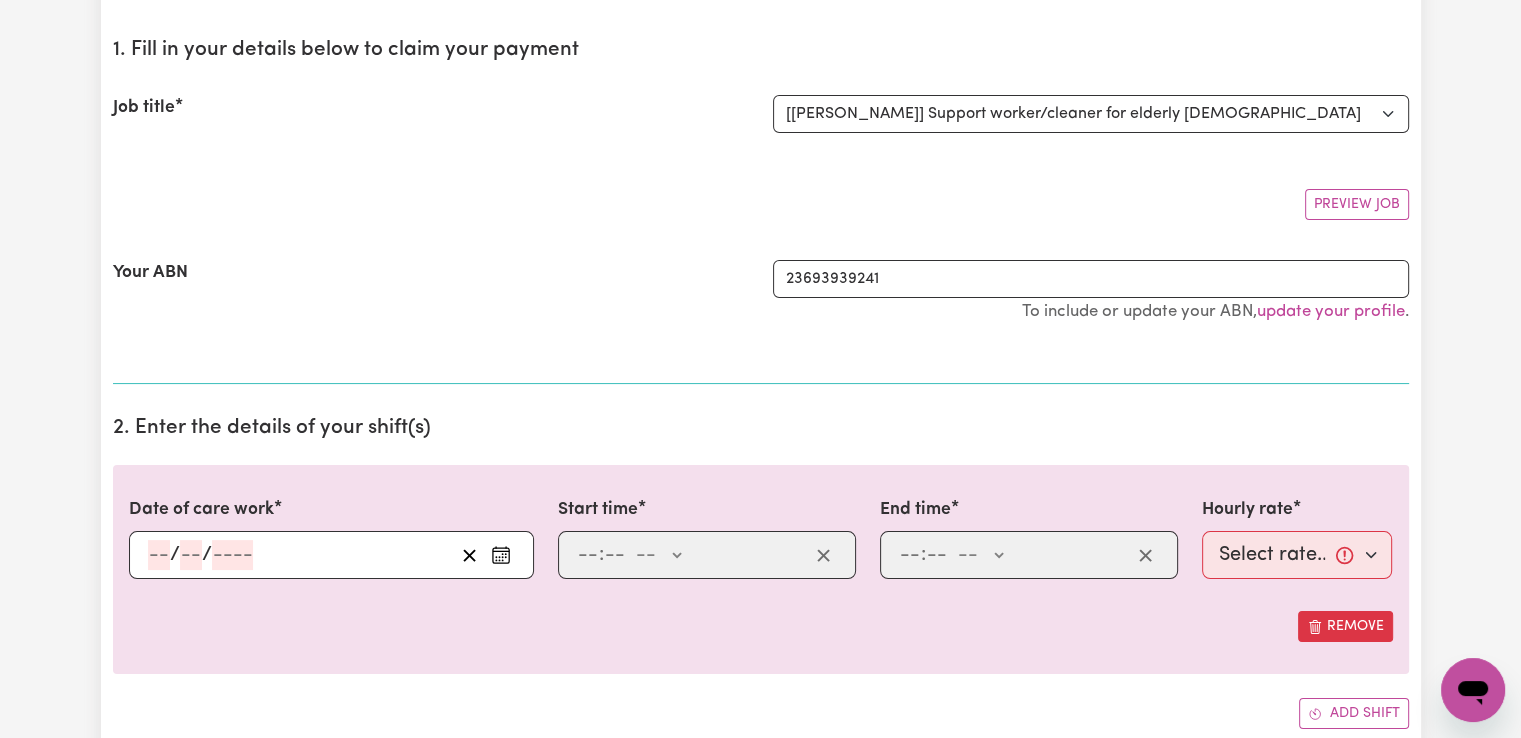 click 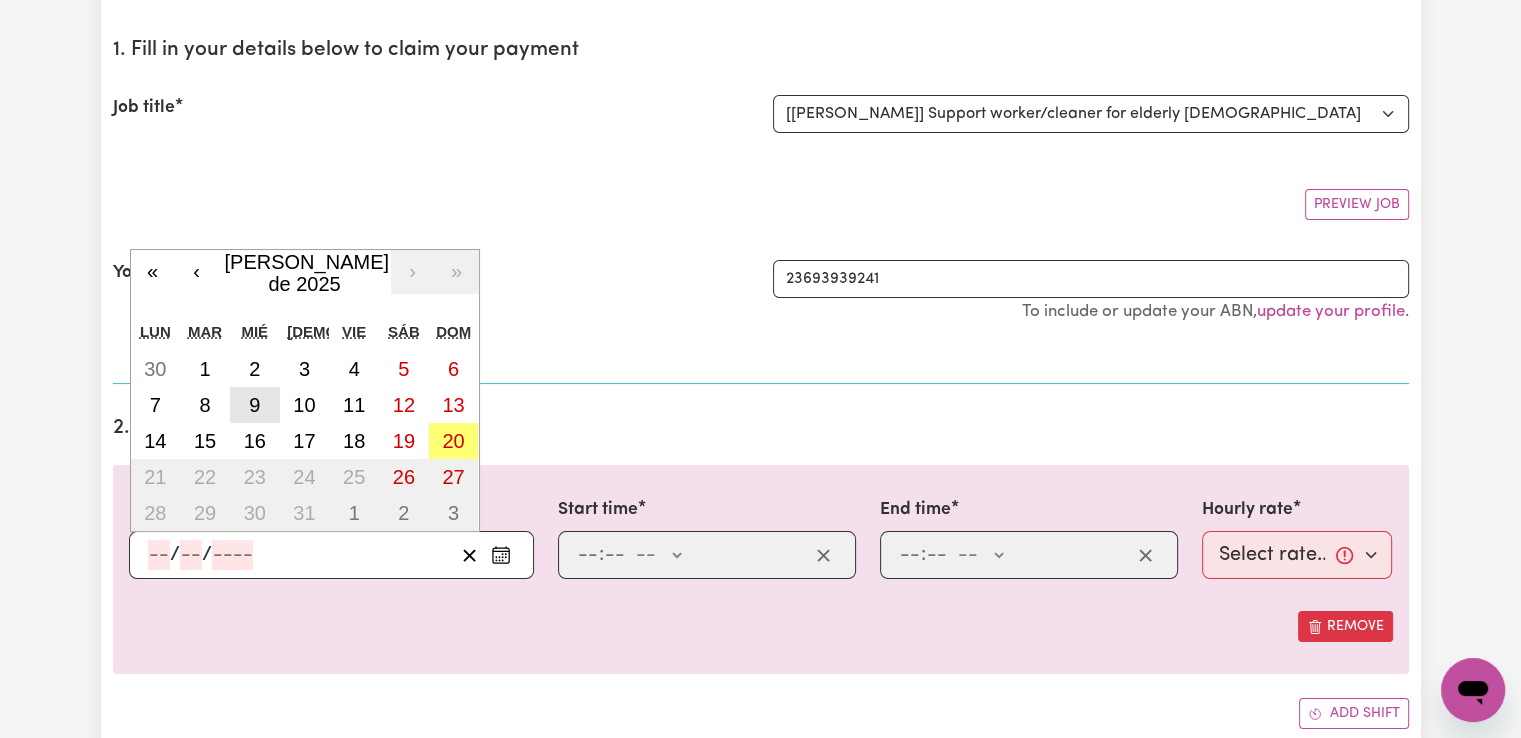 click on "9" at bounding box center [255, 405] 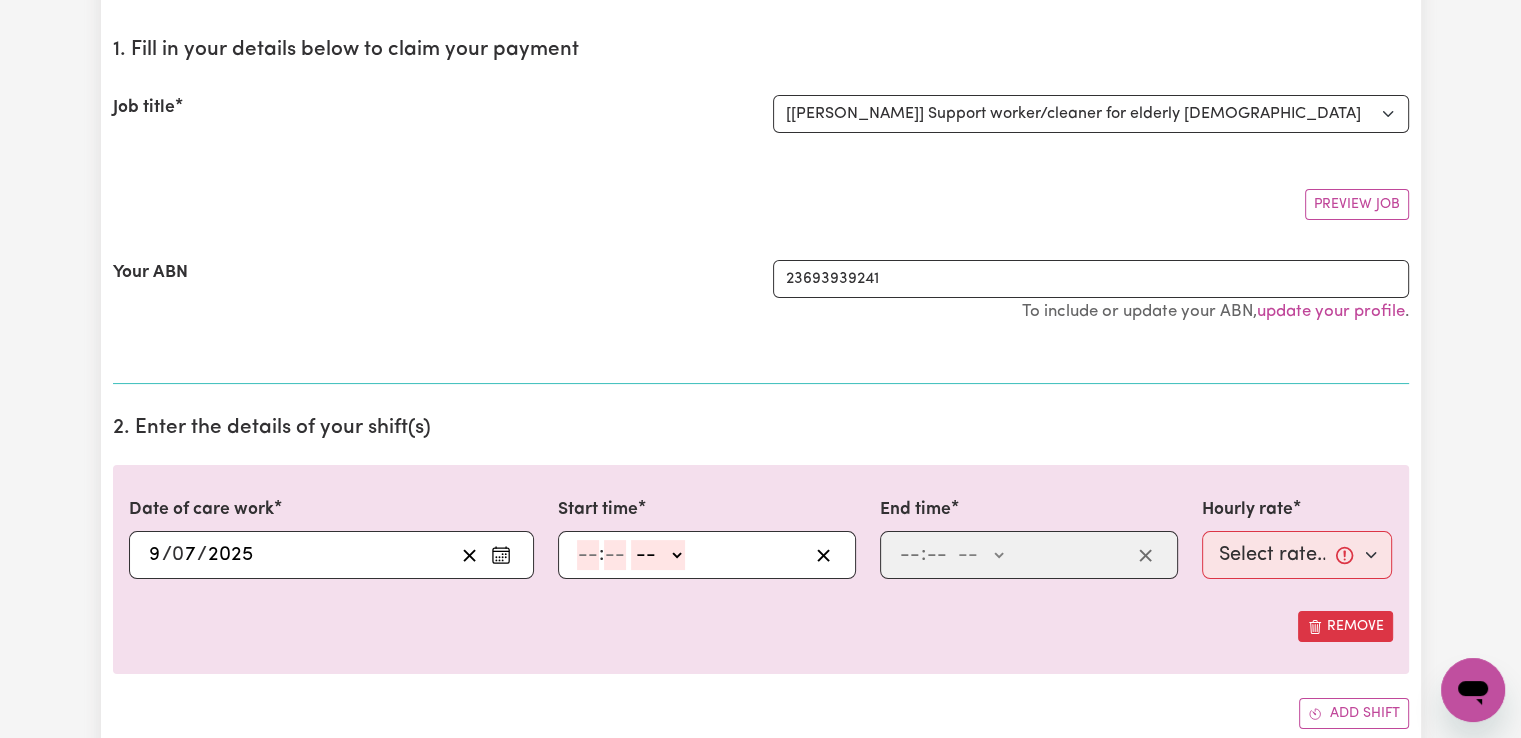 click 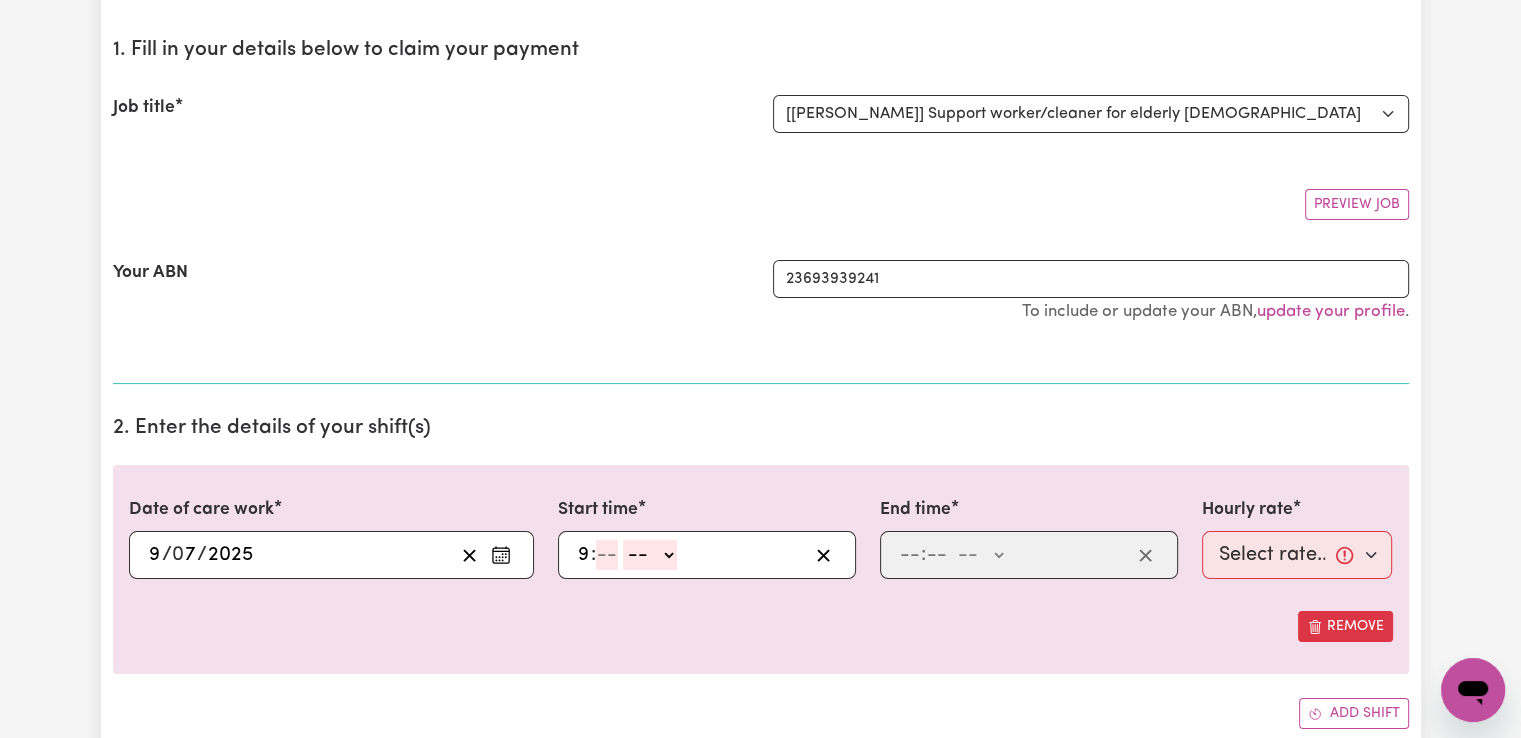 type on "9" 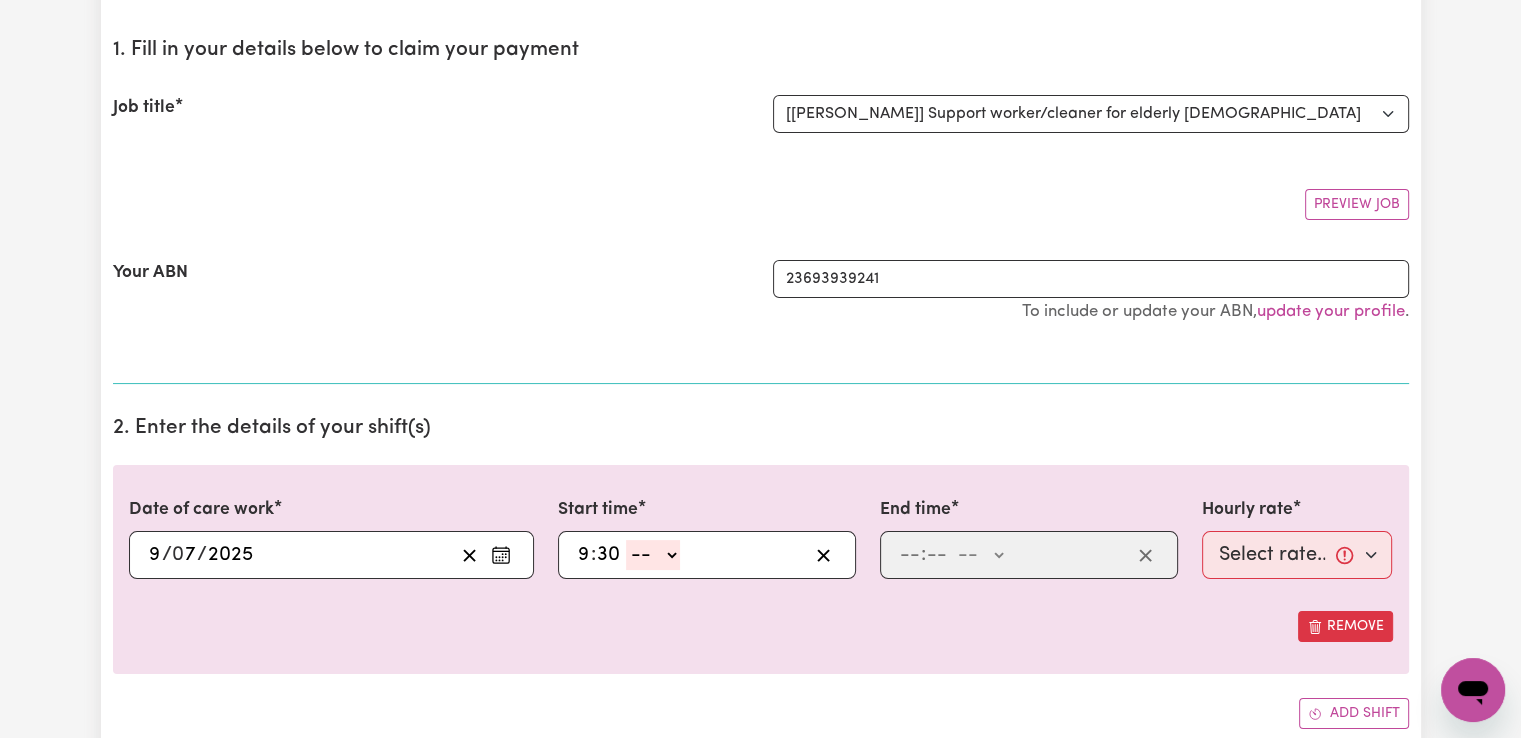 type on "30" 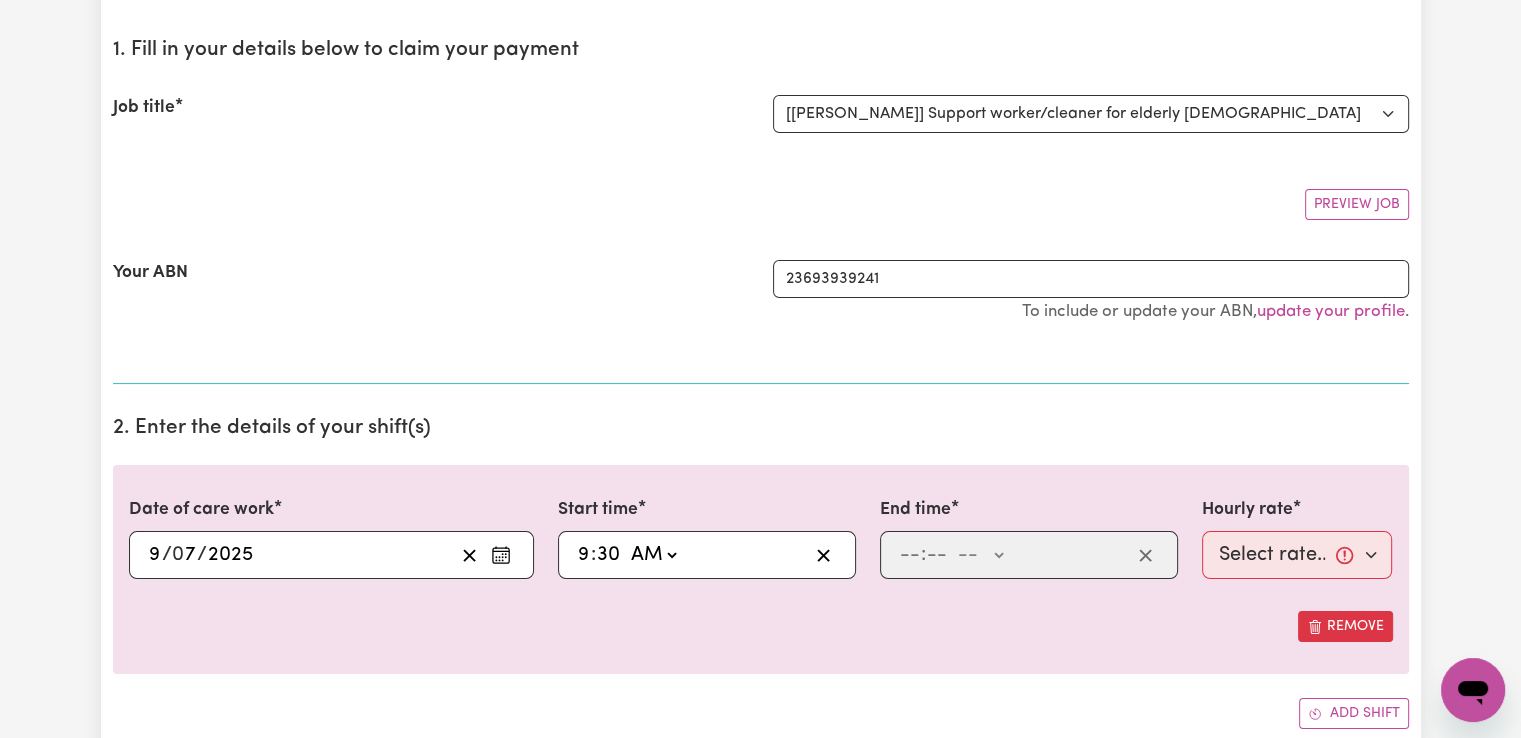 click on "-- AM PM" 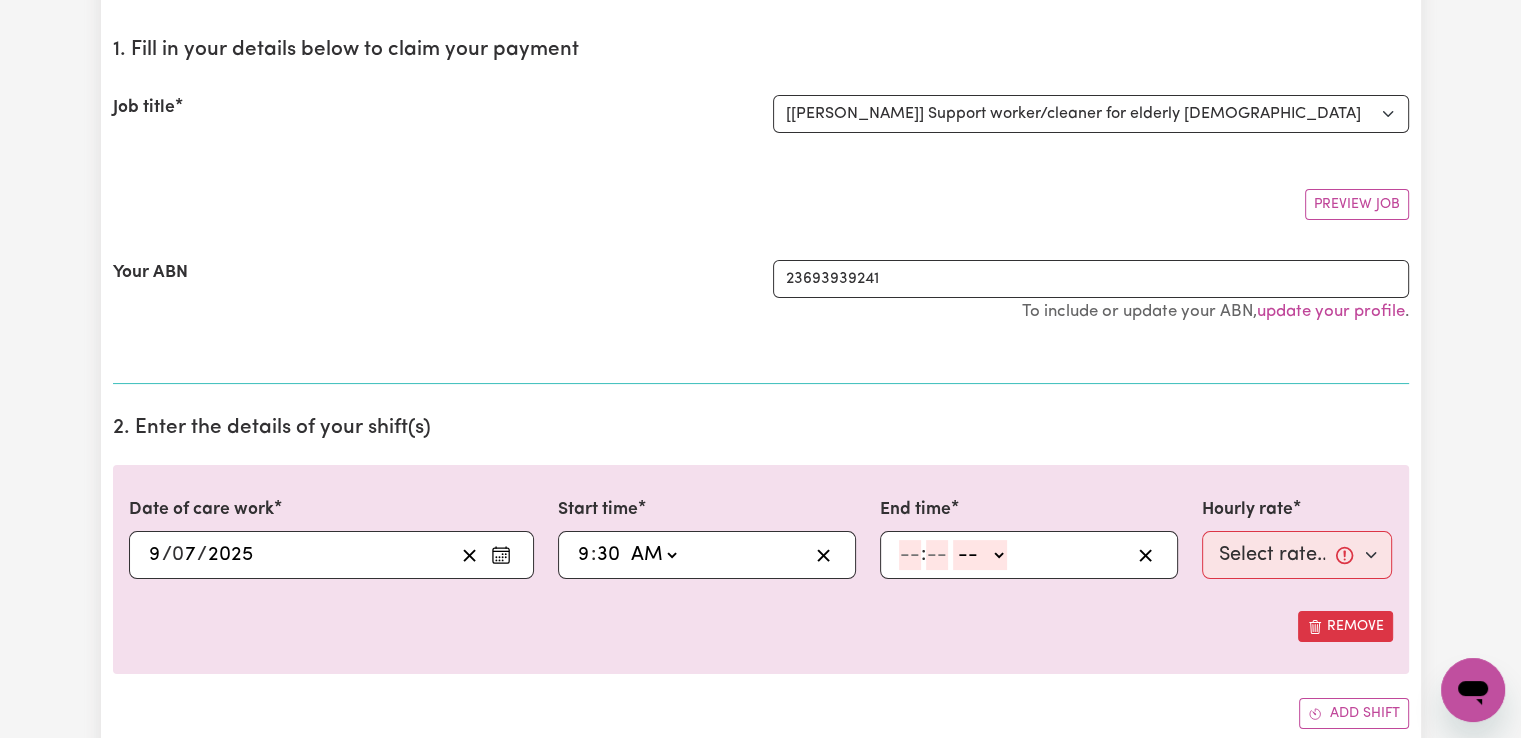 click 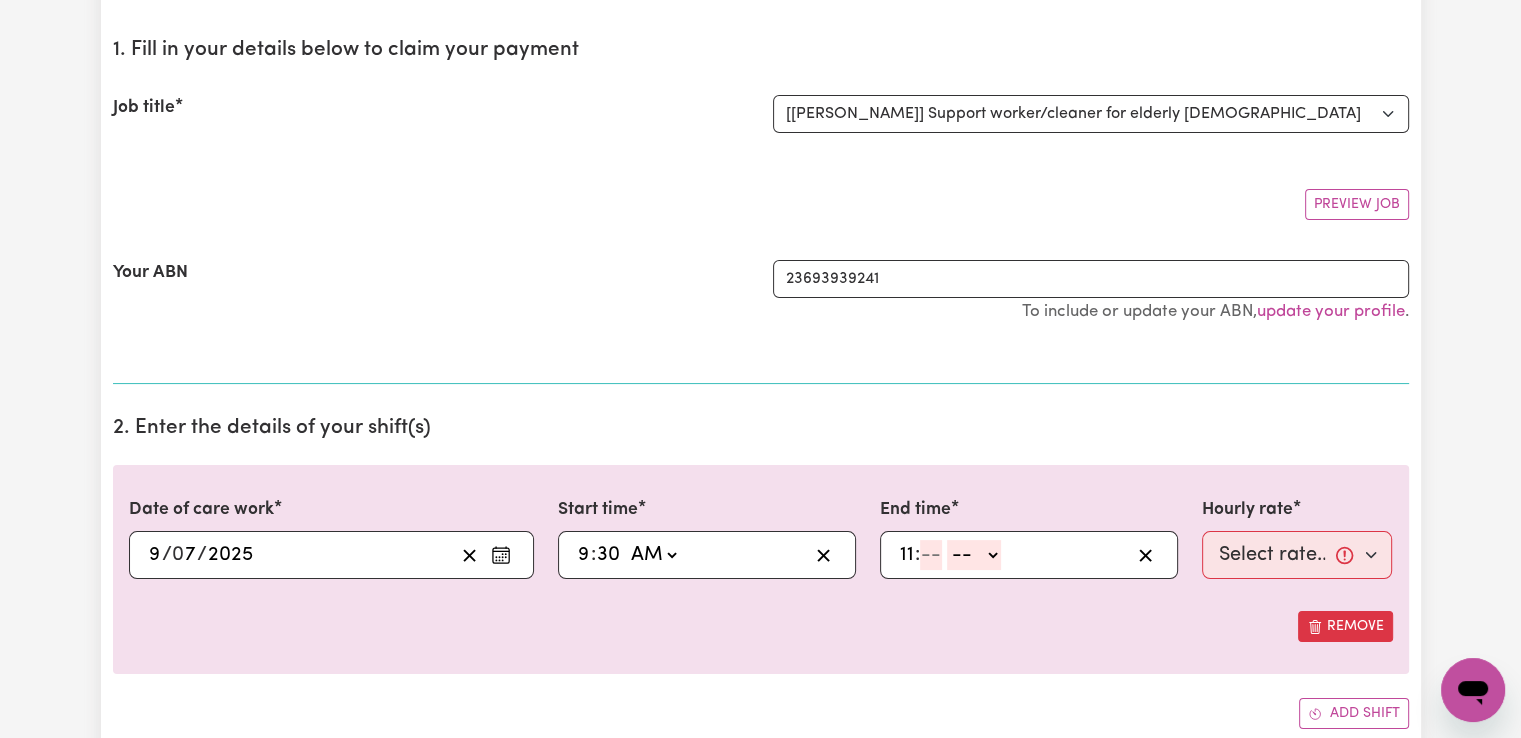 type on "11" 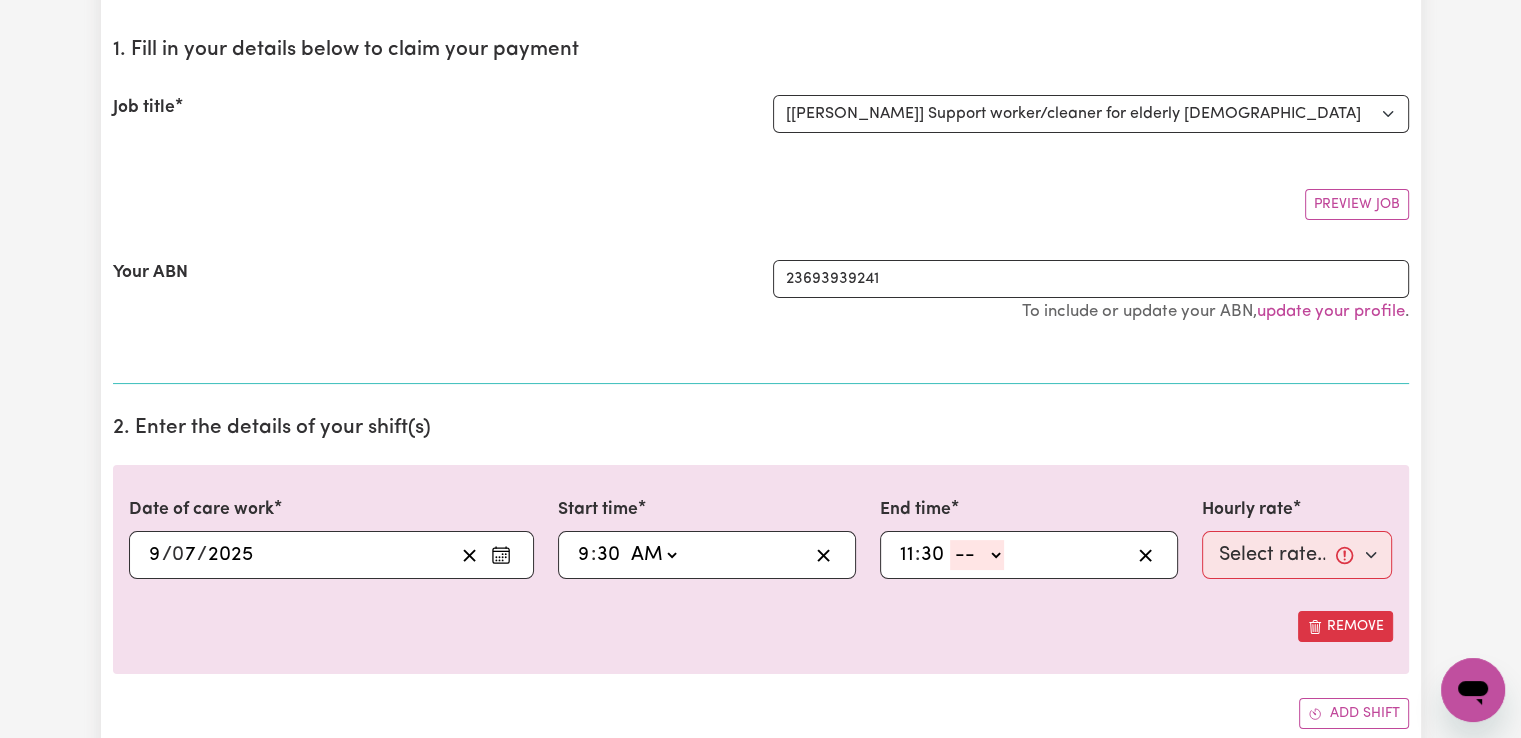 type on "30" 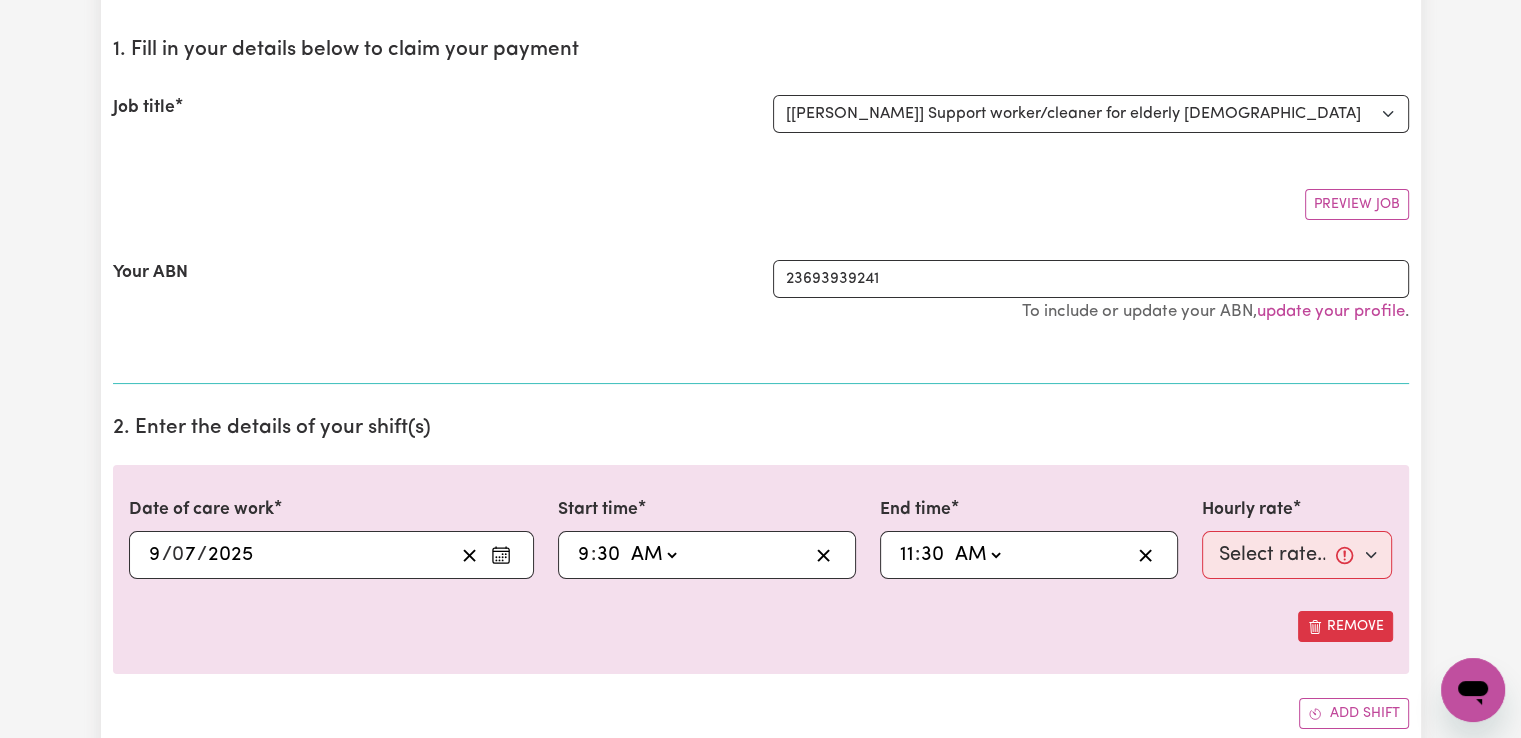 click on "-- AM PM" 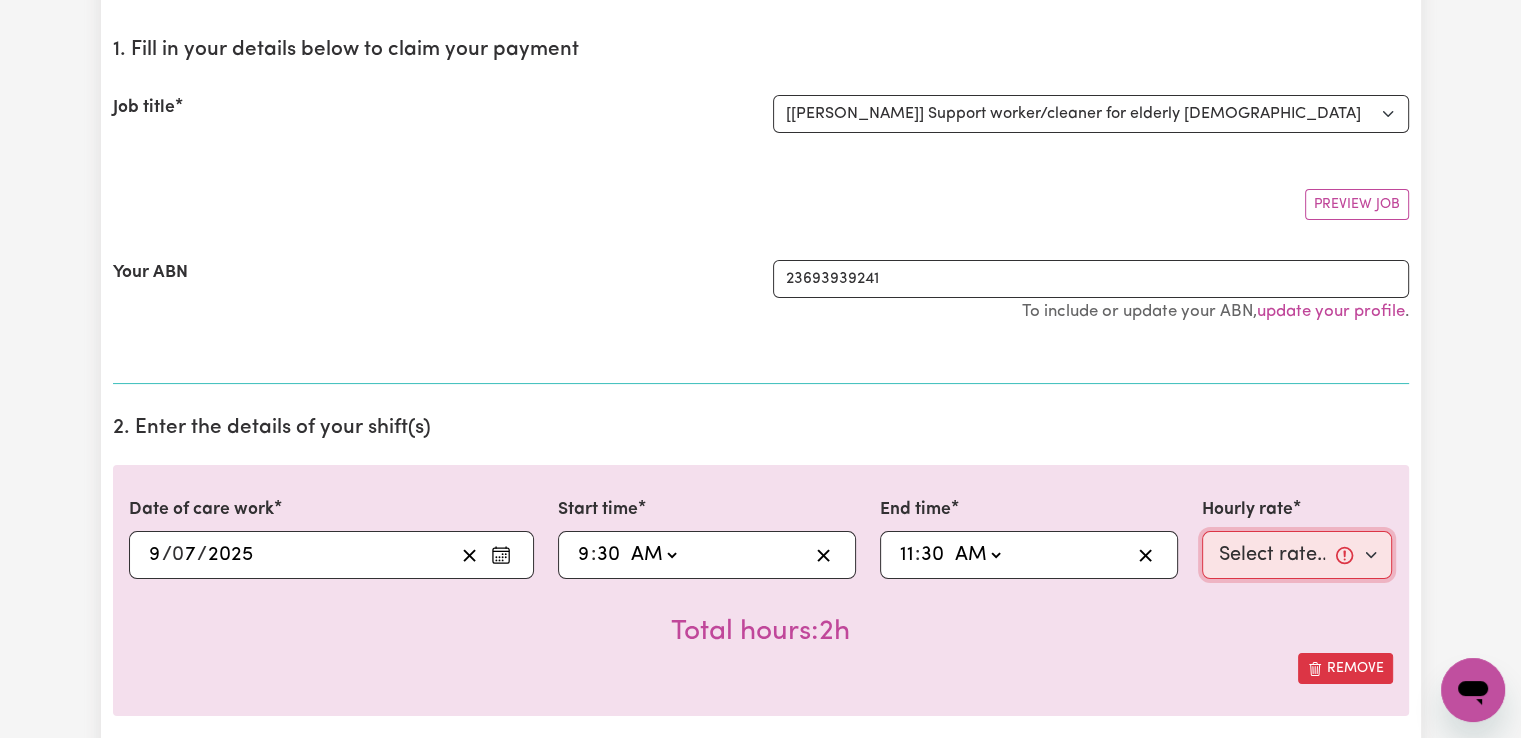 click on "Select rate... $42.00 (Weekday) $47.00 (Saturday)" at bounding box center [1297, 555] 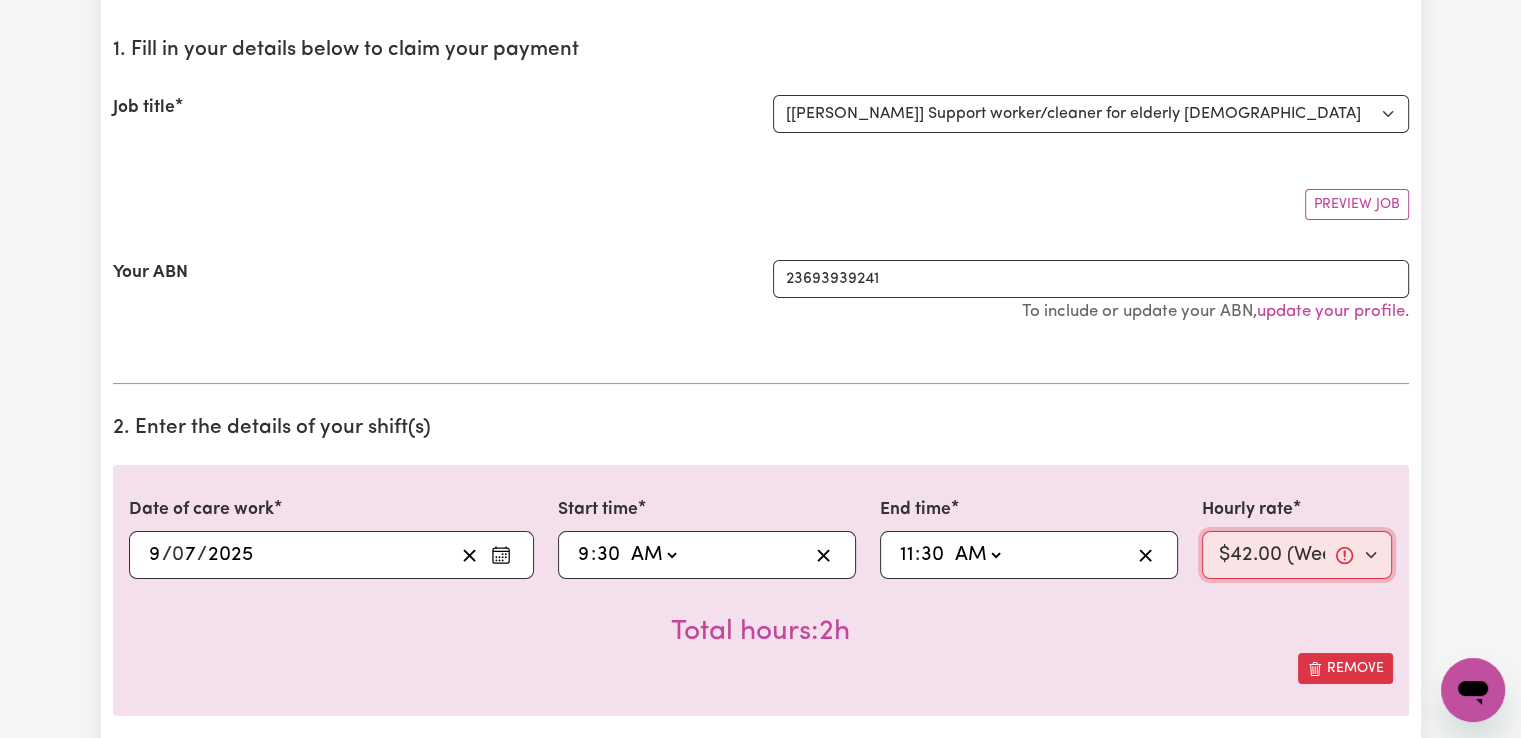 click on "Select rate... $42.00 (Weekday) $47.00 (Saturday)" at bounding box center (1297, 555) 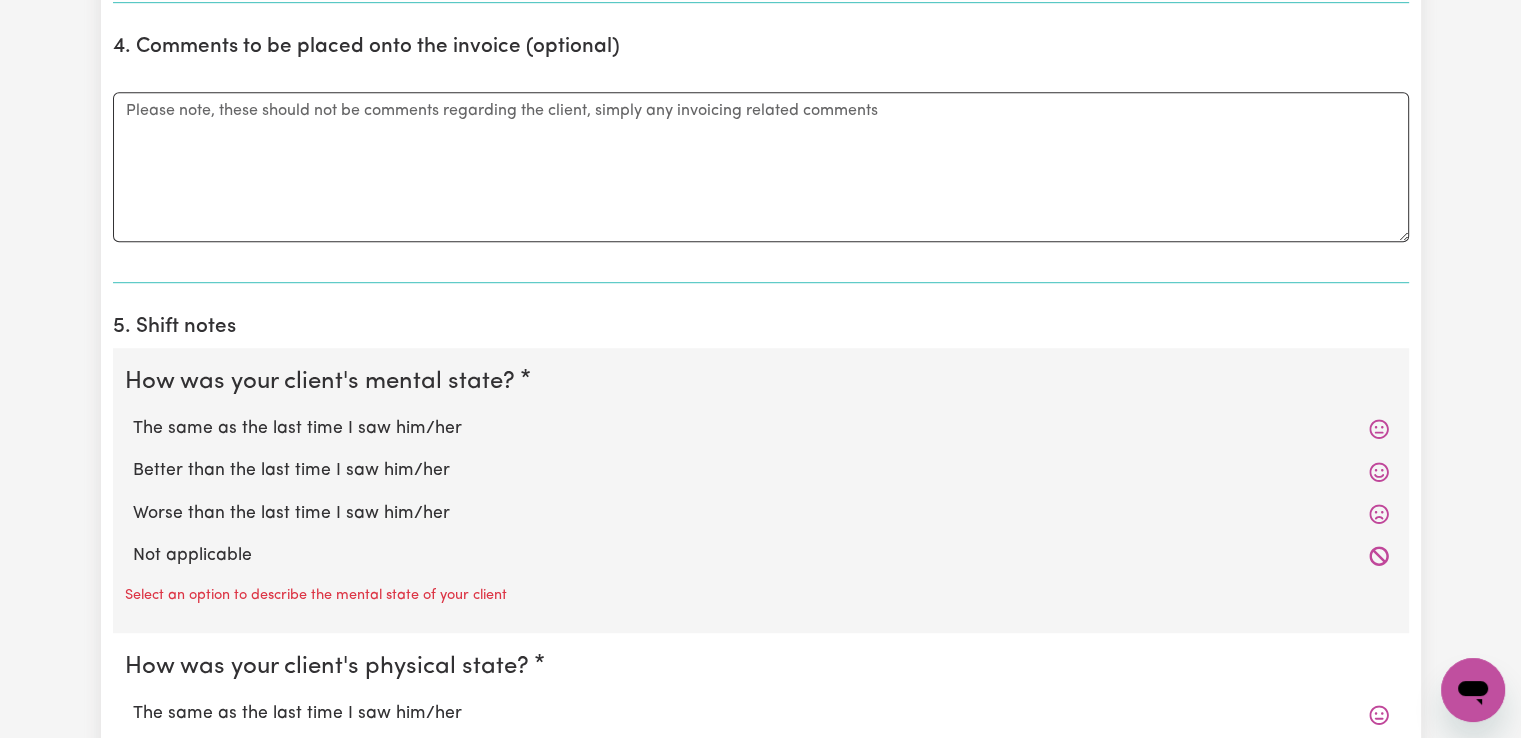 scroll, scrollTop: 1200, scrollLeft: 0, axis: vertical 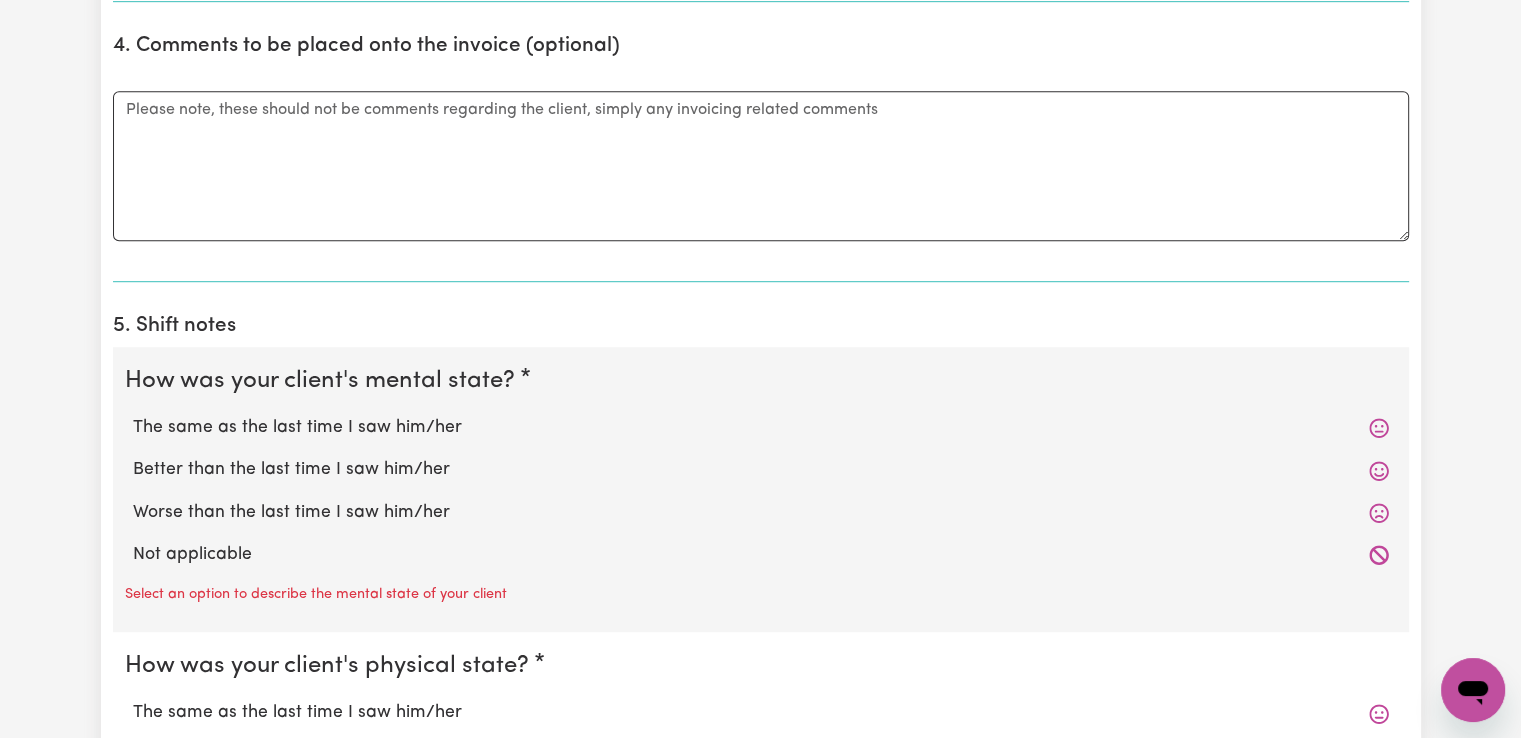 click on "The same as the last time I saw him/her" at bounding box center [761, 428] 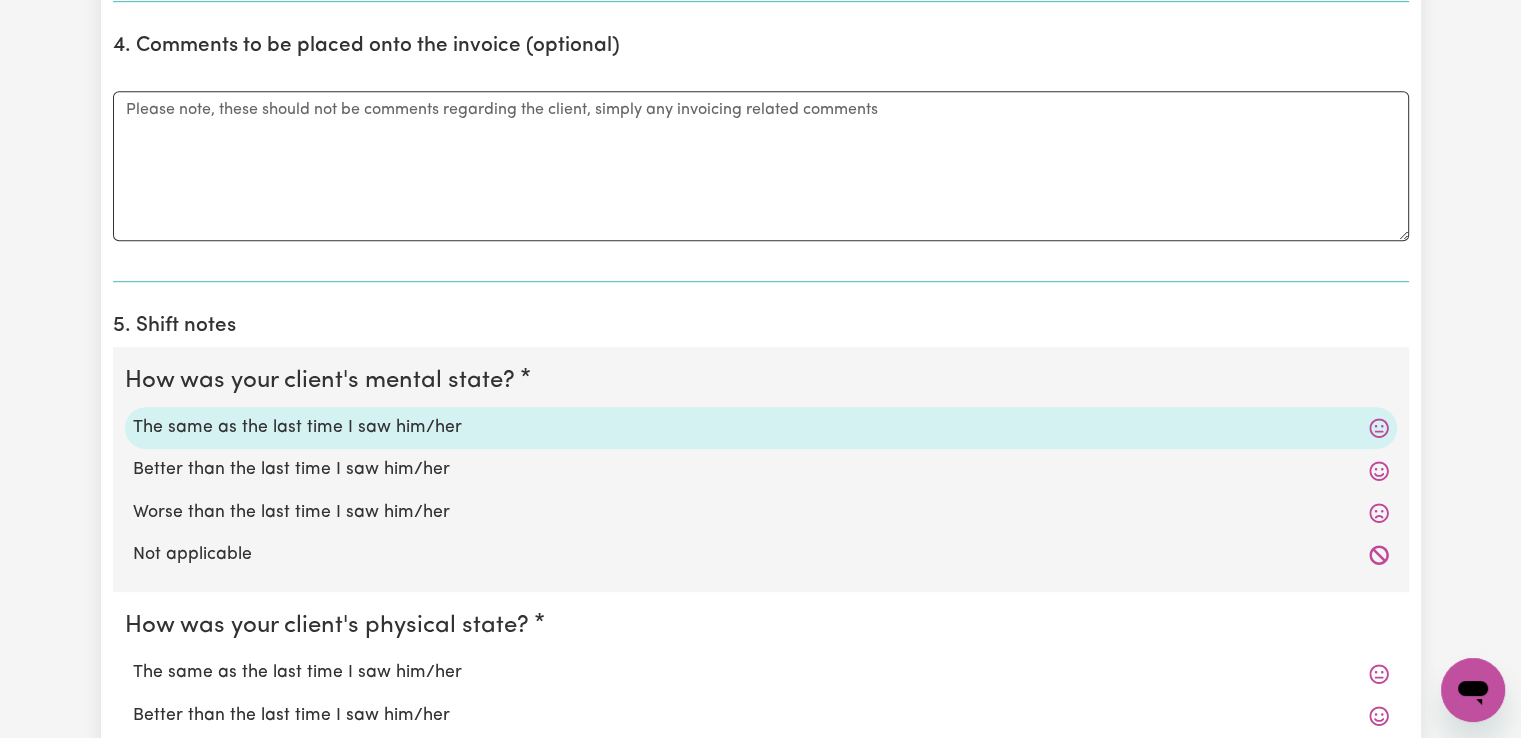 scroll, scrollTop: 1500, scrollLeft: 0, axis: vertical 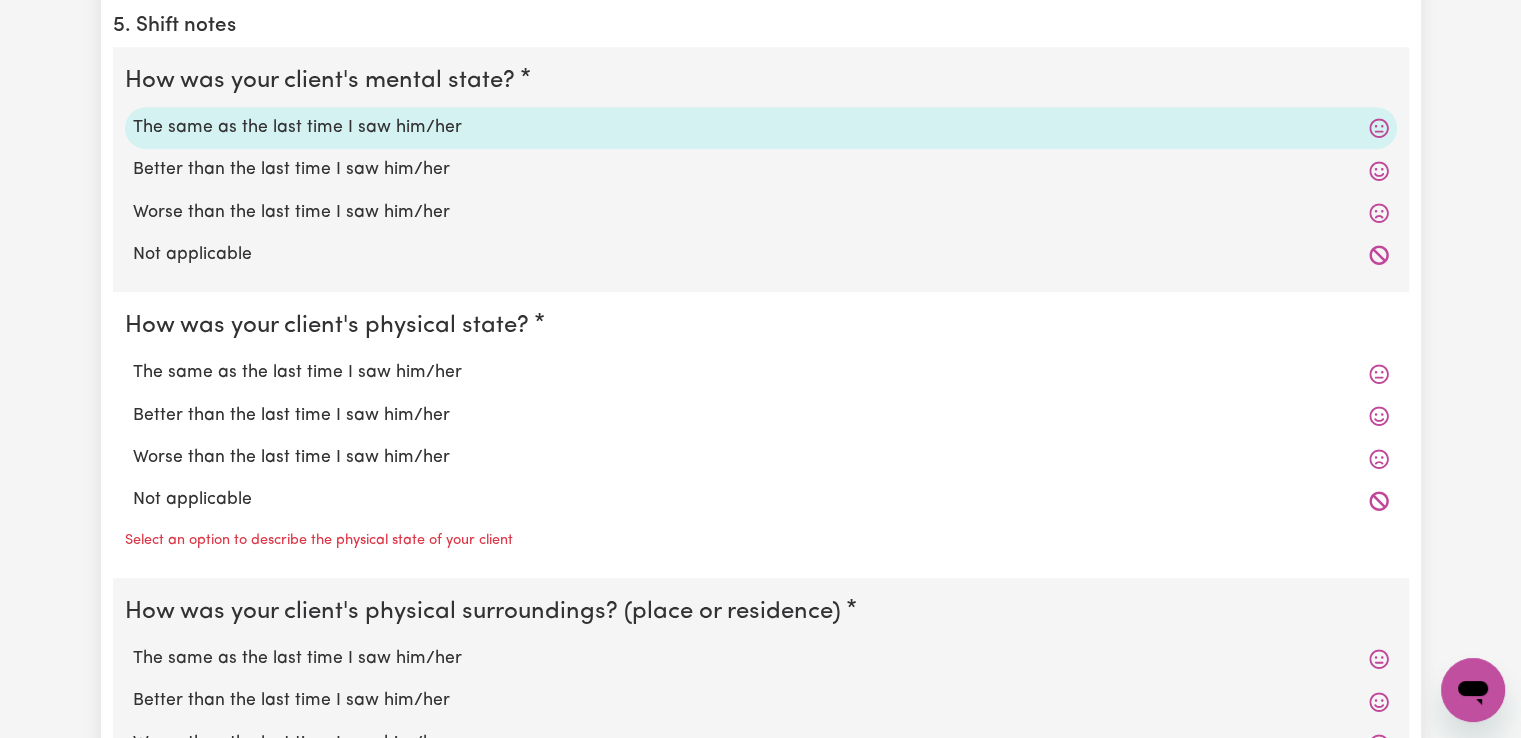 click on "The same as the last time I saw him/her" at bounding box center [761, 373] 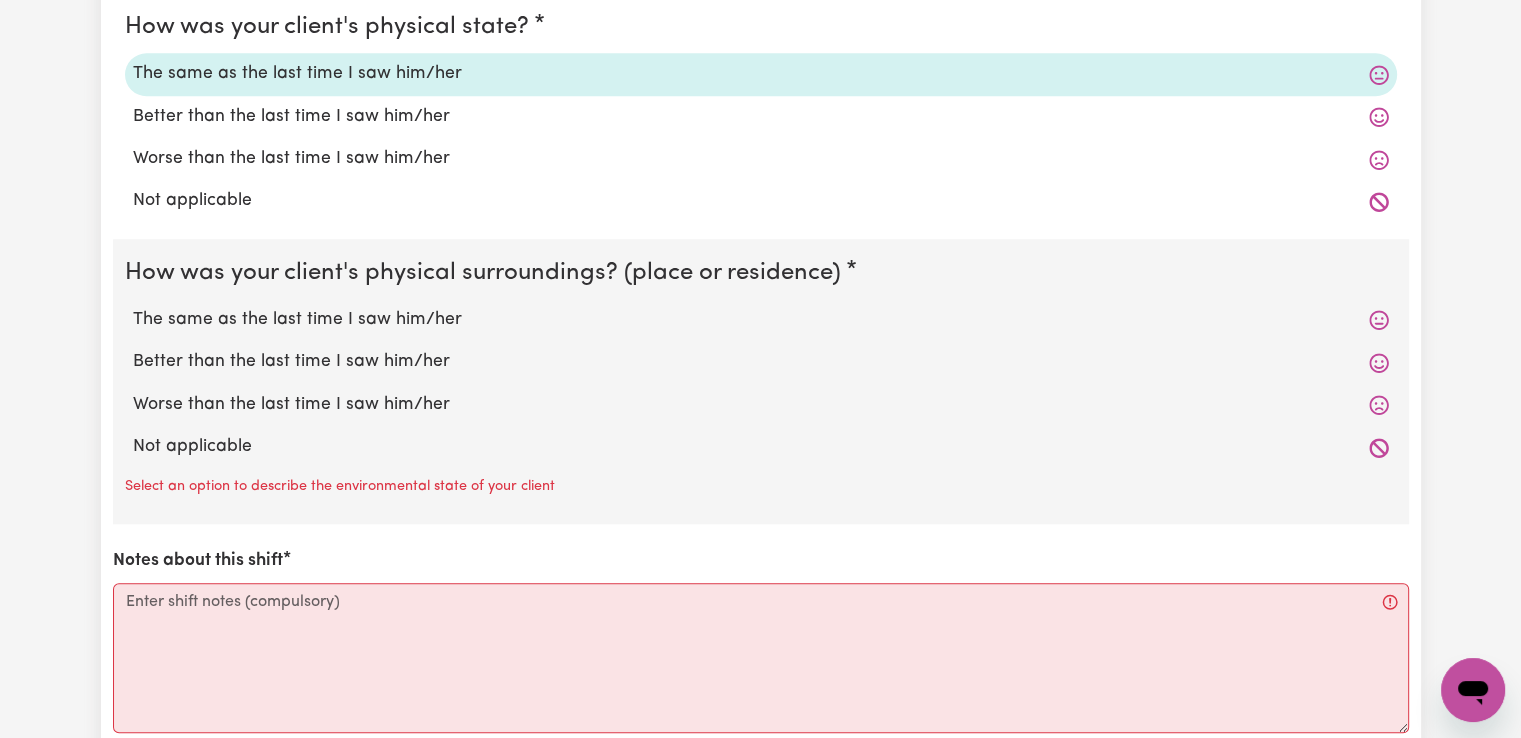 scroll, scrollTop: 1800, scrollLeft: 0, axis: vertical 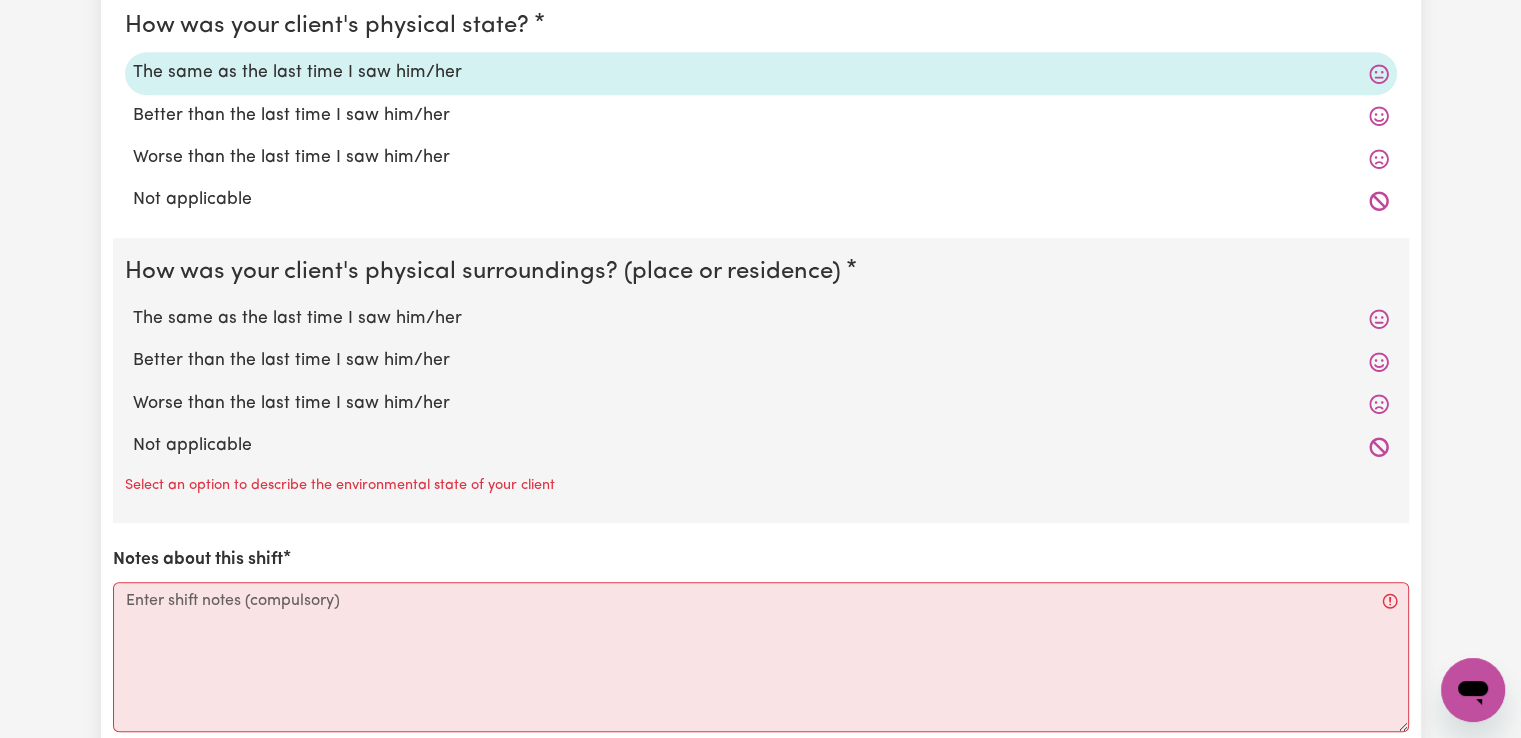 click on "The same as the last time I saw him/her" at bounding box center [761, 319] 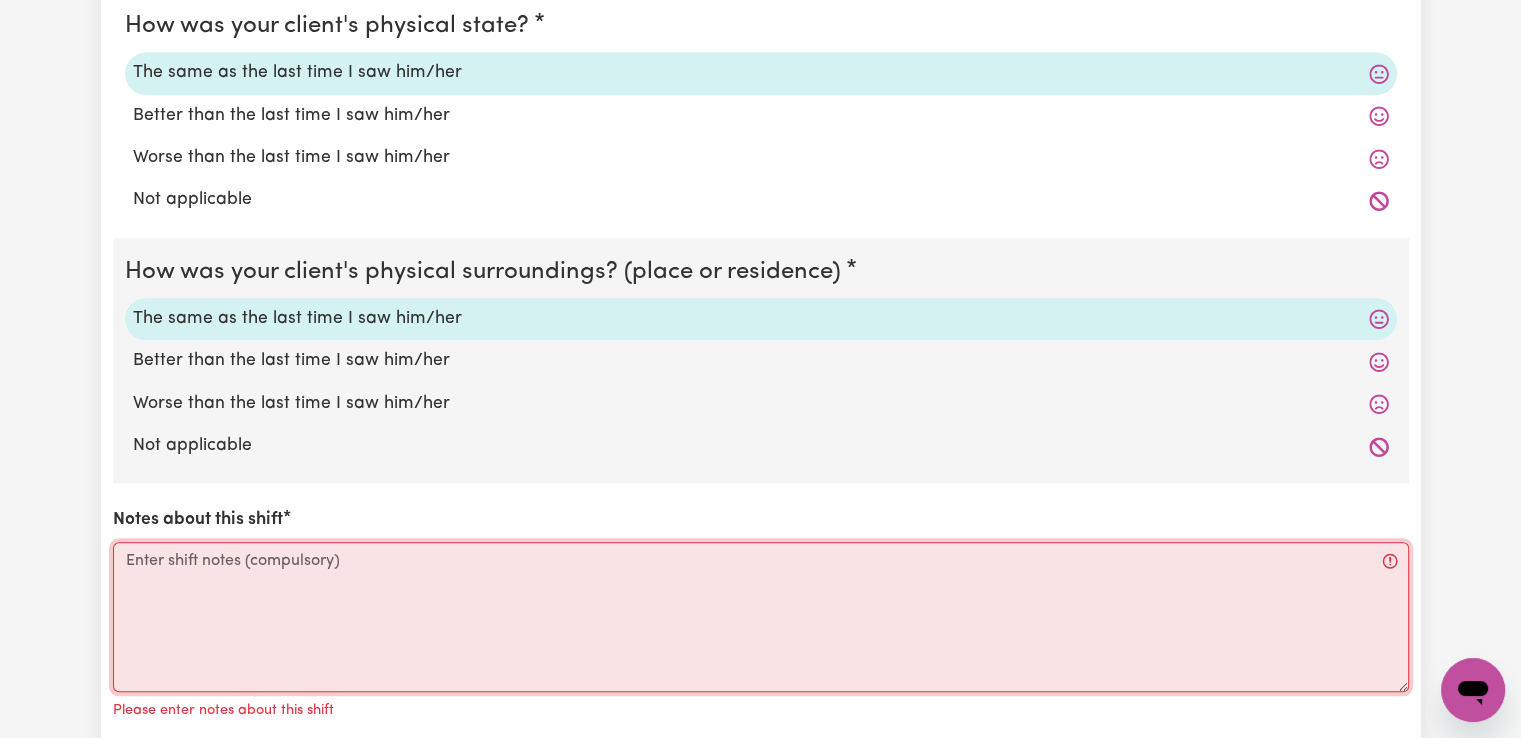 click on "Notes about this shift" at bounding box center [761, 617] 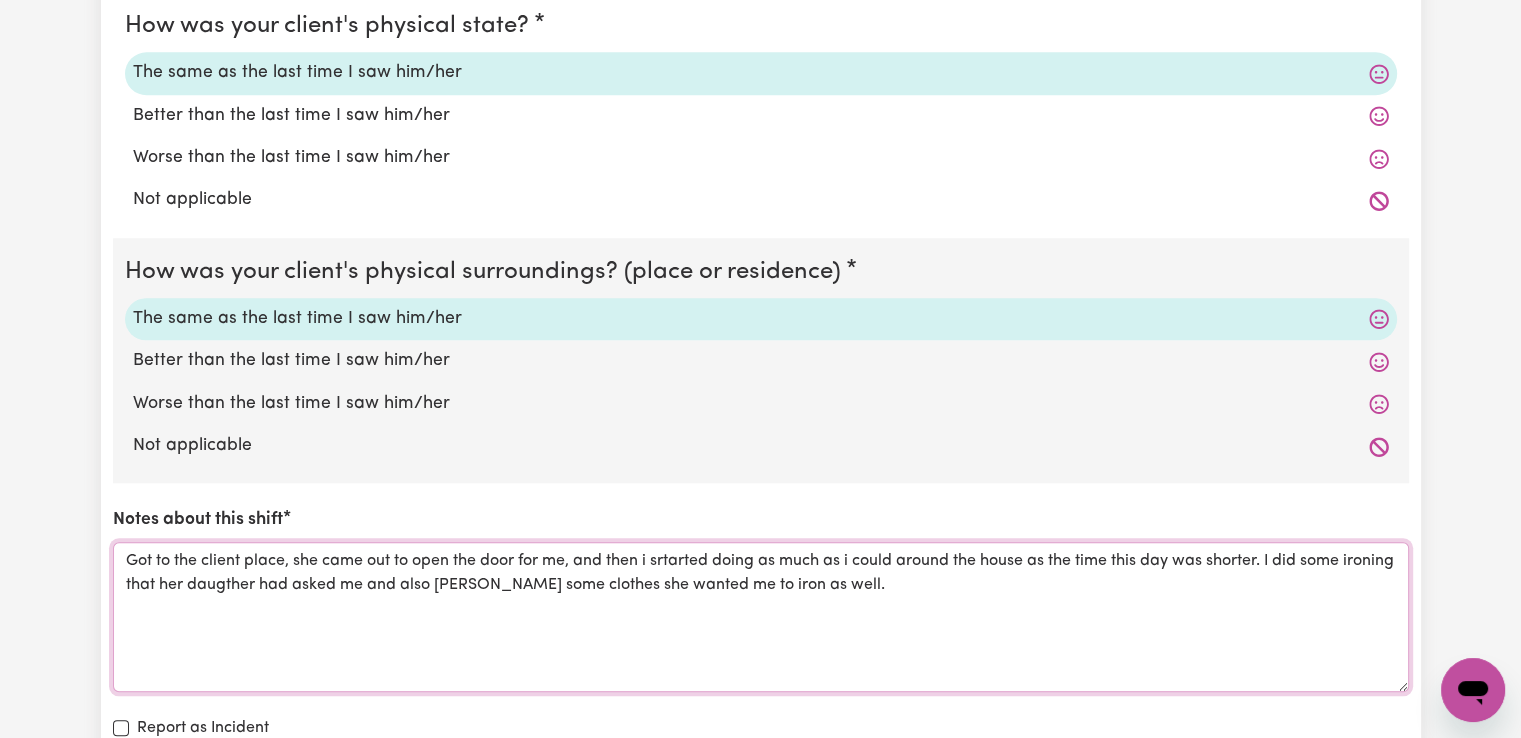 type on "Got to the client place, she came out to open the door for me, and then i srtarted doing as much as i could around the house as the time this day was shorter. I did some ironing that her daugther had asked me and also Paula brougth some clothes she wanted me to iron as well." 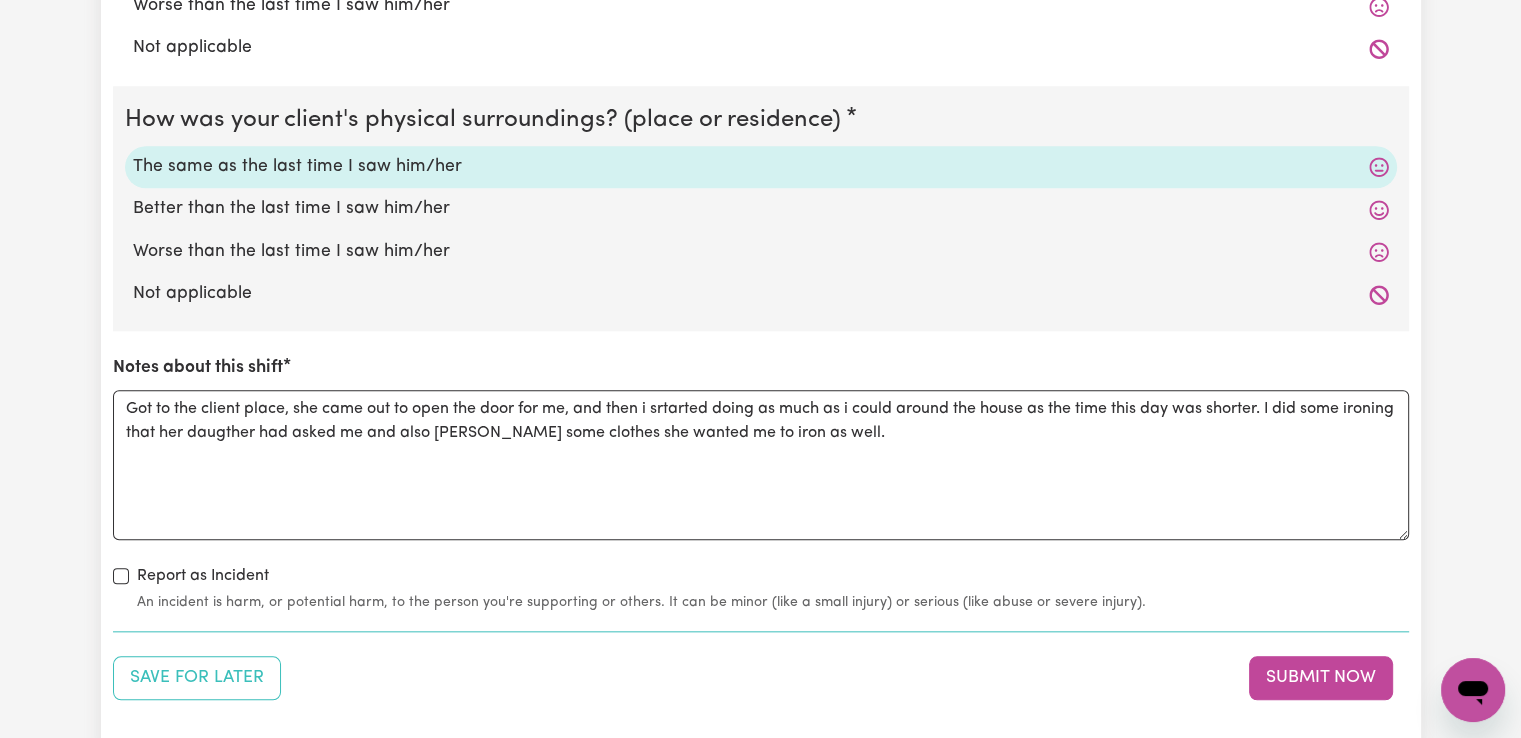 scroll, scrollTop: 1951, scrollLeft: 0, axis: vertical 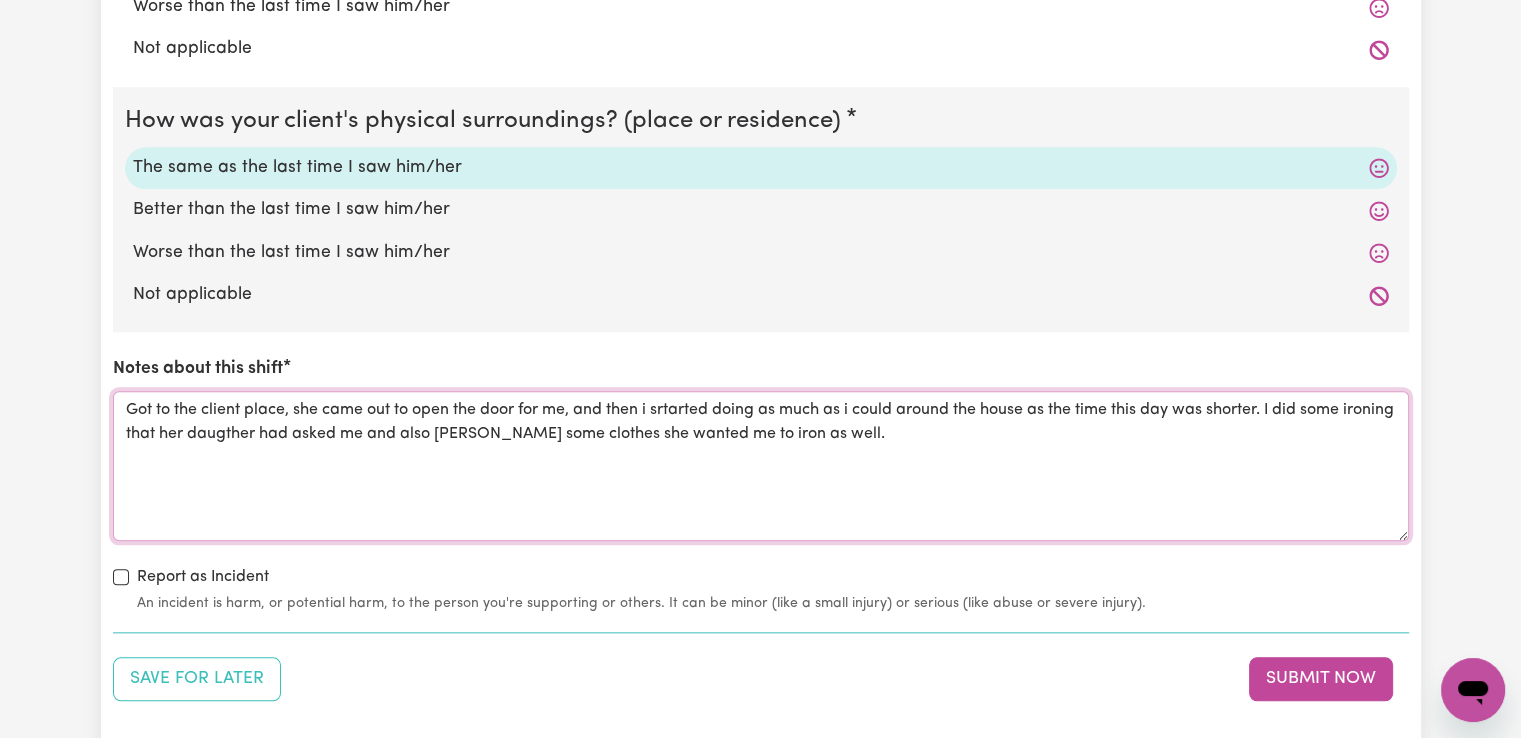 click on "Got to the client place, she came out to open the door for me, and then i srtarted doing as much as i could around the house as the time this day was shorter. I did some ironing that her daugther had asked me and also Paula brougth some clothes she wanted me to iron as well." at bounding box center (761, 466) 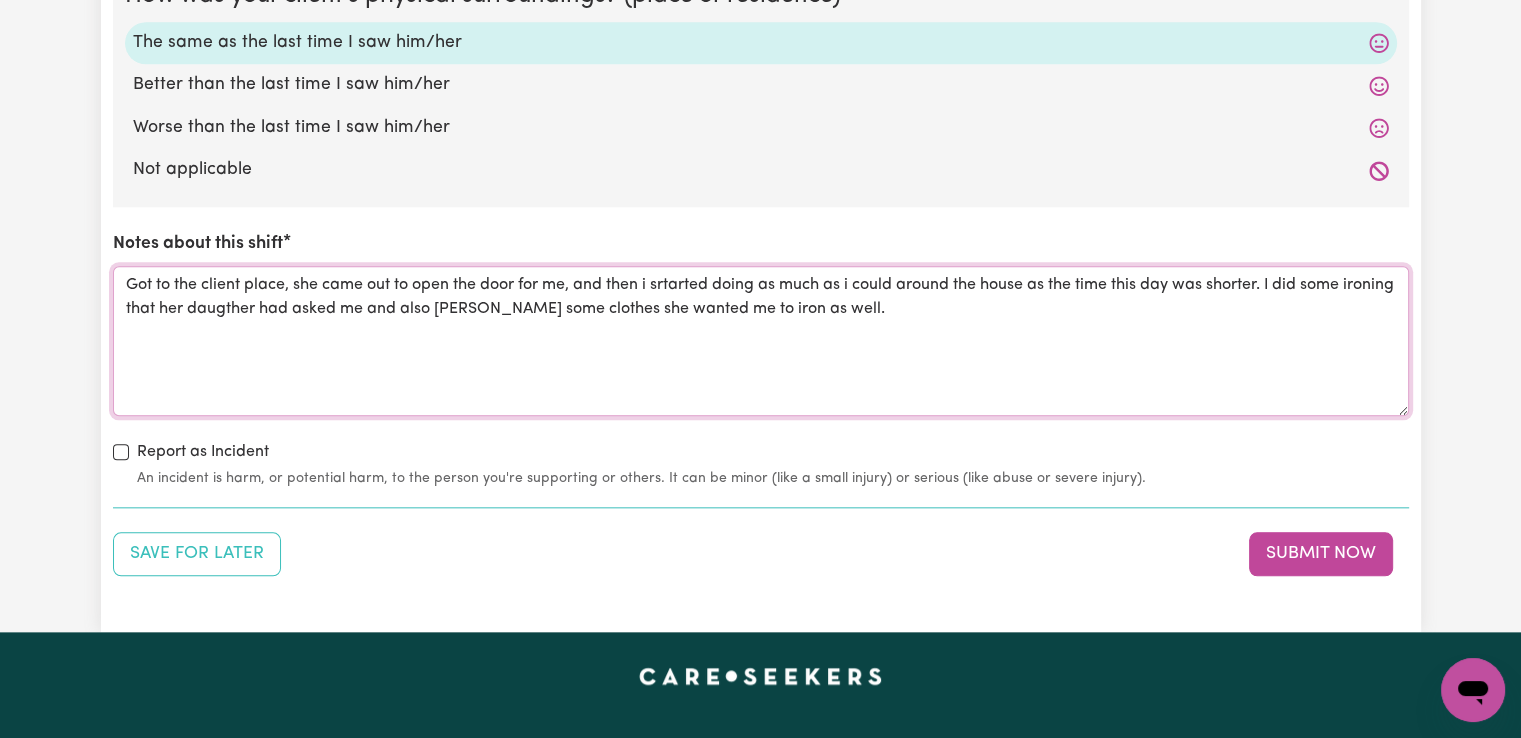scroll, scrollTop: 2351, scrollLeft: 0, axis: vertical 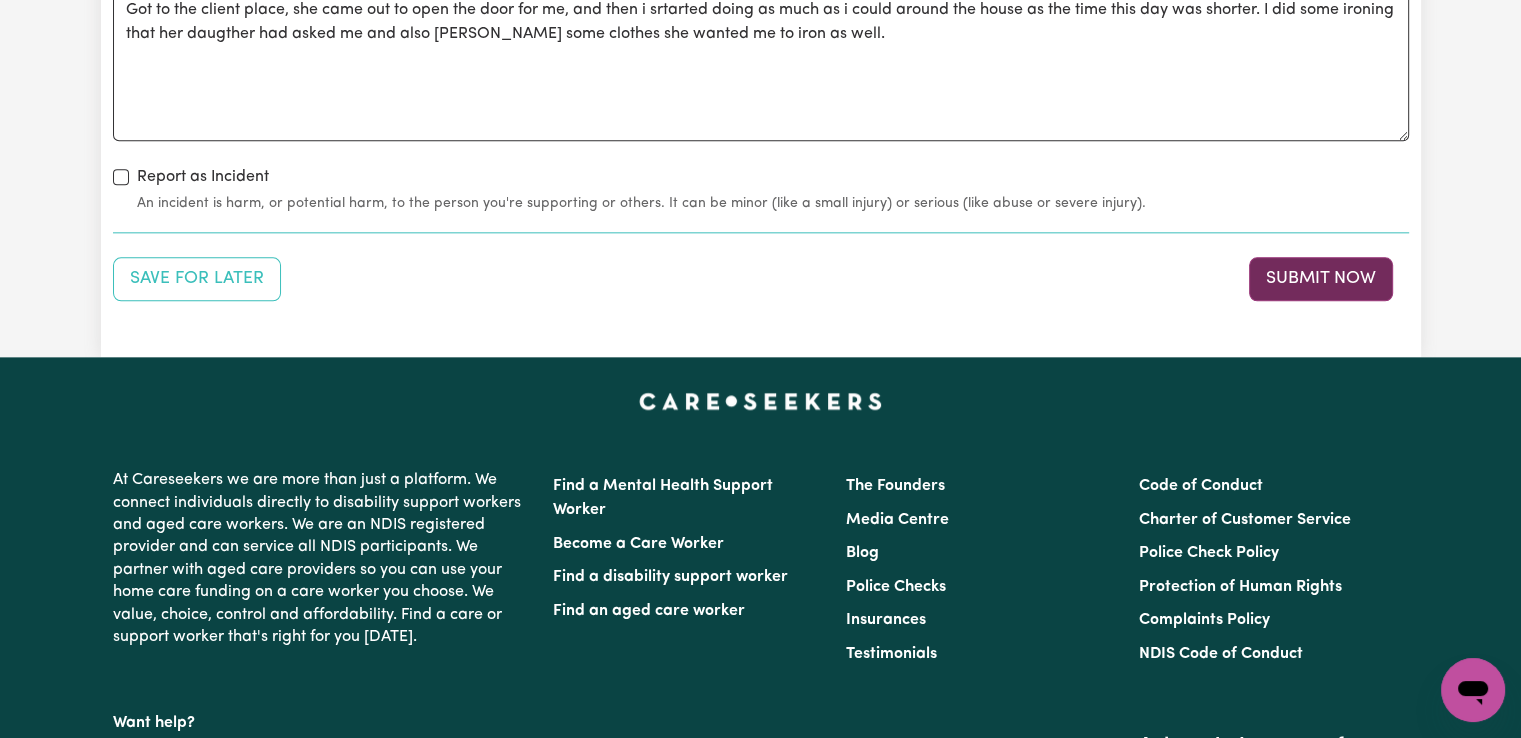 click on "Submit Now" at bounding box center (1321, 279) 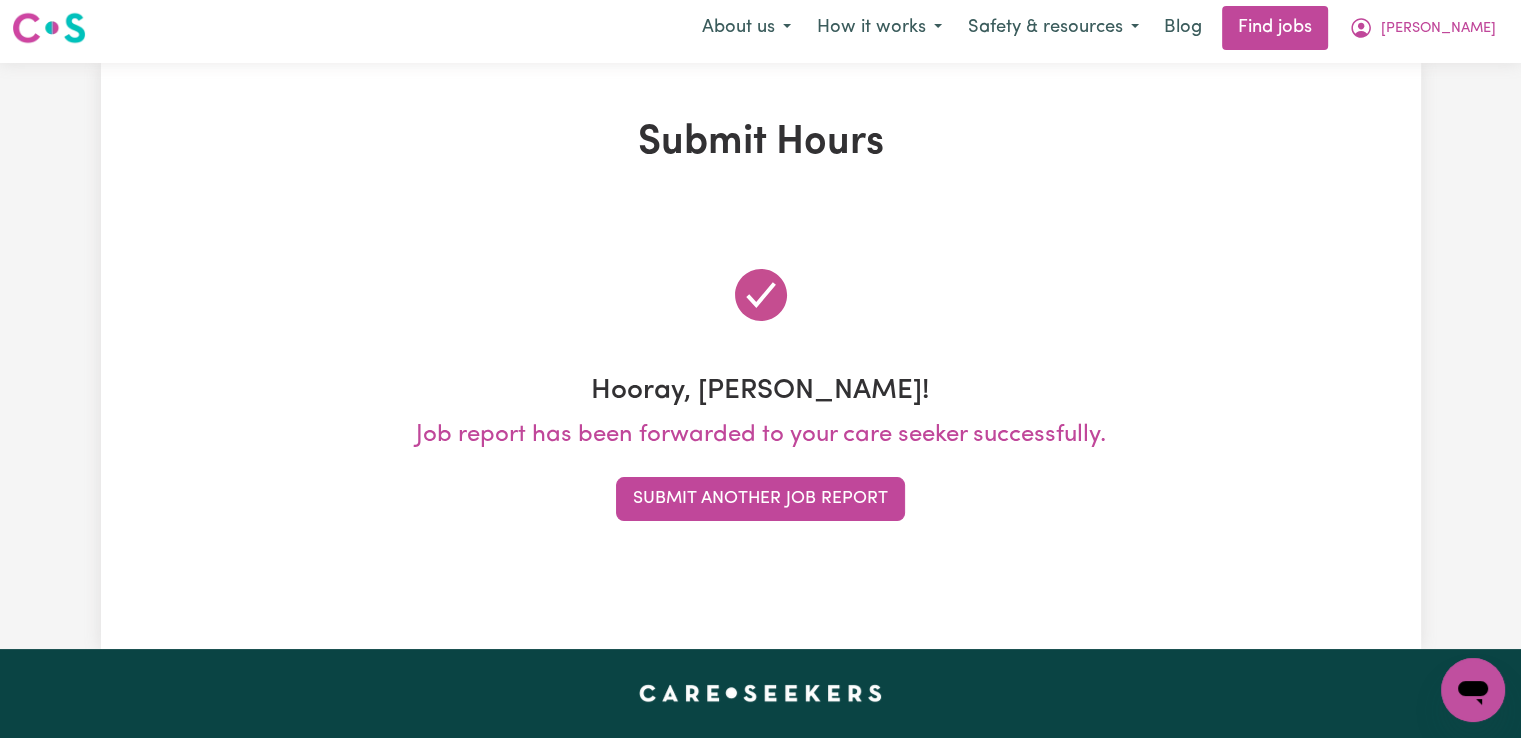 scroll, scrollTop: 0, scrollLeft: 0, axis: both 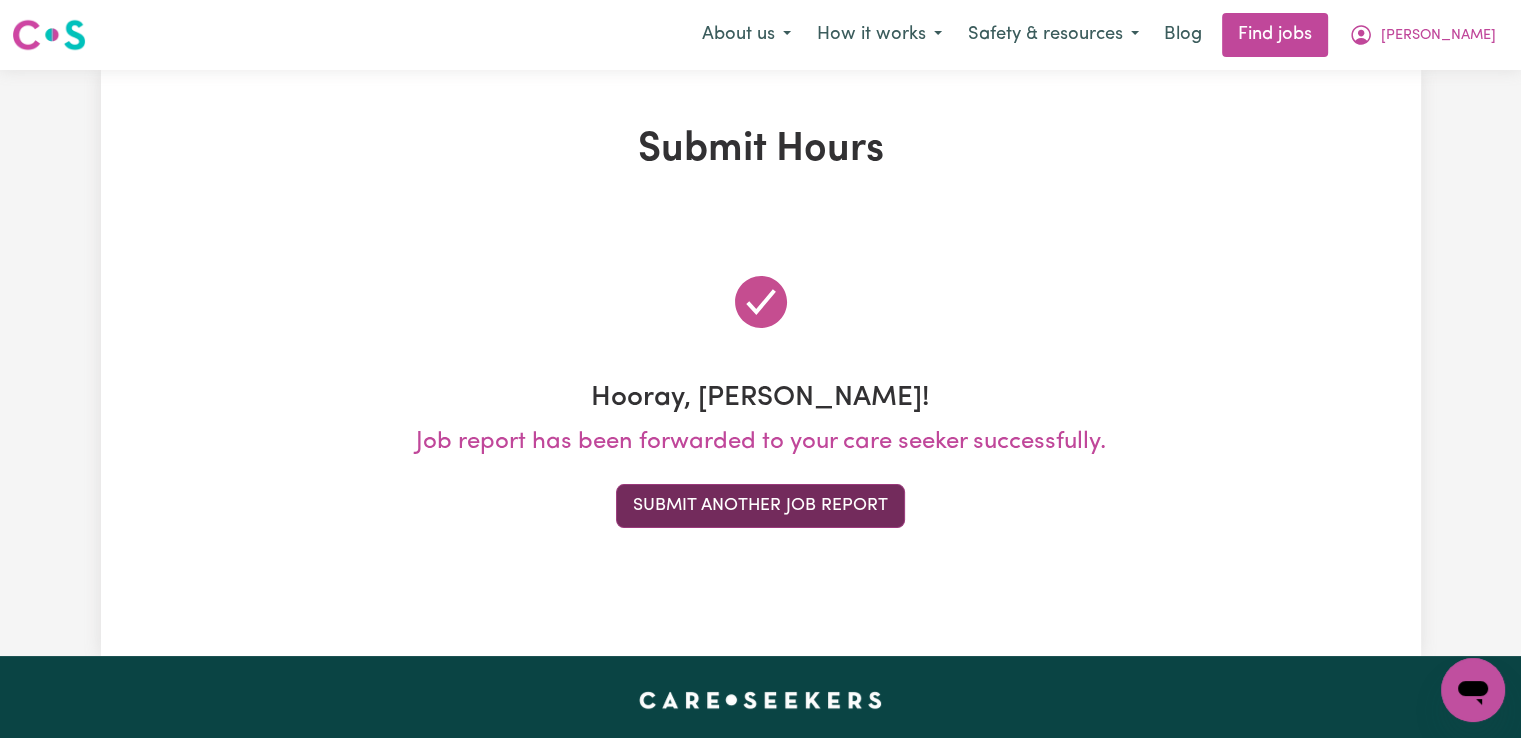 click on "Submit Another Job Report" at bounding box center [760, 506] 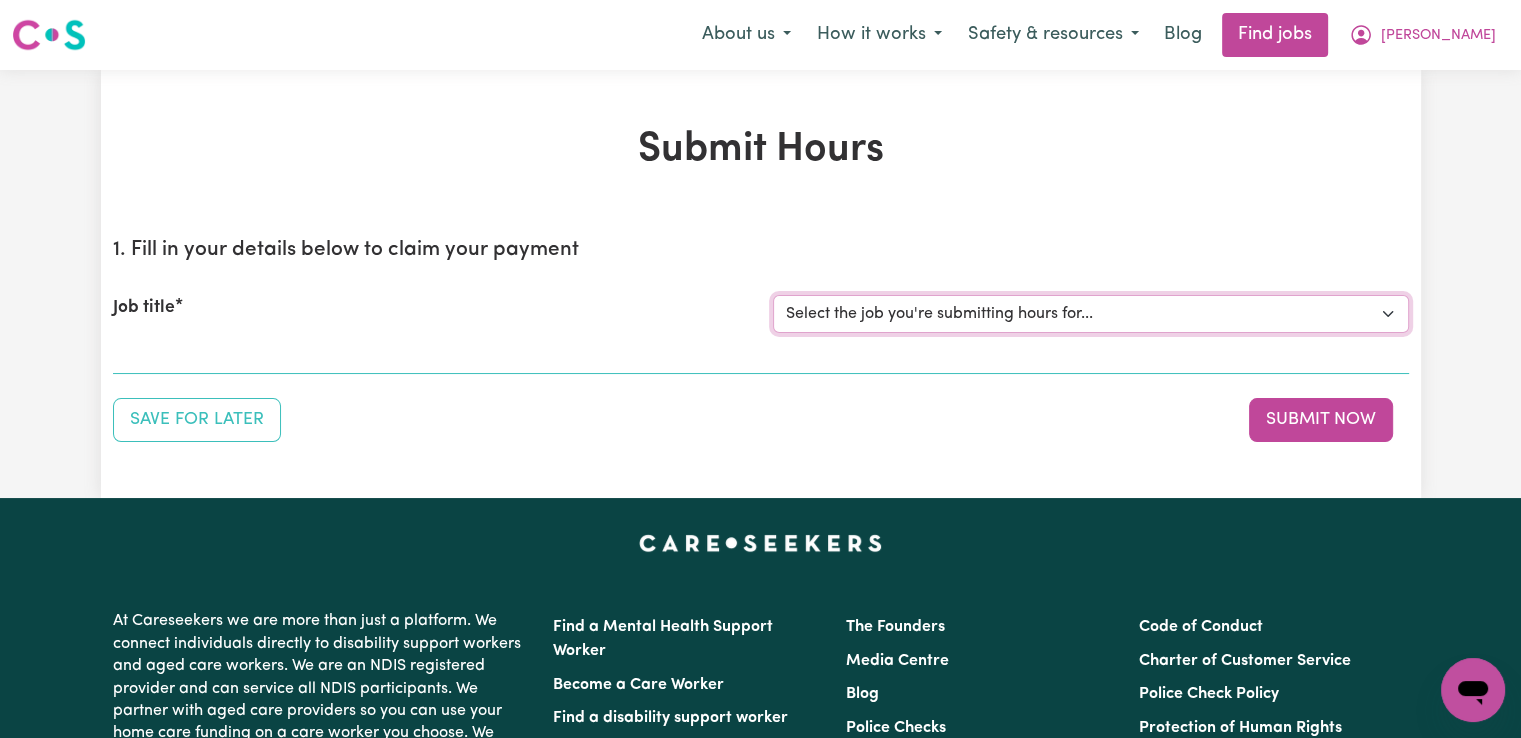 click on "Select the job you're submitting hours for... [Paula de Casanove] Support worker/cleaner for elderly lady [John Blanch] Female Support Worker Needed Fortnight Monday - Matraville, NSW [Demetrios  Vartis] Female Support Worker Needed In Kingsford, NSW [Margaret Ann  Doherty] Female Support Worker Needed Every Monday And Thursday Afternoon -  Alexandria, NSW" at bounding box center (1091, 314) 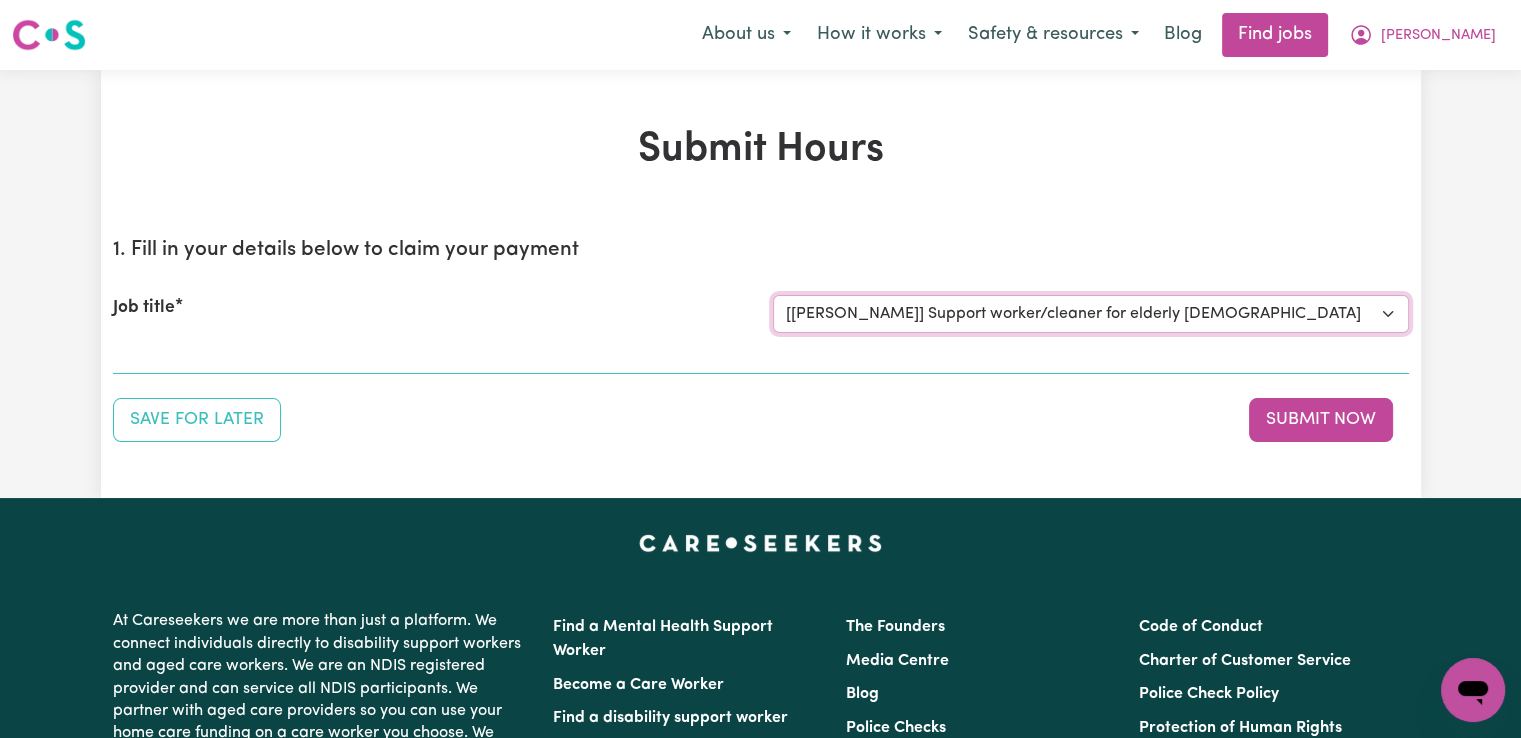 click on "Select the job you're submitting hours for... [Paula de Casanove] Support worker/cleaner for elderly lady [John Blanch] Female Support Worker Needed Fortnight Monday - Matraville, NSW [Demetrios  Vartis] Female Support Worker Needed In Kingsford, NSW [Margaret Ann  Doherty] Female Support Worker Needed Every Monday And Thursday Afternoon -  Alexandria, NSW" at bounding box center (1091, 314) 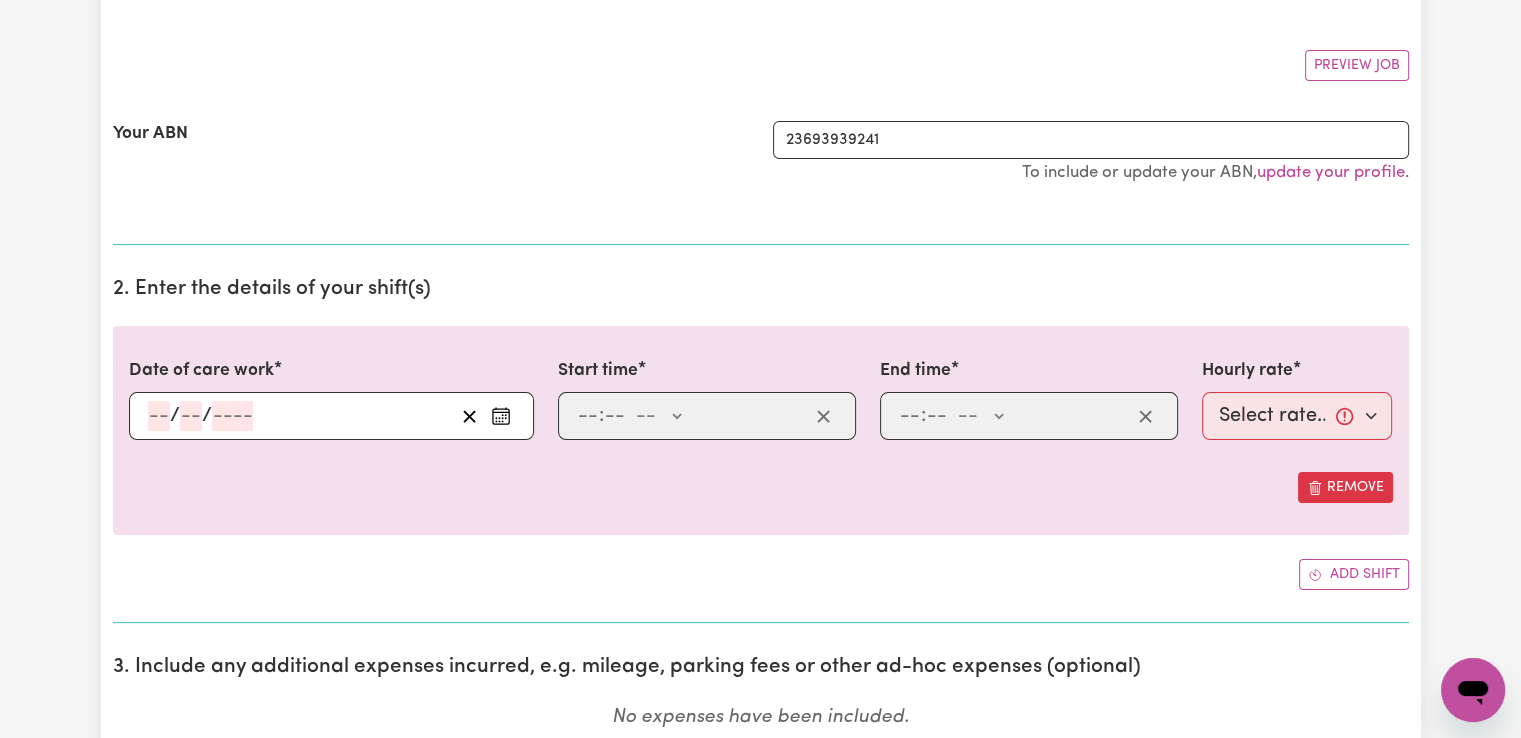 scroll, scrollTop: 600, scrollLeft: 0, axis: vertical 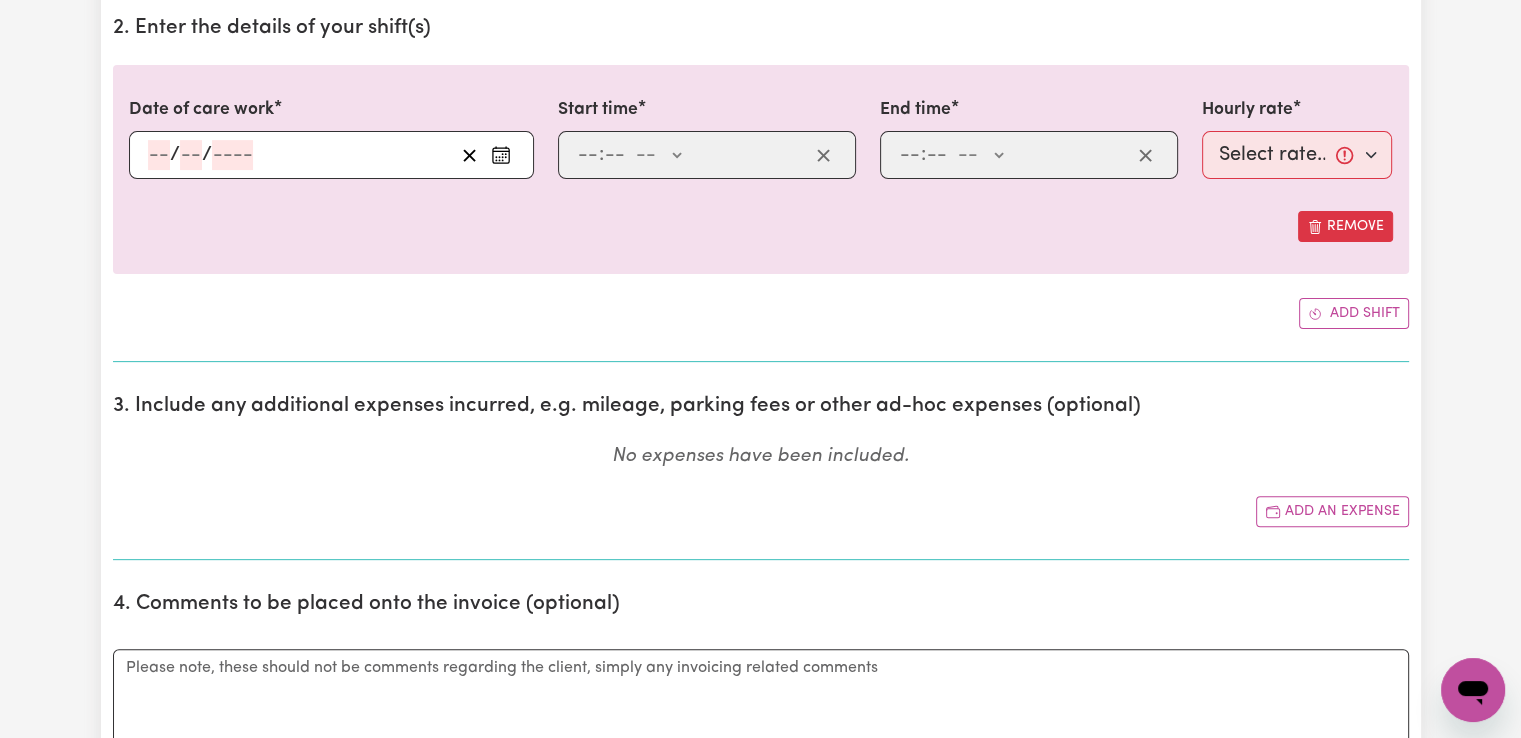 click on "/ /" at bounding box center (300, 155) 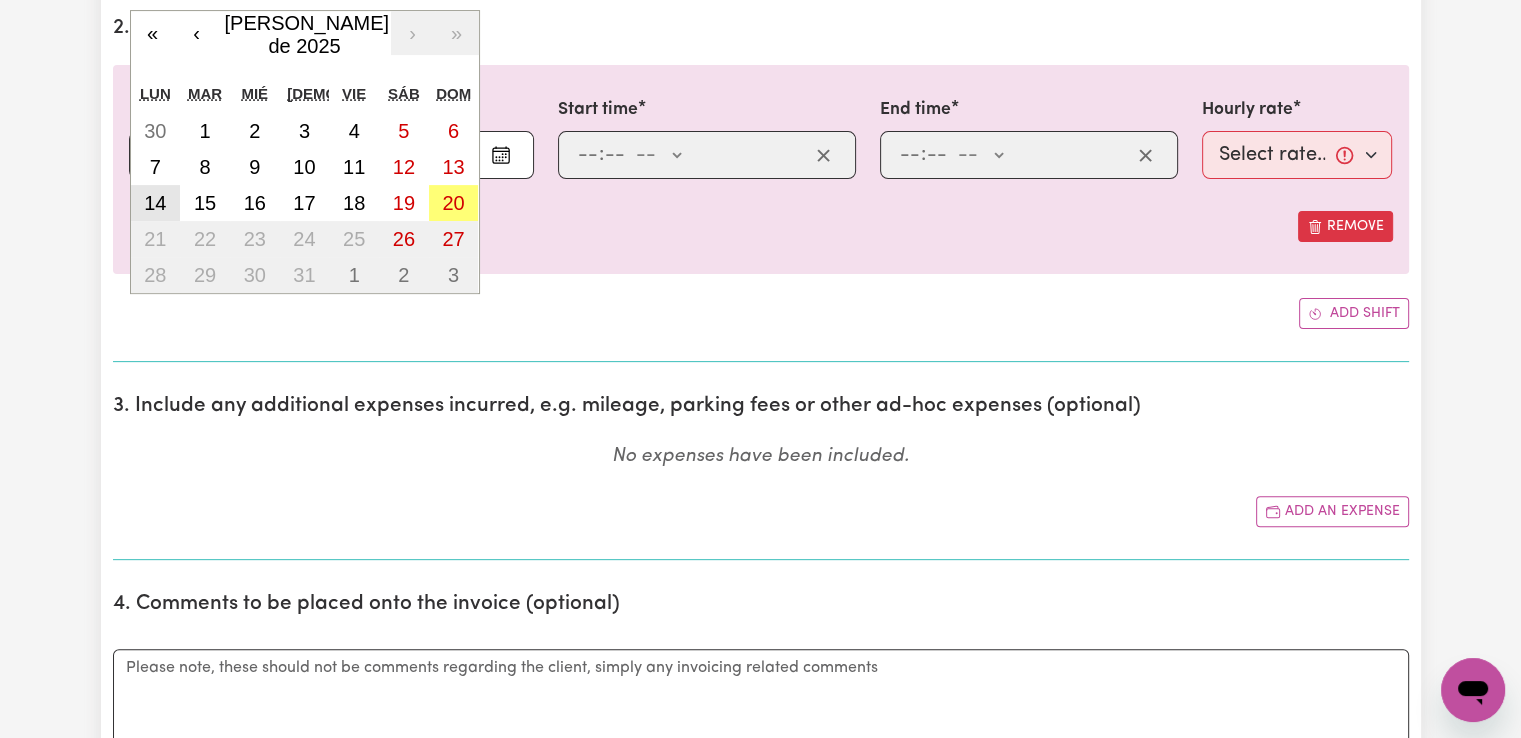click on "14" at bounding box center [155, 203] 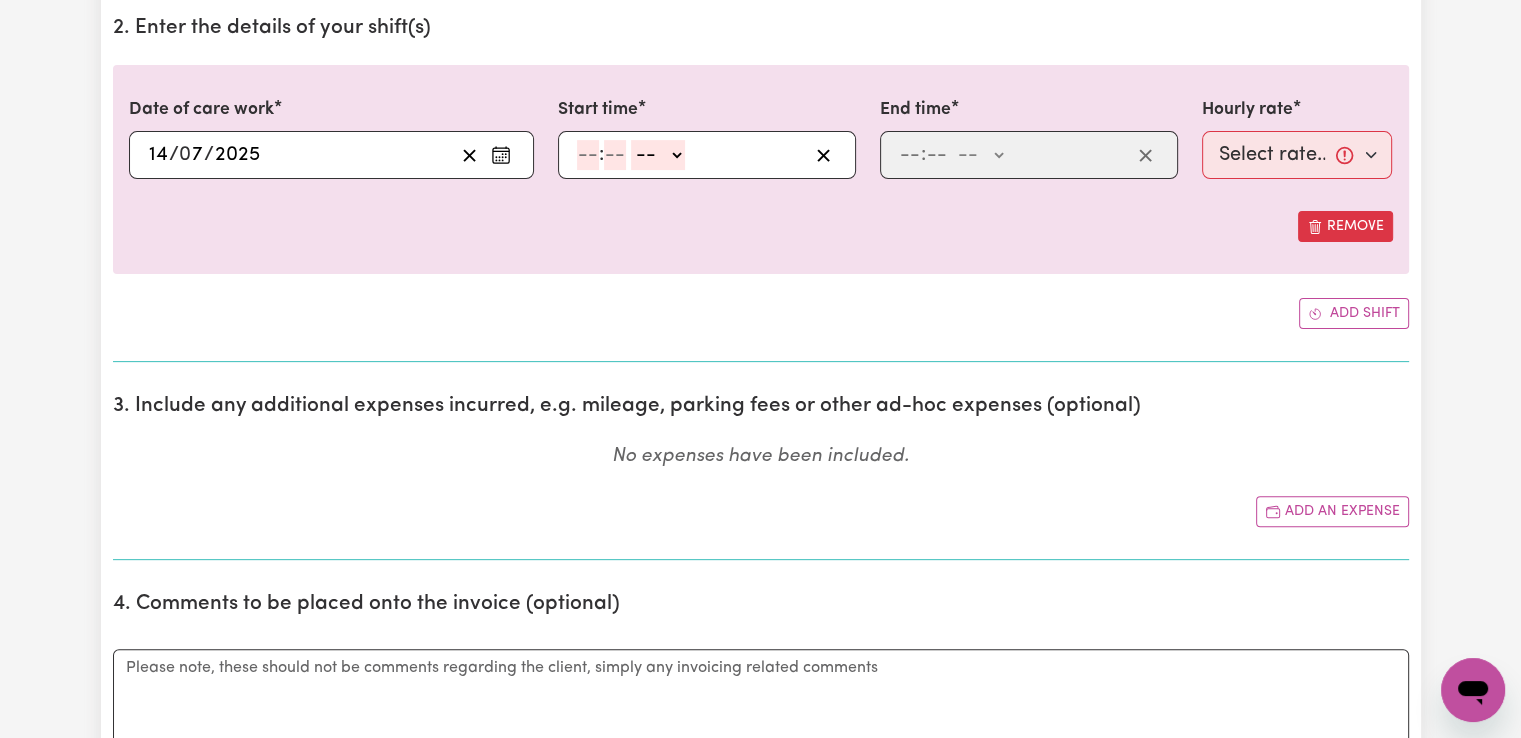 click 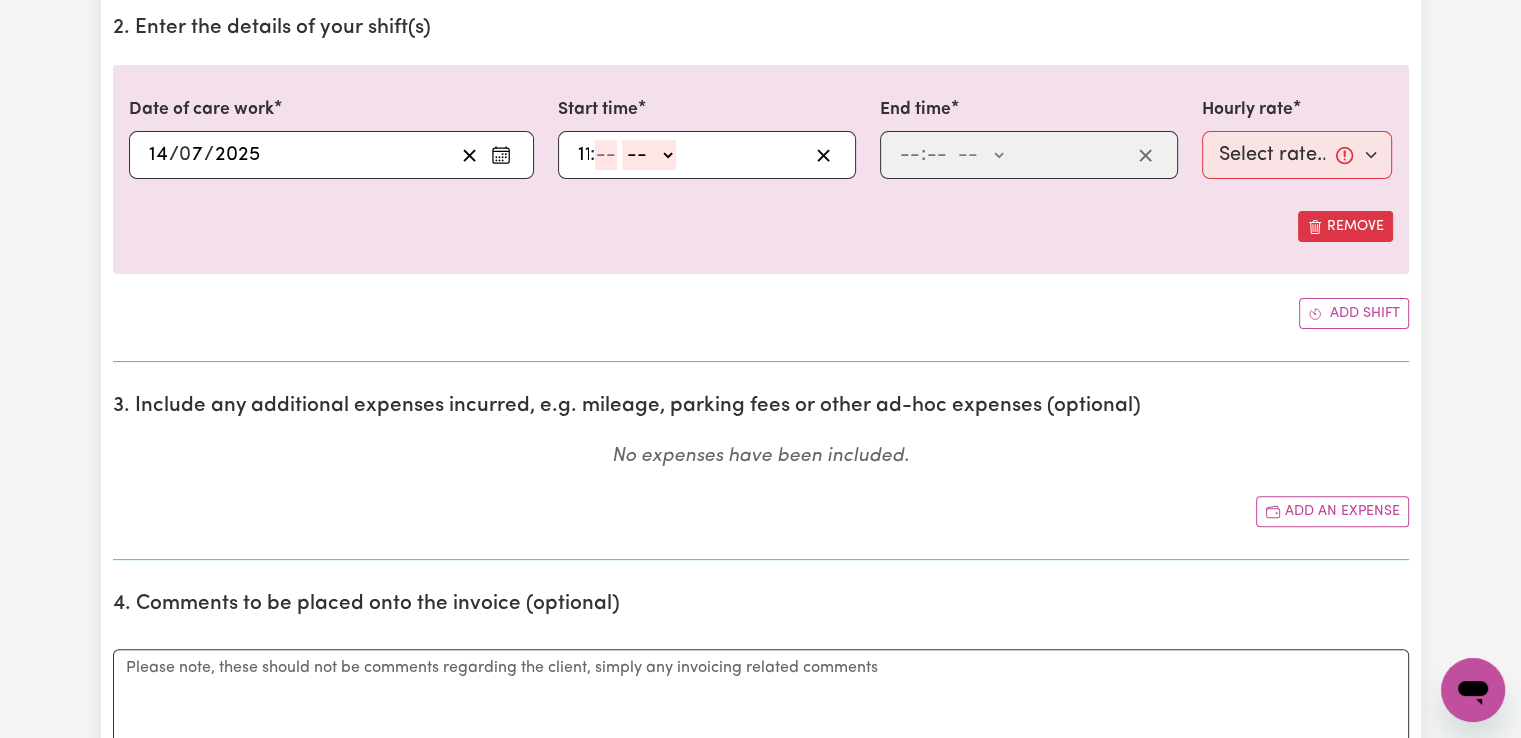 type on "11" 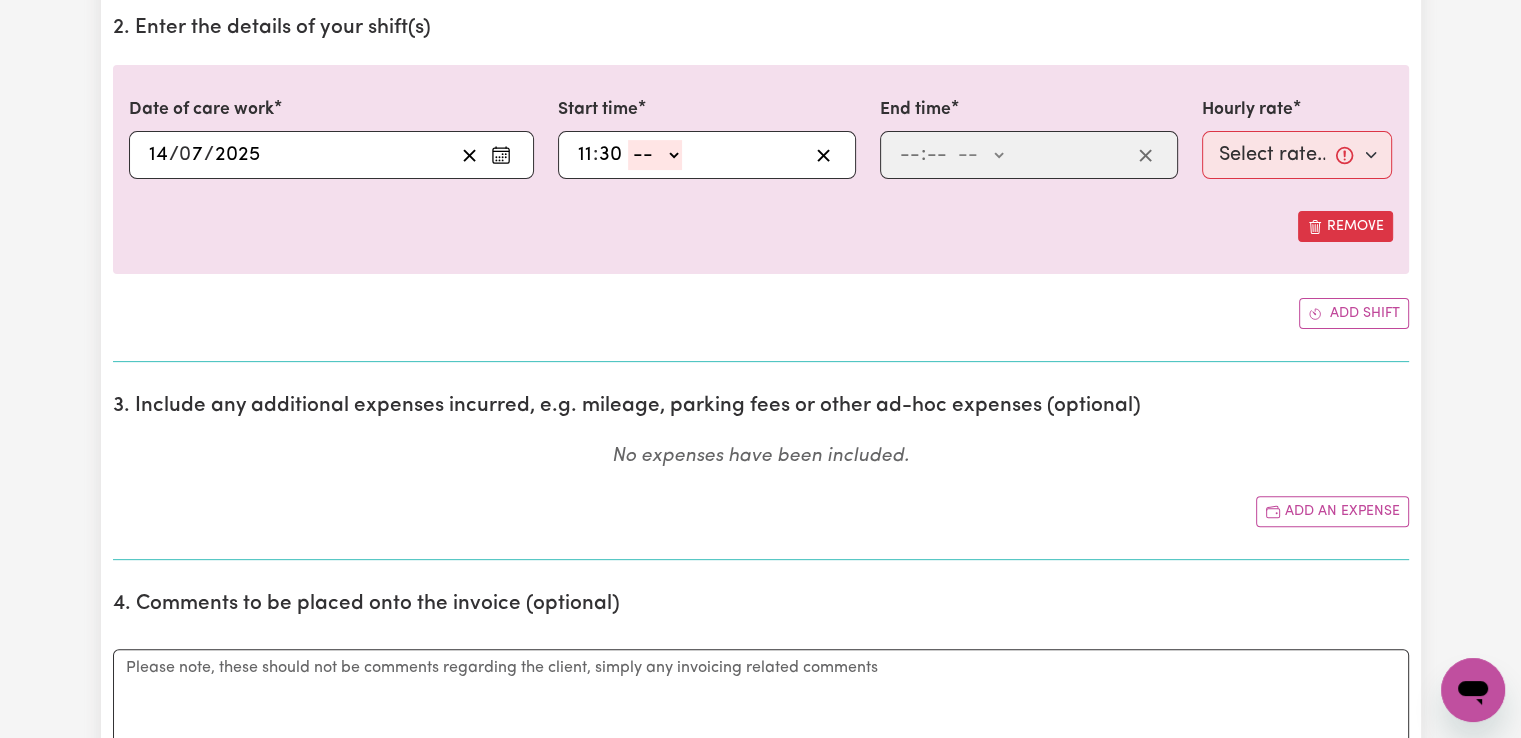 type on "30" 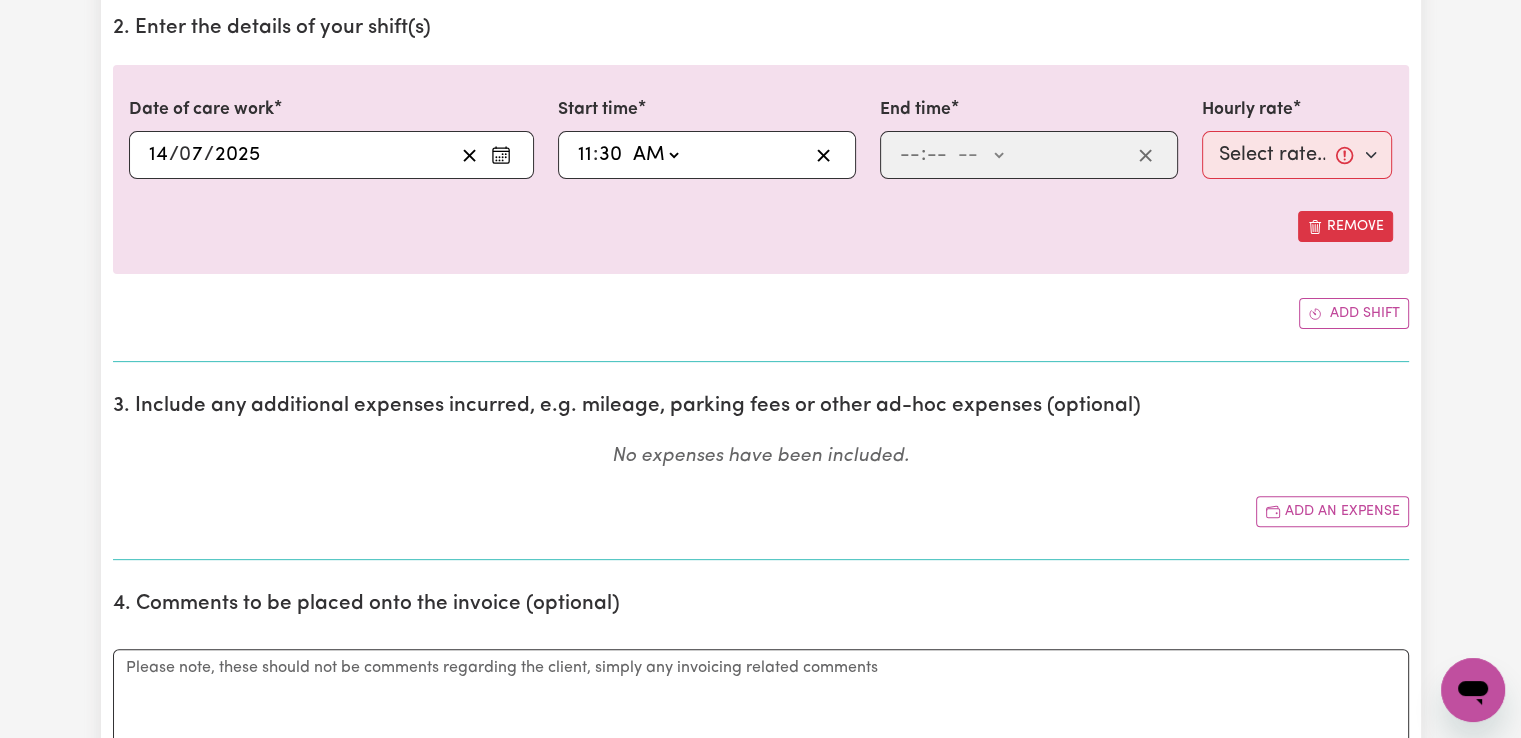 type on "11:30" 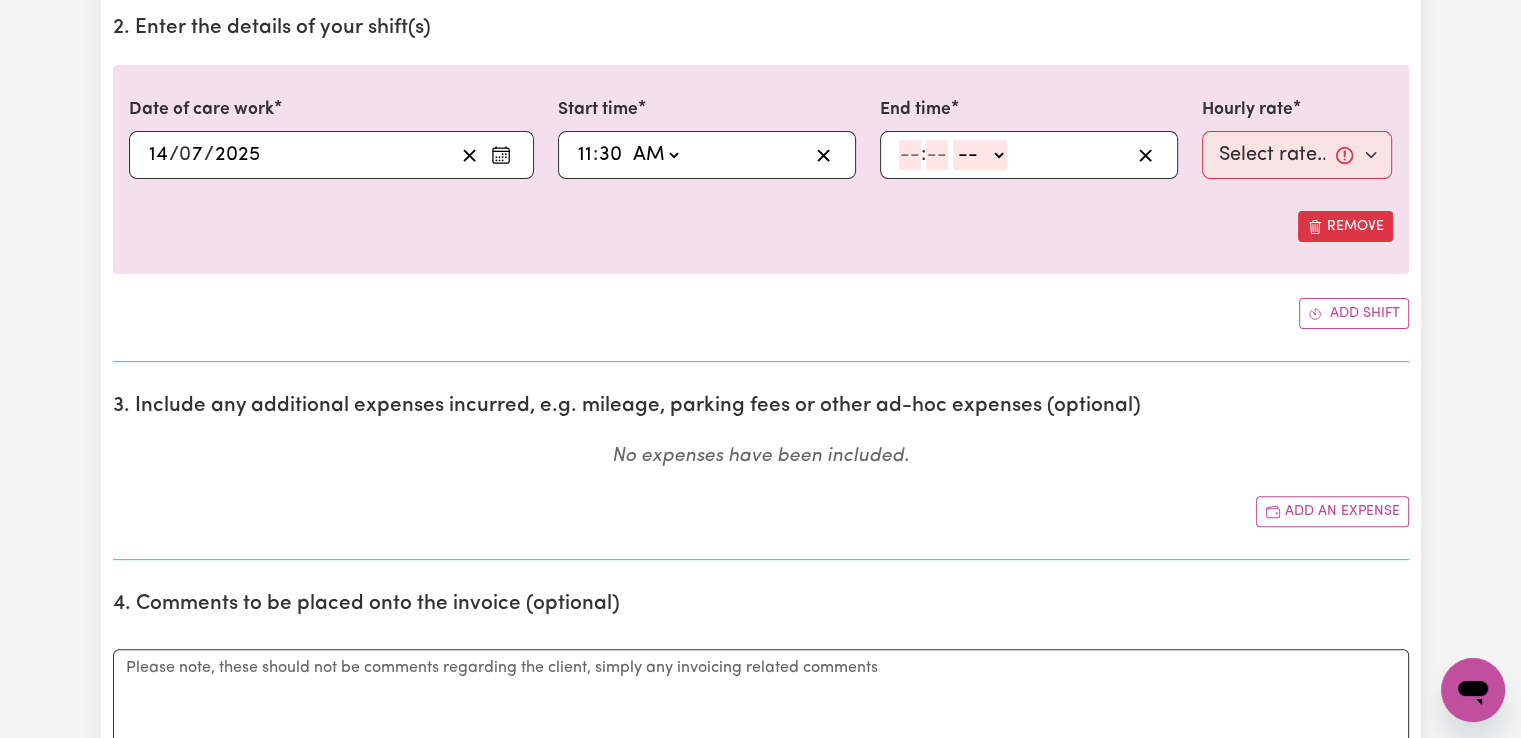 click 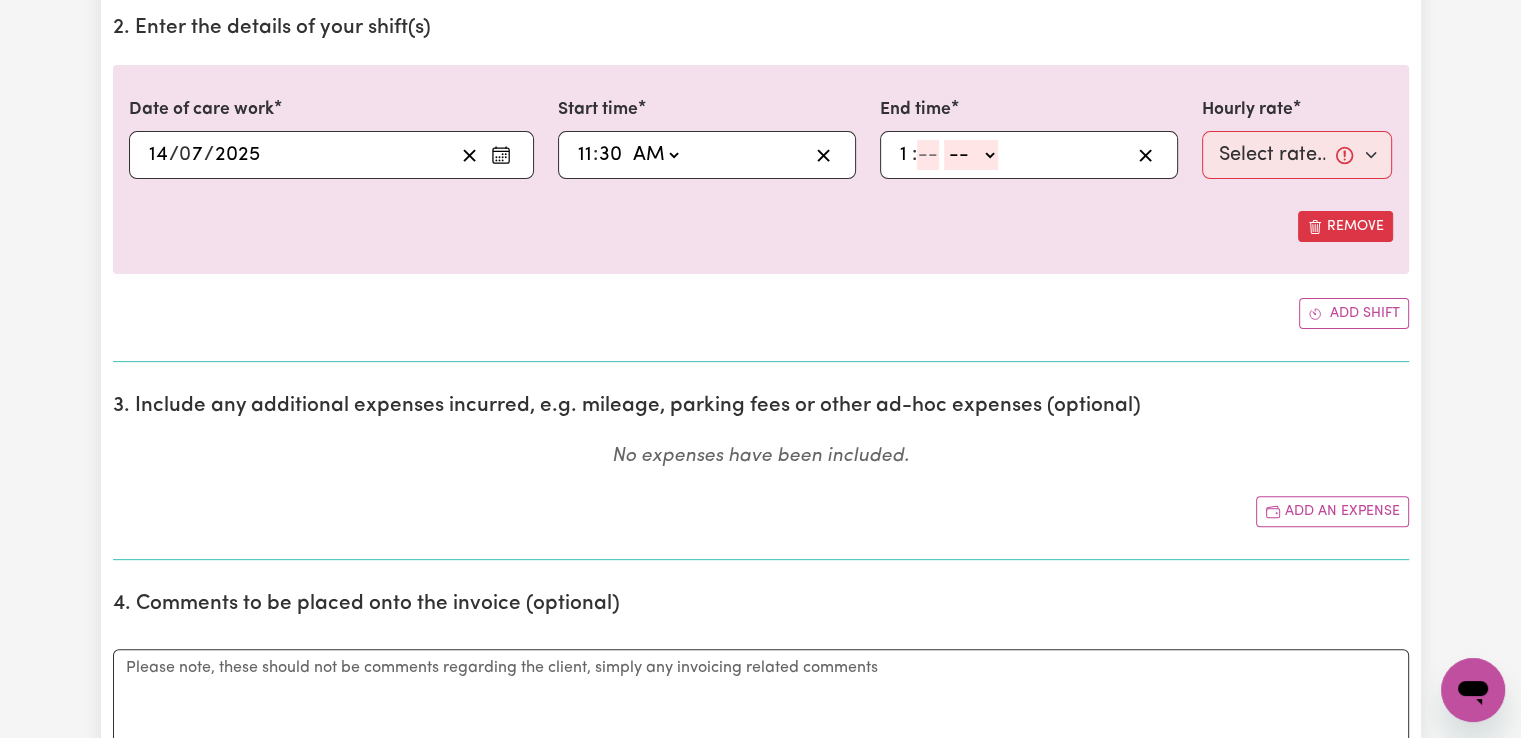 type on "1" 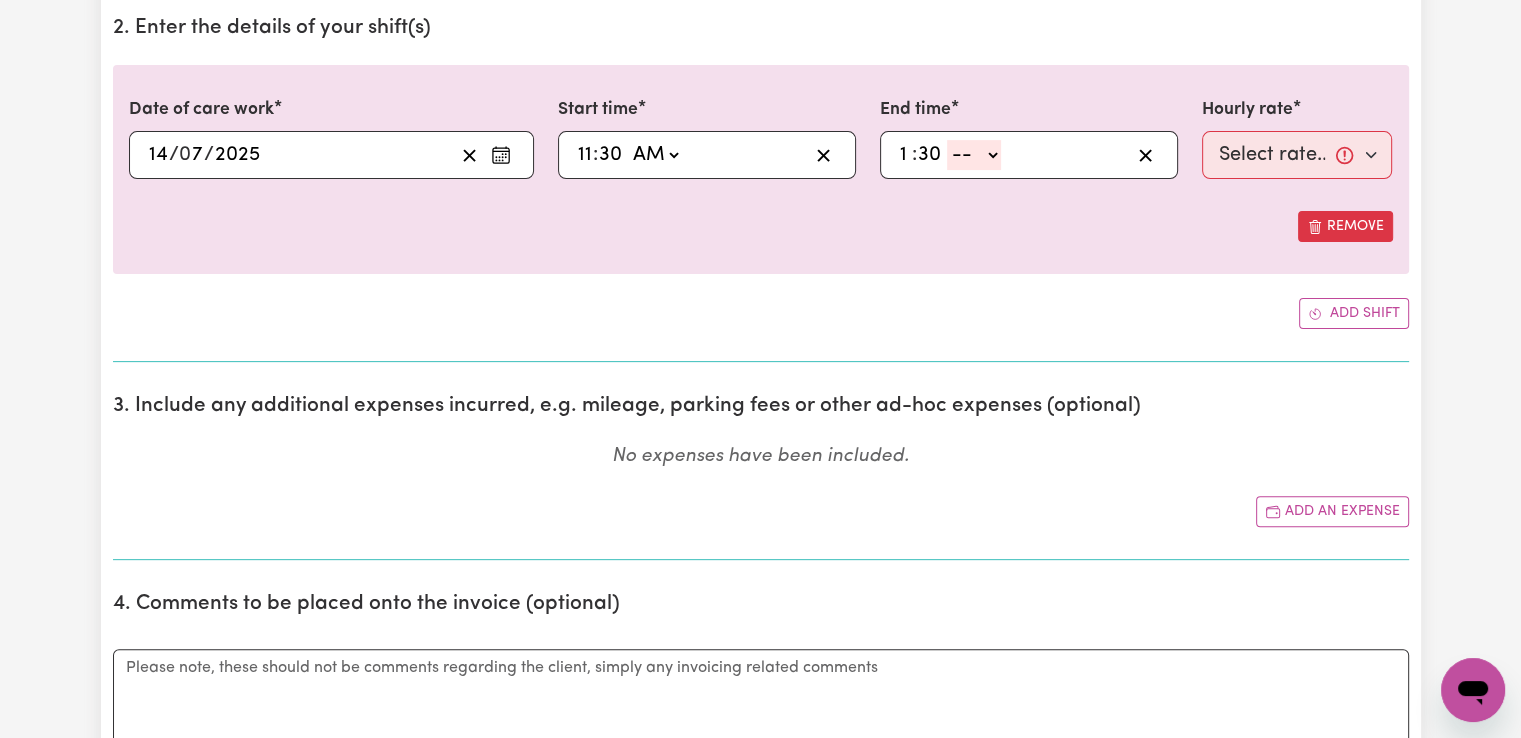 type on "30" 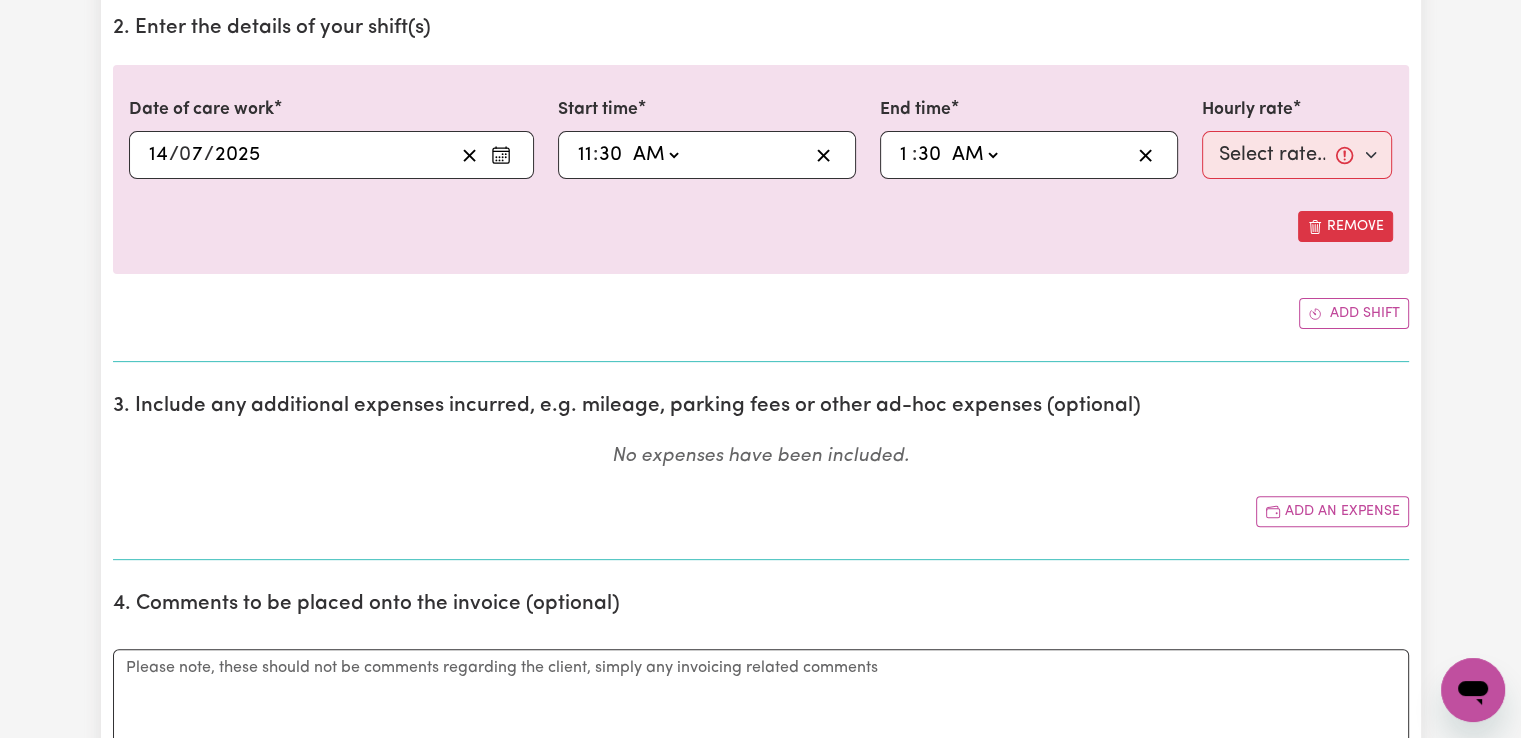 type on "01:30" 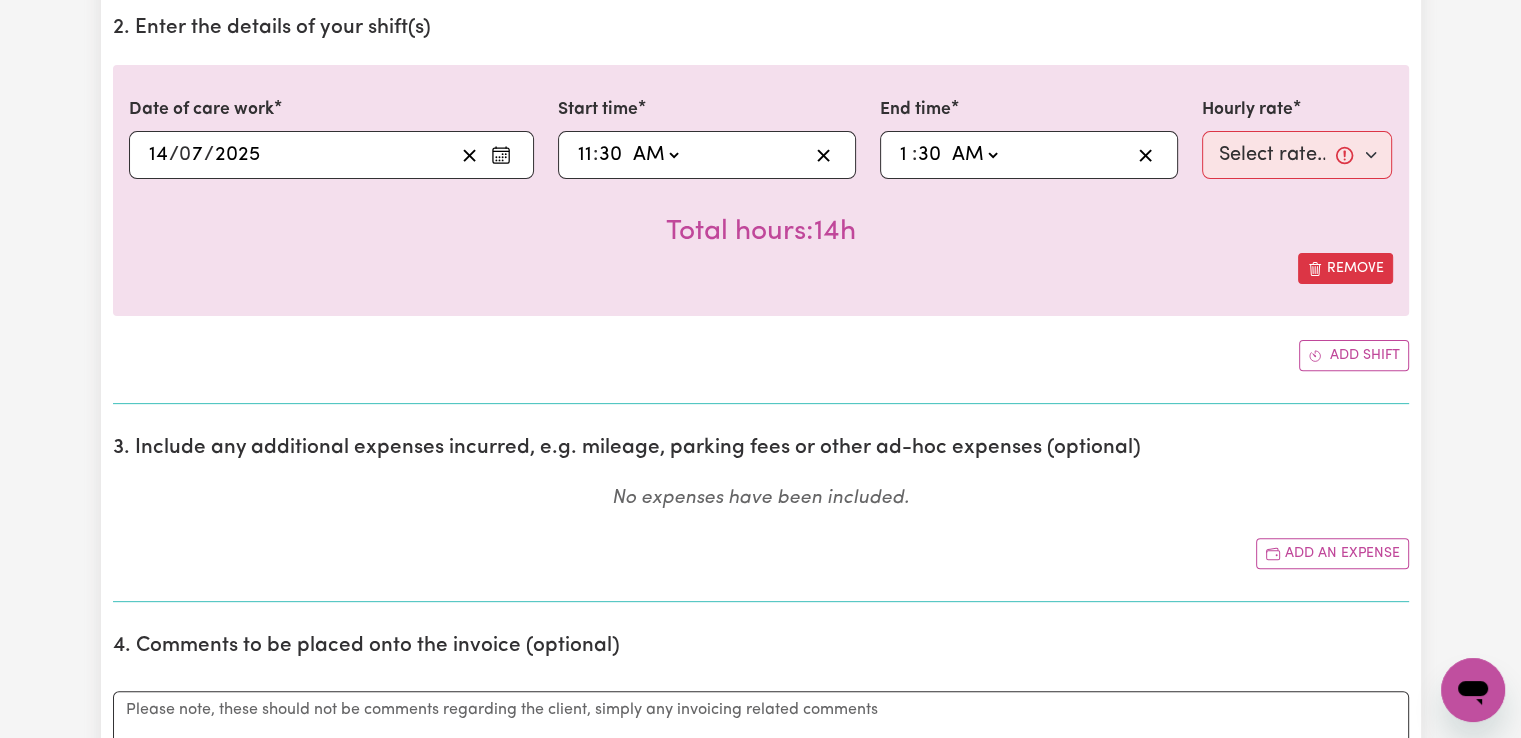 select on "pm" 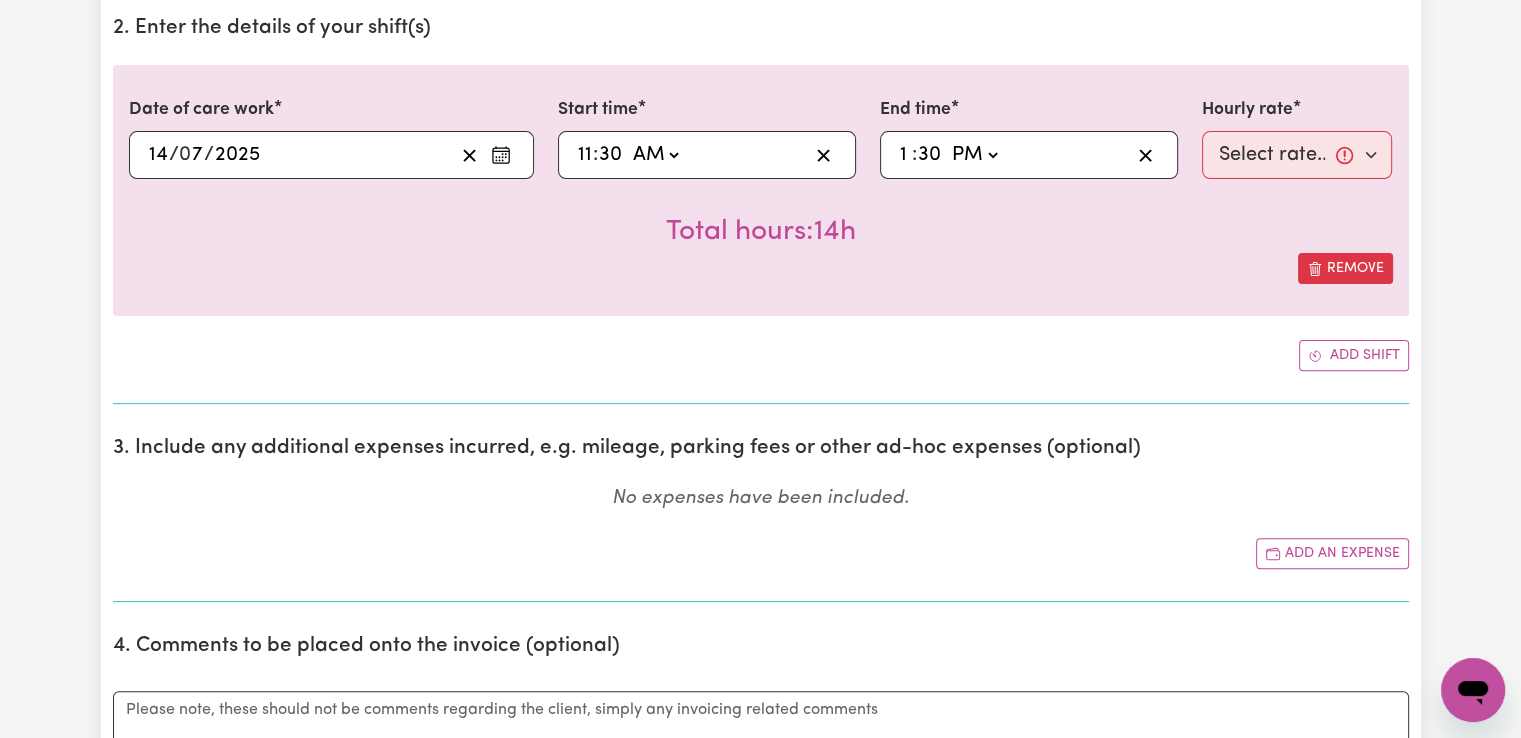 type on "13:30" 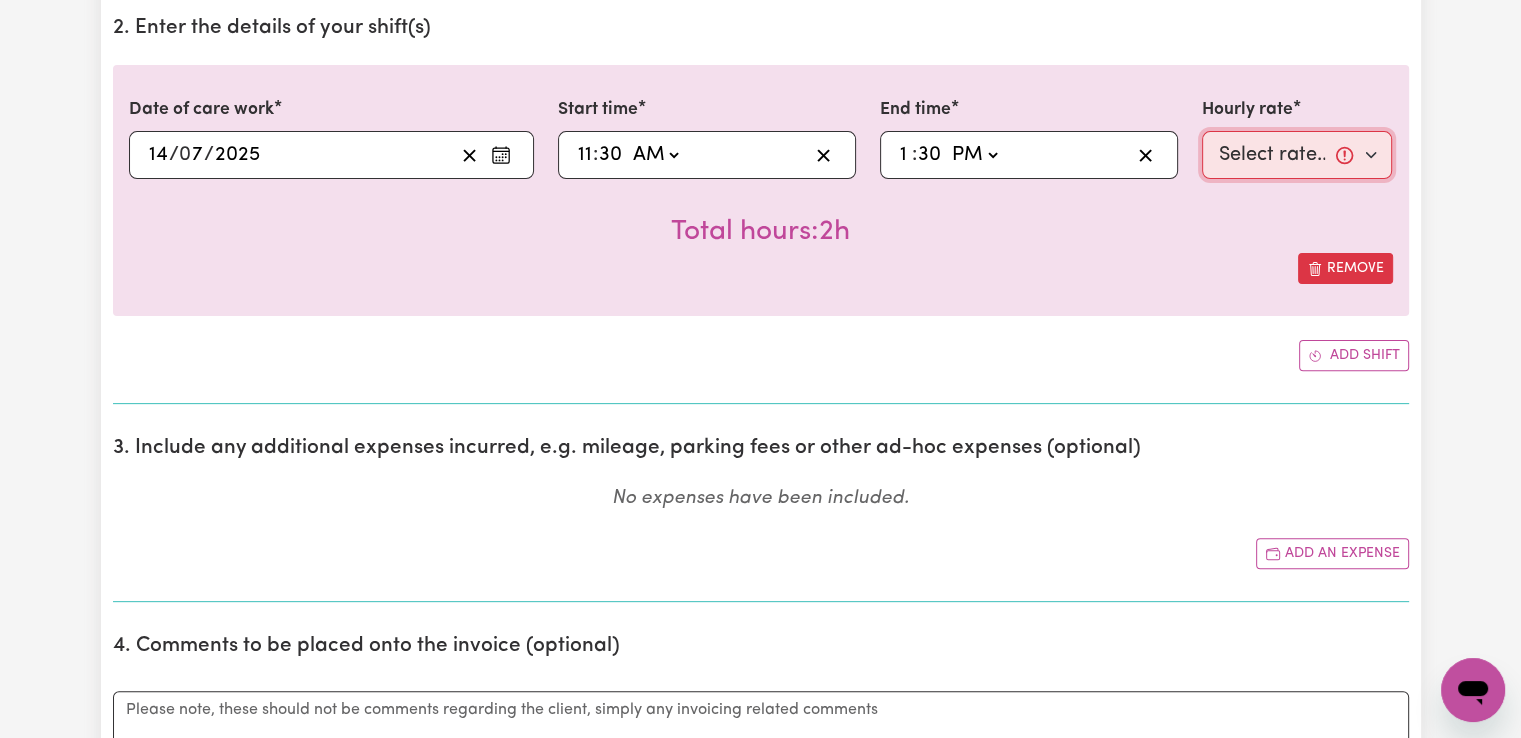 click on "Select rate... $42.00 (Weekday) $47.00 (Saturday)" at bounding box center [1297, 155] 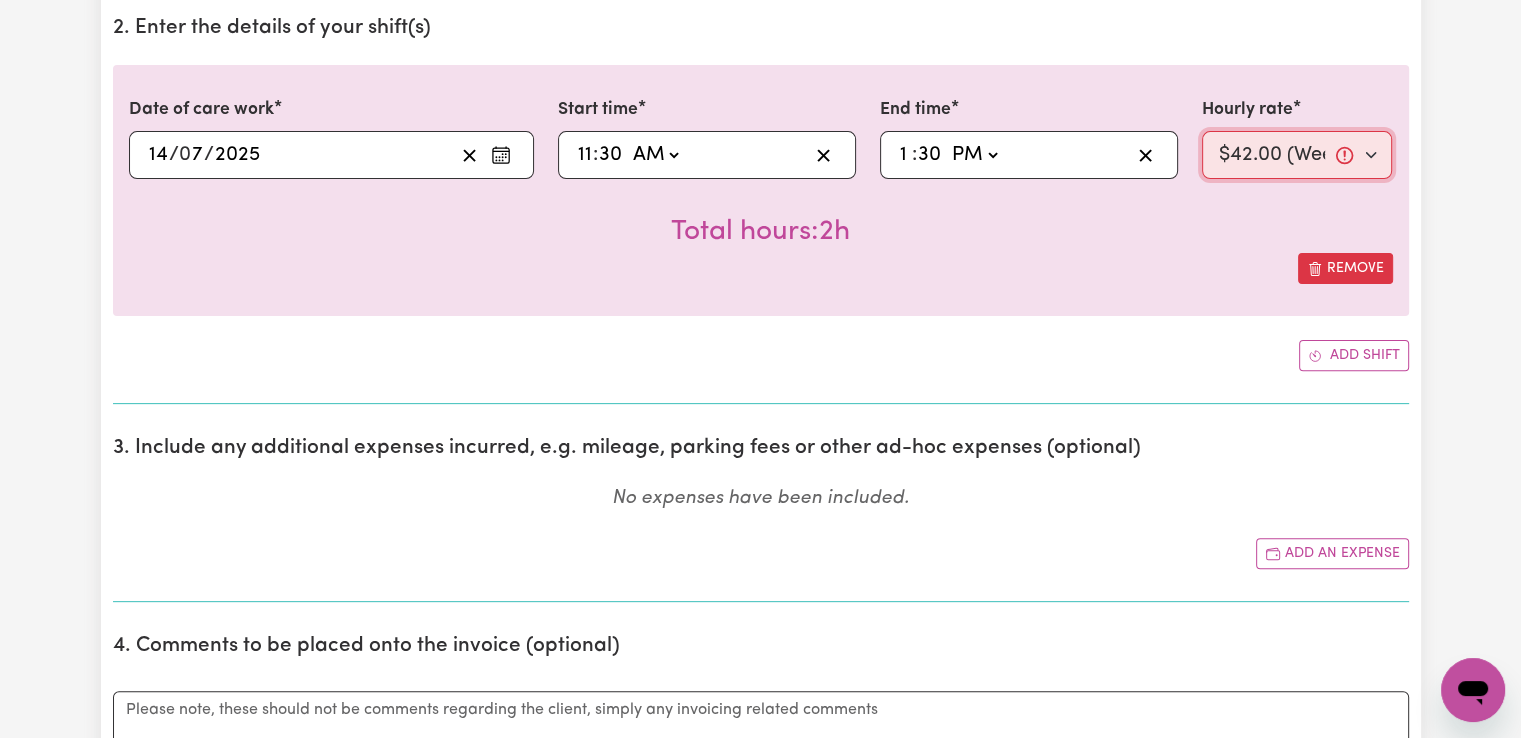 click on "Select rate... $42.00 (Weekday) $47.00 (Saturday)" at bounding box center [1297, 155] 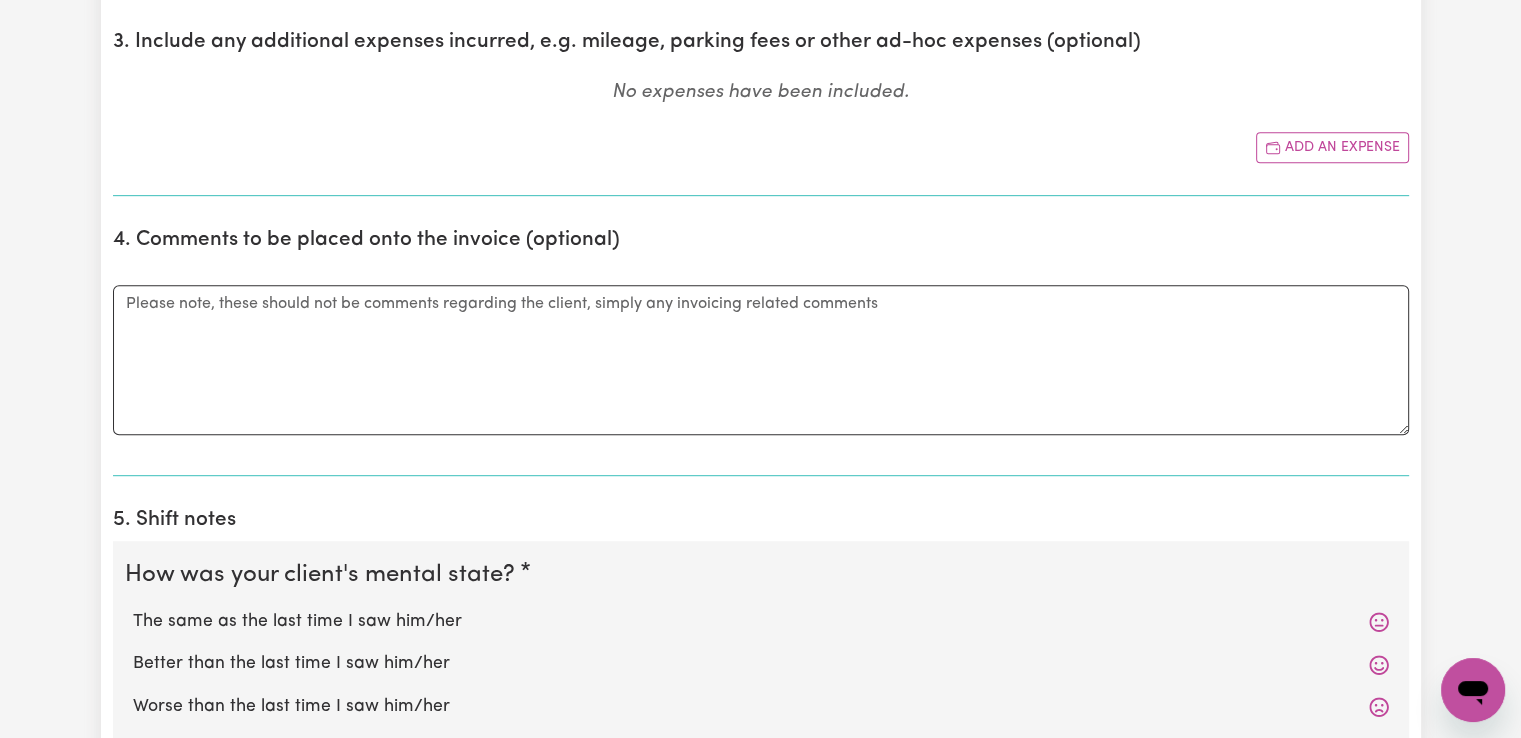 scroll, scrollTop: 1400, scrollLeft: 0, axis: vertical 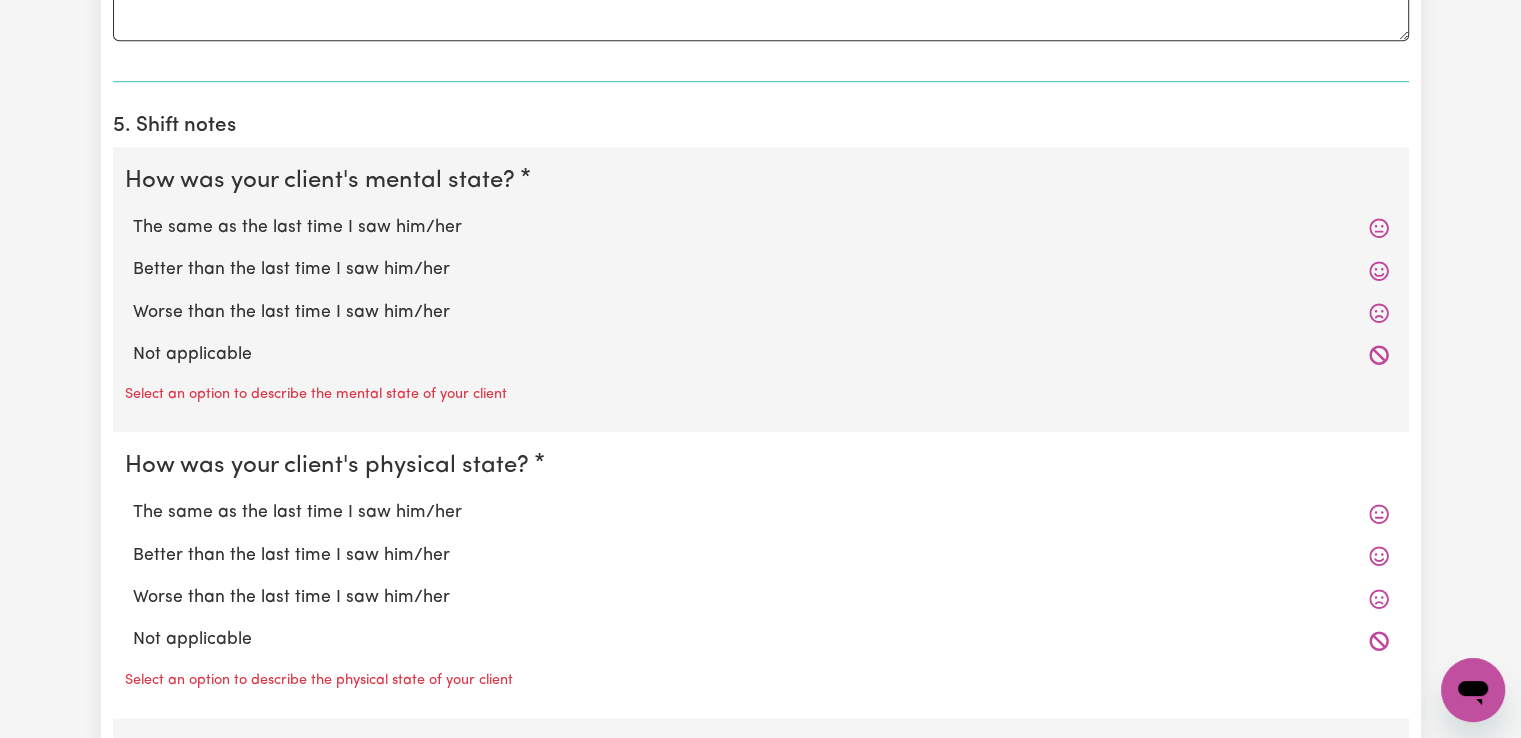 click on "The same as the last time I saw him/her" at bounding box center (761, 228) 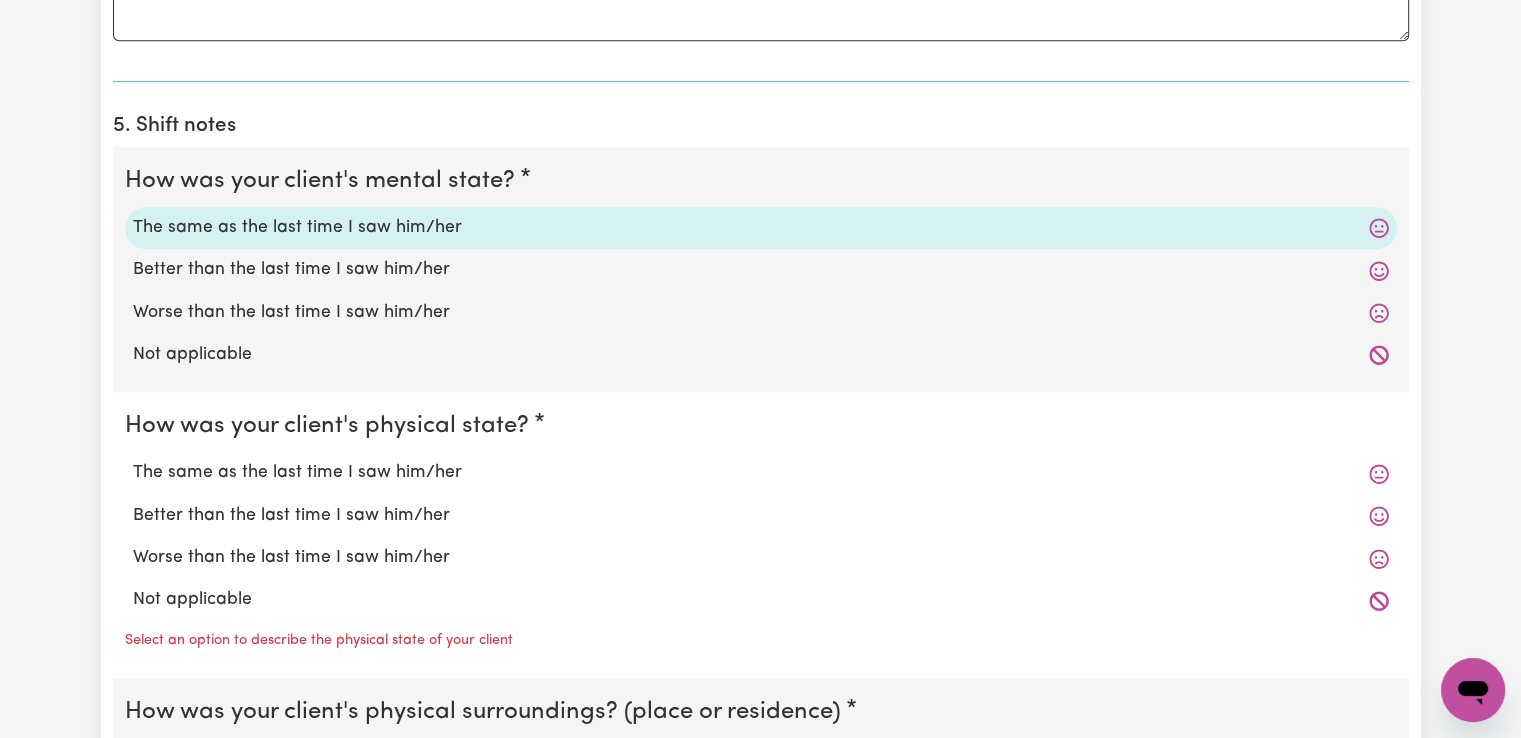 click on "The same as the last time I saw him/her" at bounding box center (761, 473) 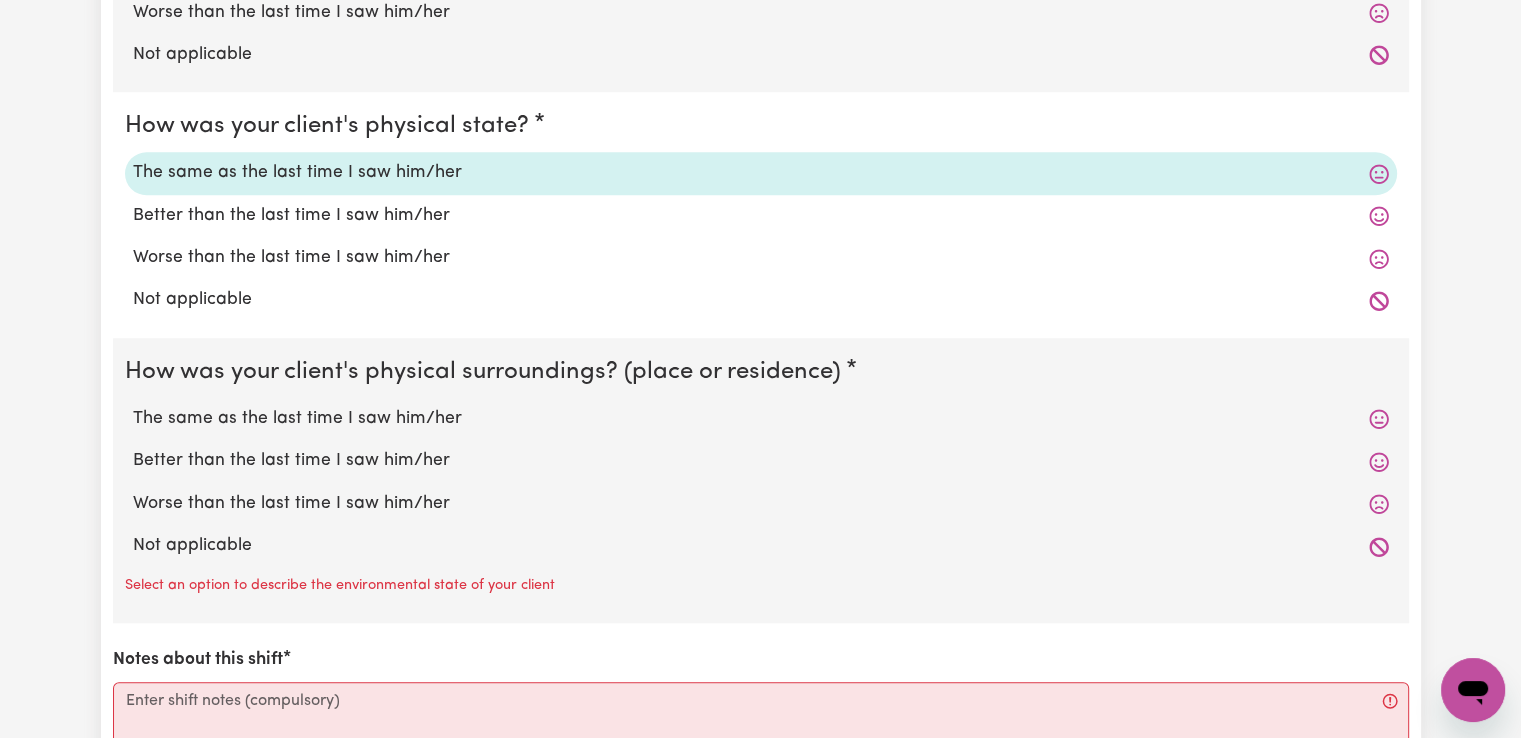 click on "The same as the last time I saw him/her" at bounding box center (761, 419) 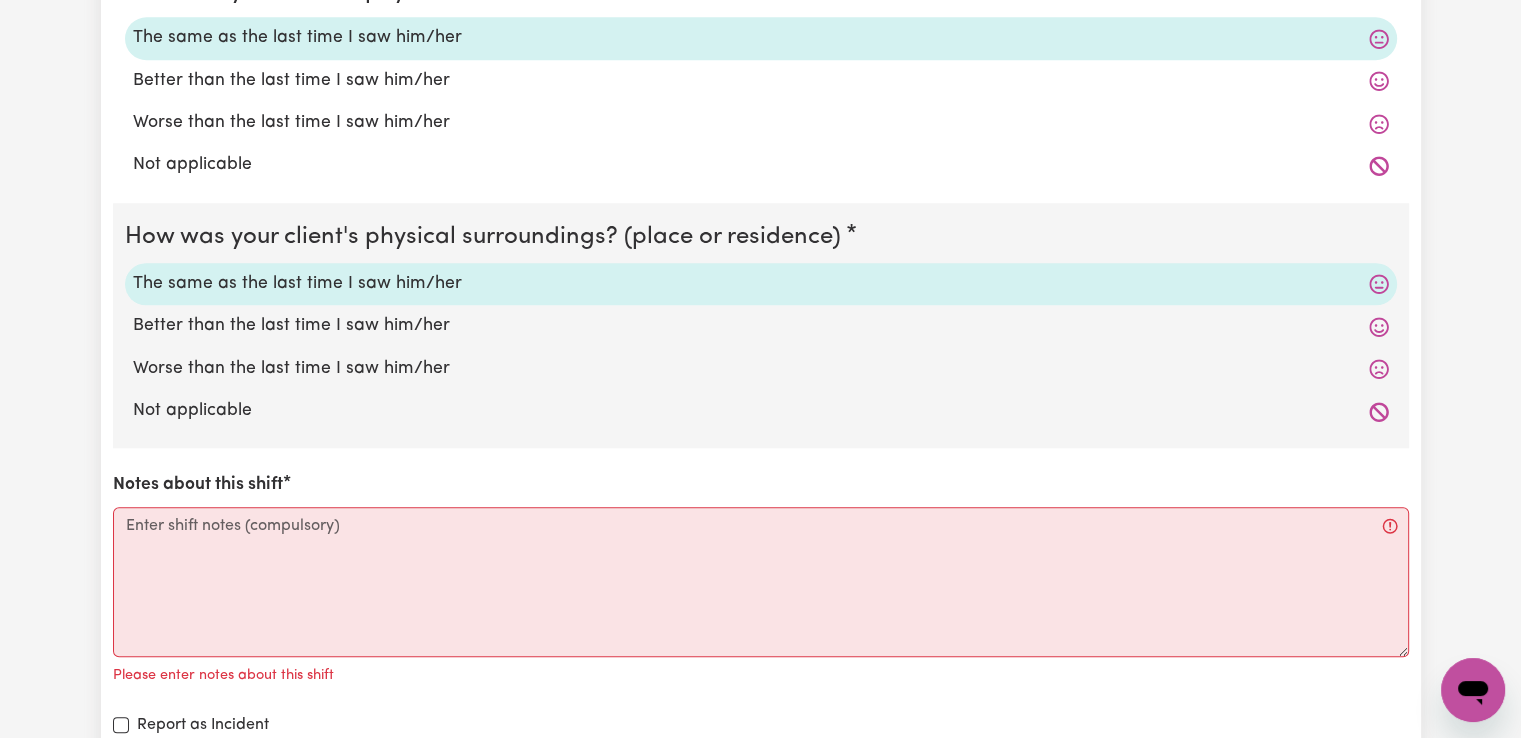 scroll, scrollTop: 2000, scrollLeft: 0, axis: vertical 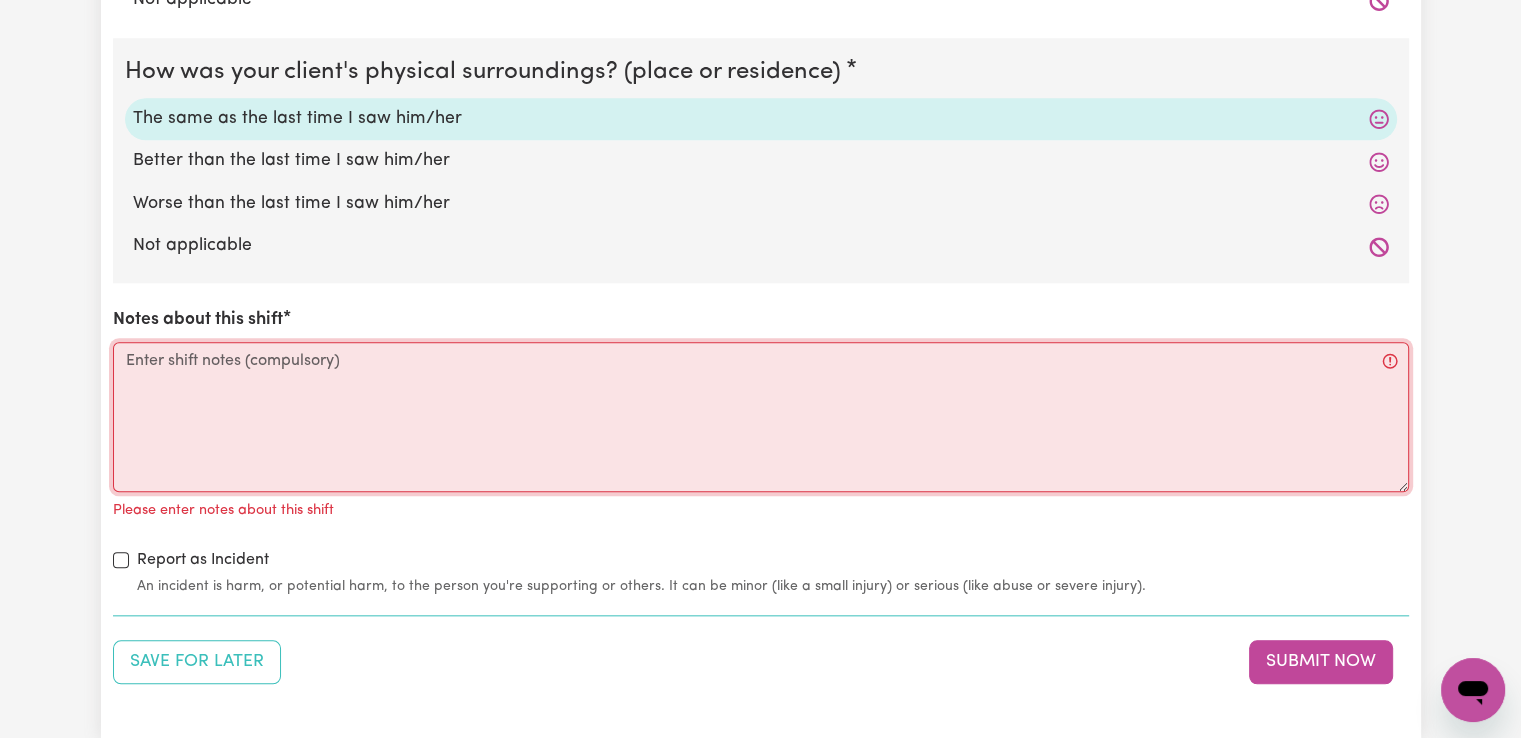 click on "Notes about this shift" at bounding box center (761, 417) 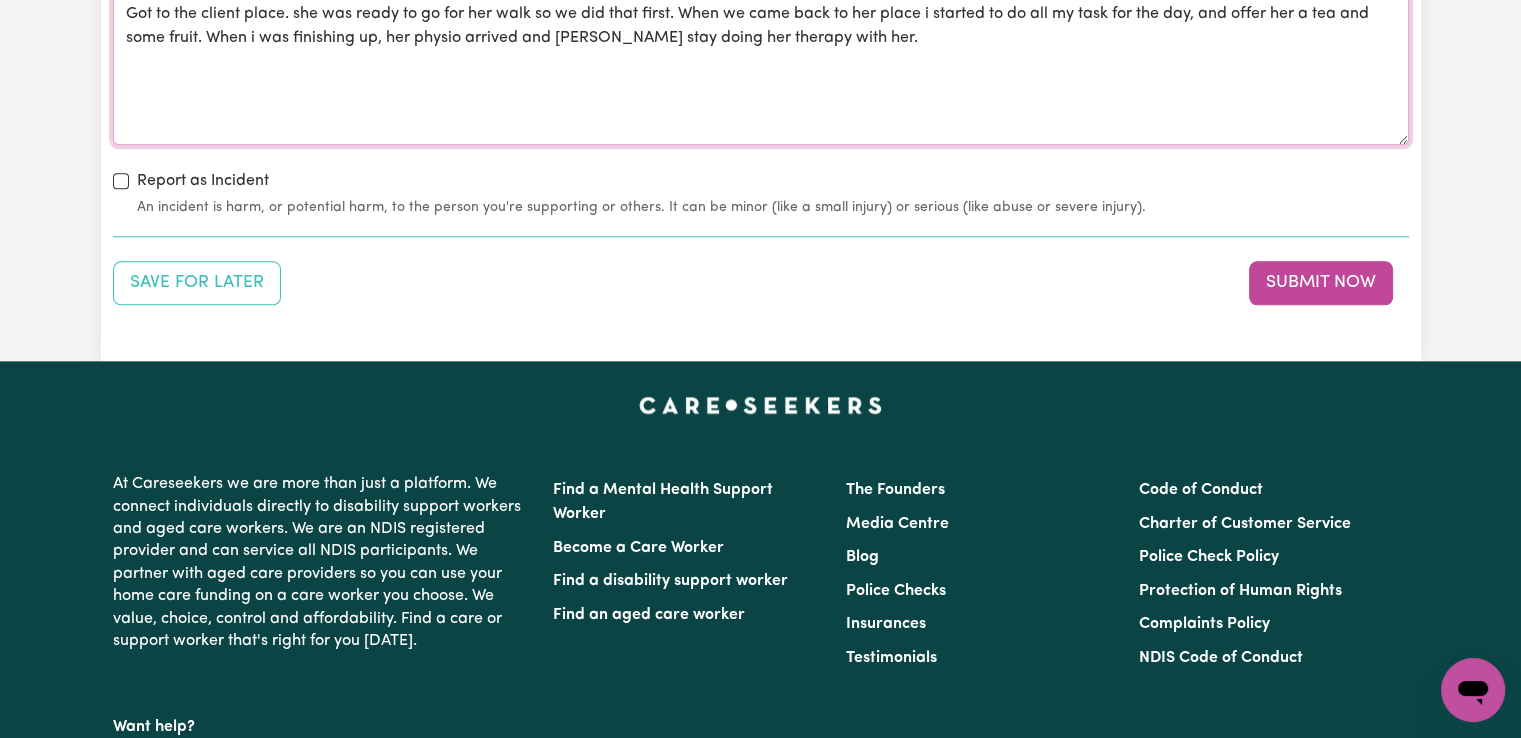 scroll, scrollTop: 2400, scrollLeft: 0, axis: vertical 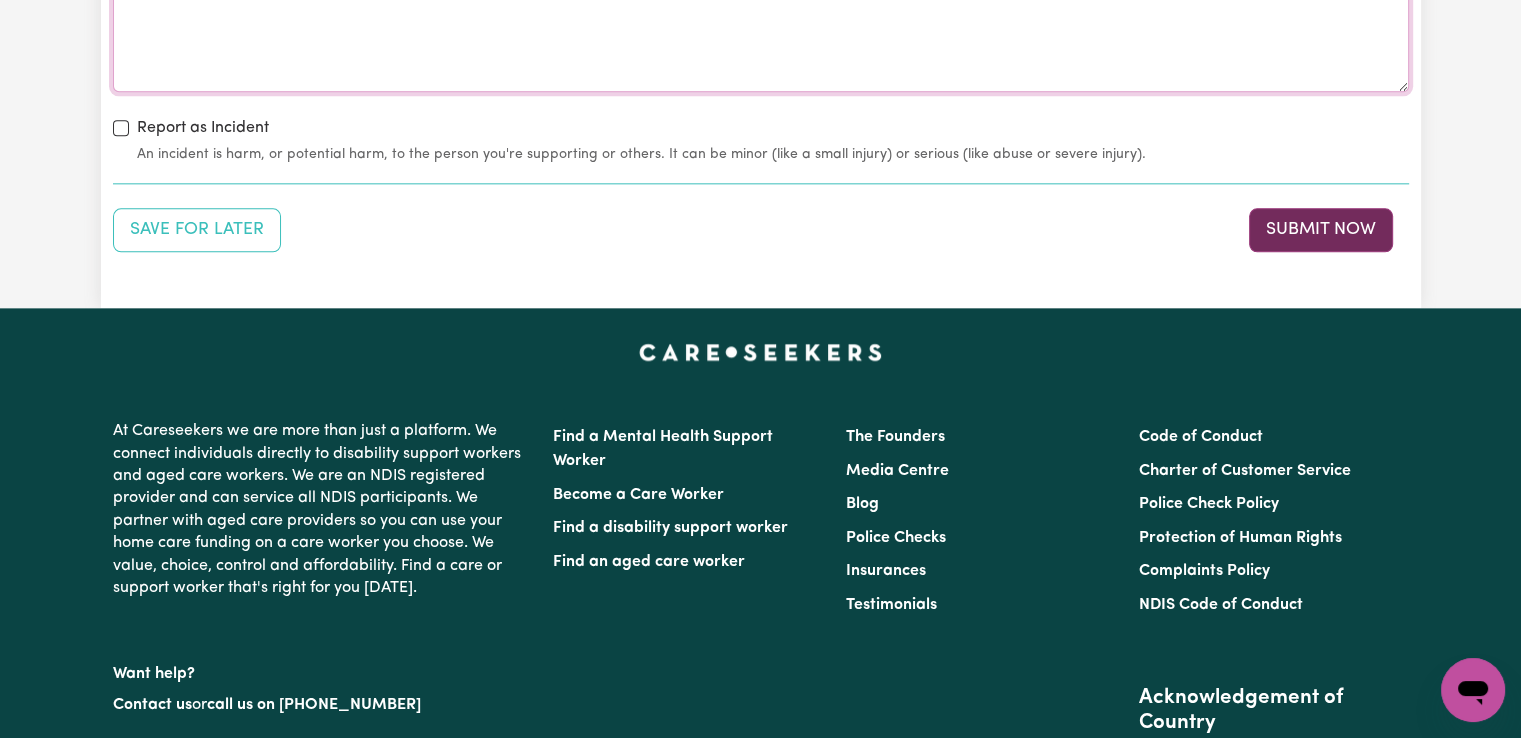 type on "Got to the client place. she was ready to go for her walk so we did that first. When we came back to her place i started to do all my task for the day, and offer her a tea and some fruit. When i was finishing up, her physio arrived and paula stay doing her therapy with her." 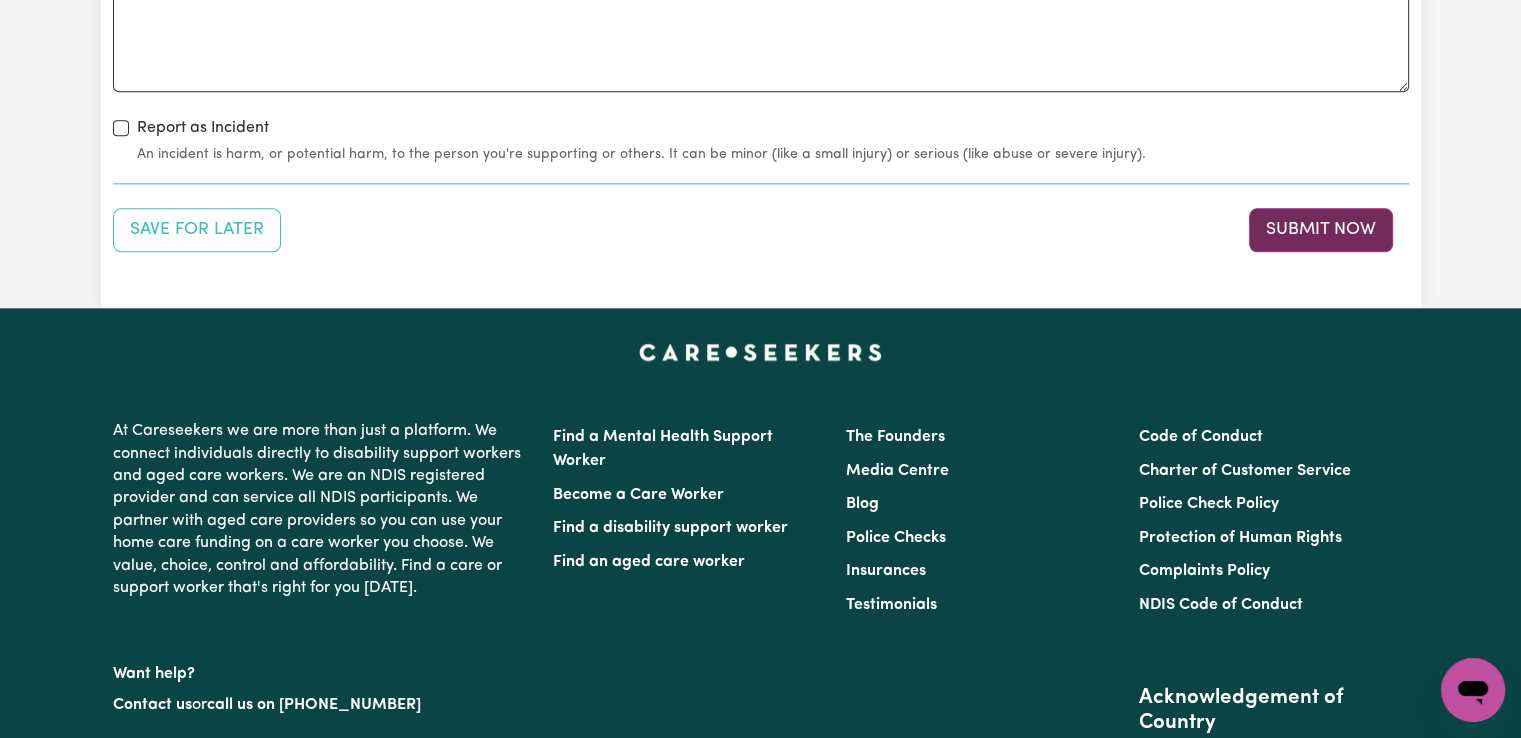 click on "Submit Now" at bounding box center (1321, 230) 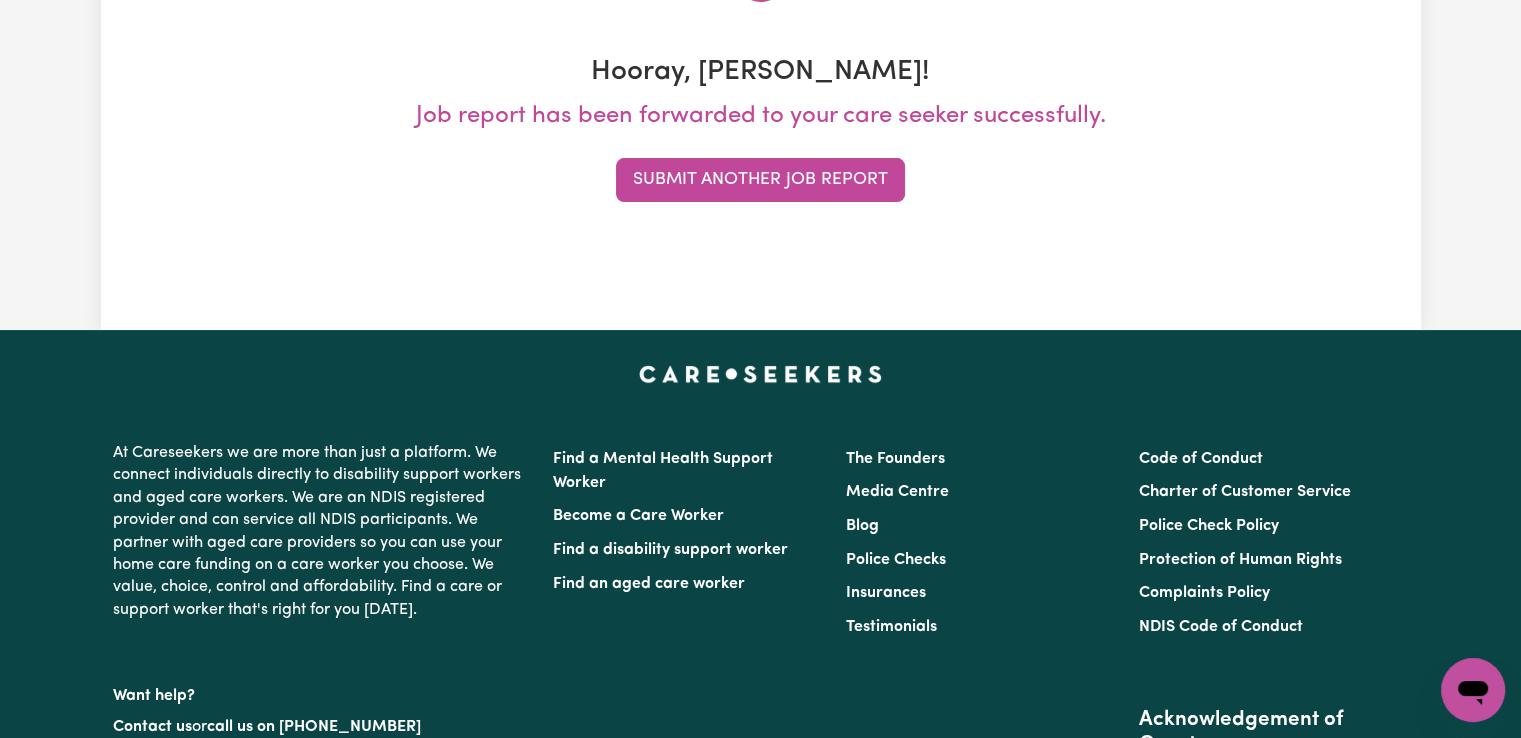 scroll, scrollTop: 0, scrollLeft: 0, axis: both 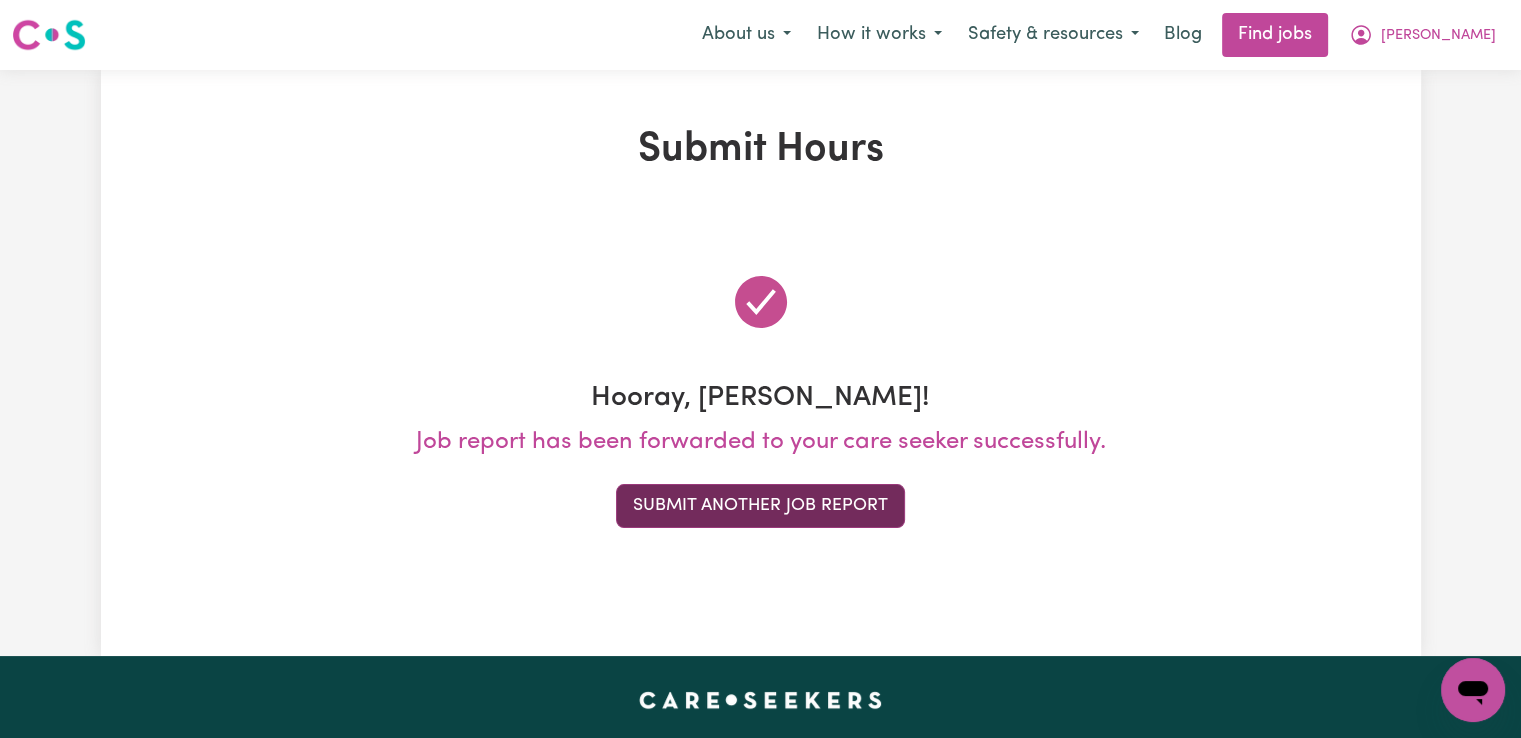 click on "Submit Another Job Report" at bounding box center [760, 506] 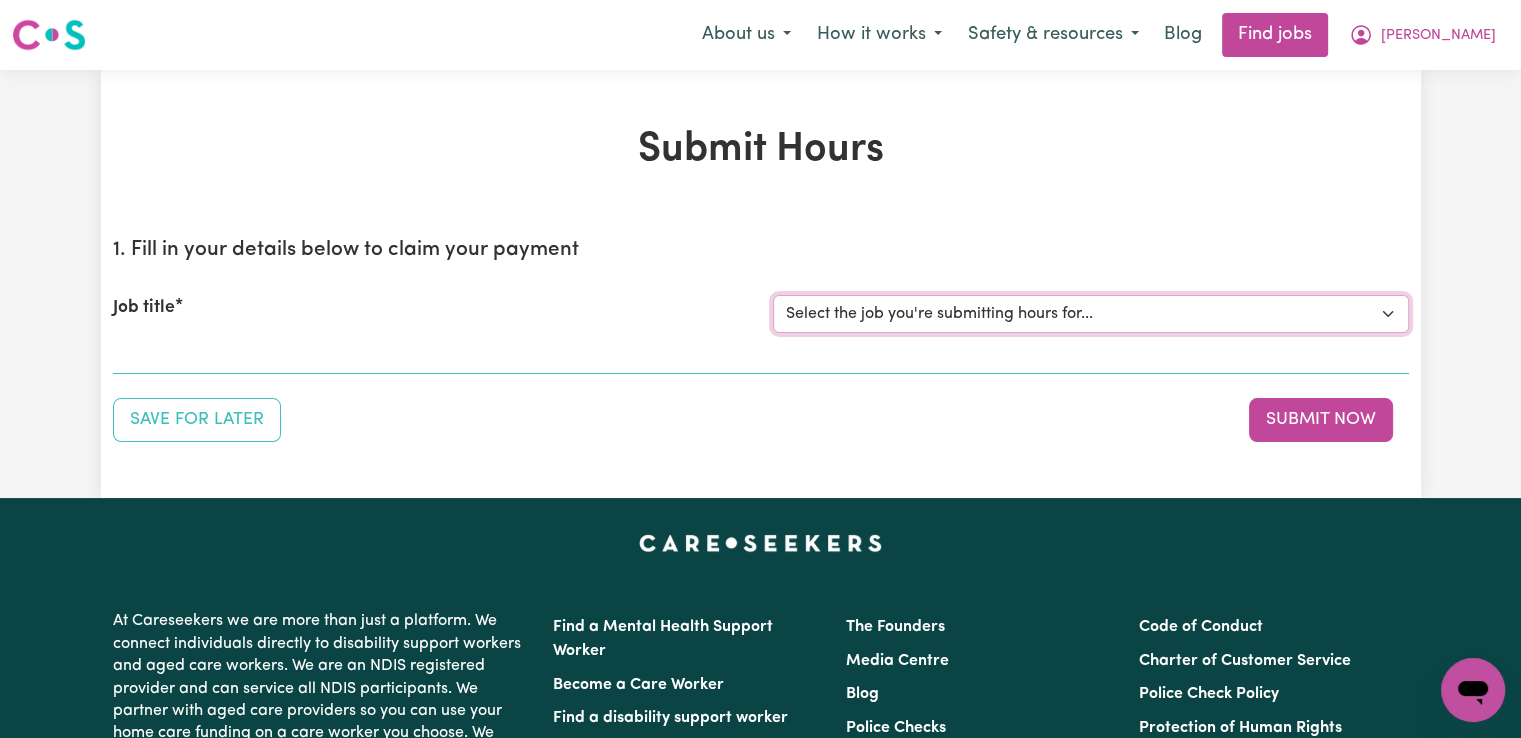 click on "Select the job you're submitting hours for... [Paula de Casanove] Support worker/cleaner for elderly lady [John Blanch] Female Support Worker Needed Fortnight Monday - Matraville, NSW [Demetrios  Vartis] Female Support Worker Needed In Kingsford, NSW [Margaret Ann  Doherty] Female Support Worker Needed Every Monday And Thursday Afternoon -  Alexandria, NSW" at bounding box center (1091, 314) 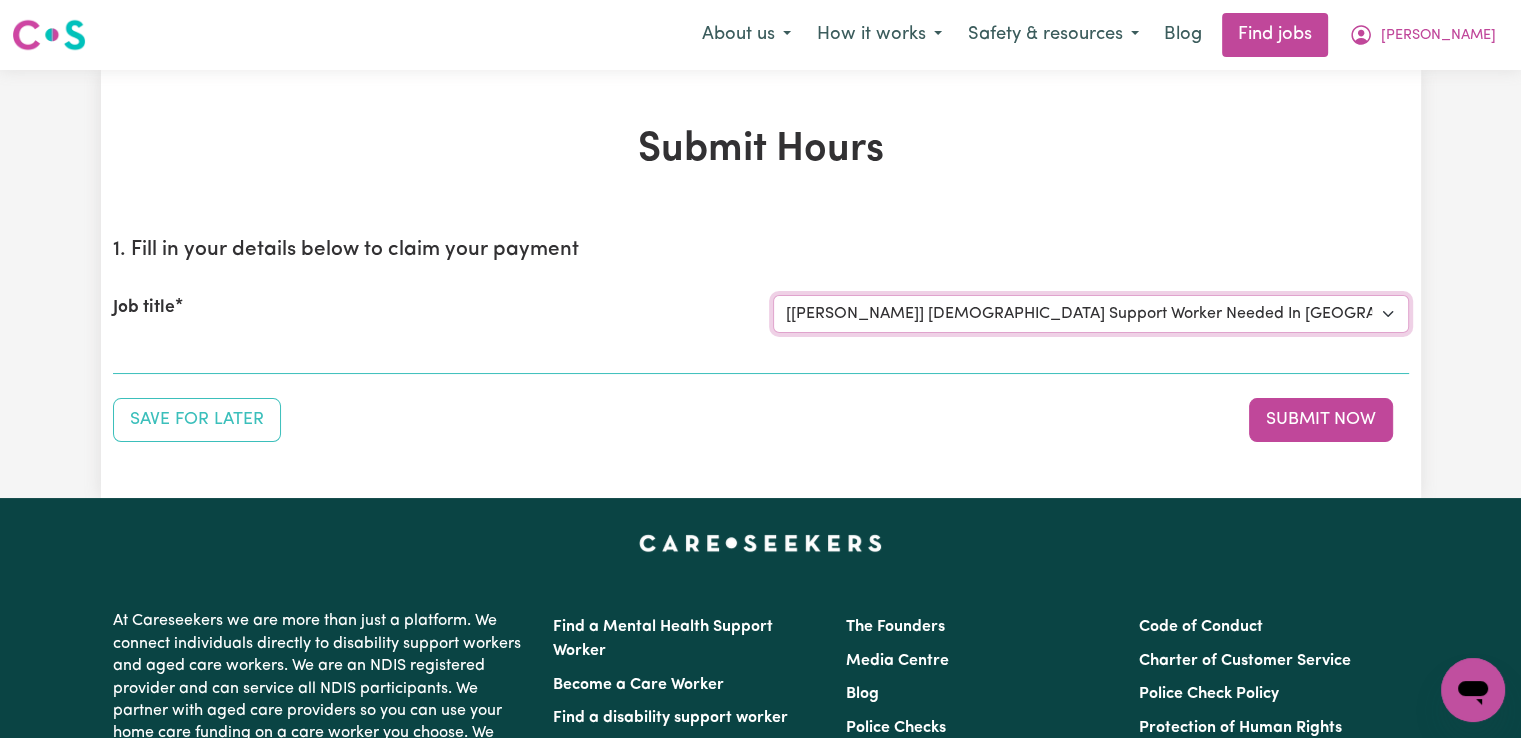 click on "Select the job you're submitting hours for... [Paula de Casanove] Support worker/cleaner for elderly lady [John Blanch] Female Support Worker Needed Fortnight Monday - Matraville, NSW [Demetrios  Vartis] Female Support Worker Needed In Kingsford, NSW [Margaret Ann  Doherty] Female Support Worker Needed Every Monday And Thursday Afternoon -  Alexandria, NSW" at bounding box center (1091, 314) 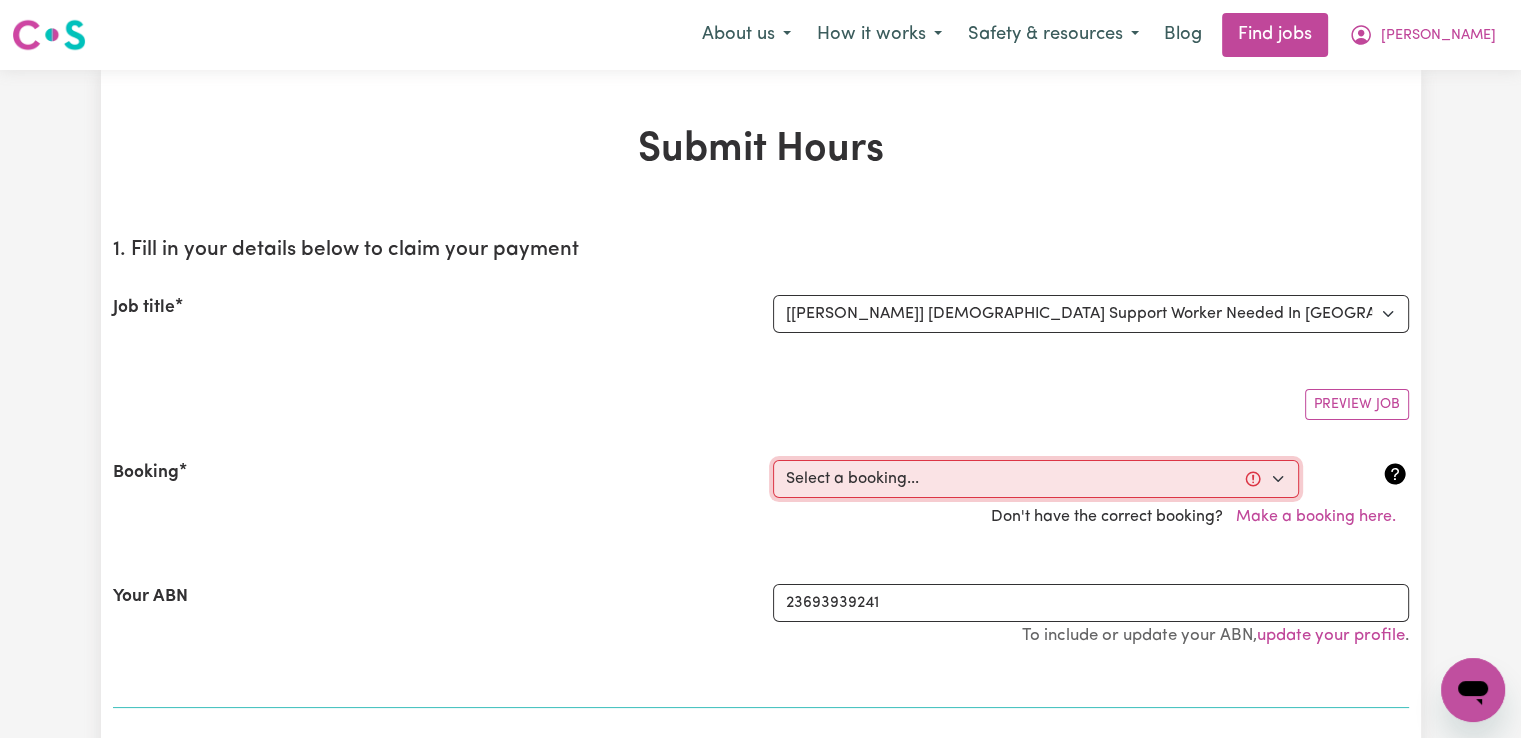 click on "Select a booking... Mon, June 23, 2025 - 09:30am to 11:30am (RECURRING) Mon, June 30, 2025 - 09:30am to 11:30am (RECURRING) Mon, July 7, 2025 - 09:30am to 11:30am (RECURRING) Mon, July 14, 2025 - 09:30am to 11:30am (RECURRING)" at bounding box center [1036, 479] 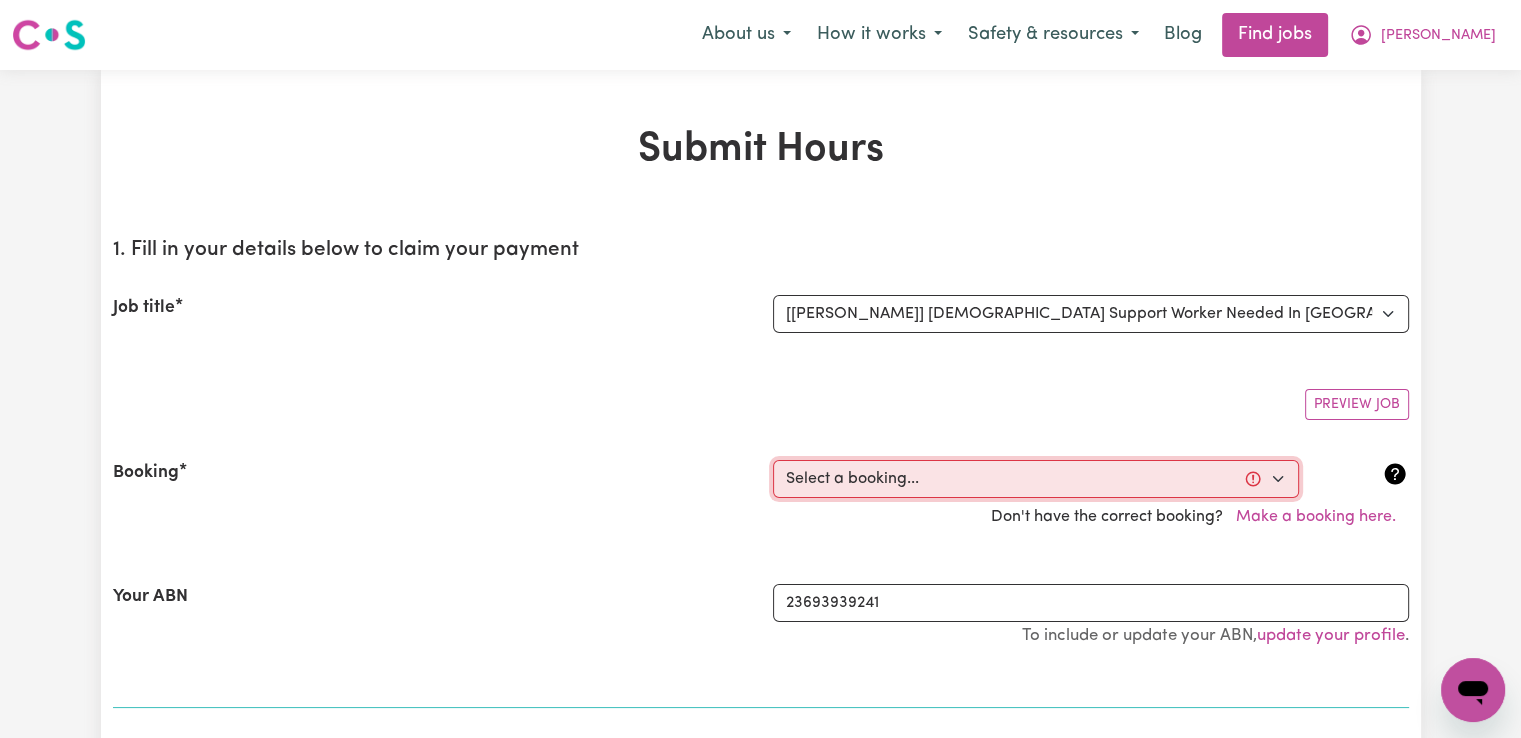 click on "Select a booking... Mon, June 23, 2025 - 09:30am to 11:30am (RECURRING) Mon, June 30, 2025 - 09:30am to 11:30am (RECURRING) Mon, July 7, 2025 - 09:30am to 11:30am (RECURRING) Mon, July 14, 2025 - 09:30am to 11:30am (RECURRING)" at bounding box center (1036, 479) 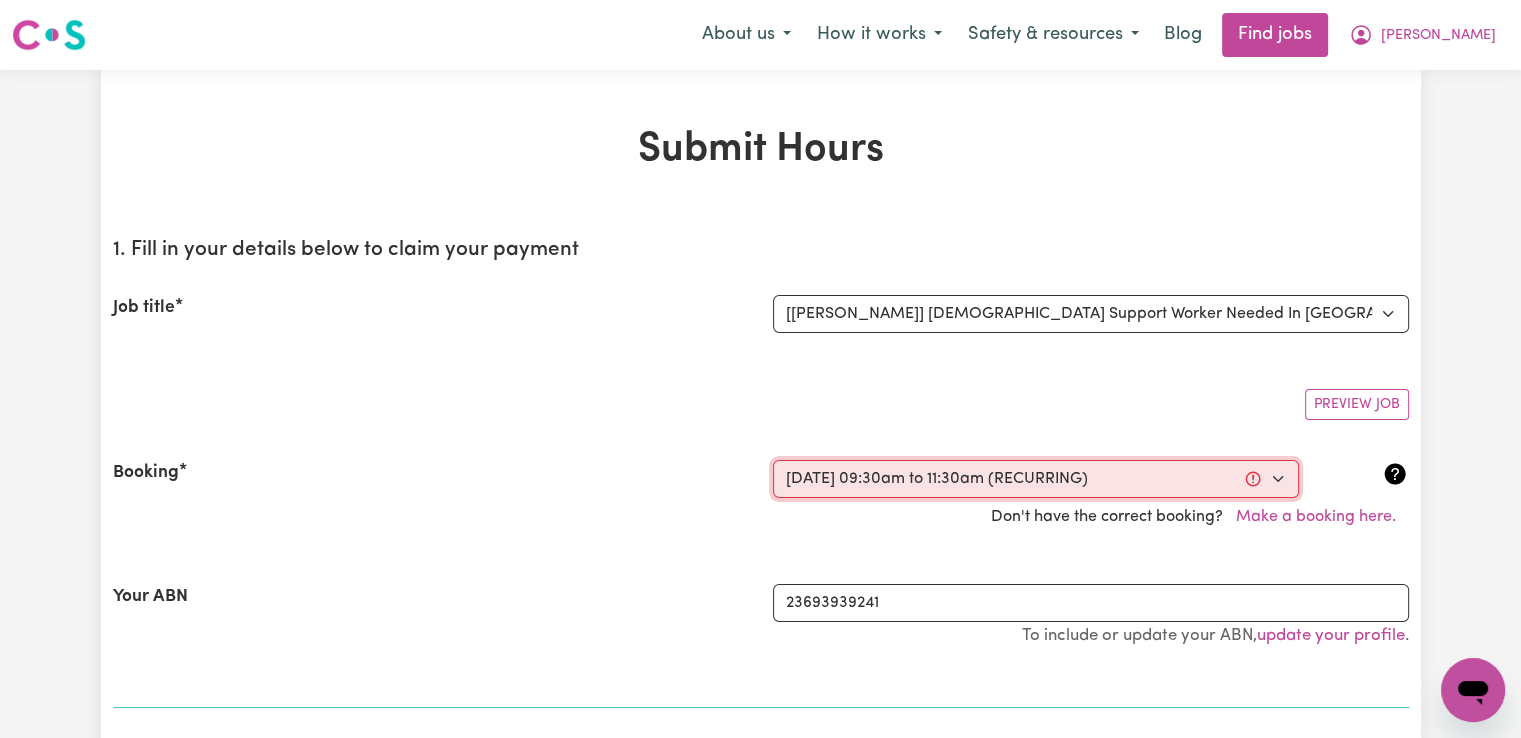 click on "Select a booking... Mon, June 23, 2025 - 09:30am to 11:30am (RECURRING) Mon, June 30, 2025 - 09:30am to 11:30am (RECURRING) Mon, July 7, 2025 - 09:30am to 11:30am (RECURRING) Mon, July 14, 2025 - 09:30am to 11:30am (RECURRING)" at bounding box center (1036, 479) 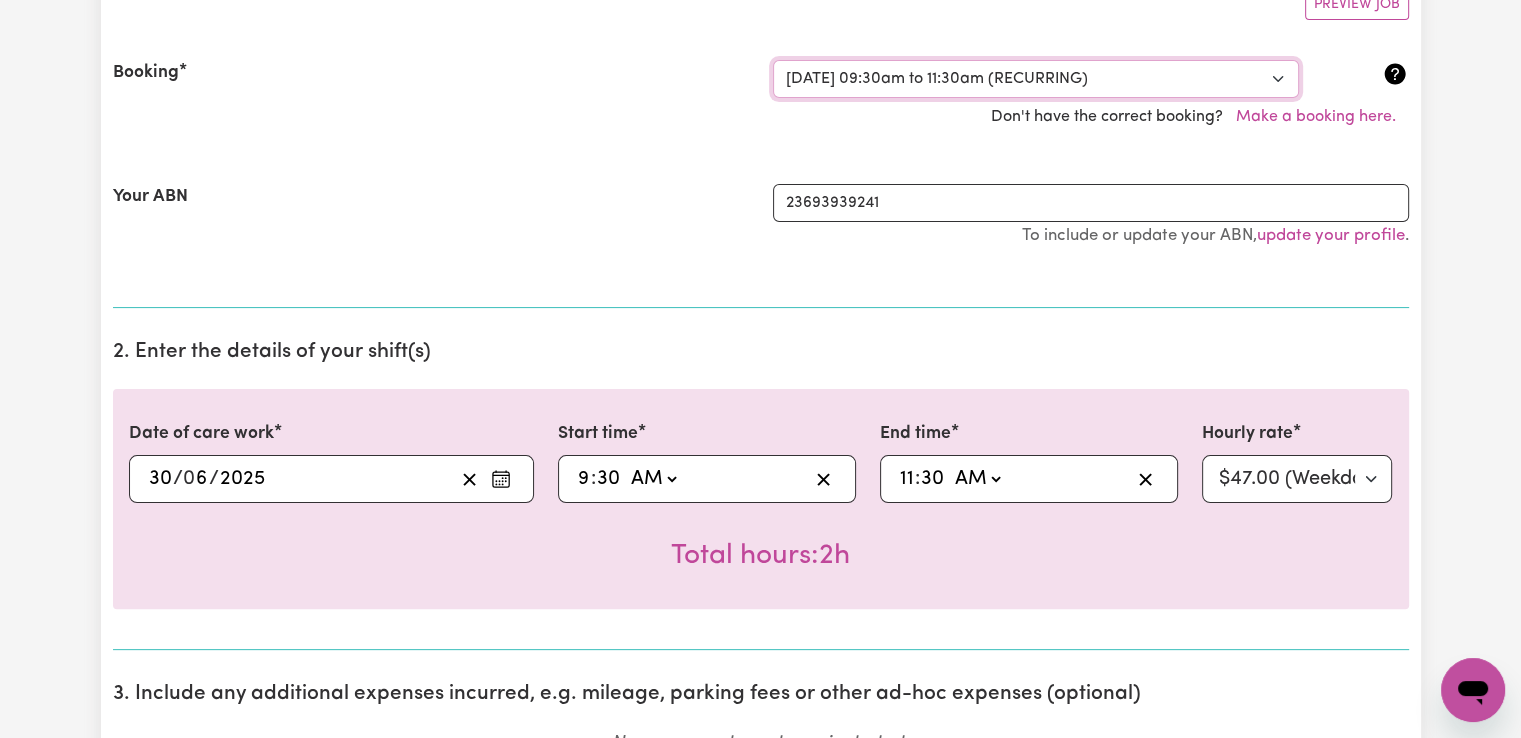 scroll, scrollTop: 500, scrollLeft: 0, axis: vertical 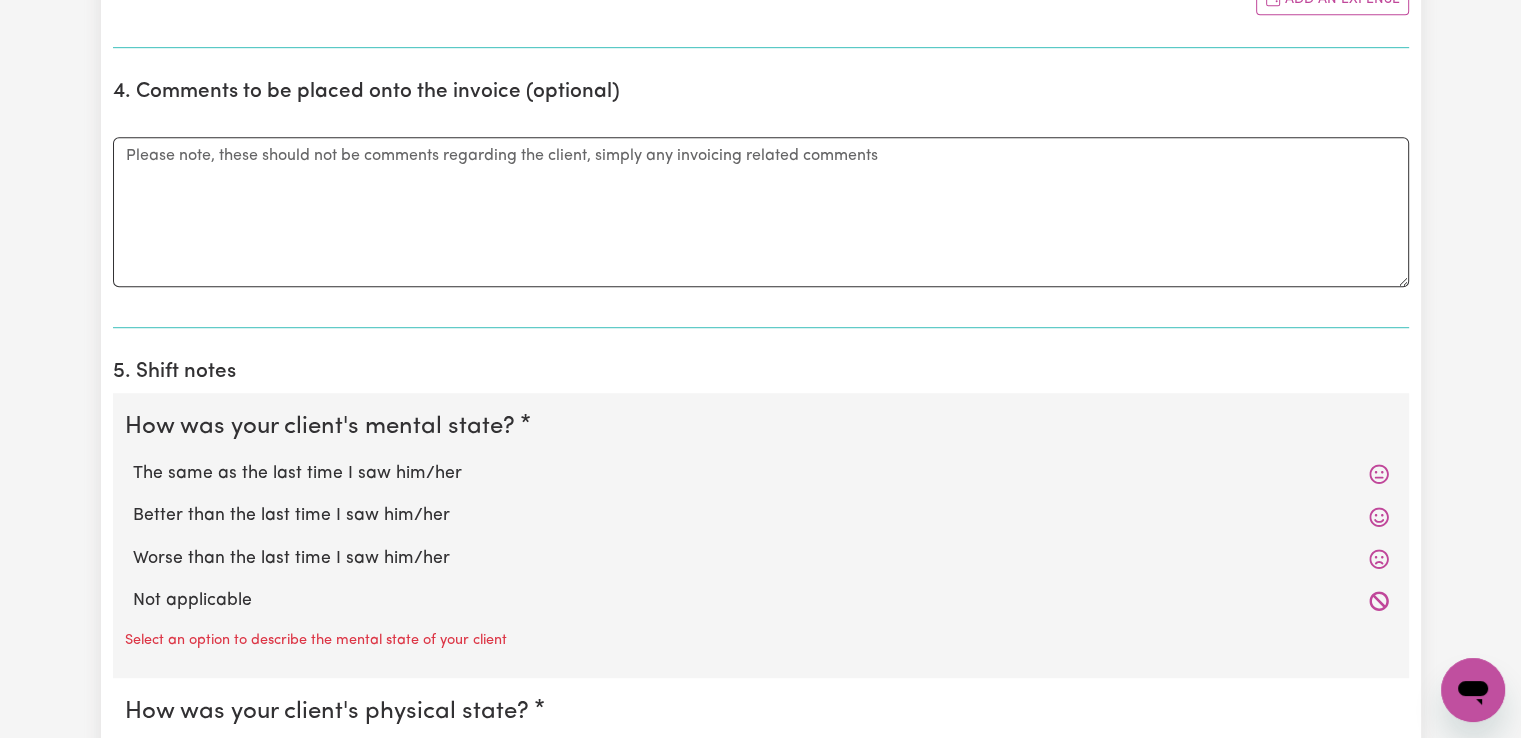 click on "The same as the last time I saw him/her" at bounding box center [761, 474] 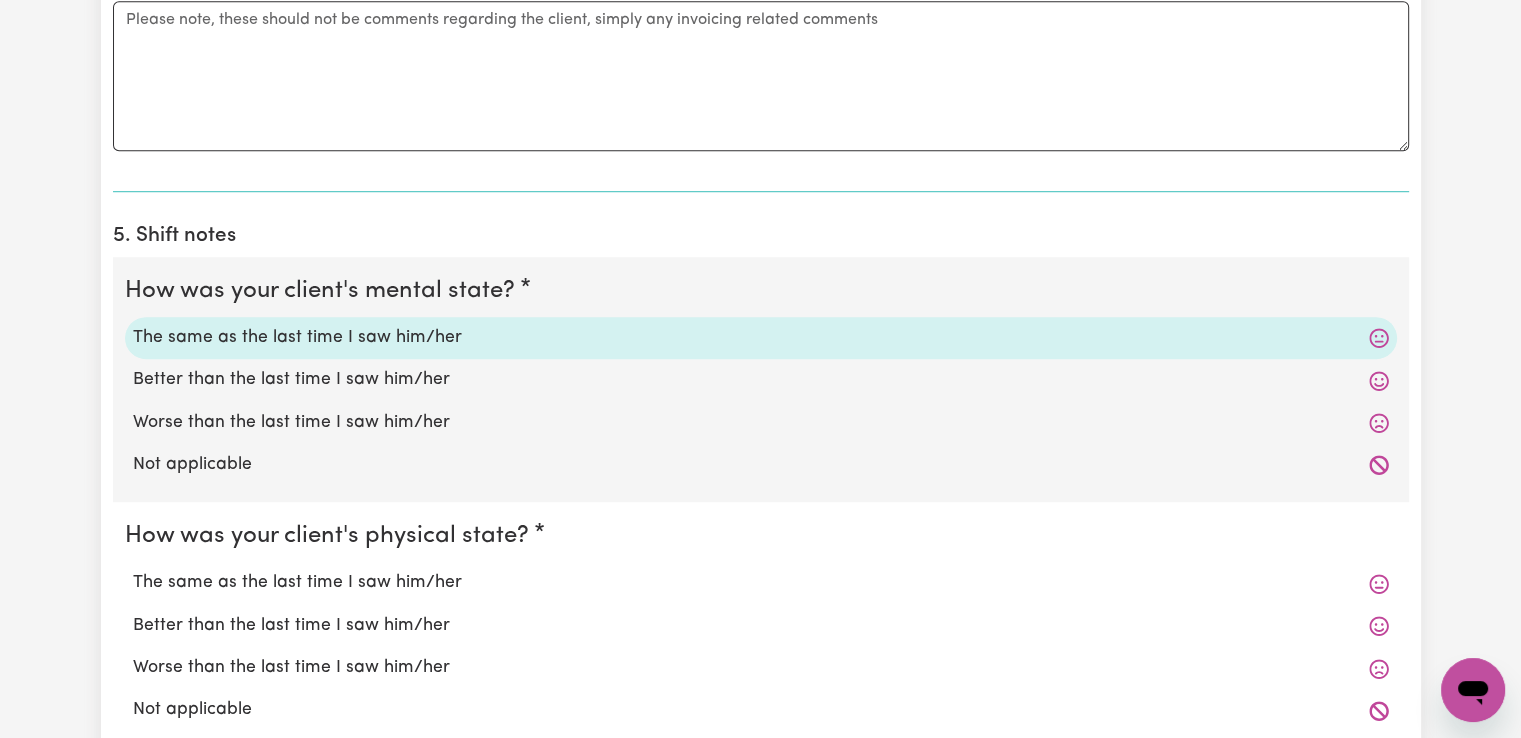 scroll, scrollTop: 1700, scrollLeft: 0, axis: vertical 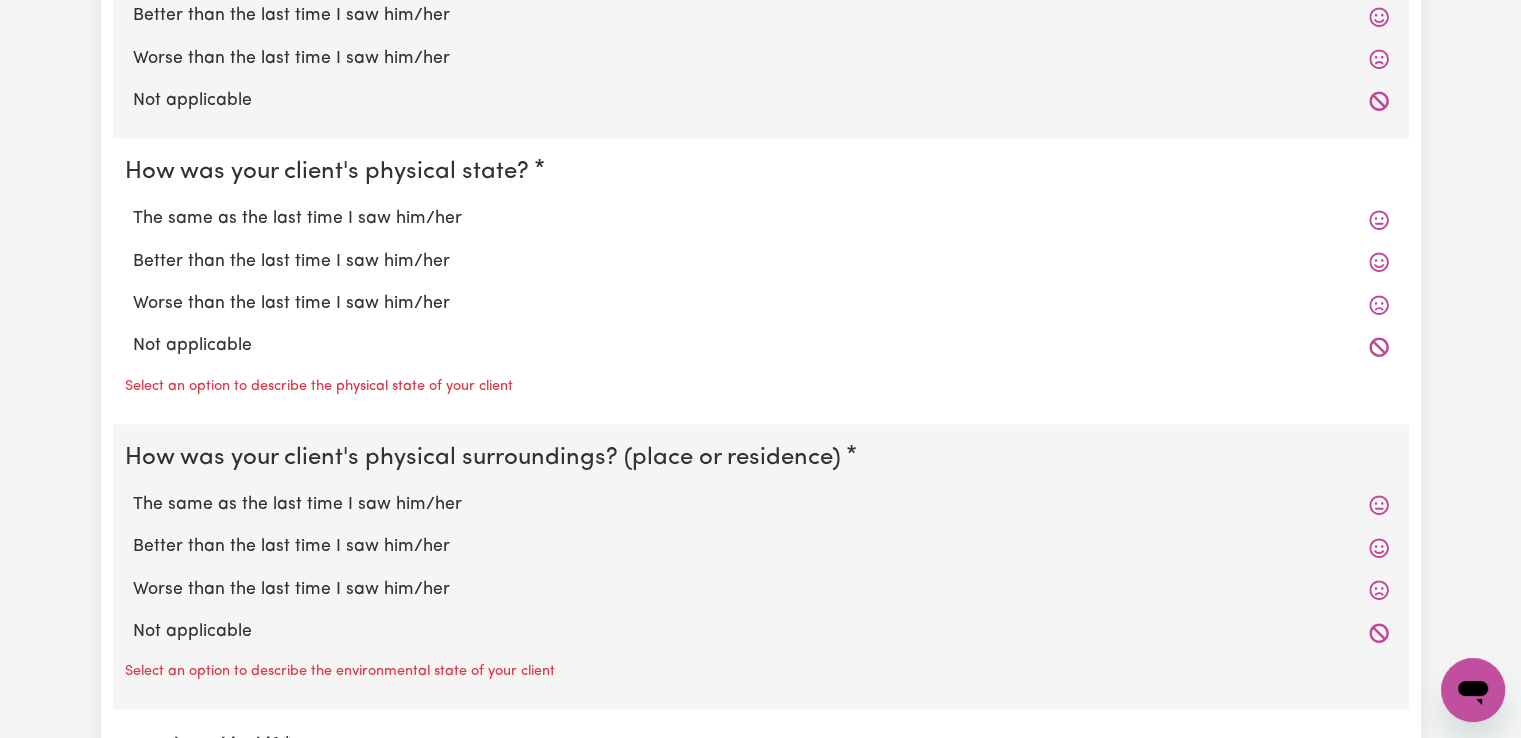 click on "The same as the last time I saw him/her" at bounding box center [761, 219] 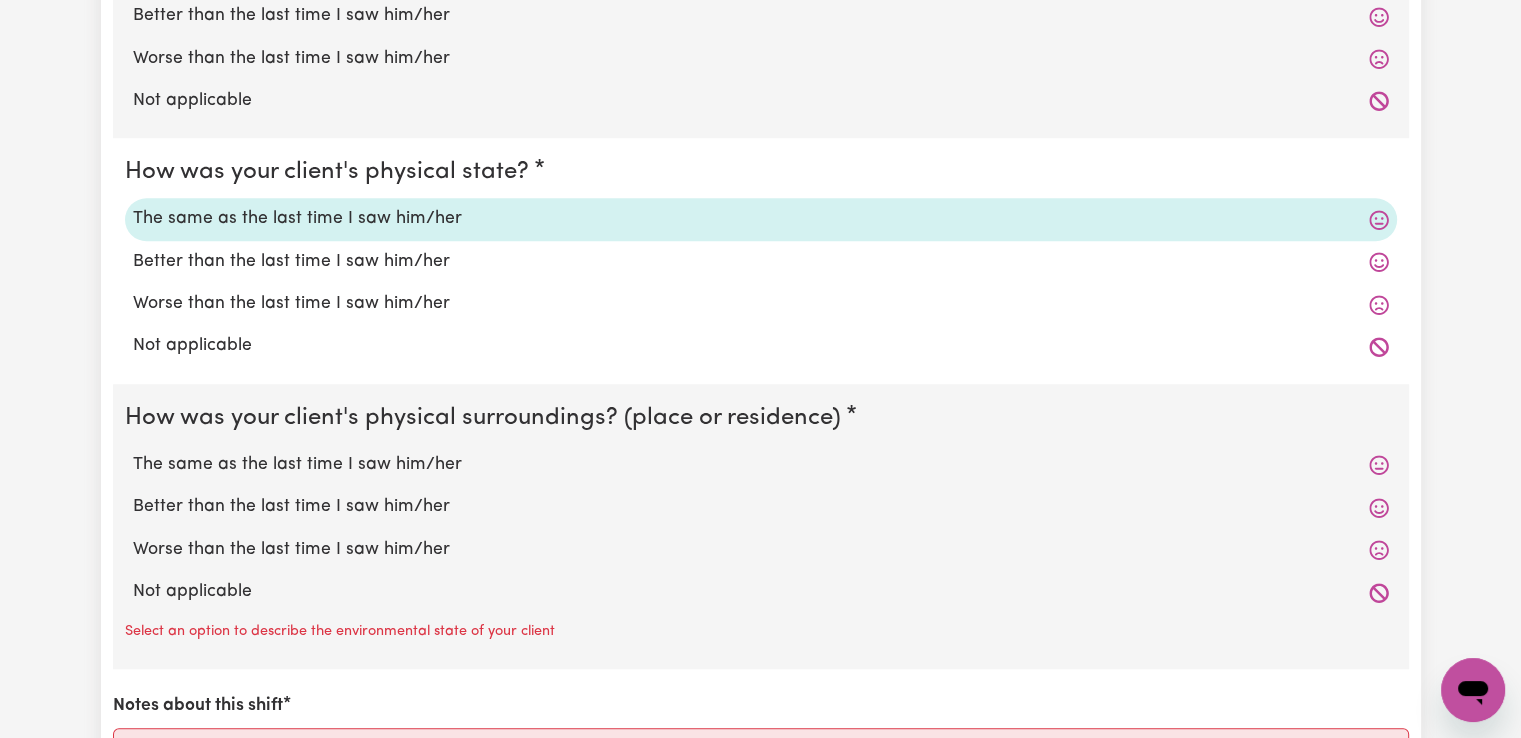 click on "The same as the last time I saw him/her" at bounding box center [761, 465] 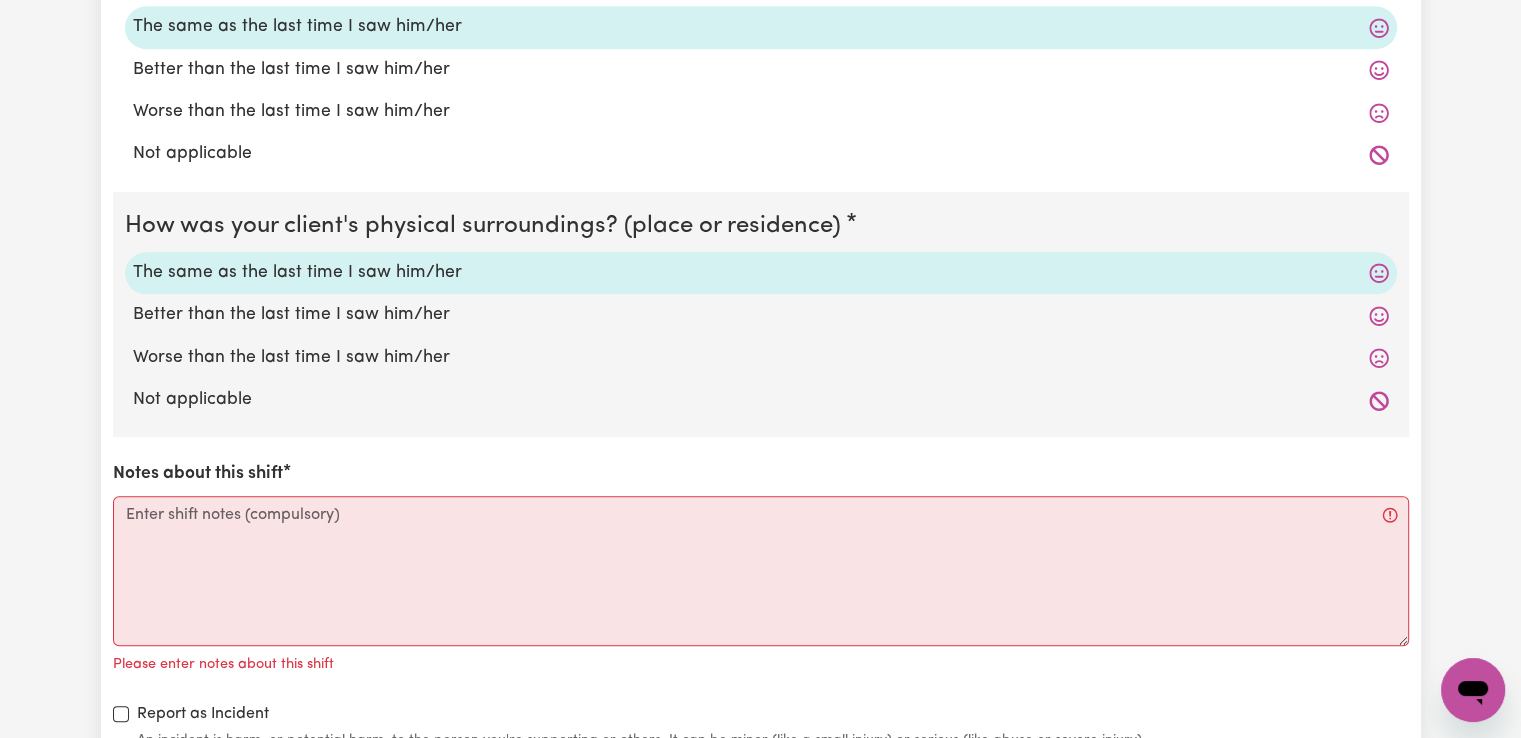 scroll, scrollTop: 2100, scrollLeft: 0, axis: vertical 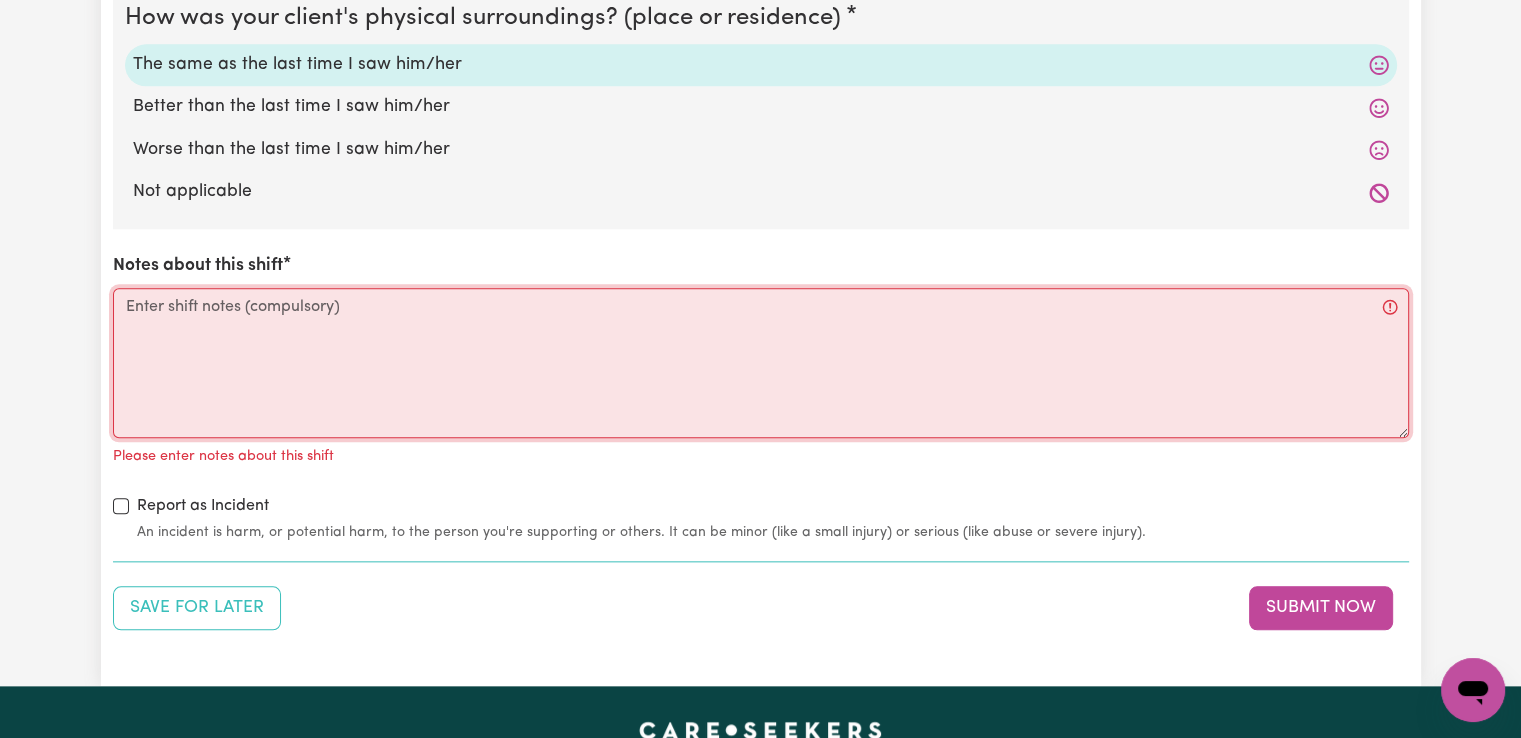 click on "Notes about this shift" at bounding box center [761, 363] 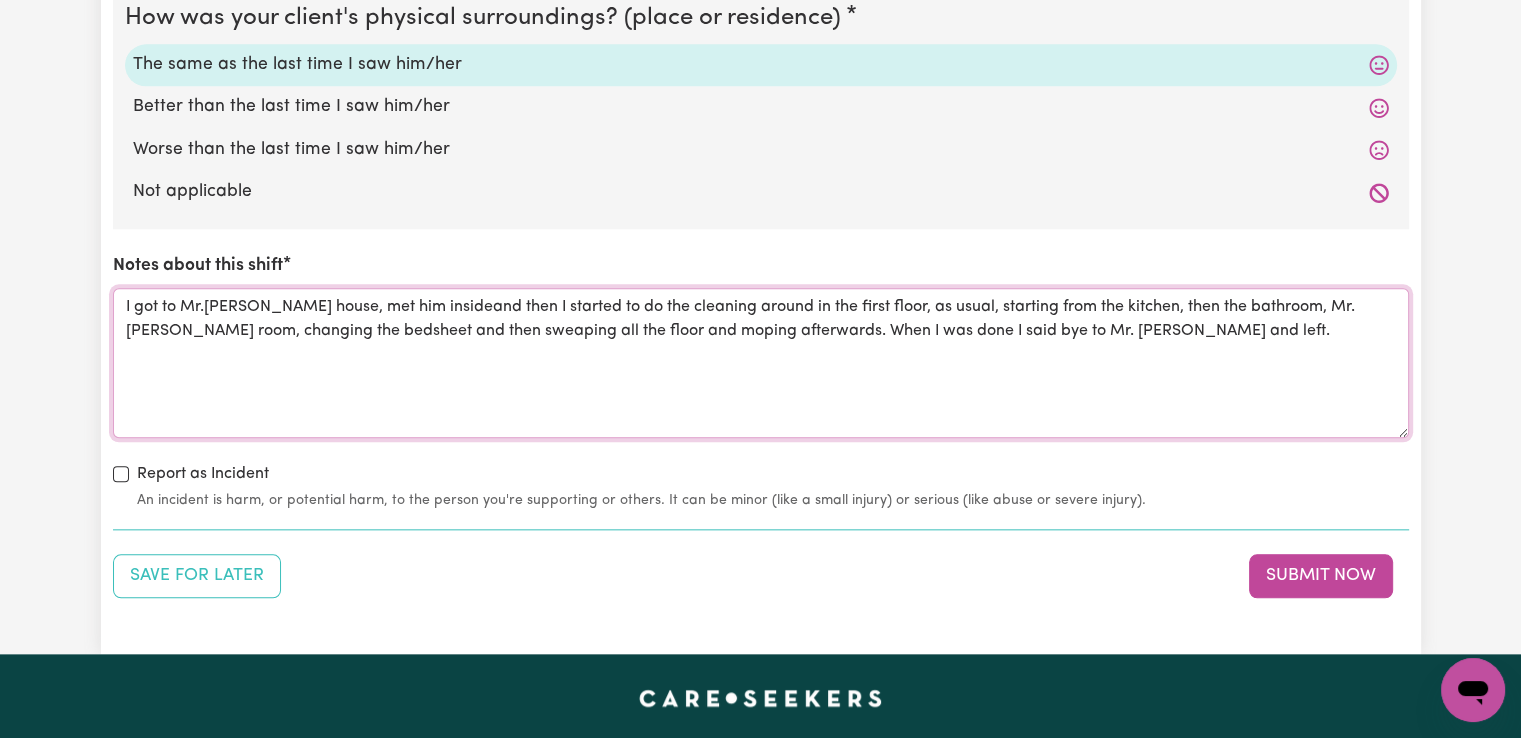 drag, startPoint x: 172, startPoint y: 329, endPoint x: 338, endPoint y: 335, distance: 166.1084 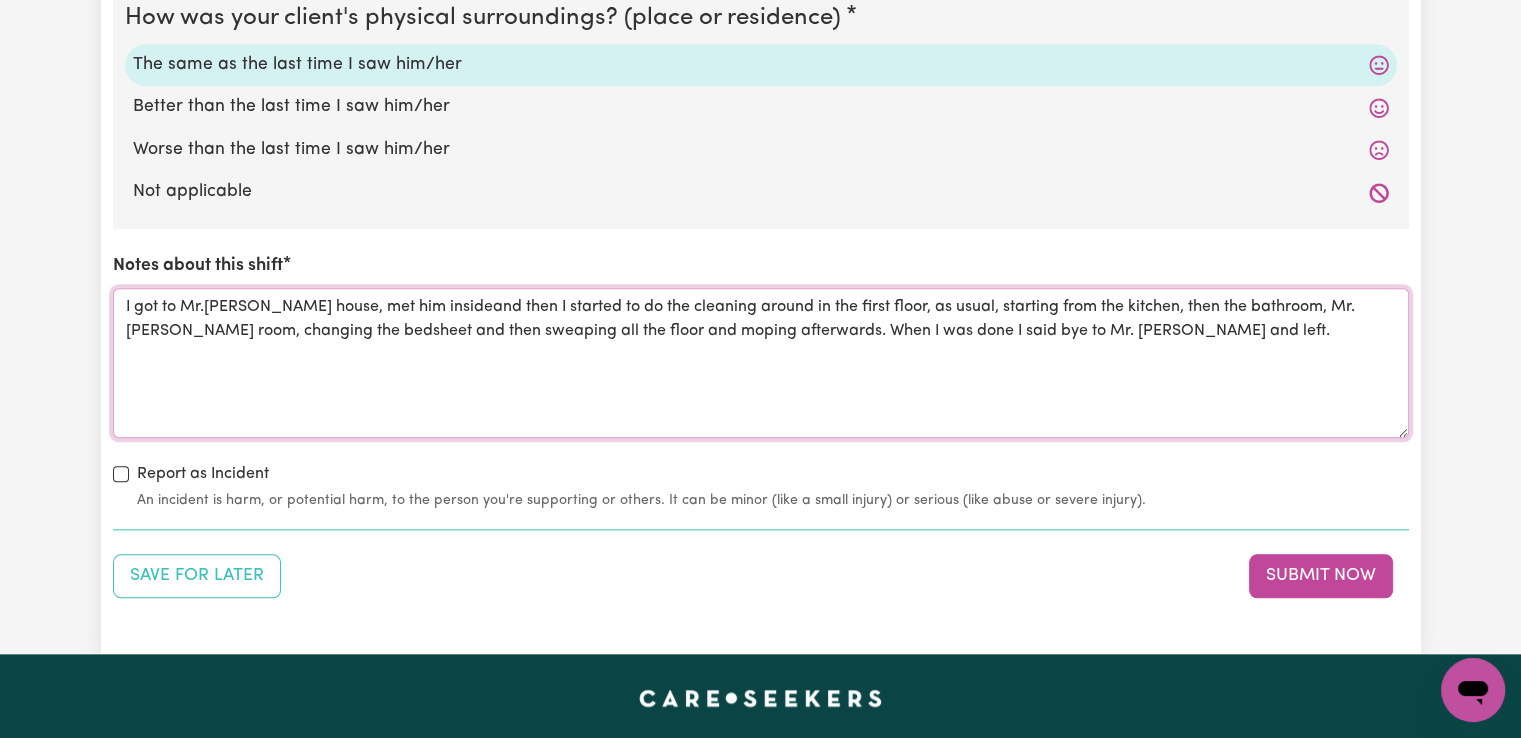 click on "I got to Mr.Demetrios house, met him insideand then I started to do the cleaning around in the first floor, as usual, starting from the kitchen, then the bathroom, Mr. Demetrios room, changing the bedsheet and then sweaping all the floor and moping afterwards. When I was done I said bye to Mr. Demetrios and left." at bounding box center [761, 363] 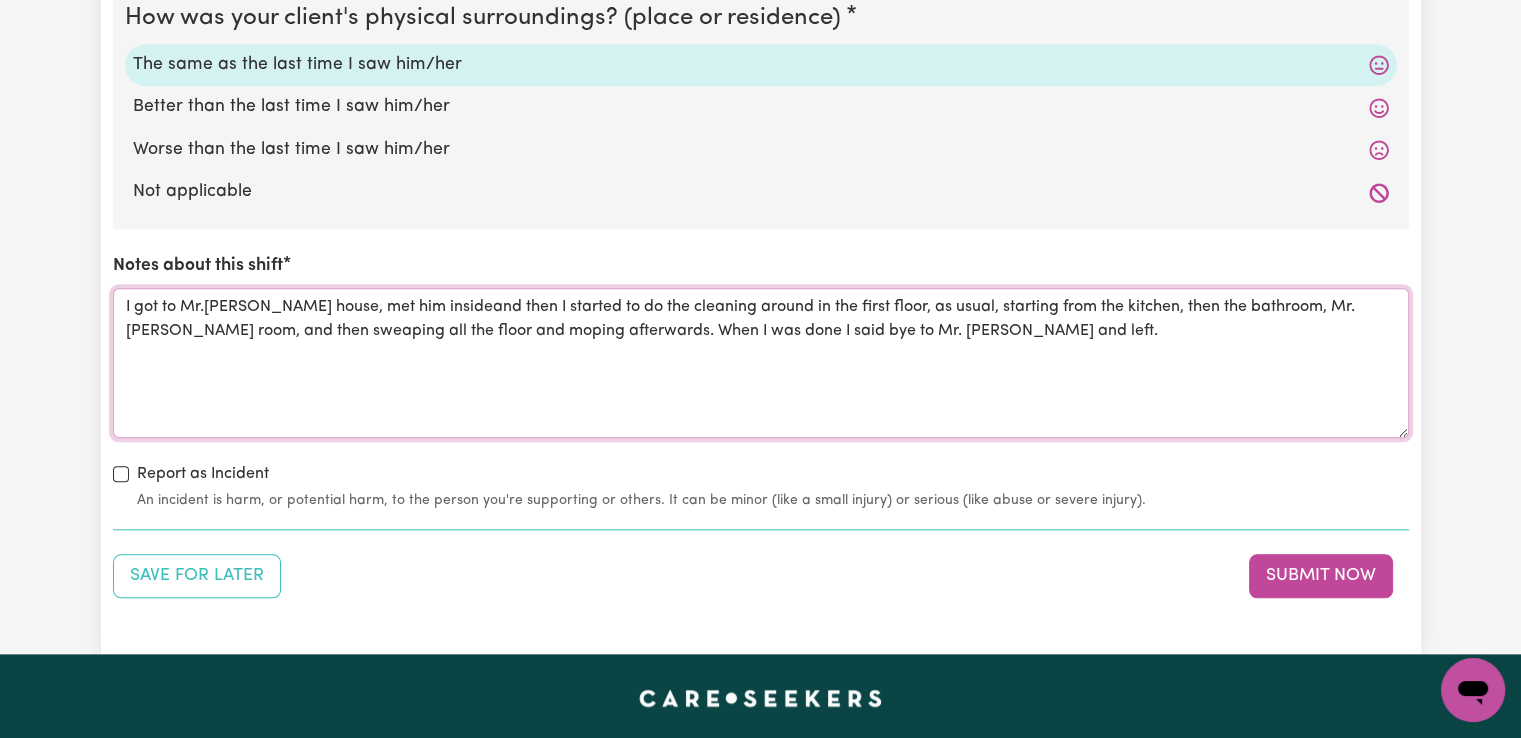 drag, startPoint x: 1020, startPoint y: 345, endPoint x: 324, endPoint y: 285, distance: 698.5814 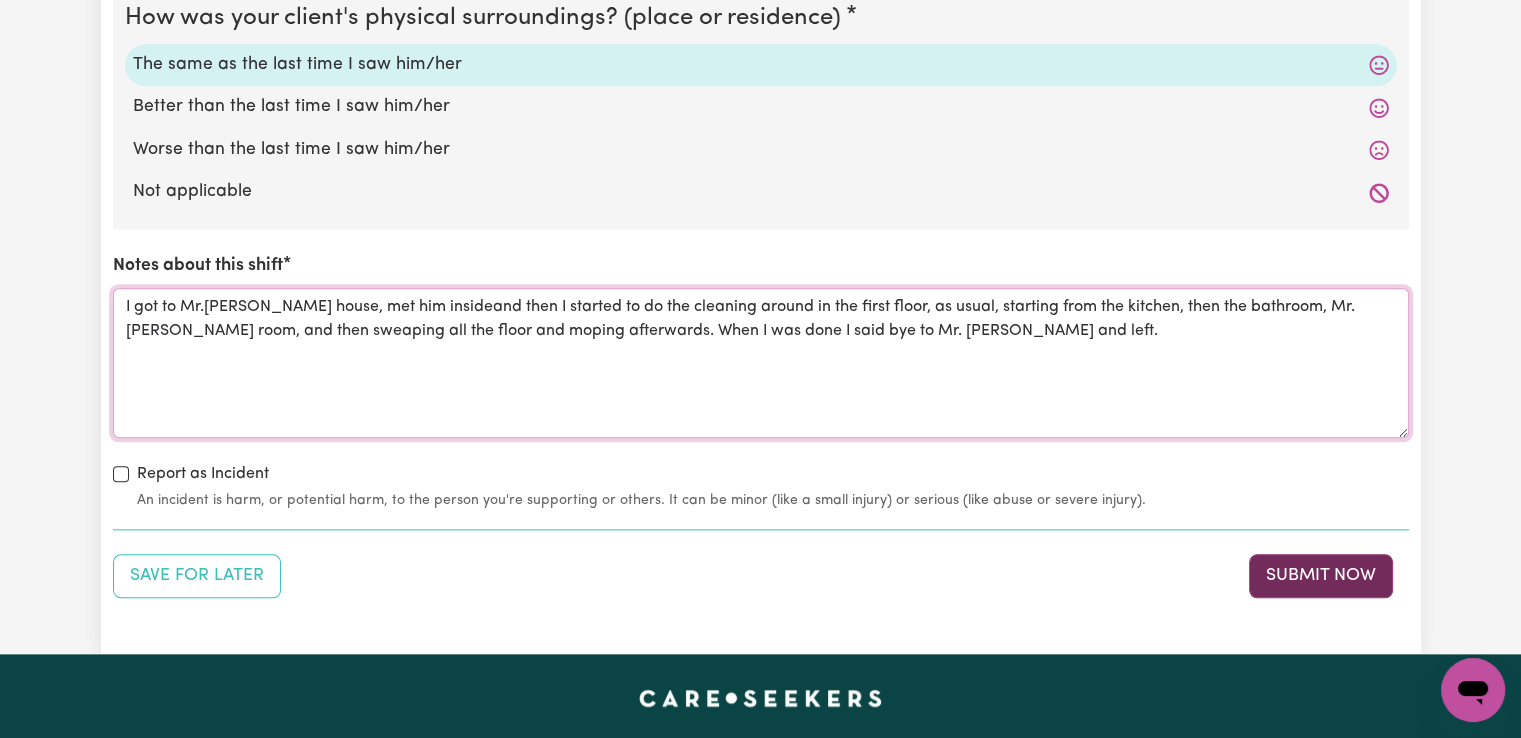 type on "I got to Mr.Demetrios house, met him insideand then I started to do the cleaning around in the first floor, as usual, starting from the kitchen, then the bathroom, Mr. Demetrios room, and then sweaping all the floor and moping afterwards. When I was done I said bye to Mr. Demetrios and left." 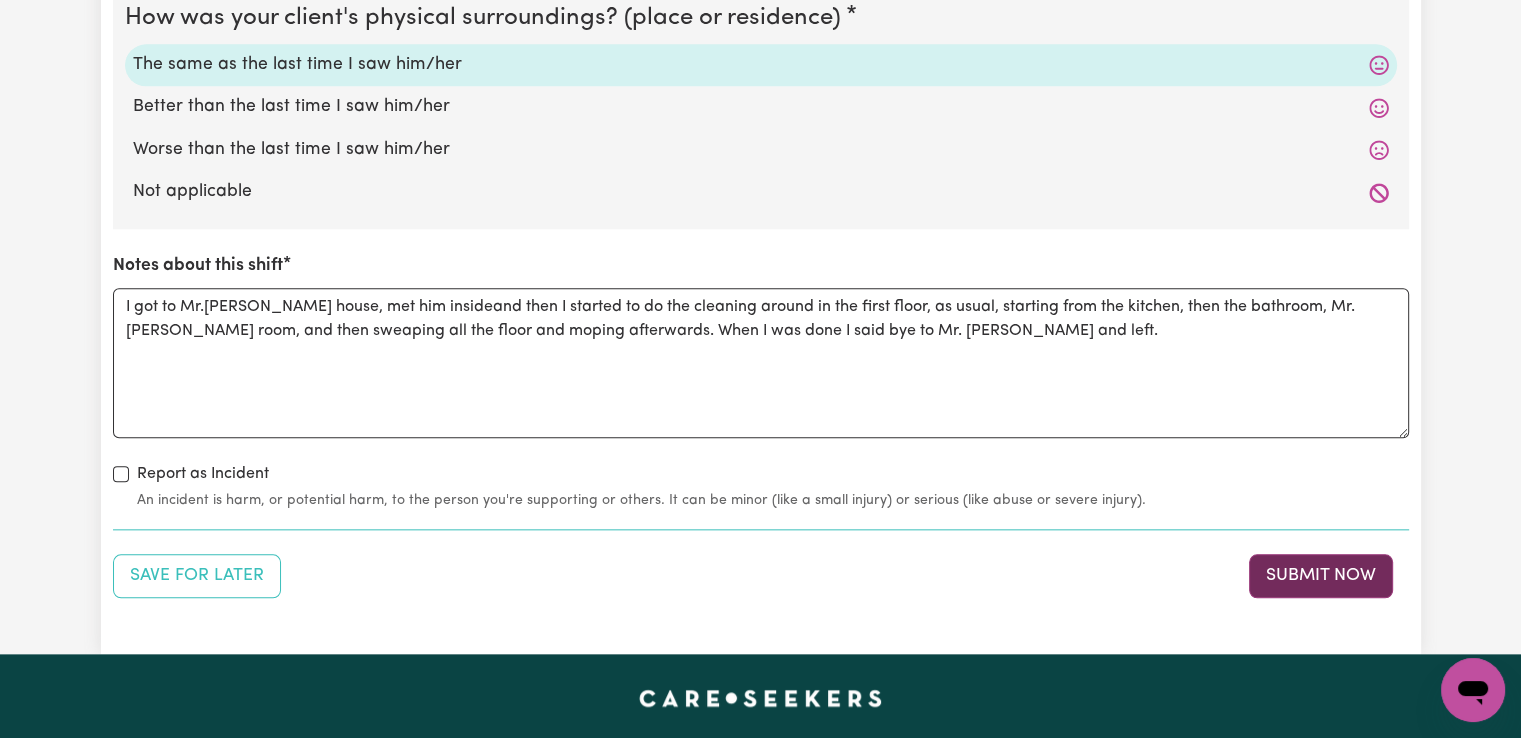 click on "Submit Now" at bounding box center (1321, 576) 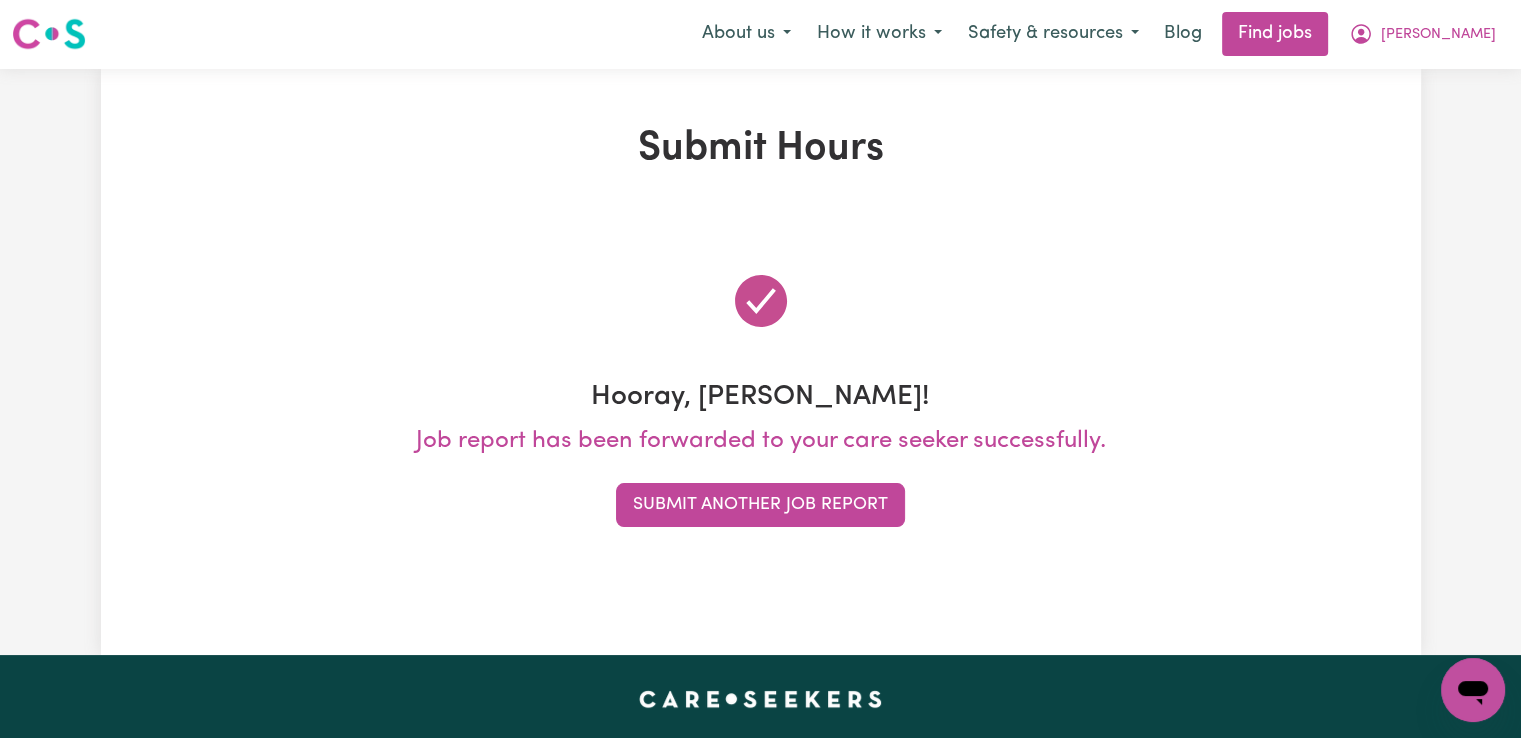 scroll, scrollTop: 0, scrollLeft: 0, axis: both 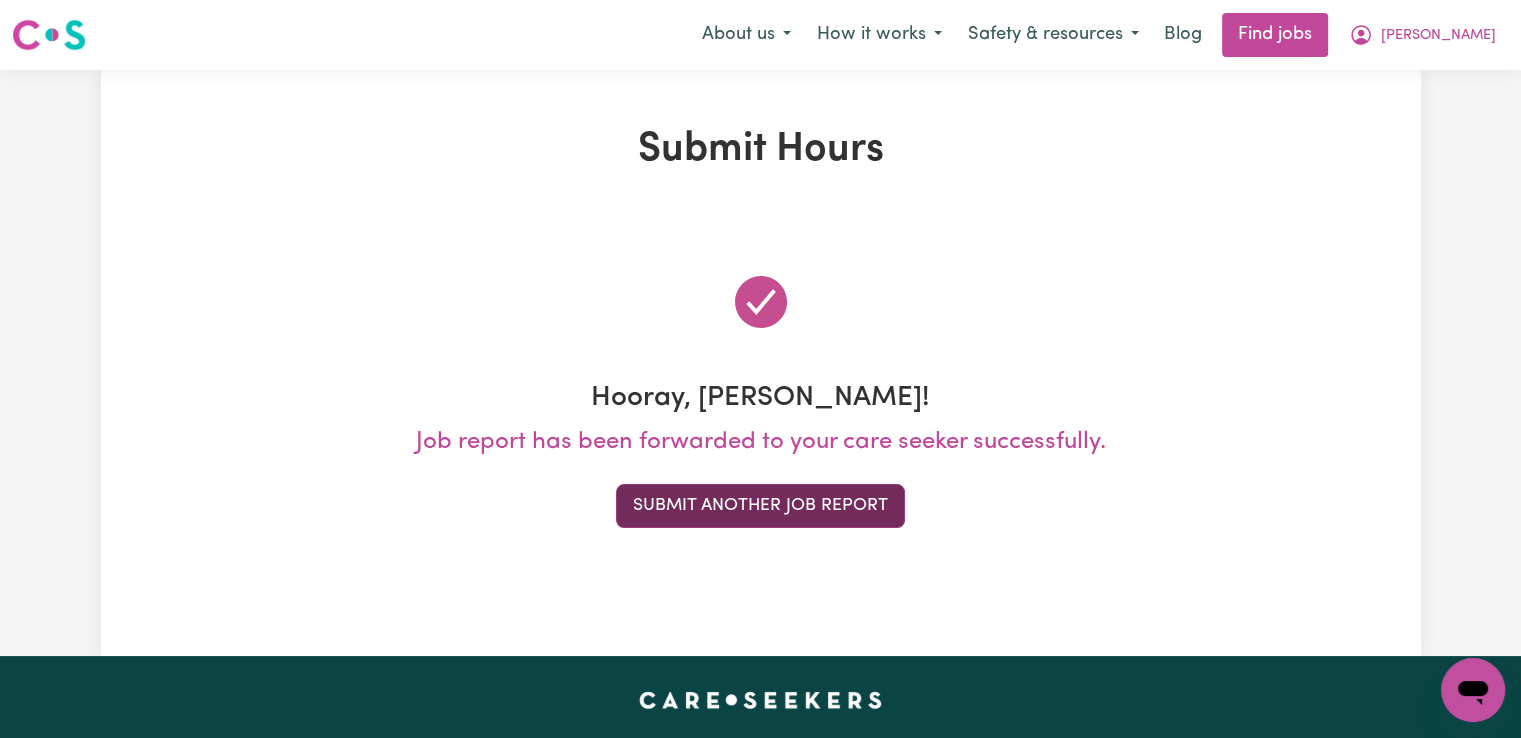 click on "Submit Another Job Report" at bounding box center [760, 506] 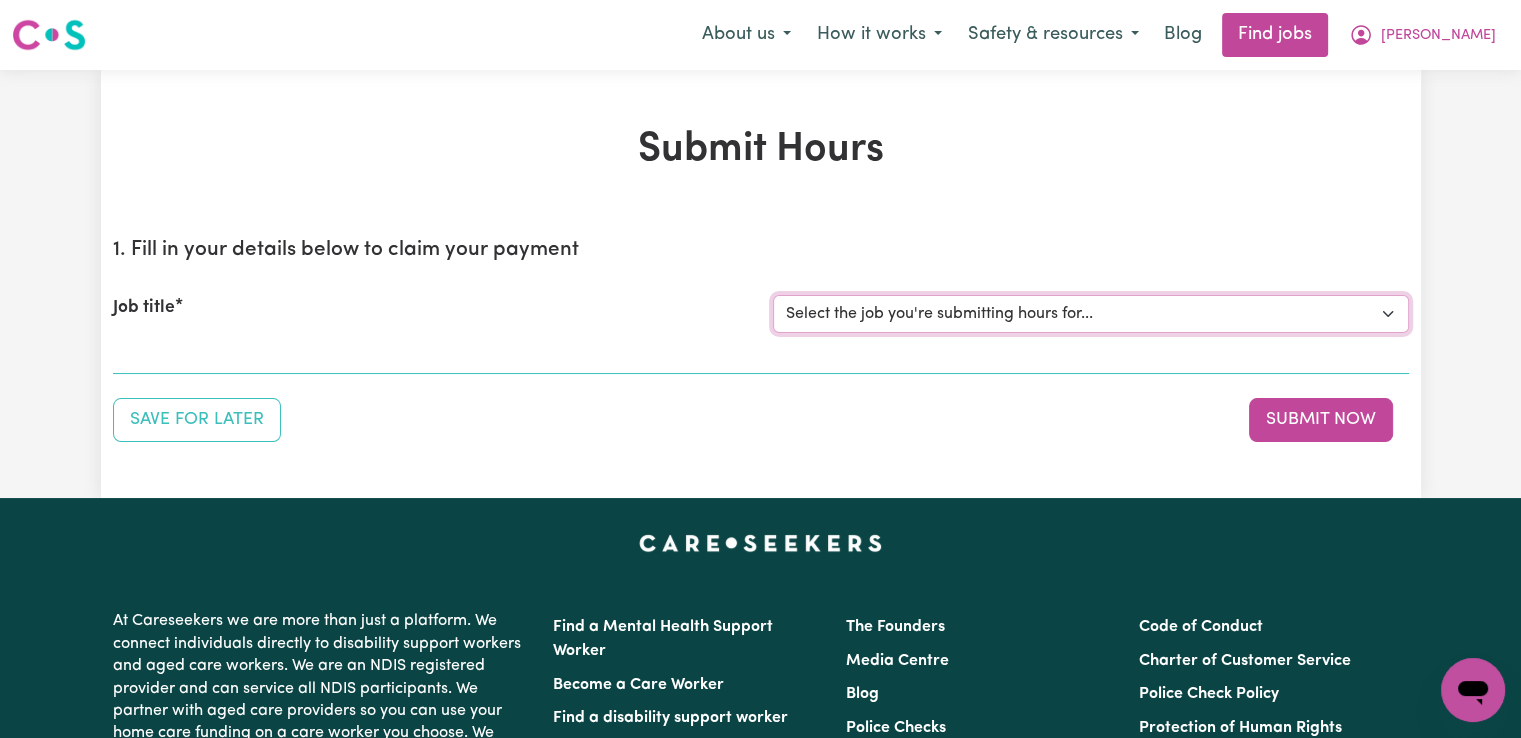 click on "Select the job you're submitting hours for... [Paula de Casanove] Support worker/cleaner for elderly lady [John Blanch] Female Support Worker Needed Fortnight Monday - Matraville, NSW [Demetrios  Vartis] Female Support Worker Needed In Kingsford, NSW [Margaret Ann  Doherty] Female Support Worker Needed Every Monday And Thursday Afternoon -  Alexandria, NSW" at bounding box center [1091, 314] 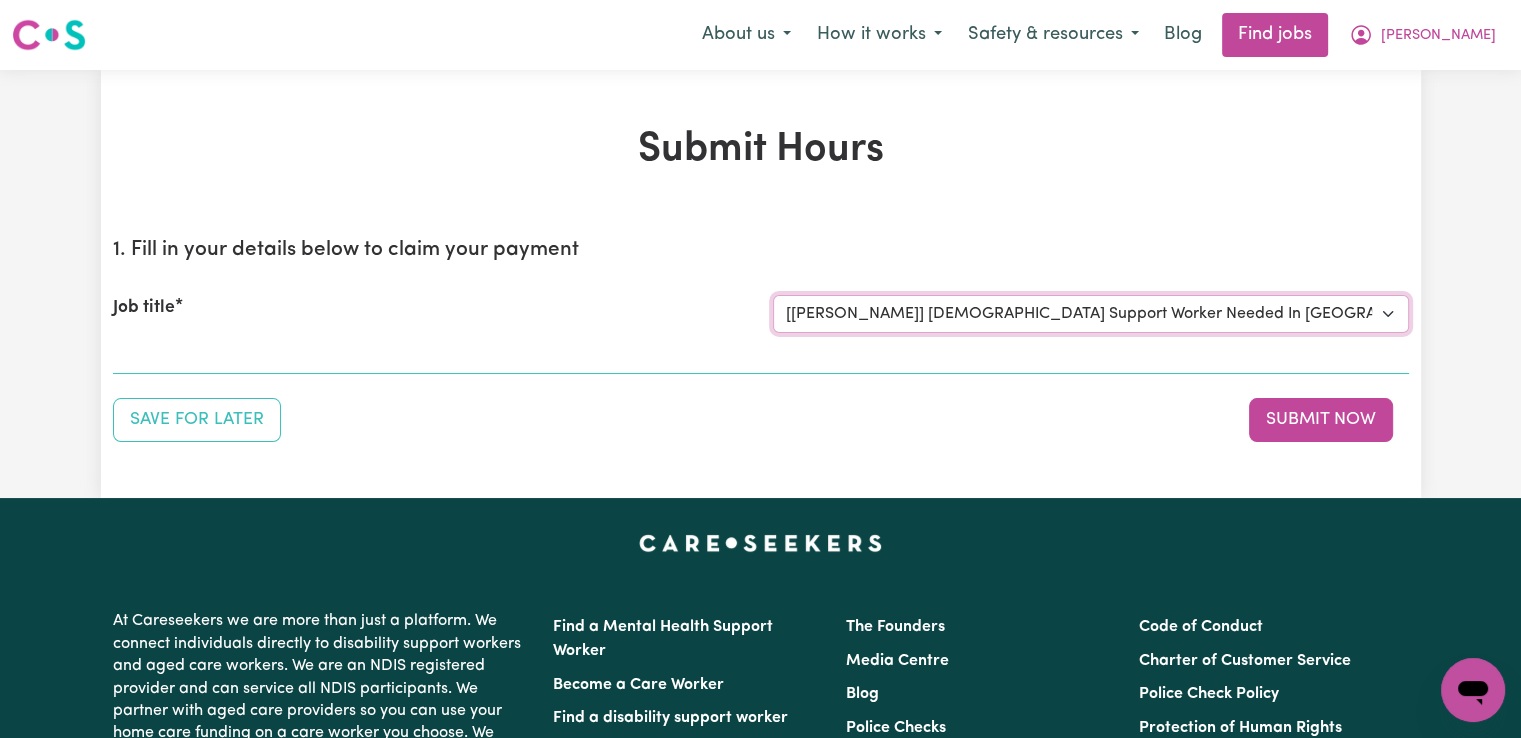 click on "Select the job you're submitting hours for... [Paula de Casanove] Support worker/cleaner for elderly lady [John Blanch] Female Support Worker Needed Fortnight Monday - Matraville, NSW [Demetrios  Vartis] Female Support Worker Needed In Kingsford, NSW [Margaret Ann  Doherty] Female Support Worker Needed Every Monday And Thursday Afternoon -  Alexandria, NSW" at bounding box center (1091, 314) 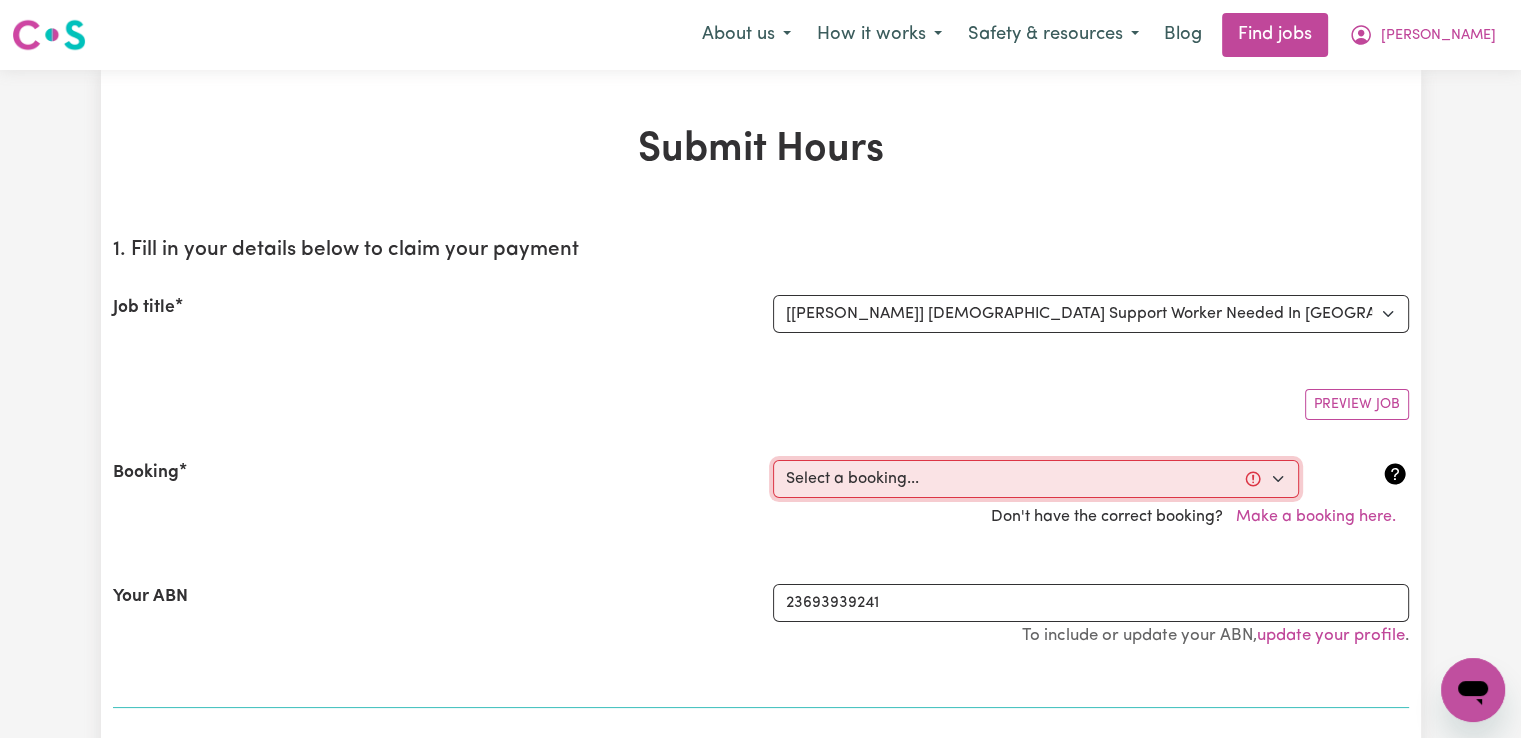click on "Select a booking... Mon, June 23, 2025 - 09:30am to 11:30am (RECURRING) Mon, June 30, 2025 - 09:30am to 11:30am (RECURRING) Mon, July 7, 2025 - 09:30am to 11:30am (RECURRING) Mon, July 14, 2025 - 09:30am to 11:30am (RECURRING)" at bounding box center [1036, 479] 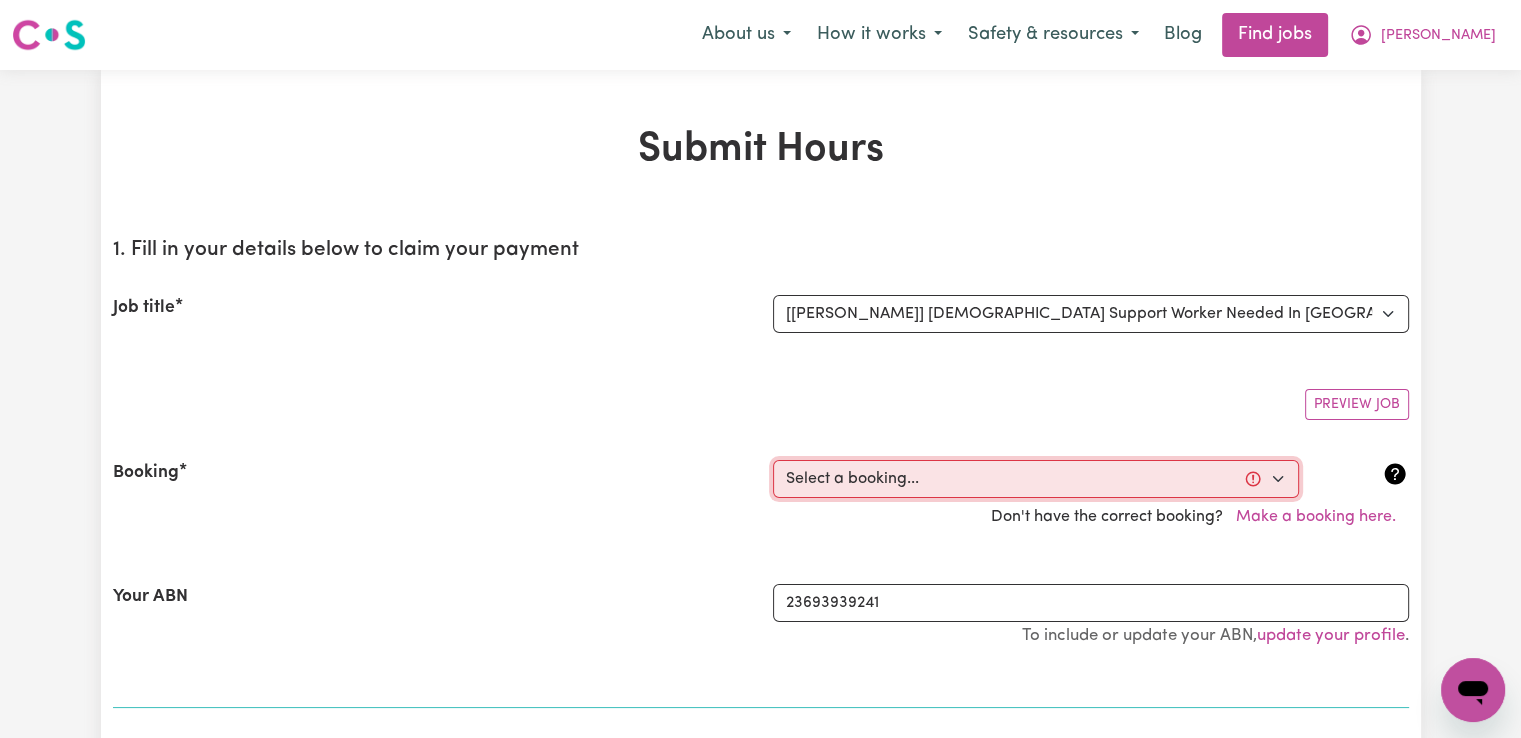 select on "344077" 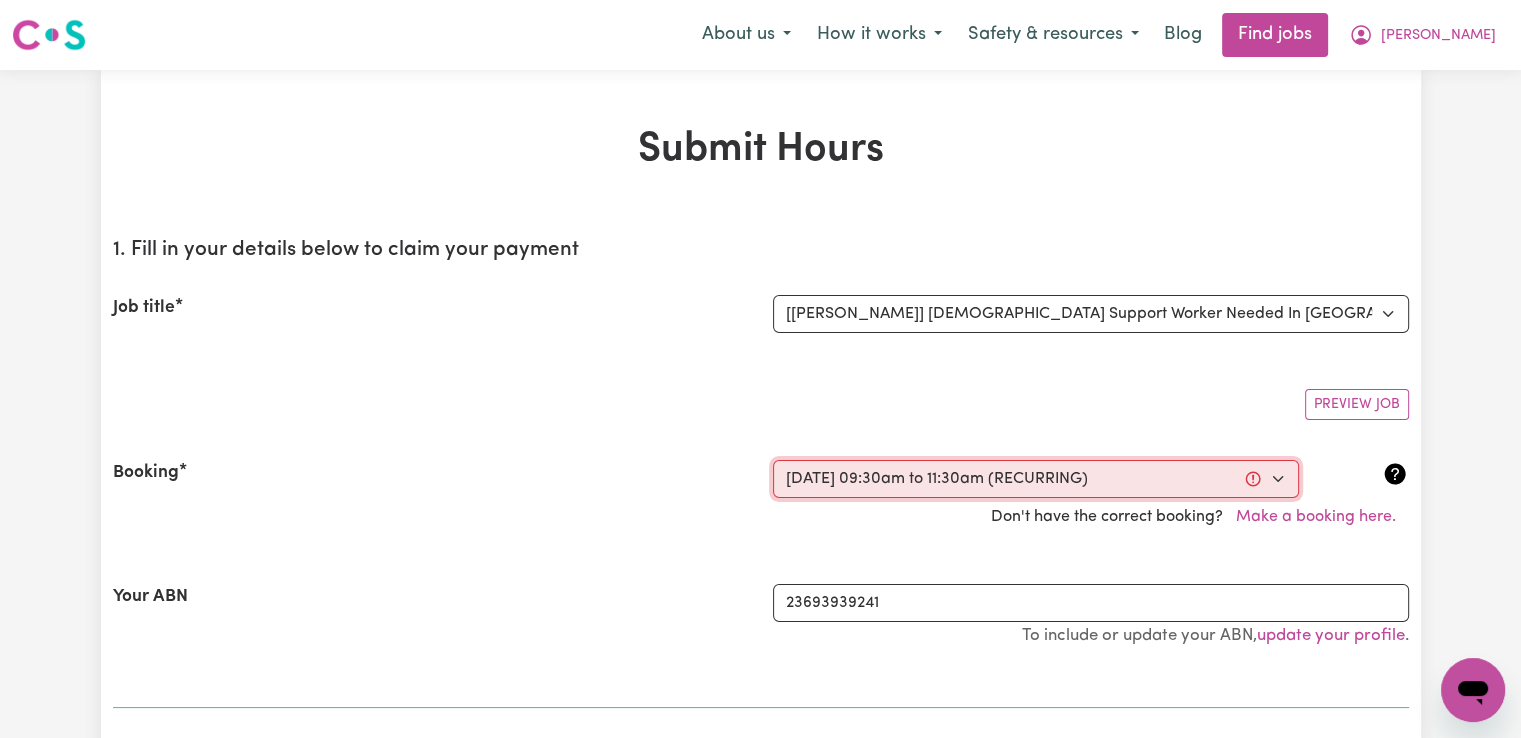 click on "Select a booking... Mon, June 23, 2025 - 09:30am to 11:30am (RECURRING) Mon, June 30, 2025 - 09:30am to 11:30am (RECURRING) Mon, July 7, 2025 - 09:30am to 11:30am (RECURRING) Mon, July 14, 2025 - 09:30am to 11:30am (RECURRING)" at bounding box center (1036, 479) 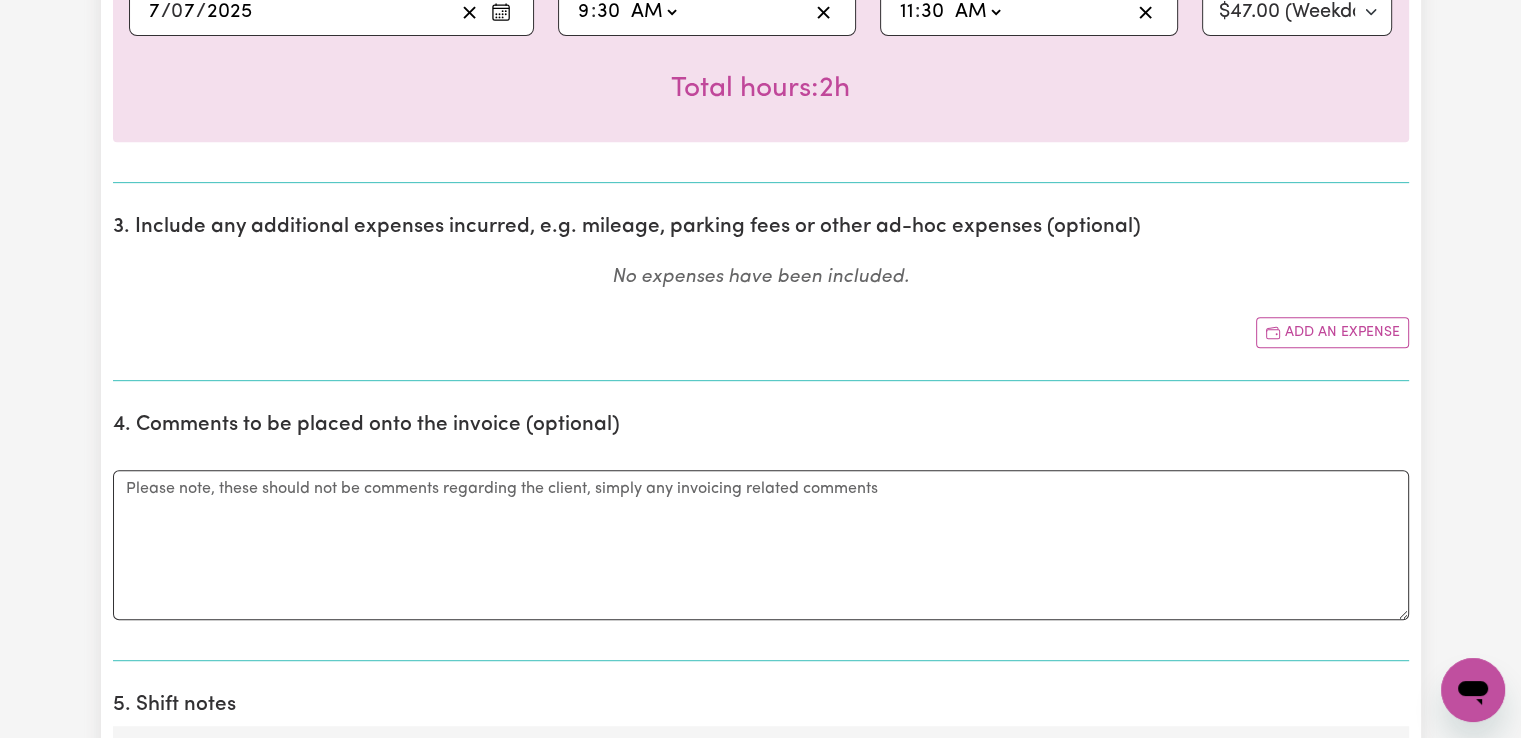 scroll, scrollTop: 1100, scrollLeft: 0, axis: vertical 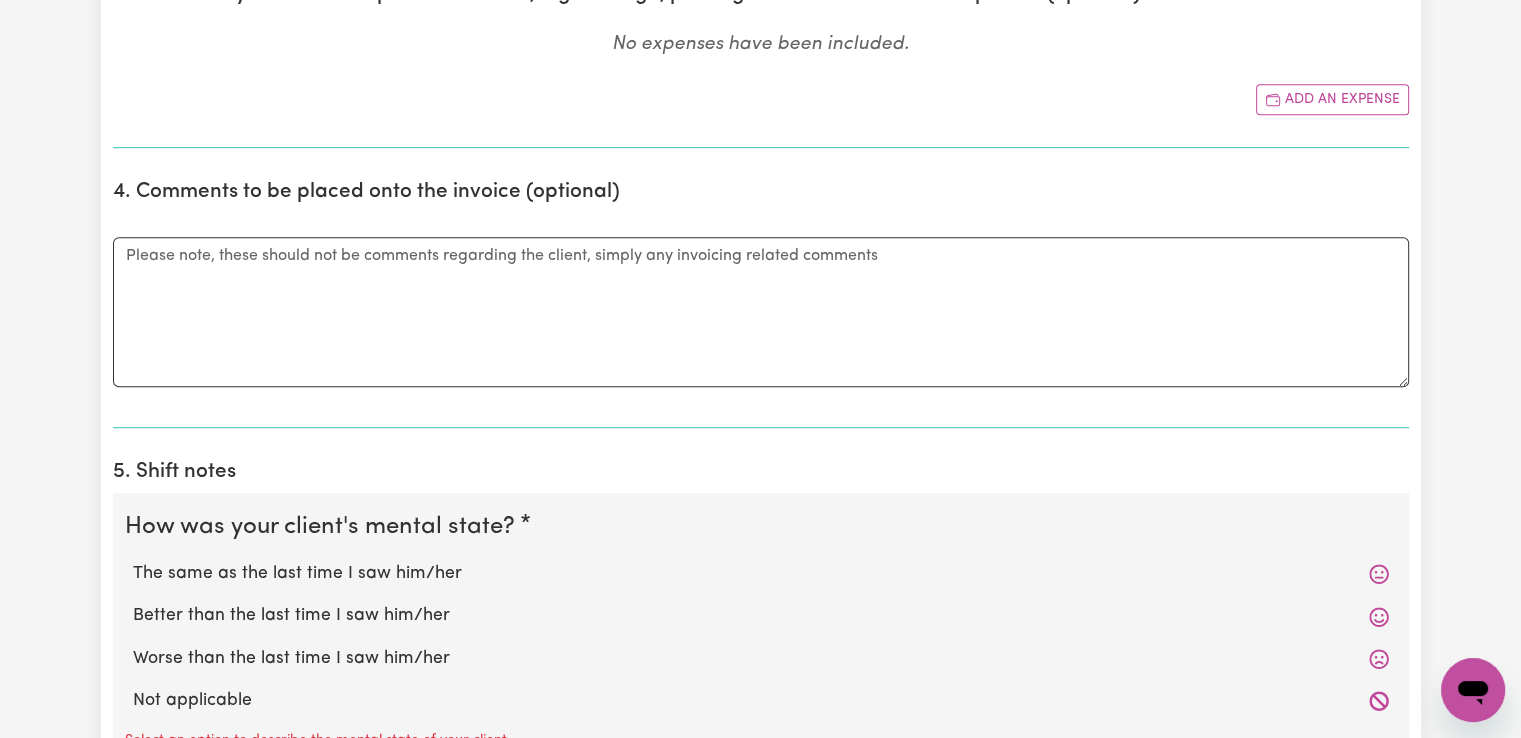 click on "The same as the last time I saw him/her" at bounding box center [761, 574] 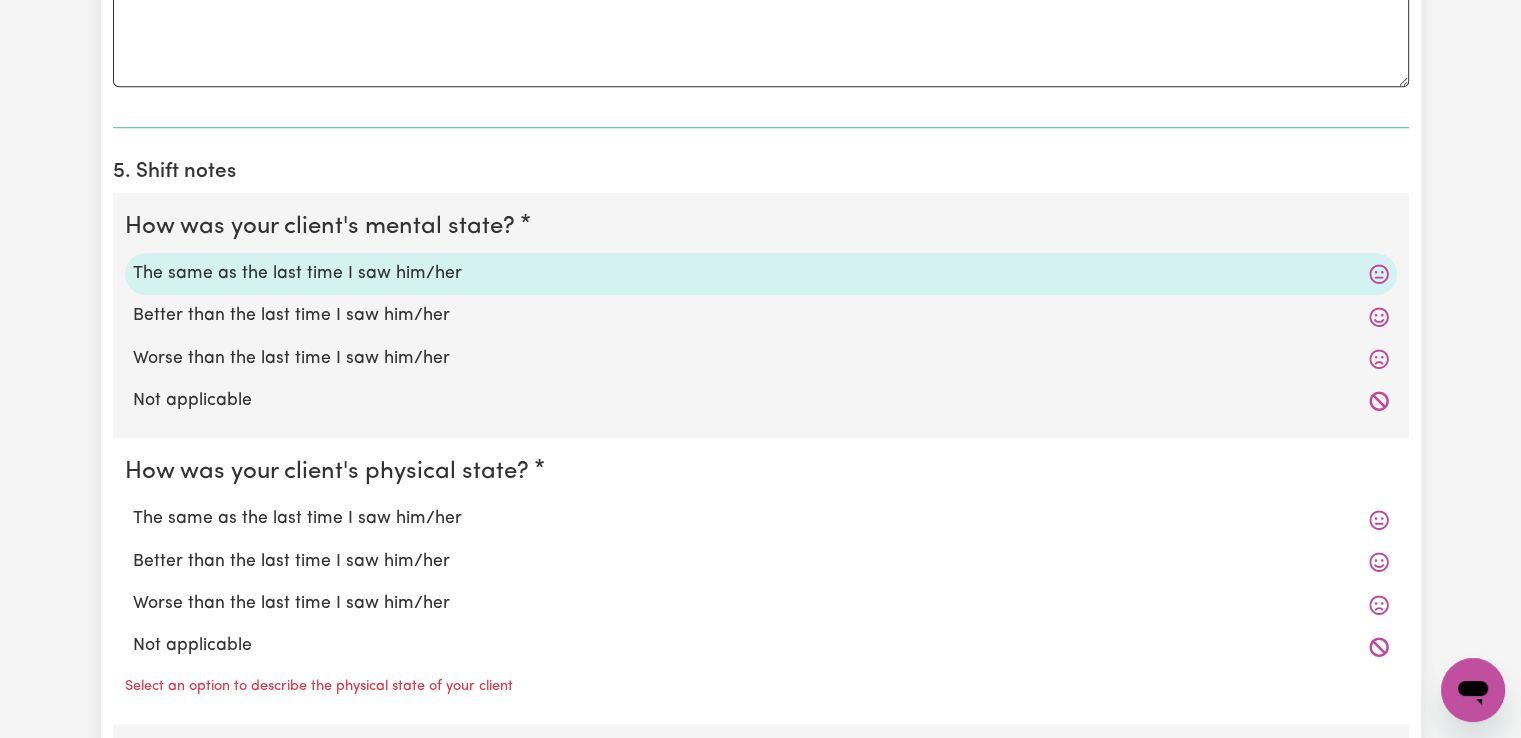 click on "The same as the last time I saw him/her" at bounding box center [761, 519] 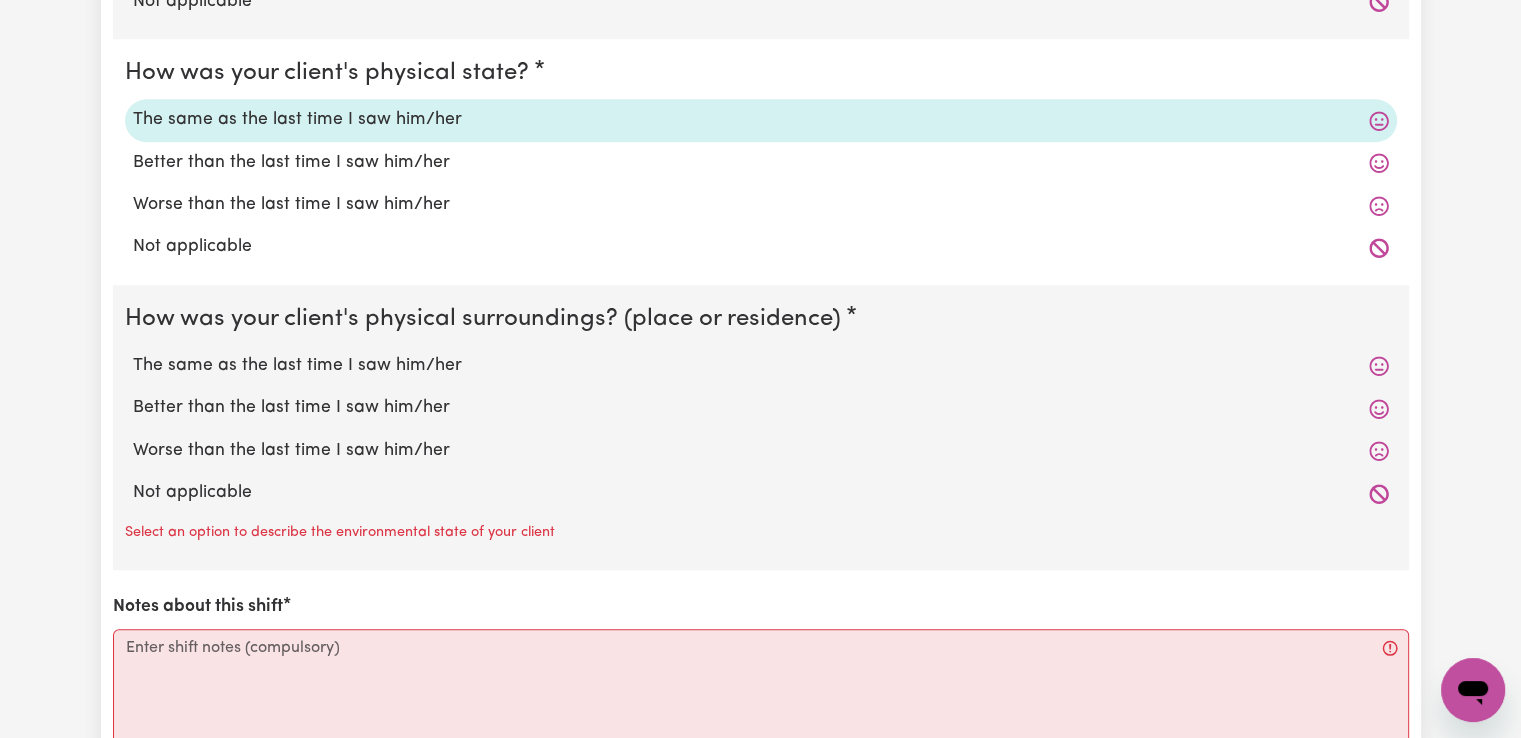 scroll, scrollTop: 1800, scrollLeft: 0, axis: vertical 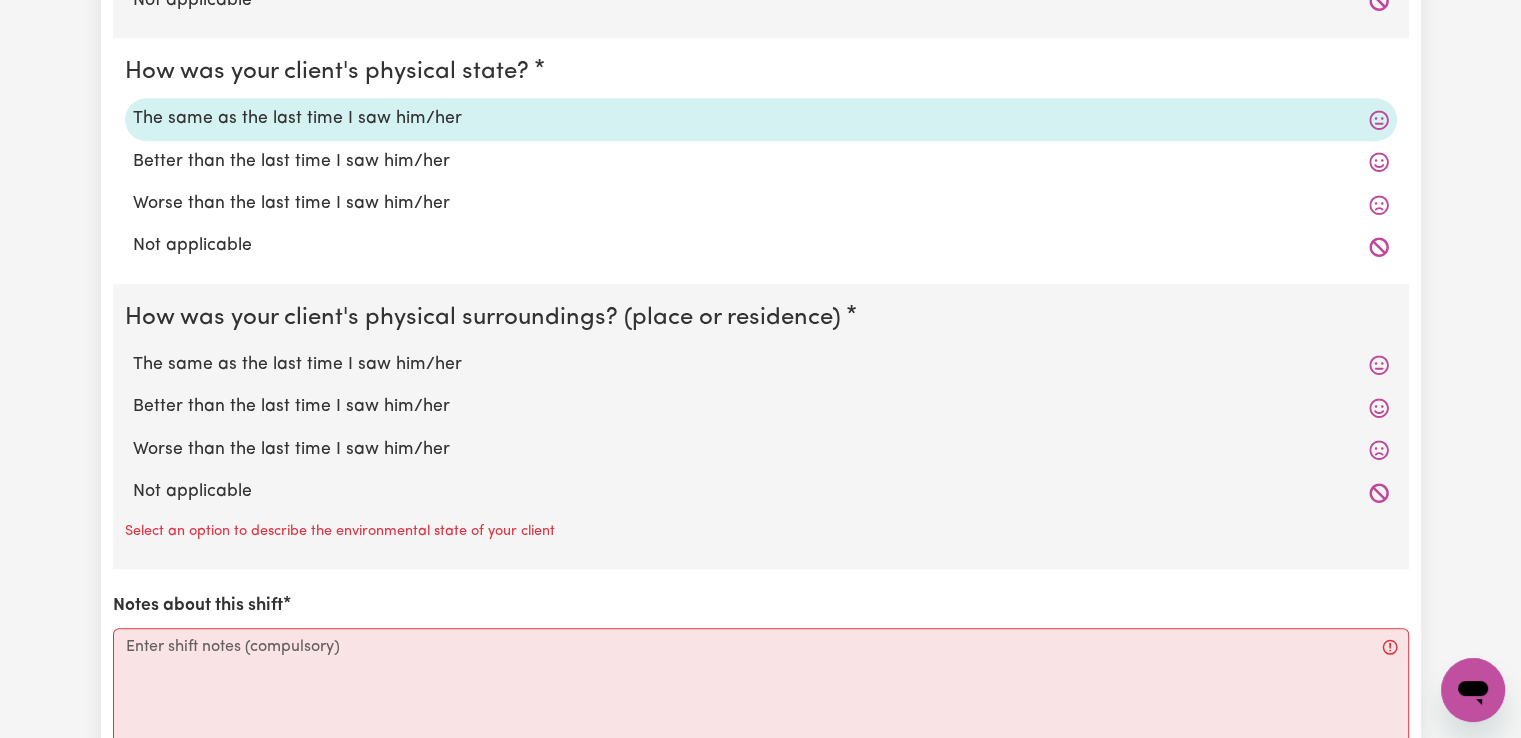 click on "The same as the last time I saw him/her" at bounding box center [761, 365] 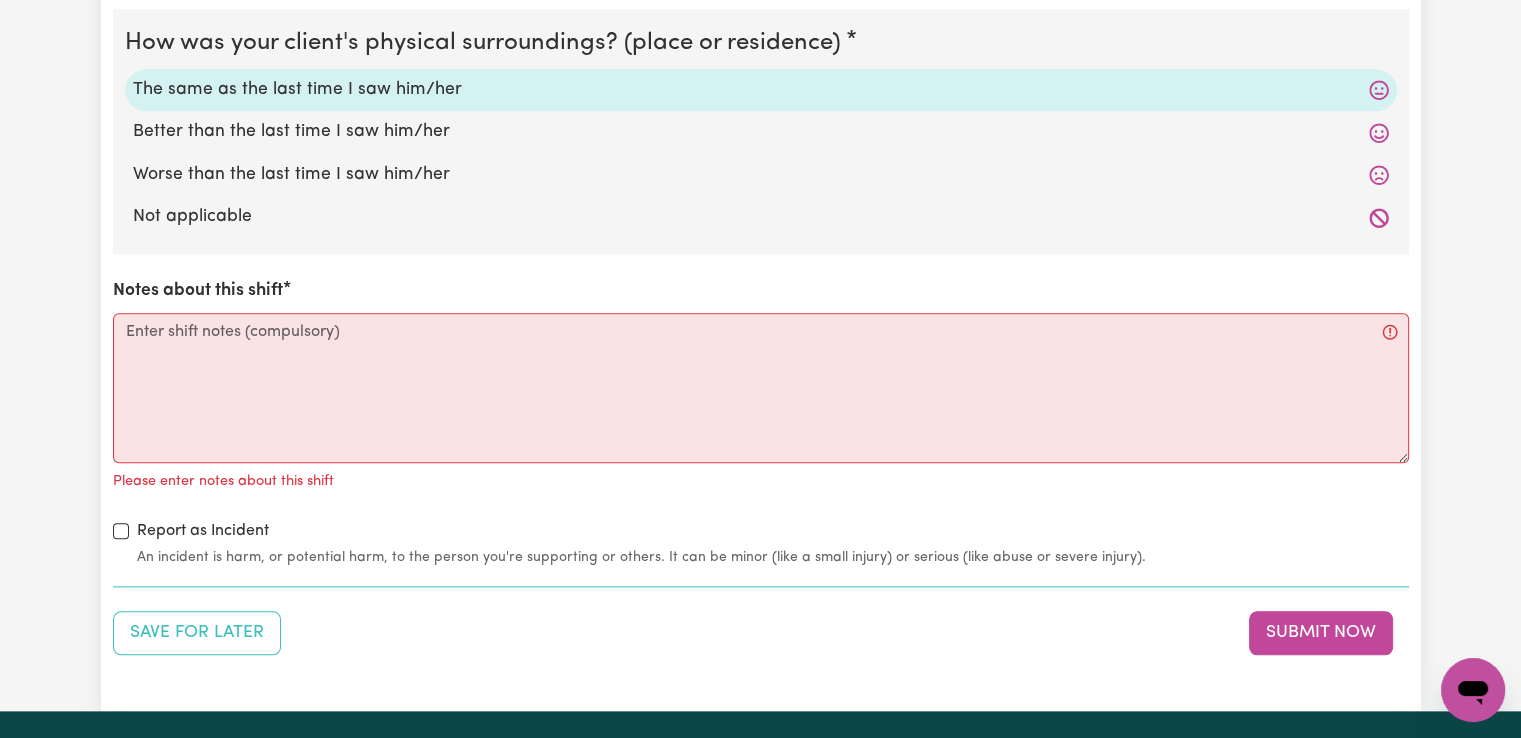 scroll, scrollTop: 2100, scrollLeft: 0, axis: vertical 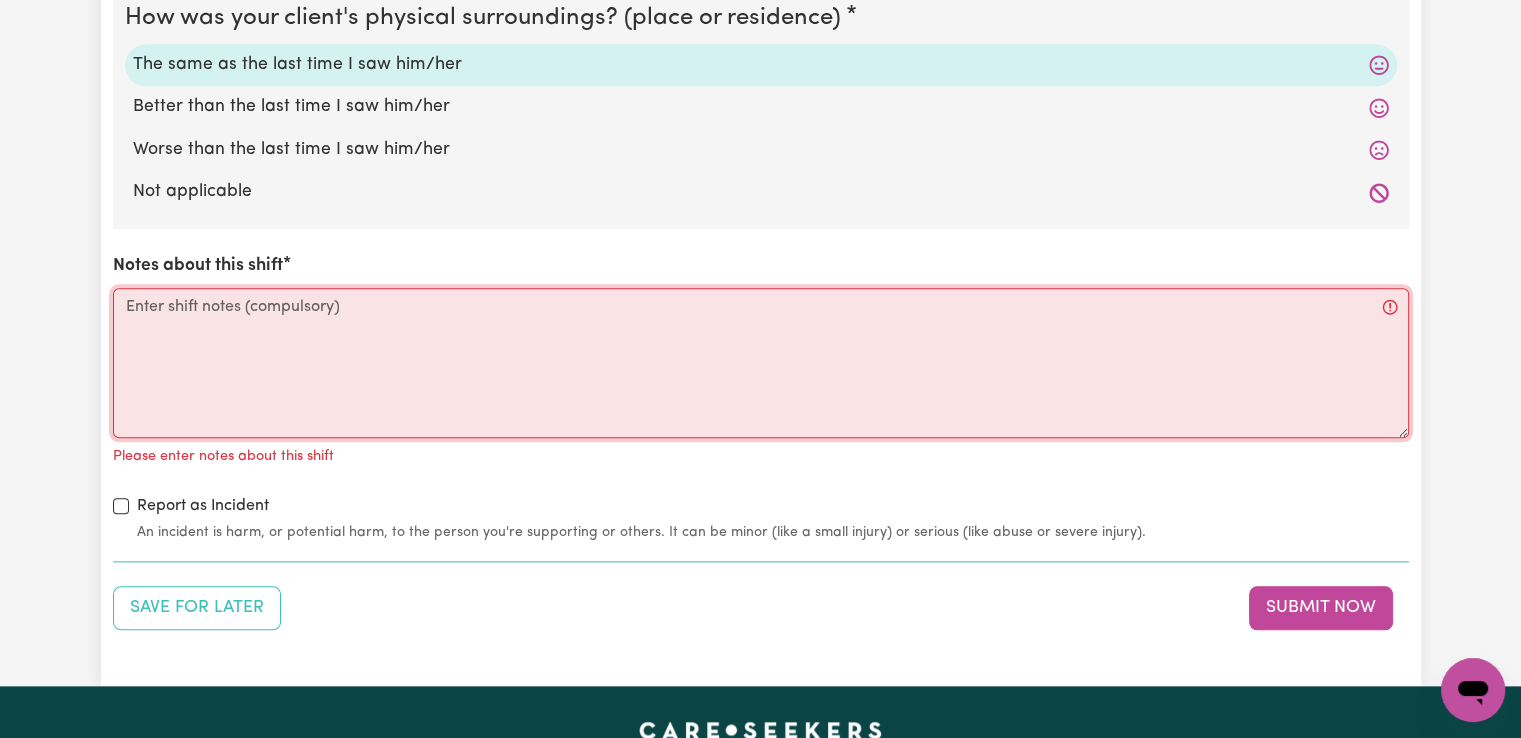 click on "Notes about this shift" at bounding box center [761, 363] 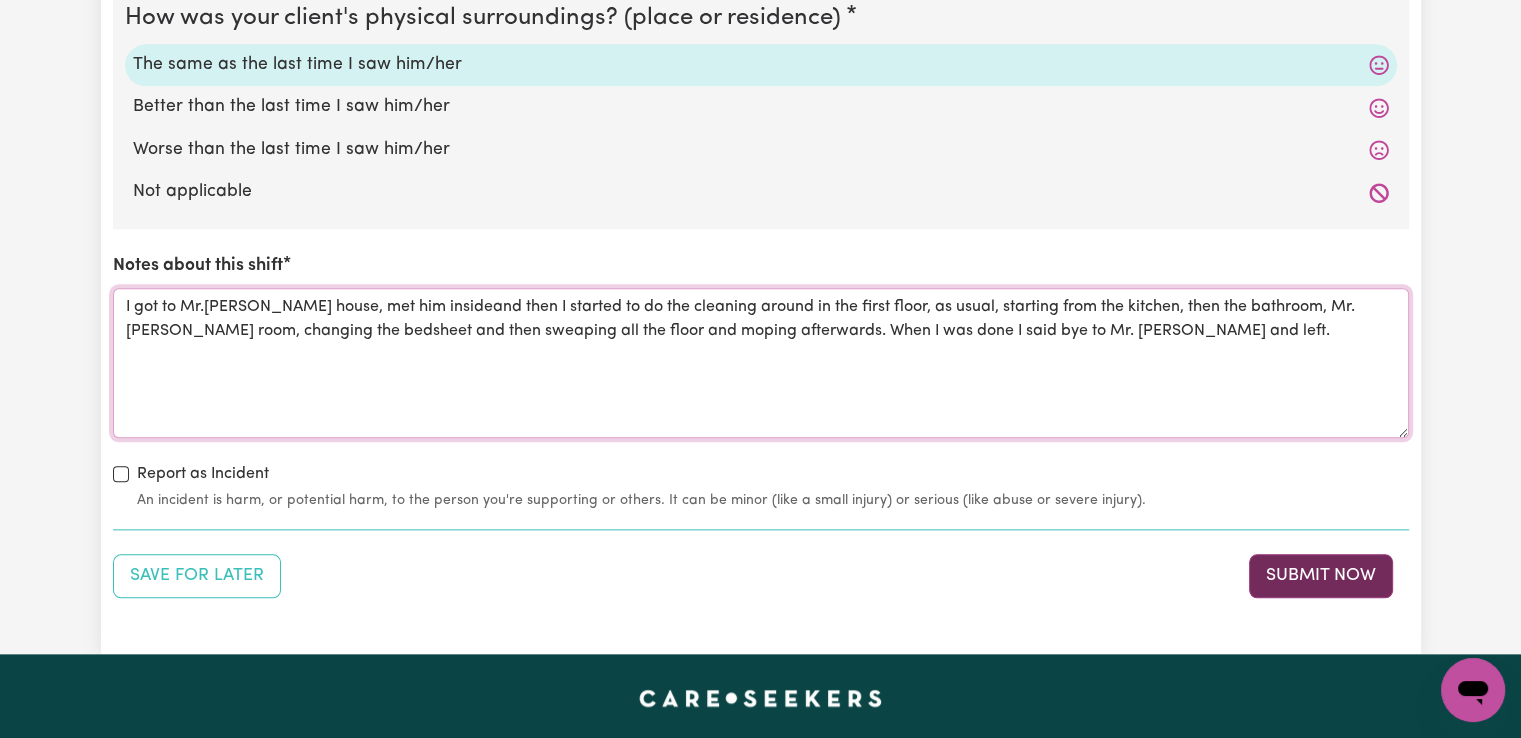 type on "I got to Mr.Demetrios house, met him insideand then I started to do the cleaning around in the first floor, as usual, starting from the kitchen, then the bathroom, Mr. Demetrios room, changing the bedsheet and then sweaping all the floor and moping afterwards. When I was done I said bye to Mr. Demetrios and left." 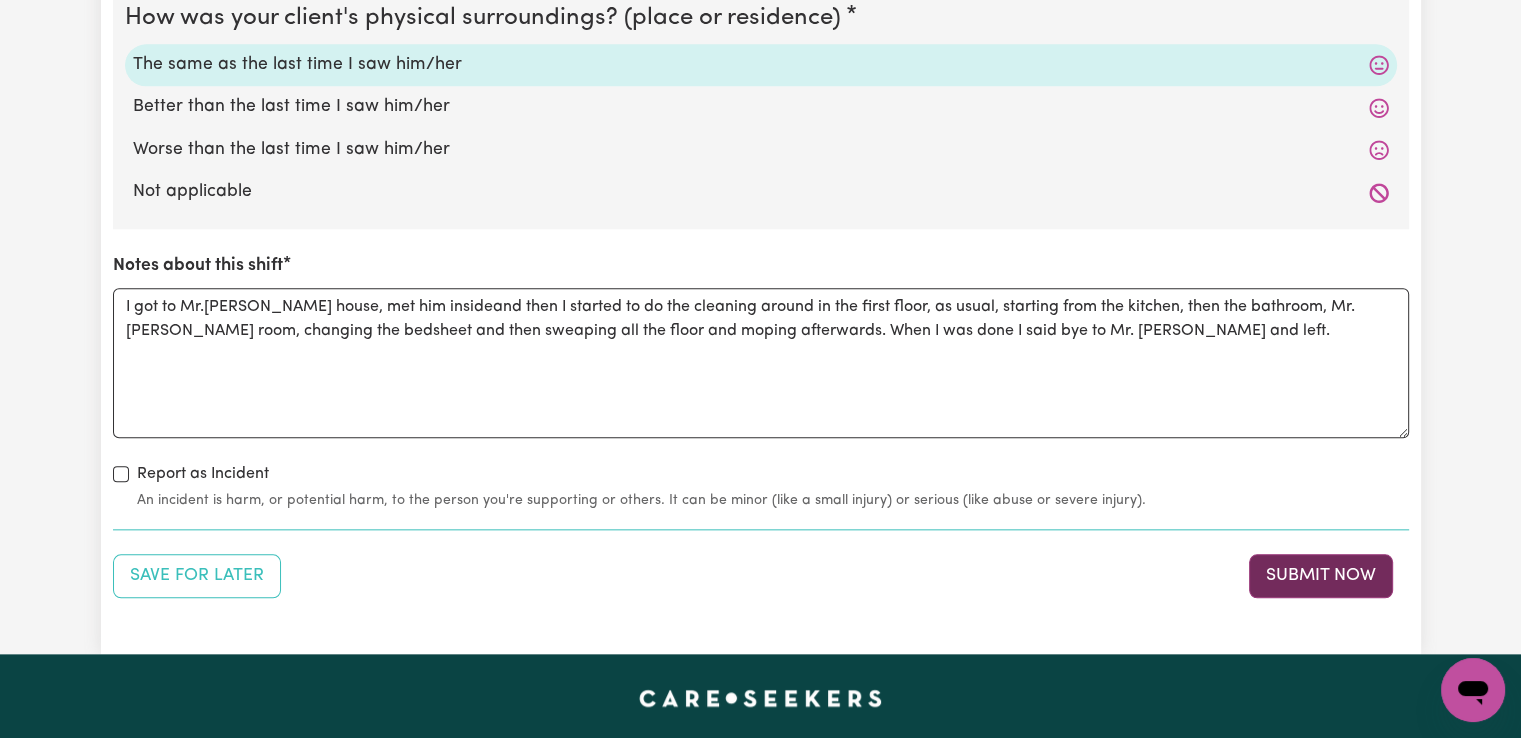 click on "Submit Now" at bounding box center [1321, 576] 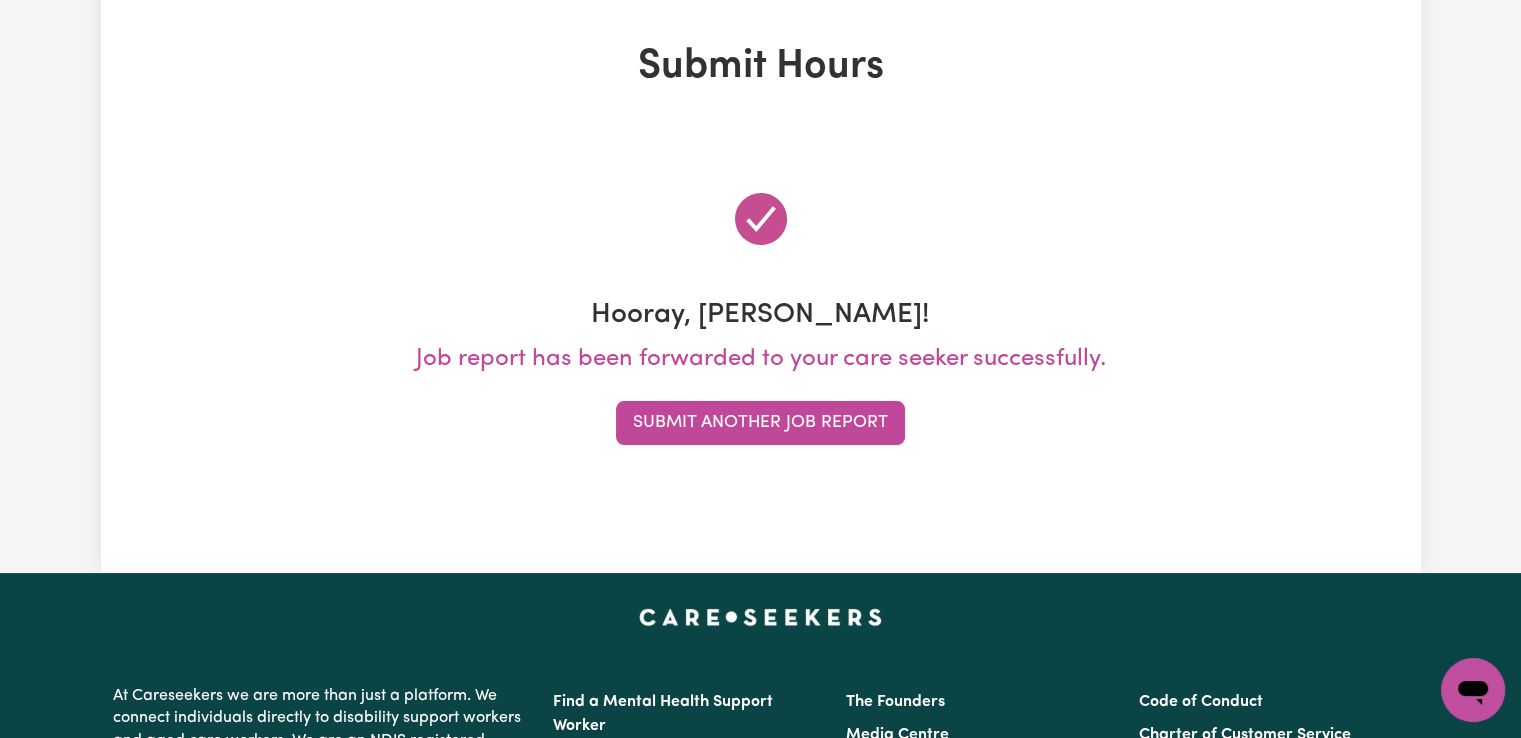 scroll, scrollTop: 0, scrollLeft: 0, axis: both 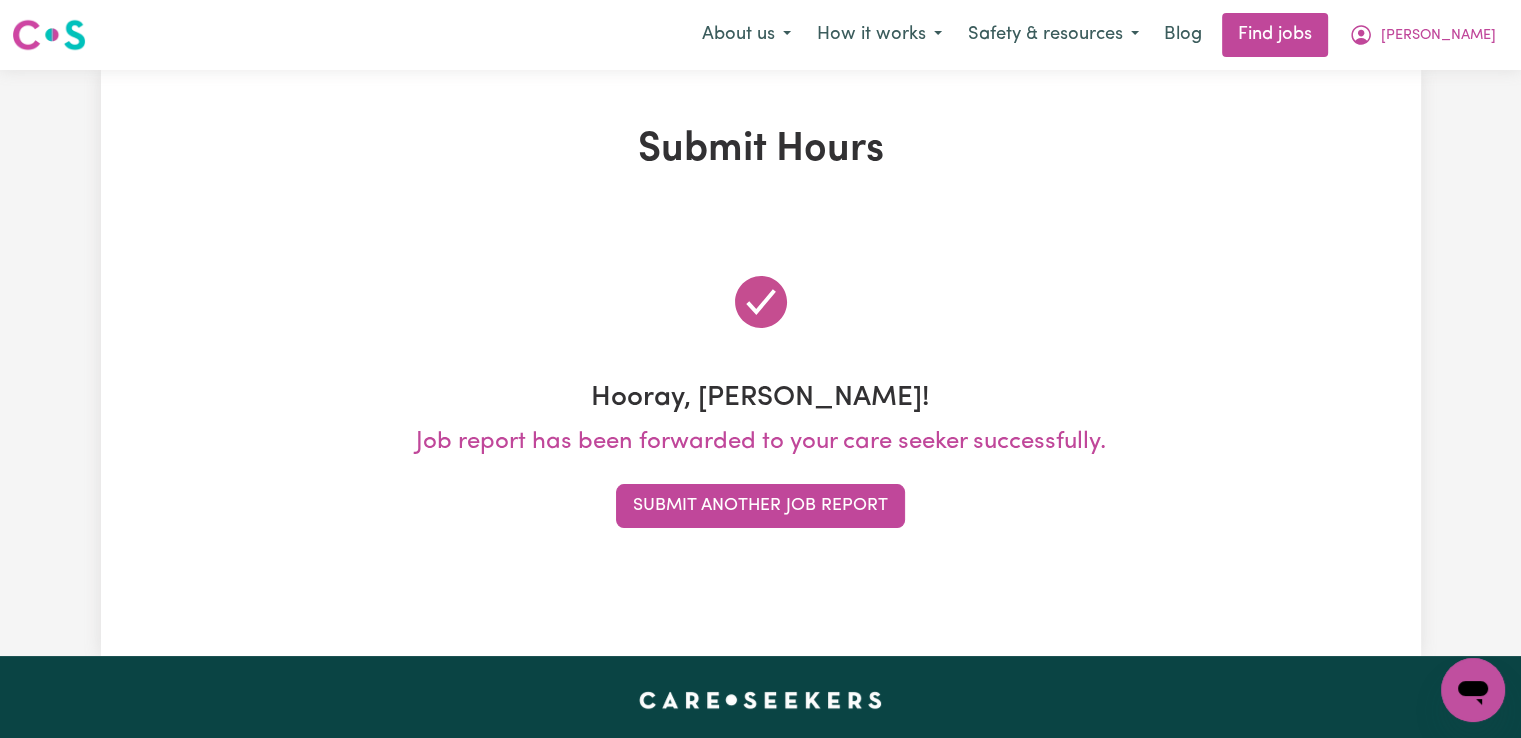 click on "Submit Another Job Report" at bounding box center [760, 506] 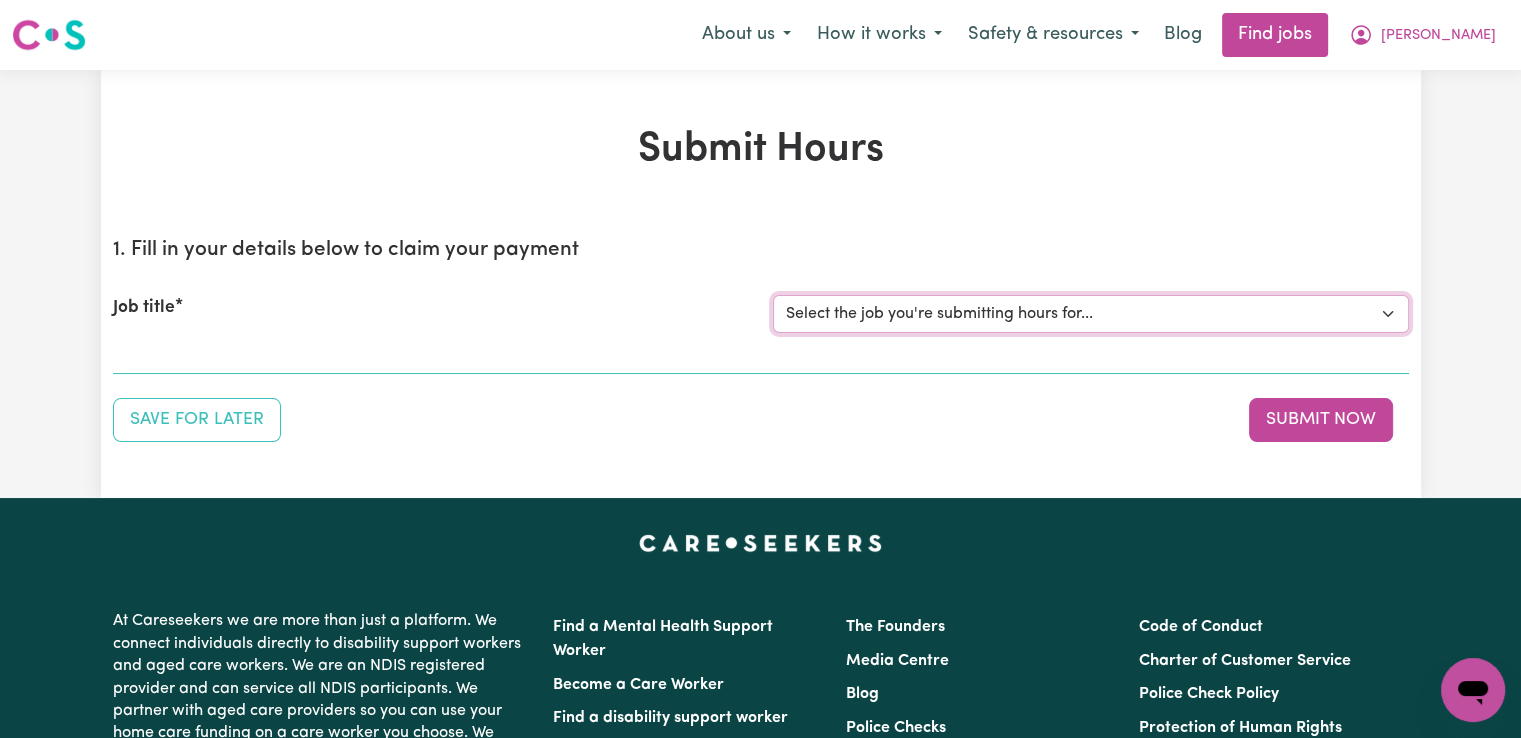 click on "Select the job you're submitting hours for... [Paula de Casanove] Support worker/cleaner for elderly lady [John Blanch] Female Support Worker Needed Fortnight Monday - Matraville, NSW [Demetrios  Vartis] Female Support Worker Needed In Kingsford, NSW [Margaret Ann  Doherty] Female Support Worker Needed Every Monday And Thursday Afternoon -  Alexandria, NSW" at bounding box center (1091, 314) 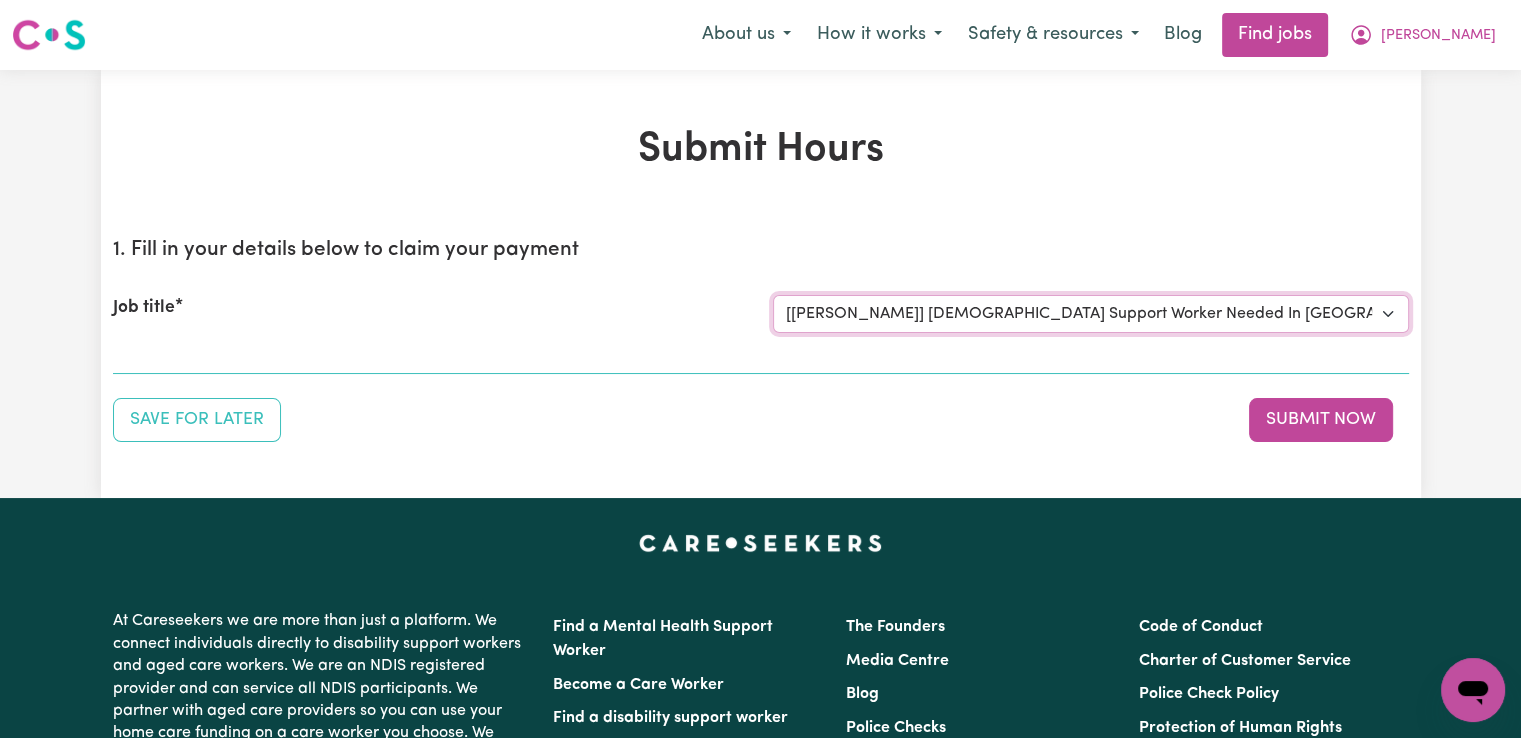 click on "Select the job you're submitting hours for... [Paula de Casanove] Support worker/cleaner for elderly lady [John Blanch] Female Support Worker Needed Fortnight Monday - Matraville, NSW [Demetrios  Vartis] Female Support Worker Needed In Kingsford, NSW [Margaret Ann  Doherty] Female Support Worker Needed Every Monday And Thursday Afternoon -  Alexandria, NSW" at bounding box center [1091, 314] 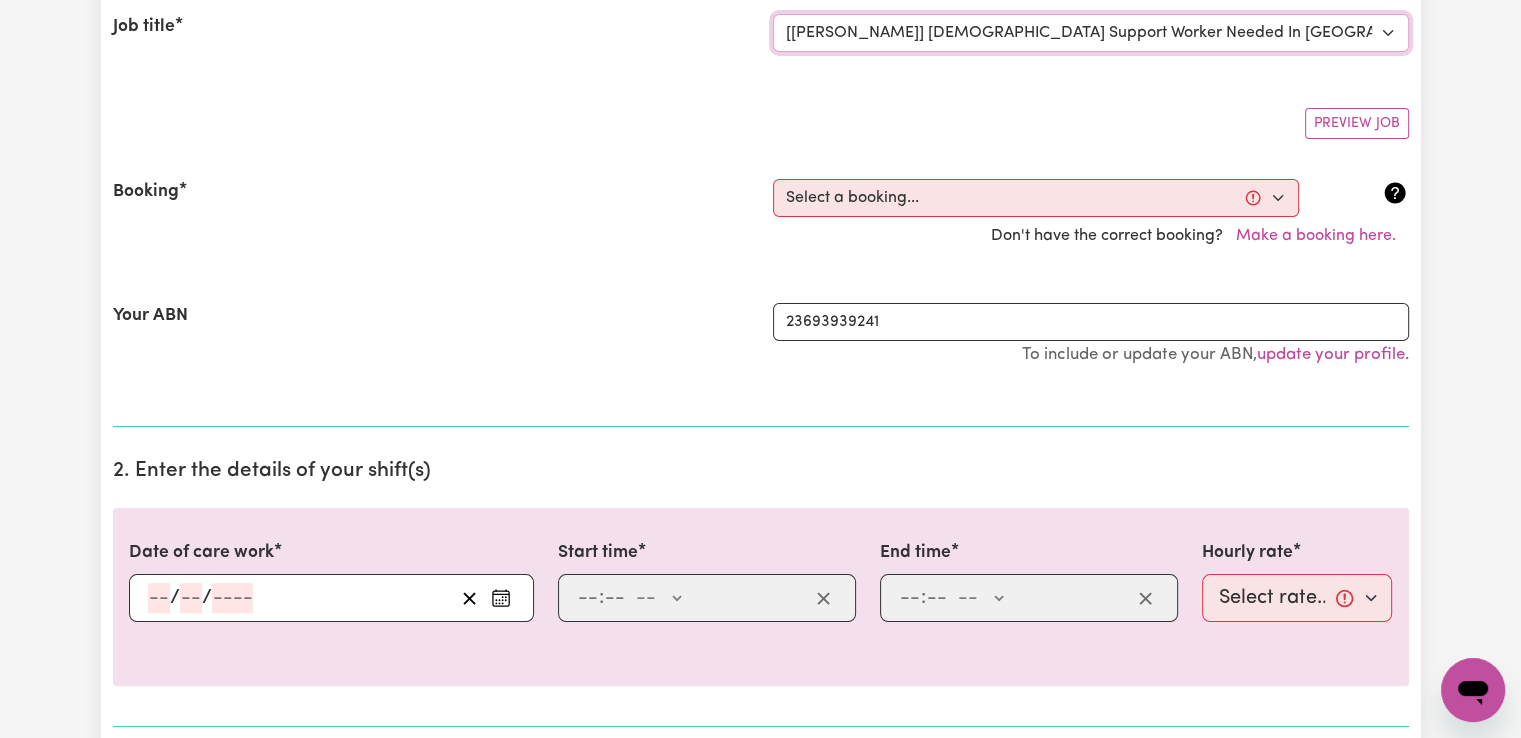 scroll, scrollTop: 300, scrollLeft: 0, axis: vertical 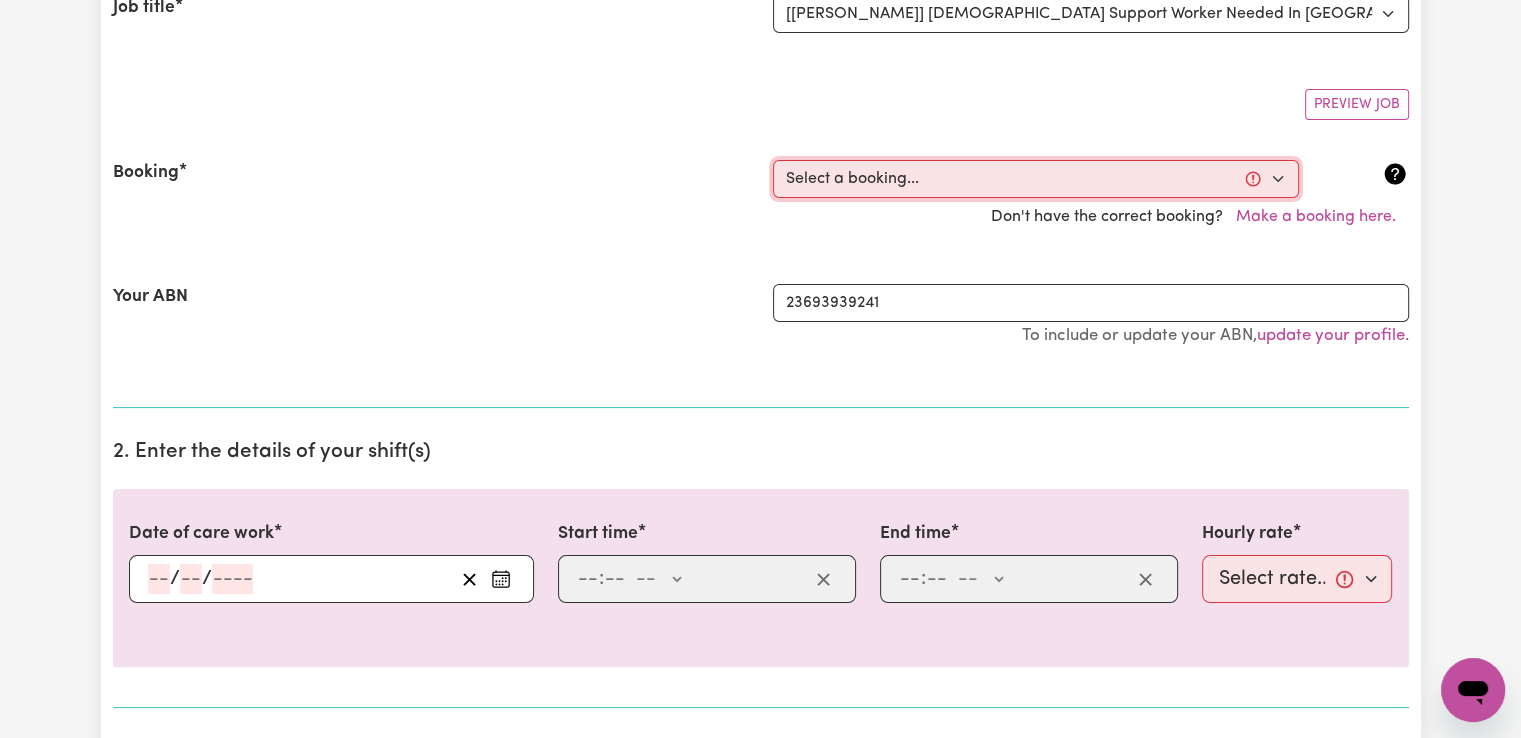 click on "Select a booking... Mon, June 23, 2025 - 09:30am to 11:30am (RECURRING) Mon, June 30, 2025 - 09:30am to 11:30am (RECURRING) Mon, July 7, 2025 - 09:30am to 11:30am (RECURRING) Mon, July 14, 2025 - 09:30am to 11:30am (RECURRING)" at bounding box center (1036, 179) 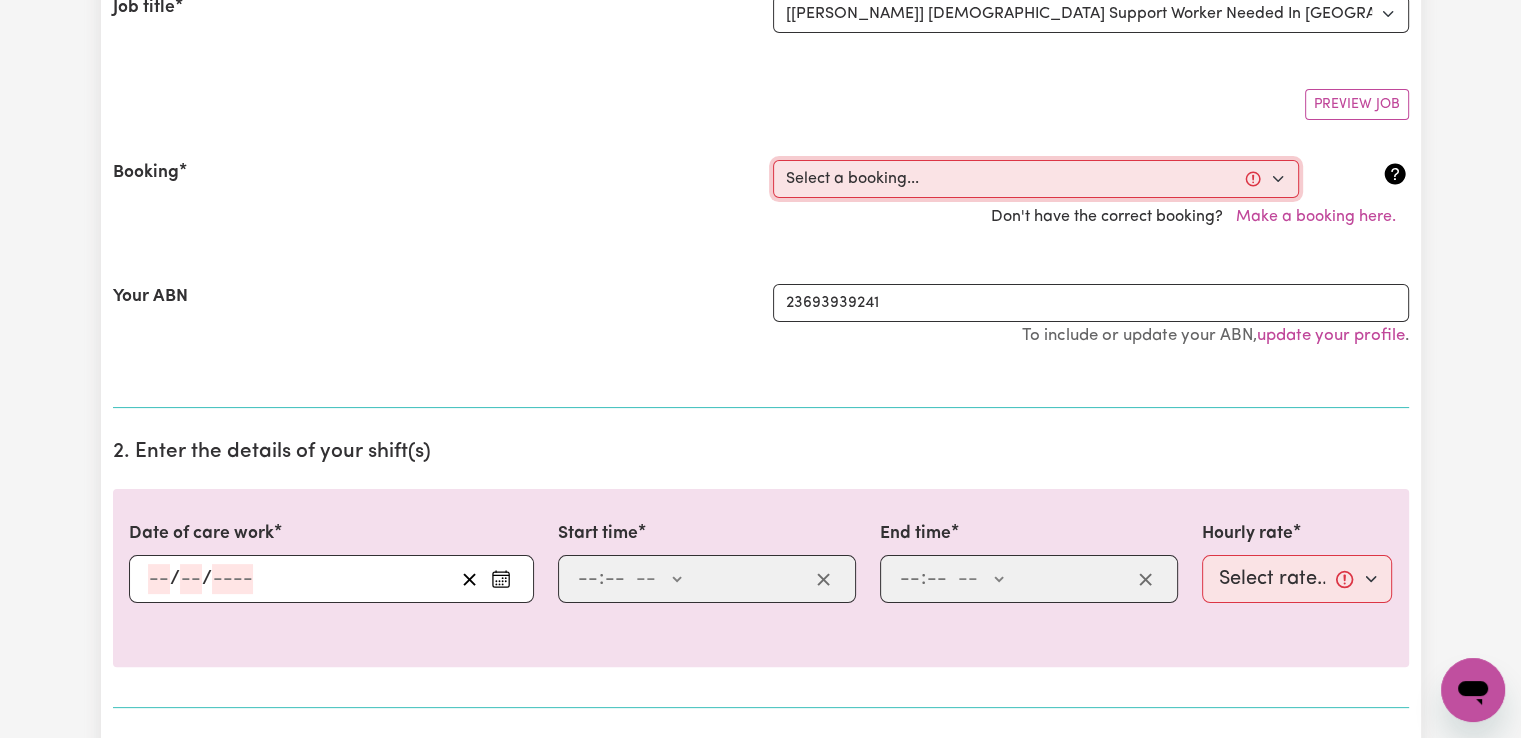 select on "344078" 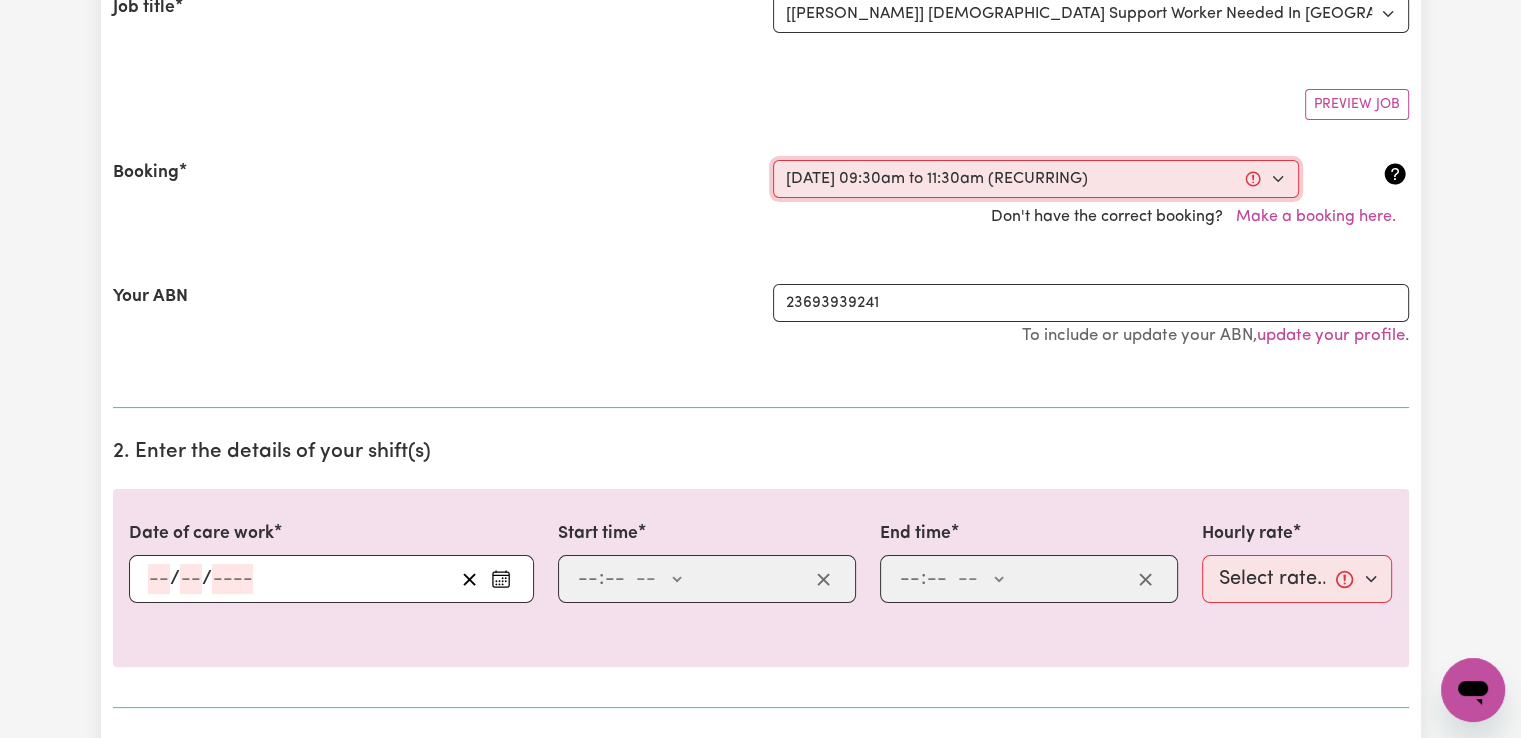 click on "Select a booking... Mon, June 23, 2025 - 09:30am to 11:30am (RECURRING) Mon, June 30, 2025 - 09:30am to 11:30am (RECURRING) Mon, July 7, 2025 - 09:30am to 11:30am (RECURRING) Mon, July 14, 2025 - 09:30am to 11:30am (RECURRING)" at bounding box center [1036, 179] 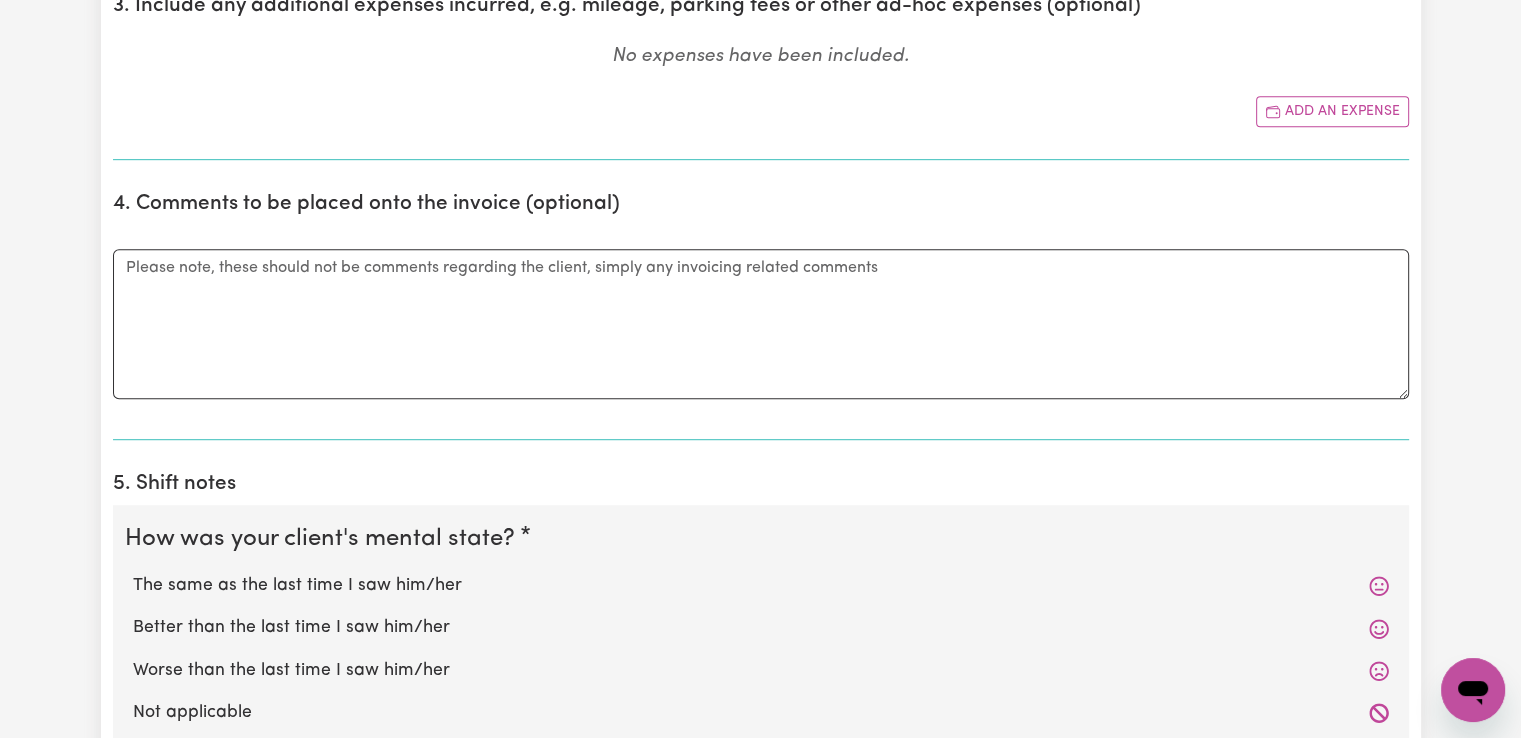 scroll, scrollTop: 1300, scrollLeft: 0, axis: vertical 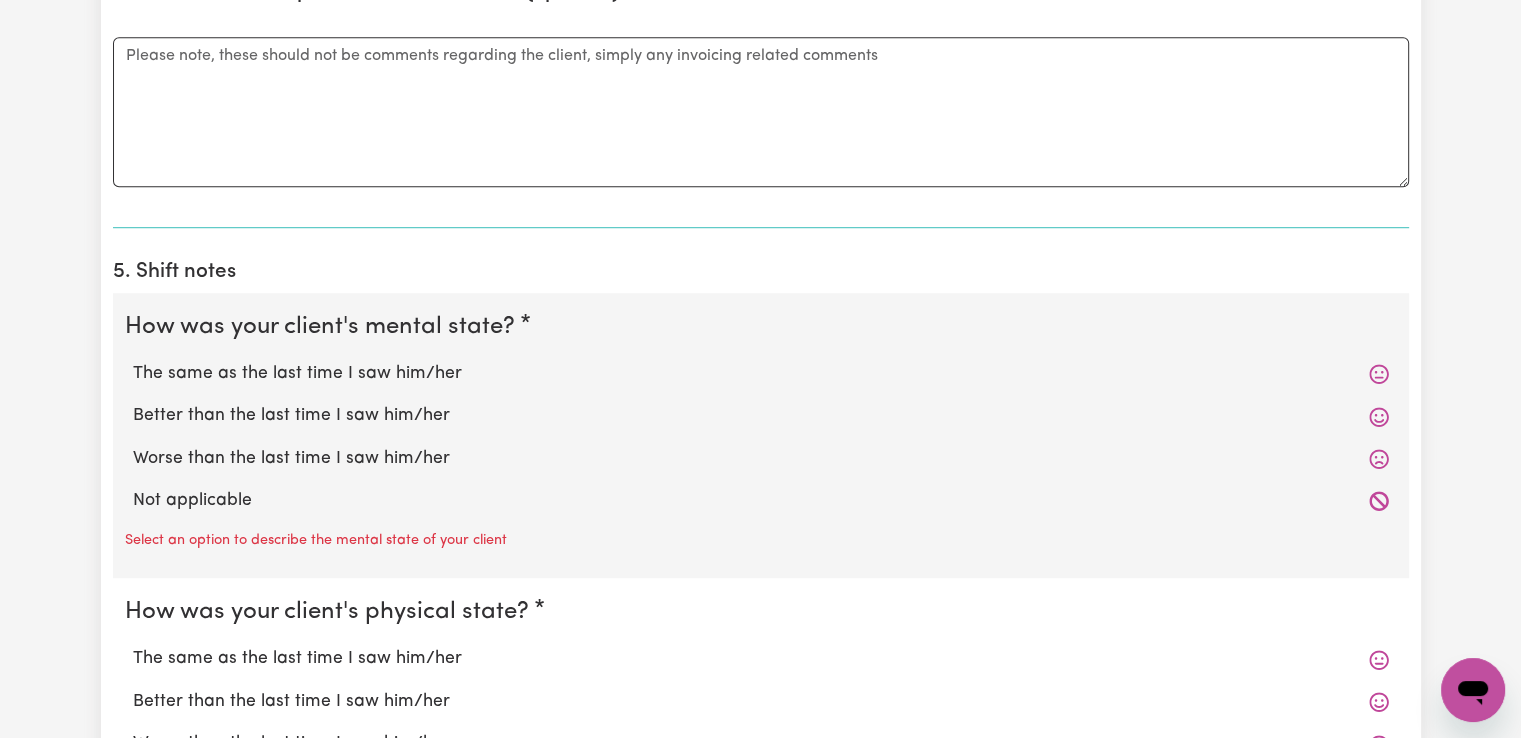 click on "The same as the last time I saw him/her" at bounding box center (761, 374) 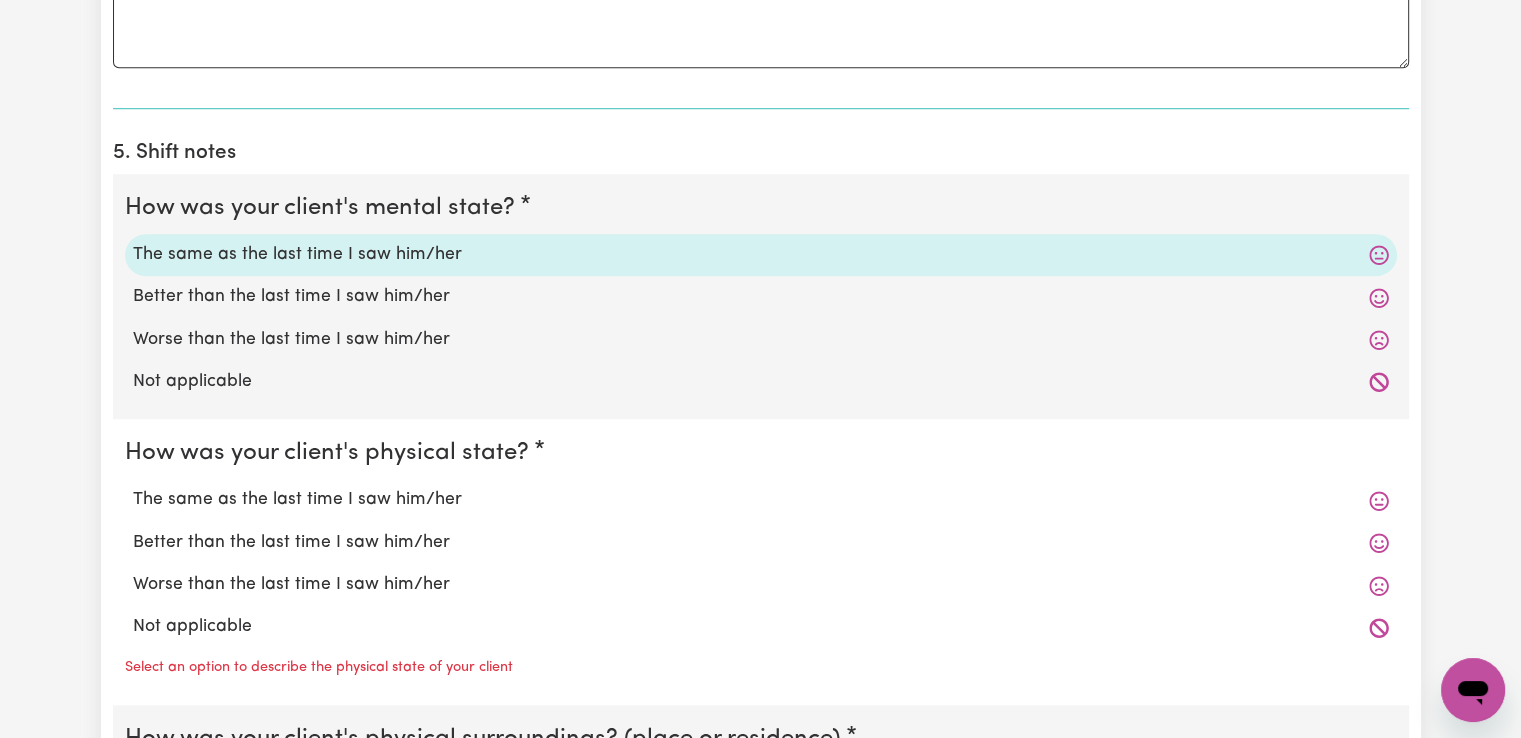 scroll, scrollTop: 1500, scrollLeft: 0, axis: vertical 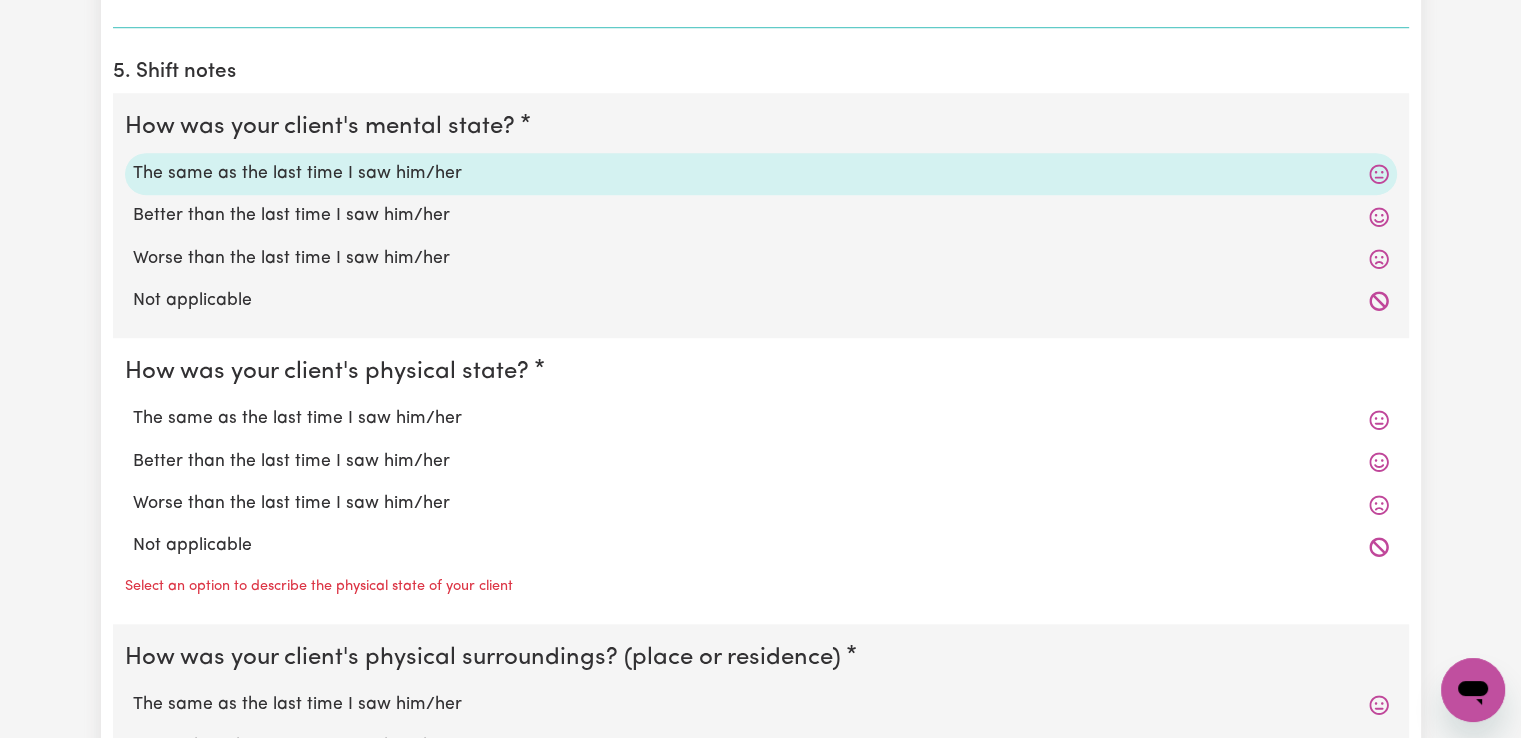 click on "The same as the last time I saw him/her" at bounding box center [761, 419] 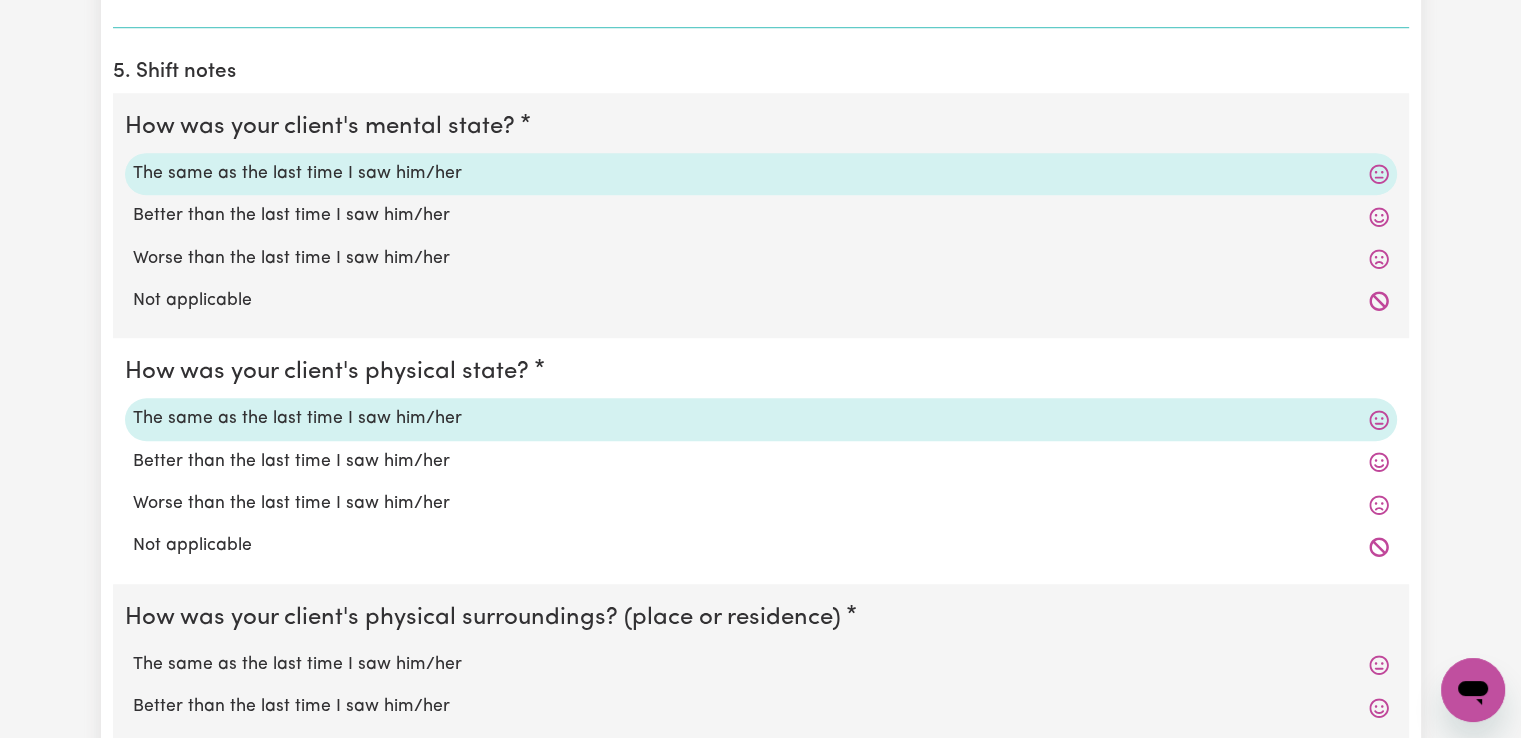 scroll, scrollTop: 1800, scrollLeft: 0, axis: vertical 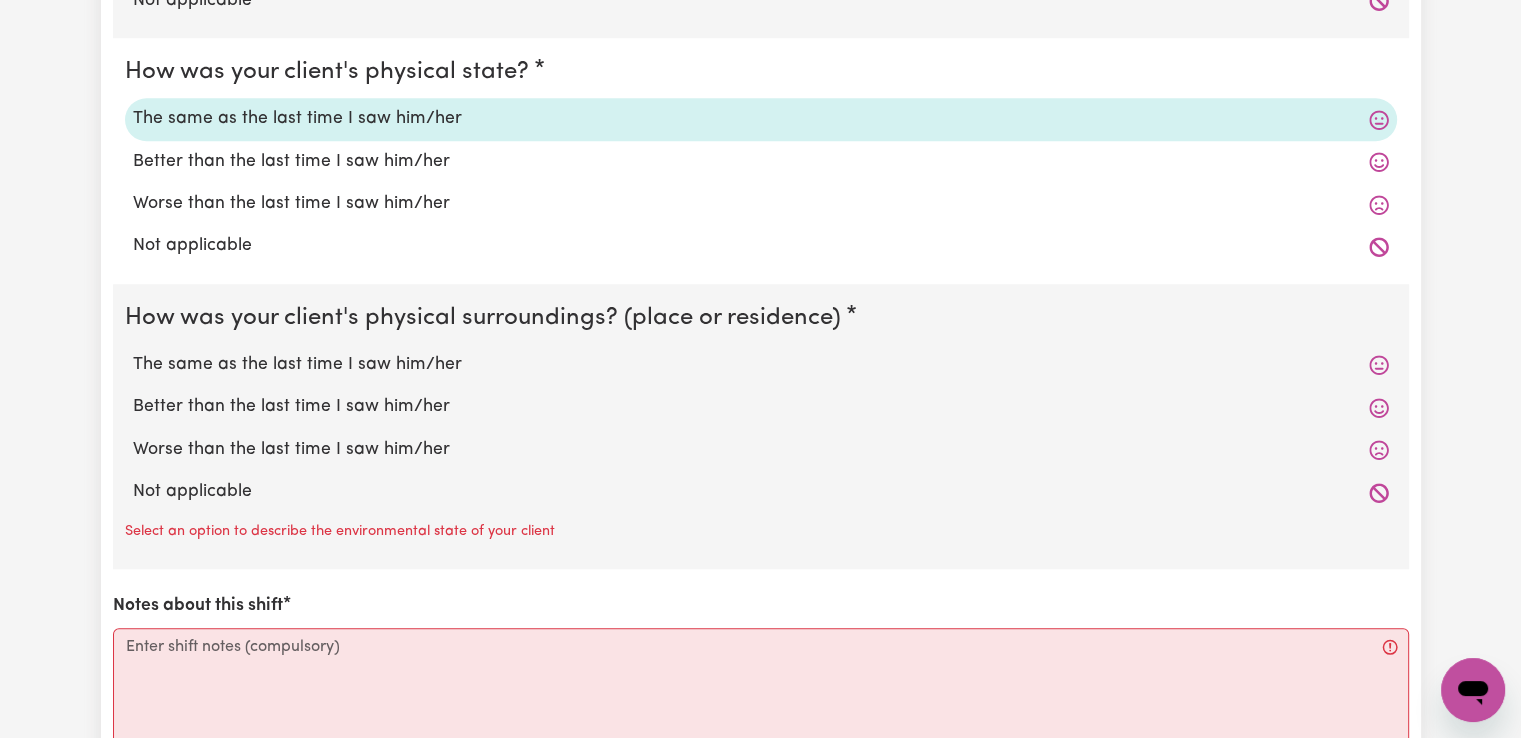 click on "The same as the last time I saw him/her" at bounding box center [761, 365] 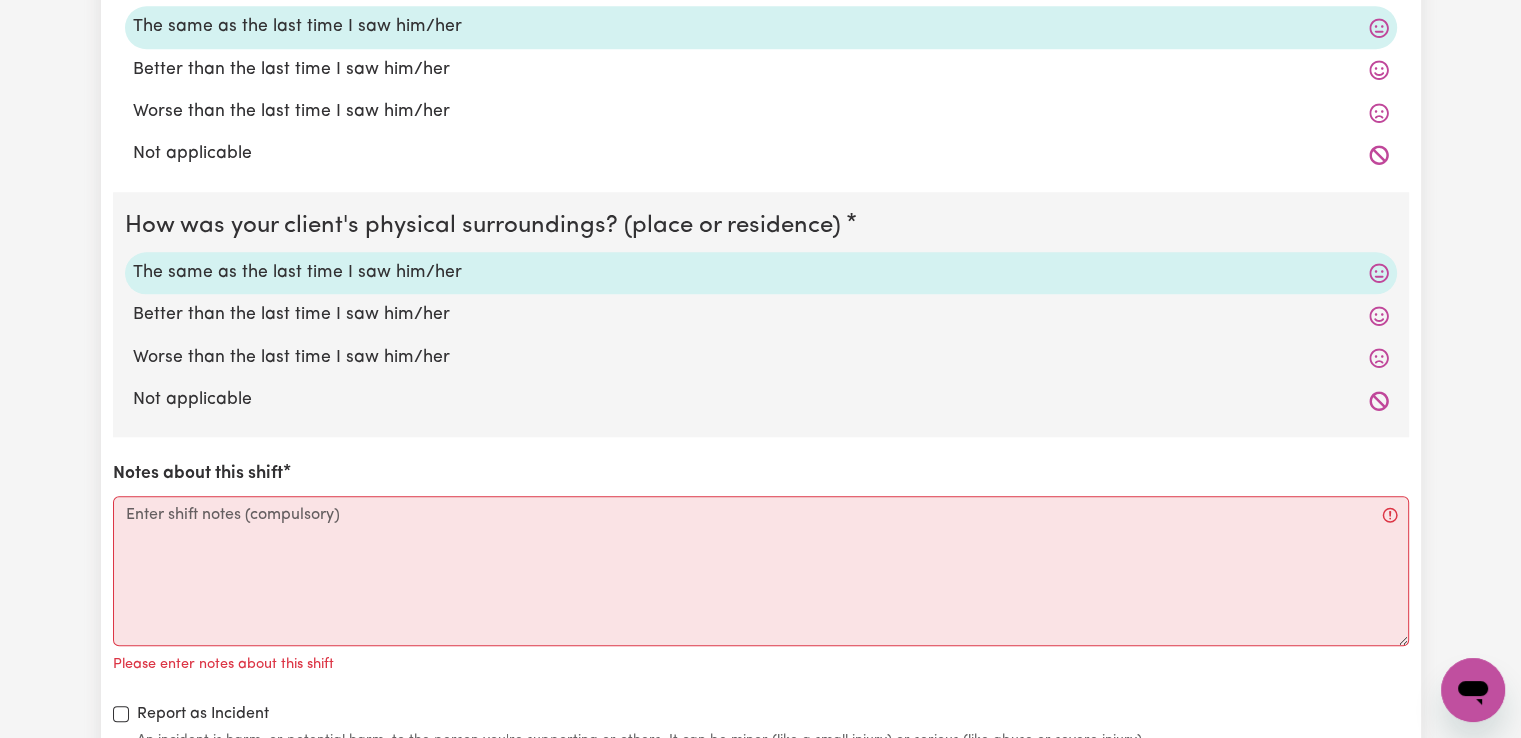 scroll, scrollTop: 2200, scrollLeft: 0, axis: vertical 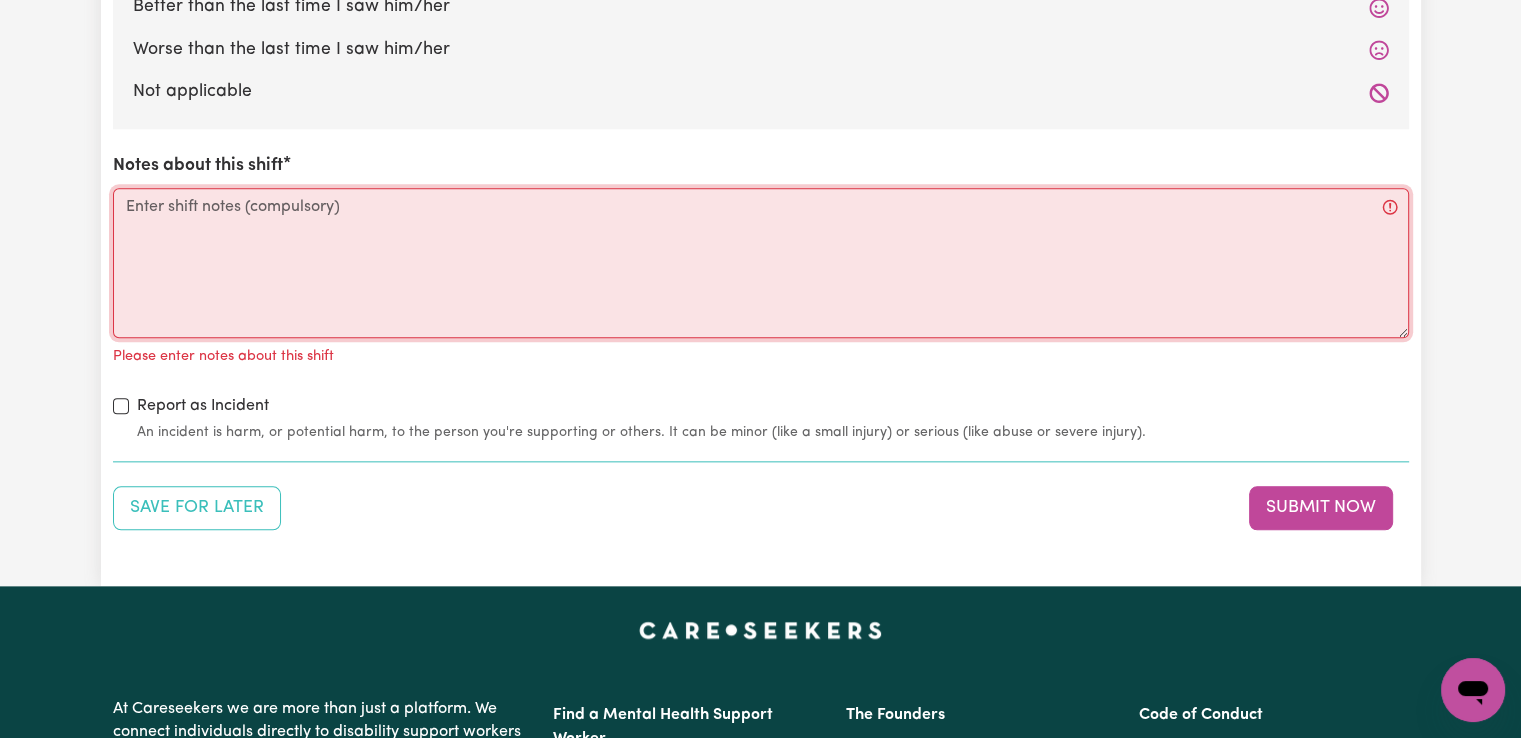 click on "Notes about this shift" at bounding box center [761, 263] 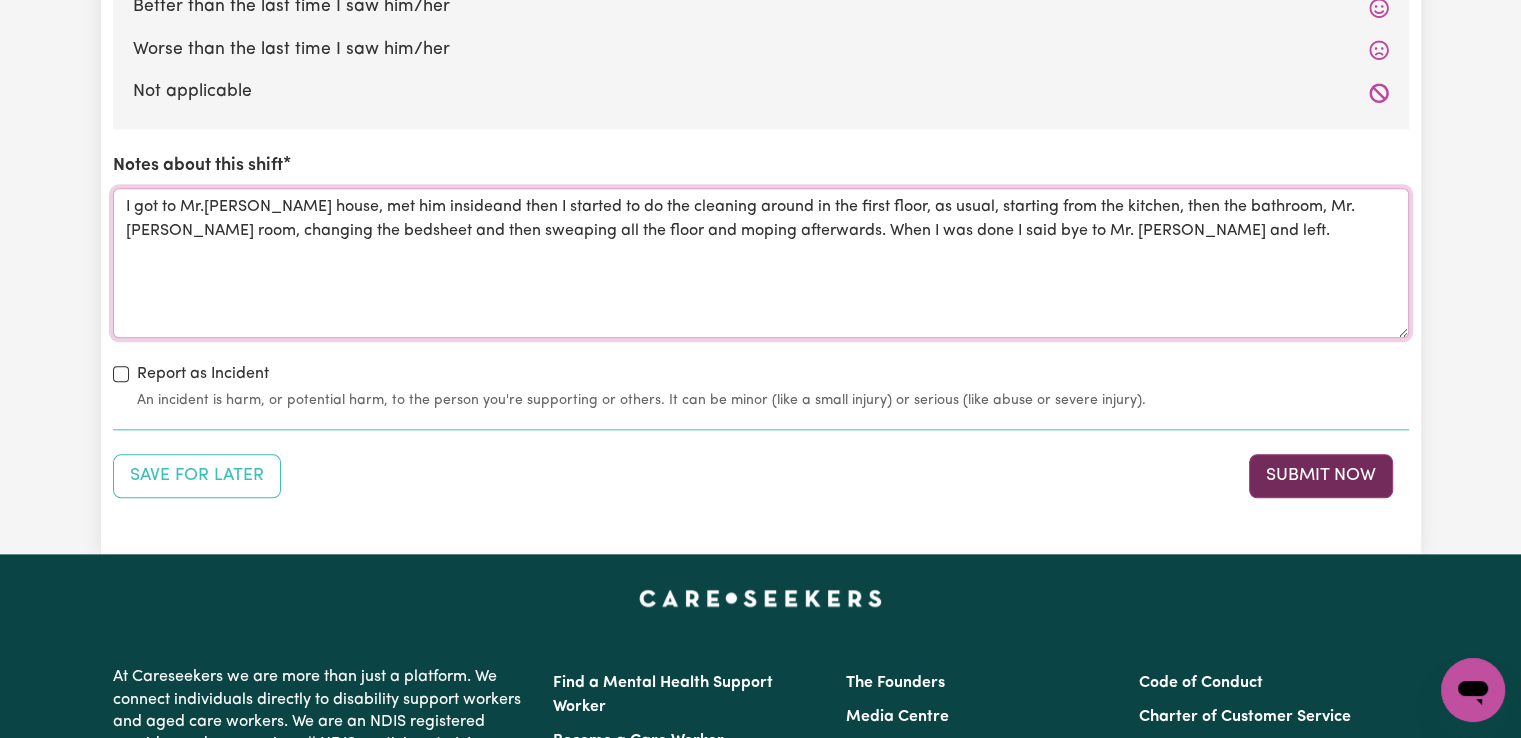 type on "I got to Mr.Demetrios house, met him insideand then I started to do the cleaning around in the first floor, as usual, starting from the kitchen, then the bathroom, Mr. Demetrios room, changing the bedsheet and then sweaping all the floor and moping afterwards. When I was done I said bye to Mr. Demetrios and left." 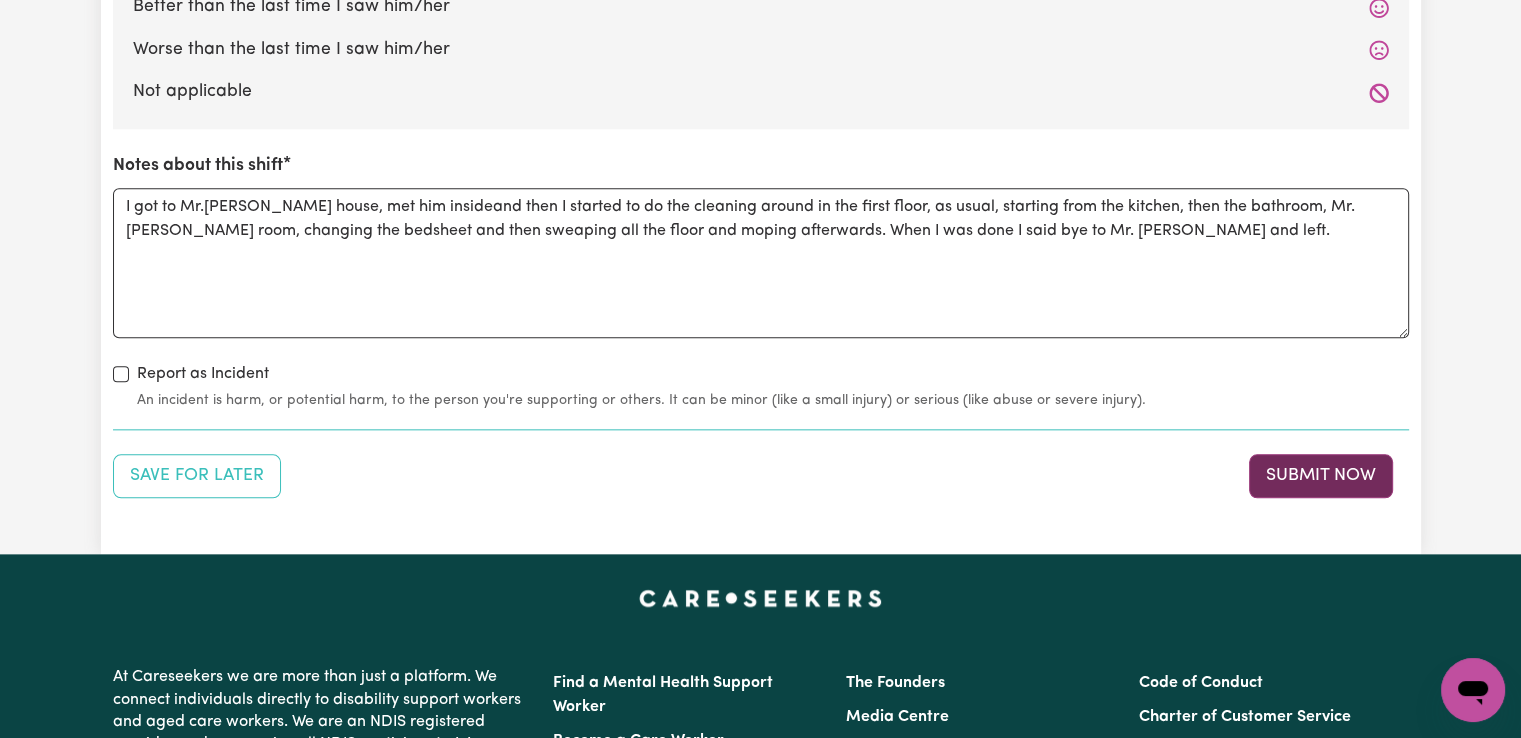 click on "Submit Now" at bounding box center (1321, 476) 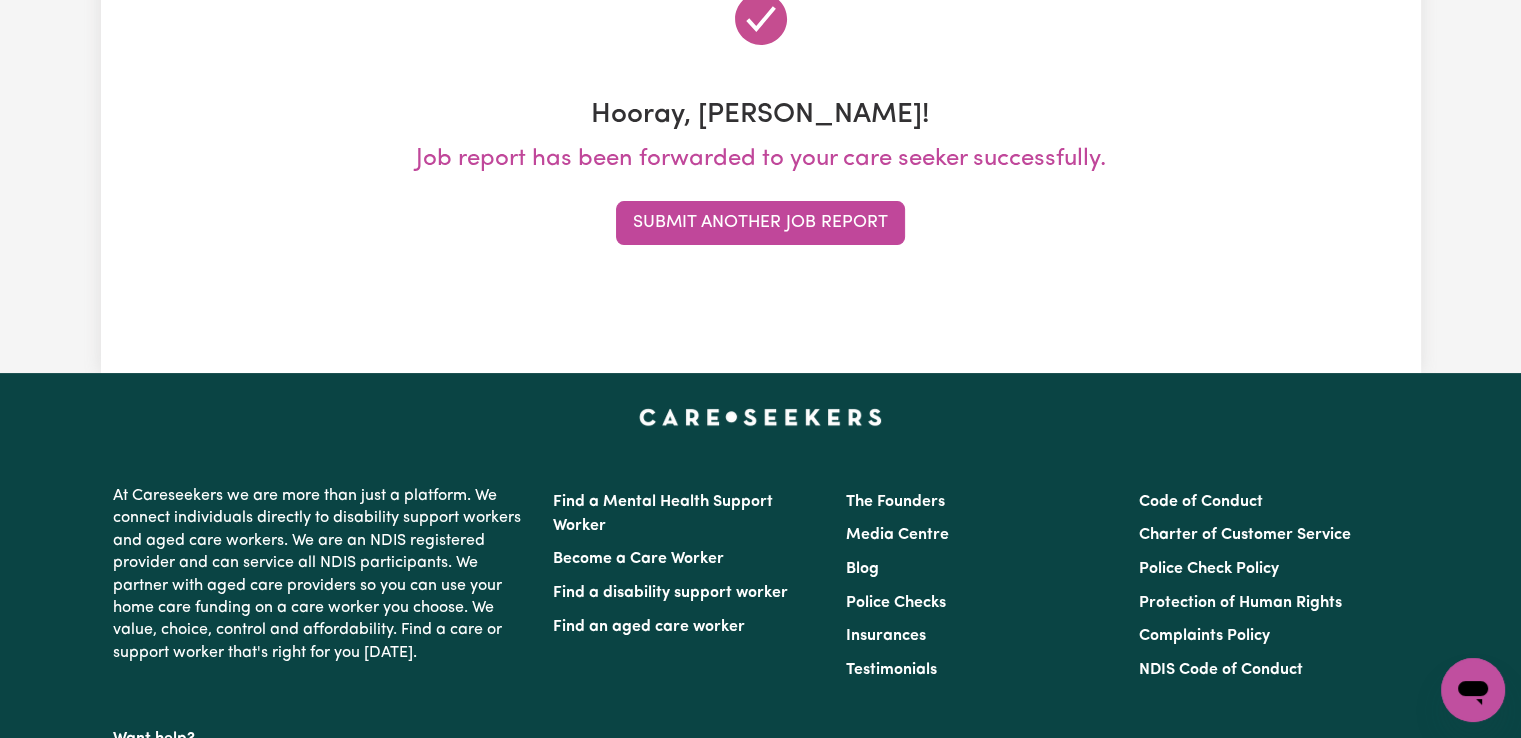 scroll, scrollTop: 0, scrollLeft: 0, axis: both 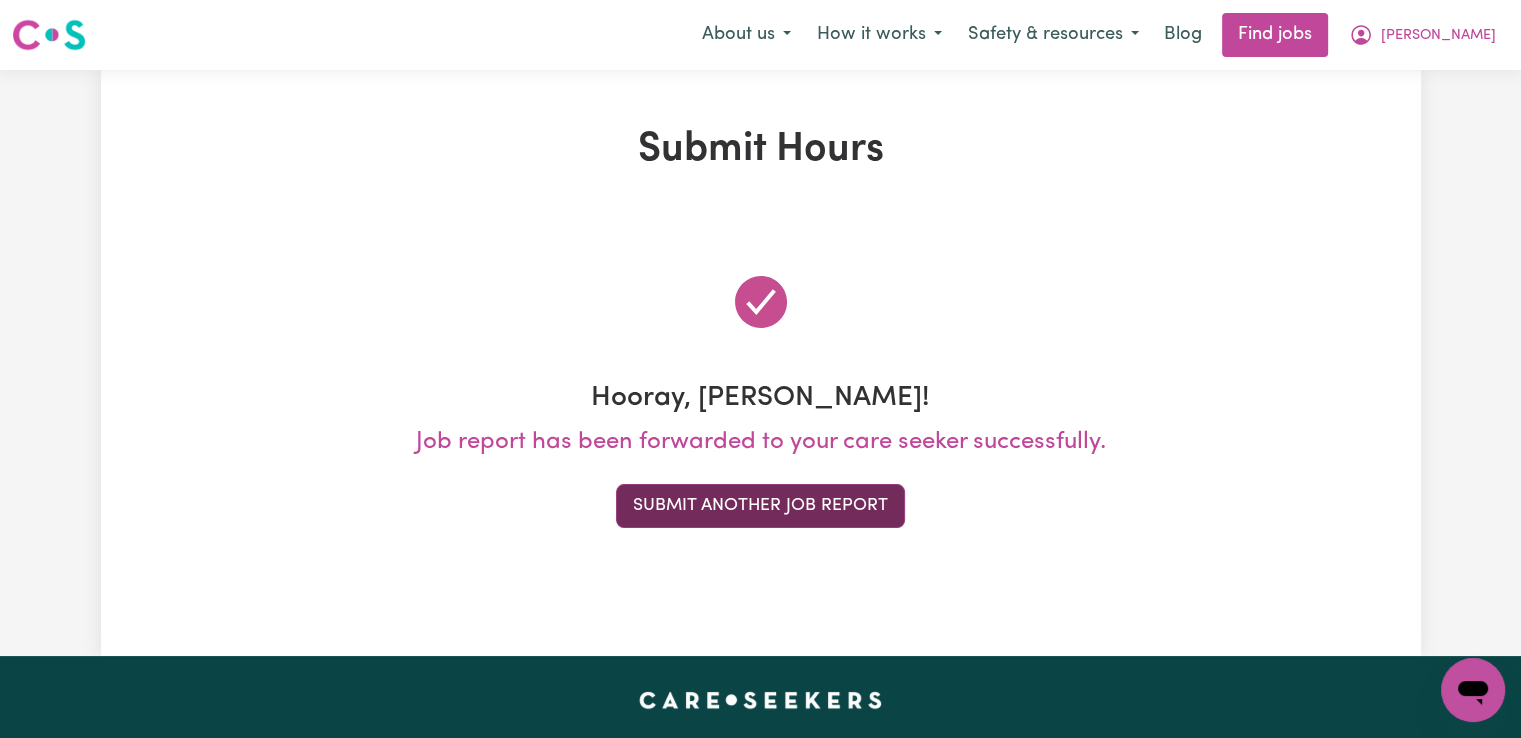 click on "Submit Another Job Report" at bounding box center (760, 506) 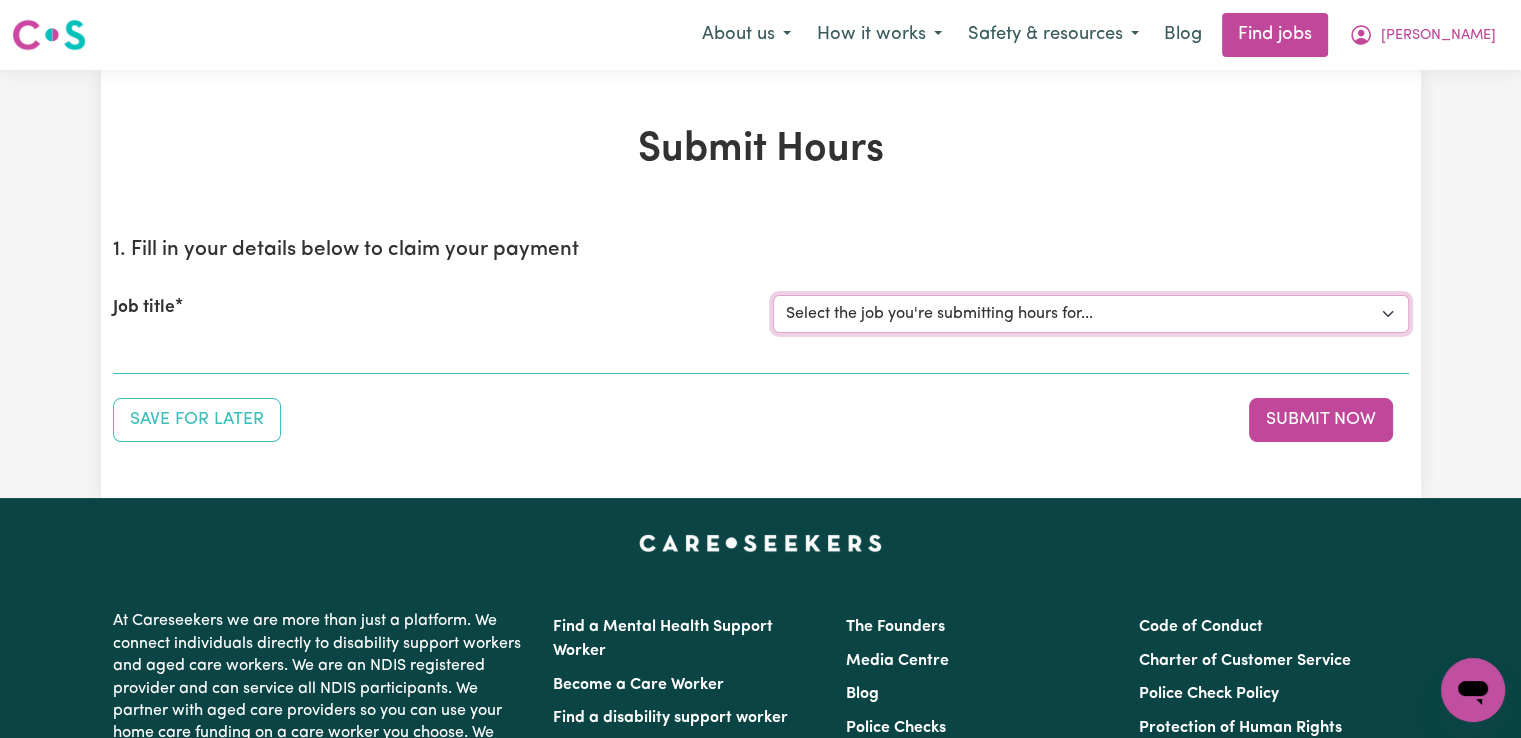 click on "Select the job you're submitting hours for... [Paula de Casanove] Support worker/cleaner for elderly lady [John Blanch] Female Support Worker Needed Fortnight Monday - Matraville, NSW [Demetrios  Vartis] Female Support Worker Needed In Kingsford, NSW [Margaret Ann  Doherty] Female Support Worker Needed Every Monday And Thursday Afternoon -  Alexandria, NSW" at bounding box center [1091, 314] 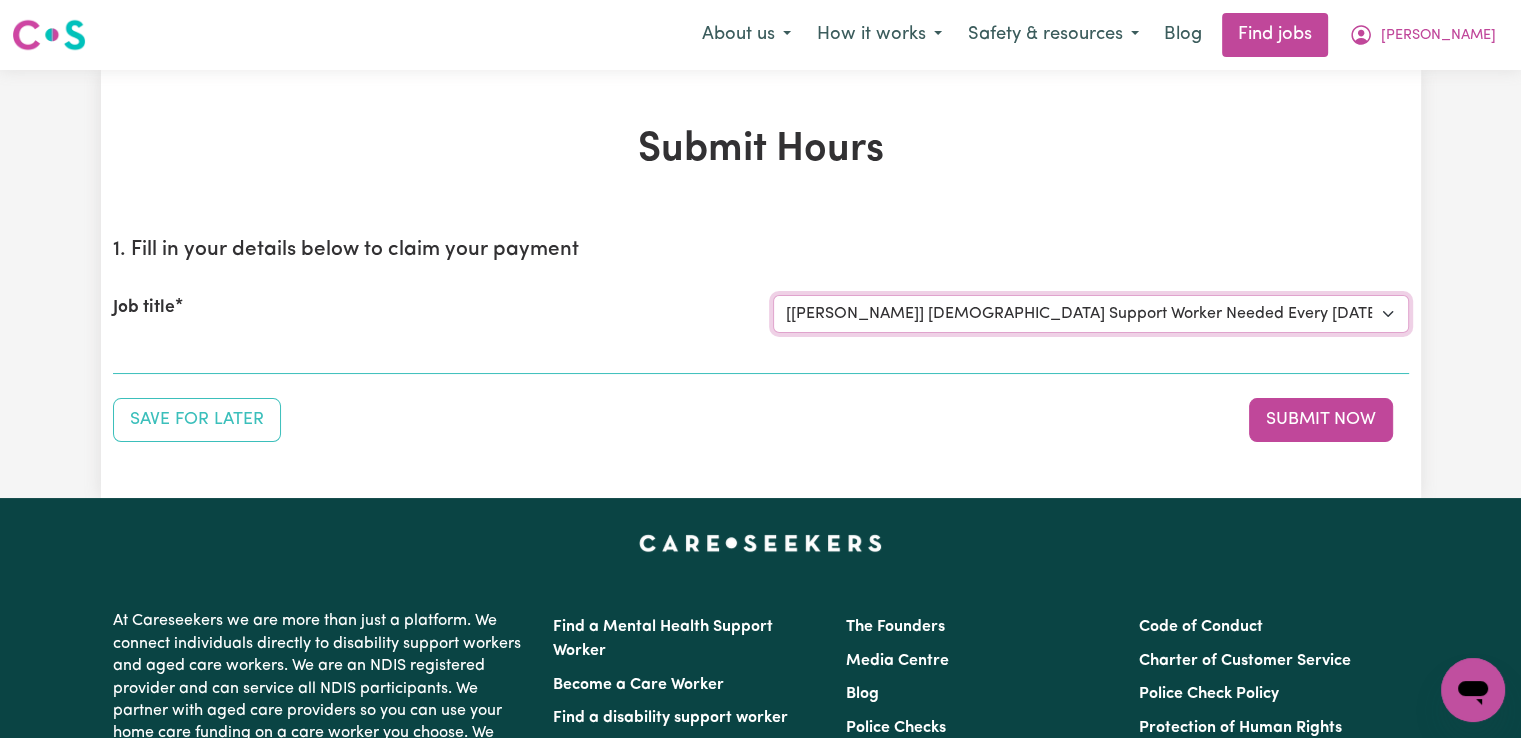 click on "Select the job you're submitting hours for... [Paula de Casanove] Support worker/cleaner for elderly lady [John Blanch] Female Support Worker Needed Fortnight Monday - Matraville, NSW [Demetrios  Vartis] Female Support Worker Needed In Kingsford, NSW [Margaret Ann  Doherty] Female Support Worker Needed Every Monday And Thursday Afternoon -  Alexandria, NSW" at bounding box center (1091, 314) 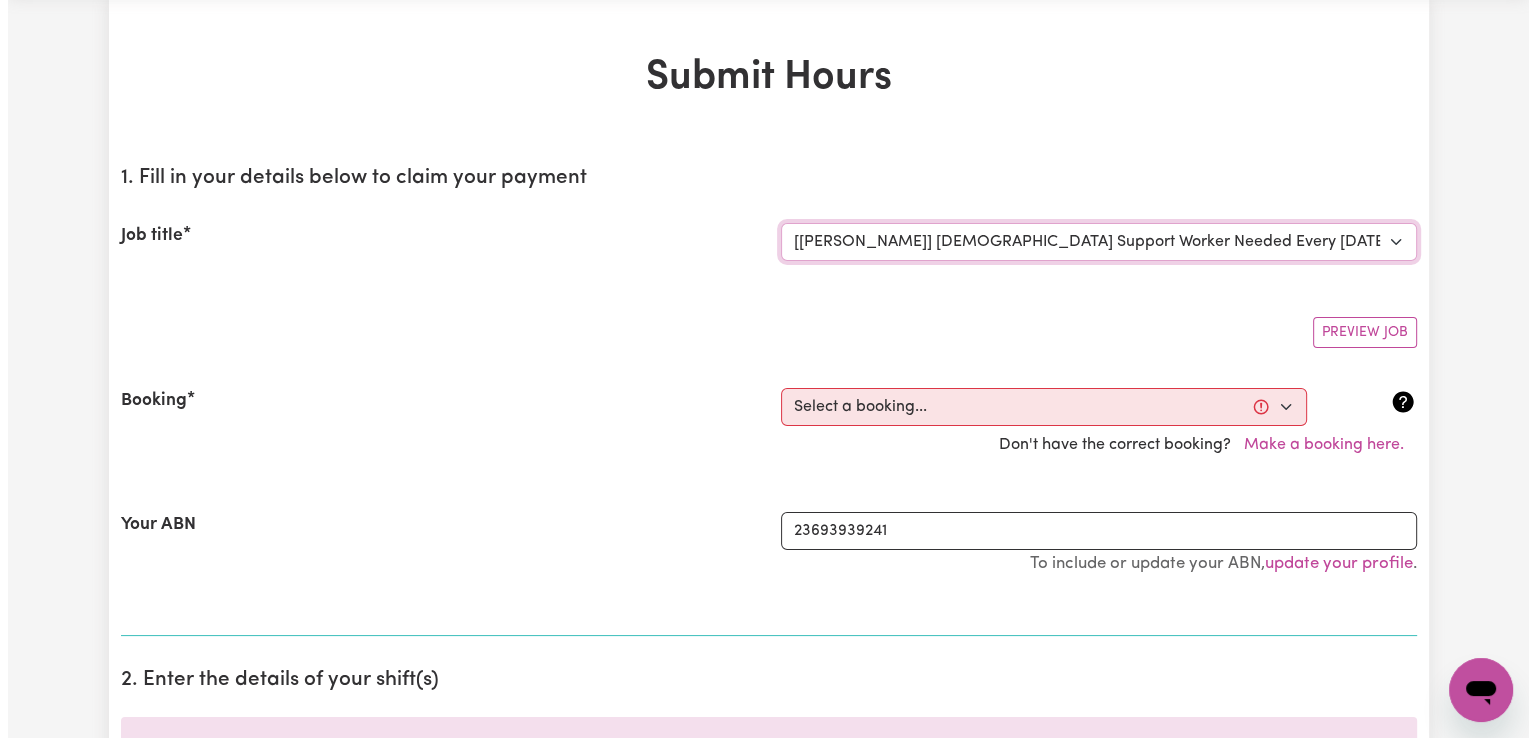 scroll, scrollTop: 200, scrollLeft: 0, axis: vertical 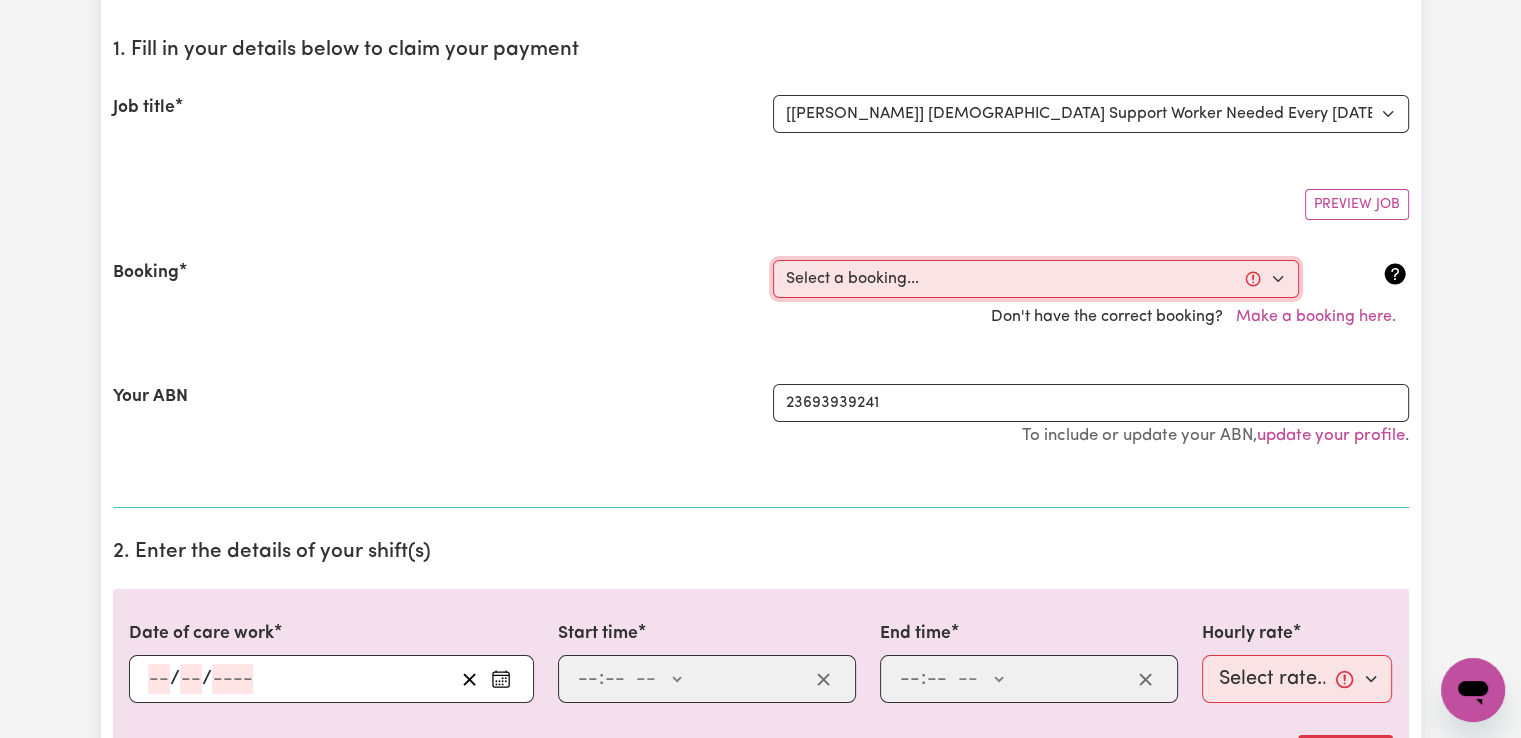 click on "Select a booking... Fri, June 27, 2025 - 02:00pm to 04:00pm (RECURRING) Fri, July 4, 2025 - 02:00pm to 04:00pm (RECURRING) Fri, July 11, 2025 - 02:00pm to 04:00pm (RECURRING) Fri, July 18, 2025 - 02:00pm to 04:00pm (RECURRING) Wed, June 25, 2025 - 12:00pm to 02:00pm (RECURRING) Wed, July 2, 2025 - 12:00pm to 02:00pm (RECURRING) Wed, July 9, 2025 - 12:00pm to 02:00pm (RECURRING) Wed, July 16, 2025 - 12:00pm to 02:00pm (RECURRING) Wed, July 9, 2025 - 7:00am to 7:01am (ONE-OFF)" at bounding box center (1036, 279) 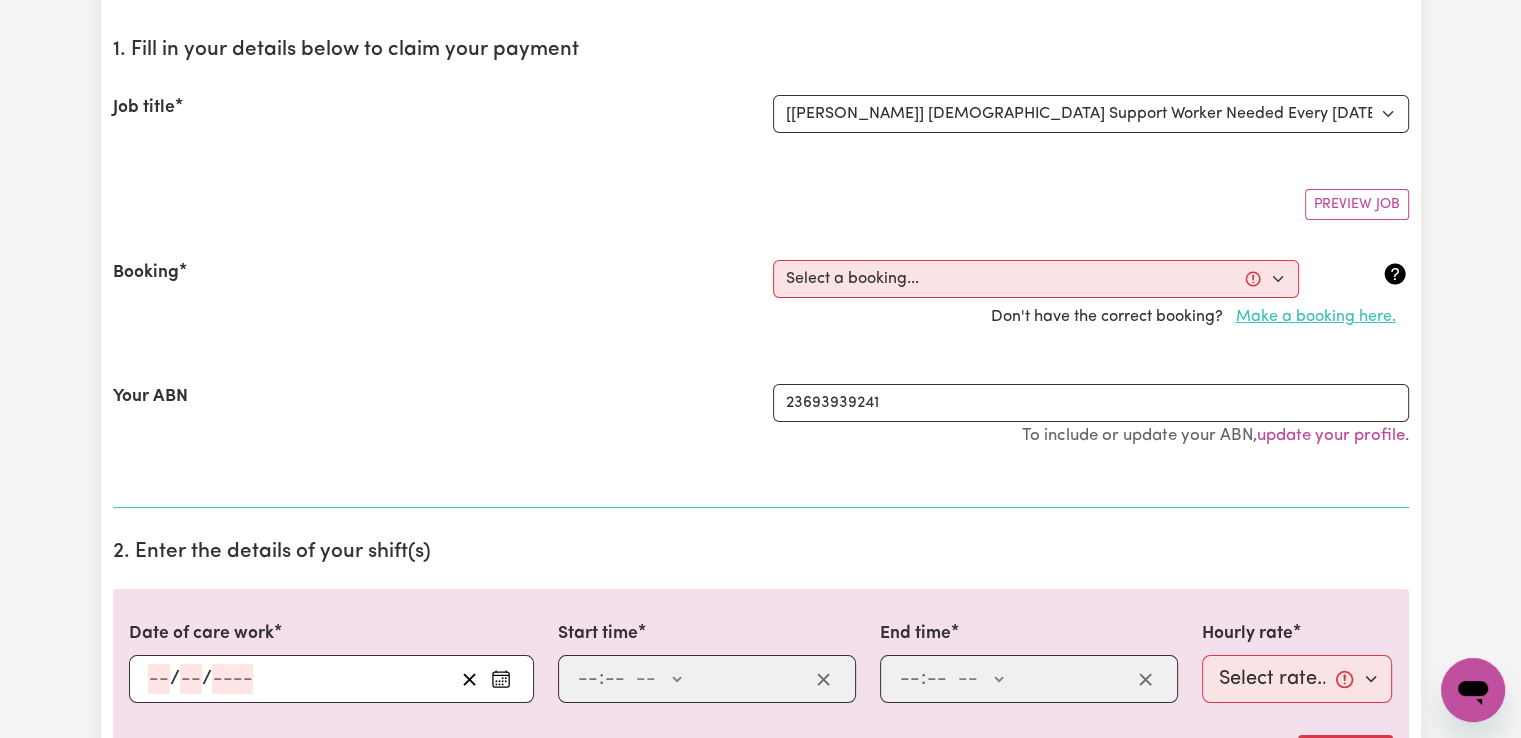 click on "Make a booking here." at bounding box center (1316, 317) 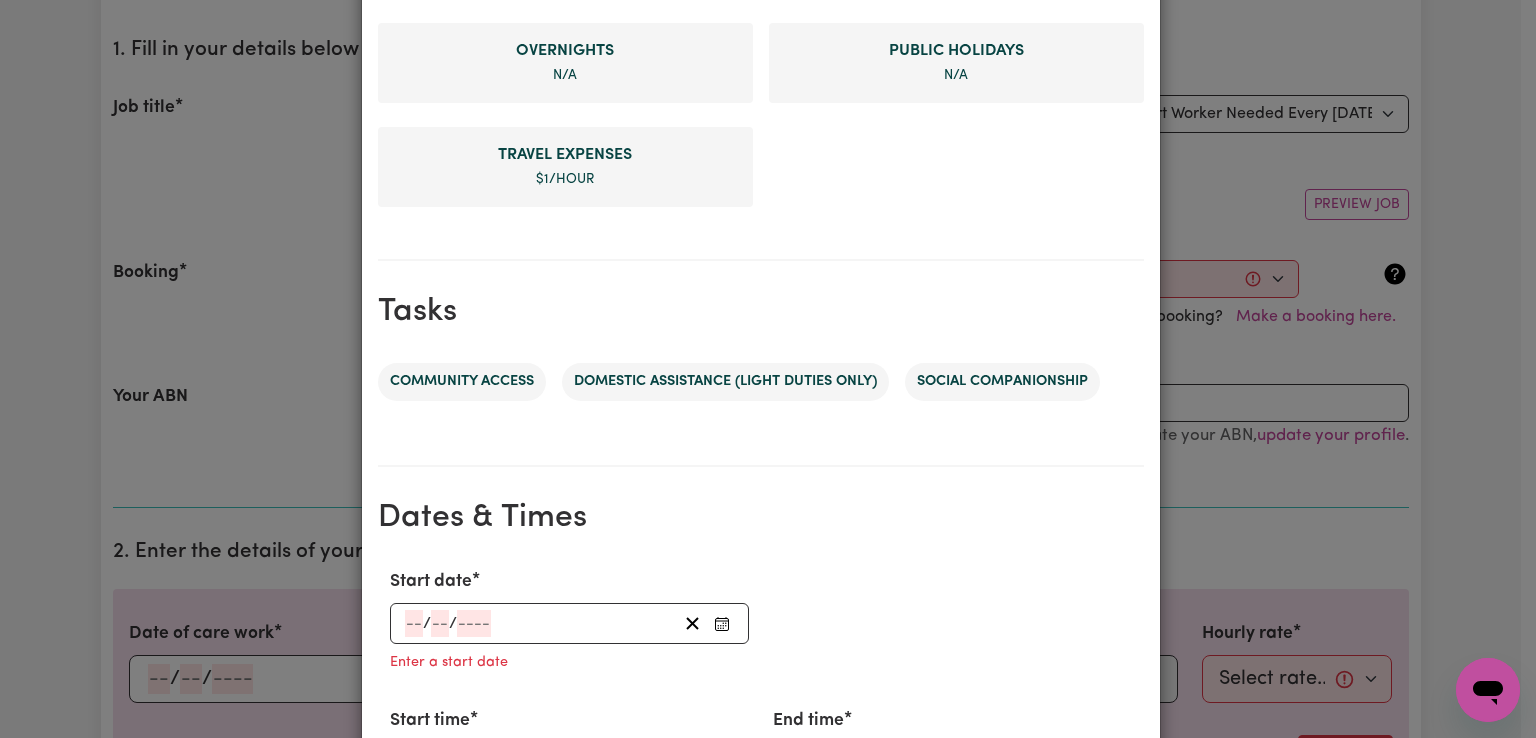 scroll, scrollTop: 800, scrollLeft: 0, axis: vertical 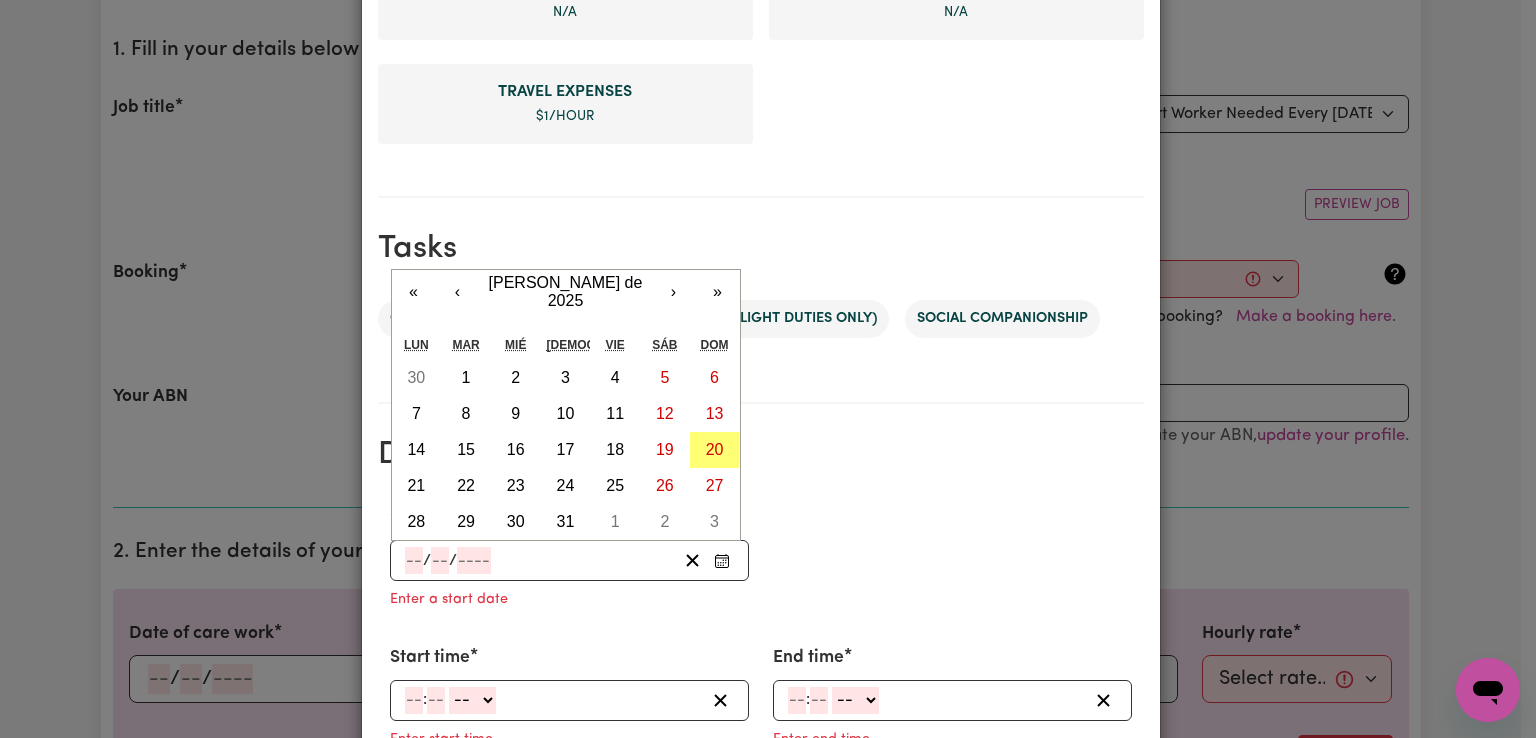 click 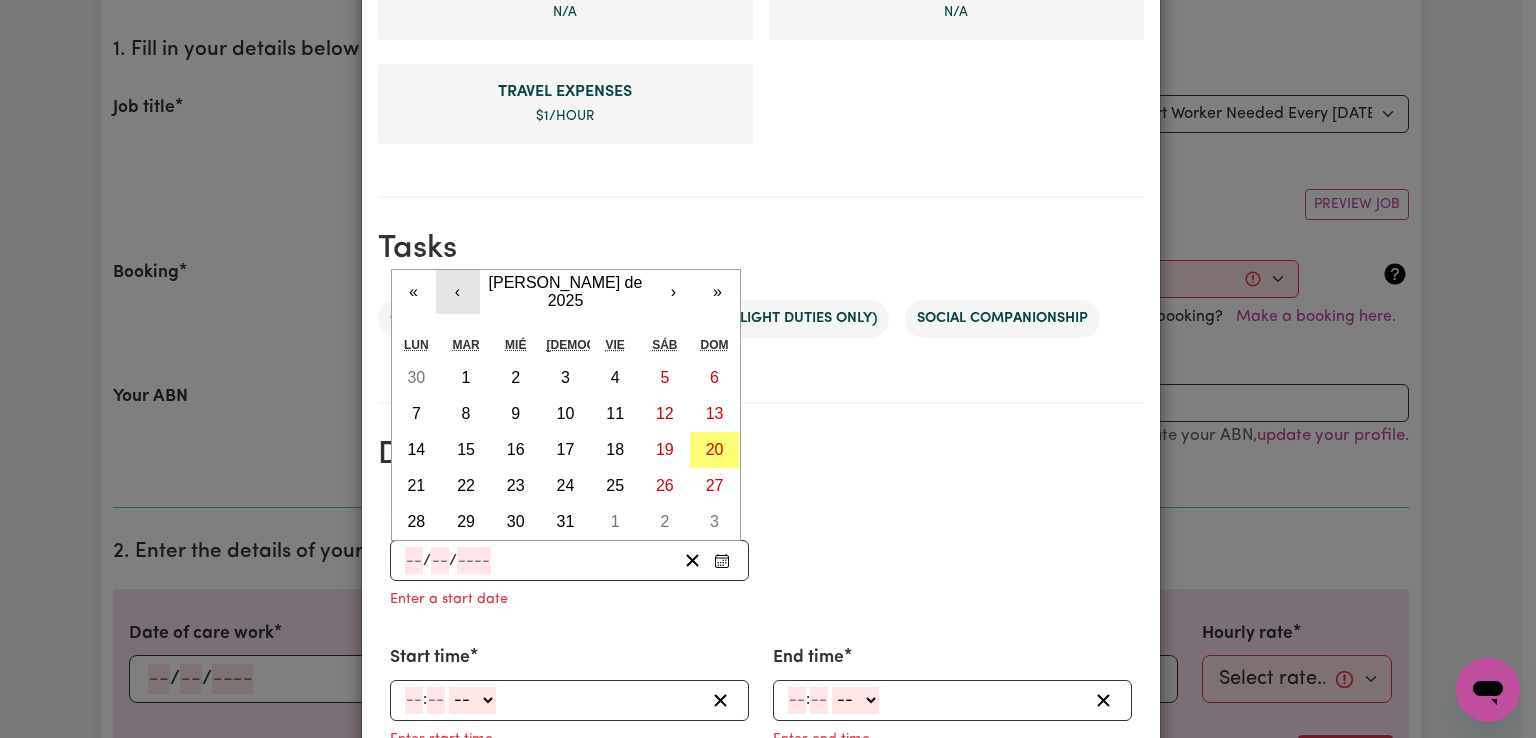 click on "‹" at bounding box center [458, 292] 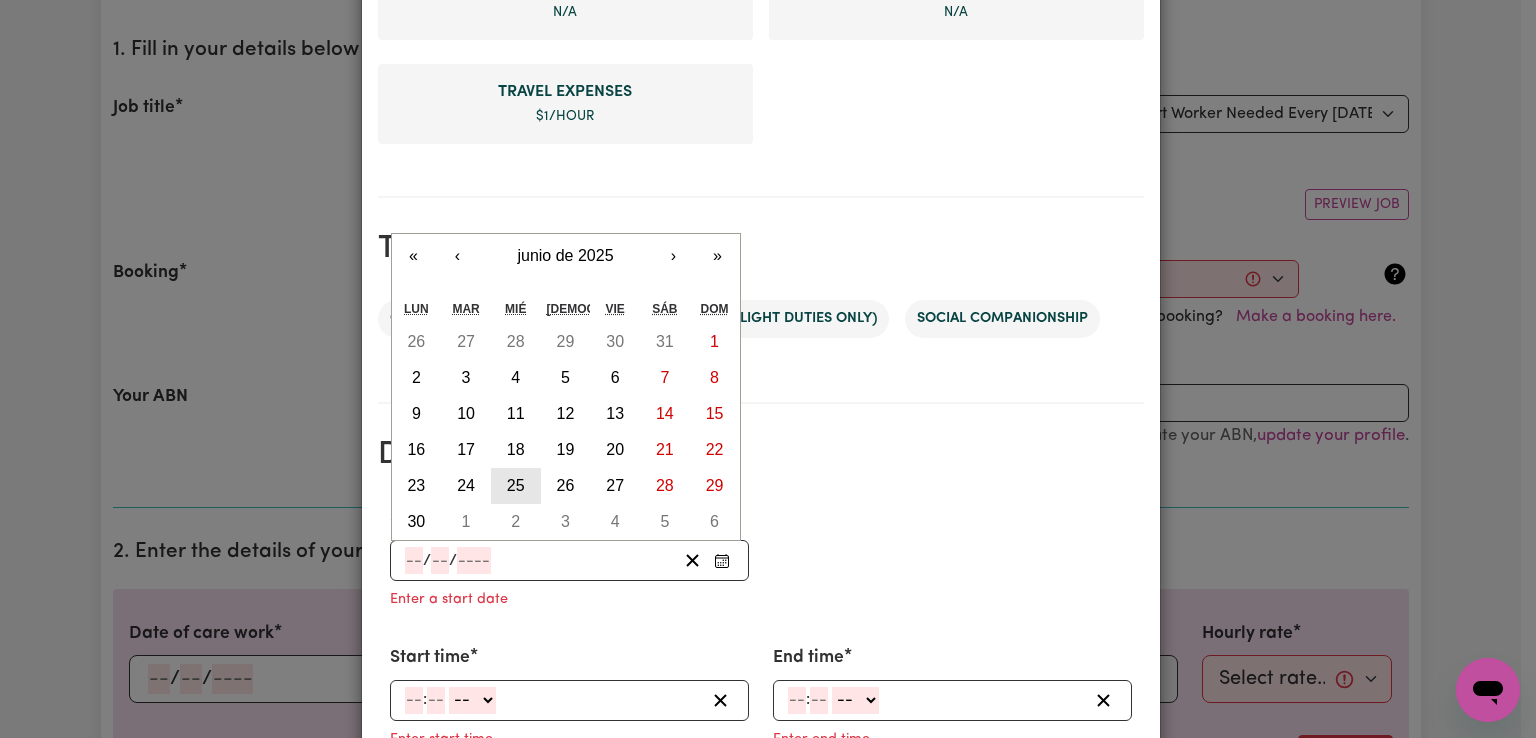 click on "25" at bounding box center [516, 485] 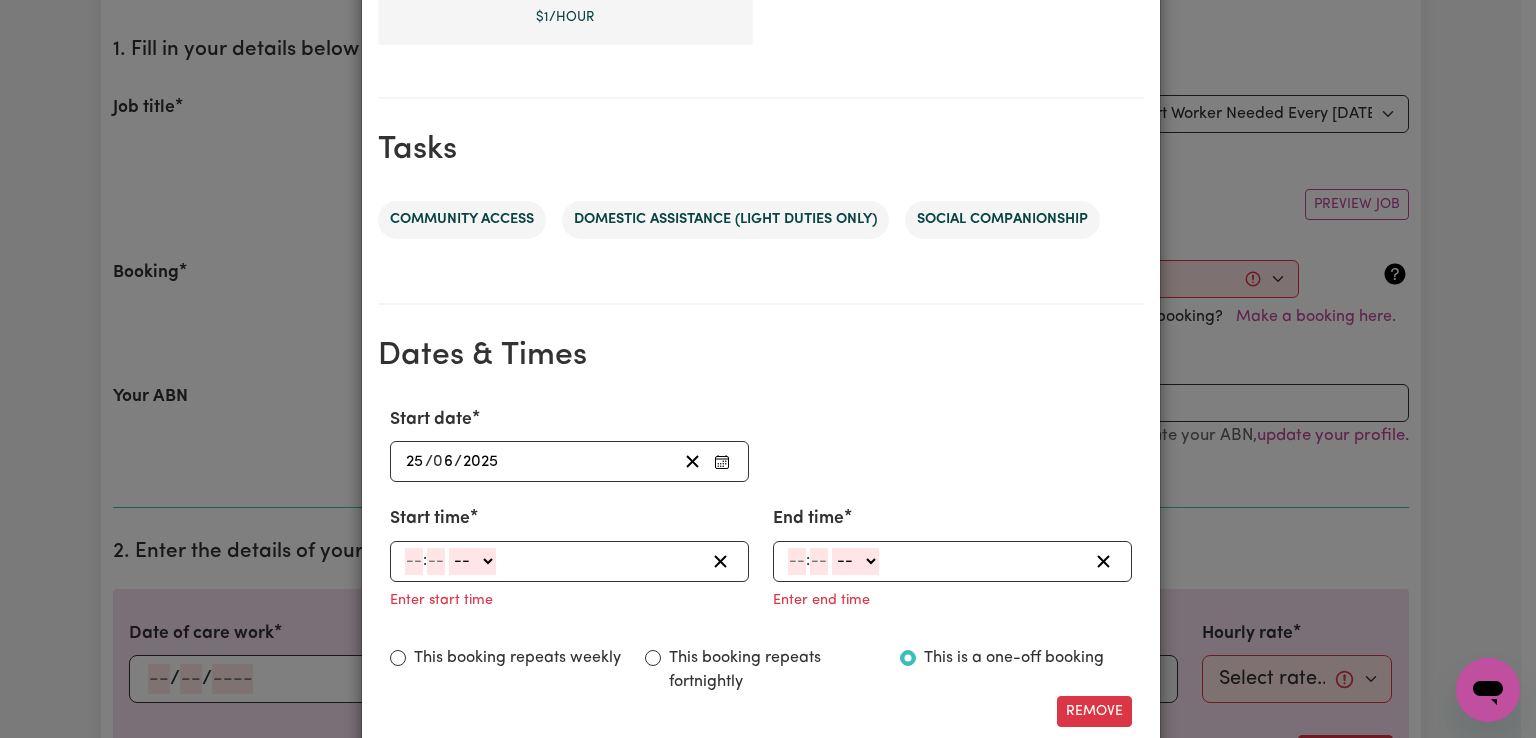 scroll, scrollTop: 1089, scrollLeft: 0, axis: vertical 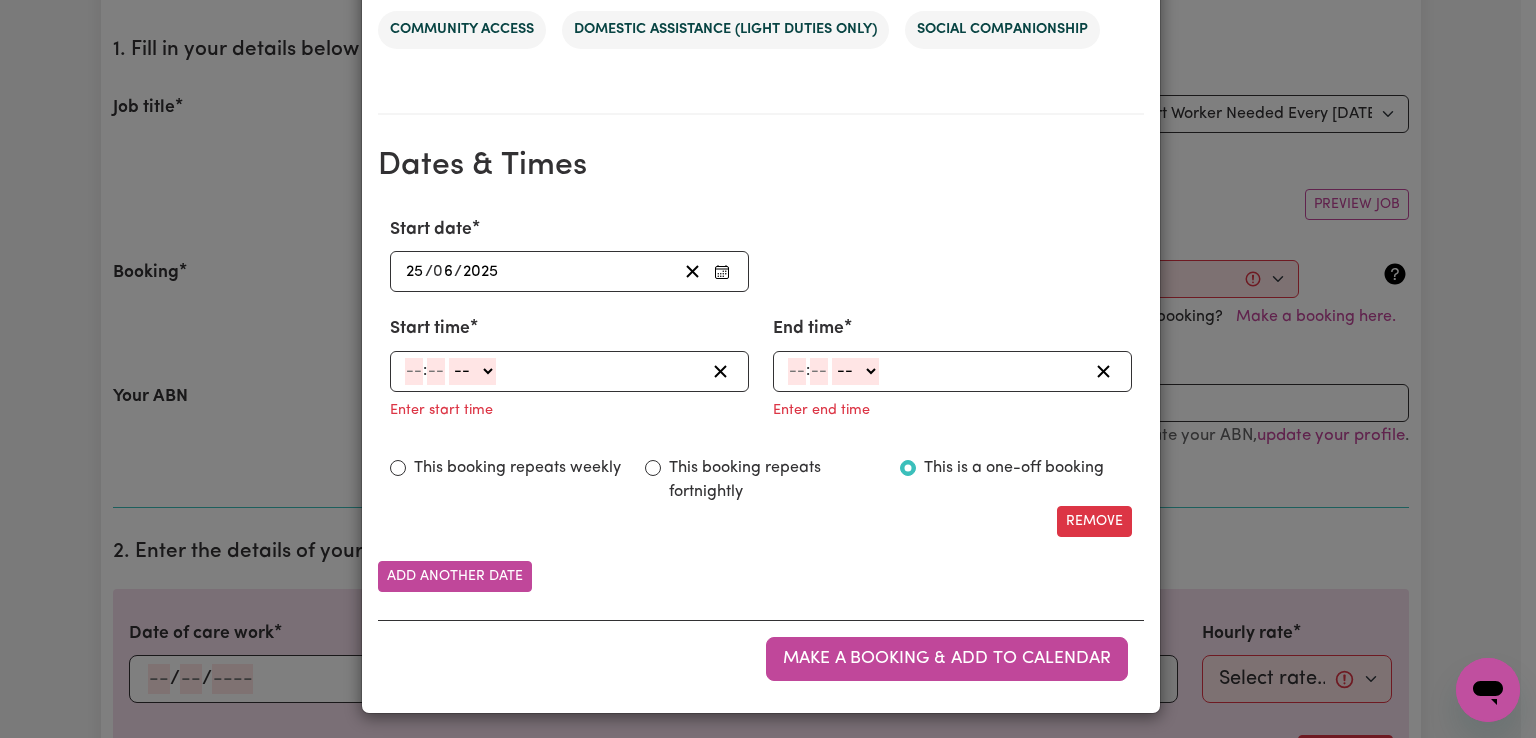 click 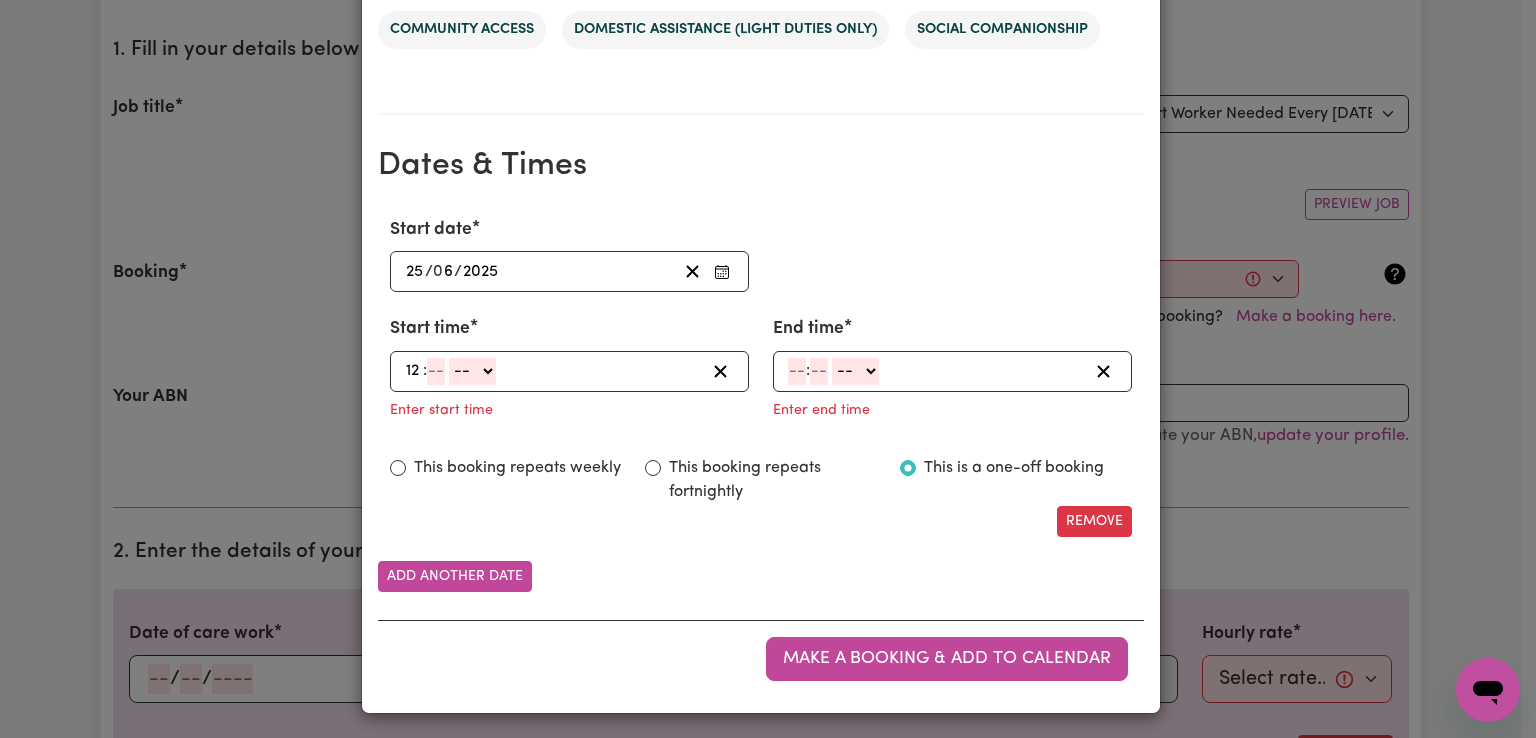 type on "12" 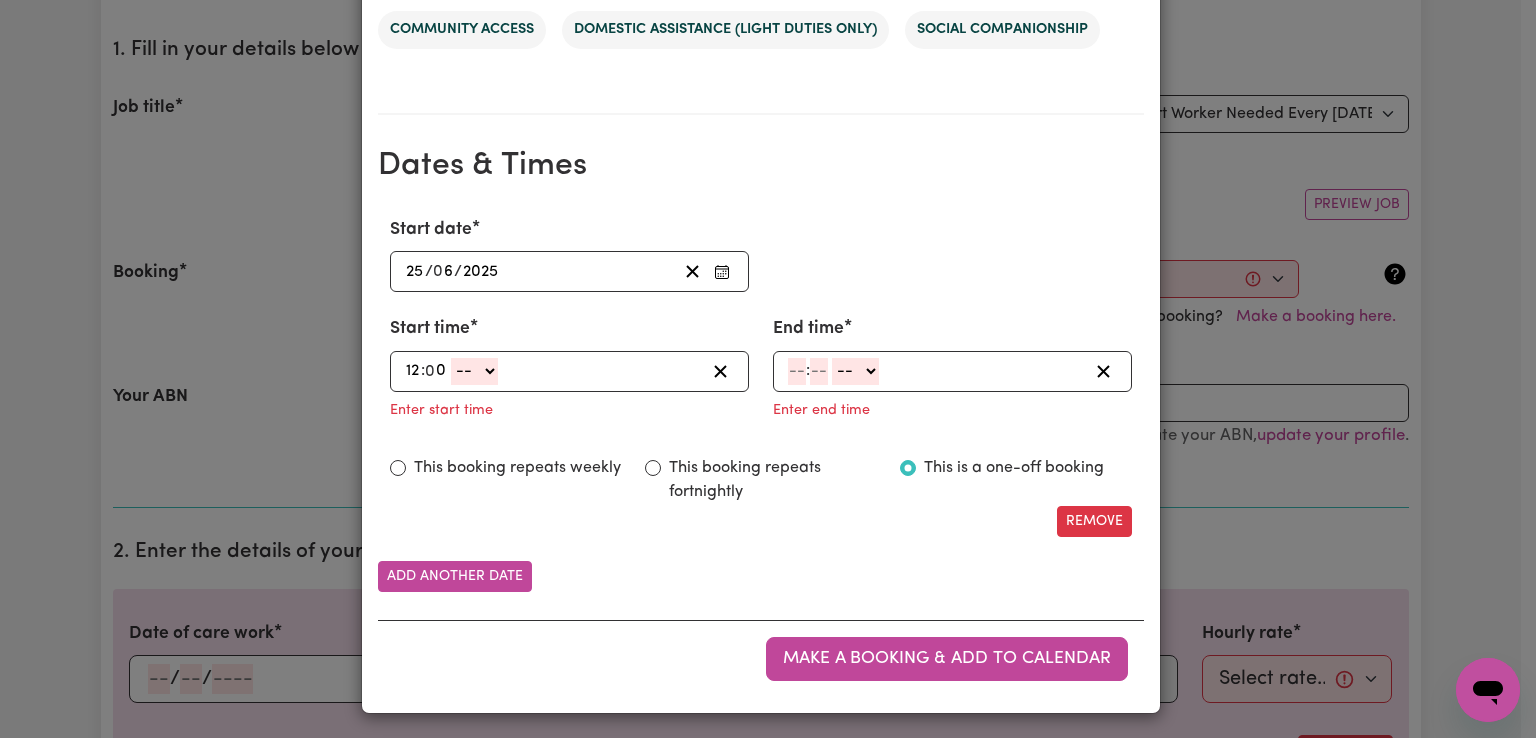type on "0" 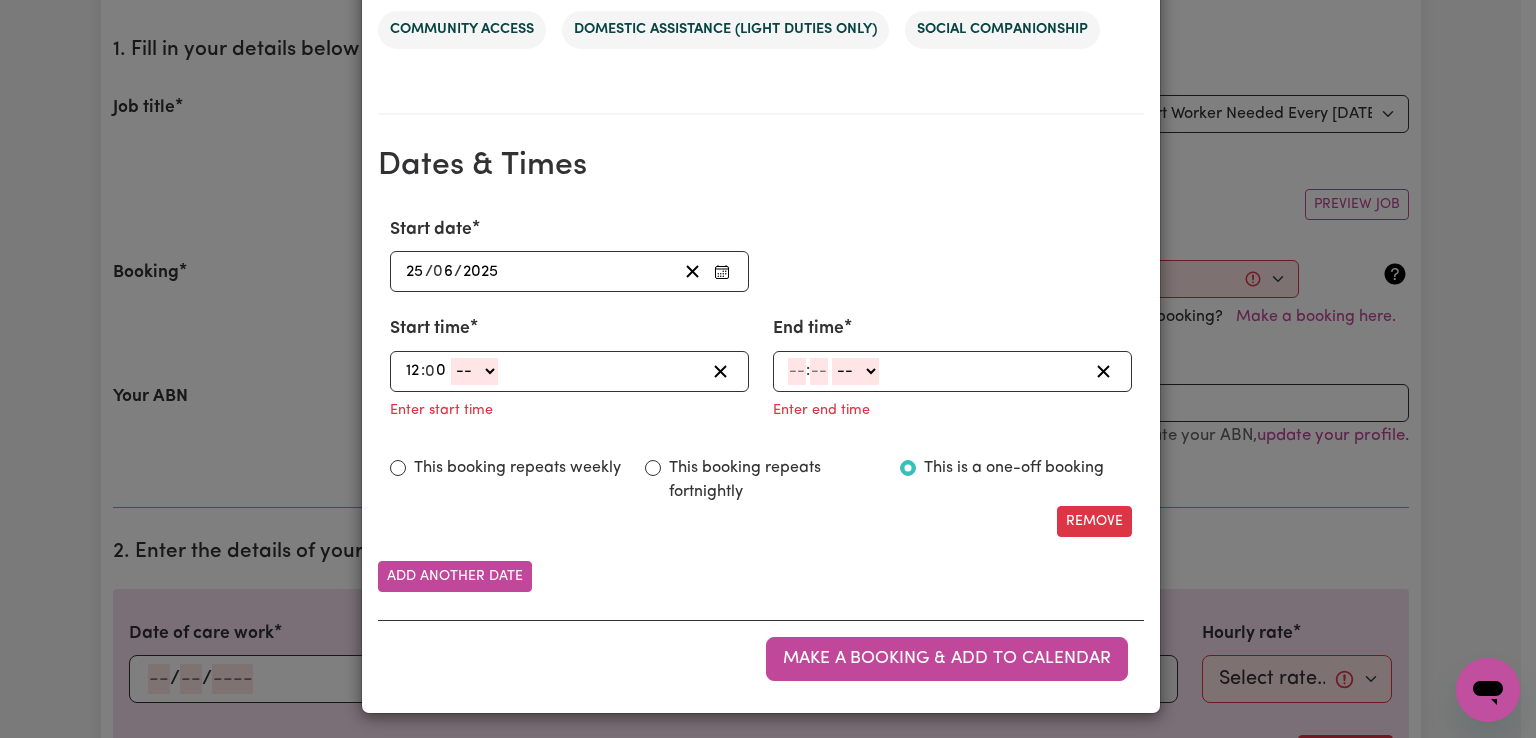select on "pm" 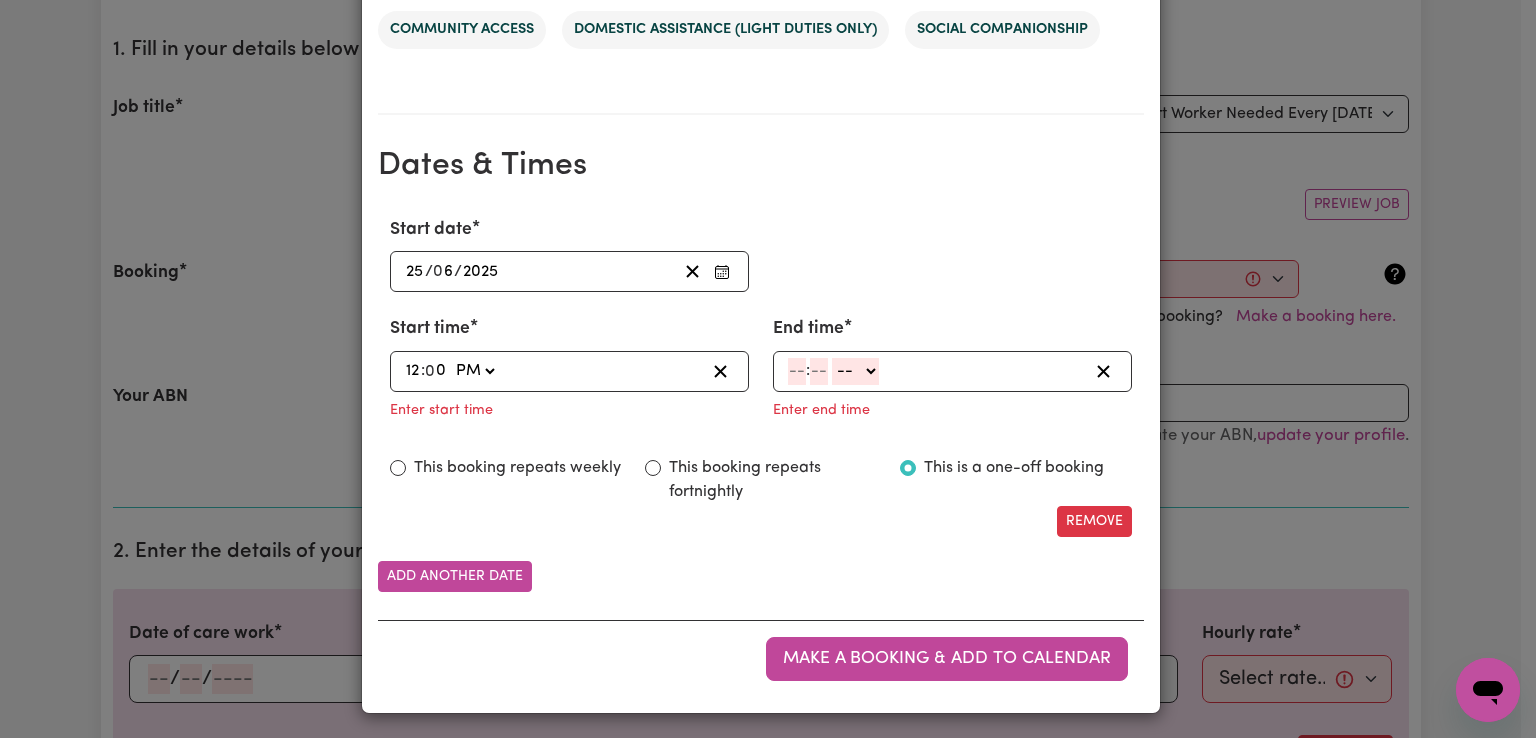 click on "-- AM PM" 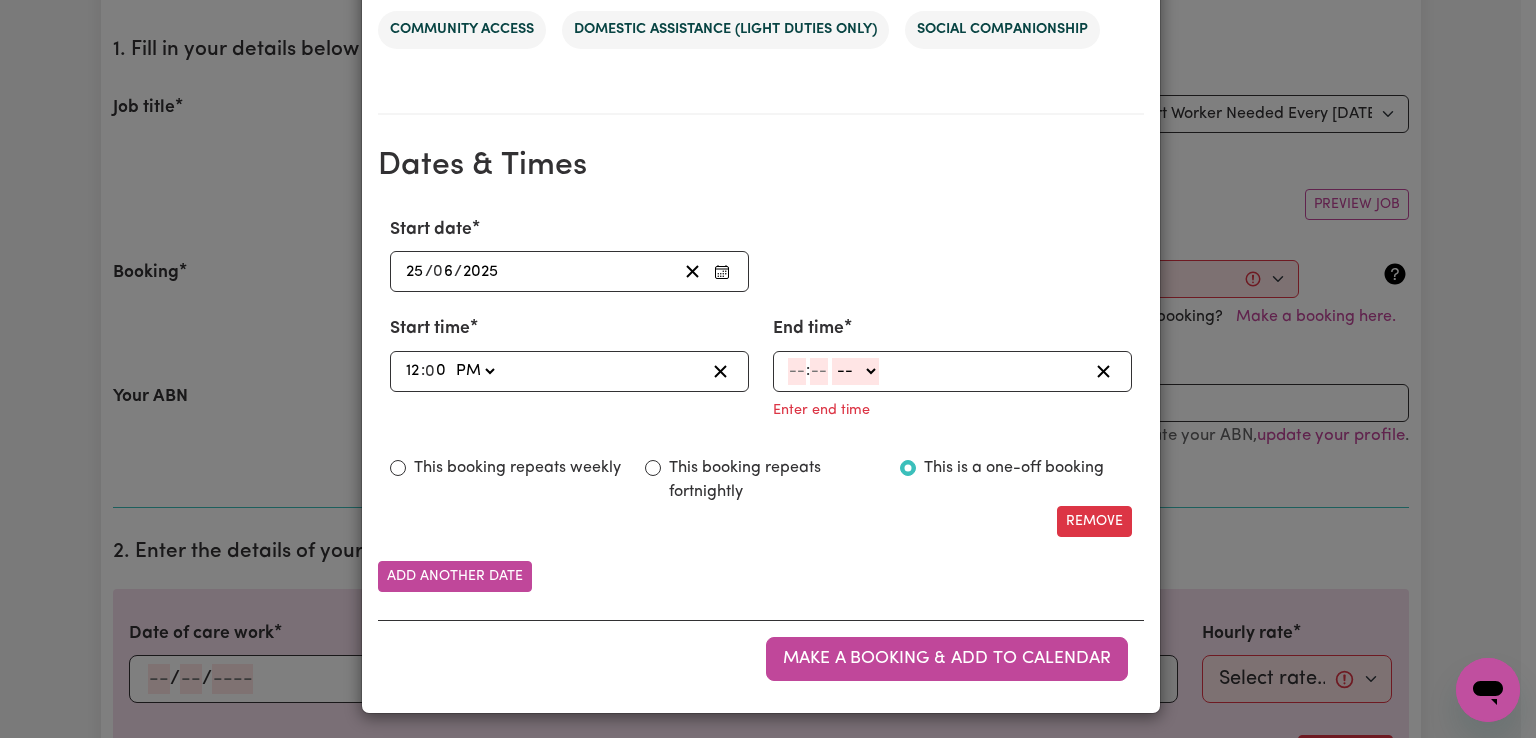 click 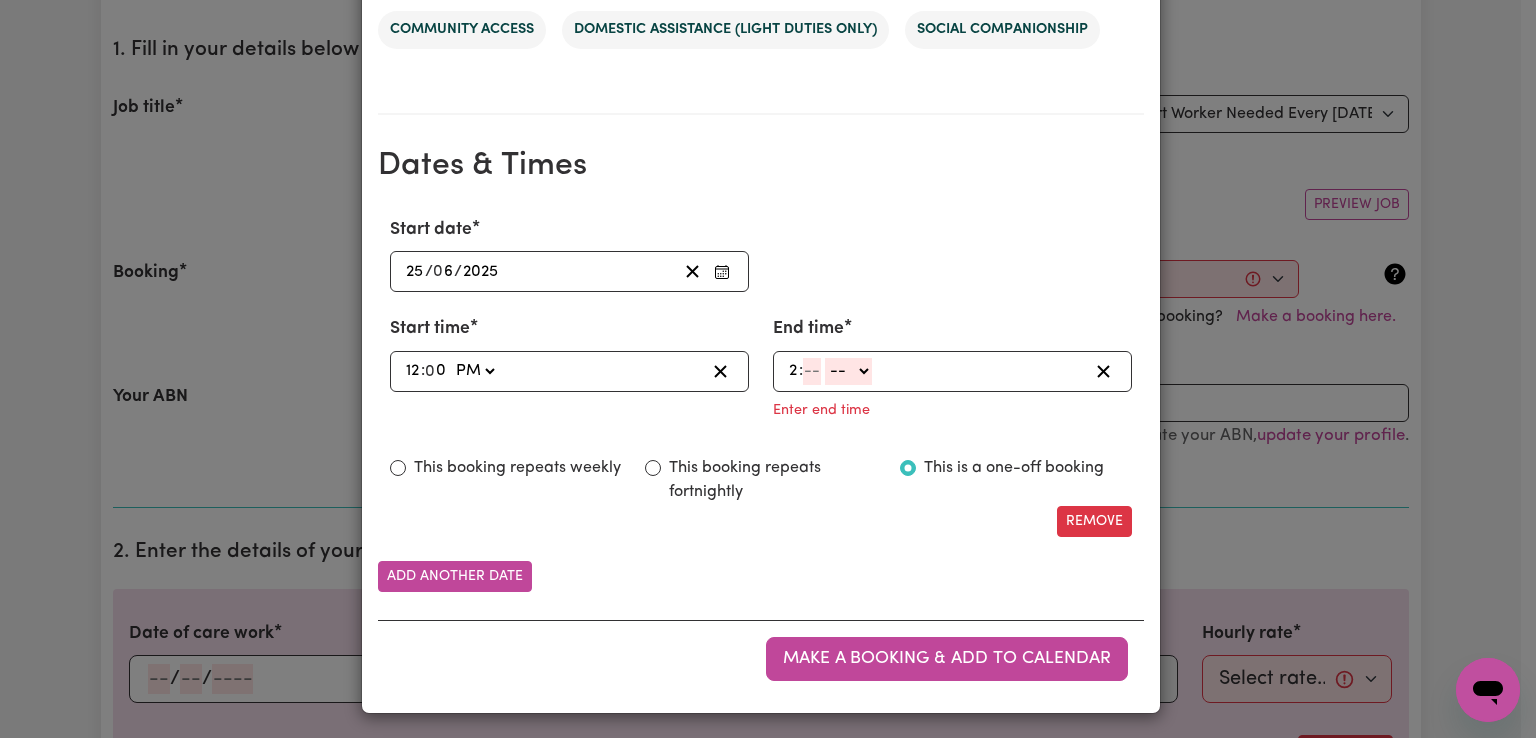 type on "2" 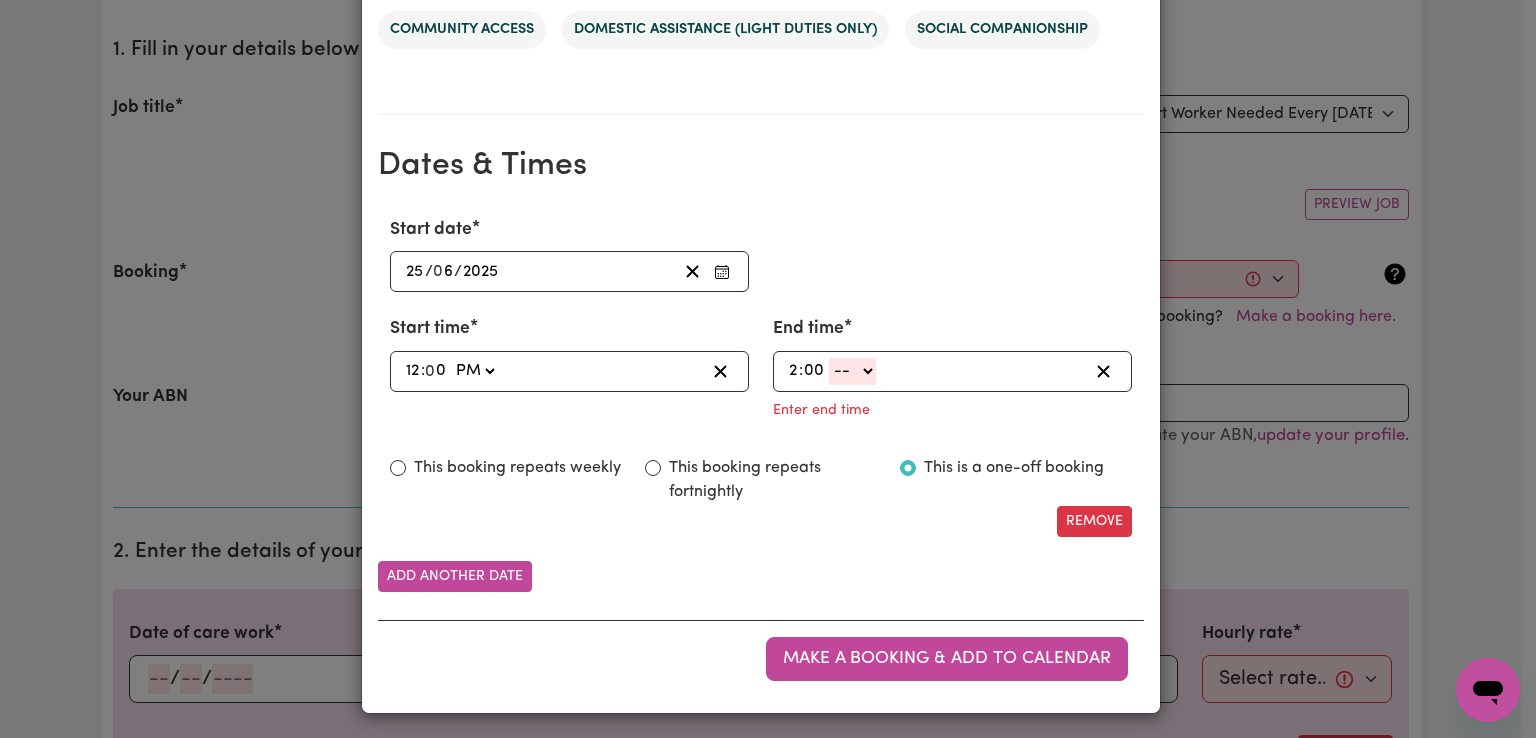 type on "00" 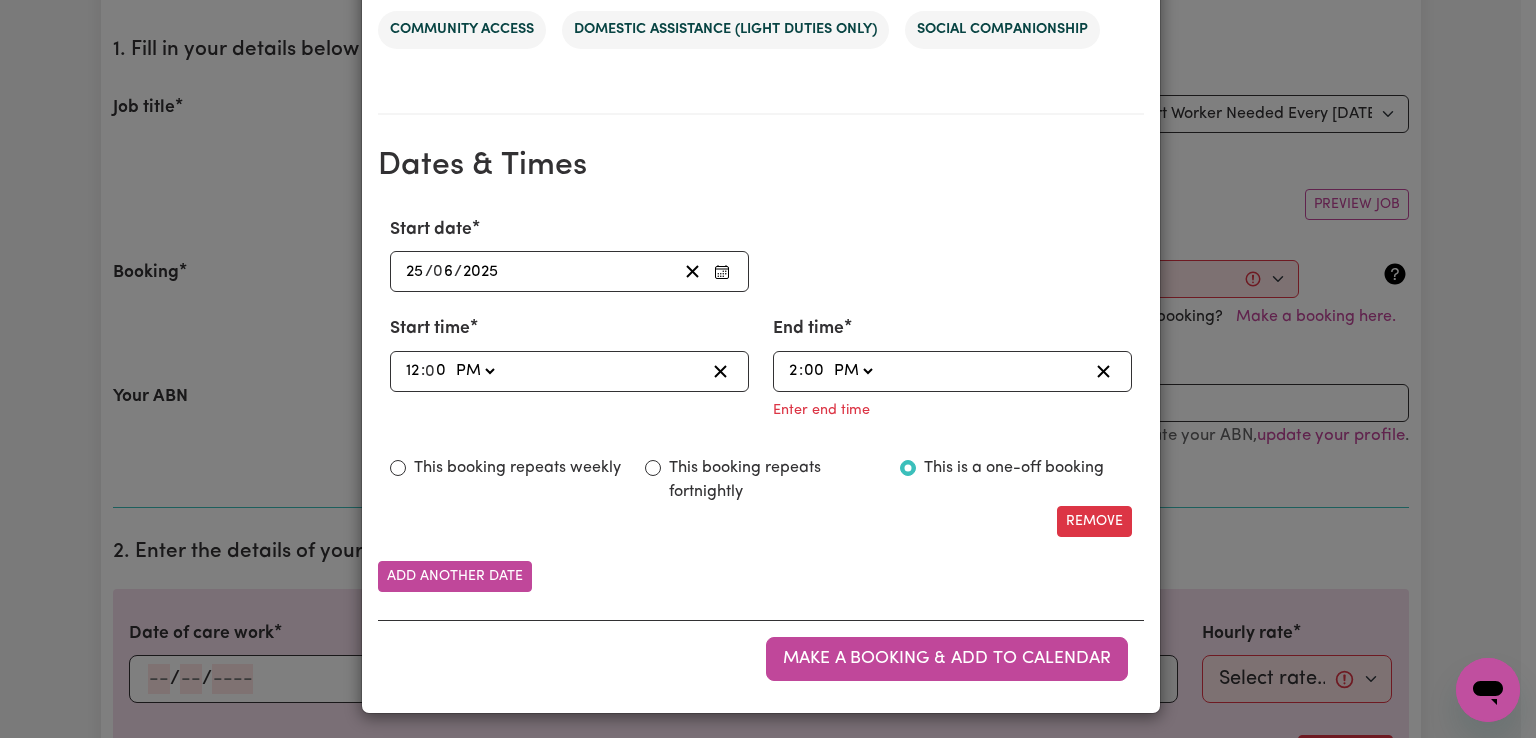 click on "-- AM PM" 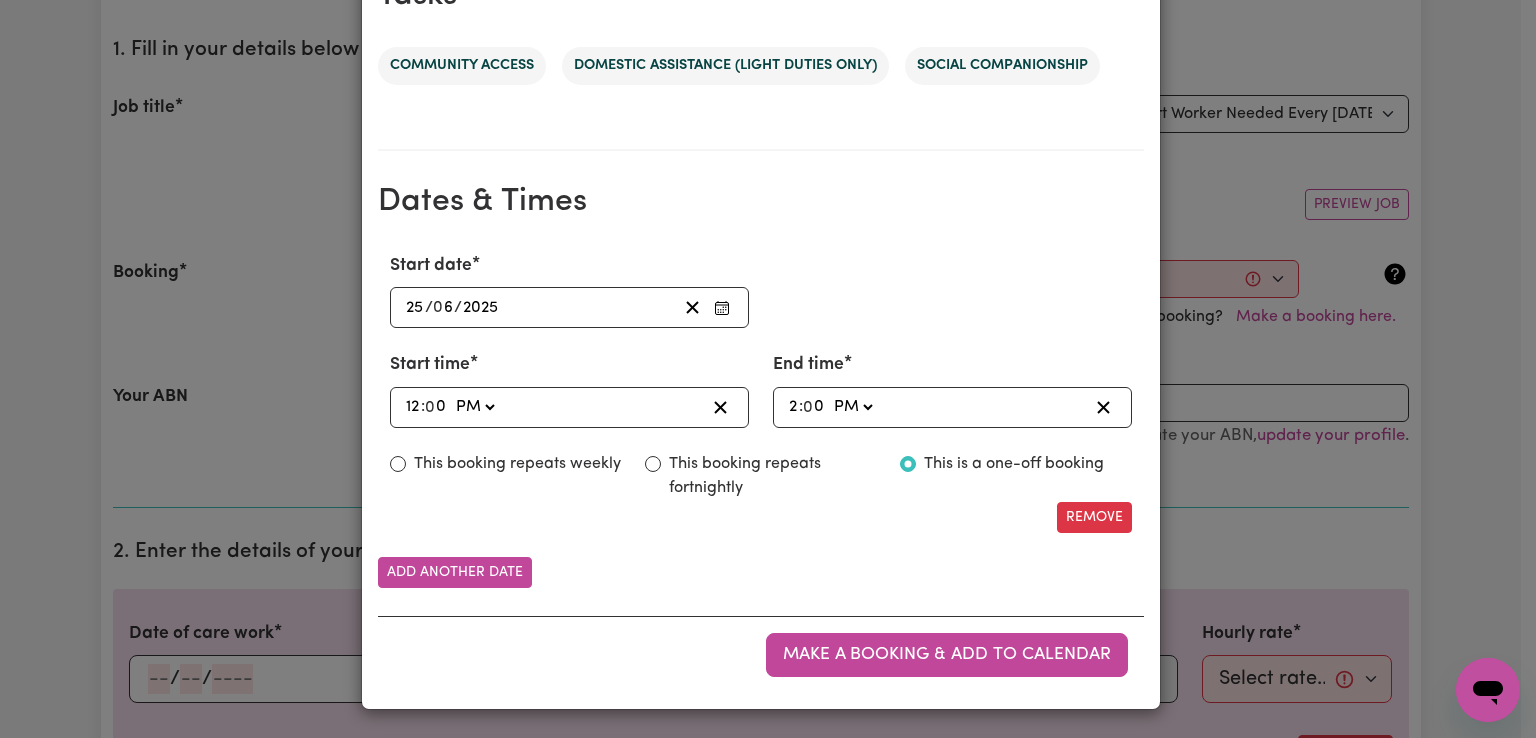 scroll, scrollTop: 1049, scrollLeft: 0, axis: vertical 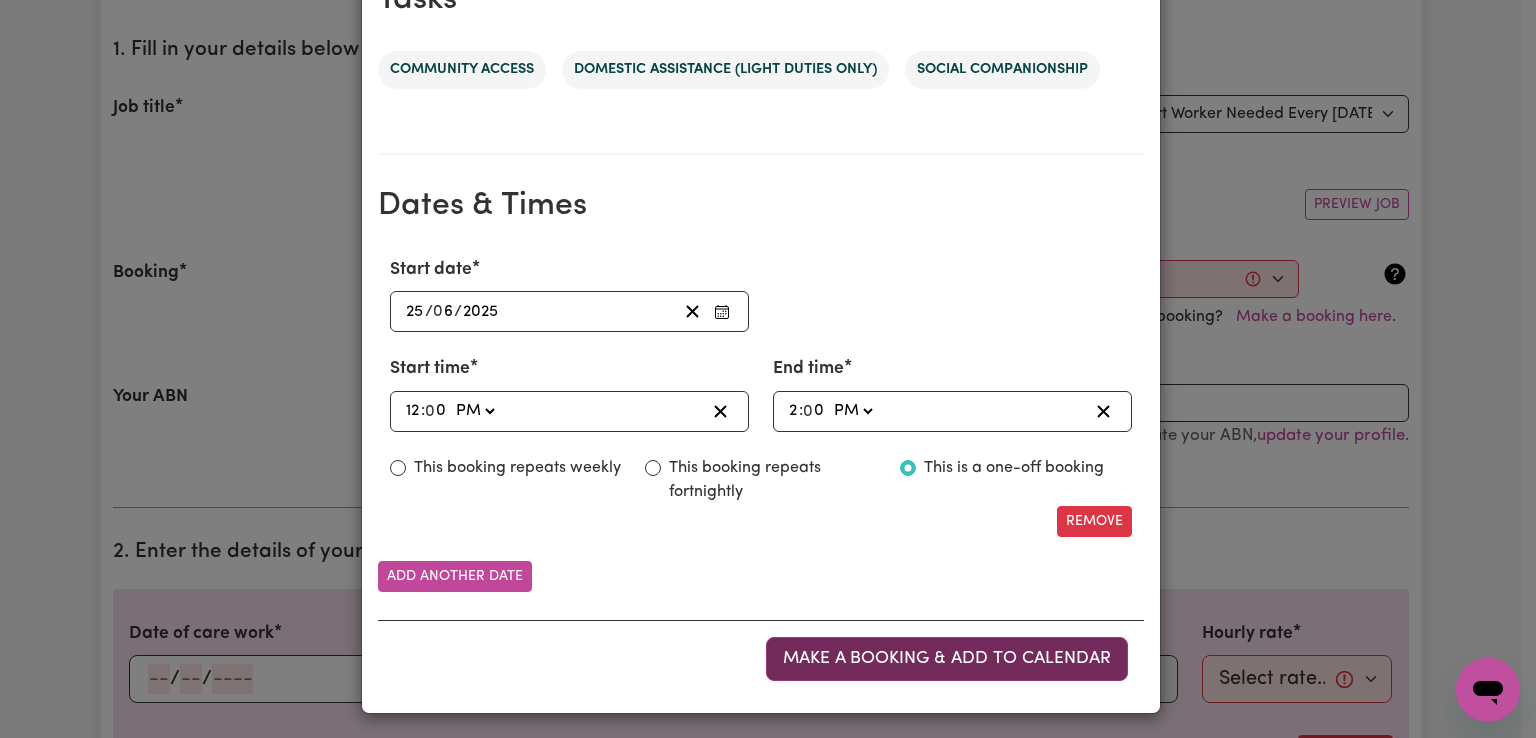 click on "Make a booking & add to calendar" at bounding box center (947, 658) 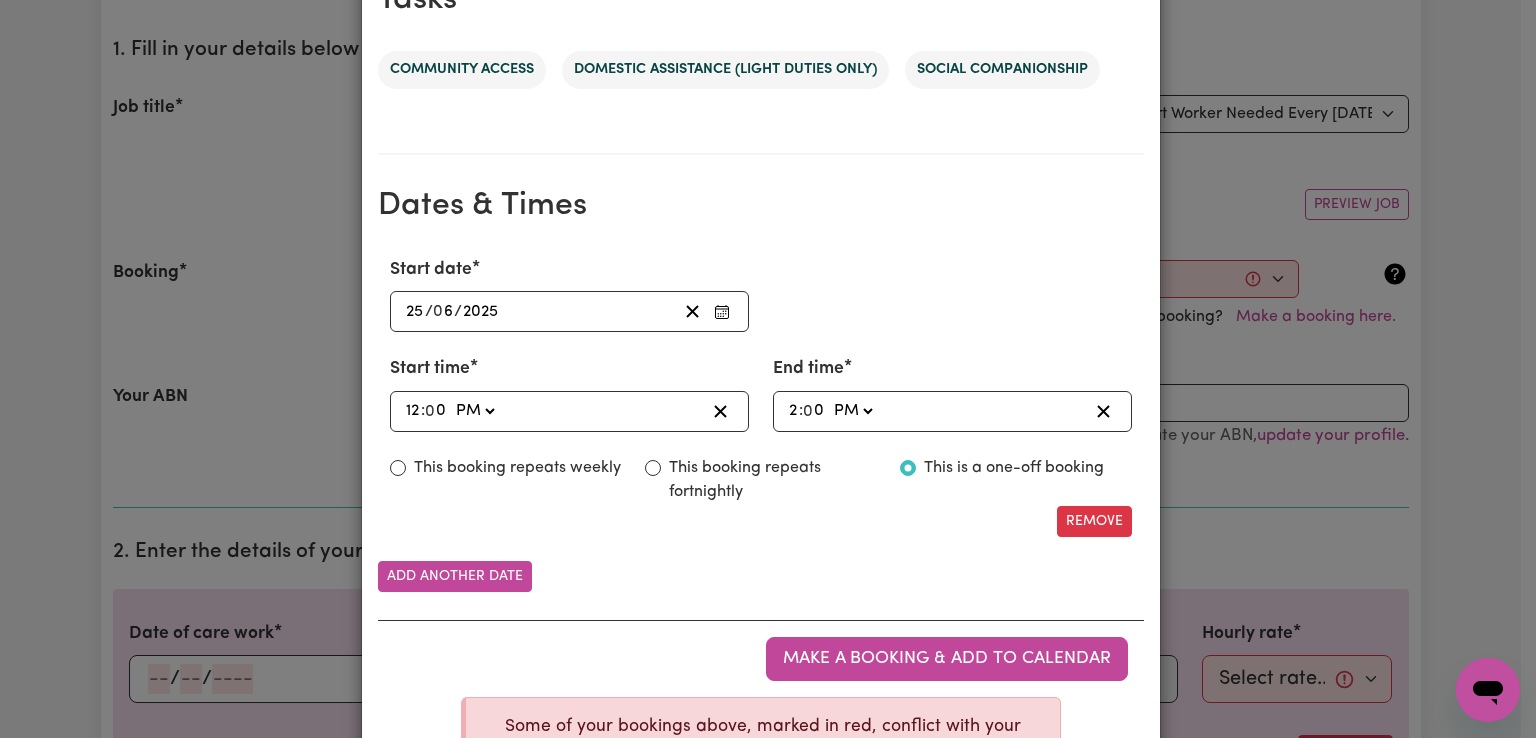 scroll, scrollTop: 1178, scrollLeft: 0, axis: vertical 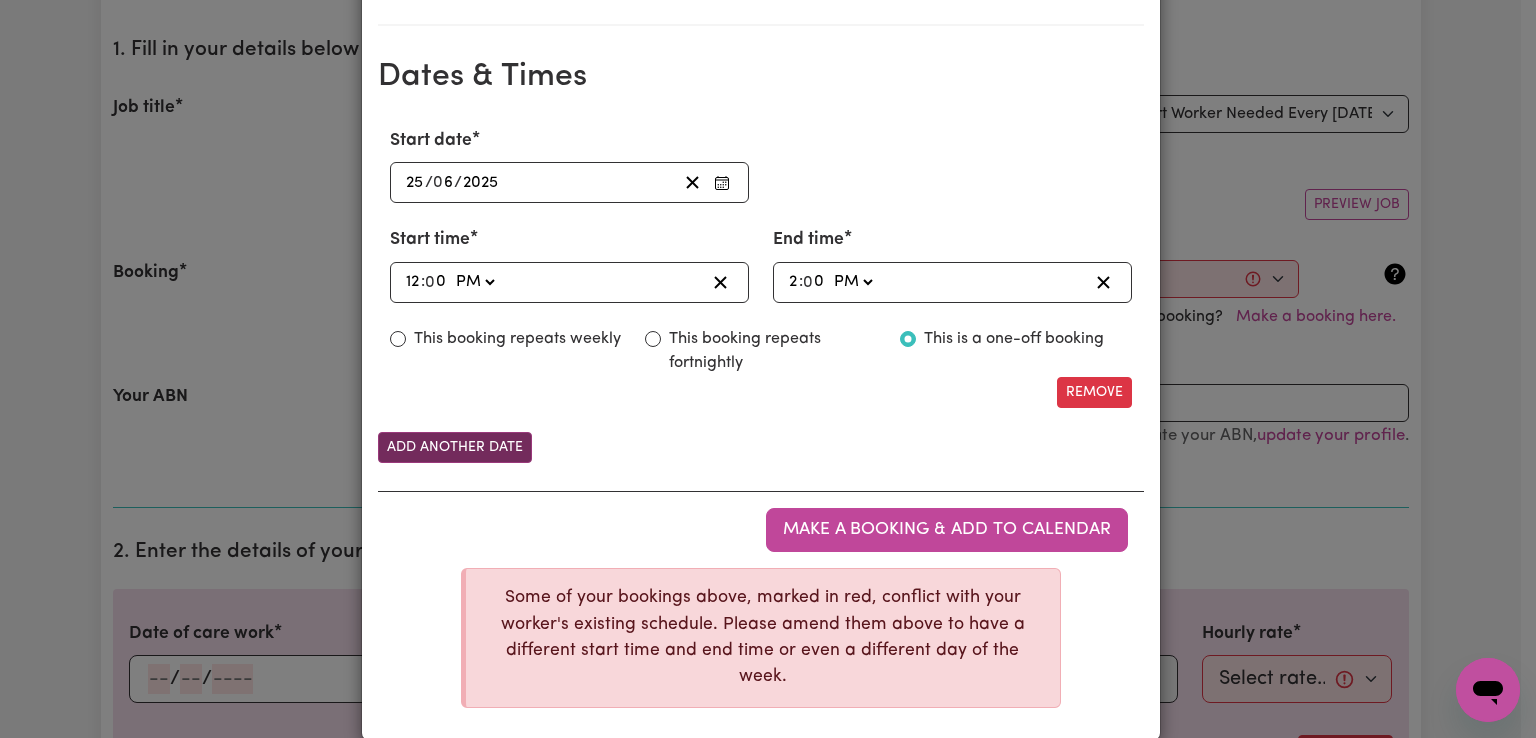 click on "Add another date" at bounding box center (455, 447) 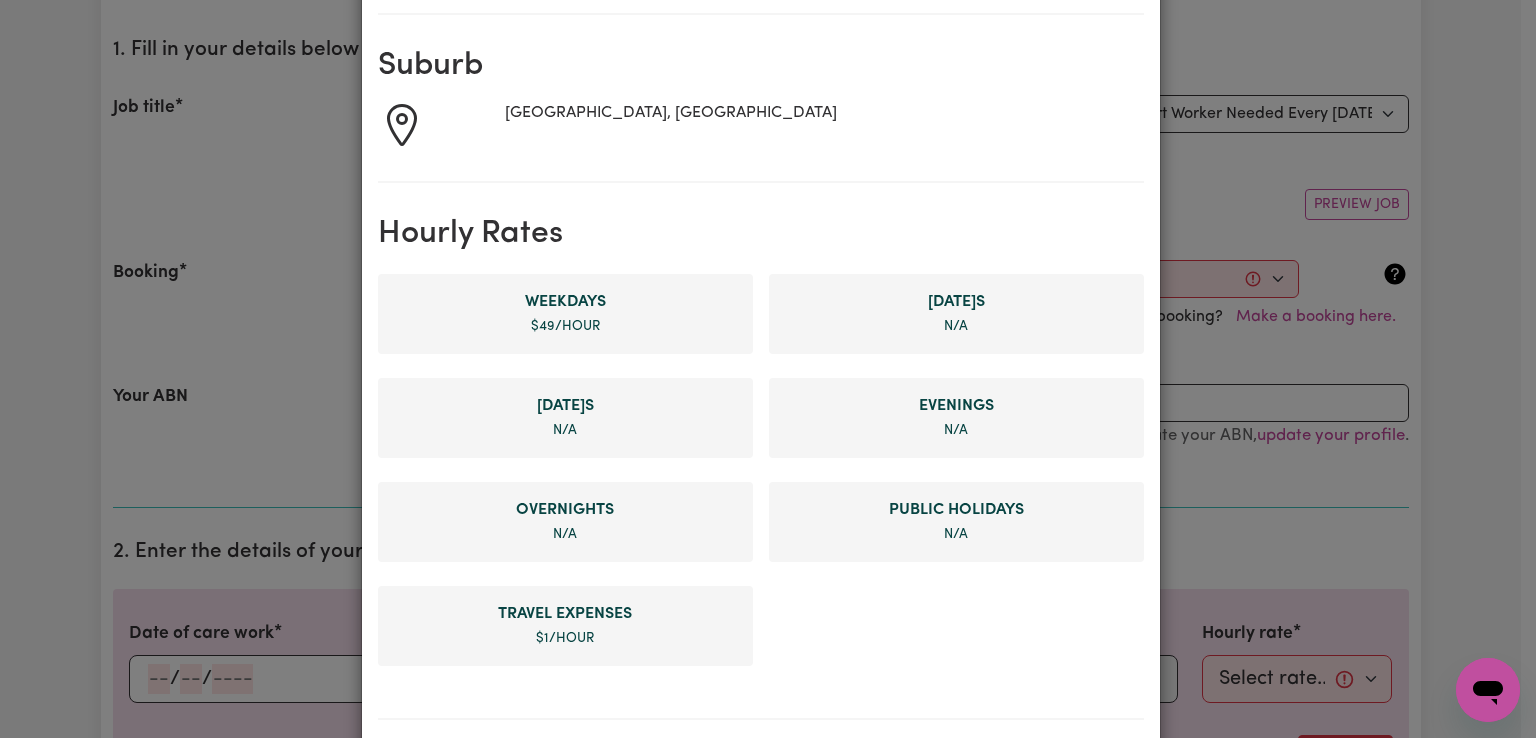 scroll, scrollTop: 0, scrollLeft: 0, axis: both 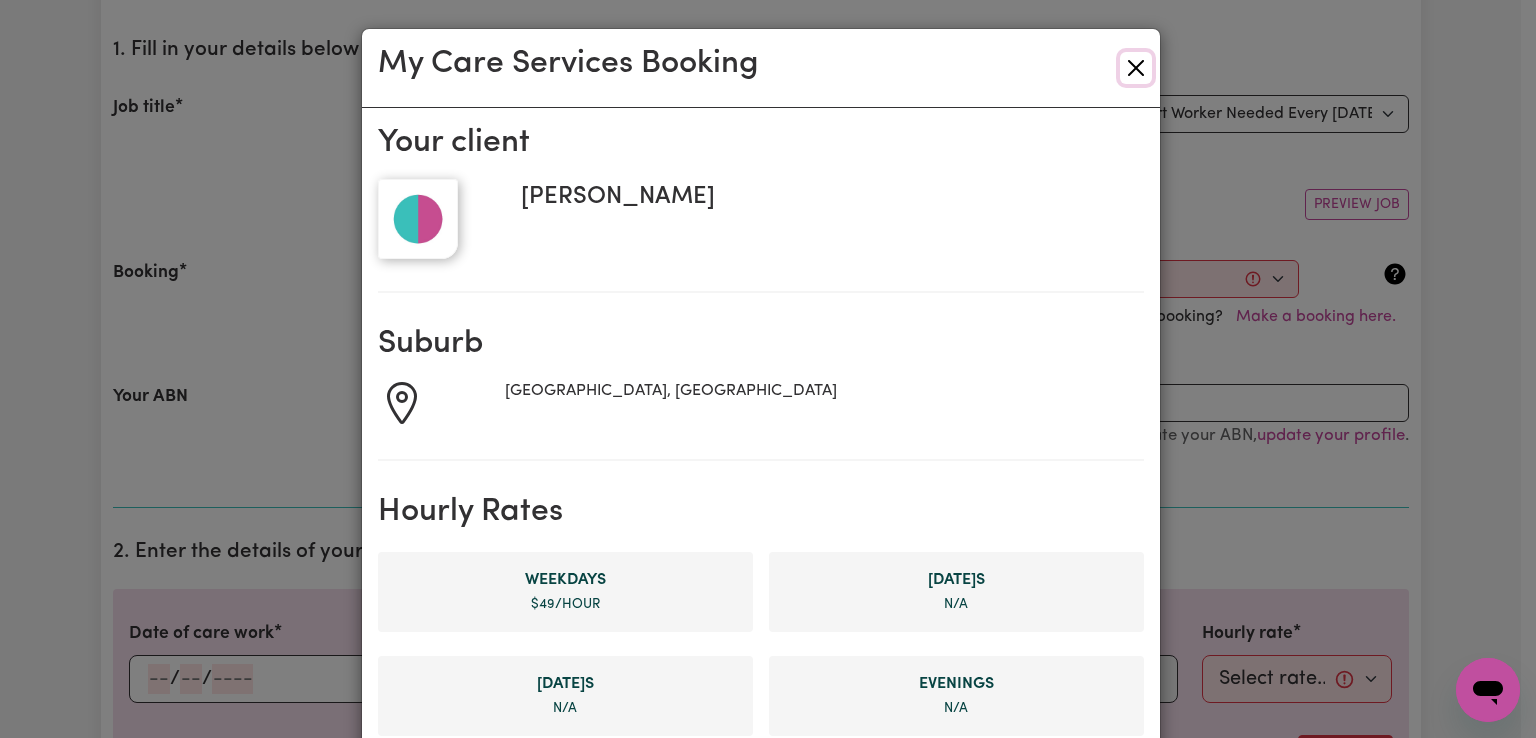 click at bounding box center (1136, 68) 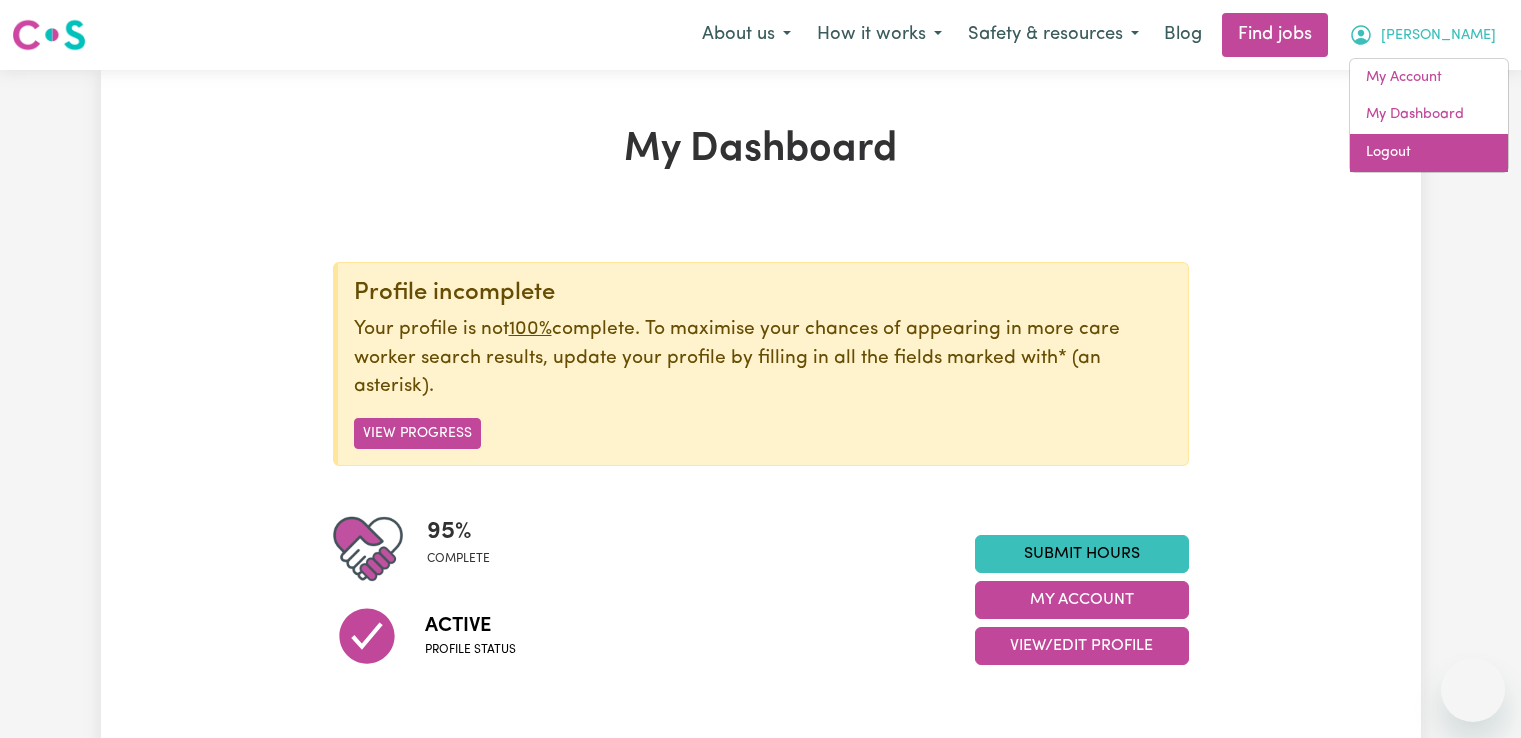 scroll, scrollTop: 0, scrollLeft: 0, axis: both 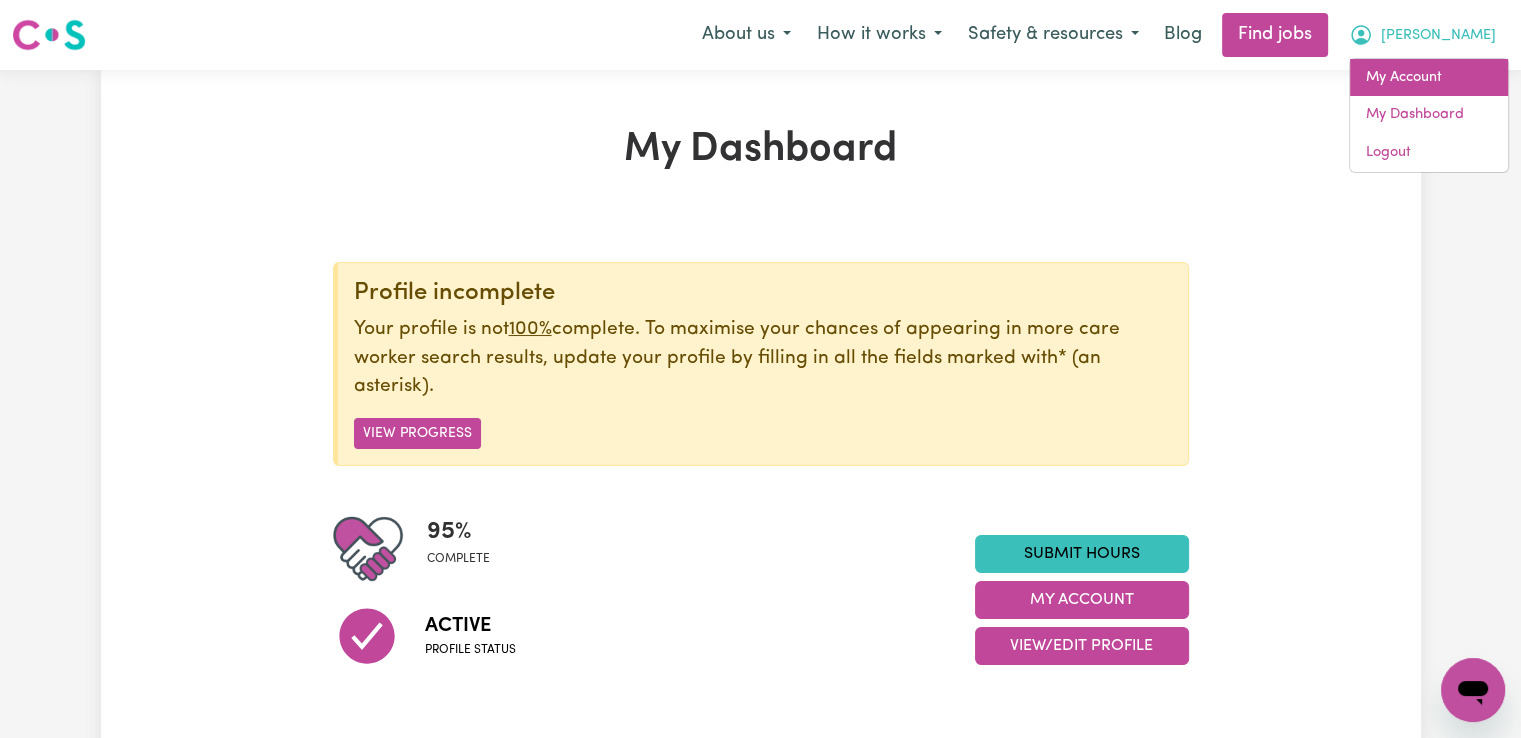 click on "My Account" at bounding box center (1429, 78) 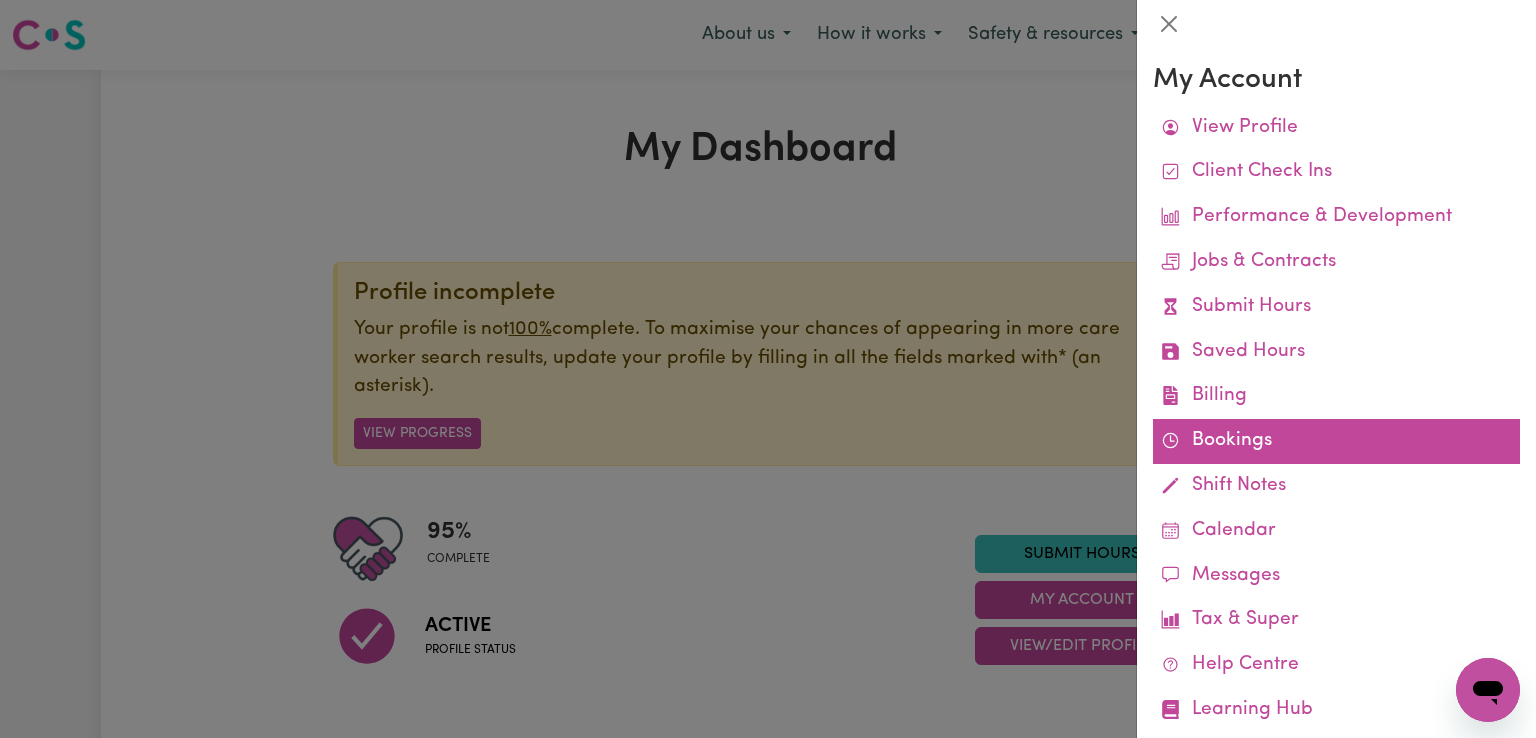 click on "Bookings" at bounding box center [1336, 441] 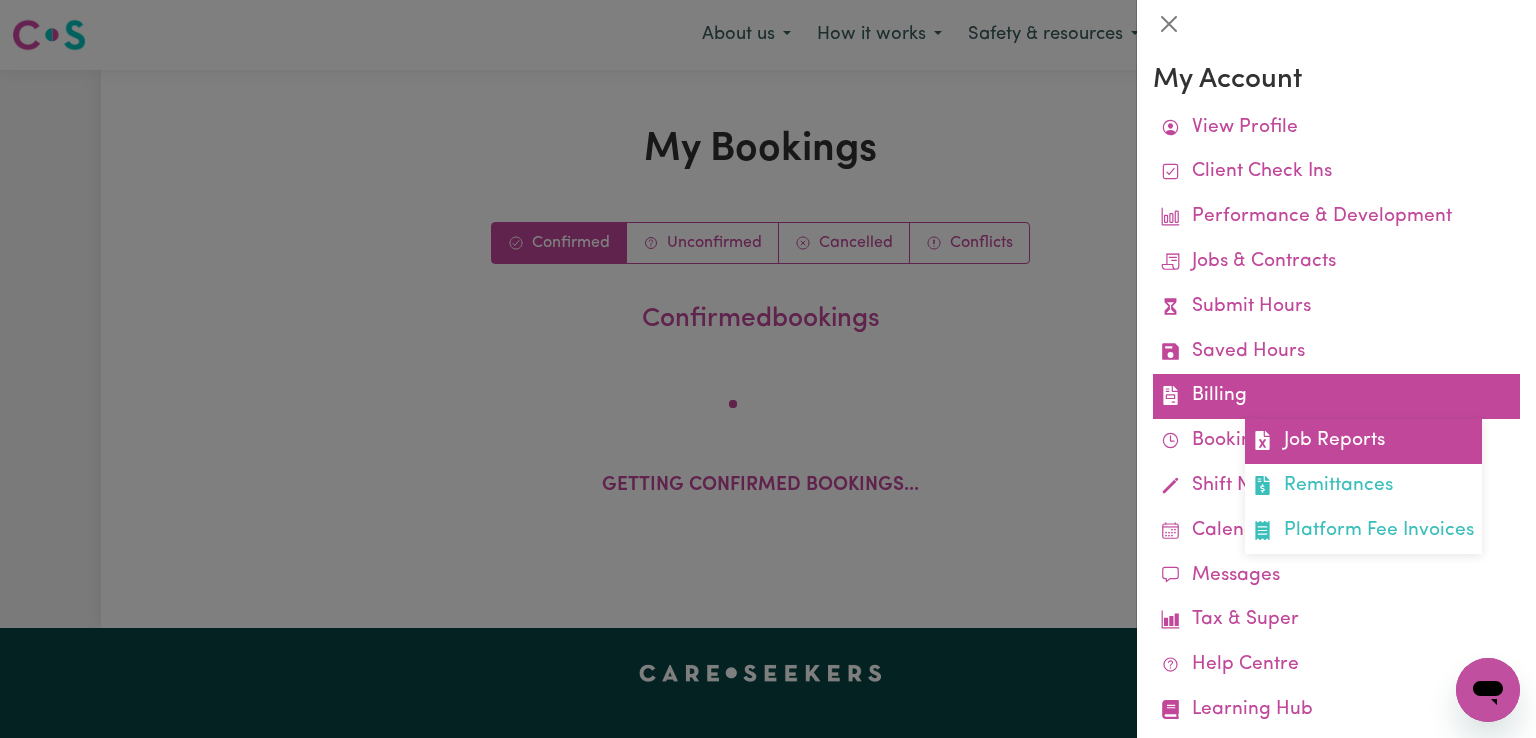 click on "Job Reports" at bounding box center [1363, 441] 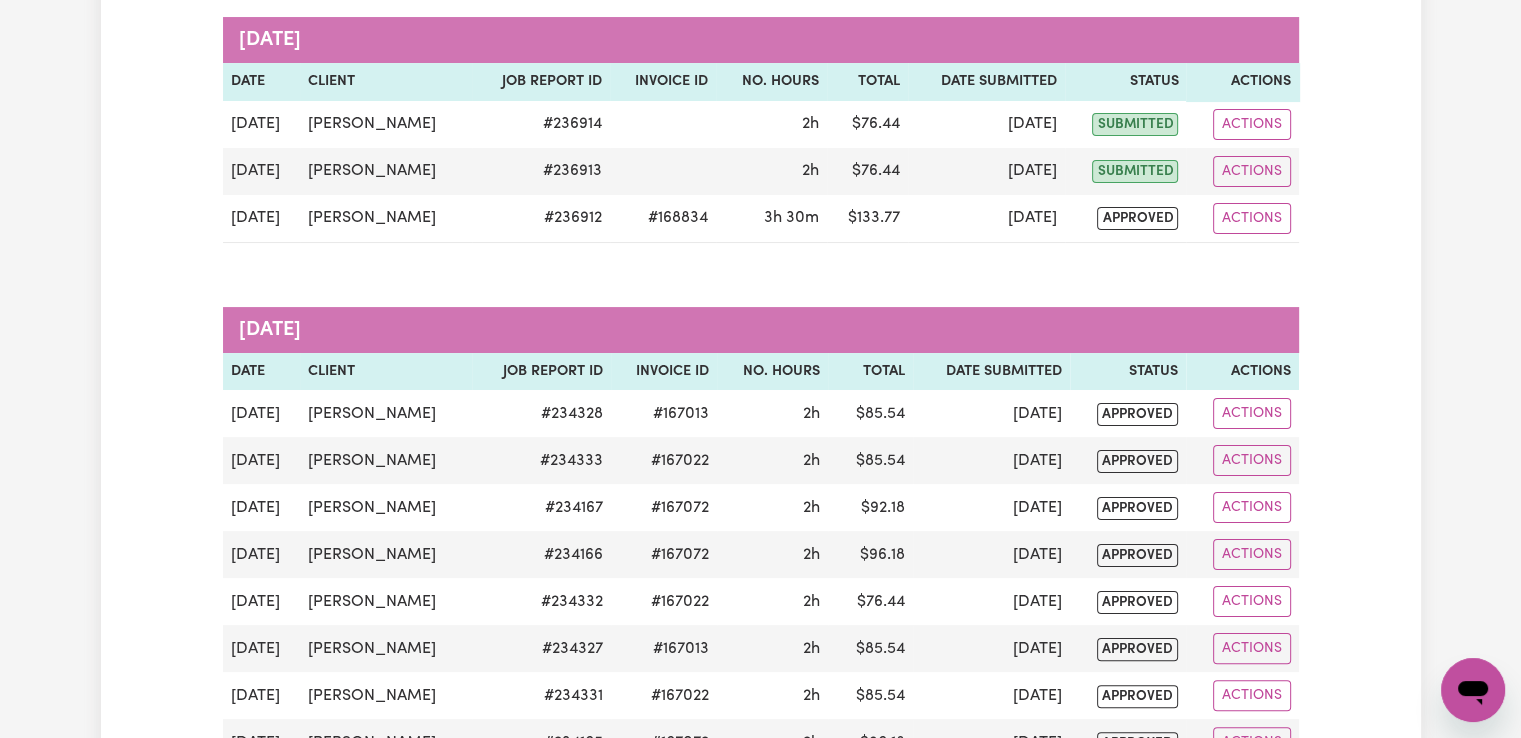 scroll, scrollTop: 0, scrollLeft: 0, axis: both 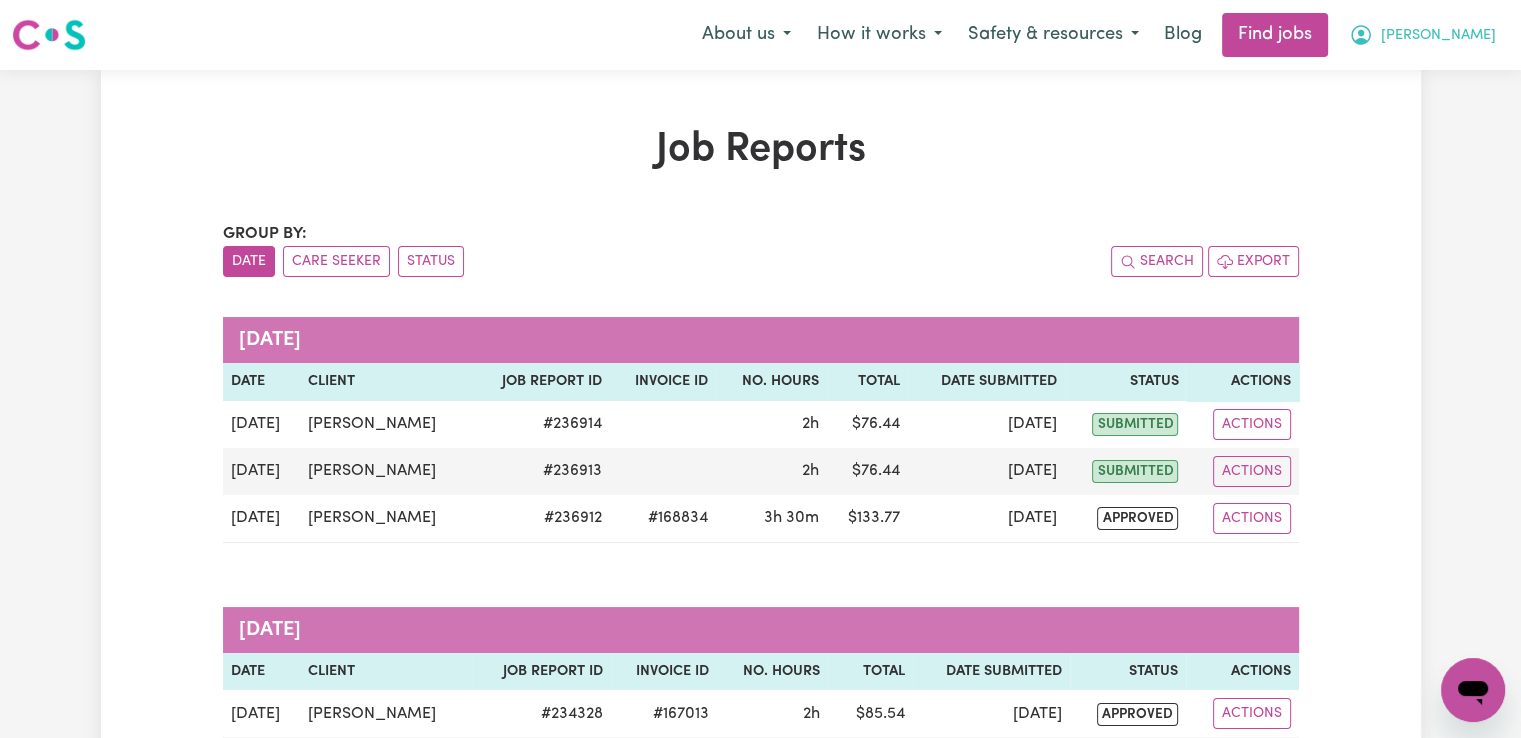 click on "[PERSON_NAME]" at bounding box center [1422, 35] 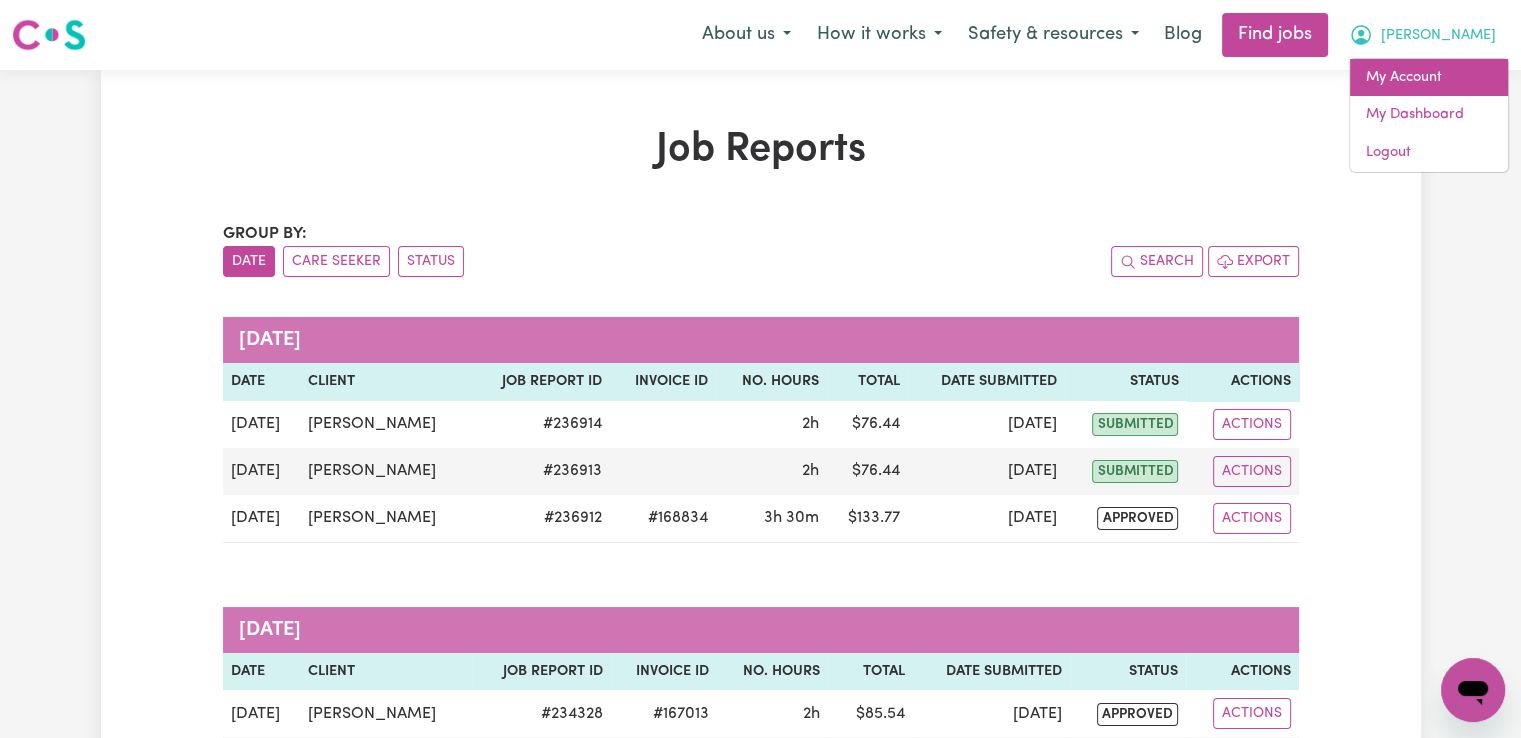click on "My Account" at bounding box center [1429, 78] 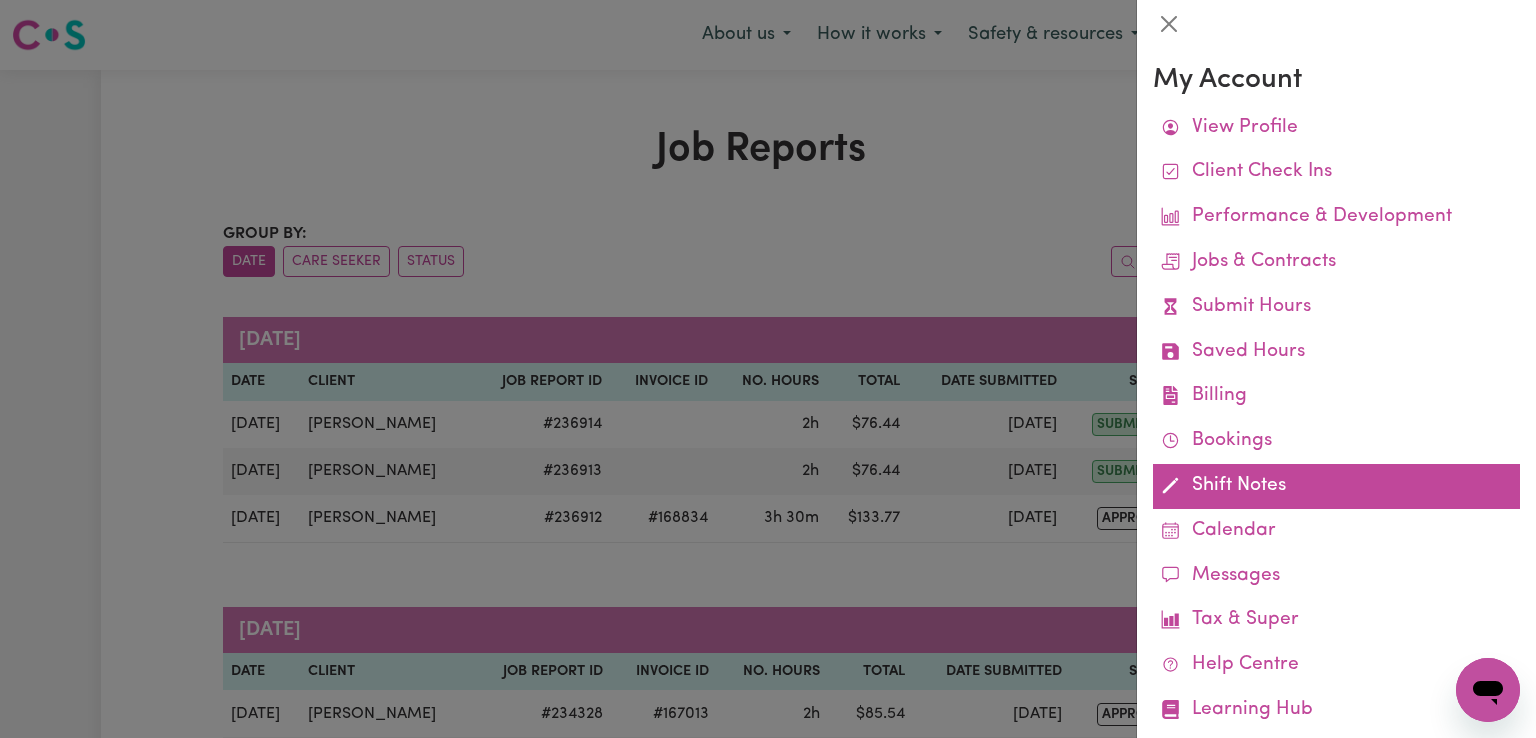 click on "Shift Notes" at bounding box center [1336, 486] 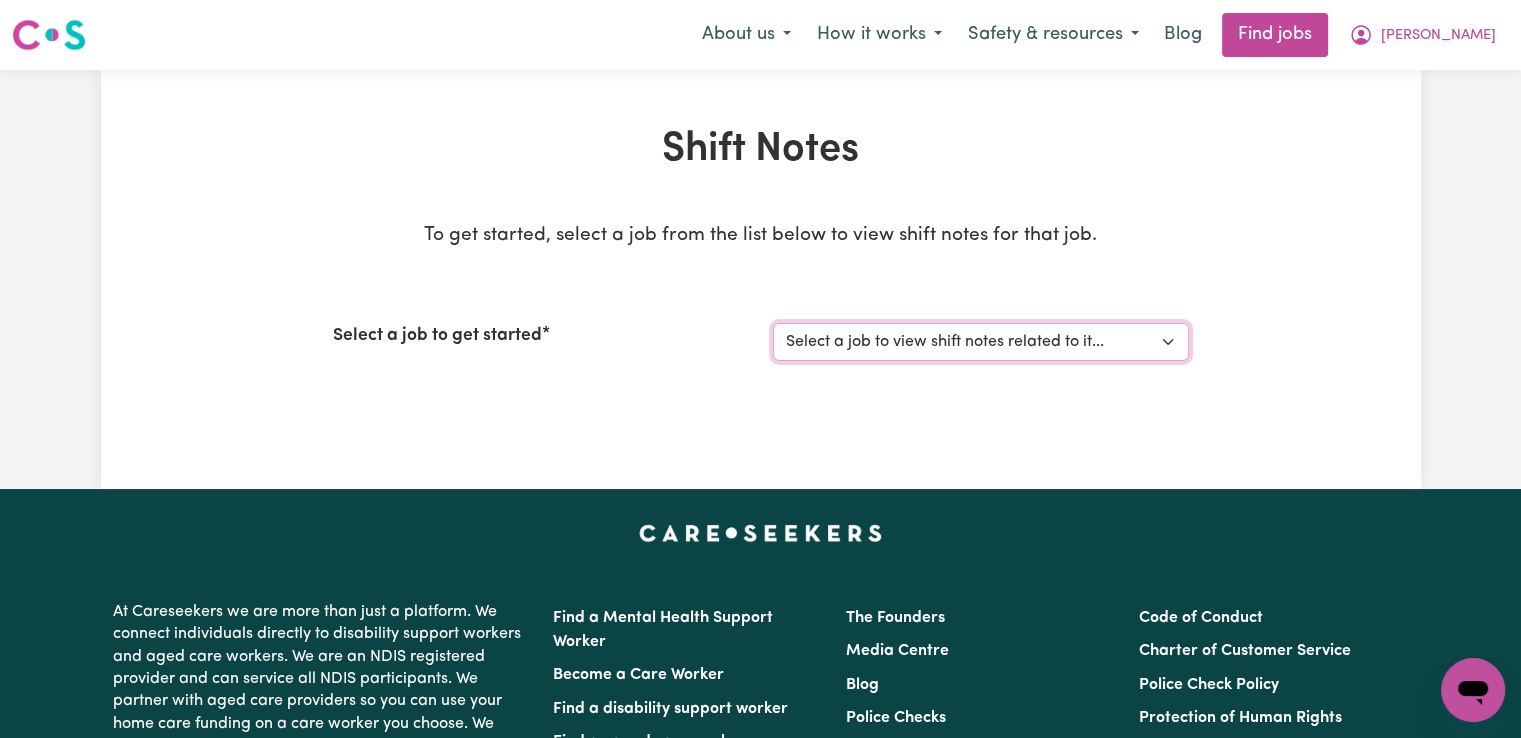 click on "Select a job to view shift notes related to it... [Paula de Casanove] Support worker/cleaner for elderly lady [John Blanch] Female Support Worker Needed Fortnight Monday - Matraville, NSW [Demetrios  Vartis] Female Support Worker Needed In Kingsford, NSW [Margaret Ann  Doherty] Female Support Worker Needed Every Monday And Thursday Afternoon -  Alexandria, NSW" at bounding box center [981, 342] 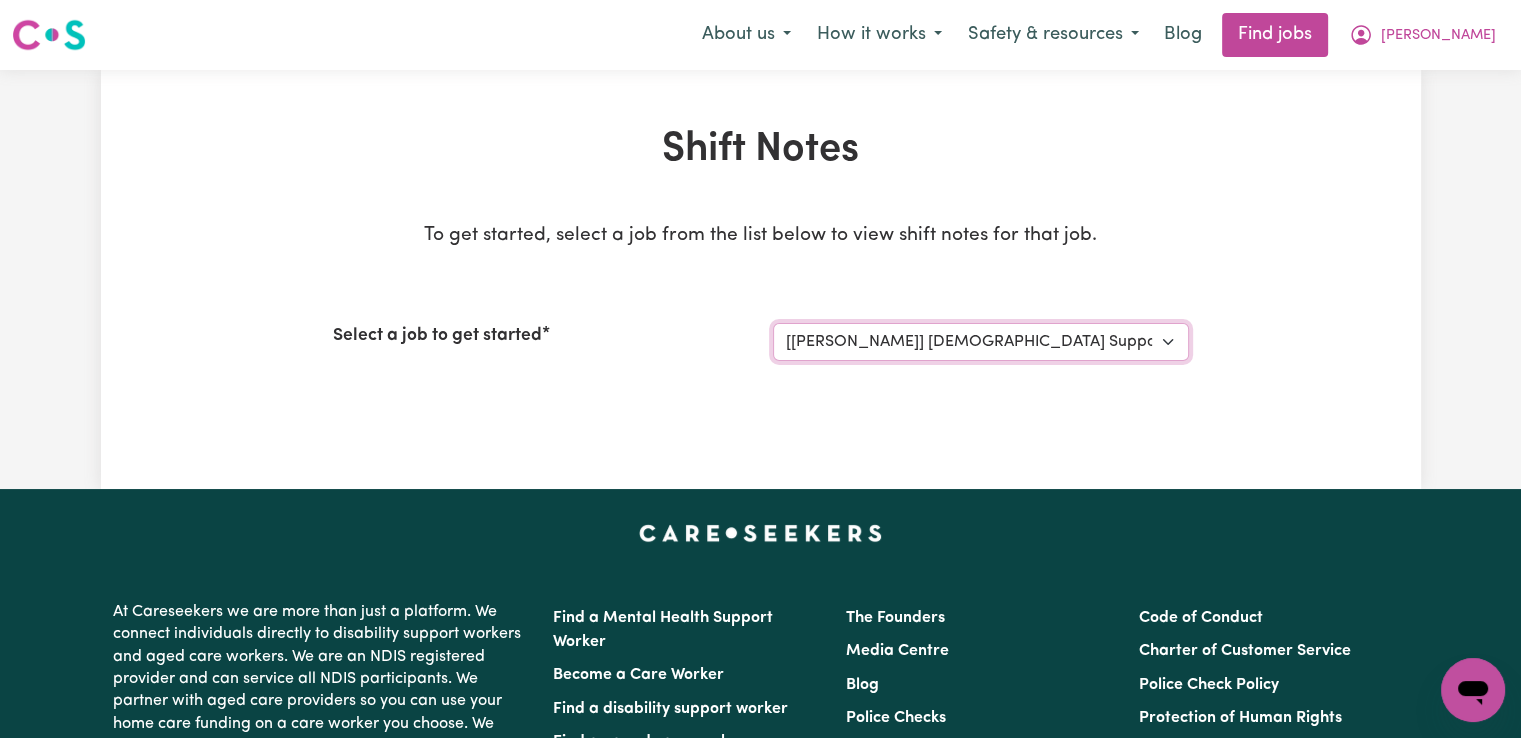 click on "Select a job to view shift notes related to it... [Paula de Casanove] Support worker/cleaner for elderly lady [John Blanch] Female Support Worker Needed Fortnight Monday - Matraville, NSW [Demetrios  Vartis] Female Support Worker Needed In Kingsford, NSW [Margaret Ann  Doherty] Female Support Worker Needed Every Monday And Thursday Afternoon -  Alexandria, NSW" at bounding box center (981, 342) 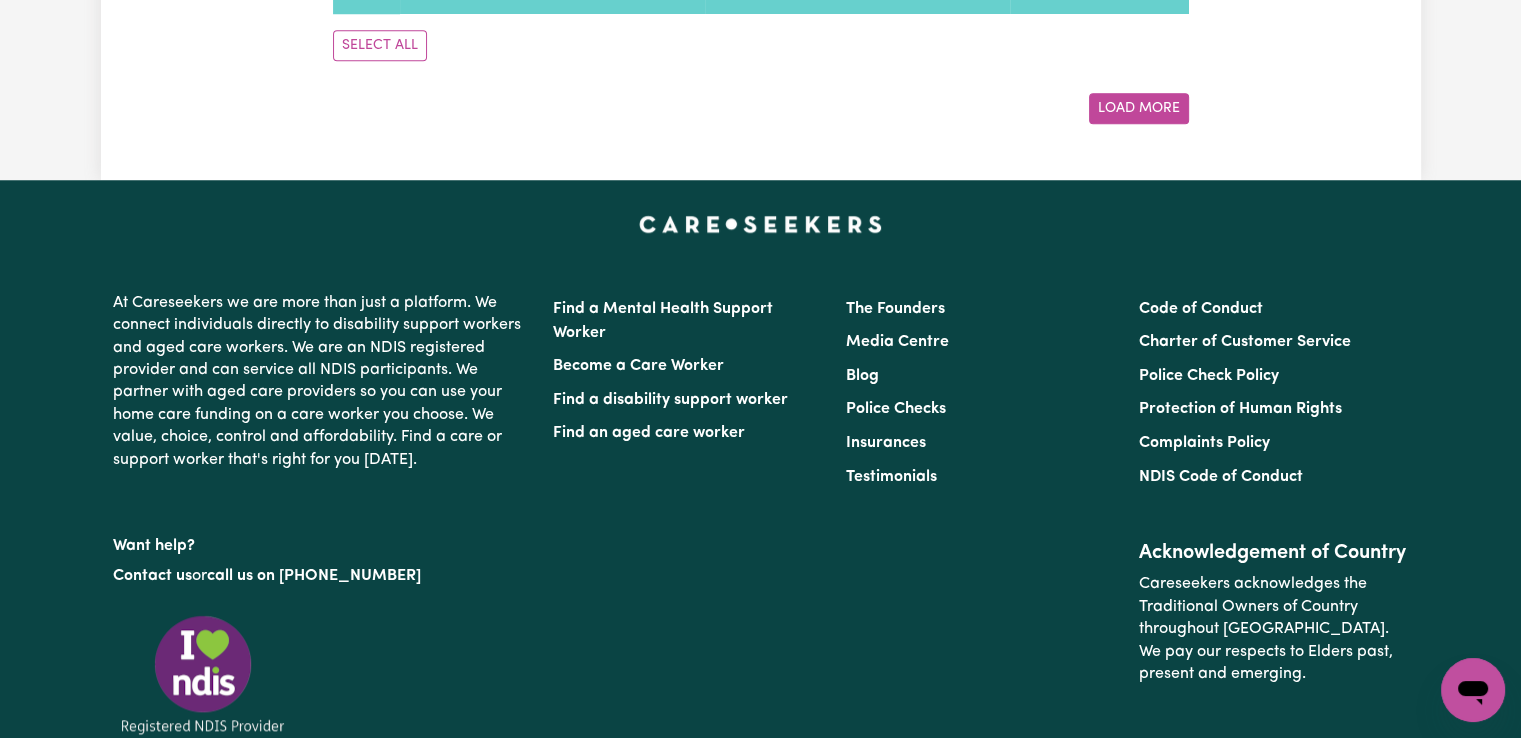 scroll, scrollTop: 1594, scrollLeft: 0, axis: vertical 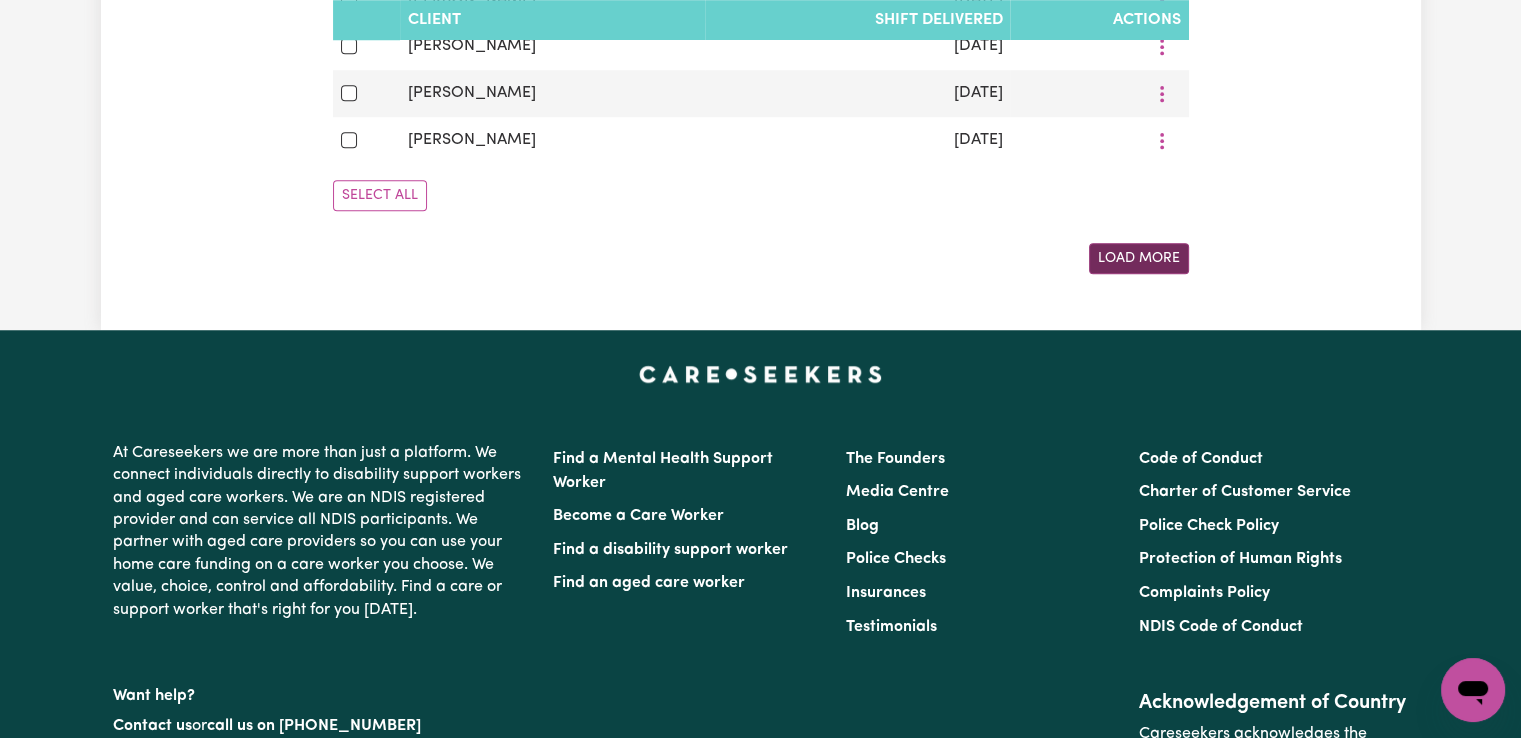 click on "Load More" at bounding box center [1139, 258] 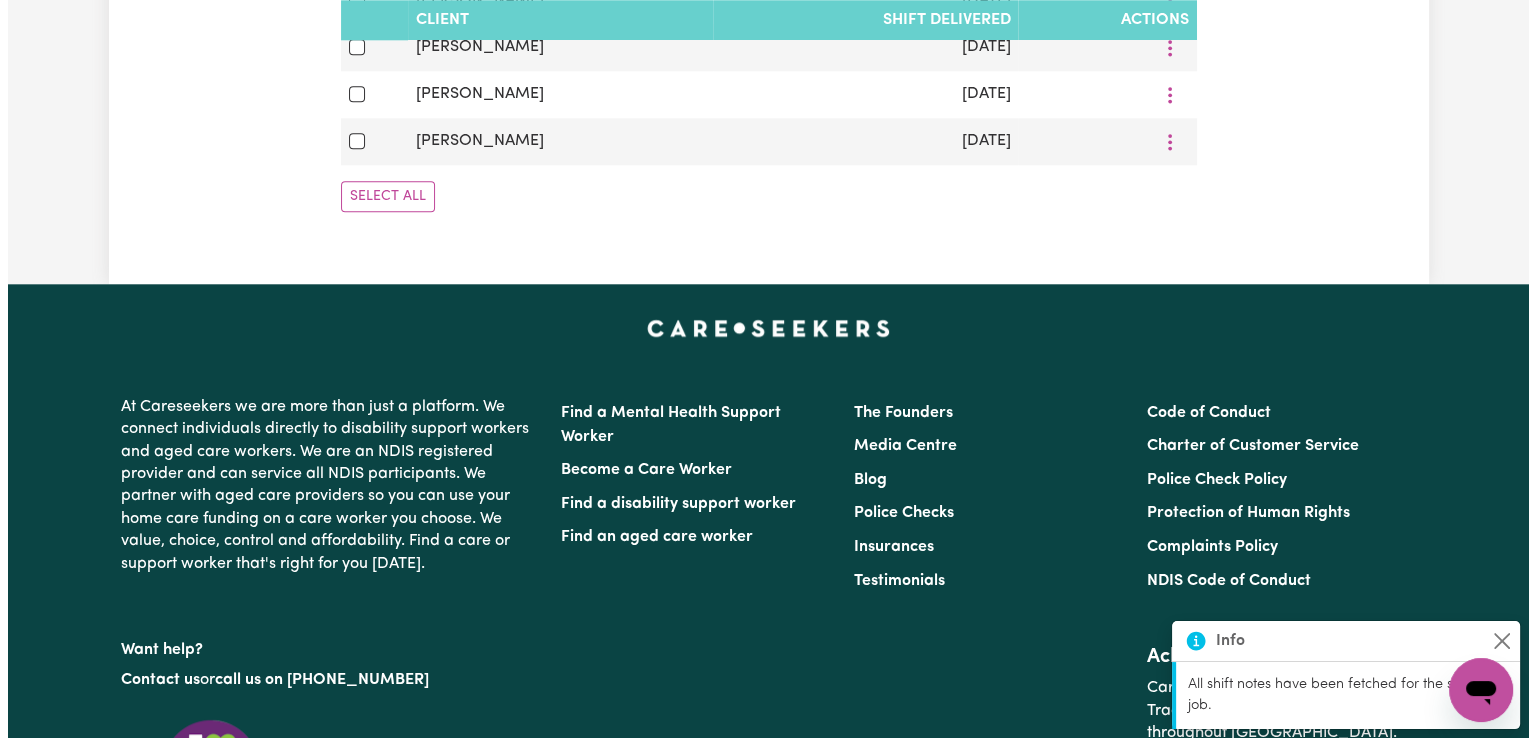 scroll, scrollTop: 1994, scrollLeft: 0, axis: vertical 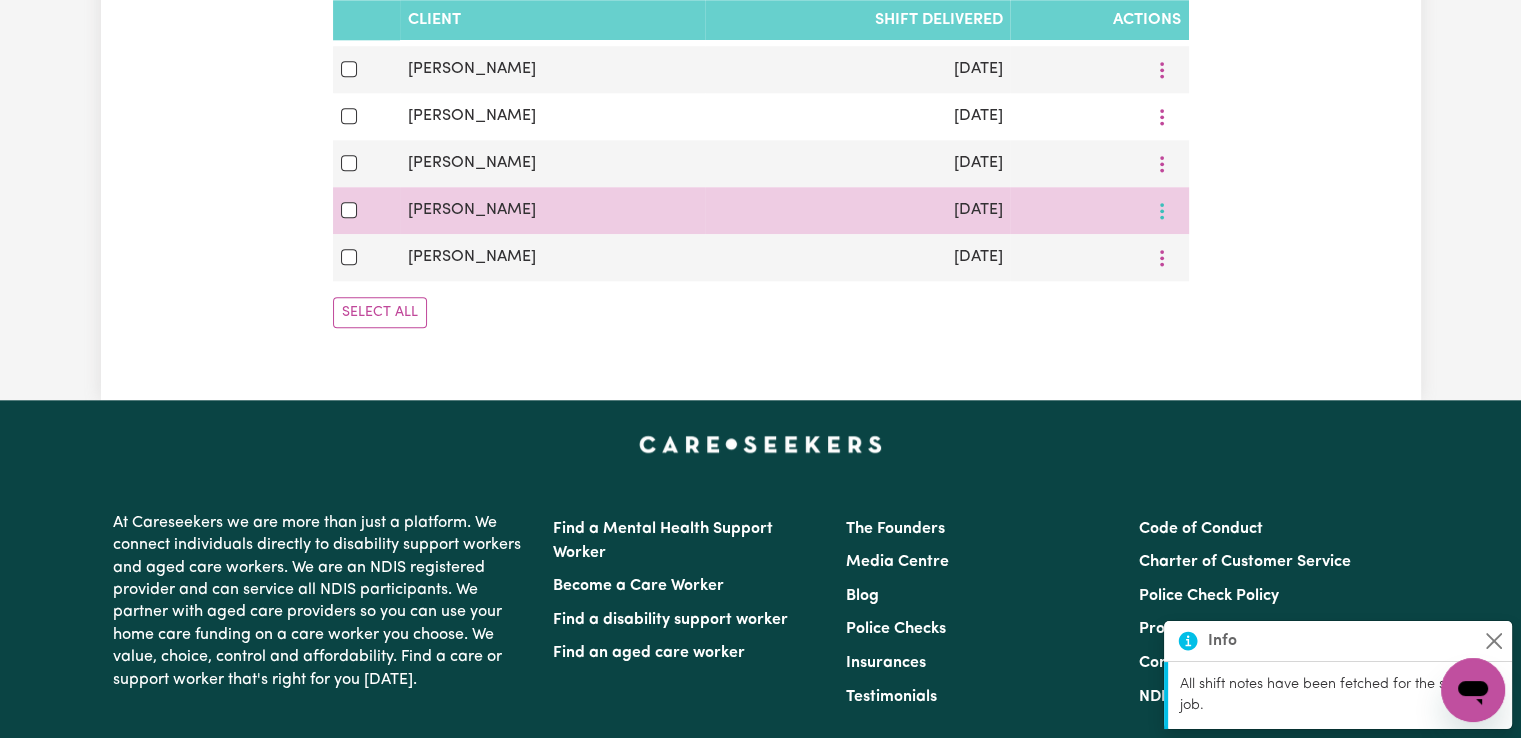 click at bounding box center (1162, -1388) 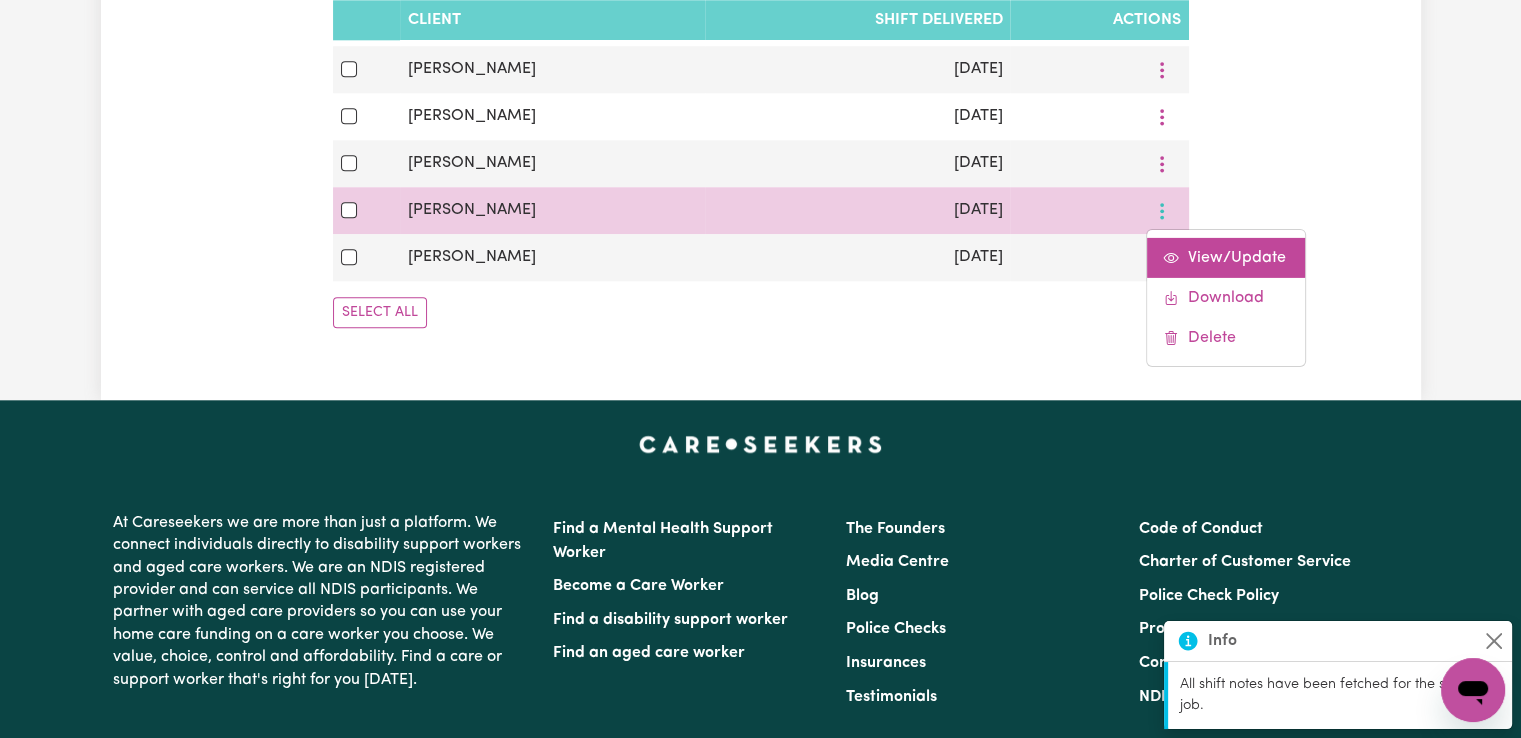 click on "View/Update" at bounding box center [1236, 257] 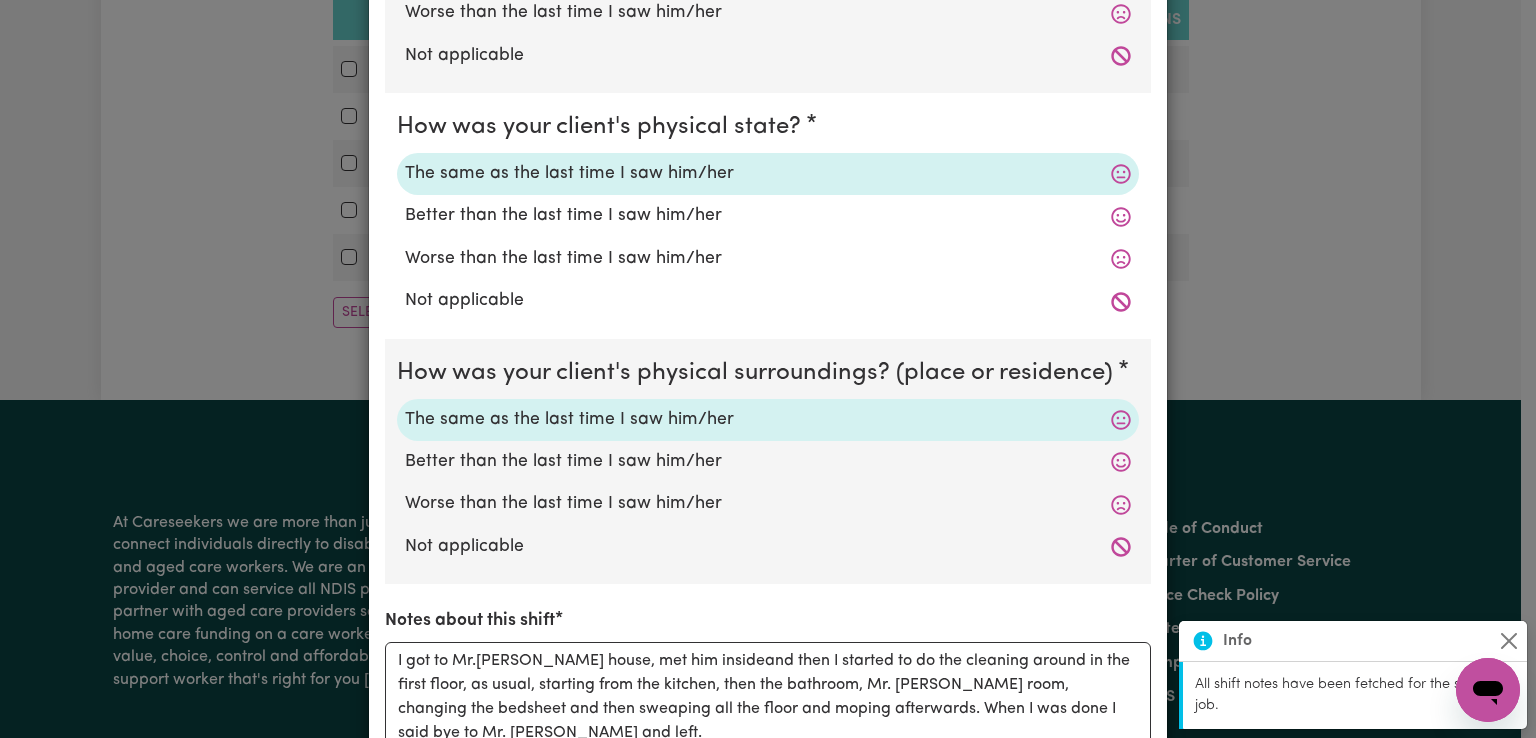 scroll, scrollTop: 600, scrollLeft: 0, axis: vertical 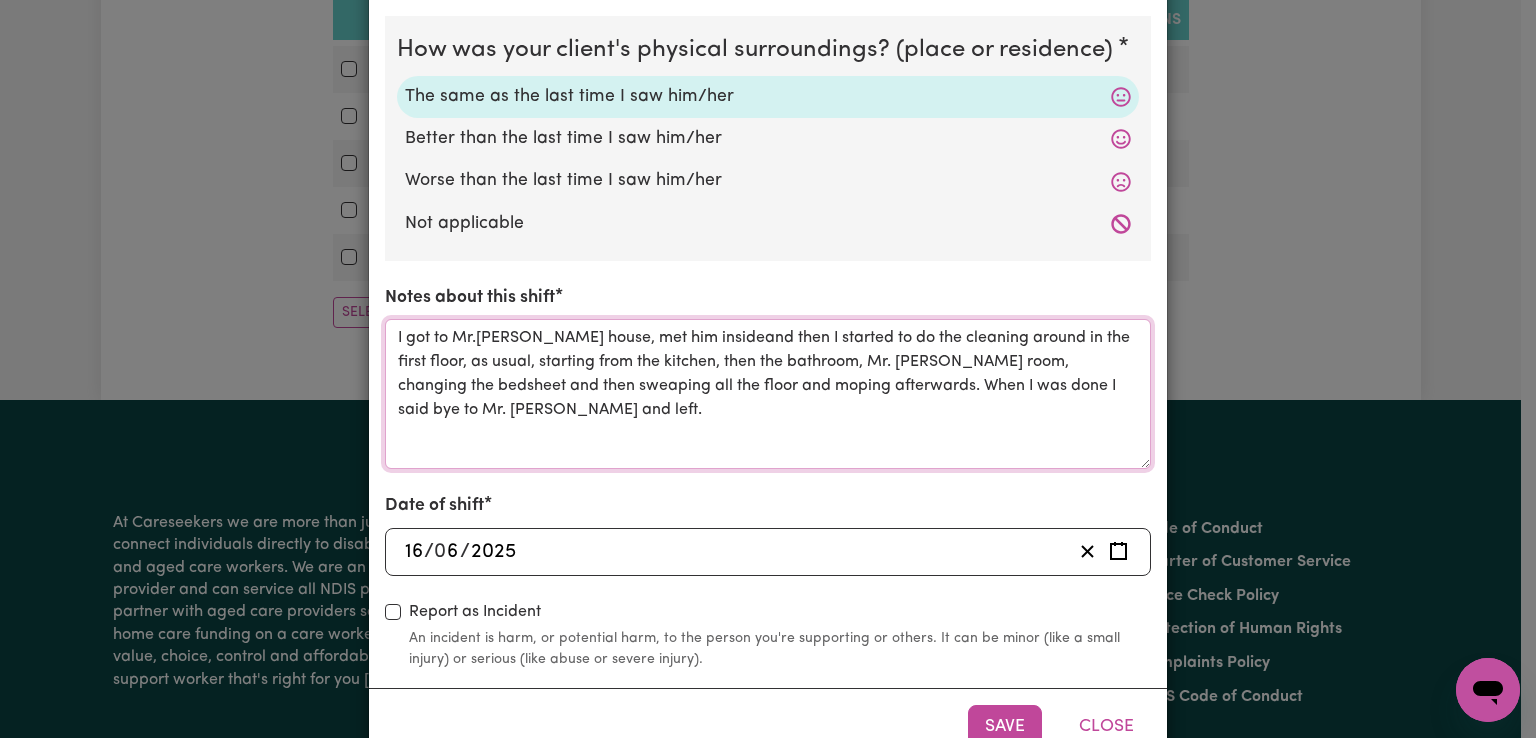 drag, startPoint x: 558, startPoint y: 416, endPoint x: 375, endPoint y: 321, distance: 206.18924 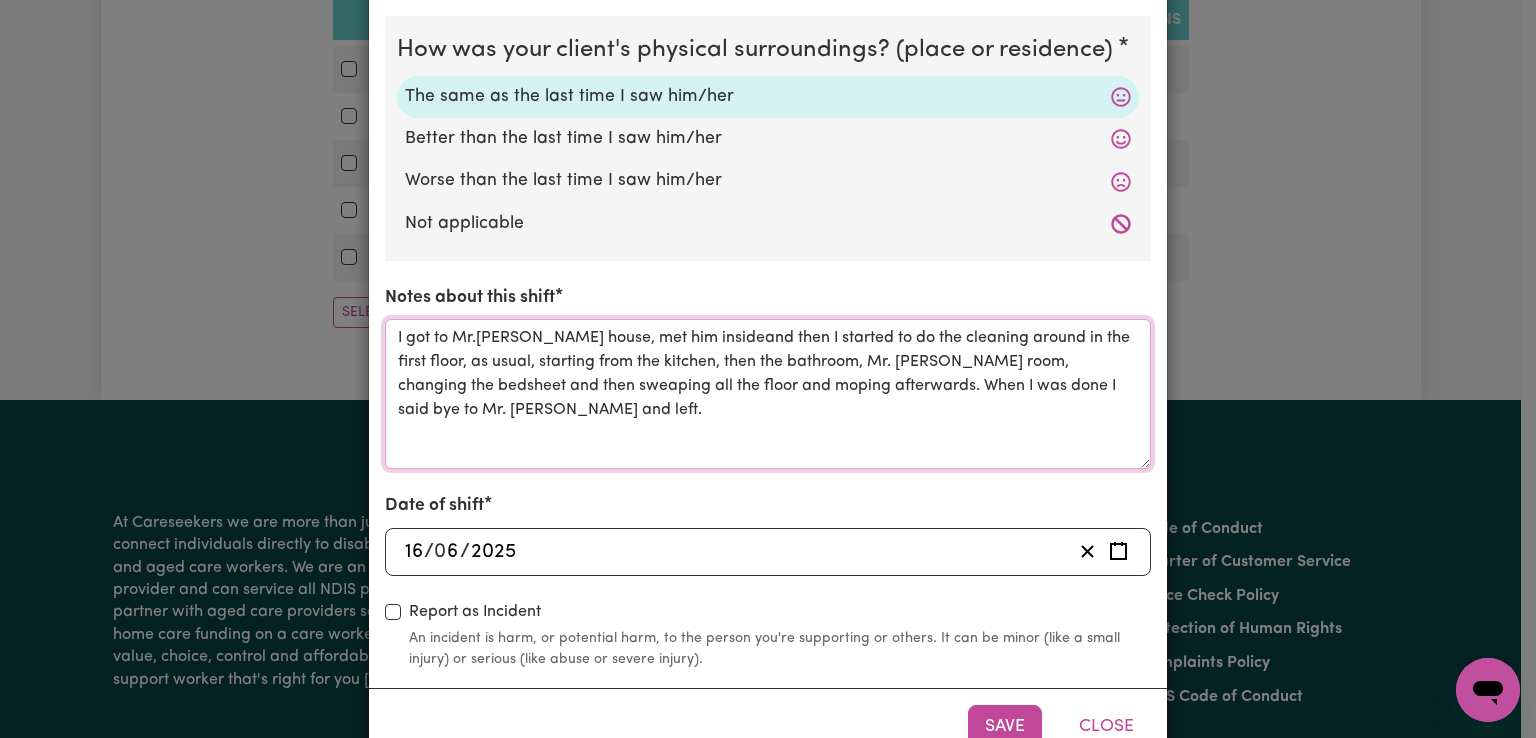 click on "How was your client's mental state? The same as the last time I saw him/her Better than the last time I saw him/her Worse than the last time I saw him/her Not applicable How was your client's physical state? The same as the last time I saw him/her Better than the last time I saw him/her Worse than the last time I saw him/her Not applicable How was your client's physical surroundings? (place or residence) The same as the last time I saw him/her Better than the last time I saw him/her Worse than the last time I saw him/her Not applicable Notes about this shift I got to Mr.Demetrios house, met him insideand then I started to do the cleaning around in the first floor, as usual, starting from the kitchen, then the bathroom, Mr. Demetrios room, changing the bedsheet and then sweaping all the floor and moping afterwards. When I was done I said bye to Mr. Demetrios and left. Date of shift 2025-06-16 16 / 0 6 / 2025 Report as Incident" at bounding box center [768, 97] 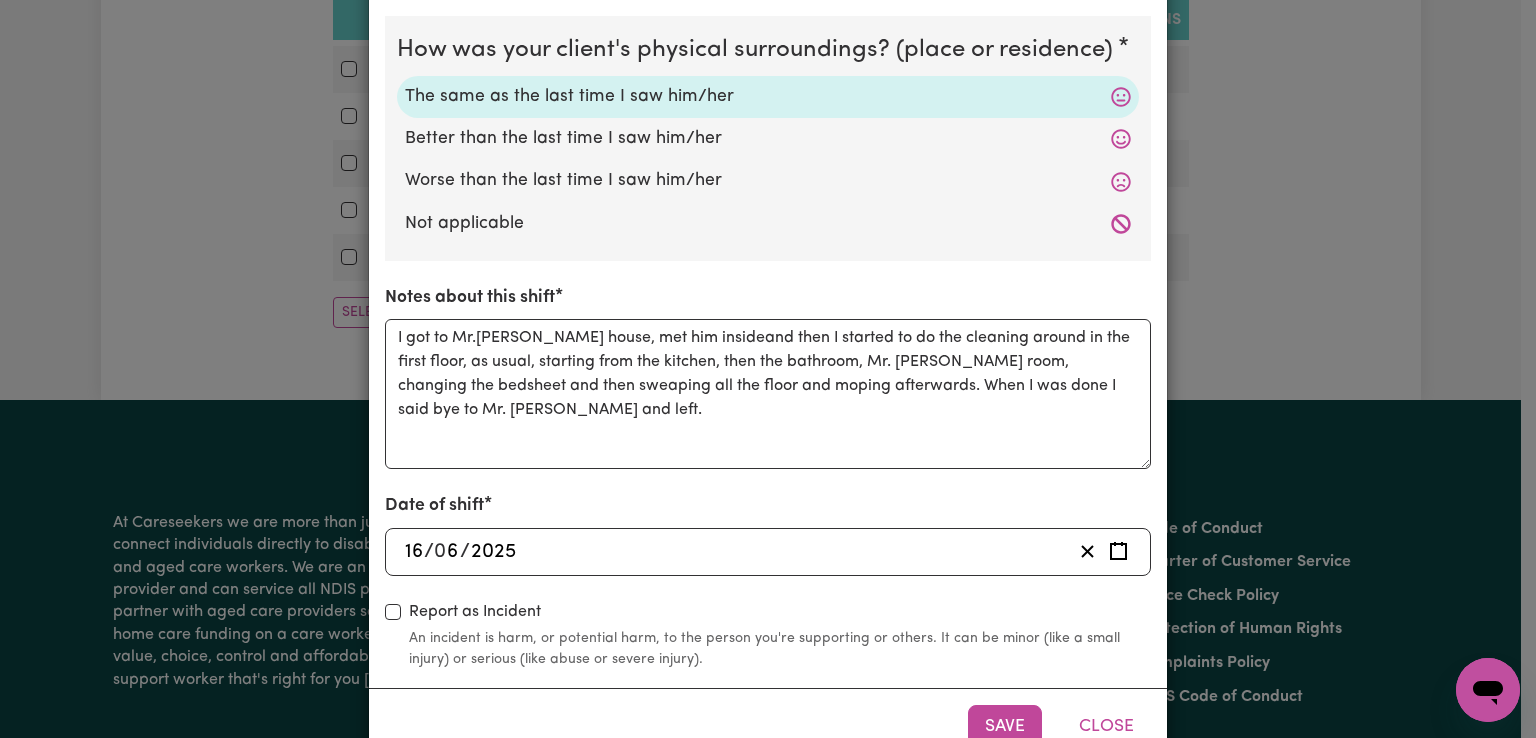 click on "Shift Note ( 16 Jun, 2025 ) How was your client's mental state? The same as the last time I saw him/her Better than the last time I saw him/her Worse than the last time I saw him/her Not applicable How was your client's physical state? The same as the last time I saw him/her Better than the last time I saw him/her Worse than the last time I saw him/her Not applicable How was your client's physical surroundings? (place or residence) The same as the last time I saw him/her Better than the last time I saw him/her Worse than the last time I saw him/her Not applicable Notes about this shift I got to Mr.Demetrios house, met him insideand then I started to do the cleaning around in the first floor, as usual, starting from the kitchen, then the bathroom, Mr. Demetrios room, changing the bedsheet and then sweaping all the floor and moping afterwards. When I was done I said bye to Mr. Demetrios and left. Date of shift 2025-06-16 16 / 0 6 / 2025 Report as Incident Save Close" at bounding box center (768, 369) 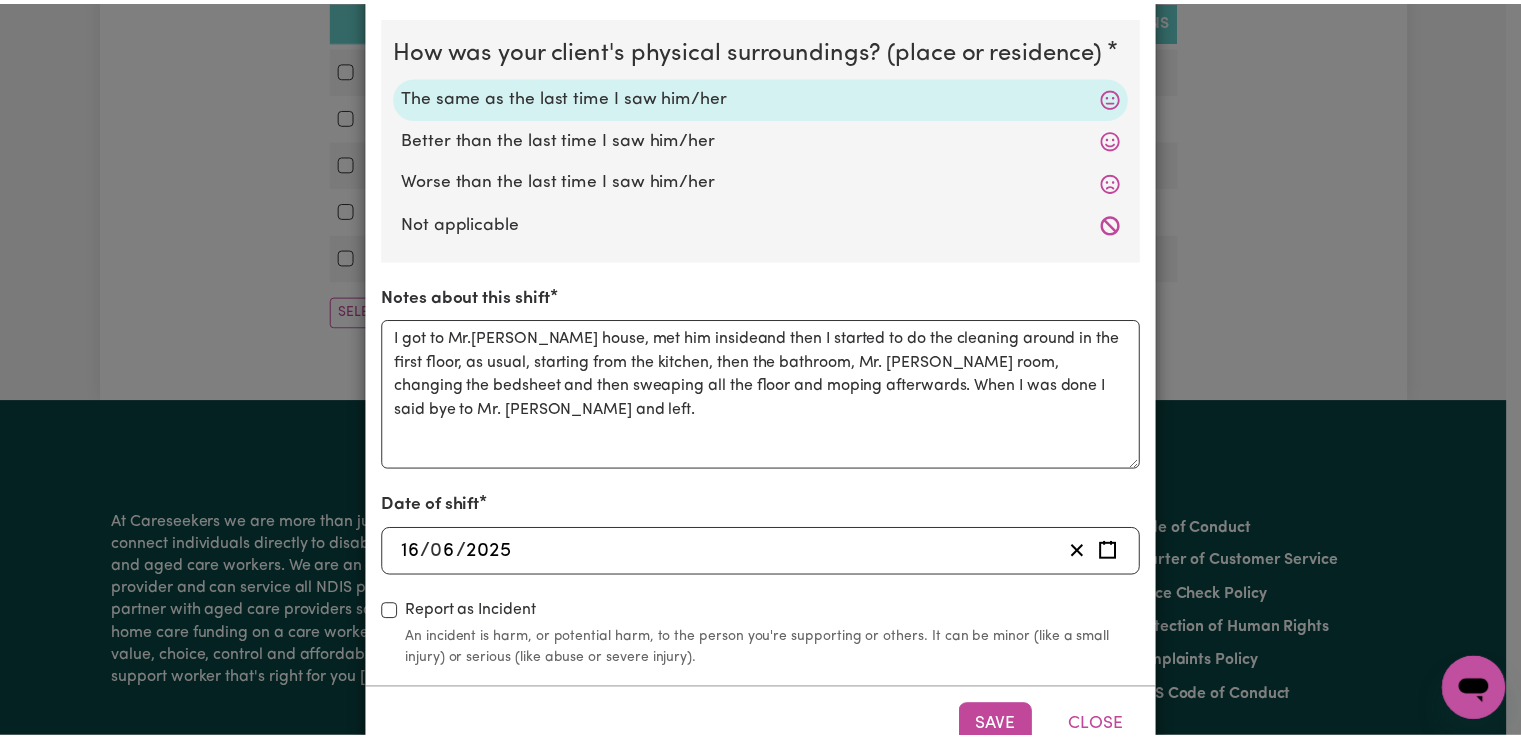 scroll, scrollTop: 0, scrollLeft: 0, axis: both 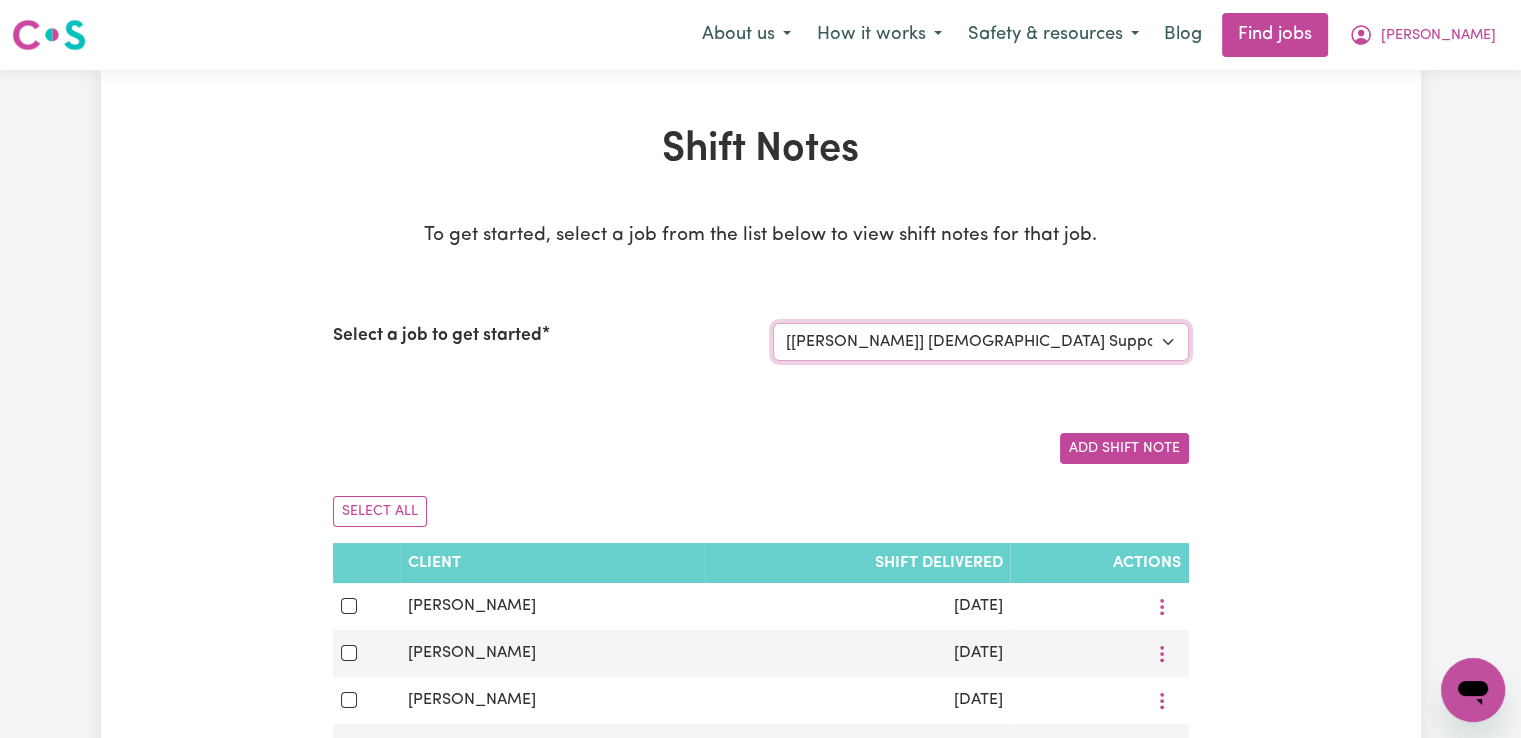 click on "Select a job to view shift notes related to it... [Paula de Casanove] Support worker/cleaner for elderly lady [John Blanch] Female Support Worker Needed Fortnight Monday - Matraville, NSW [Demetrios  Vartis] Female Support Worker Needed In Kingsford, NSW [Margaret Ann  Doherty] Female Support Worker Needed Every Monday And Thursday Afternoon -  Alexandria, NSW" at bounding box center (981, 342) 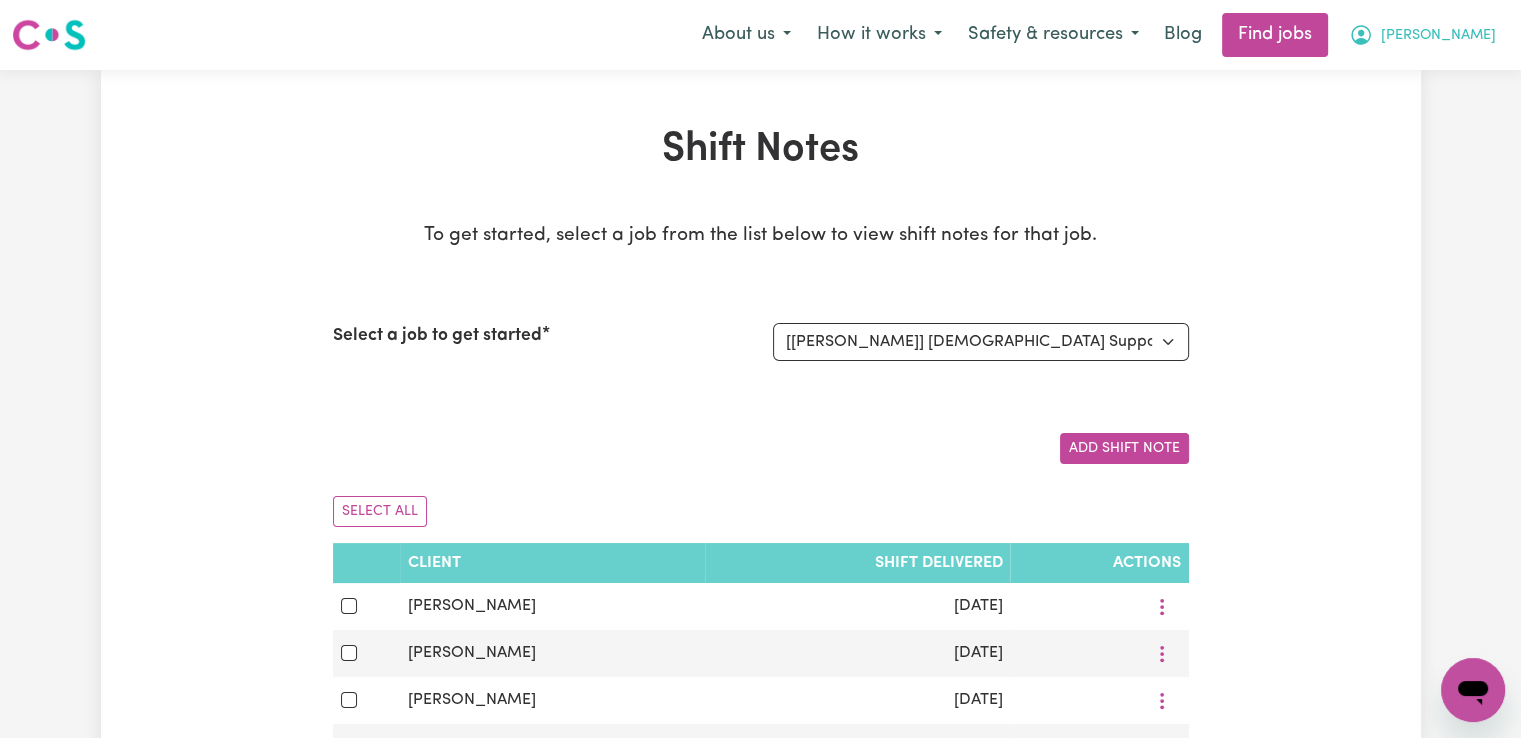 click on "[PERSON_NAME]" at bounding box center (1438, 36) 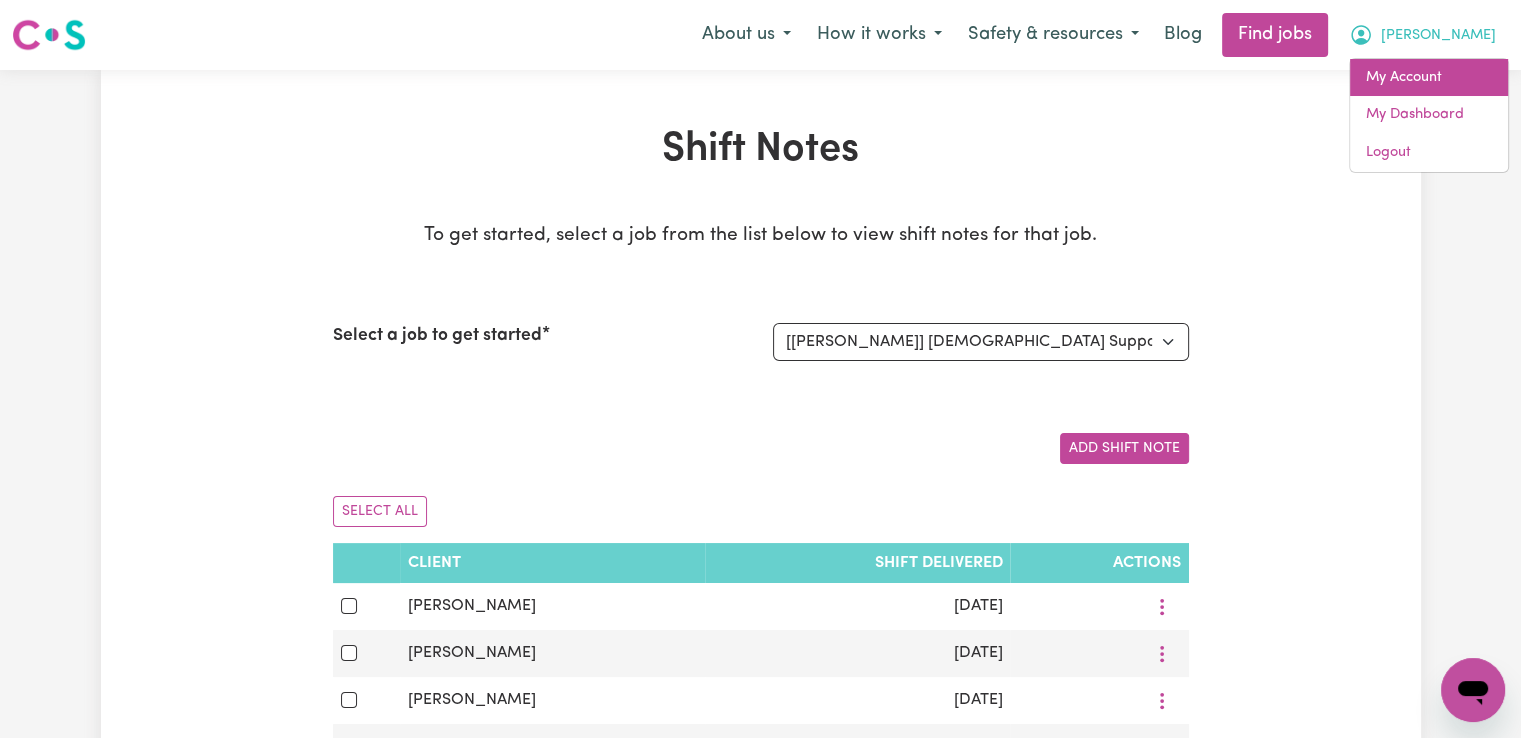 click on "My Account" at bounding box center [1429, 78] 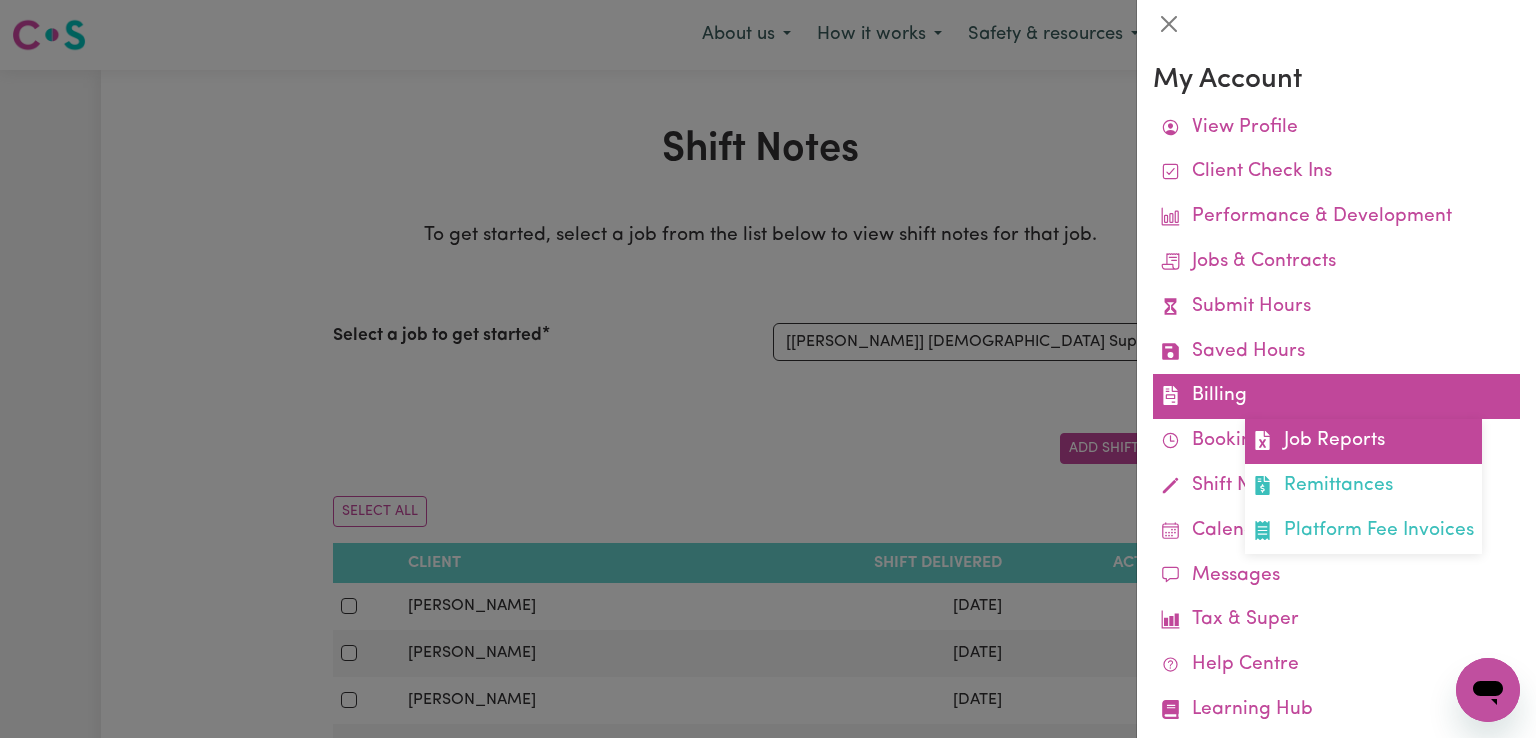 click on "Job Reports" at bounding box center (1363, 441) 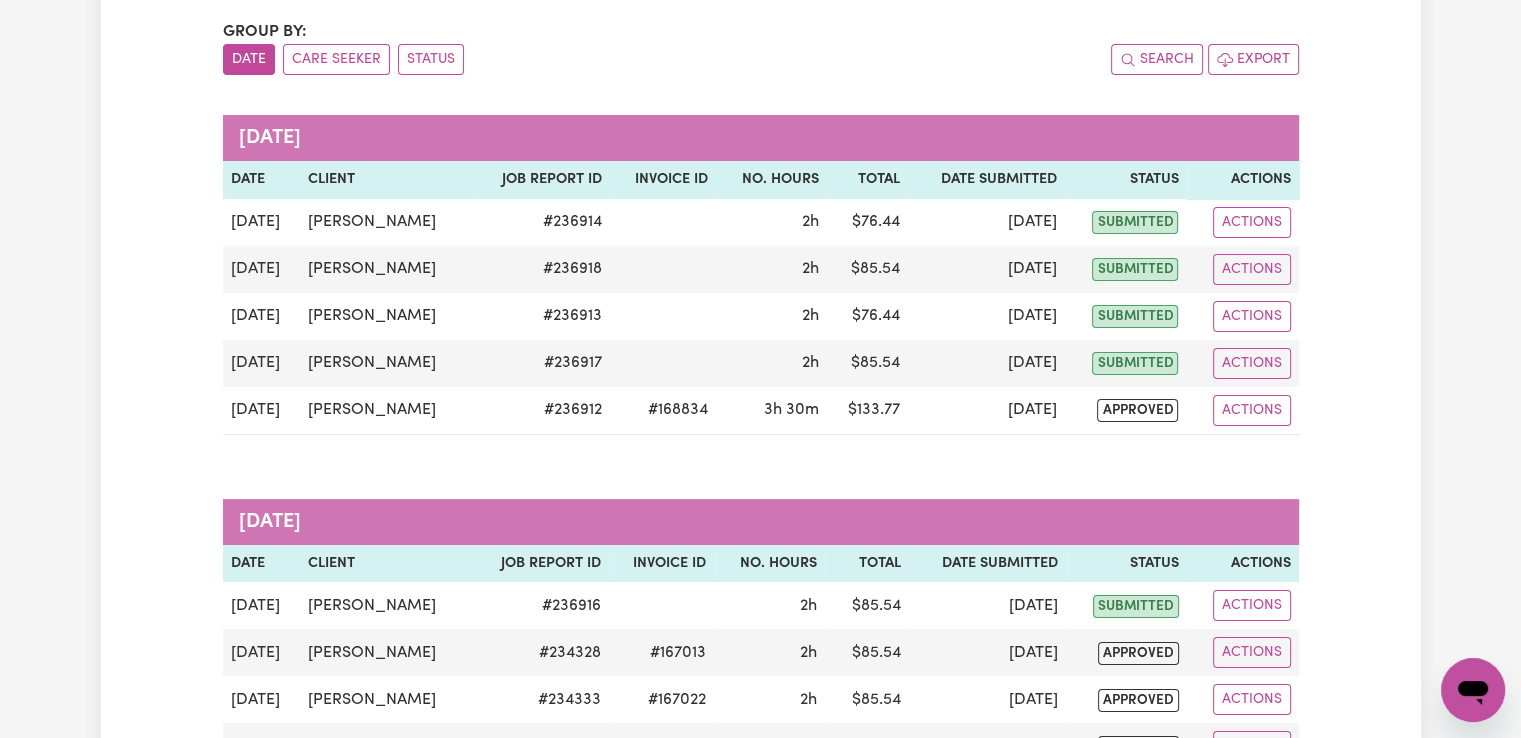 scroll, scrollTop: 200, scrollLeft: 0, axis: vertical 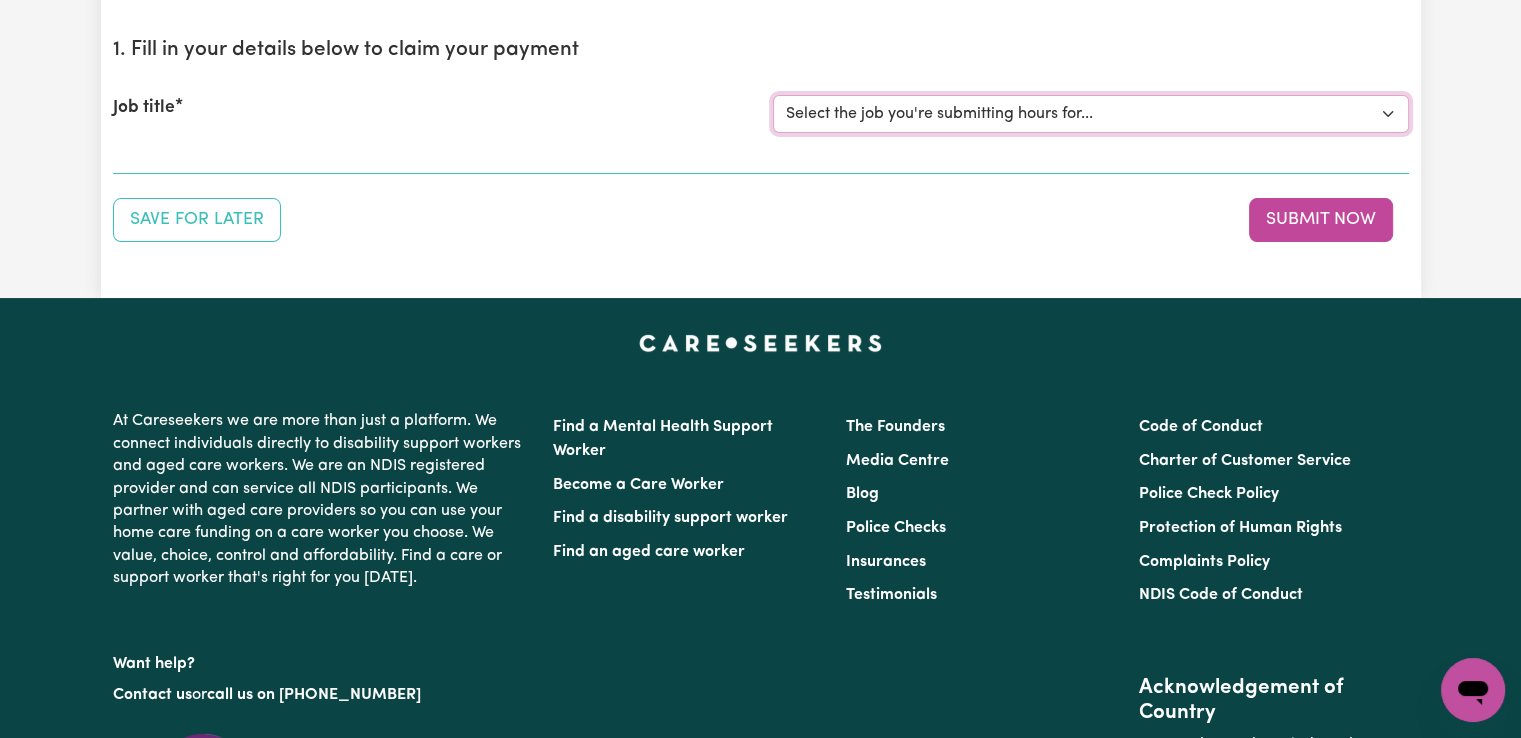 drag, startPoint x: 0, startPoint y: 0, endPoint x: 1016, endPoint y: 103, distance: 1021.20764 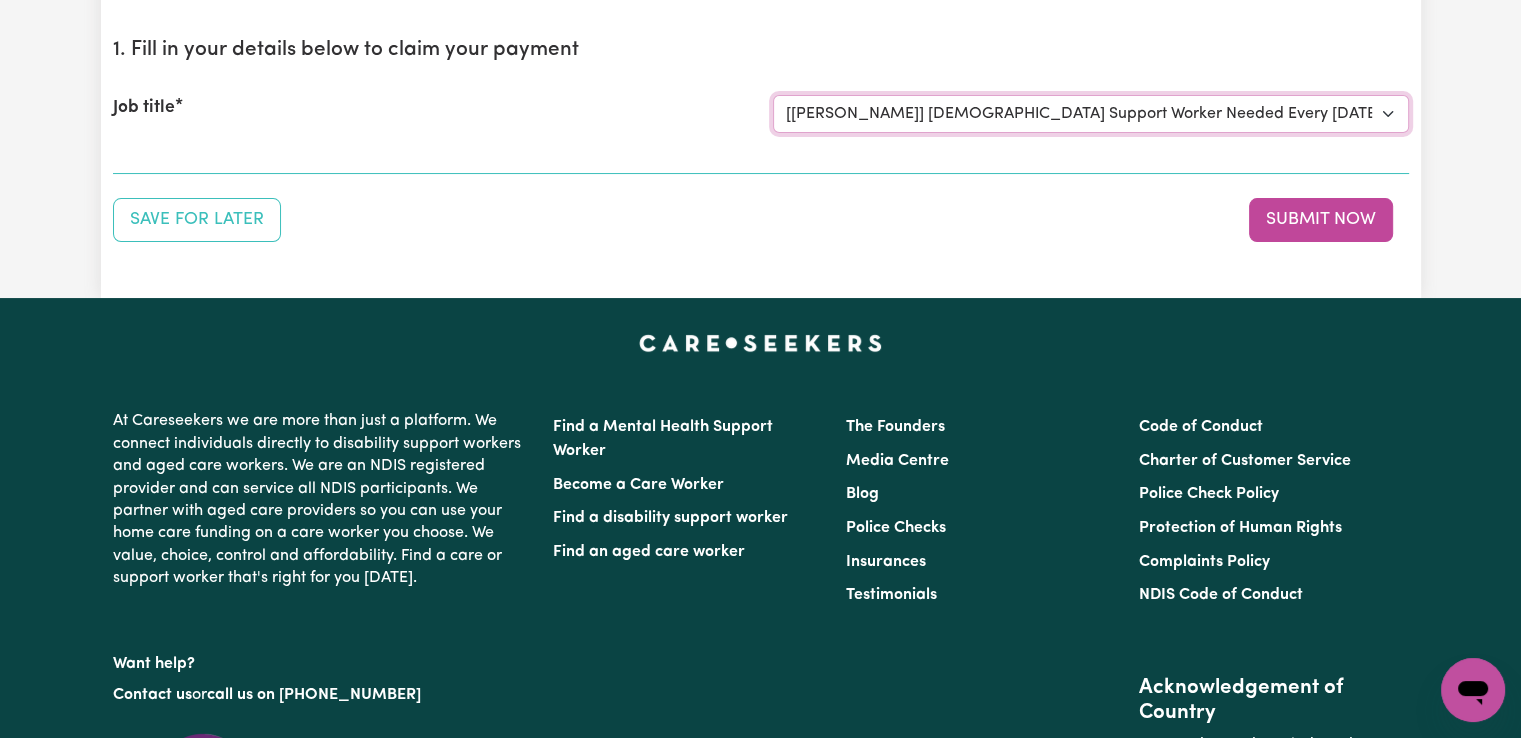 click on "Select the job you're submitting hours for... [[PERSON_NAME]] Support worker/cleaner for elderly [DEMOGRAPHIC_DATA] [[PERSON_NAME]] [DEMOGRAPHIC_DATA] Support Worker Needed Fortnight [DATE] - [GEOGRAPHIC_DATA], [GEOGRAPHIC_DATA] [[PERSON_NAME]] [DEMOGRAPHIC_DATA] Support Worker Needed In [GEOGRAPHIC_DATA], [GEOGRAPHIC_DATA] [[PERSON_NAME]] [DEMOGRAPHIC_DATA] Support Worker Needed Every [DATE] And [DATE] Afternoon -  [GEOGRAPHIC_DATA], [GEOGRAPHIC_DATA]" at bounding box center [1091, 114] 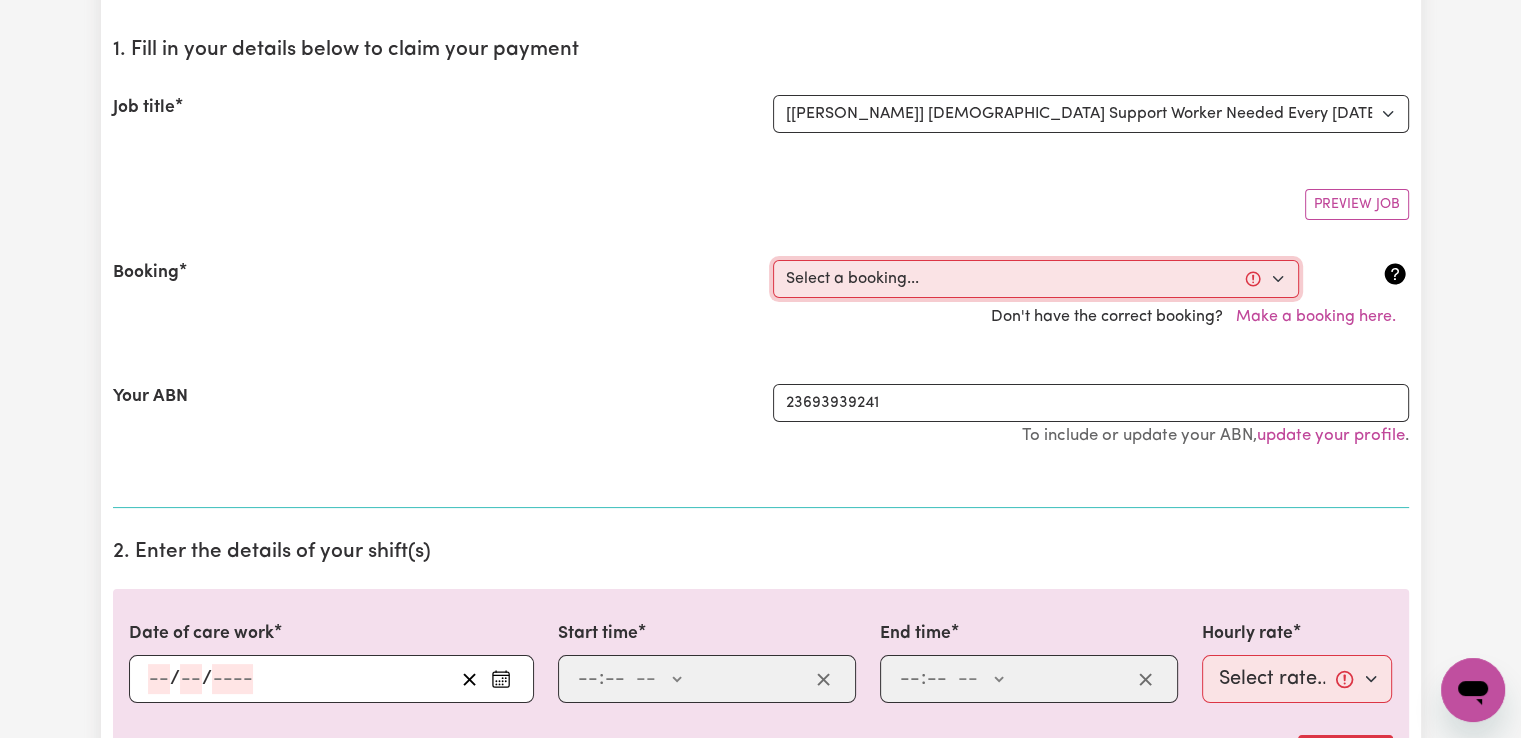 click on "Select a booking... [DATE] 02:00pm to 04:00pm (RECURRING) [DATE] 02:00pm to 04:00pm (RECURRING) [DATE] 02:00pm to 04:00pm (RECURRING) [DATE] 02:00pm to 04:00pm (RECURRING) [DATE] 12:00pm to 02:00pm (RECURRING) [DATE] 12:00pm to 02:00pm (RECURRING) [DATE] 12:00pm to 02:00pm (RECURRING) [DATE] 12:00pm to 02:00pm (RECURRING) [DATE] 7:00am to 7:01am (ONE-OFF)" at bounding box center [1036, 279] 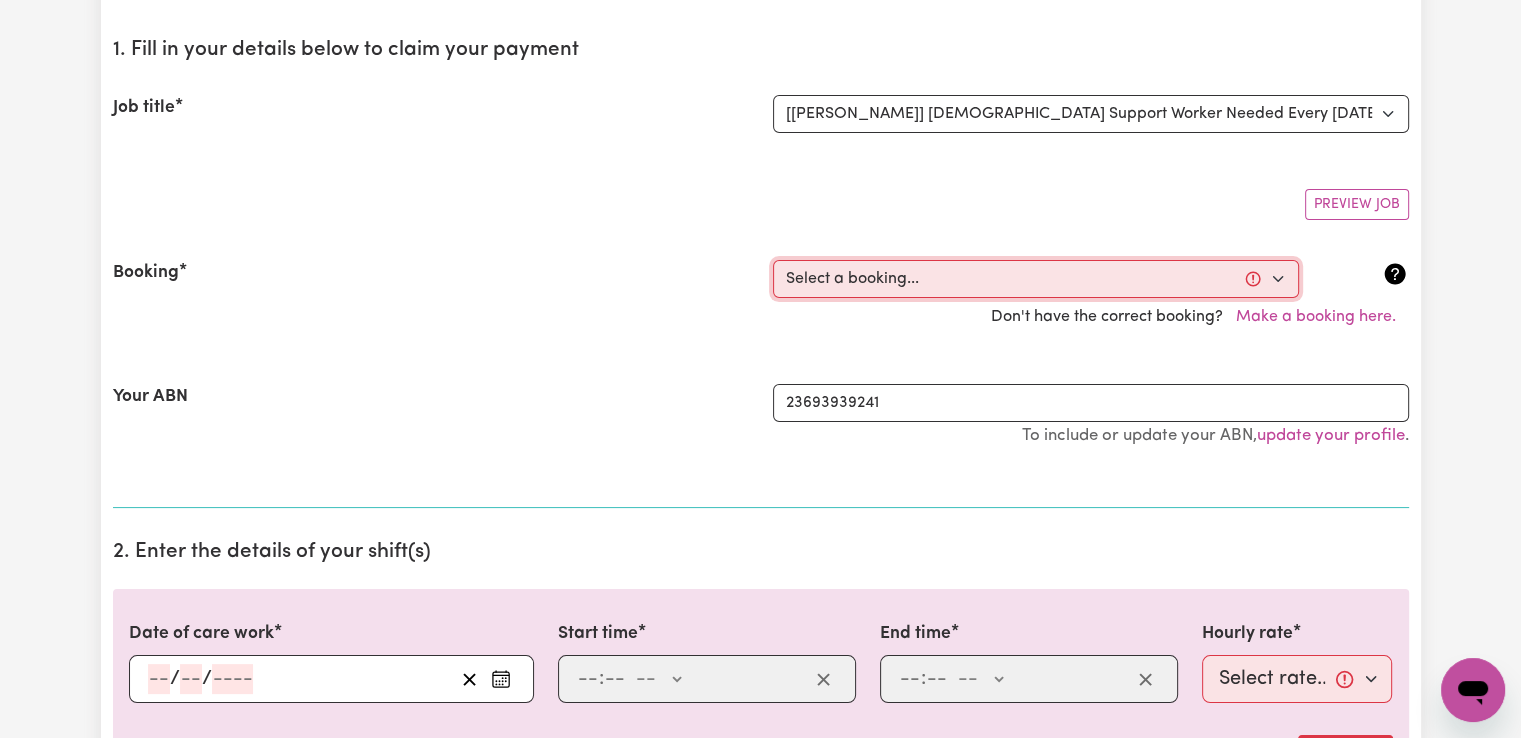 select on "342595" 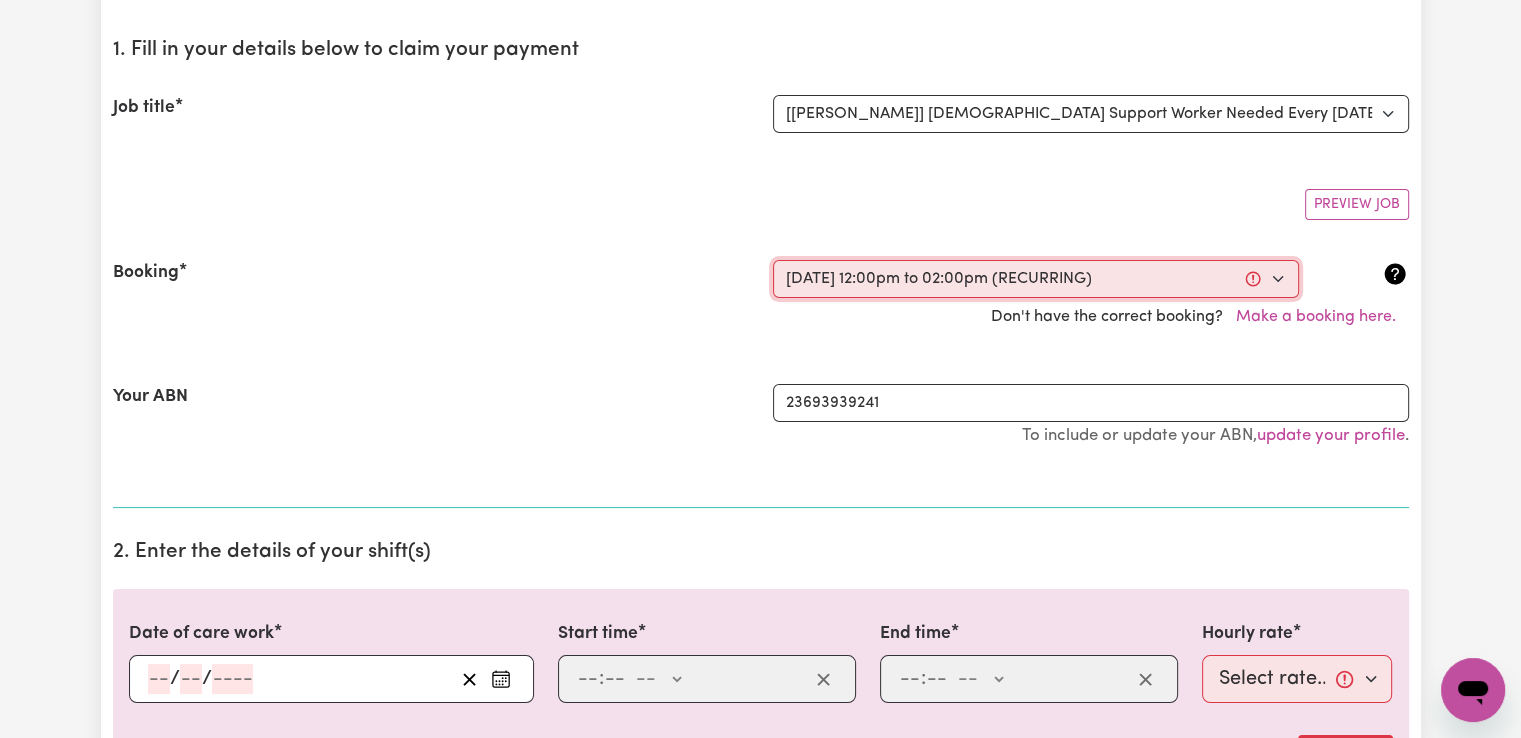 click on "Select a booking... [DATE] 02:00pm to 04:00pm (RECURRING) [DATE] 02:00pm to 04:00pm (RECURRING) [DATE] 02:00pm to 04:00pm (RECURRING) [DATE] 02:00pm to 04:00pm (RECURRING) [DATE] 12:00pm to 02:00pm (RECURRING) [DATE] 12:00pm to 02:00pm (RECURRING) [DATE] 12:00pm to 02:00pm (RECURRING) [DATE] 12:00pm to 02:00pm (RECURRING) [DATE] 7:00am to 7:01am (ONE-OFF)" at bounding box center (1036, 279) 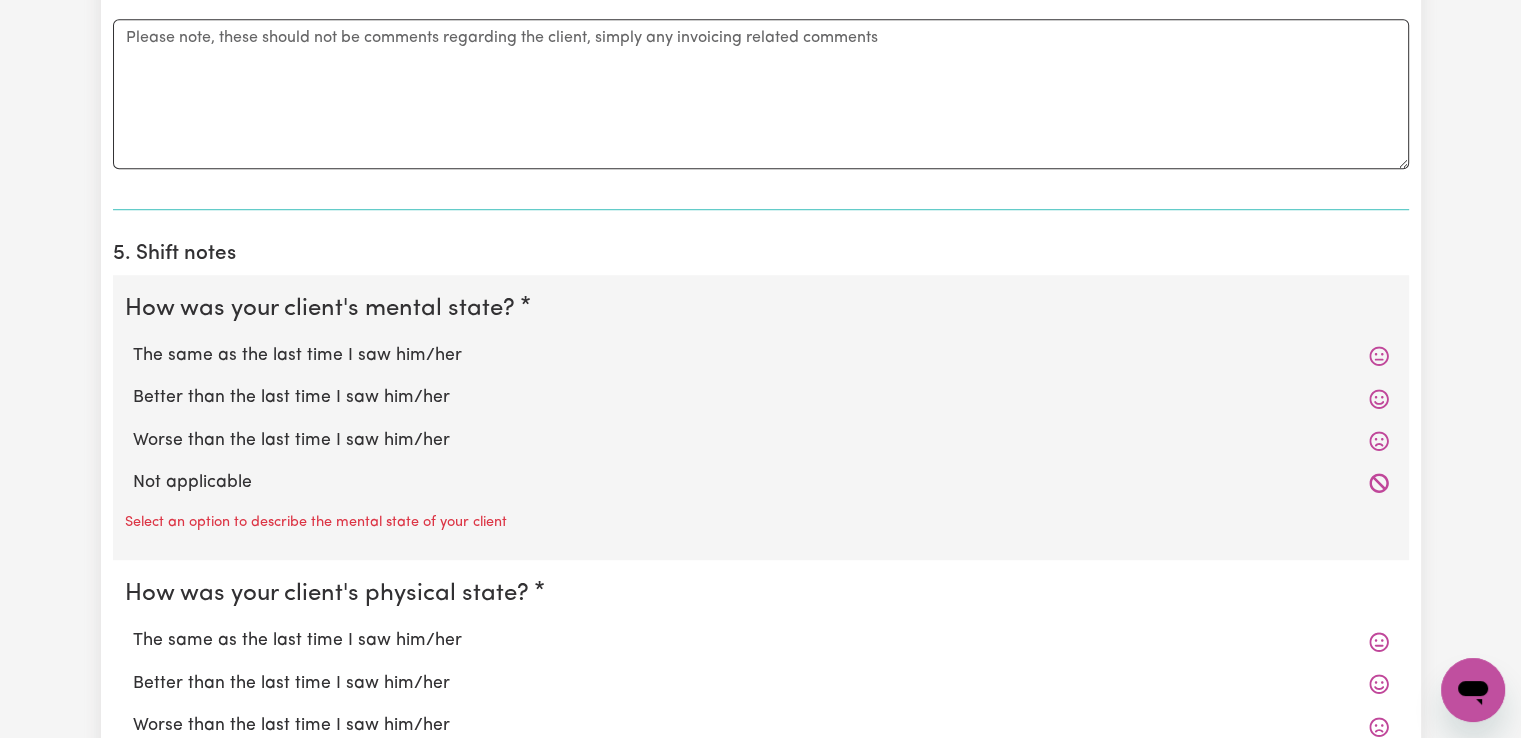 scroll, scrollTop: 1400, scrollLeft: 0, axis: vertical 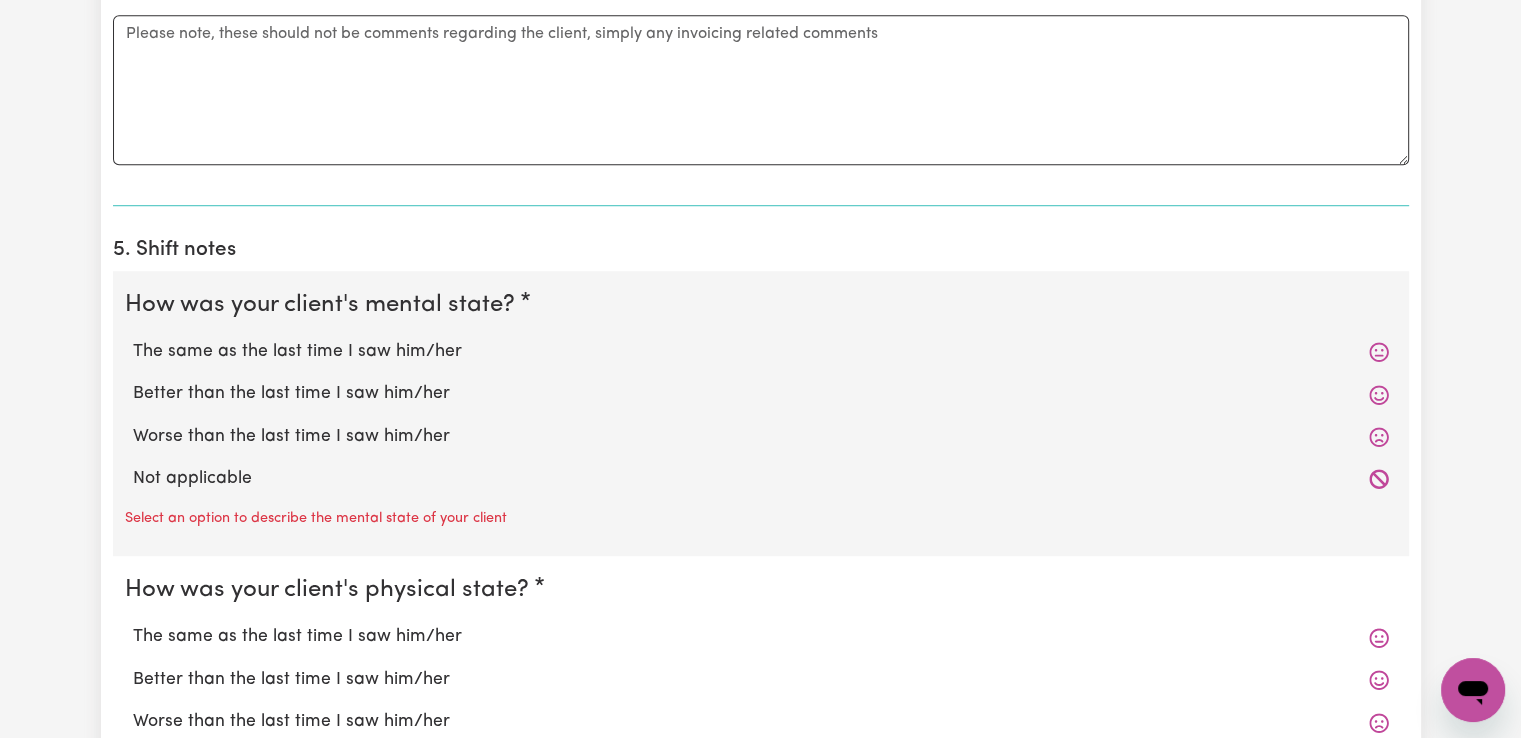 click on "The same as the last time I saw him/her" at bounding box center (761, 352) 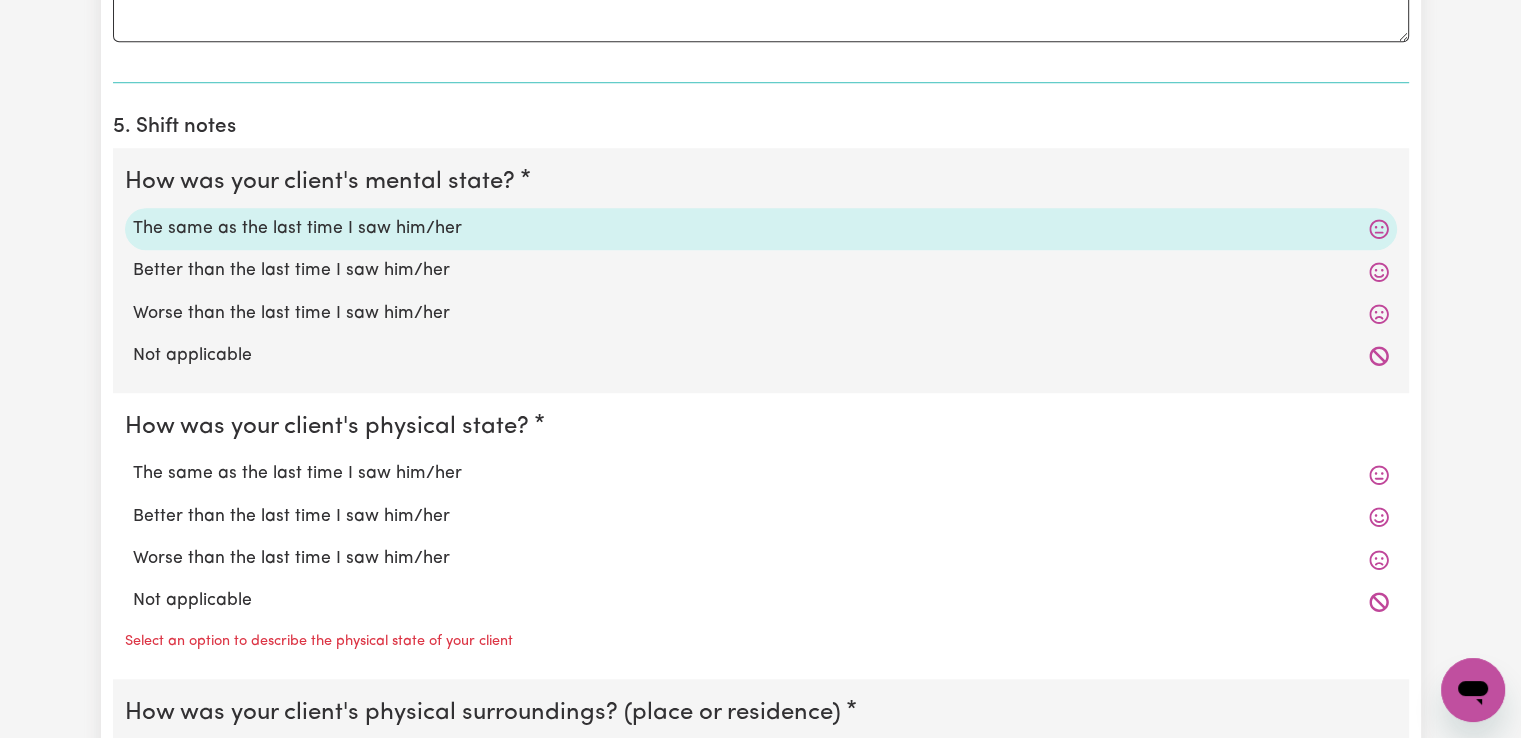 scroll, scrollTop: 1700, scrollLeft: 0, axis: vertical 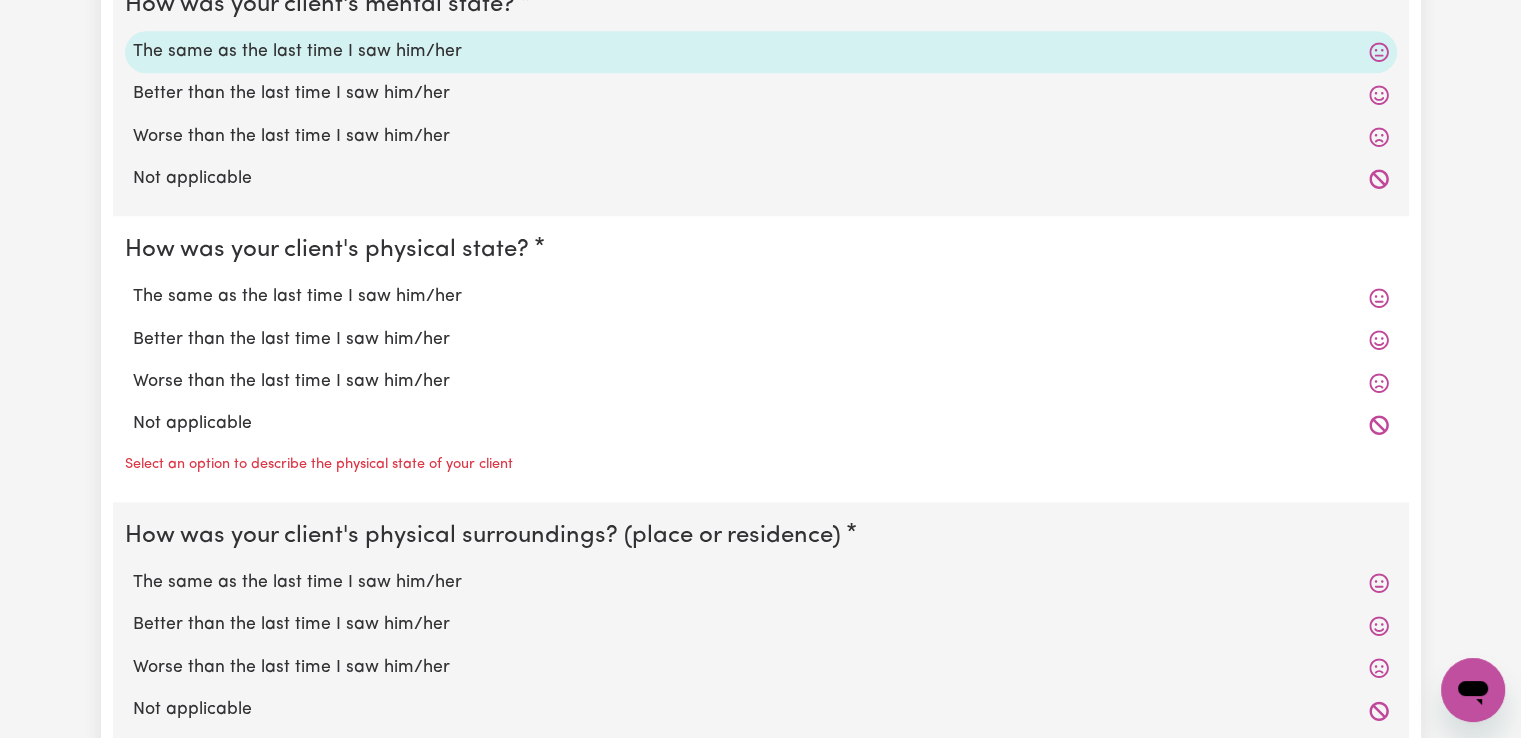 click on "The same as the last time I saw him/her" at bounding box center (761, 297) 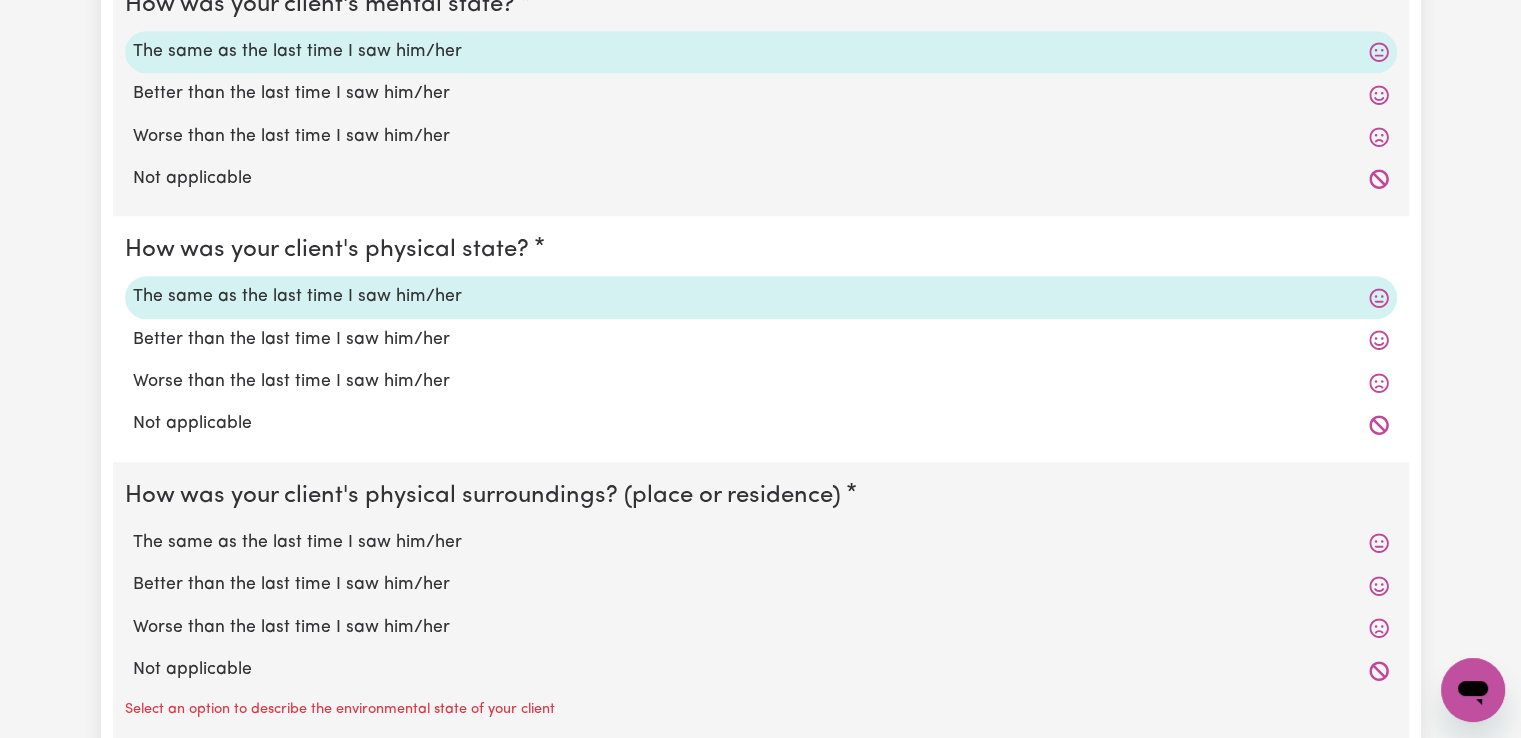 click on "The same as the last time I saw him/her" at bounding box center (761, 543) 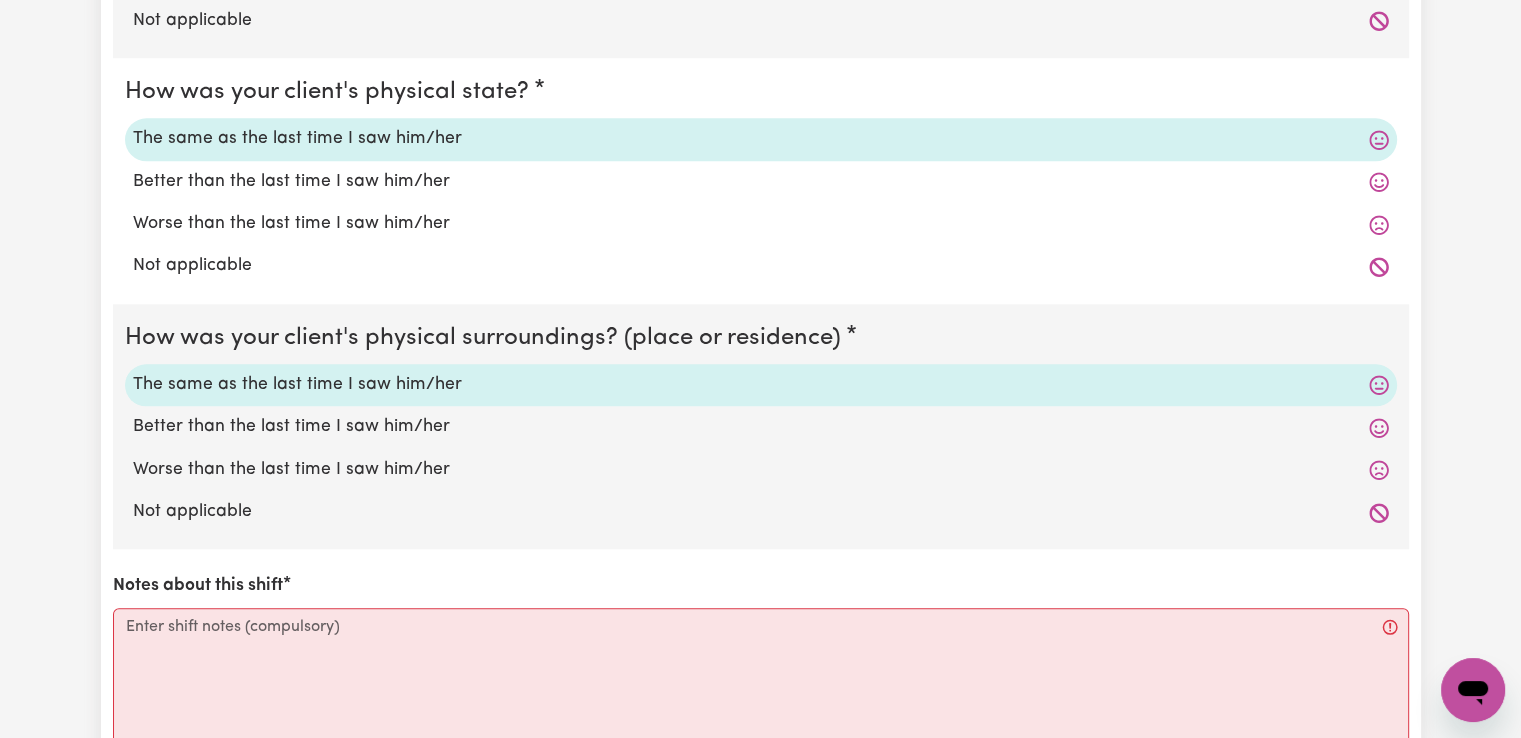 scroll, scrollTop: 2000, scrollLeft: 0, axis: vertical 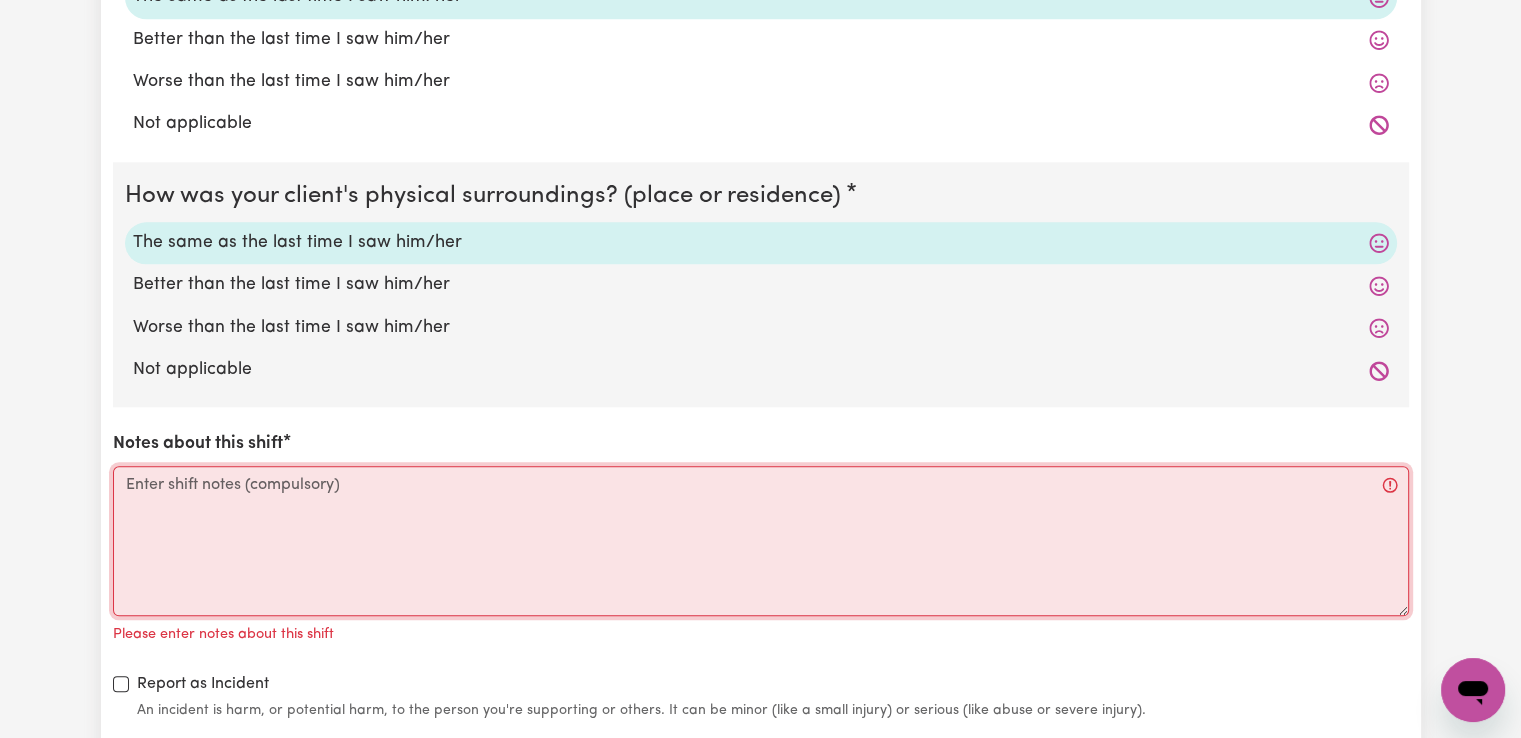 click on "Notes about this shift" at bounding box center (761, 541) 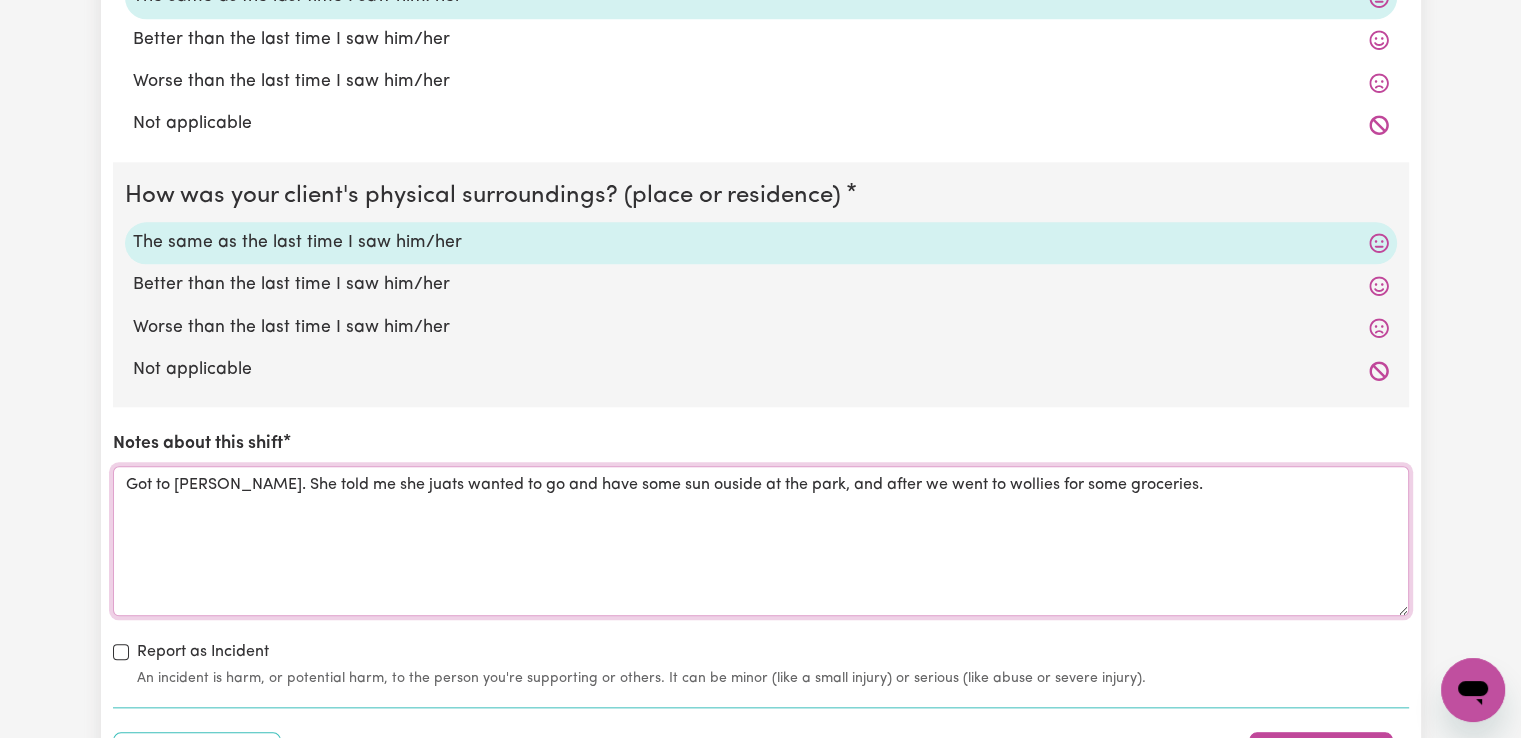 type on "Got to Mrs. Doherty. She told me she juats wanted to go and have some sun ouside at the park, and after we went to wollies for some groceries." 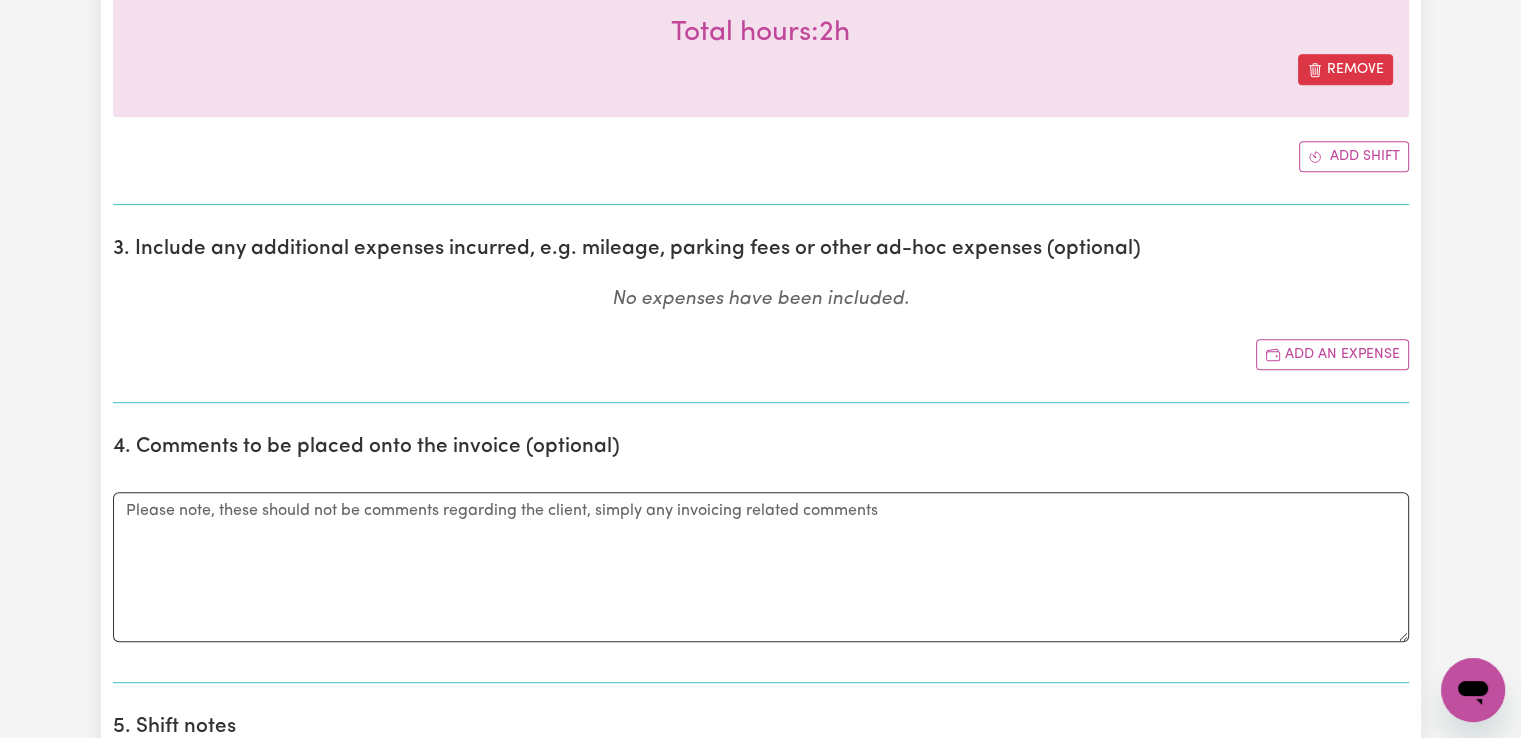 scroll, scrollTop: 900, scrollLeft: 0, axis: vertical 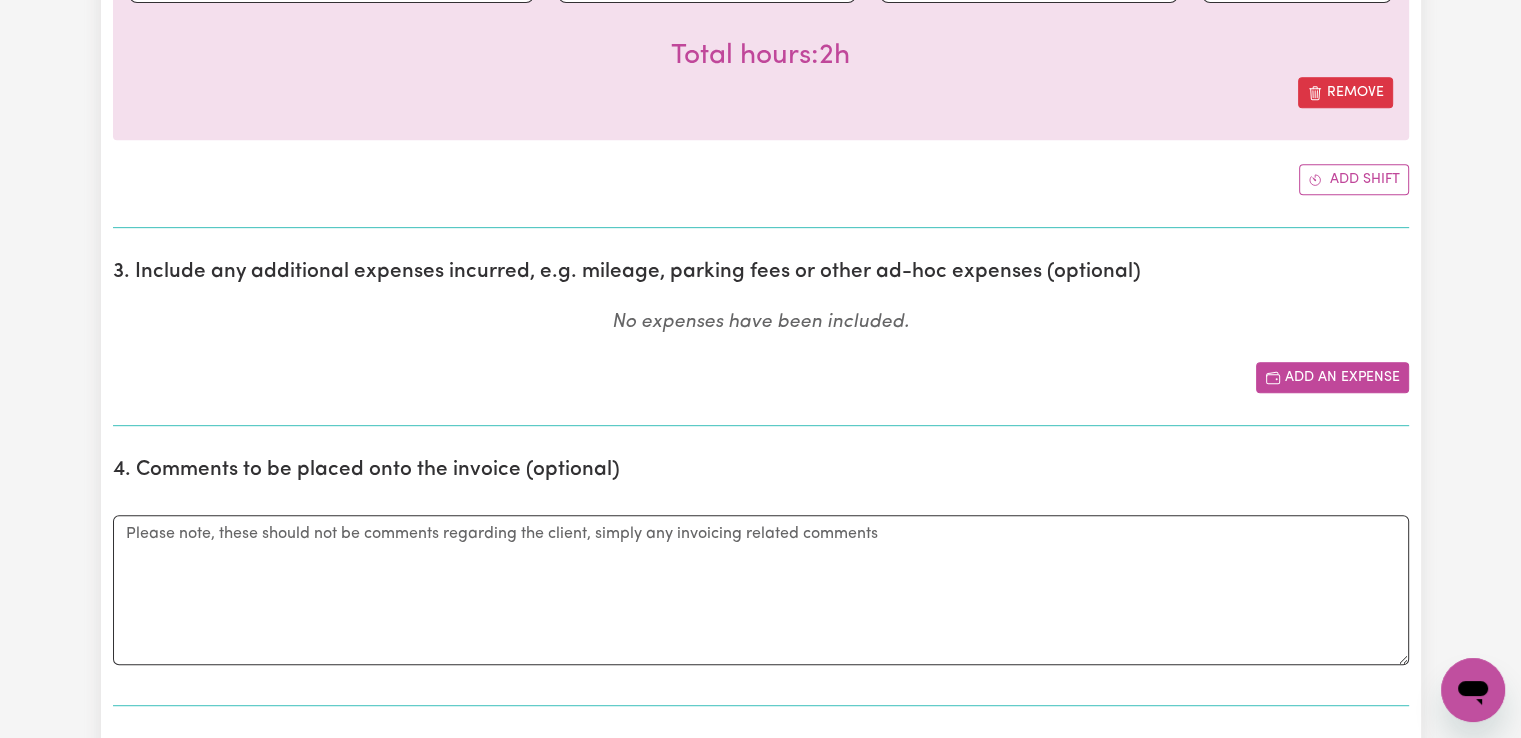 click on "Add an expense" at bounding box center [1332, 377] 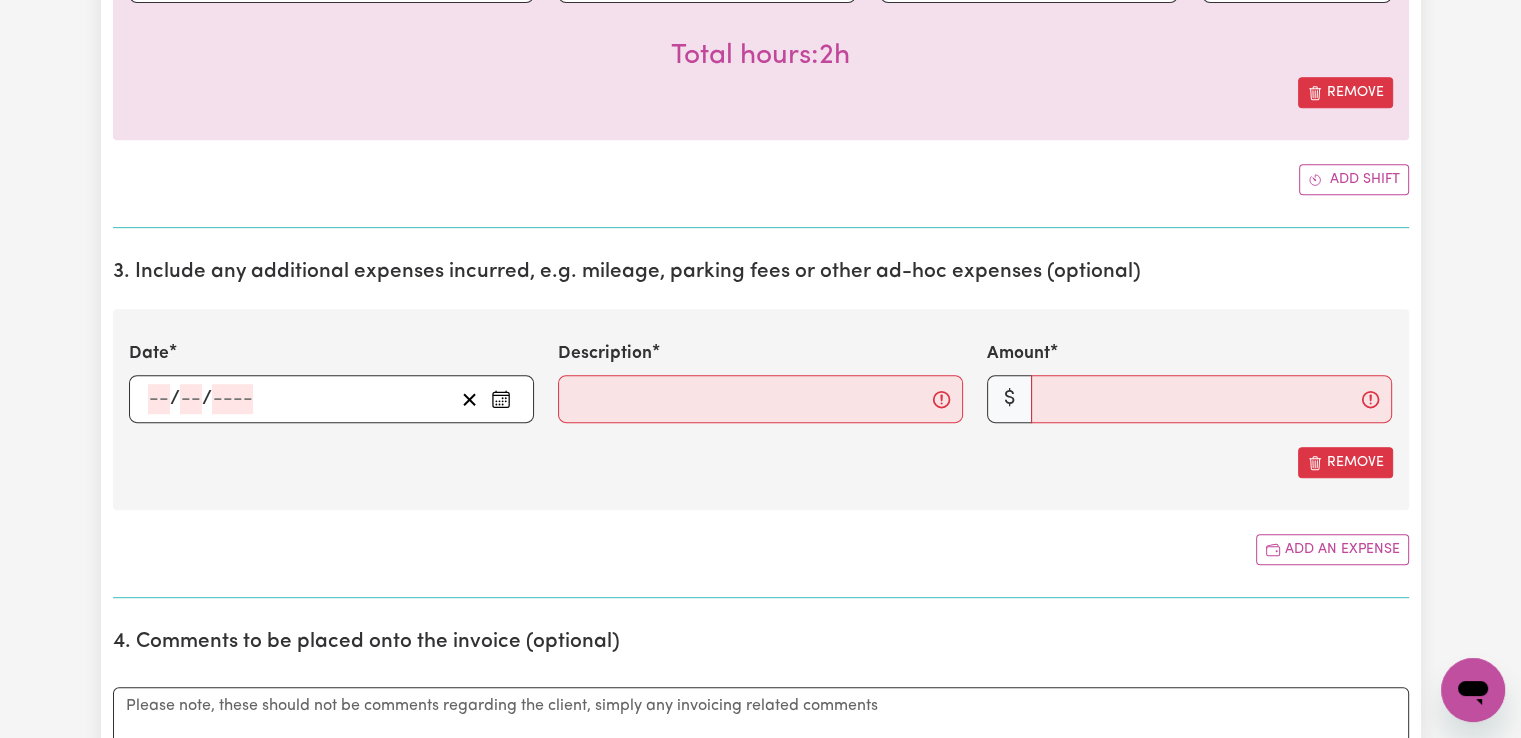 click 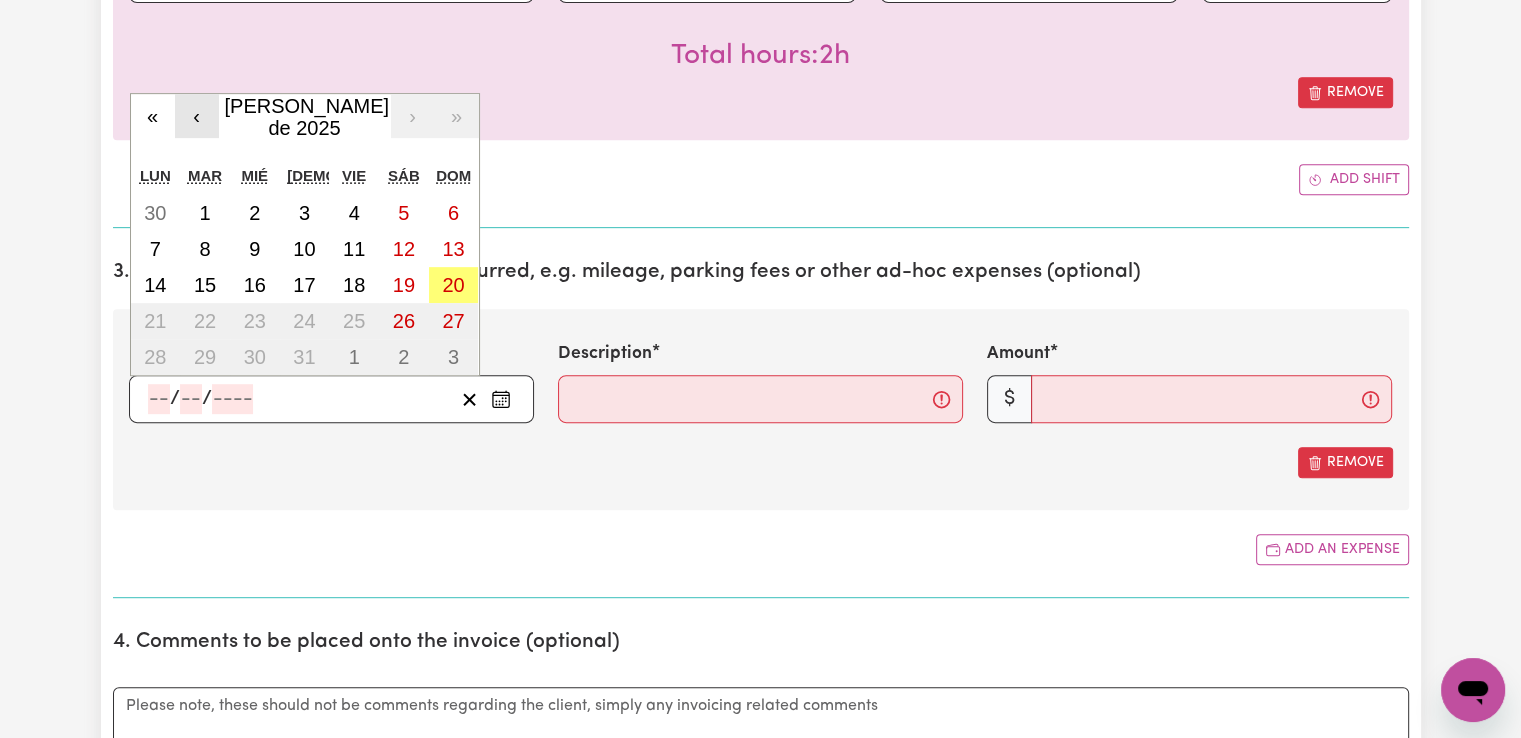 click on "‹" at bounding box center [197, 116] 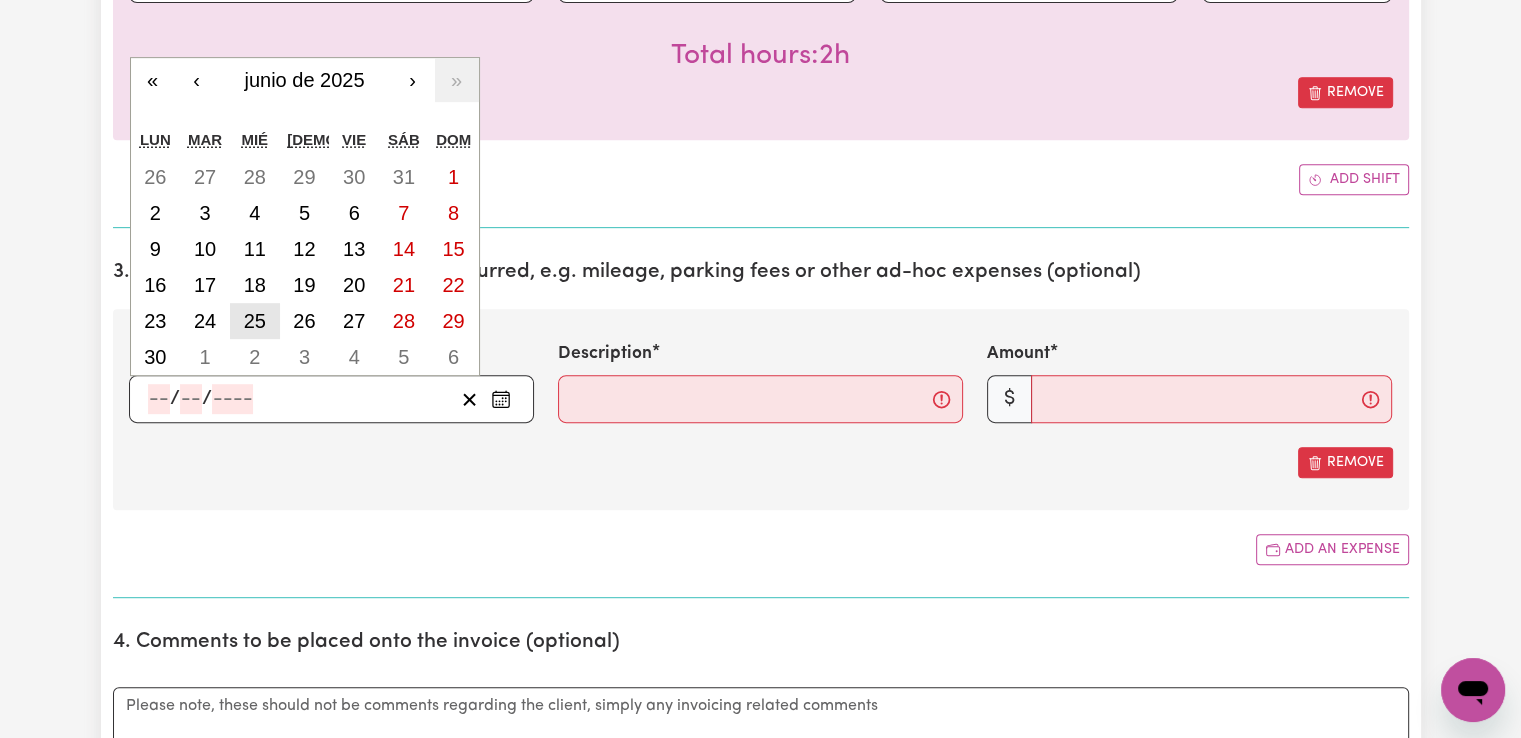 click on "25" at bounding box center (255, 321) 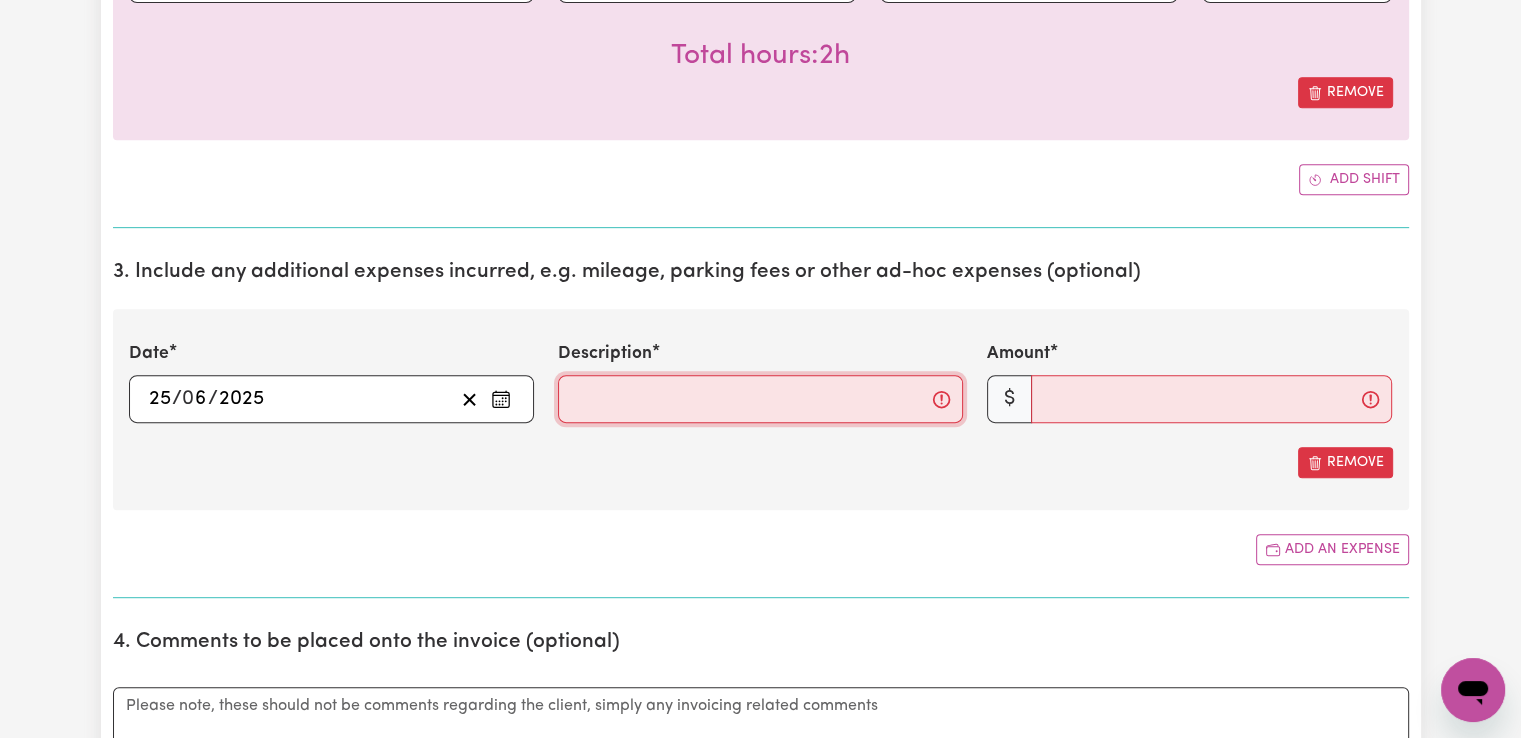 click on "Description" at bounding box center (760, 399) 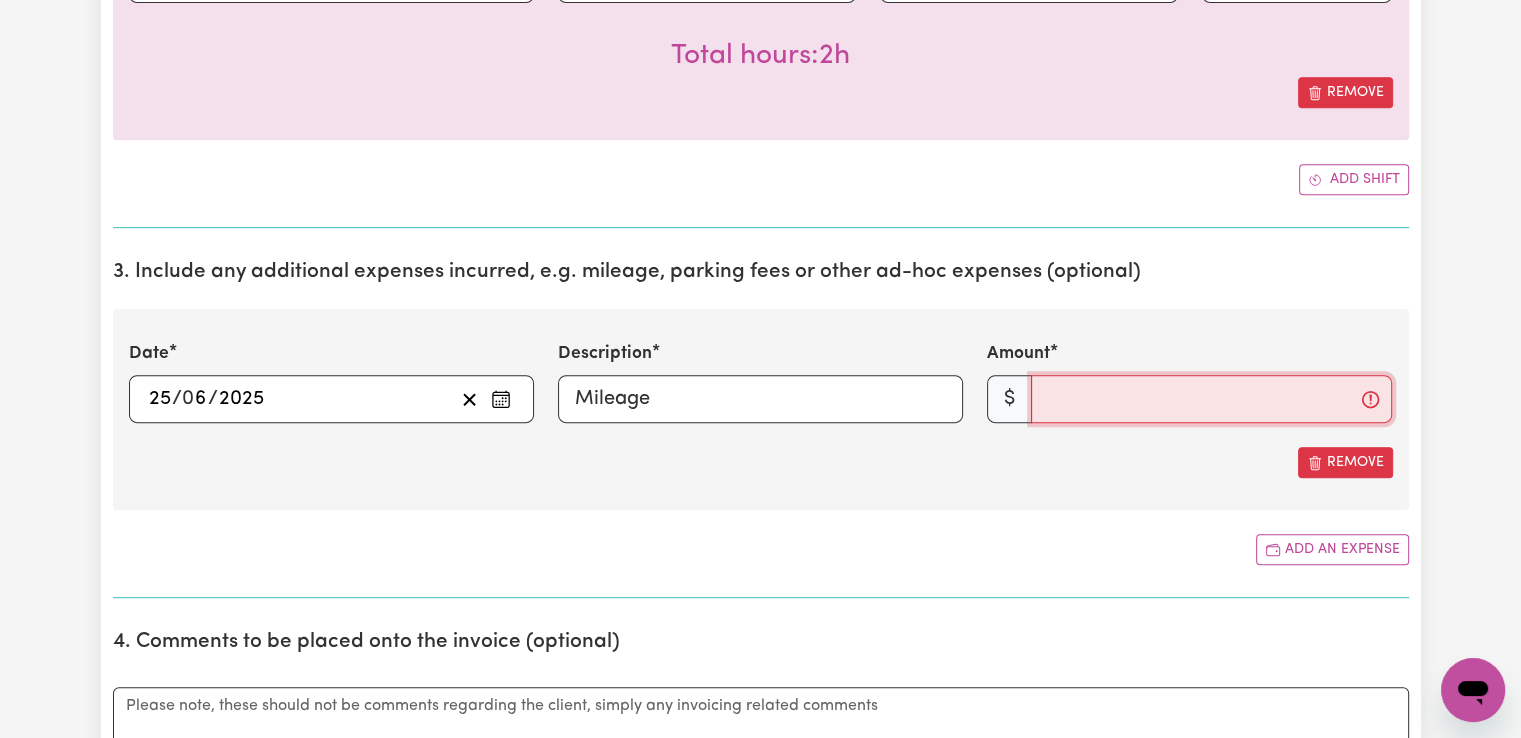 click on "Amount" at bounding box center [1211, 399] 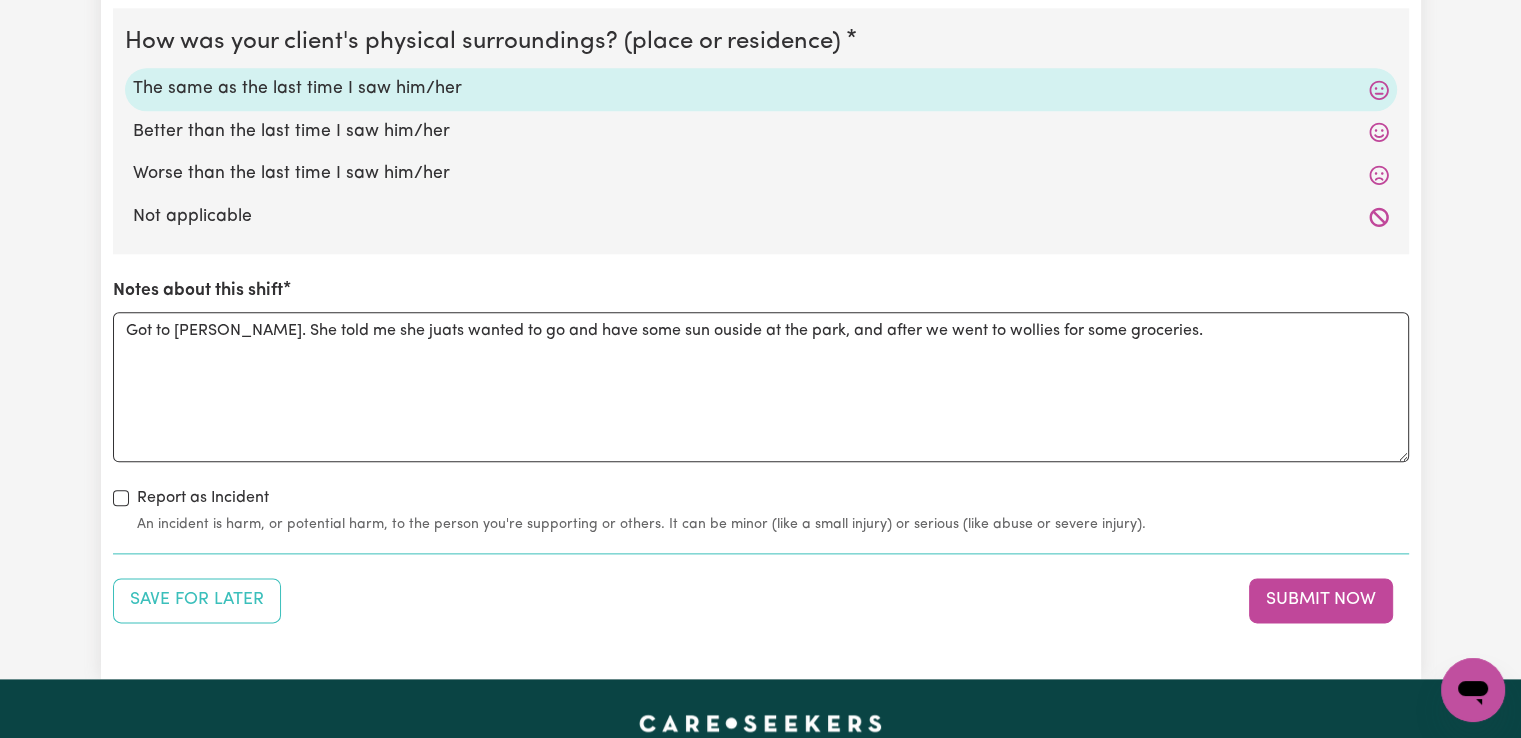 scroll, scrollTop: 2500, scrollLeft: 0, axis: vertical 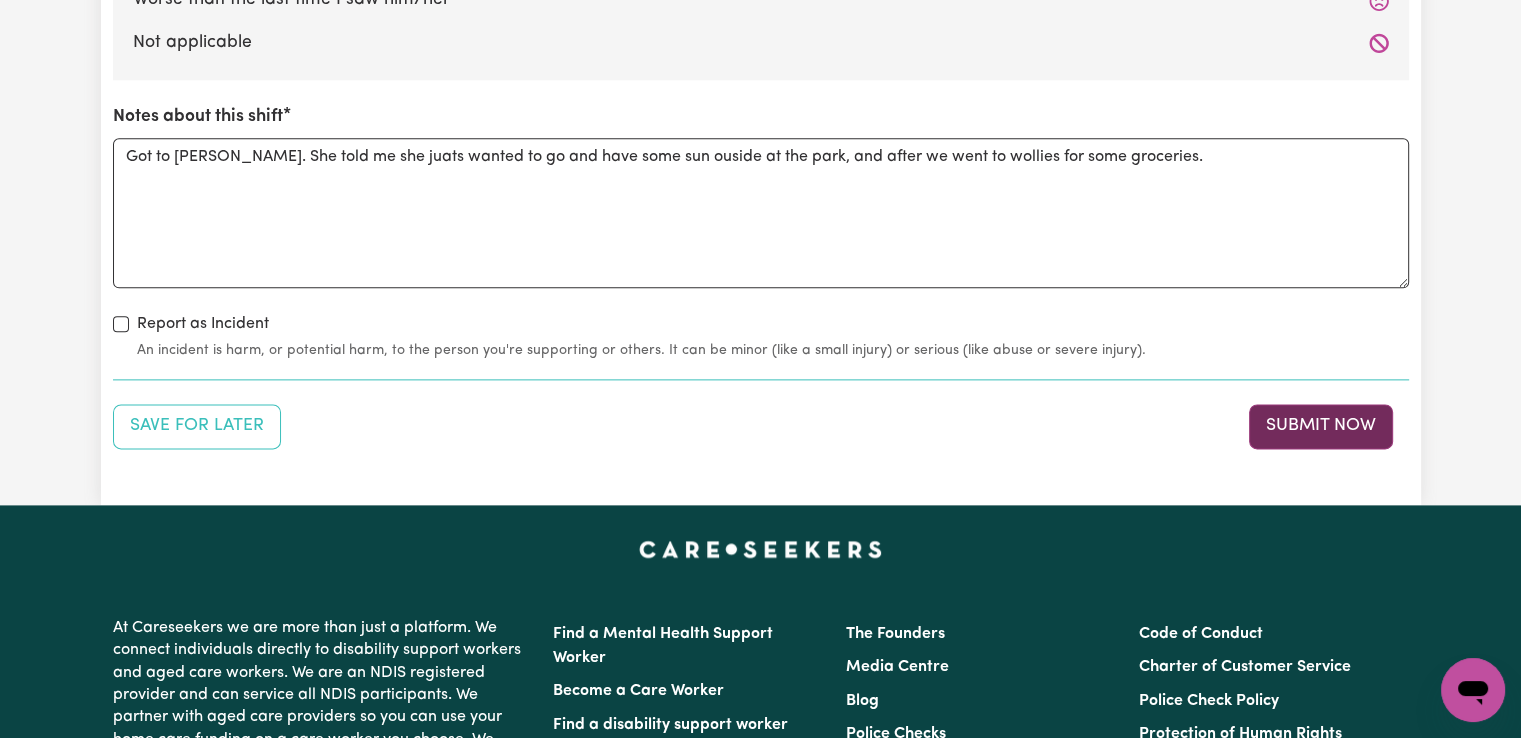 type on "2" 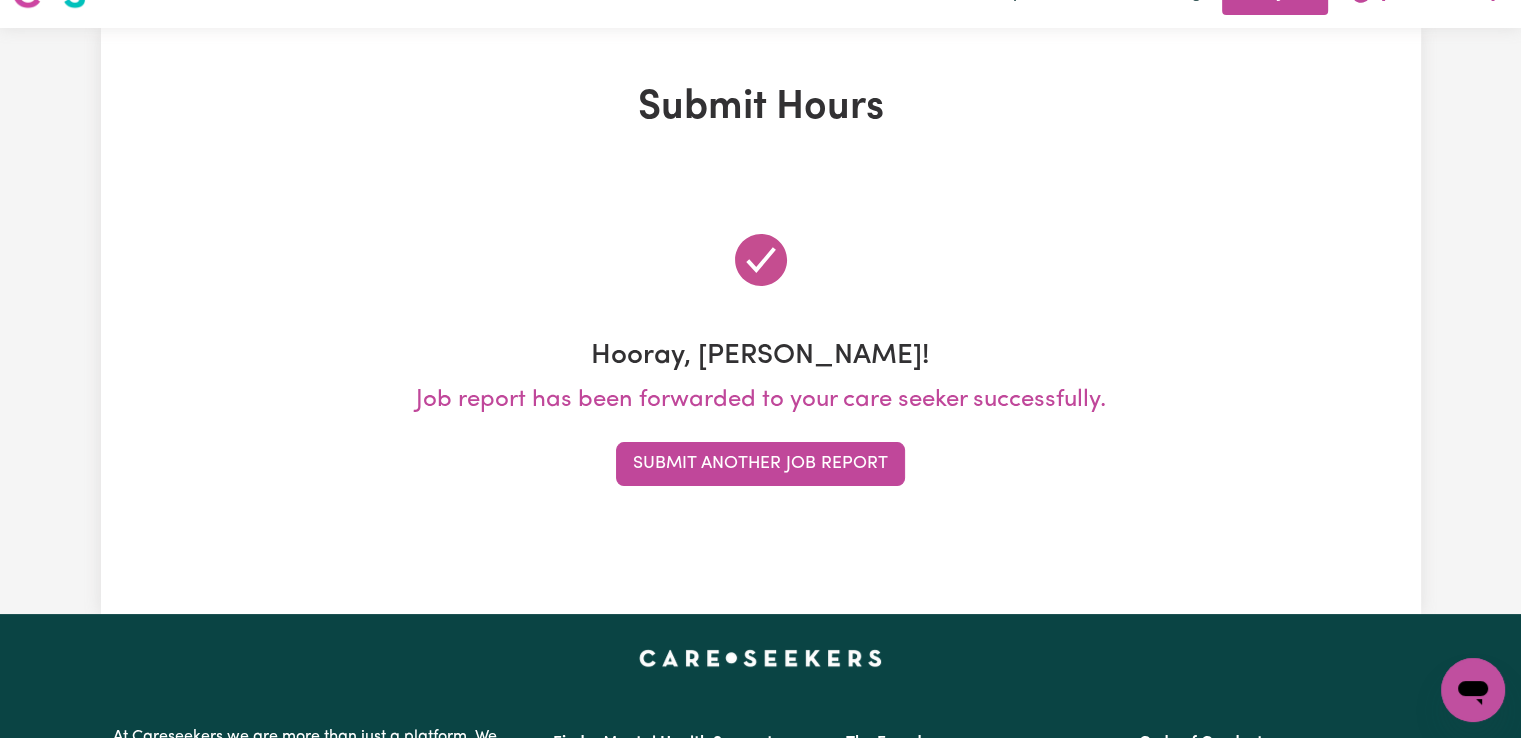 scroll, scrollTop: 0, scrollLeft: 0, axis: both 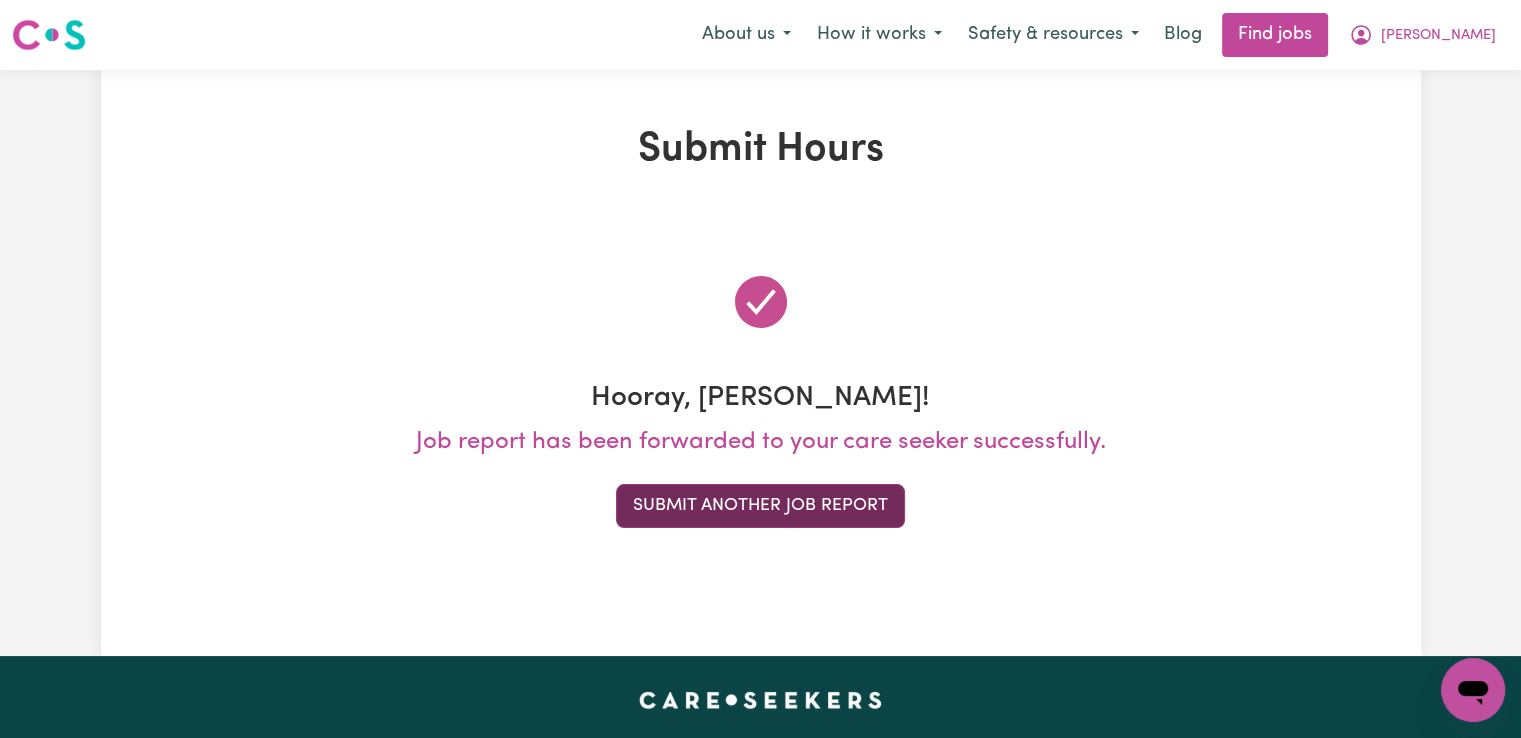 click on "Submit Another Job Report" at bounding box center [760, 506] 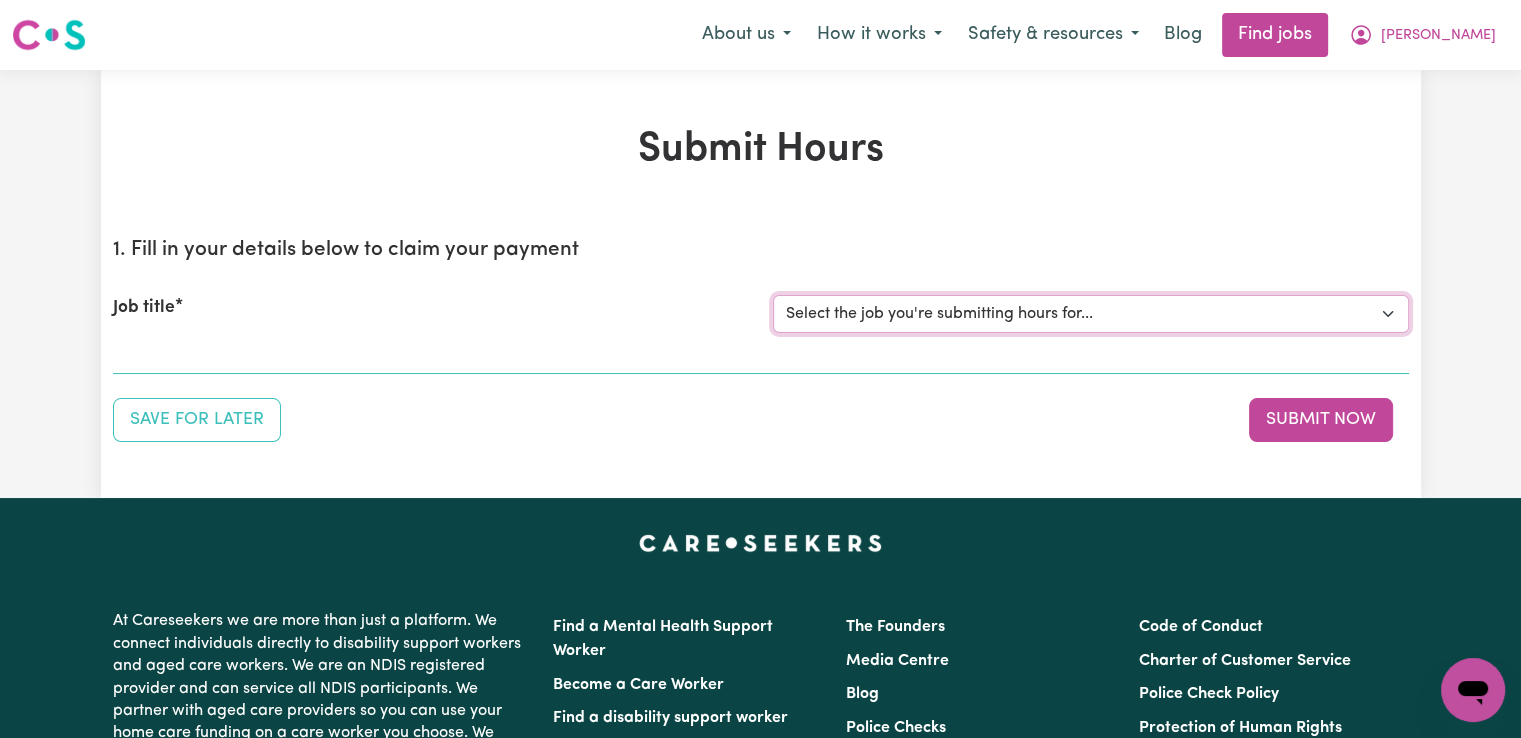 click on "Select the job you're submitting hours for... [Paula de Casanove] Support worker/cleaner for elderly lady [John Blanch] Female Support Worker Needed Fortnight Monday - Matraville, NSW [Demetrios  Vartis] Female Support Worker Needed In Kingsford, NSW [Margaret Ann  Doherty] Female Support Worker Needed Every Monday And Thursday Afternoon -  Alexandria, NSW" at bounding box center (1091, 314) 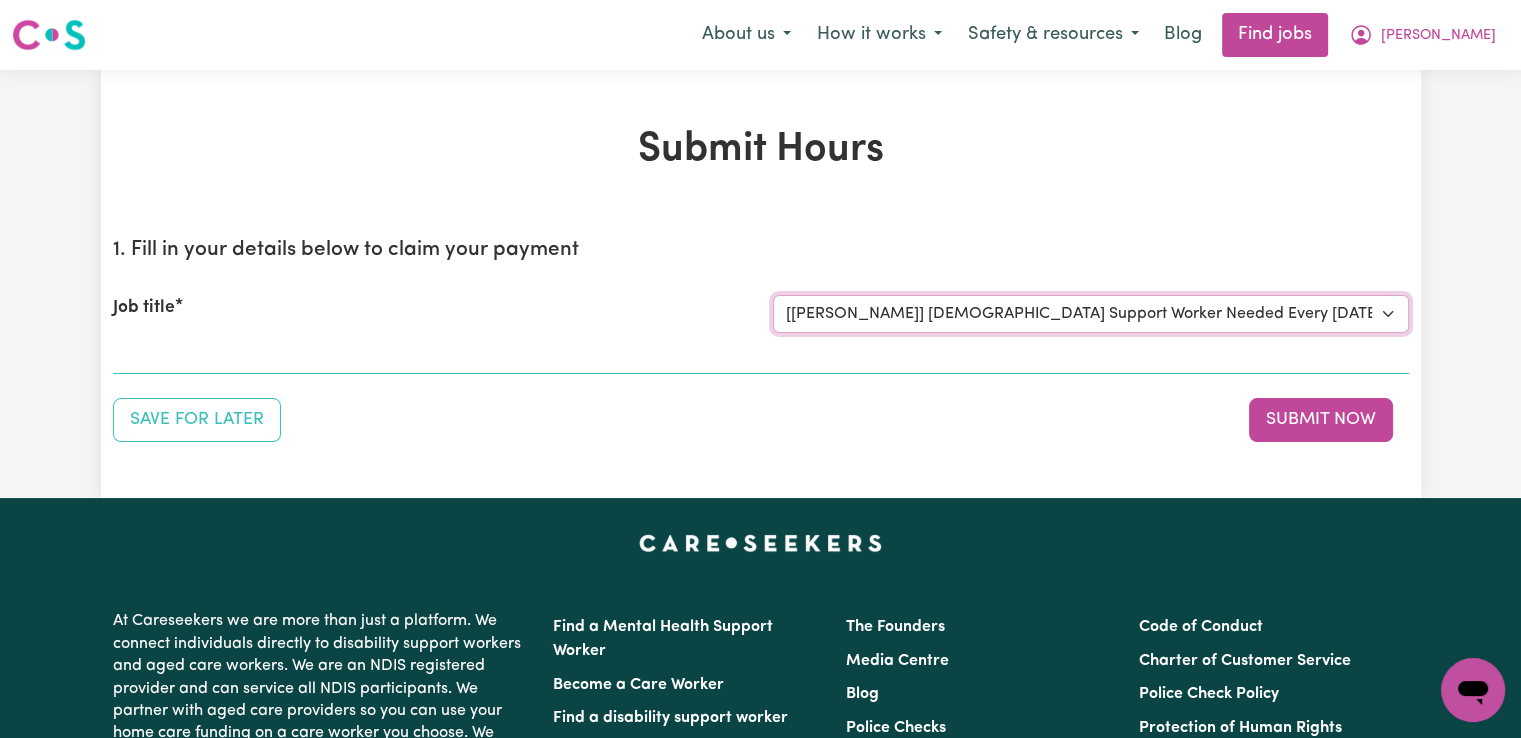 click on "Select the job you're submitting hours for... [Paula de Casanove] Support worker/cleaner for elderly lady [John Blanch] Female Support Worker Needed Fortnight Monday - Matraville, NSW [Demetrios  Vartis] Female Support Worker Needed In Kingsford, NSW [Margaret Ann  Doherty] Female Support Worker Needed Every Monday And Thursday Afternoon -  Alexandria, NSW" at bounding box center (1091, 314) 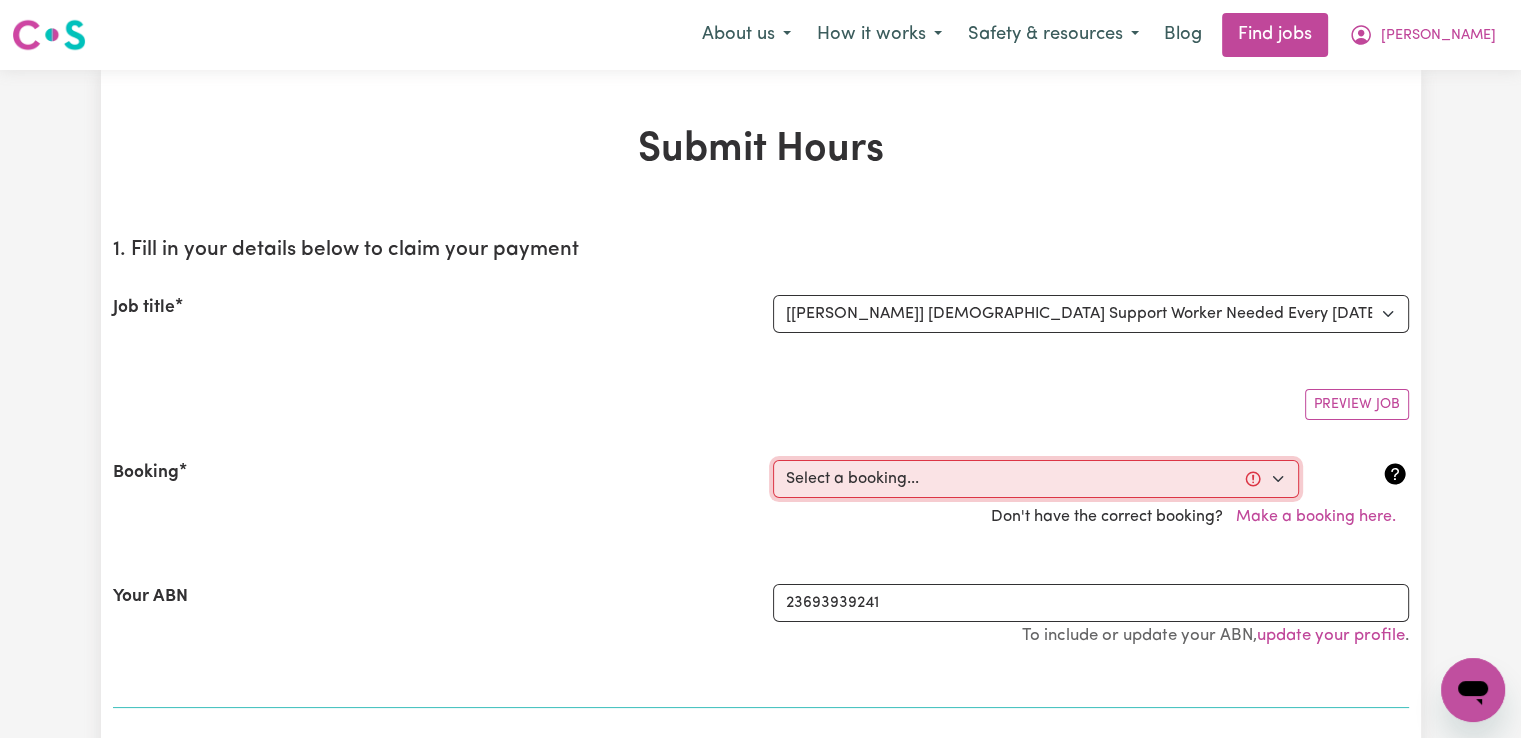 click on "Select a booking... Fri, June 27, 2025 - 02:00pm to 04:00pm (RECURRING) Fri, July 4, 2025 - 02:00pm to 04:00pm (RECURRING) Fri, July 11, 2025 - 02:00pm to 04:00pm (RECURRING) Fri, July 18, 2025 - 02:00pm to 04:00pm (RECURRING) Wed, June 25, 2025 - 12:00pm to 02:00pm (RECURRING) Wed, July 2, 2025 - 12:00pm to 02:00pm (RECURRING) Wed, July 9, 2025 - 12:00pm to 02:00pm (RECURRING) Wed, July 16, 2025 - 12:00pm to 02:00pm (RECURRING) Wed, July 9, 2025 - 7:00am to 7:01am (ONE-OFF)" at bounding box center (1036, 479) 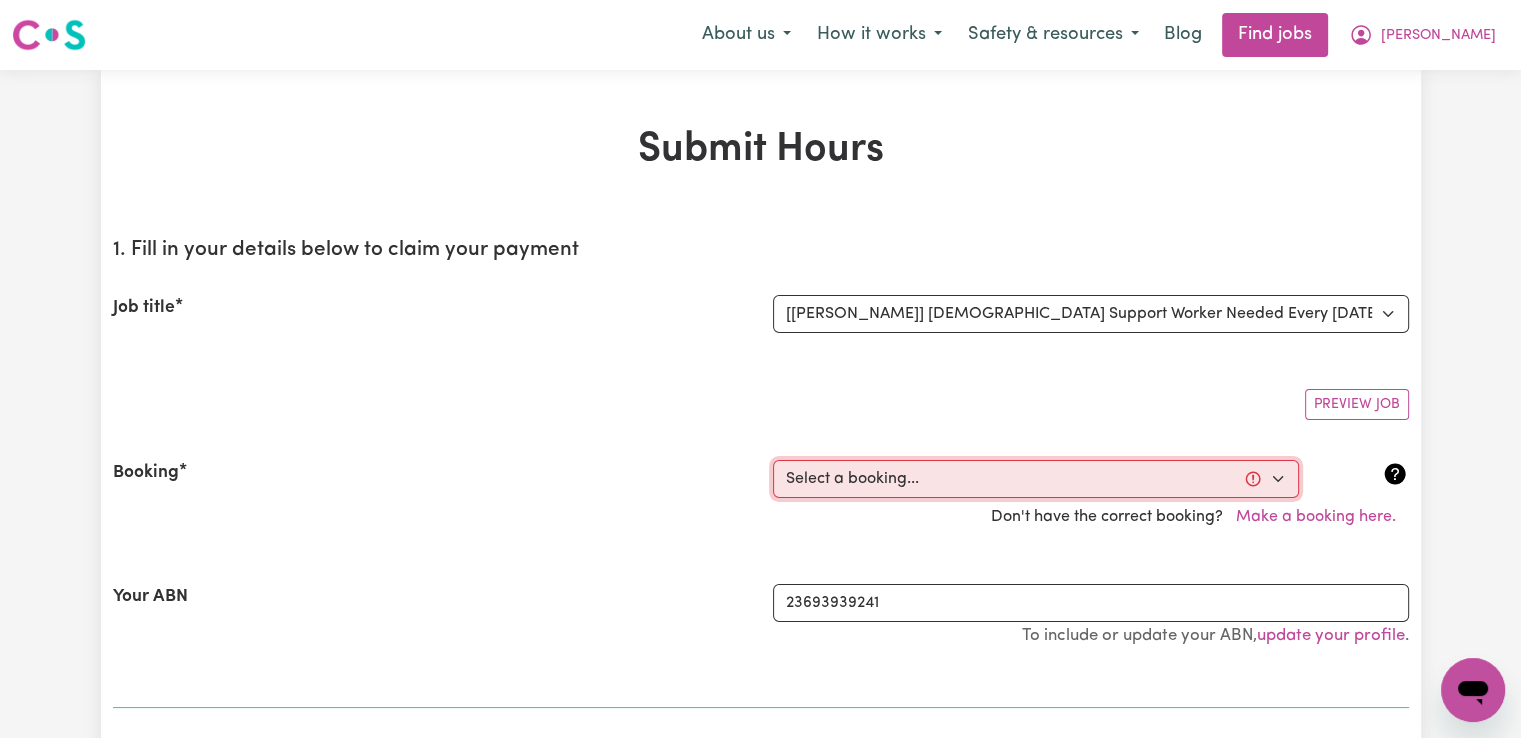 select on "336453" 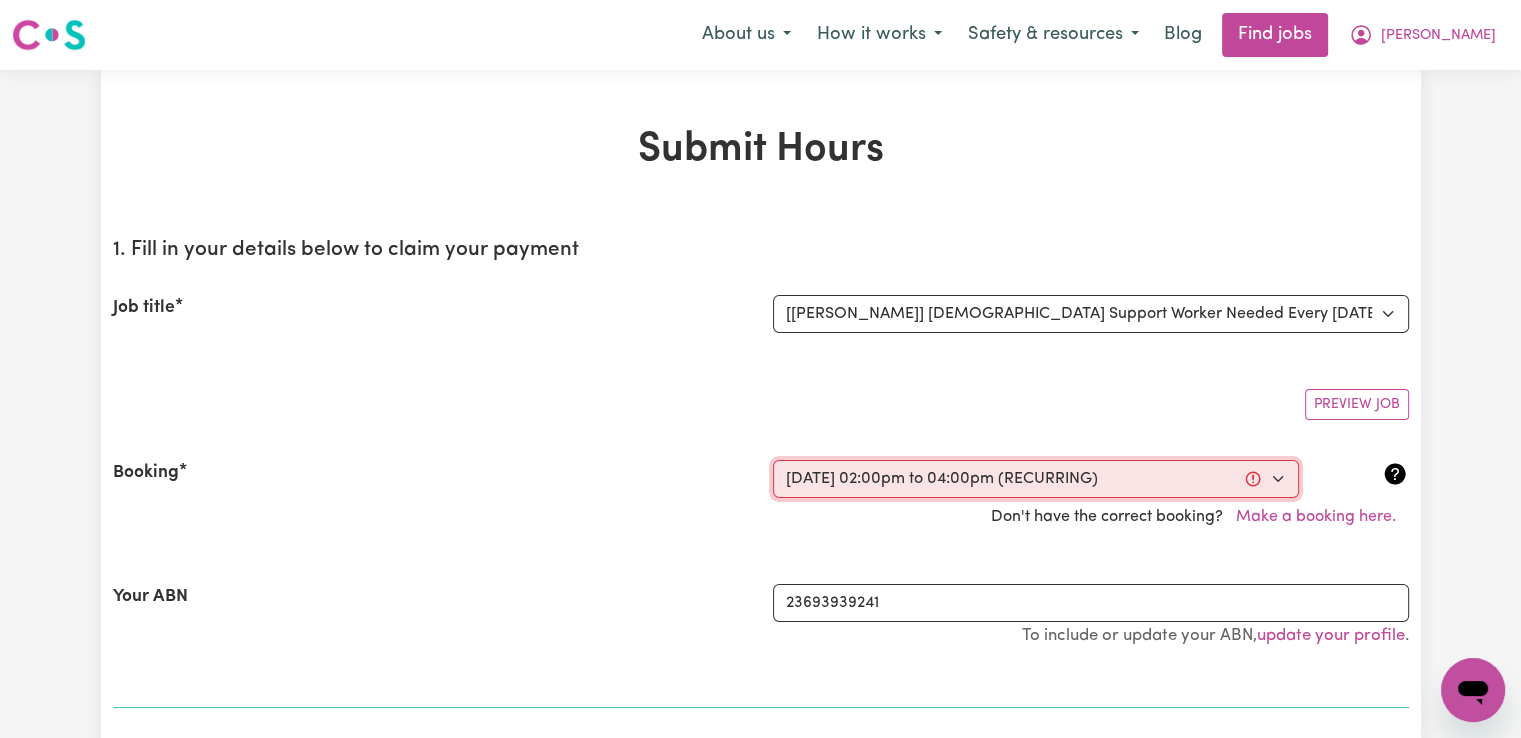 click on "Select a booking... Fri, June 27, 2025 - 02:00pm to 04:00pm (RECURRING) Fri, July 4, 2025 - 02:00pm to 04:00pm (RECURRING) Fri, July 11, 2025 - 02:00pm to 04:00pm (RECURRING) Fri, July 18, 2025 - 02:00pm to 04:00pm (RECURRING) Wed, June 25, 2025 - 12:00pm to 02:00pm (RECURRING) Wed, July 2, 2025 - 12:00pm to 02:00pm (RECURRING) Wed, July 9, 2025 - 12:00pm to 02:00pm (RECURRING) Wed, July 16, 2025 - 12:00pm to 02:00pm (RECURRING) Wed, July 9, 2025 - 7:00am to 7:01am (ONE-OFF)" at bounding box center (1036, 479) 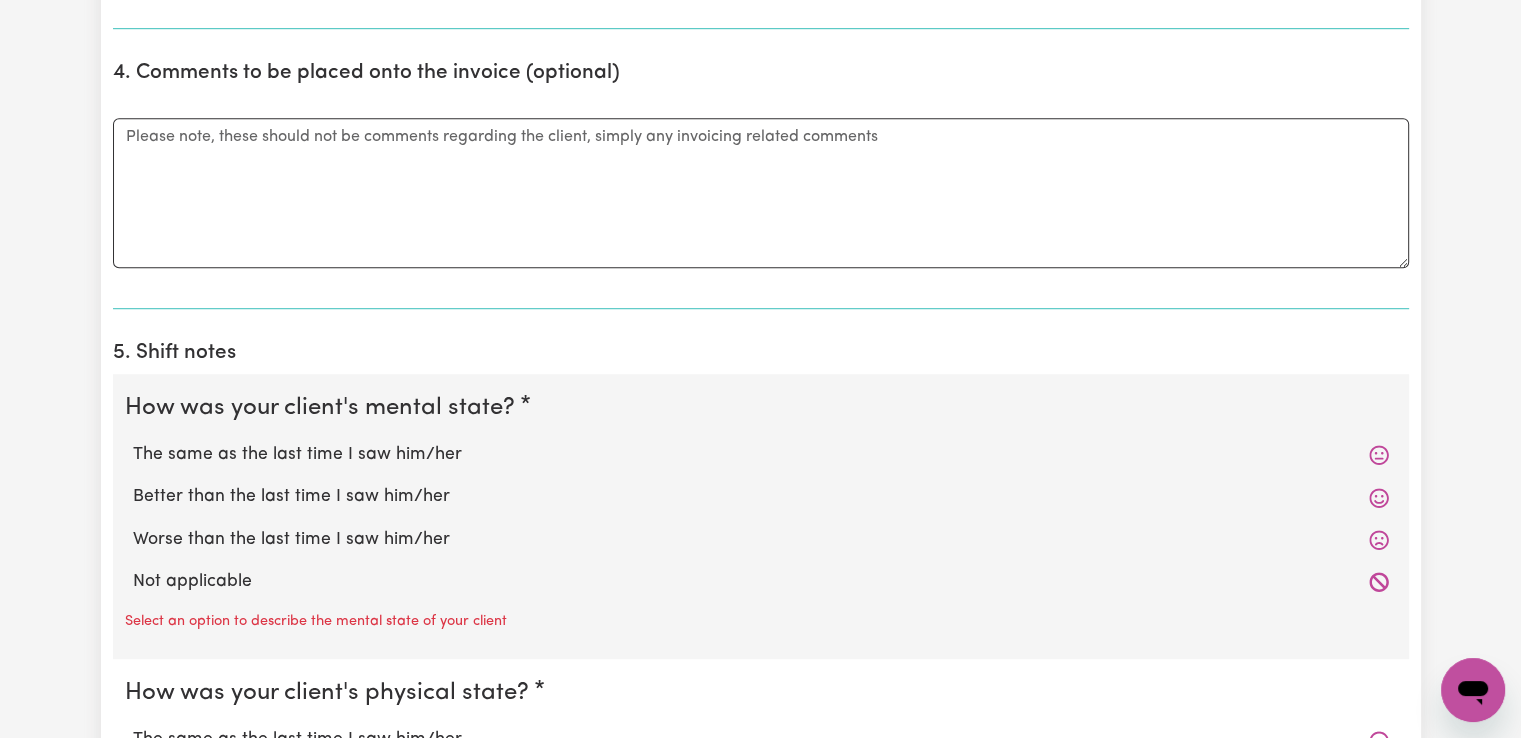 scroll, scrollTop: 1300, scrollLeft: 0, axis: vertical 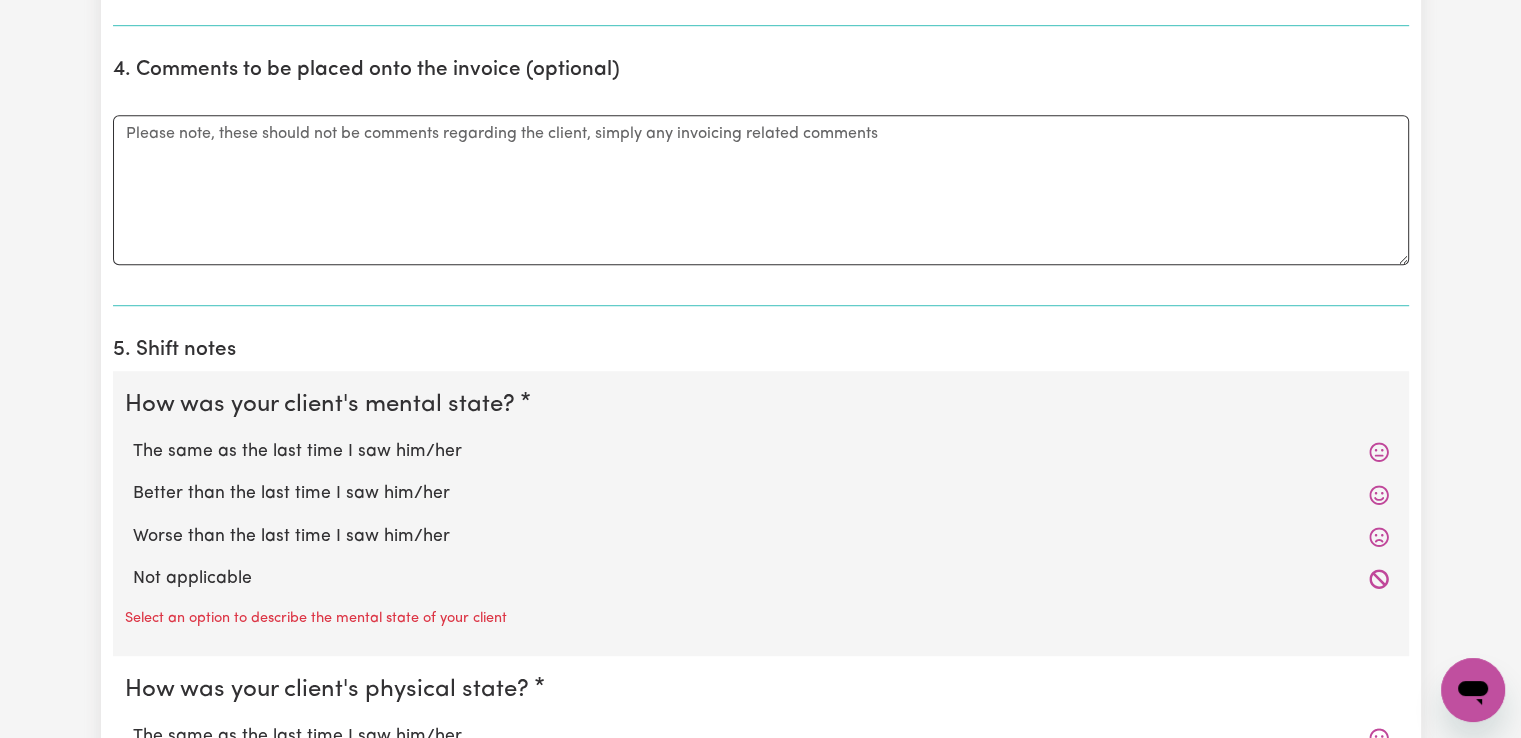 click on "The same as the last time I saw him/her" at bounding box center [761, 452] 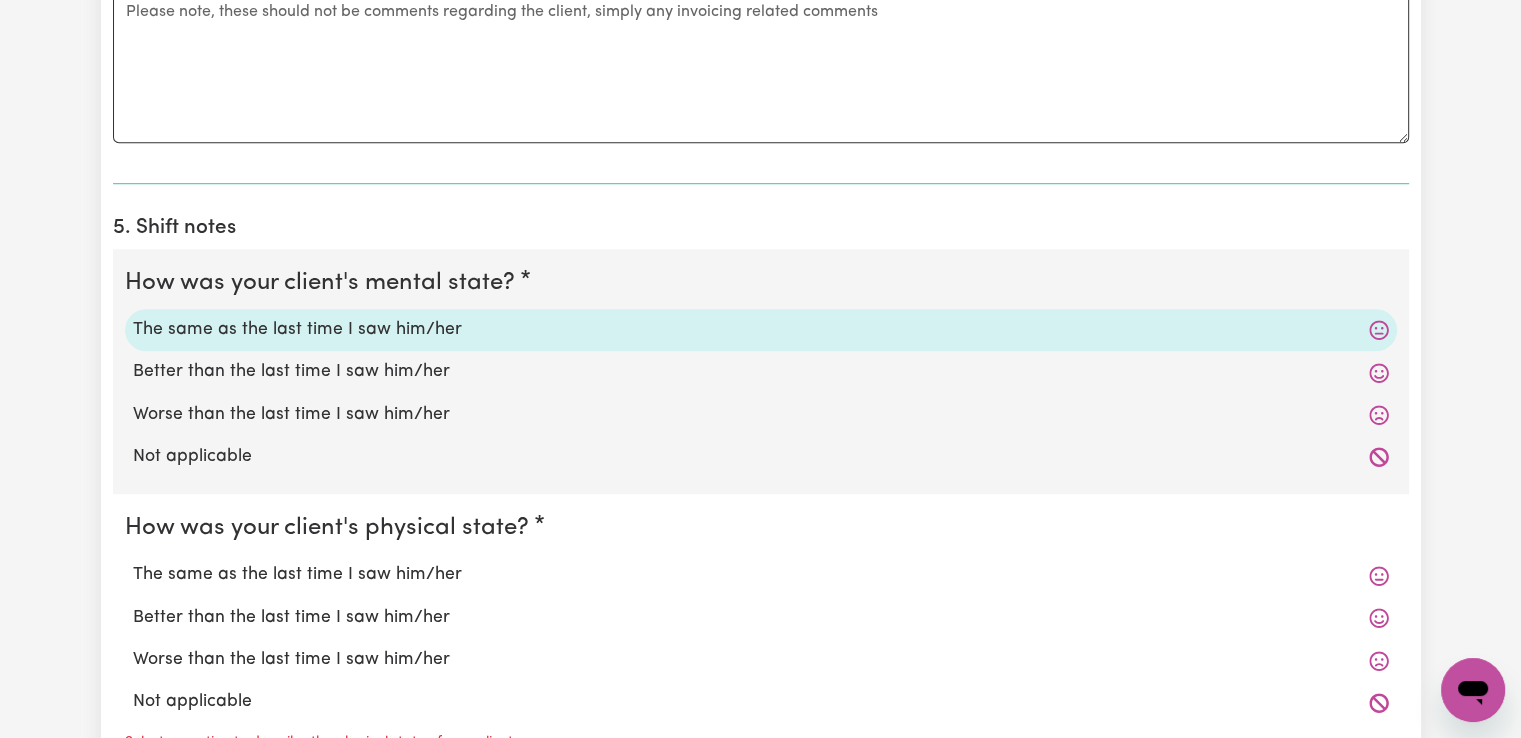 scroll, scrollTop: 1600, scrollLeft: 0, axis: vertical 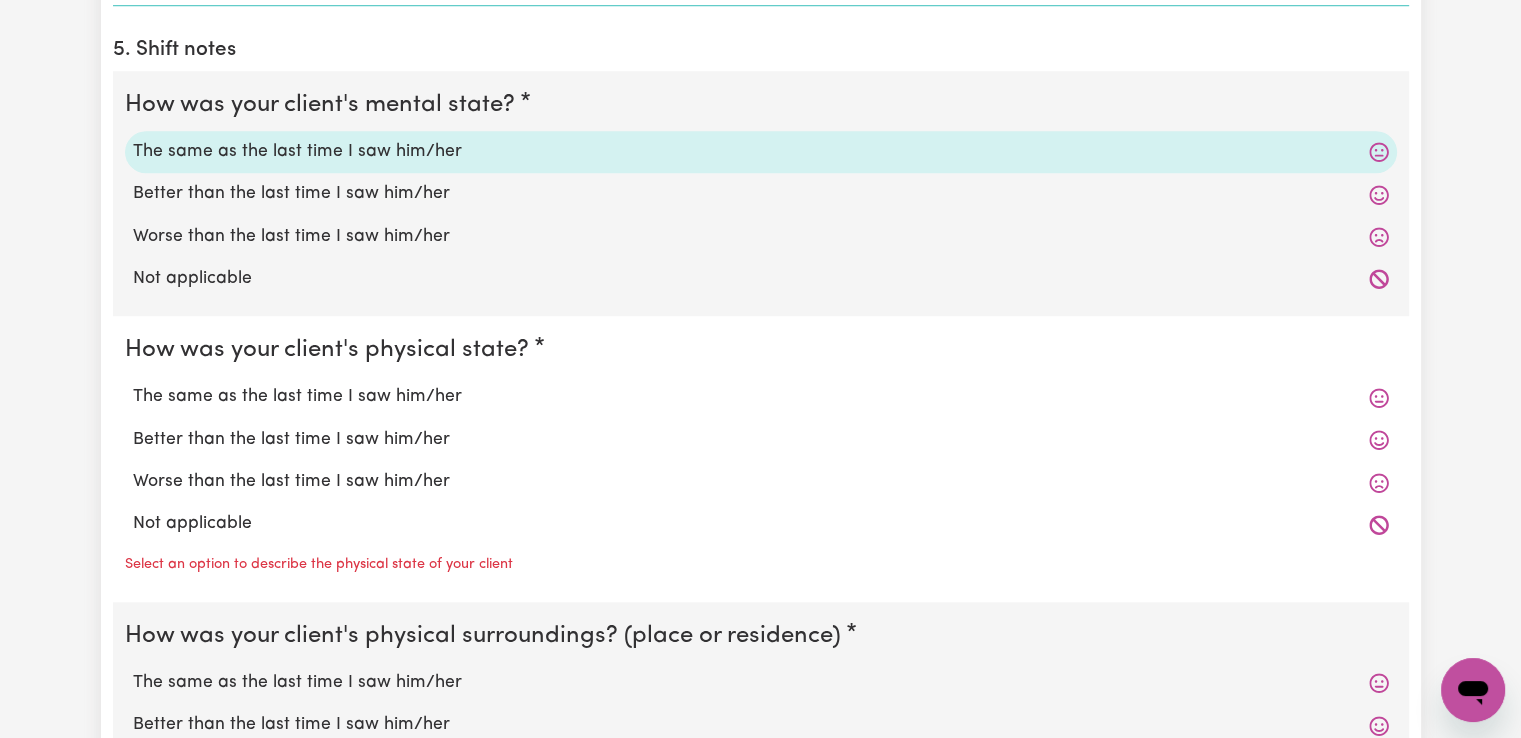 click on "The same as the last time I saw him/her" at bounding box center (761, 397) 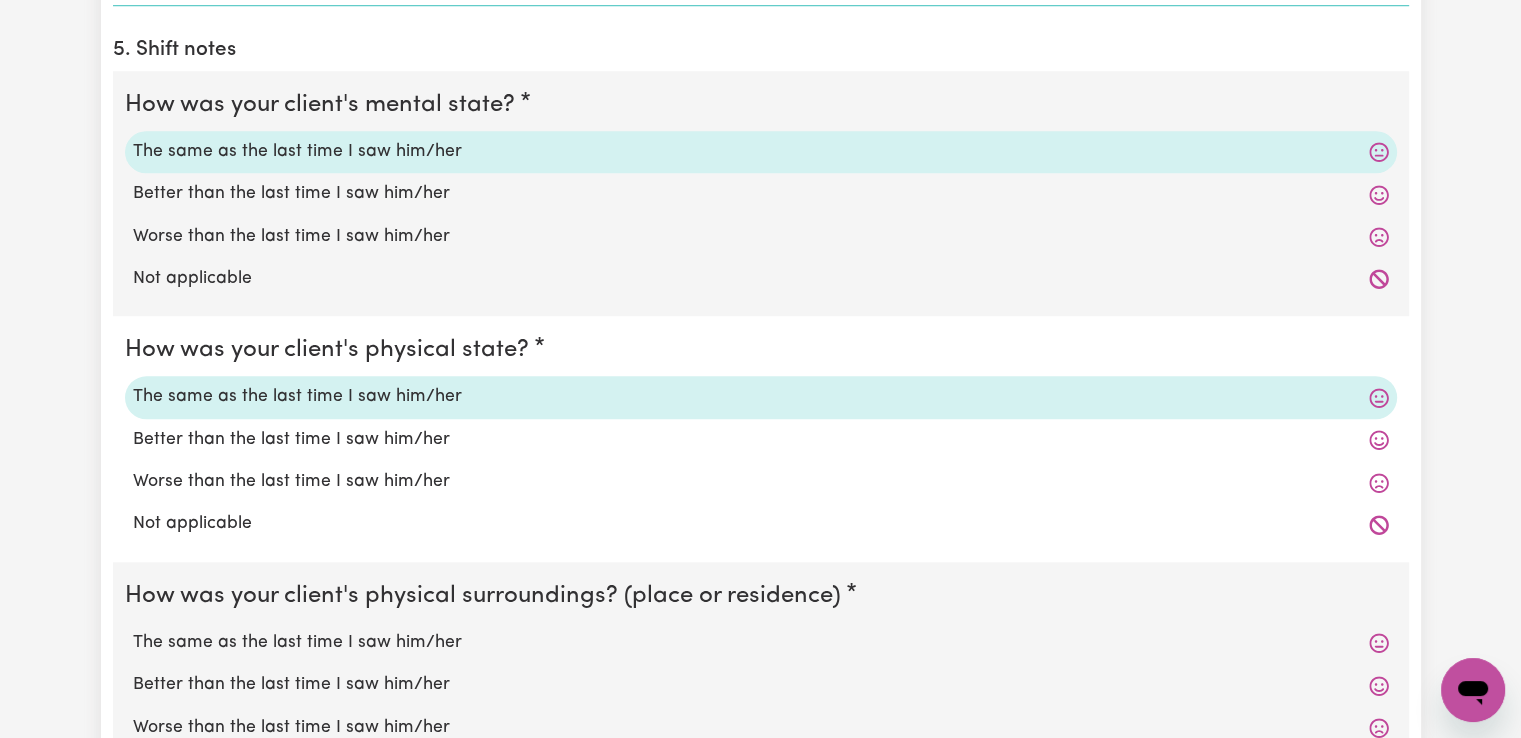 scroll, scrollTop: 1800, scrollLeft: 0, axis: vertical 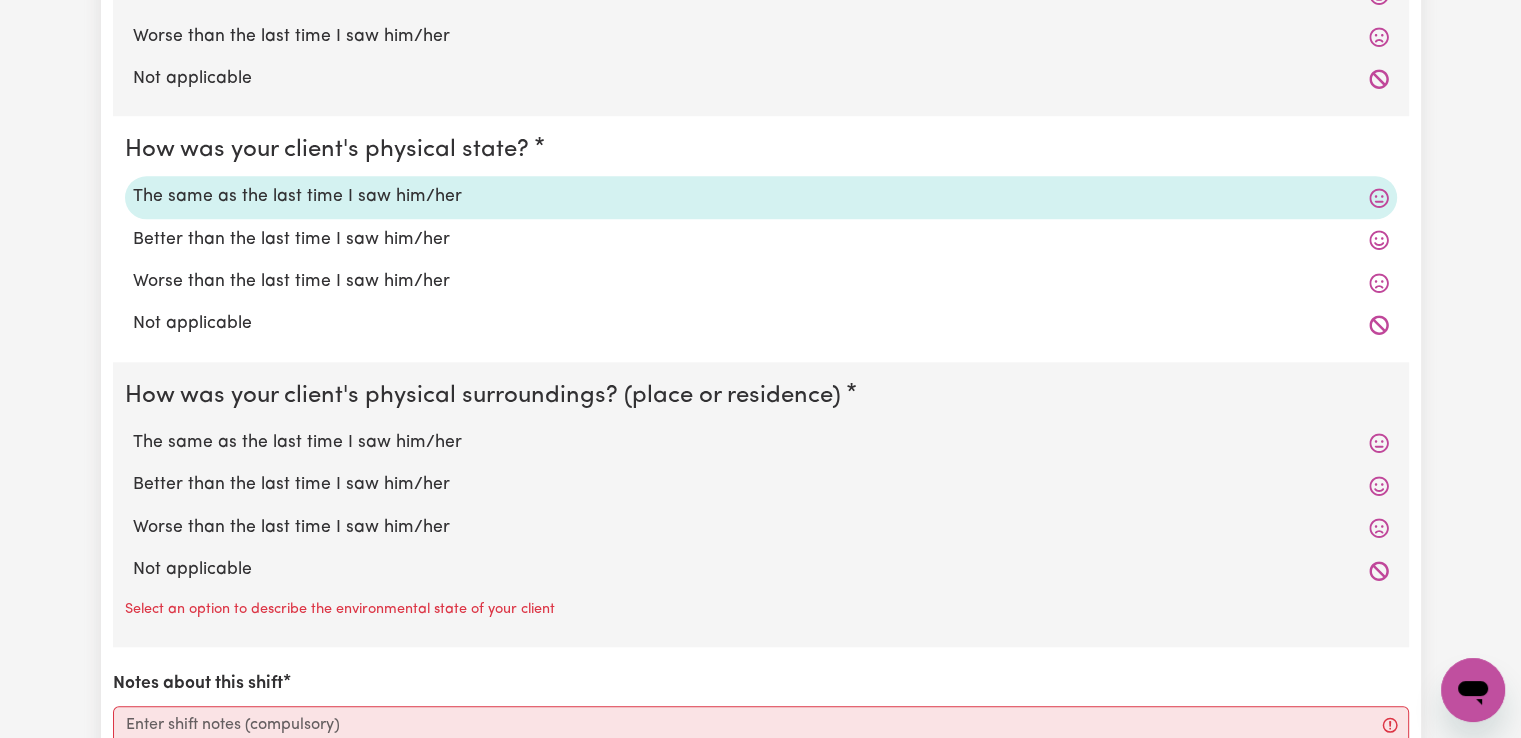 click on "The same as the last time I saw him/her" at bounding box center (761, 443) 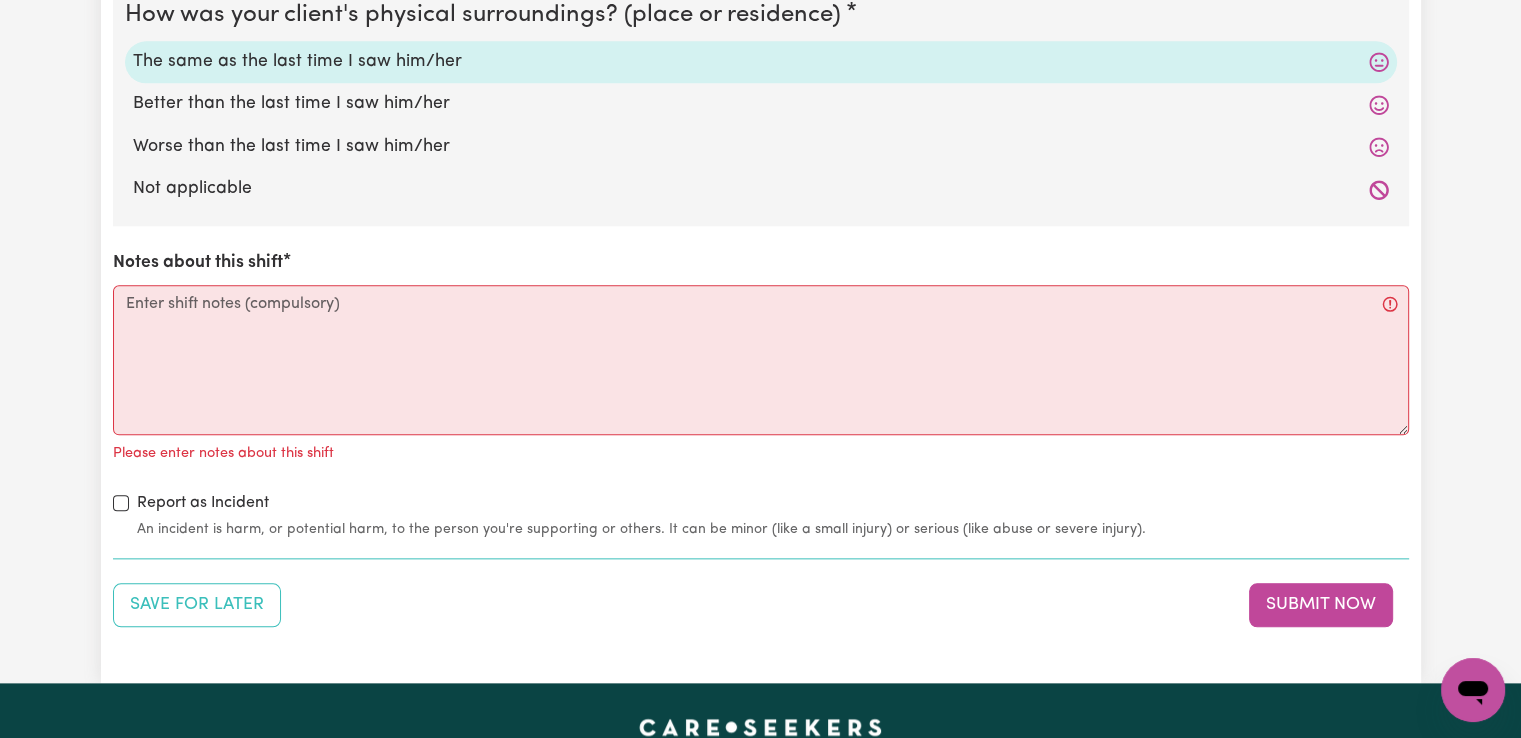 scroll, scrollTop: 2200, scrollLeft: 0, axis: vertical 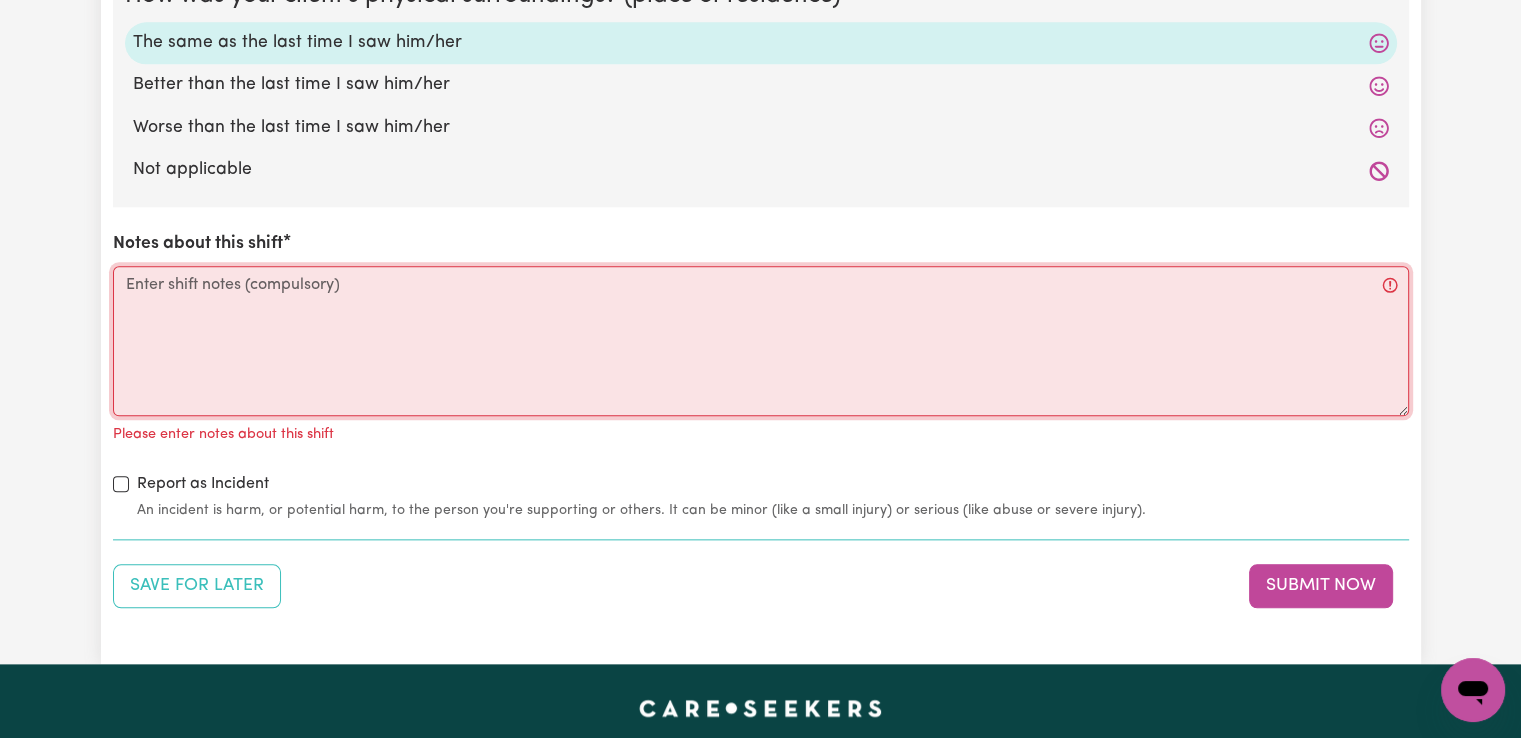 click on "Notes about this shift" at bounding box center (761, 341) 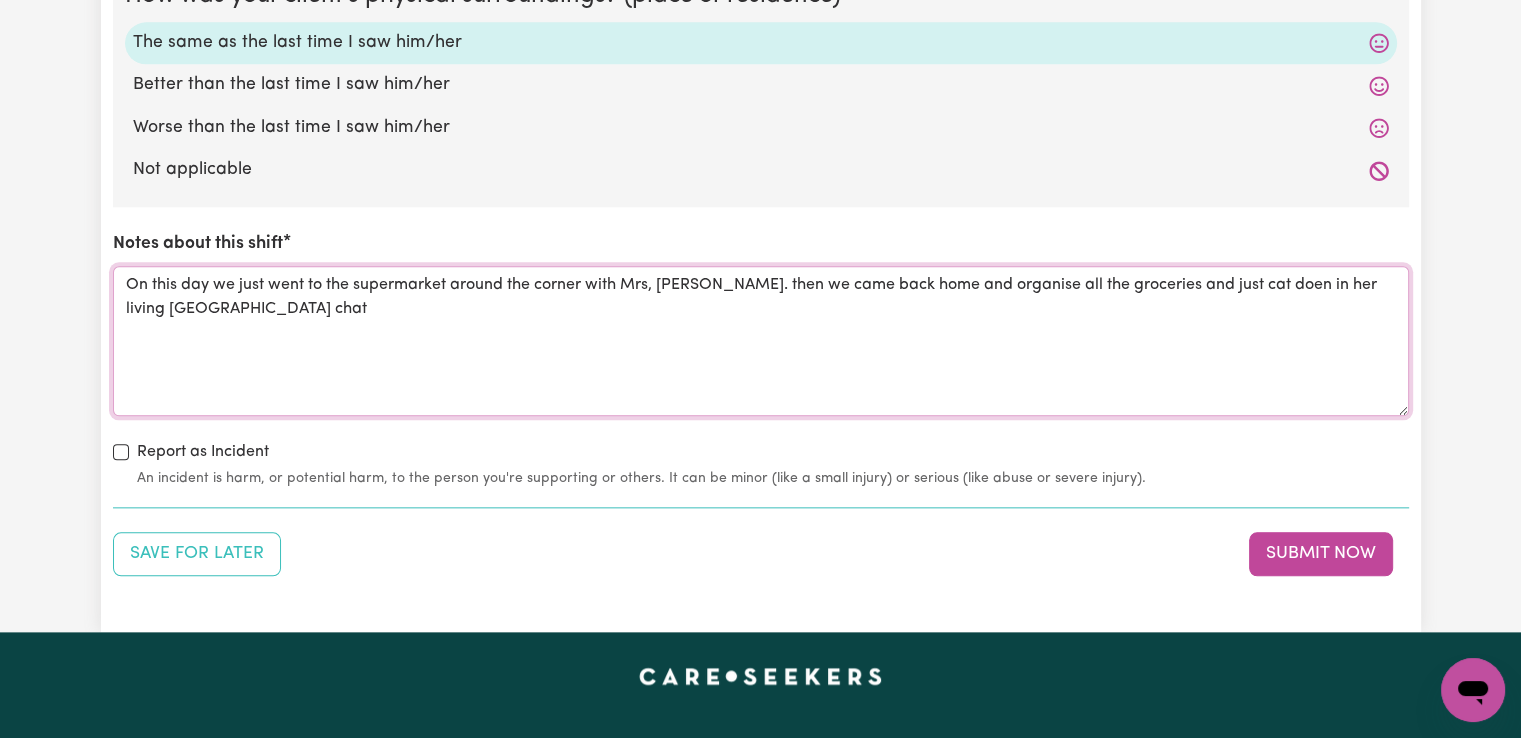 click on "On this day we just went to the supermarket around the corner with Mrs, Doherty. then we came back home and organise all the groceries and just cat doen in her living roomand chat" at bounding box center (761, 341) 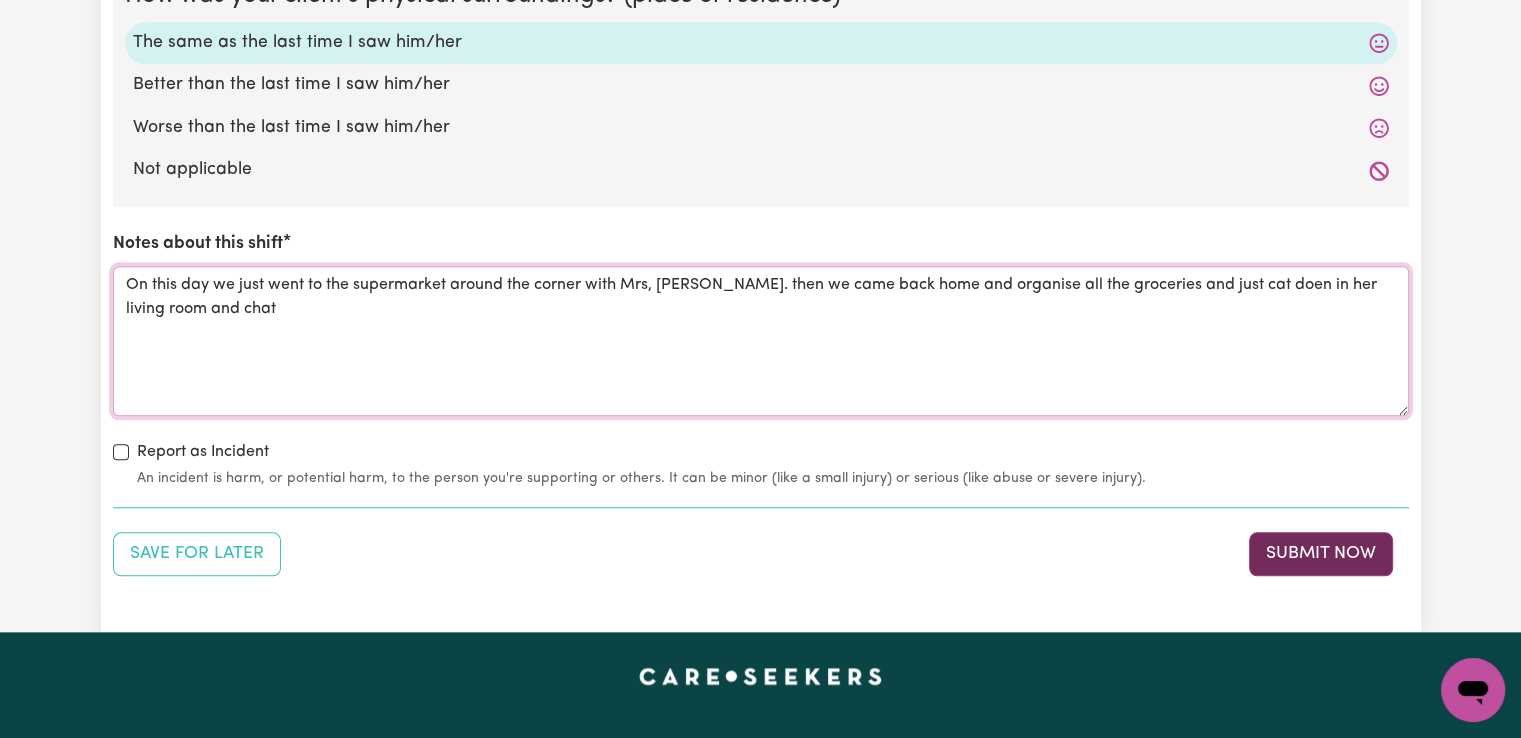 type on "On this day we just went to the supermarket around the corner with Mrs, Doherty. then we came back home and organise all the groceries and just cat doen in her living room and chat" 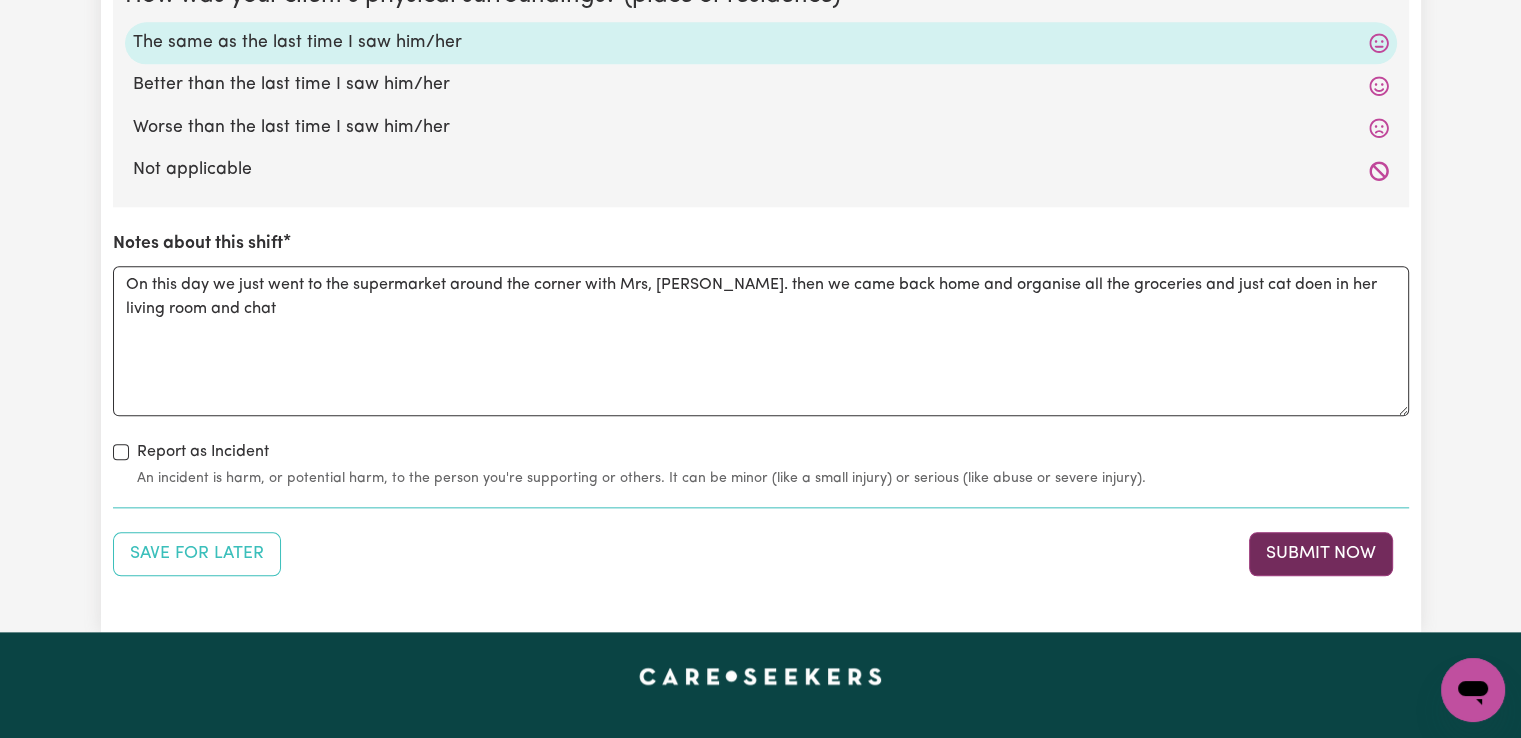click on "Submit Now" at bounding box center (1321, 554) 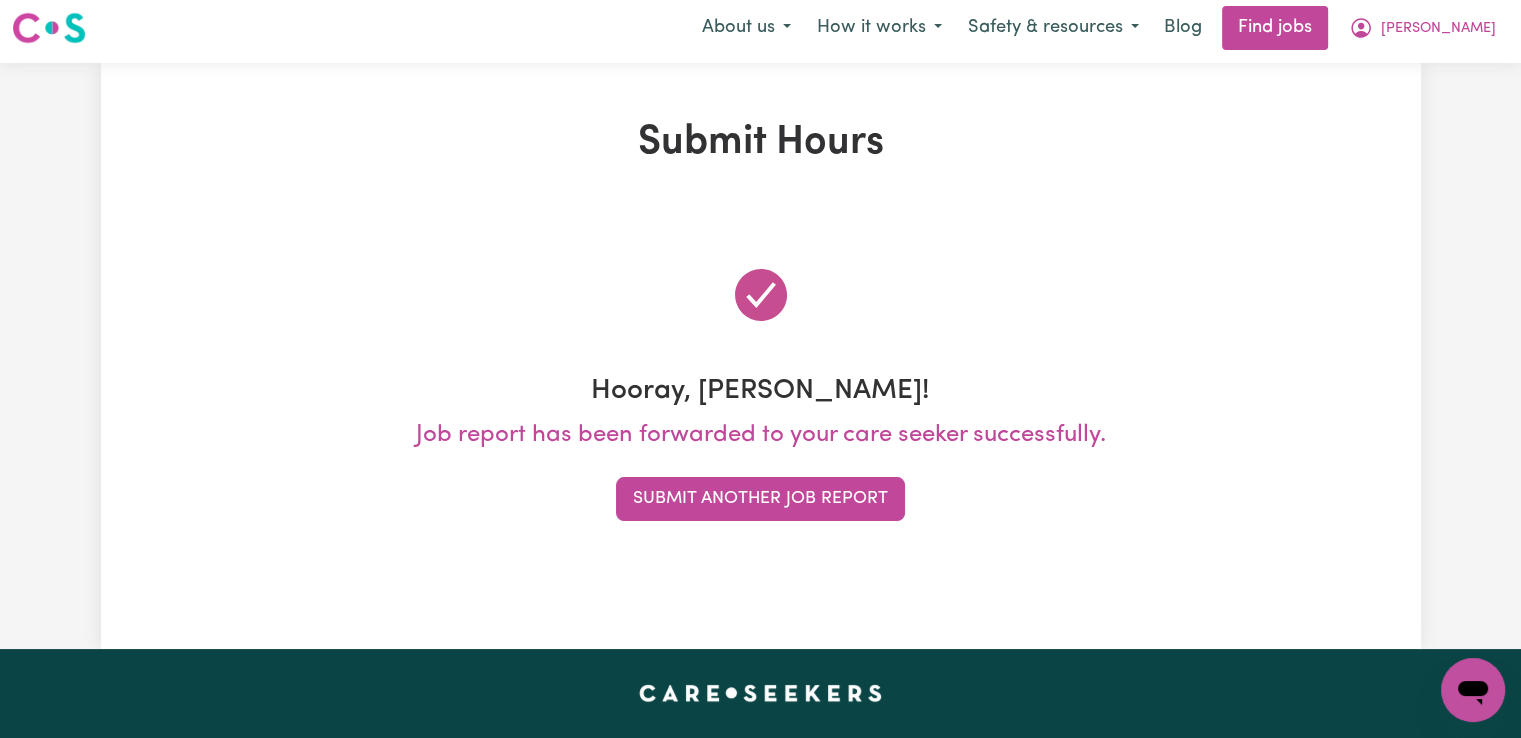 scroll, scrollTop: 0, scrollLeft: 0, axis: both 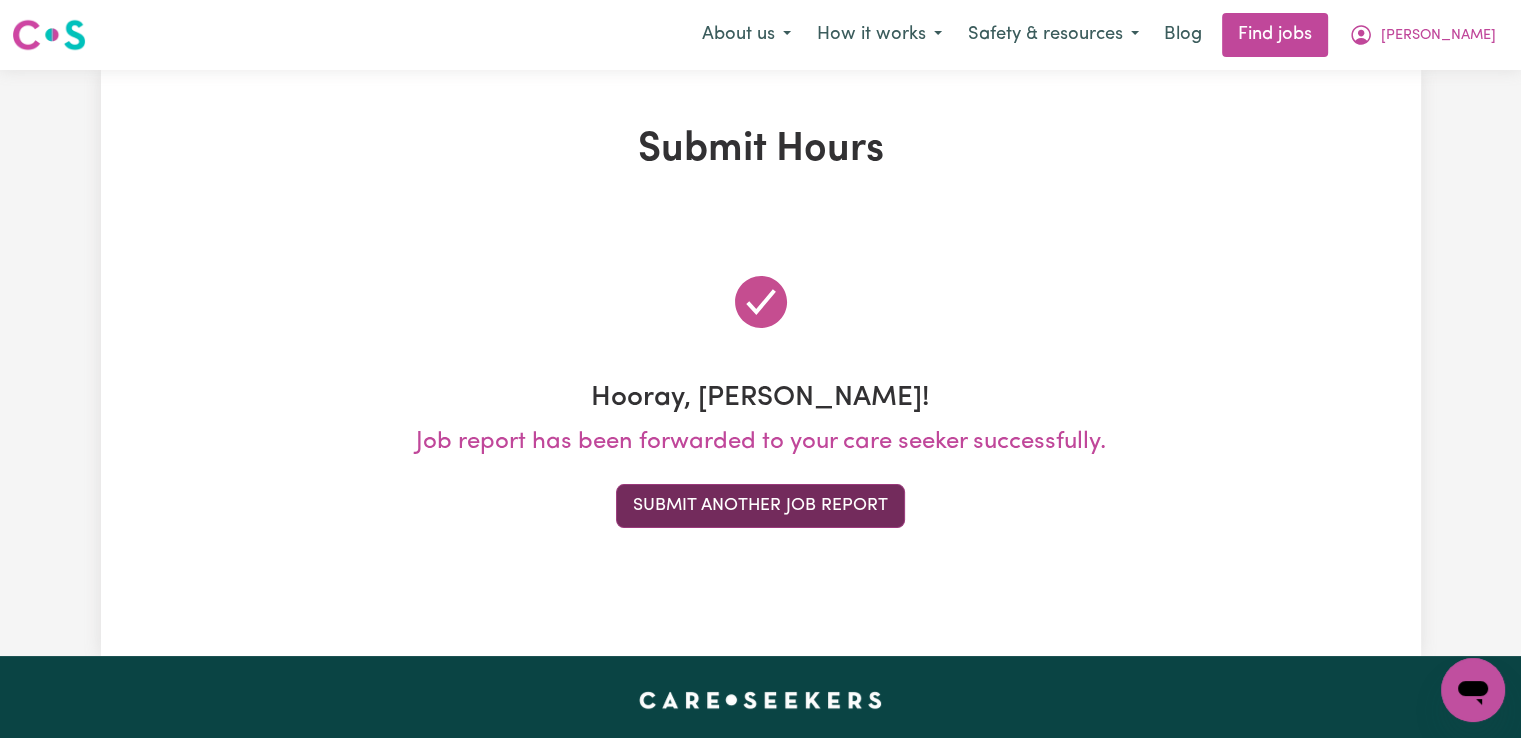 click on "Submit Another Job Report" at bounding box center (760, 506) 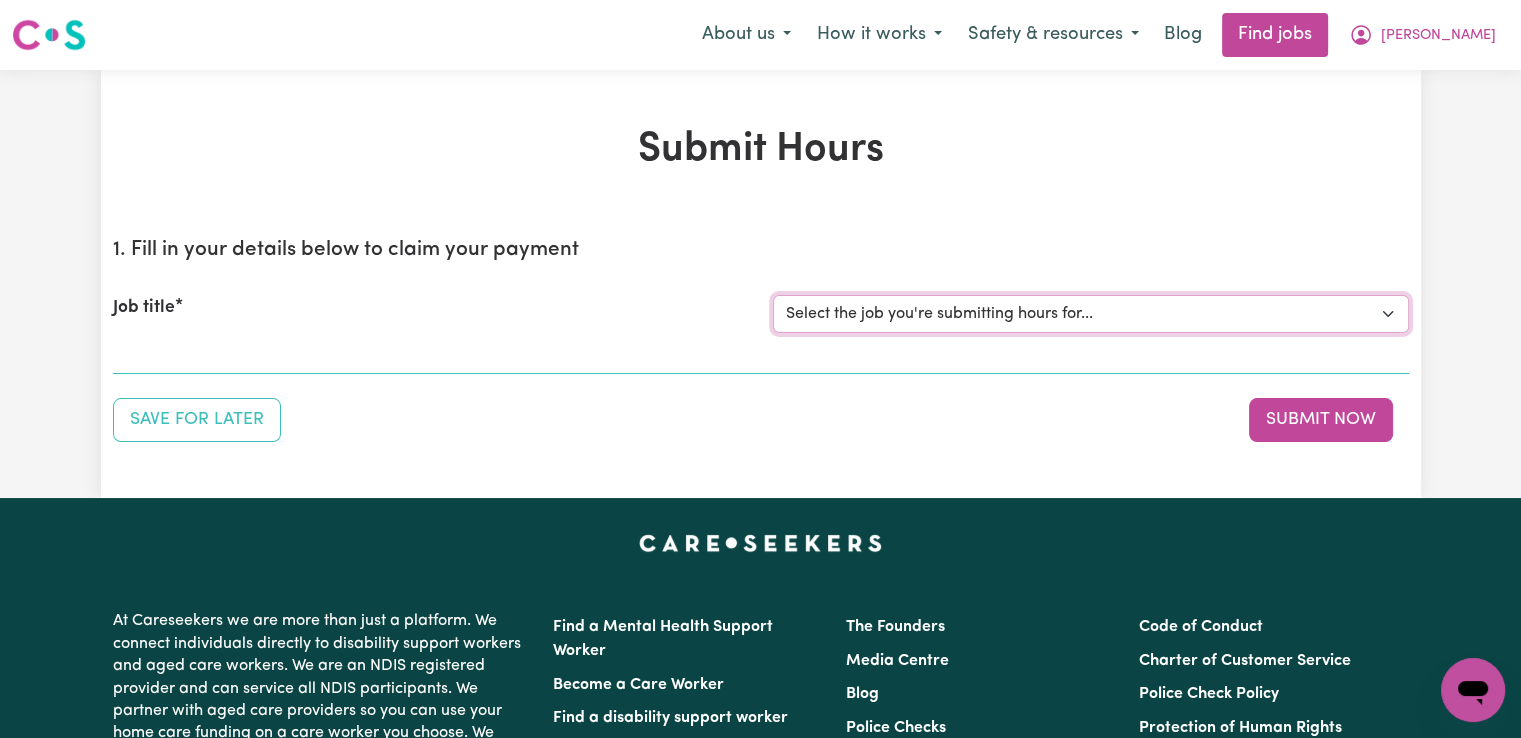 click on "Select the job you're submitting hours for... [Paula de Casanove] Support worker/cleaner for elderly lady [John Blanch] Female Support Worker Needed Fortnight Monday - Matraville, NSW [Demetrios  Vartis] Female Support Worker Needed In Kingsford, NSW [Margaret Ann  Doherty] Female Support Worker Needed Every Monday And Thursday Afternoon -  Alexandria, NSW" at bounding box center (1091, 314) 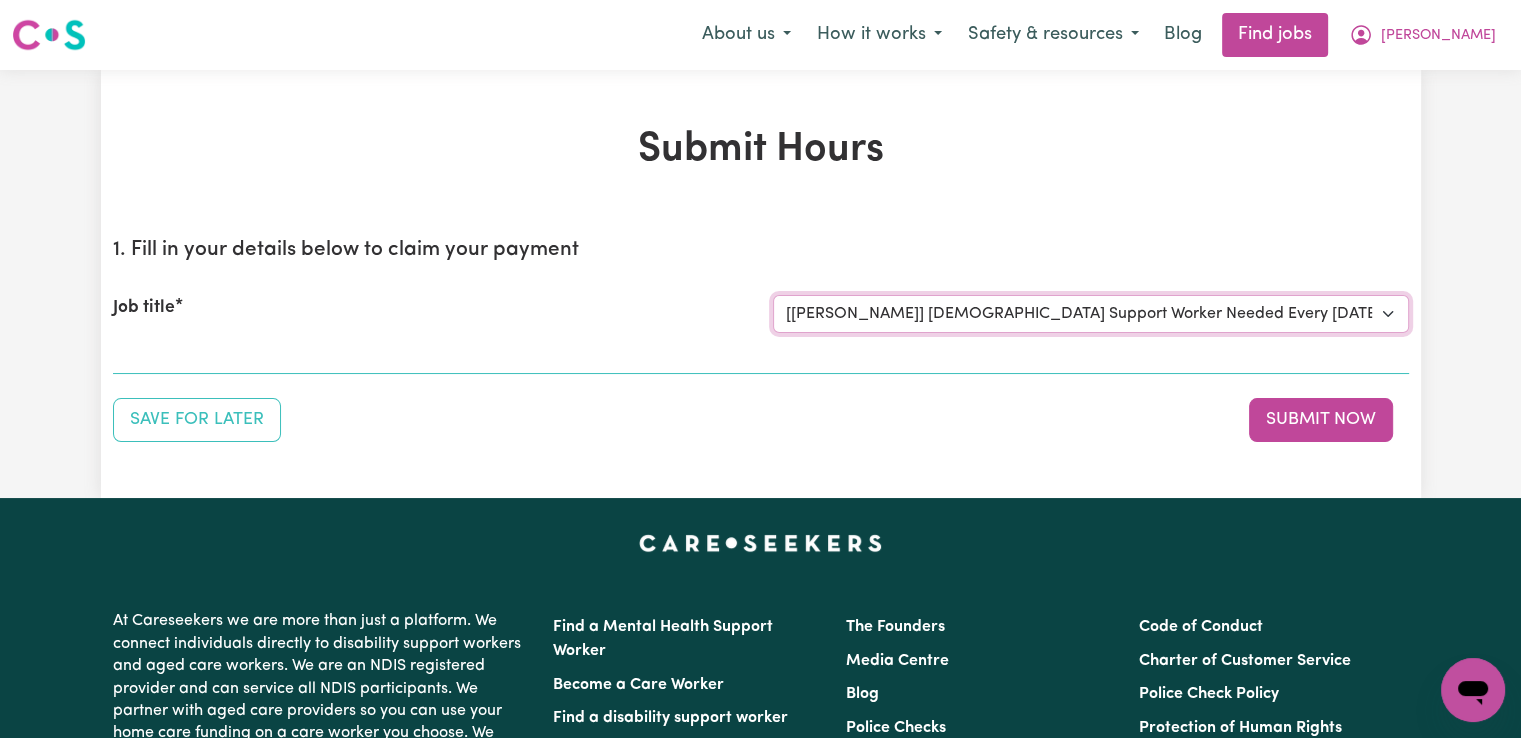 click on "Select the job you're submitting hours for... [Paula de Casanove] Support worker/cleaner for elderly lady [John Blanch] Female Support Worker Needed Fortnight Monday - Matraville, NSW [Demetrios  Vartis] Female Support Worker Needed In Kingsford, NSW [Margaret Ann  Doherty] Female Support Worker Needed Every Monday And Thursday Afternoon -  Alexandria, NSW" at bounding box center [1091, 314] 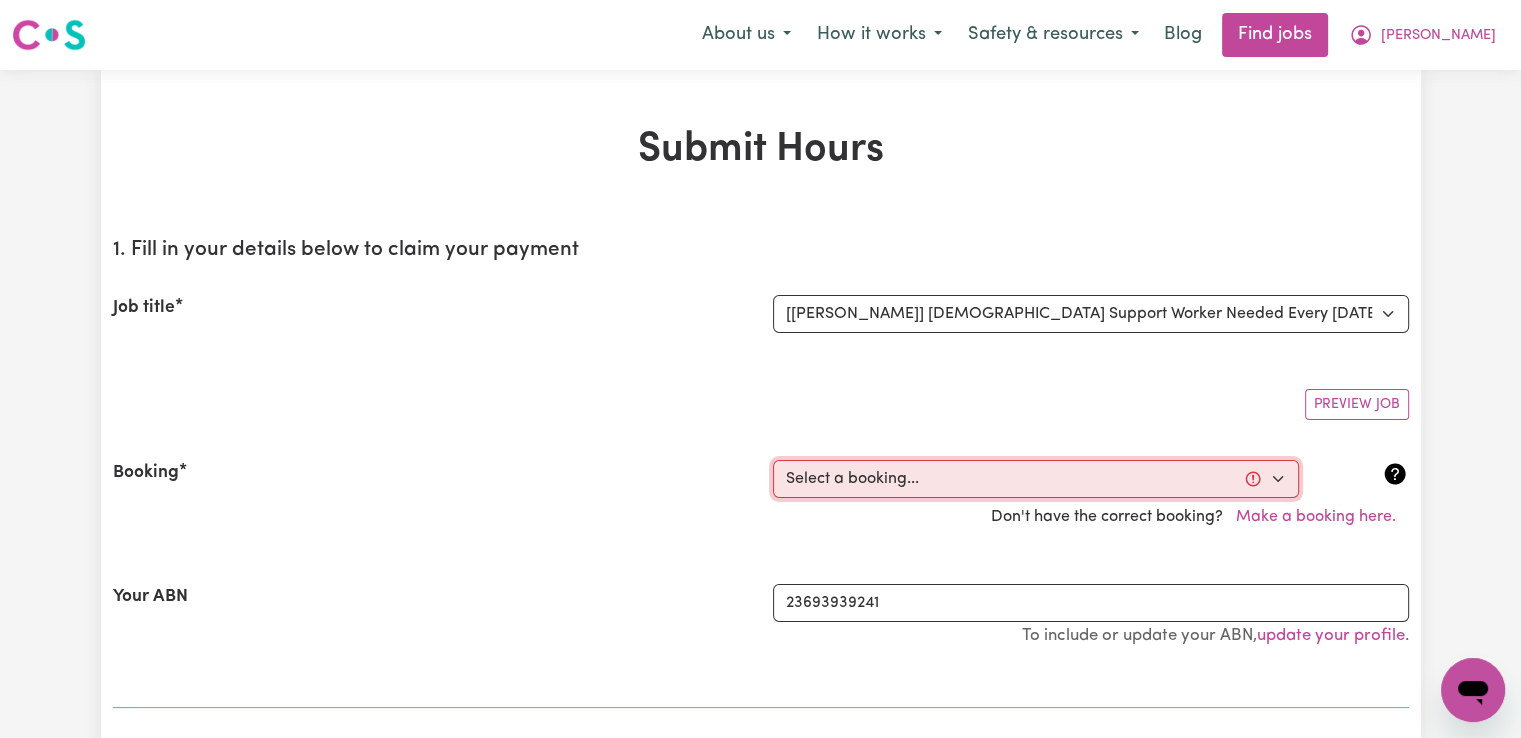 click on "Select a booking... Fri, June 27, 2025 - 02:00pm to 04:00pm (RECURRING) Fri, July 4, 2025 - 02:00pm to 04:00pm (RECURRING) Fri, July 11, 2025 - 02:00pm to 04:00pm (RECURRING) Fri, July 18, 2025 - 02:00pm to 04:00pm (RECURRING) Wed, June 25, 2025 - 12:00pm to 02:00pm (RECURRING) Wed, July 2, 2025 - 12:00pm to 02:00pm (RECURRING) Wed, July 9, 2025 - 12:00pm to 02:00pm (RECURRING) Wed, July 16, 2025 - 12:00pm to 02:00pm (RECURRING) Wed, July 9, 2025 - 7:00am to 7:01am (ONE-OFF)" at bounding box center (1036, 479) 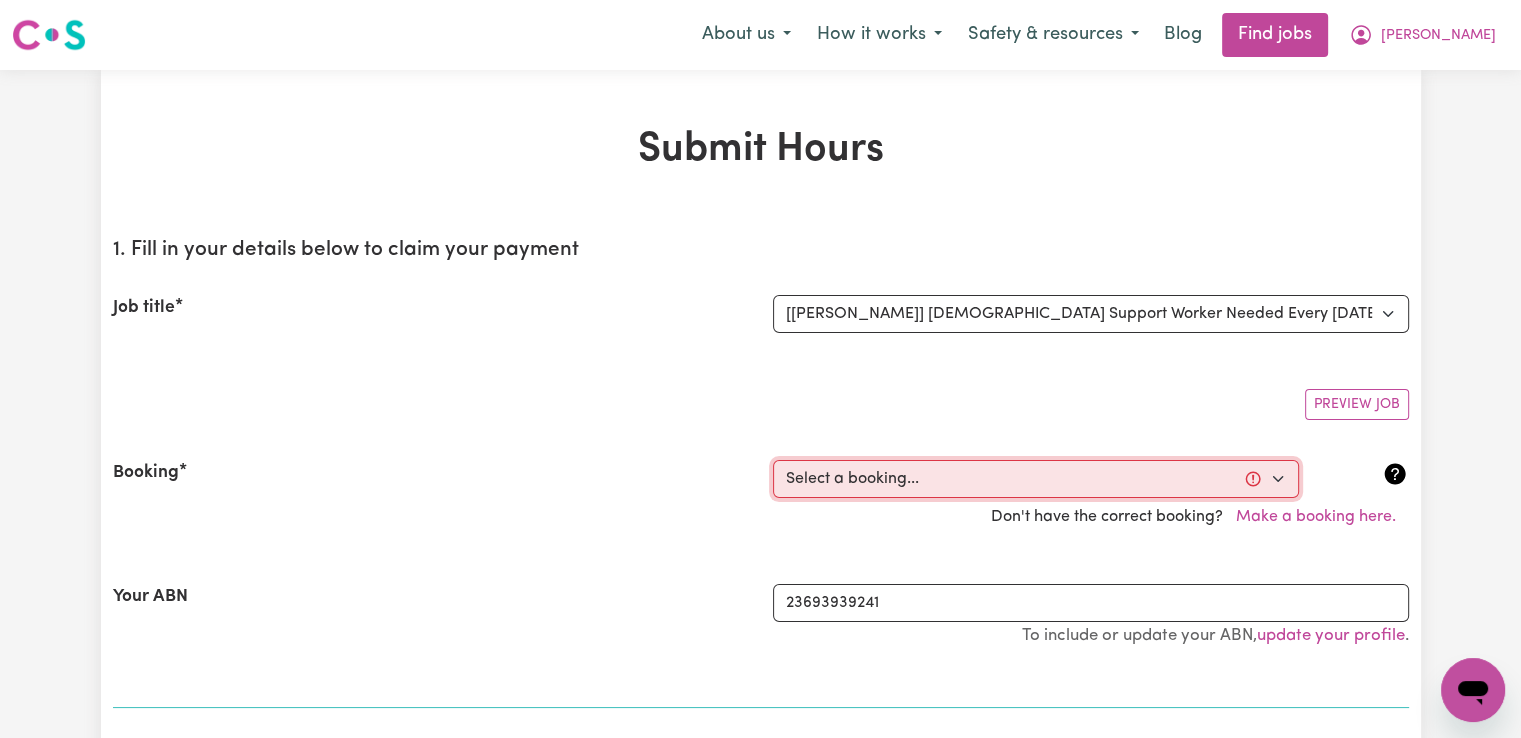select on "342596" 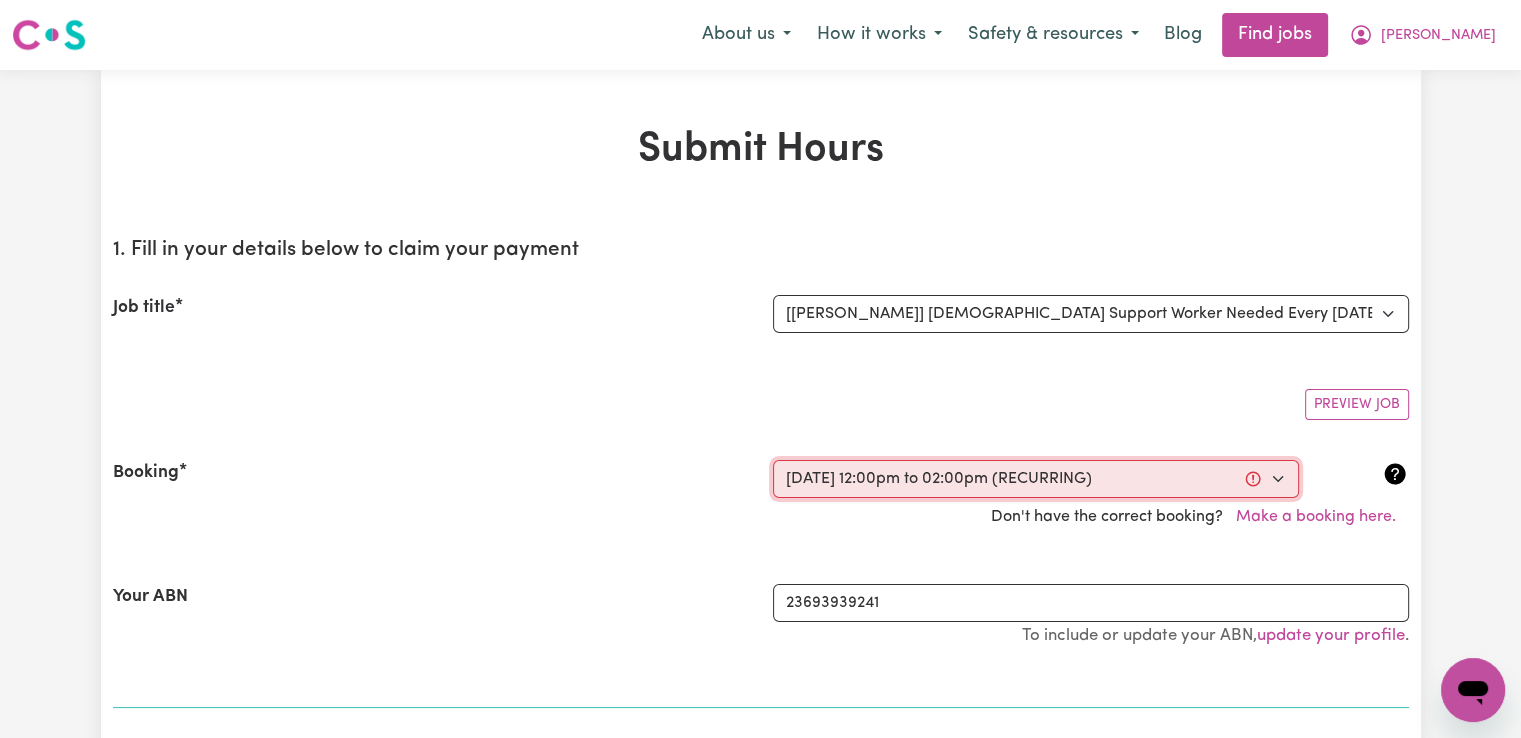 click on "Select a booking... Fri, June 27, 2025 - 02:00pm to 04:00pm (RECURRING) Fri, July 4, 2025 - 02:00pm to 04:00pm (RECURRING) Fri, July 11, 2025 - 02:00pm to 04:00pm (RECURRING) Fri, July 18, 2025 - 02:00pm to 04:00pm (RECURRING) Wed, June 25, 2025 - 12:00pm to 02:00pm (RECURRING) Wed, July 2, 2025 - 12:00pm to 02:00pm (RECURRING) Wed, July 9, 2025 - 12:00pm to 02:00pm (RECURRING) Wed, July 16, 2025 - 12:00pm to 02:00pm (RECURRING) Wed, July 9, 2025 - 7:00am to 7:01am (ONE-OFF)" at bounding box center (1036, 479) 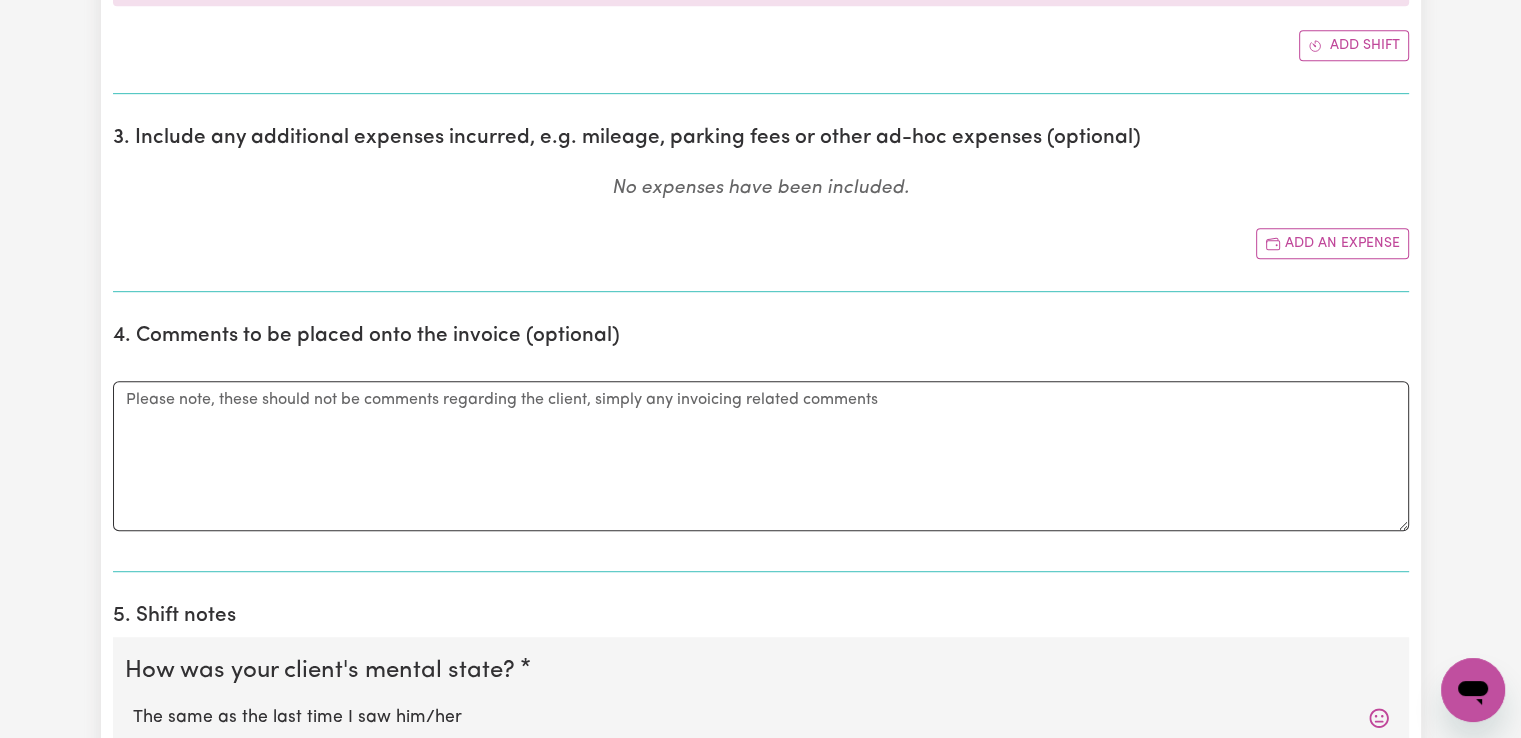 scroll, scrollTop: 1000, scrollLeft: 0, axis: vertical 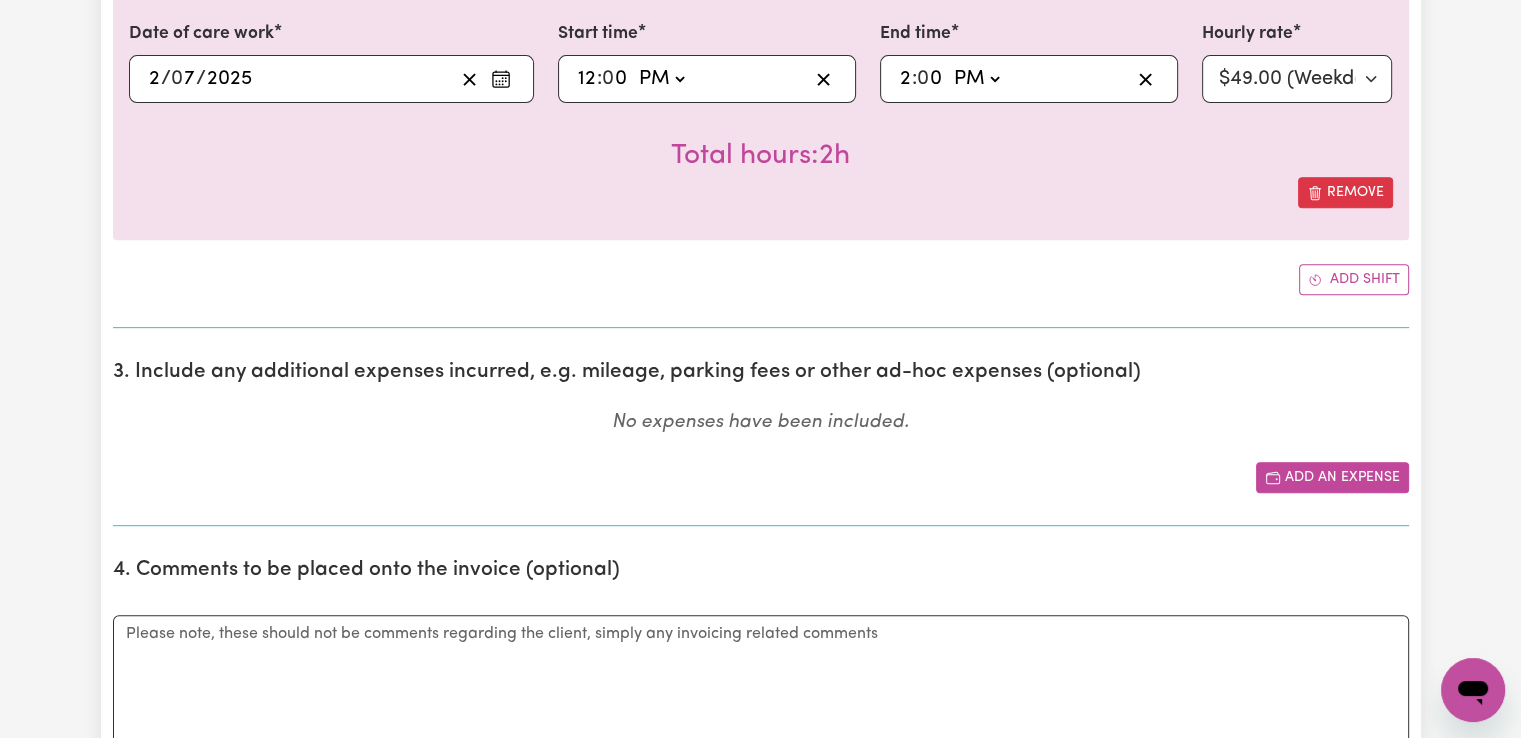 click on "Add an expense" at bounding box center (1332, 477) 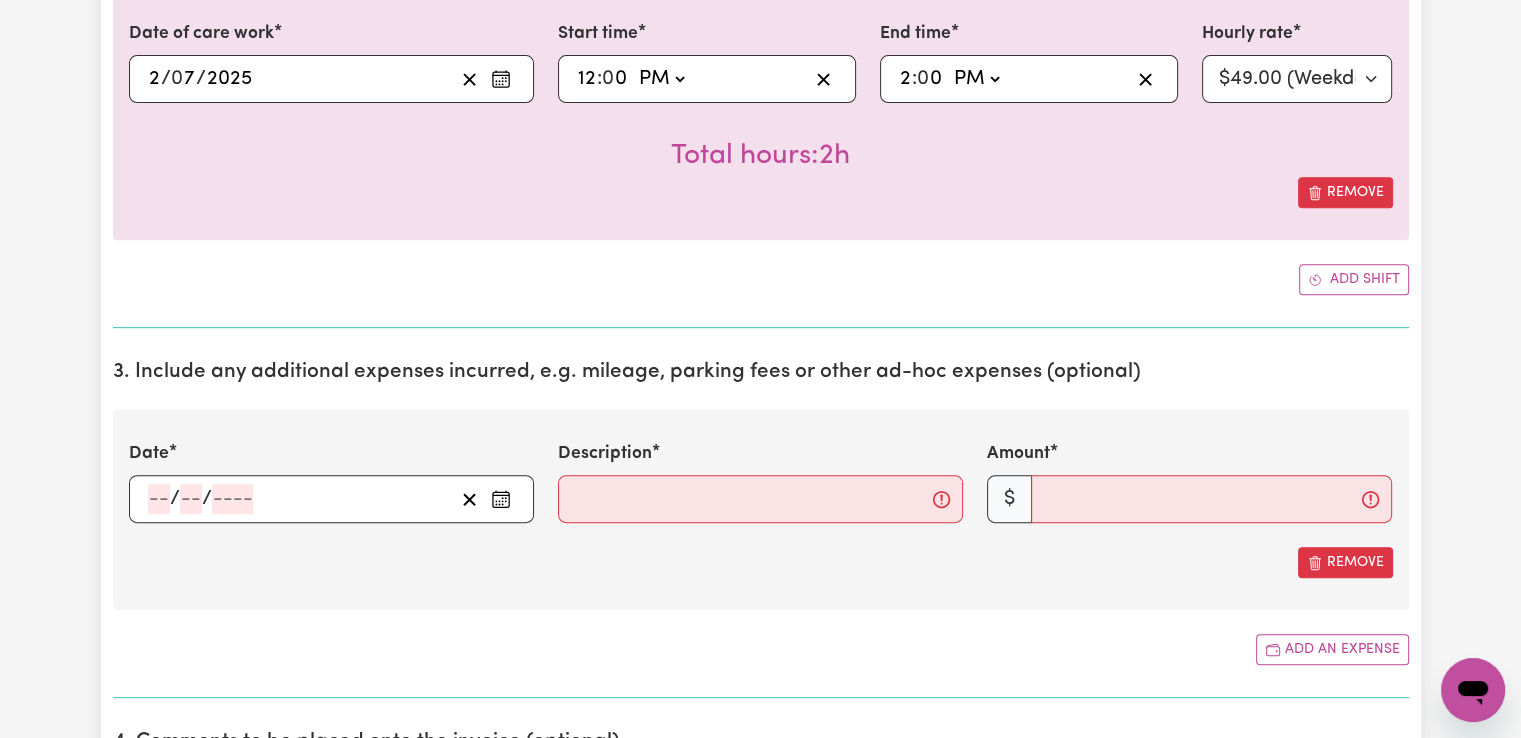 click 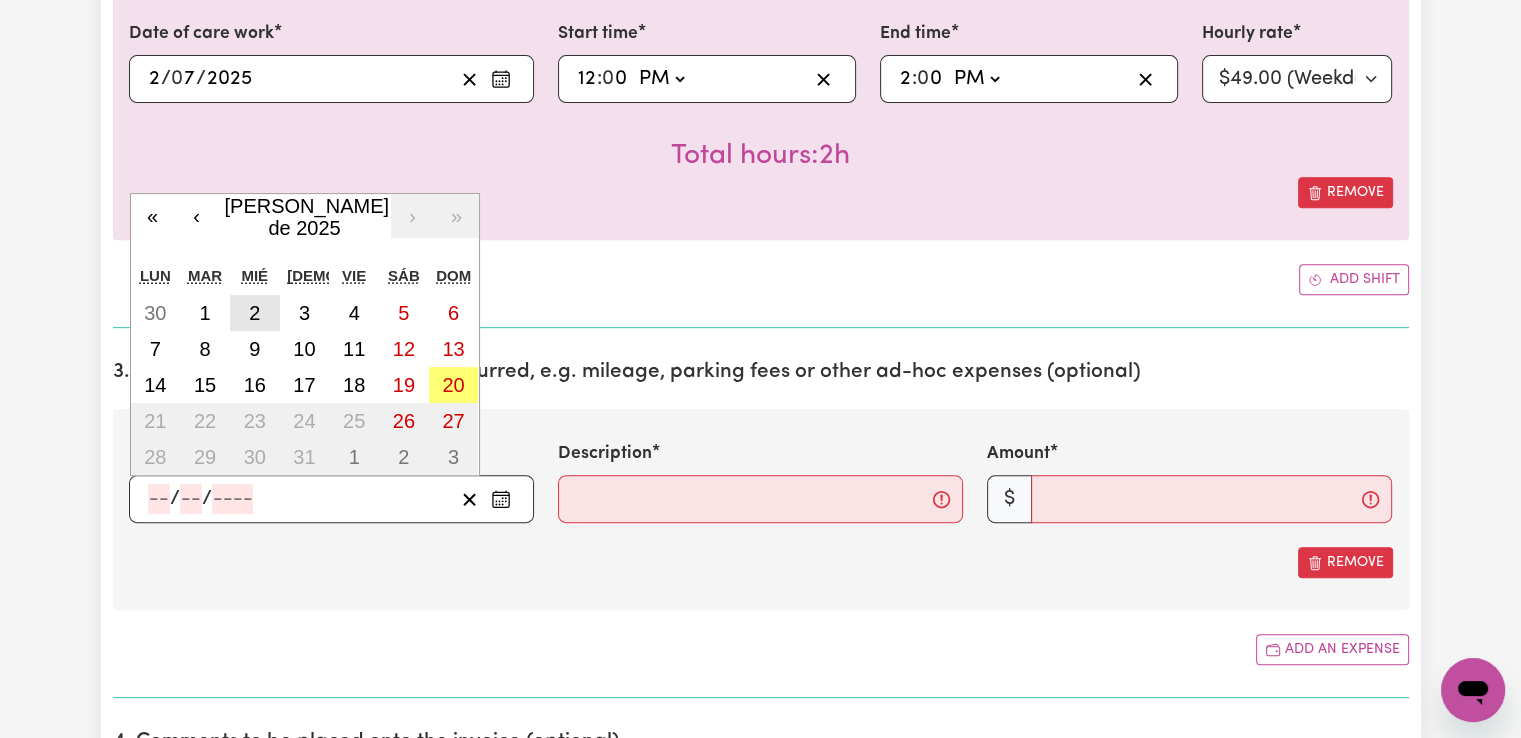 click on "2" at bounding box center (254, 313) 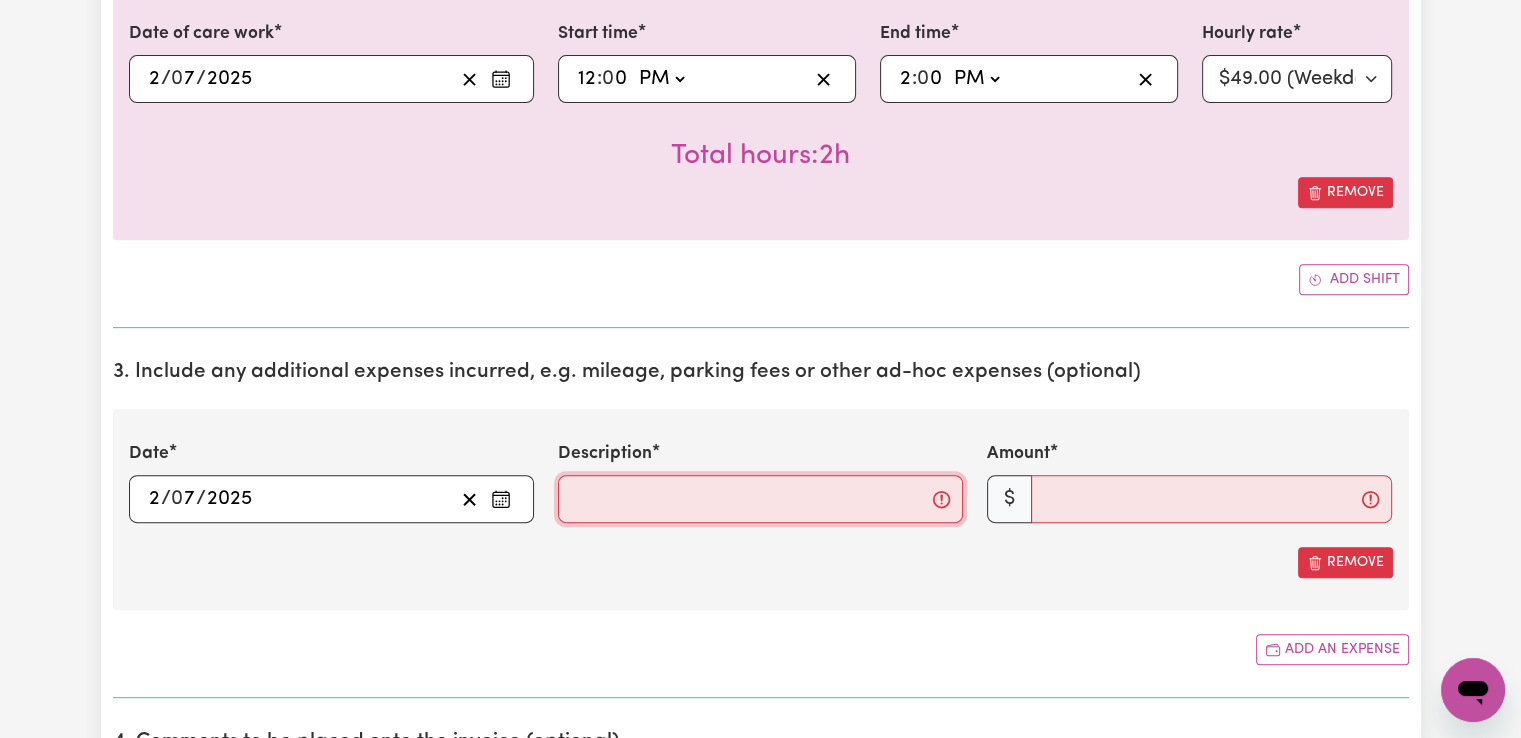 click on "Description" at bounding box center (760, 499) 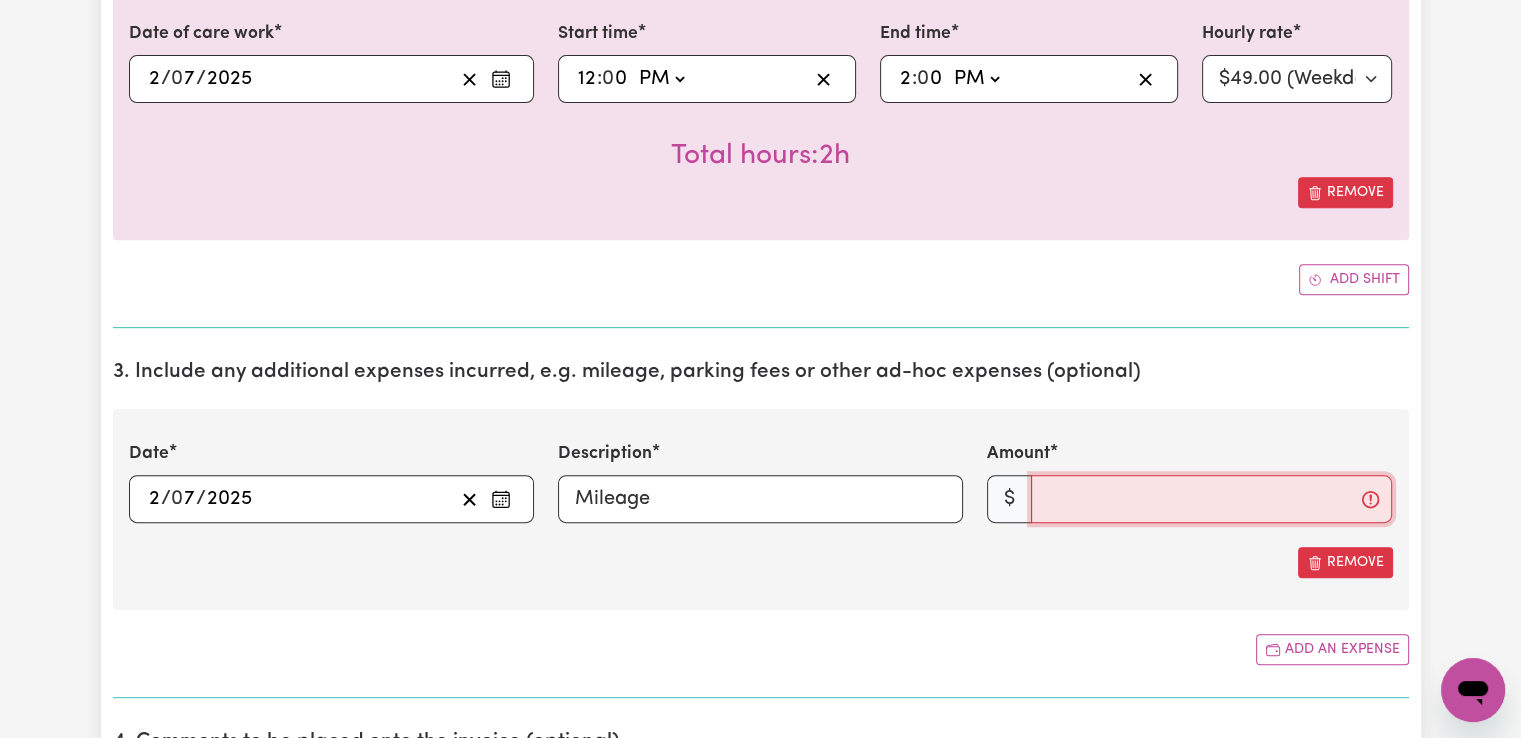 click on "Amount" at bounding box center [1211, 499] 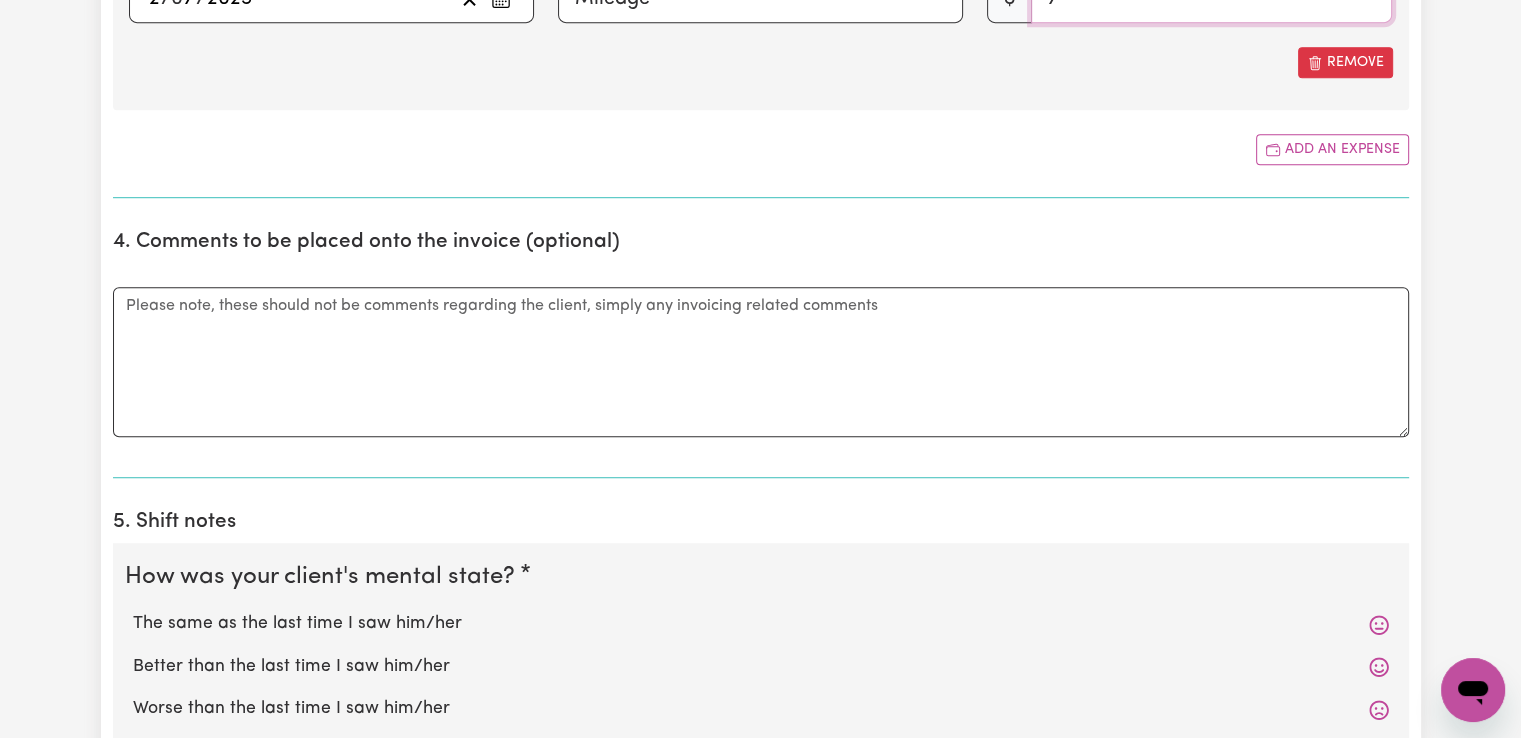 scroll, scrollTop: 1500, scrollLeft: 0, axis: vertical 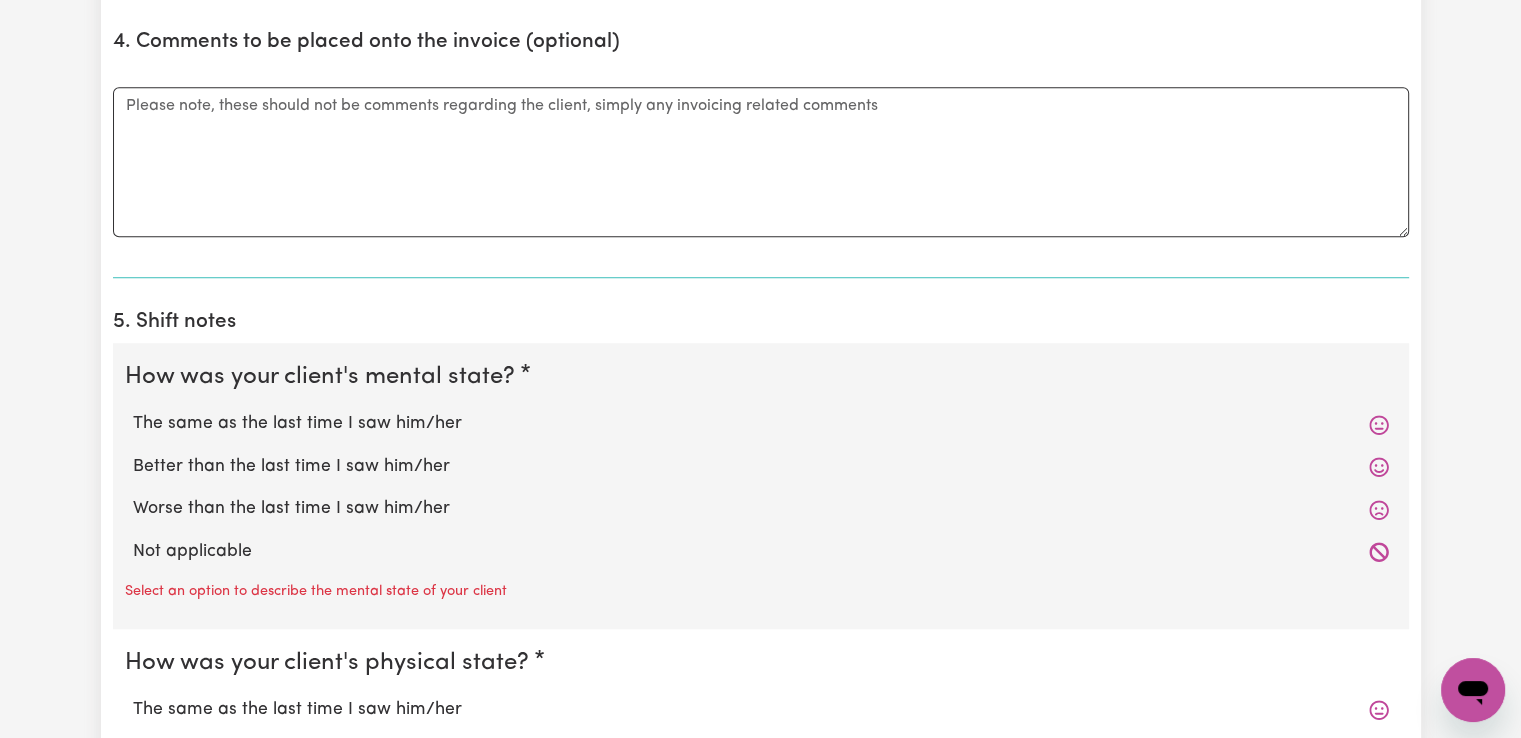 type on "7" 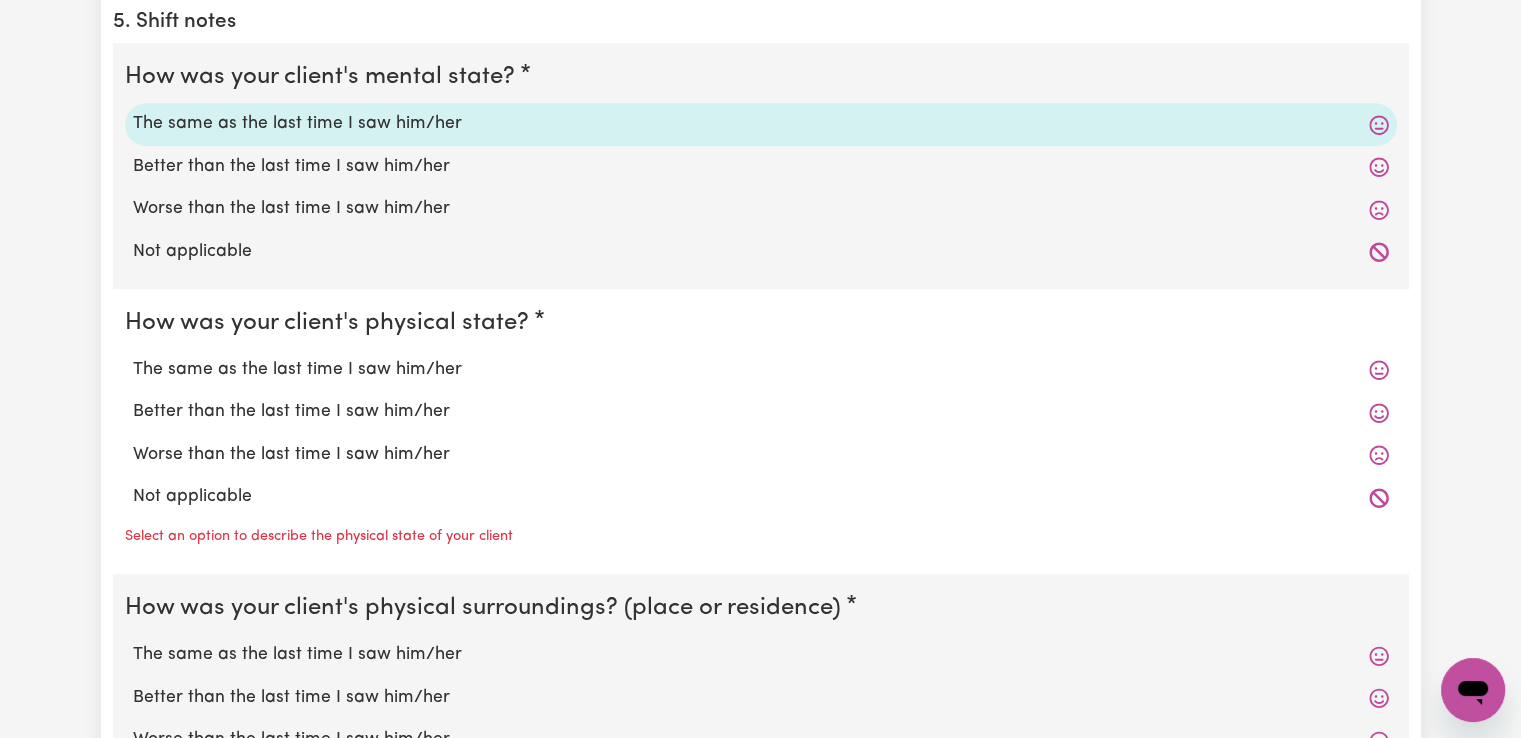 click on "The same as the last time I saw him/her" at bounding box center (761, 370) 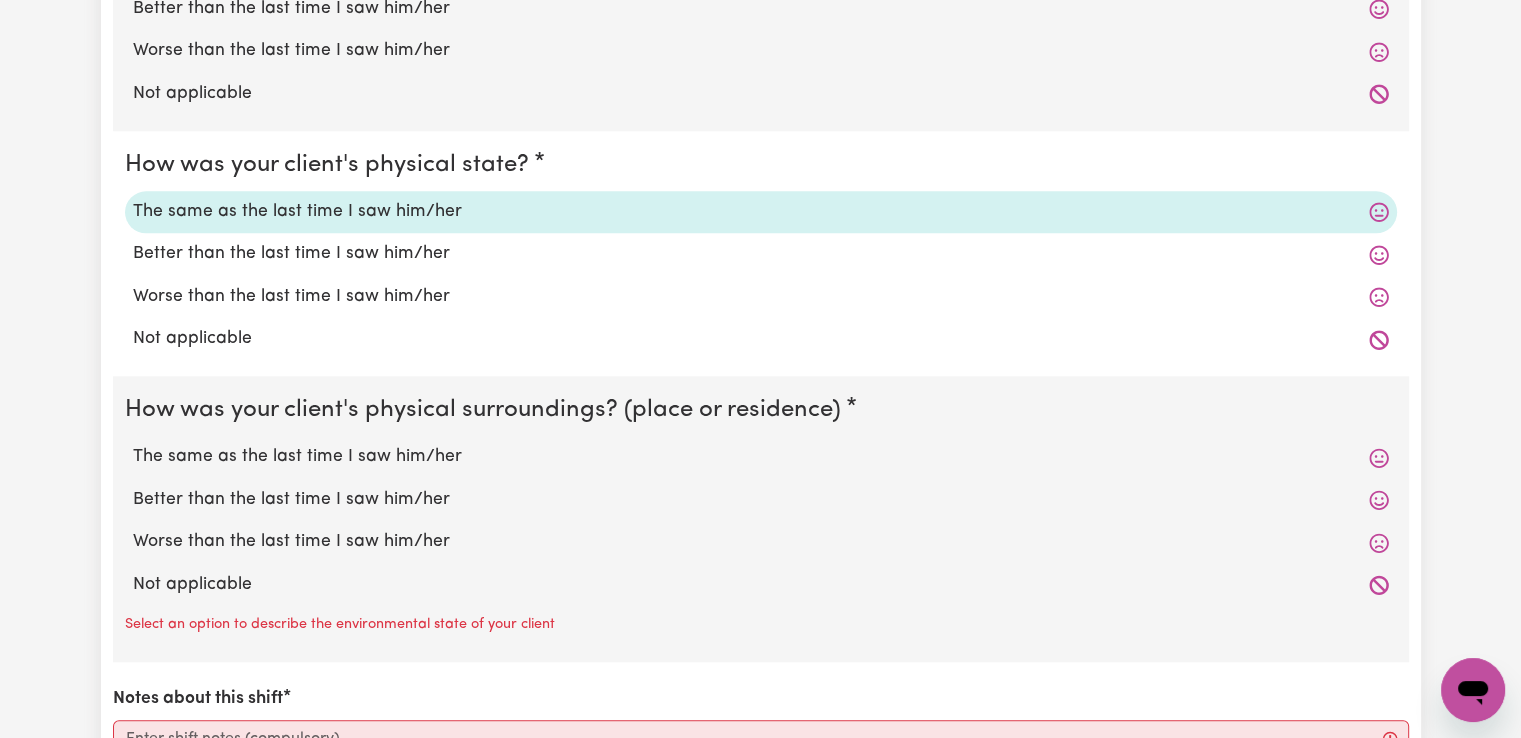 scroll, scrollTop: 2300, scrollLeft: 0, axis: vertical 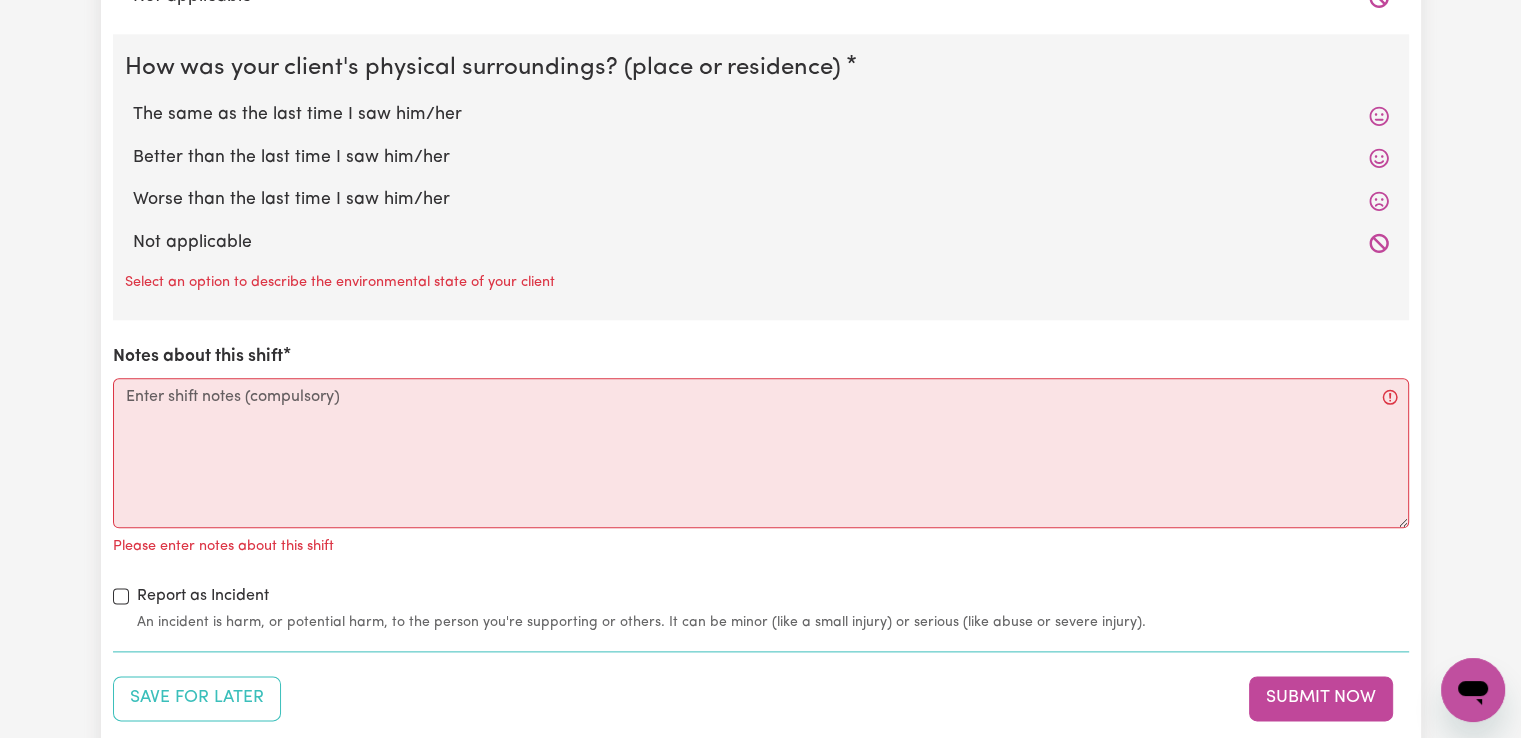 click on "The same as the last time I saw him/her" at bounding box center (761, 115) 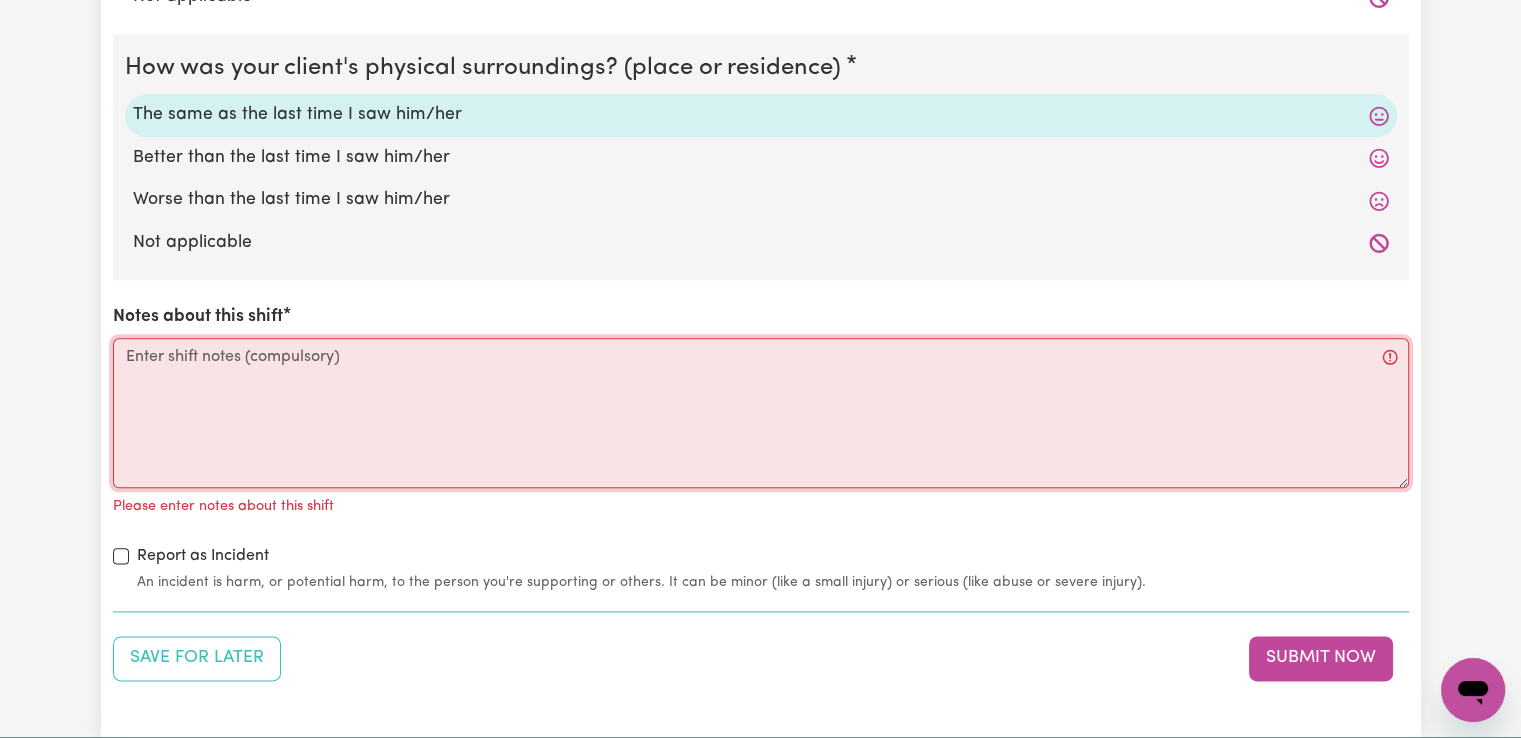 click on "Notes about this shift" at bounding box center [761, 413] 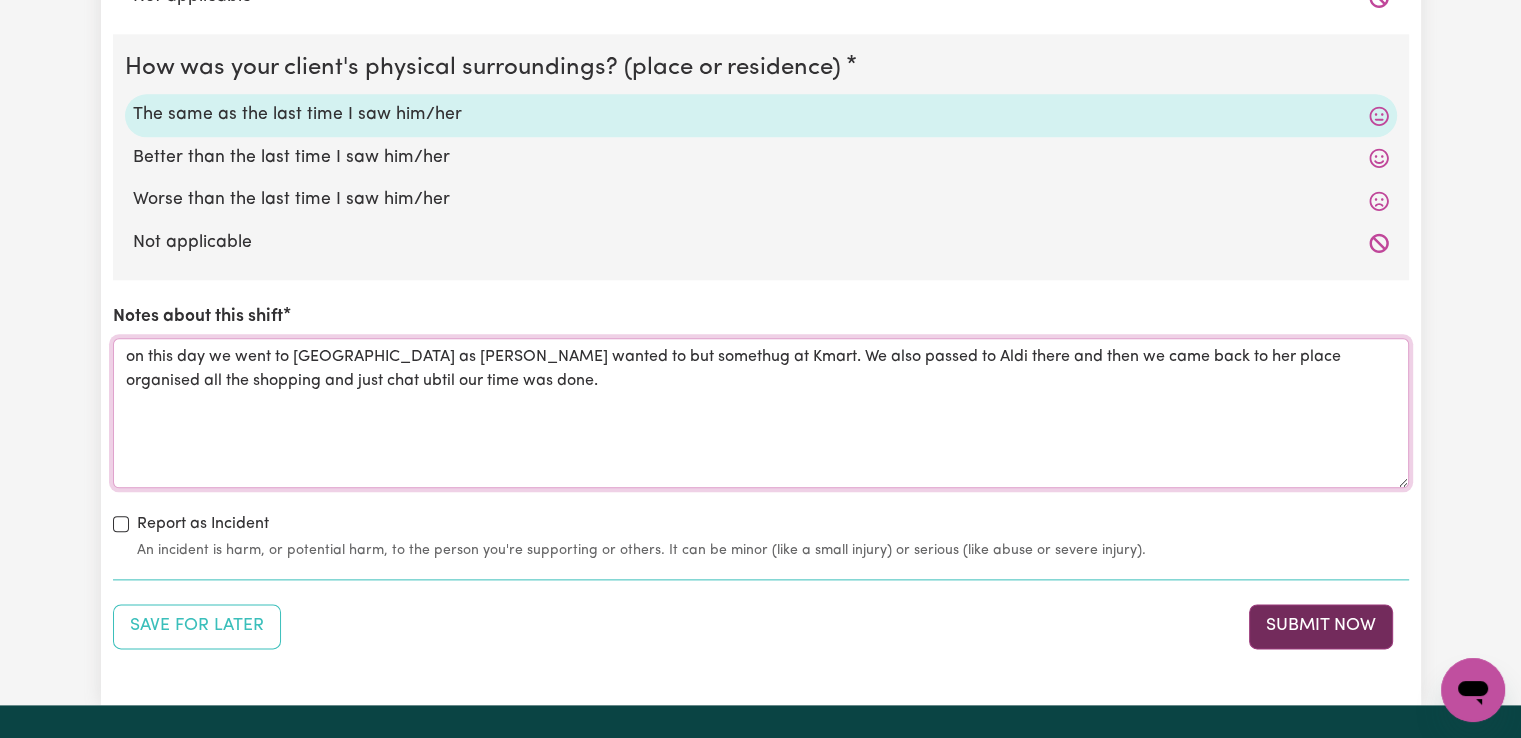type on "on this day we went to Metro Marrickville as Mrs. Doherty wanted to but somethug at Kmart. We also passed to Aldi there and then we came back to her place organised all the shopping and just chat ubtil our time was done." 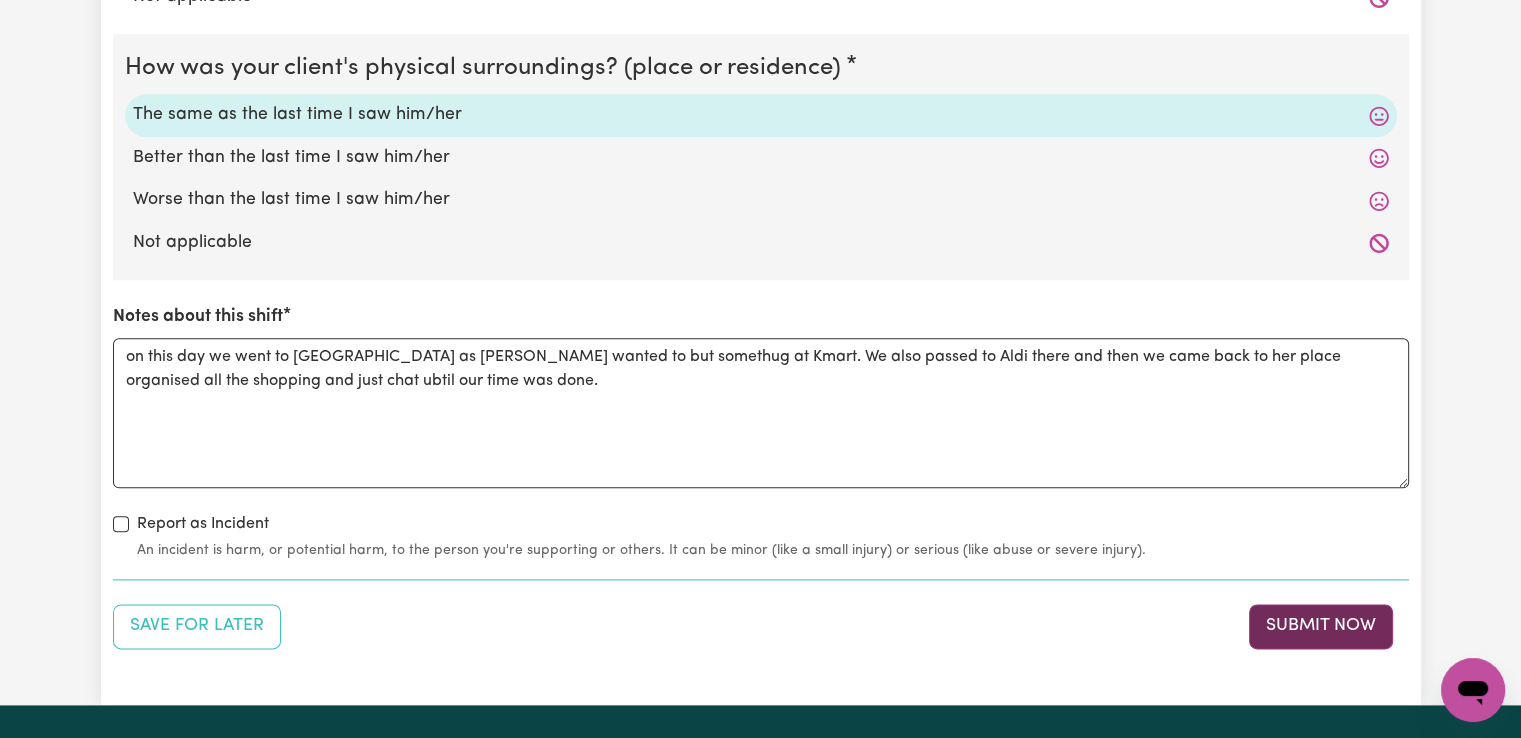 click on "Submit Now" at bounding box center [1321, 626] 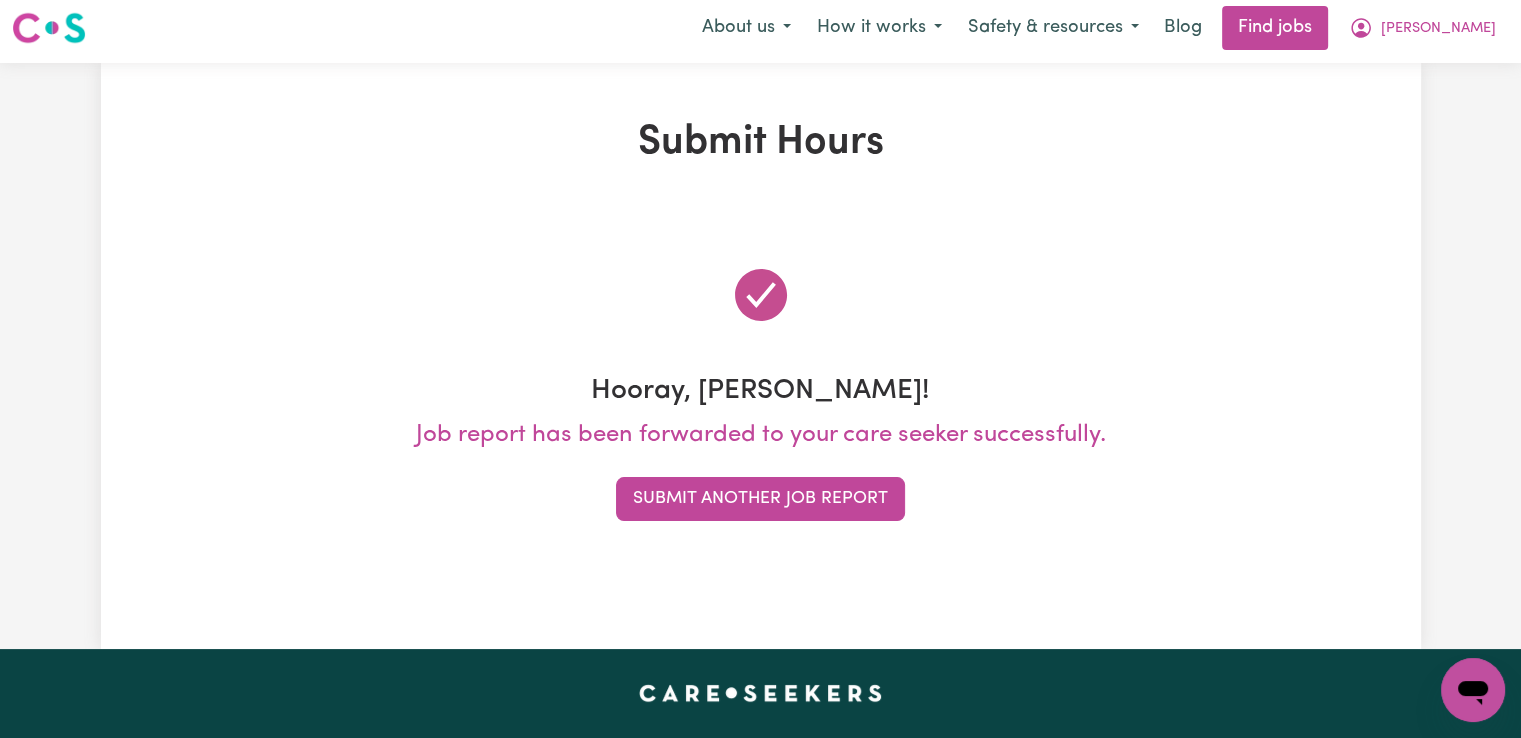 scroll, scrollTop: 0, scrollLeft: 0, axis: both 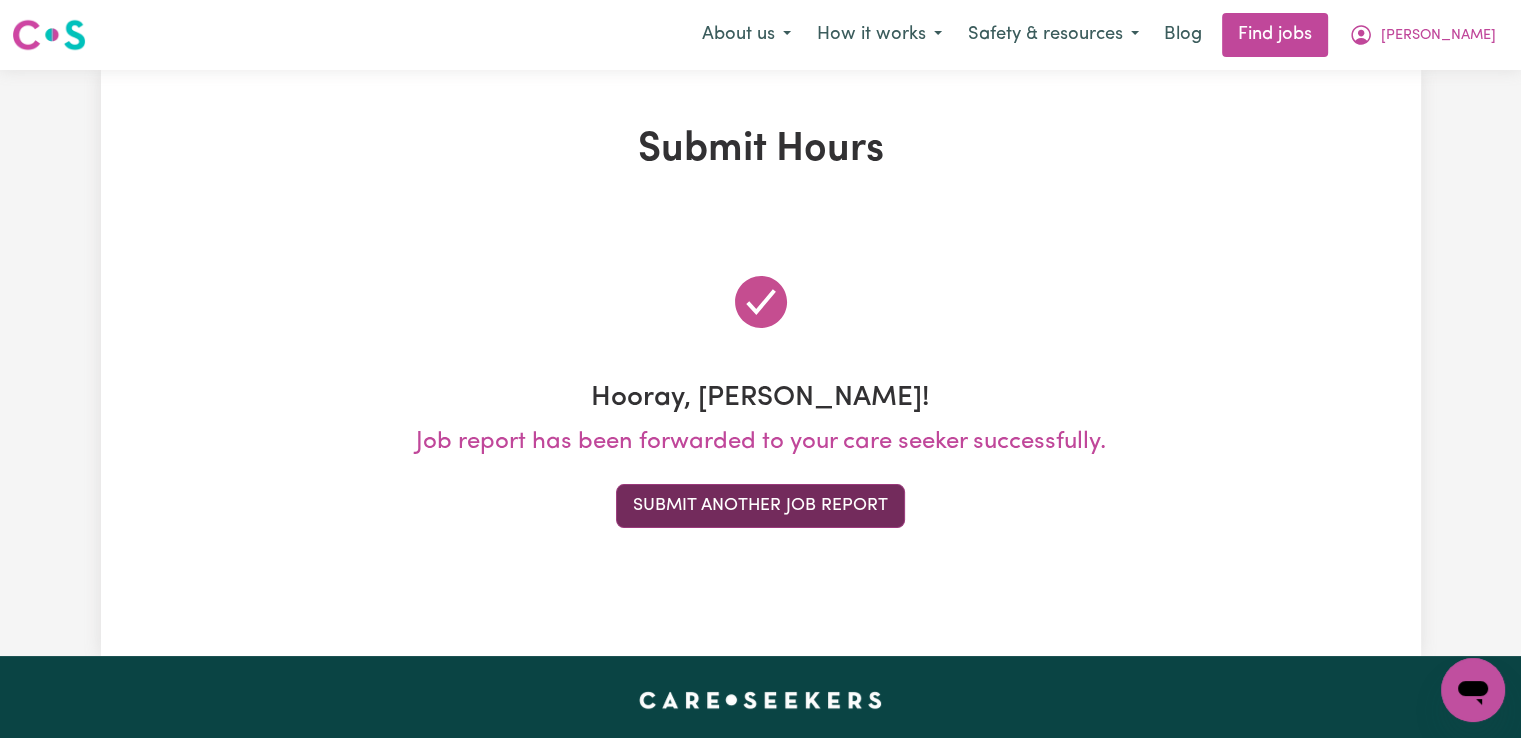 click on "Submit Another Job Report" at bounding box center [760, 506] 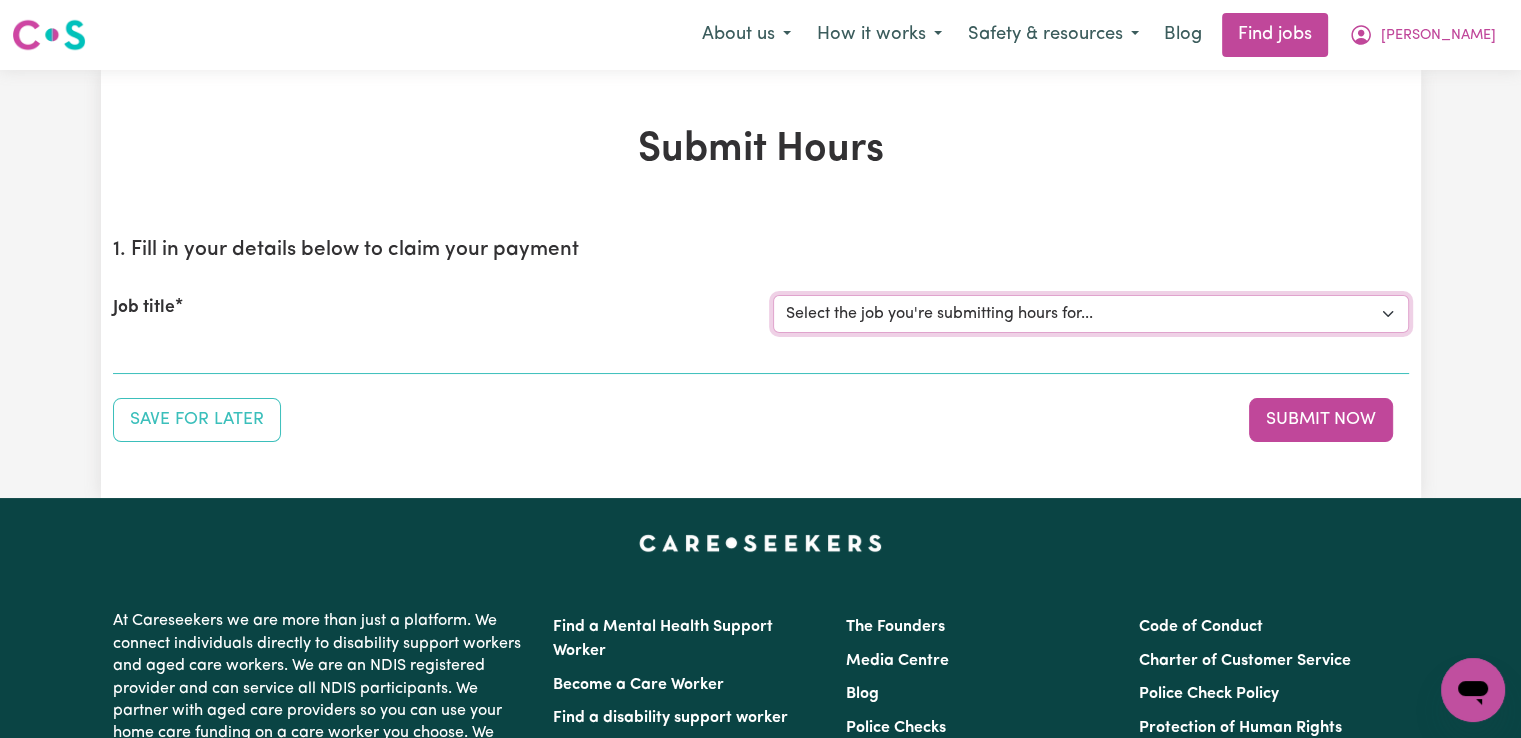click on "Select the job you're submitting hours for... [Paula de Casanove] Support worker/cleaner for elderly lady [John Blanch] Female Support Worker Needed Fortnight Monday - Matraville, NSW [Demetrios  Vartis] Female Support Worker Needed In Kingsford, NSW [Margaret Ann  Doherty] Female Support Worker Needed Every Monday And Thursday Afternoon -  Alexandria, NSW" at bounding box center (1091, 314) 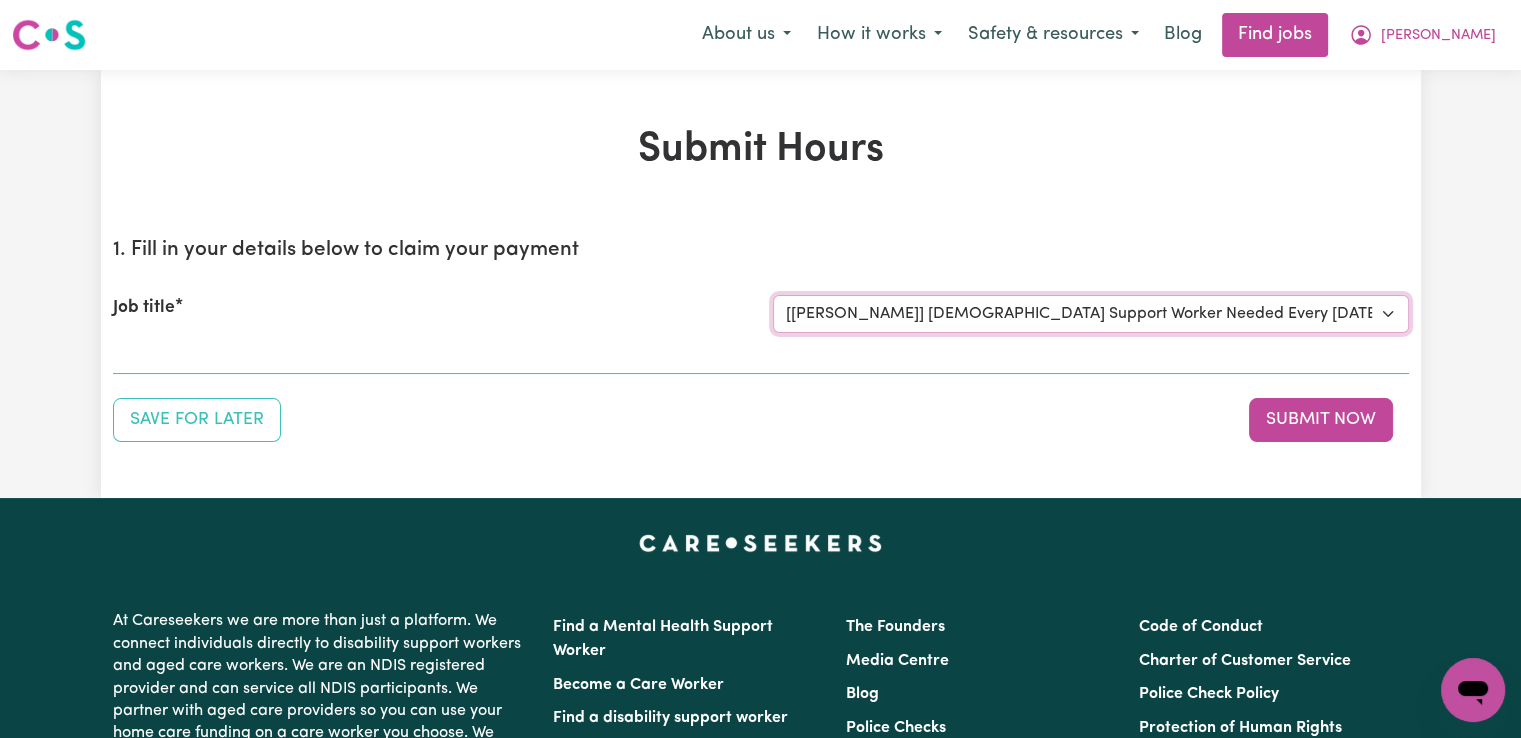 click on "Select the job you're submitting hours for... [Paula de Casanove] Support worker/cleaner for elderly lady [John Blanch] Female Support Worker Needed Fortnight Monday - Matraville, NSW [Demetrios  Vartis] Female Support Worker Needed In Kingsford, NSW [Margaret Ann  Doherty] Female Support Worker Needed Every Monday And Thursday Afternoon -  Alexandria, NSW" at bounding box center (1091, 314) 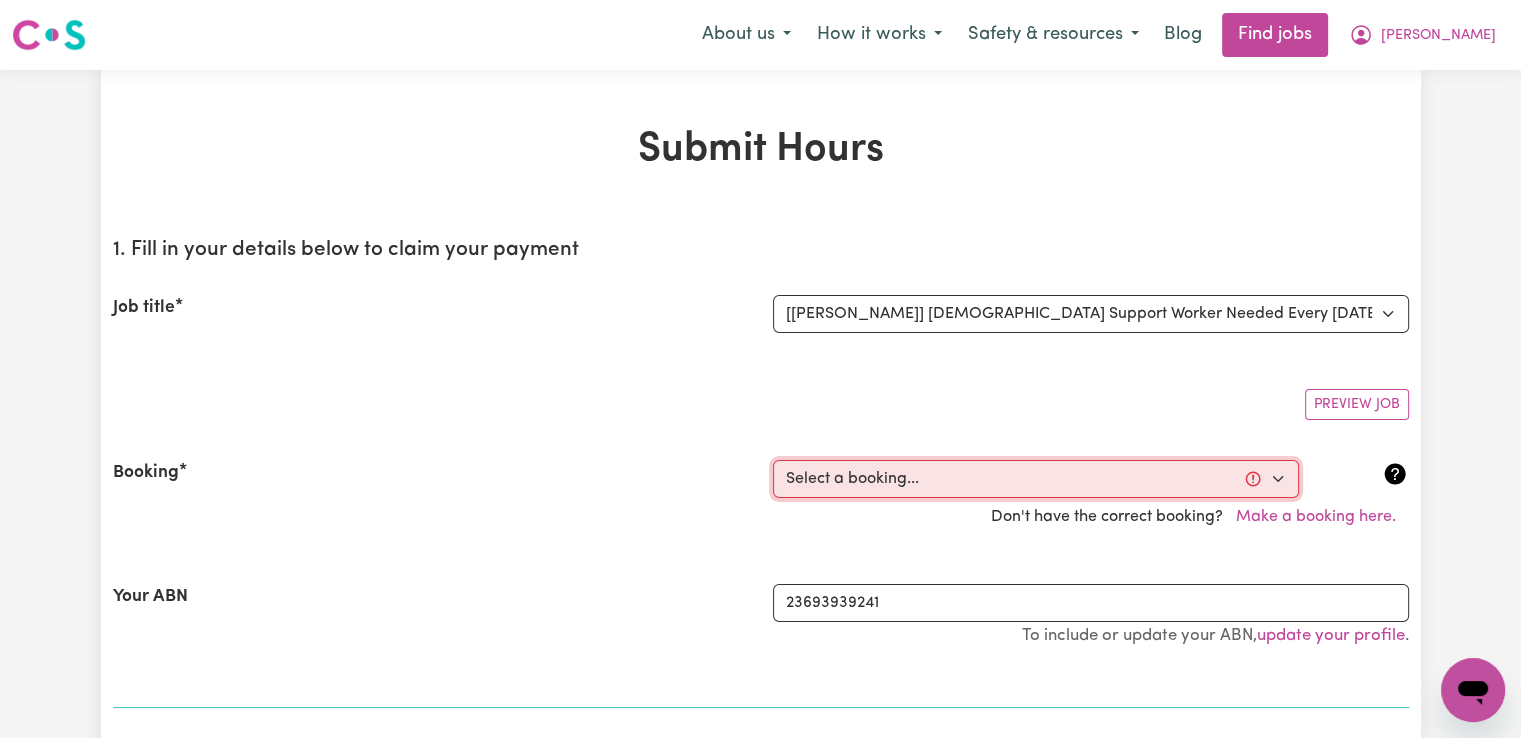 click on "Select a booking... Fri, June 27, 2025 - 02:00pm to 04:00pm (RECURRING) Fri, July 4, 2025 - 02:00pm to 04:00pm (RECURRING) Fri, July 11, 2025 - 02:00pm to 04:00pm (RECURRING) Fri, July 18, 2025 - 02:00pm to 04:00pm (RECURRING) Wed, June 25, 2025 - 12:00pm to 02:00pm (RECURRING) Wed, July 2, 2025 - 12:00pm to 02:00pm (RECURRING) Wed, July 9, 2025 - 12:00pm to 02:00pm (RECURRING) Wed, July 16, 2025 - 12:00pm to 02:00pm (RECURRING) Wed, July 9, 2025 - 7:00am to 7:01am (ONE-OFF)" at bounding box center (1036, 479) 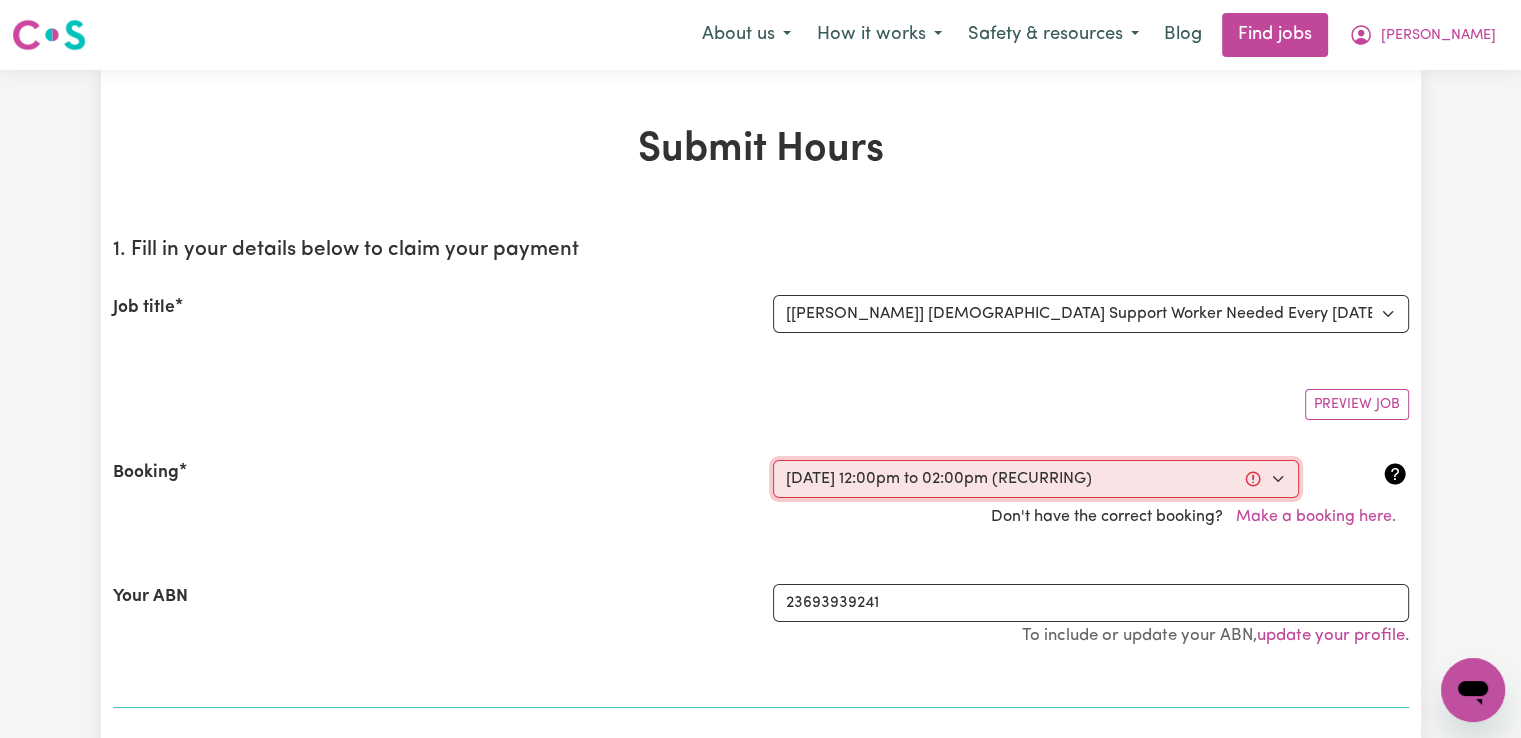 click on "Select a booking... Fri, June 27, 2025 - 02:00pm to 04:00pm (RECURRING) Fri, July 4, 2025 - 02:00pm to 04:00pm (RECURRING) Fri, July 11, 2025 - 02:00pm to 04:00pm (RECURRING) Fri, July 18, 2025 - 02:00pm to 04:00pm (RECURRING) Wed, June 25, 2025 - 12:00pm to 02:00pm (RECURRING) Wed, July 2, 2025 - 12:00pm to 02:00pm (RECURRING) Wed, July 9, 2025 - 12:00pm to 02:00pm (RECURRING) Wed, July 16, 2025 - 12:00pm to 02:00pm (RECURRING) Wed, July 9, 2025 - 7:00am to 7:01am (ONE-OFF)" at bounding box center (1036, 479) 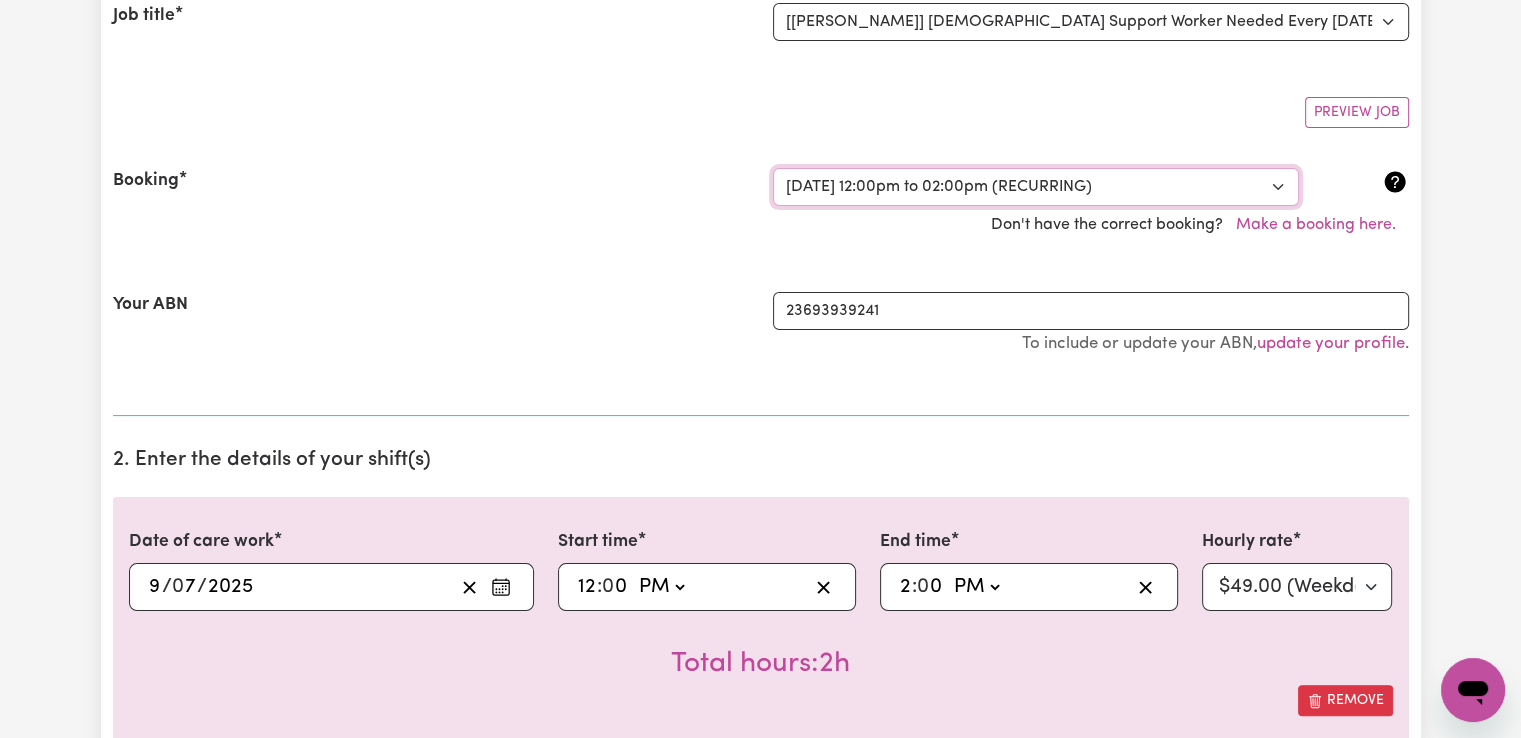 scroll, scrollTop: 300, scrollLeft: 0, axis: vertical 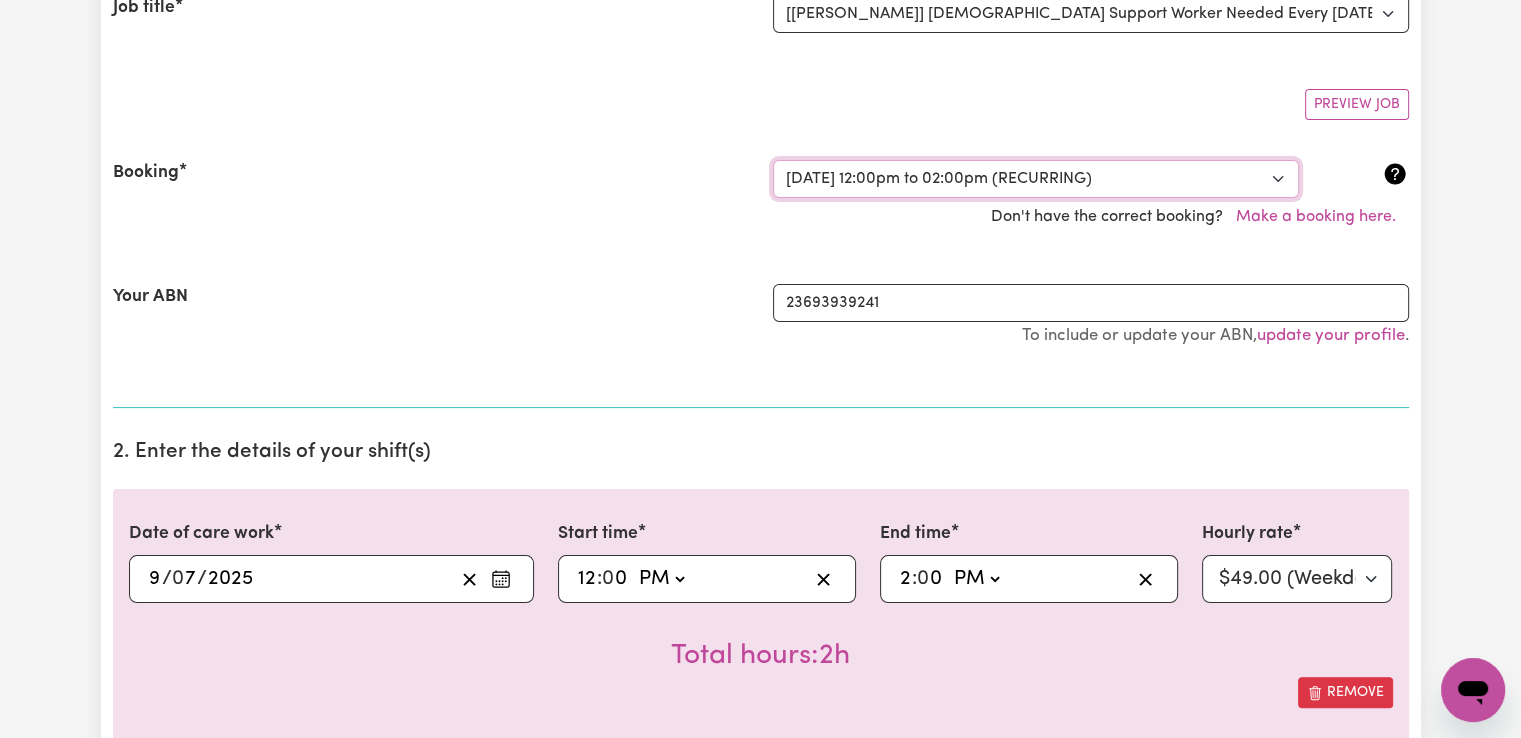 click on "Select a booking... Fri, June 27, 2025 - 02:00pm to 04:00pm (RECURRING) Fri, July 4, 2025 - 02:00pm to 04:00pm (RECURRING) Fri, July 11, 2025 - 02:00pm to 04:00pm (RECURRING) Fri, July 18, 2025 - 02:00pm to 04:00pm (RECURRING) Wed, June 25, 2025 - 12:00pm to 02:00pm (RECURRING) Wed, July 2, 2025 - 12:00pm to 02:00pm (RECURRING) Wed, July 9, 2025 - 12:00pm to 02:00pm (RECURRING) Wed, July 16, 2025 - 12:00pm to 02:00pm (RECURRING) Wed, July 9, 2025 - 7:00am to 7:01am (ONE-OFF)" at bounding box center [1036, 179] 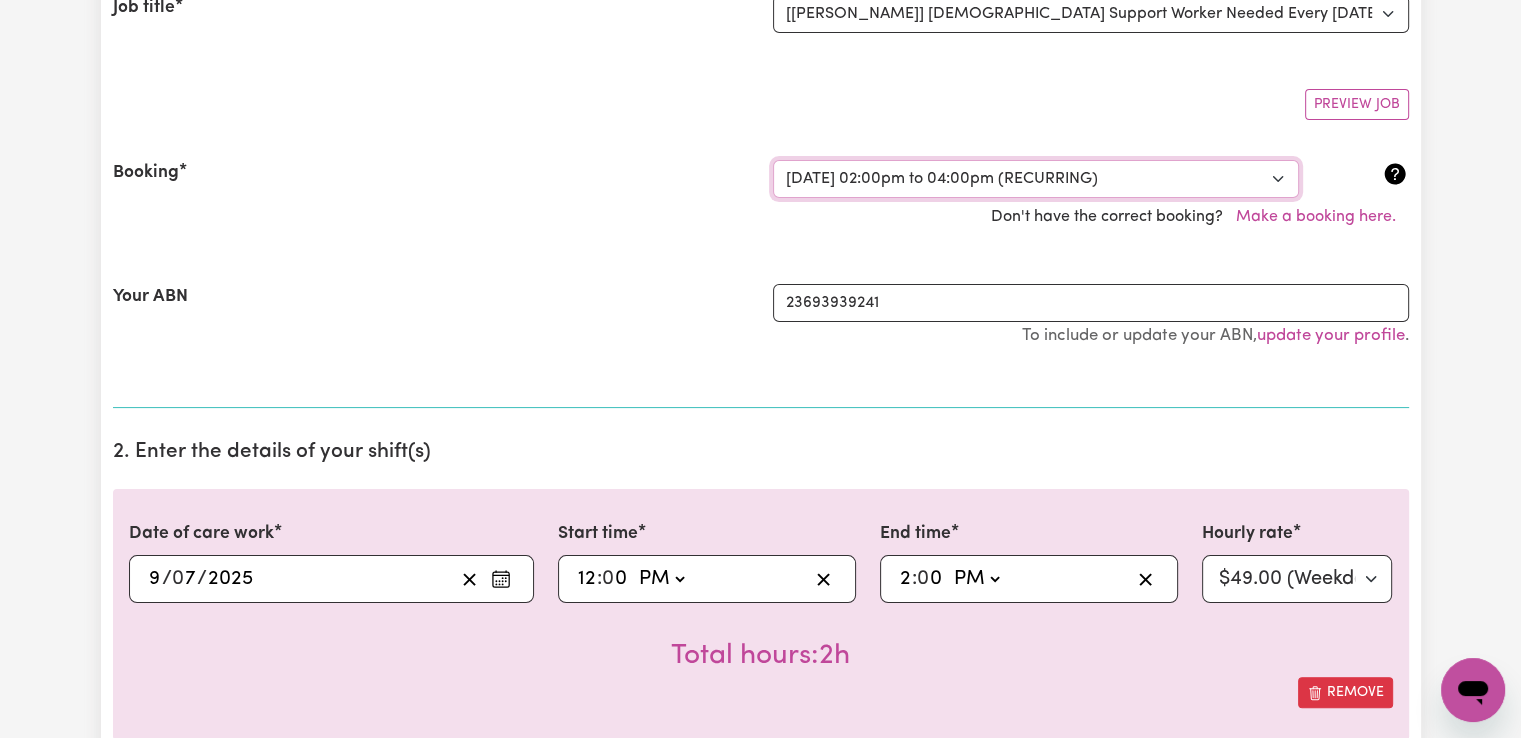 click on "Select a booking... Fri, June 27, 2025 - 02:00pm to 04:00pm (RECURRING) Fri, July 4, 2025 - 02:00pm to 04:00pm (RECURRING) Fri, July 11, 2025 - 02:00pm to 04:00pm (RECURRING) Fri, July 18, 2025 - 02:00pm to 04:00pm (RECURRING) Wed, June 25, 2025 - 12:00pm to 02:00pm (RECURRING) Wed, July 2, 2025 - 12:00pm to 02:00pm (RECURRING) Wed, July 9, 2025 - 12:00pm to 02:00pm (RECURRING) Wed, July 16, 2025 - 12:00pm to 02:00pm (RECURRING) Wed, July 9, 2025 - 7:00am to 7:01am (ONE-OFF)" at bounding box center (1036, 179) 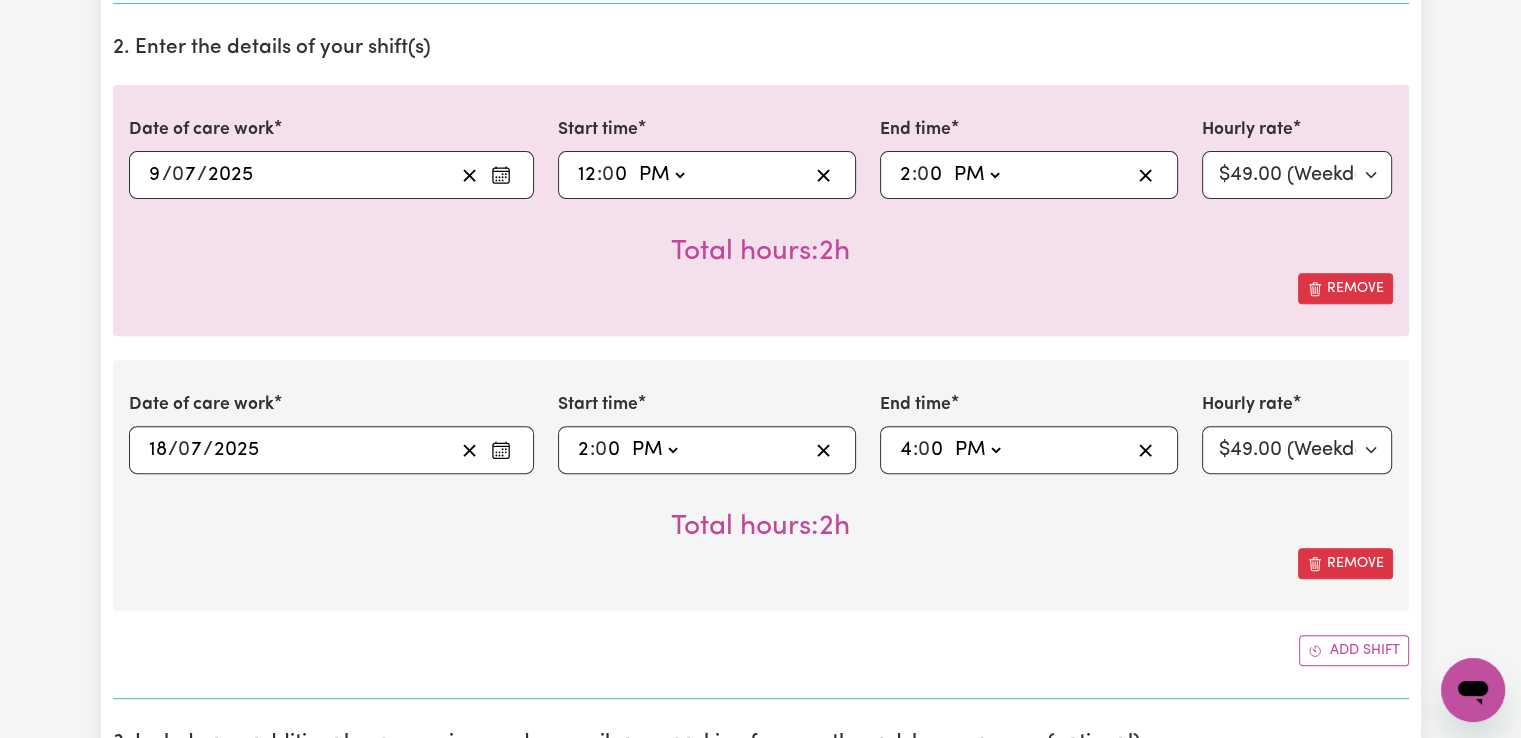 scroll, scrollTop: 700, scrollLeft: 0, axis: vertical 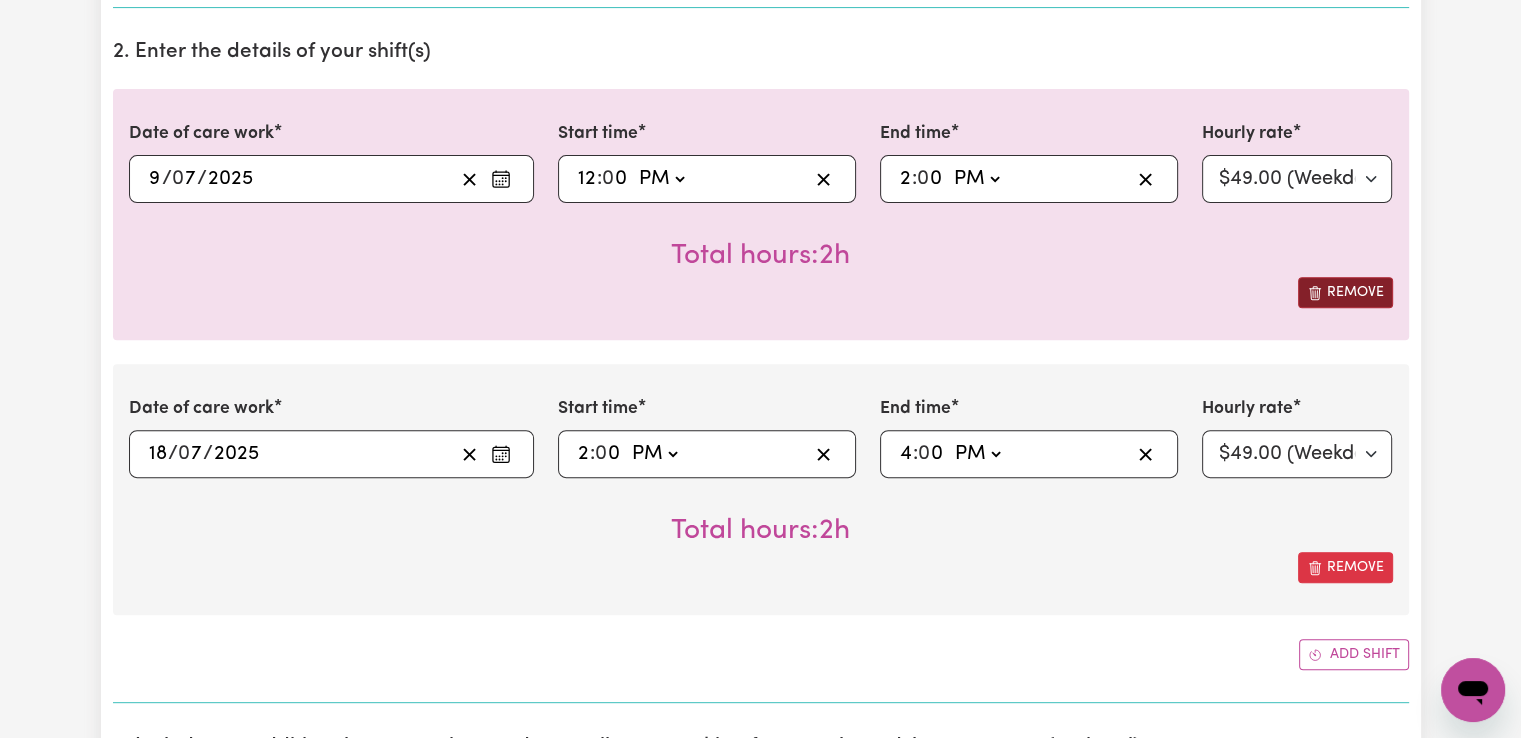 click on "Remove" at bounding box center (1345, 292) 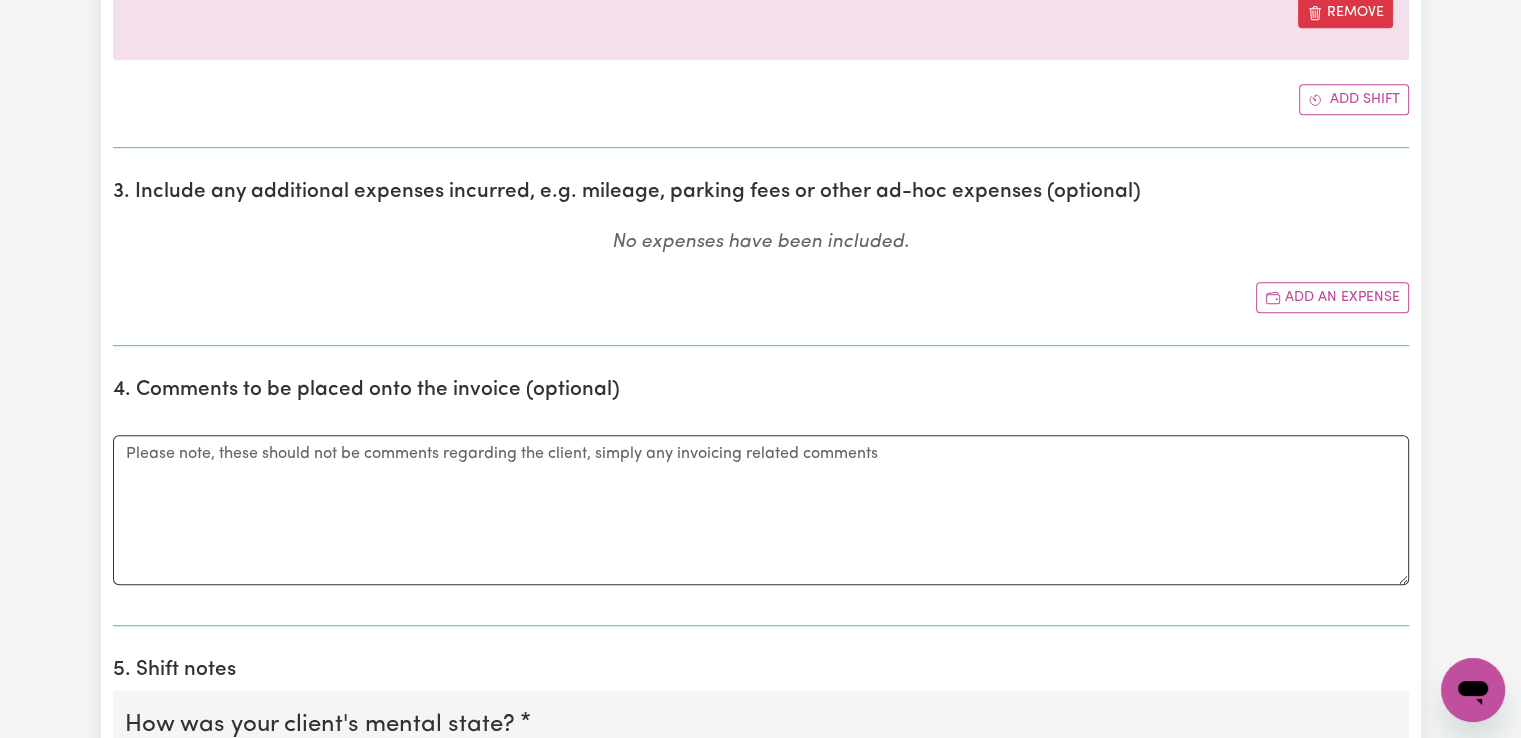 scroll, scrollTop: 1000, scrollLeft: 0, axis: vertical 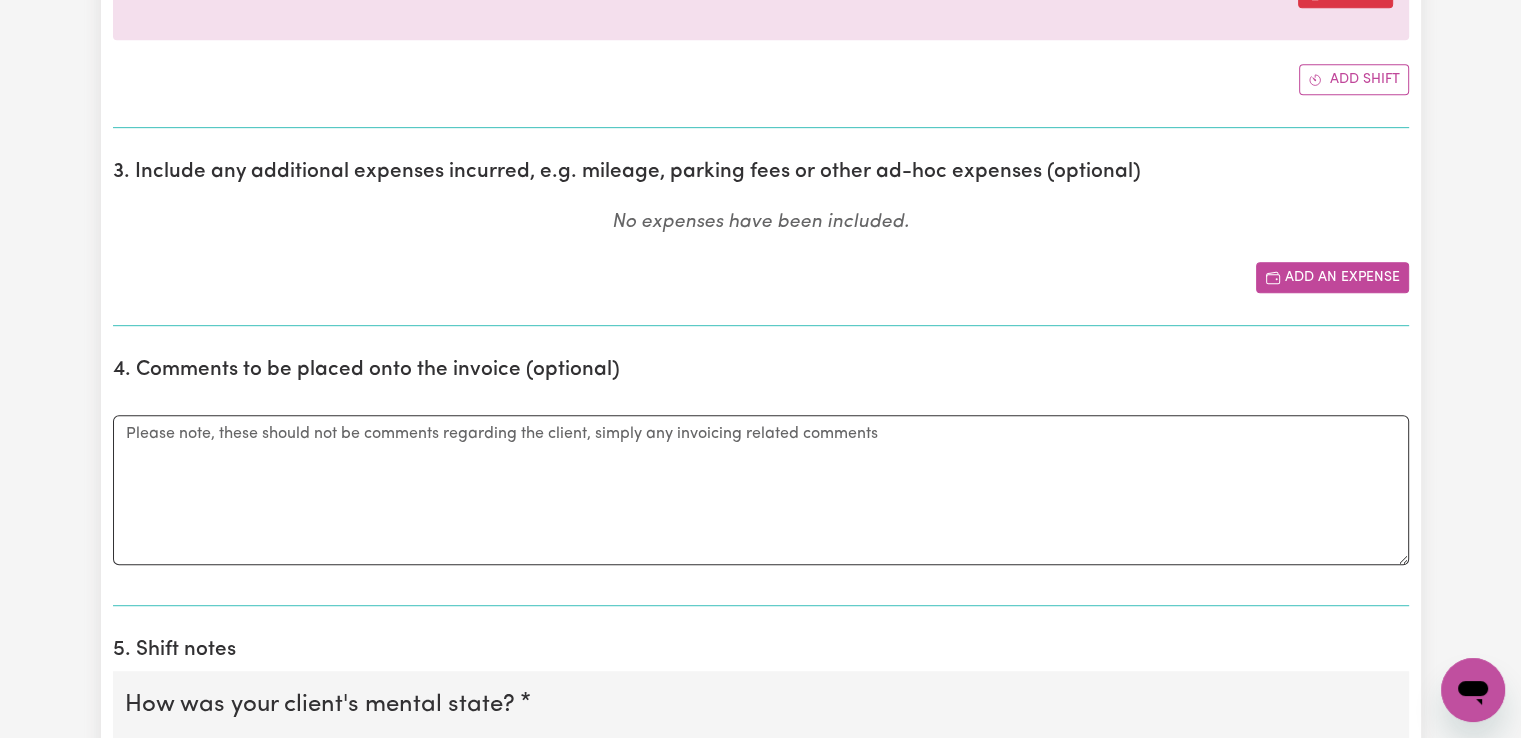 click on "Add an expense" at bounding box center (1332, 277) 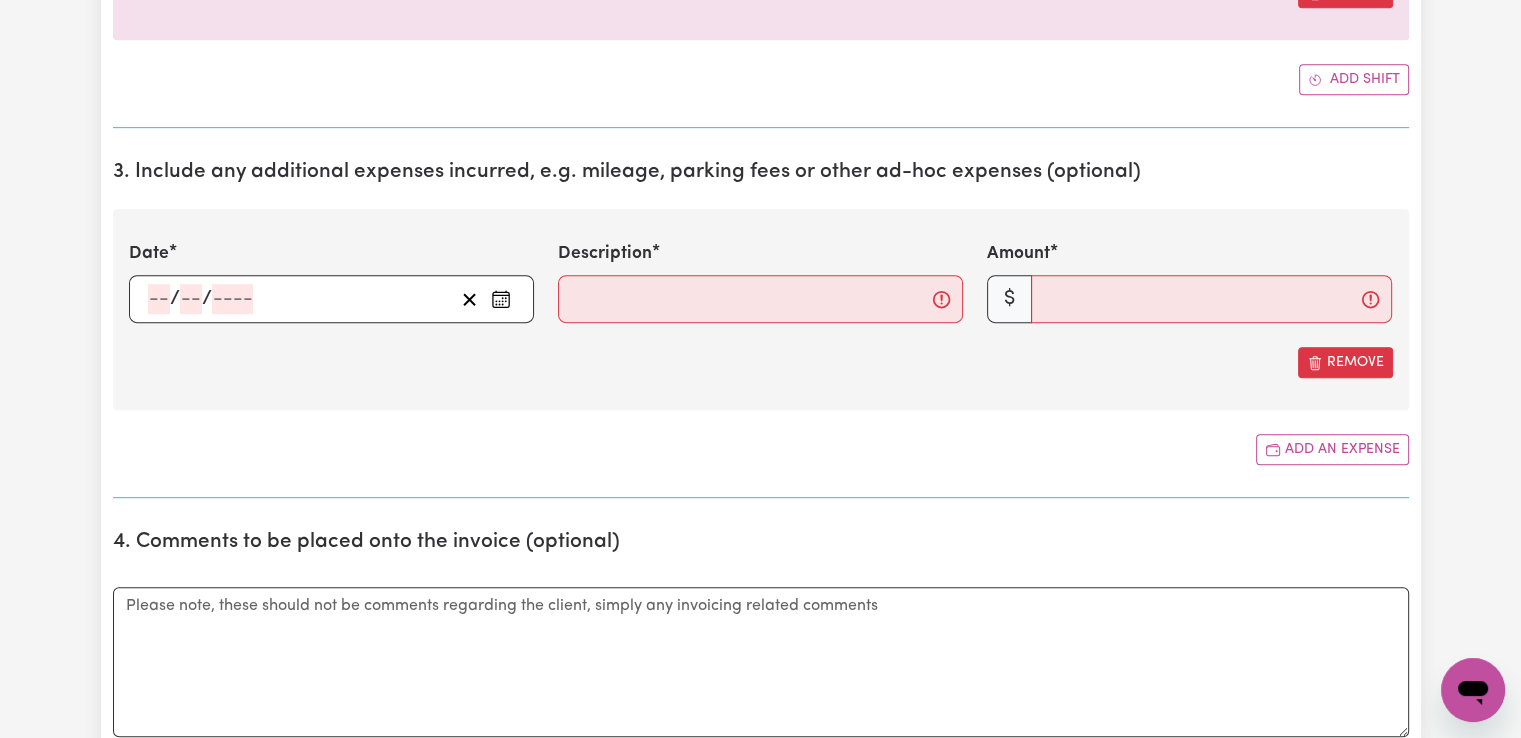 click 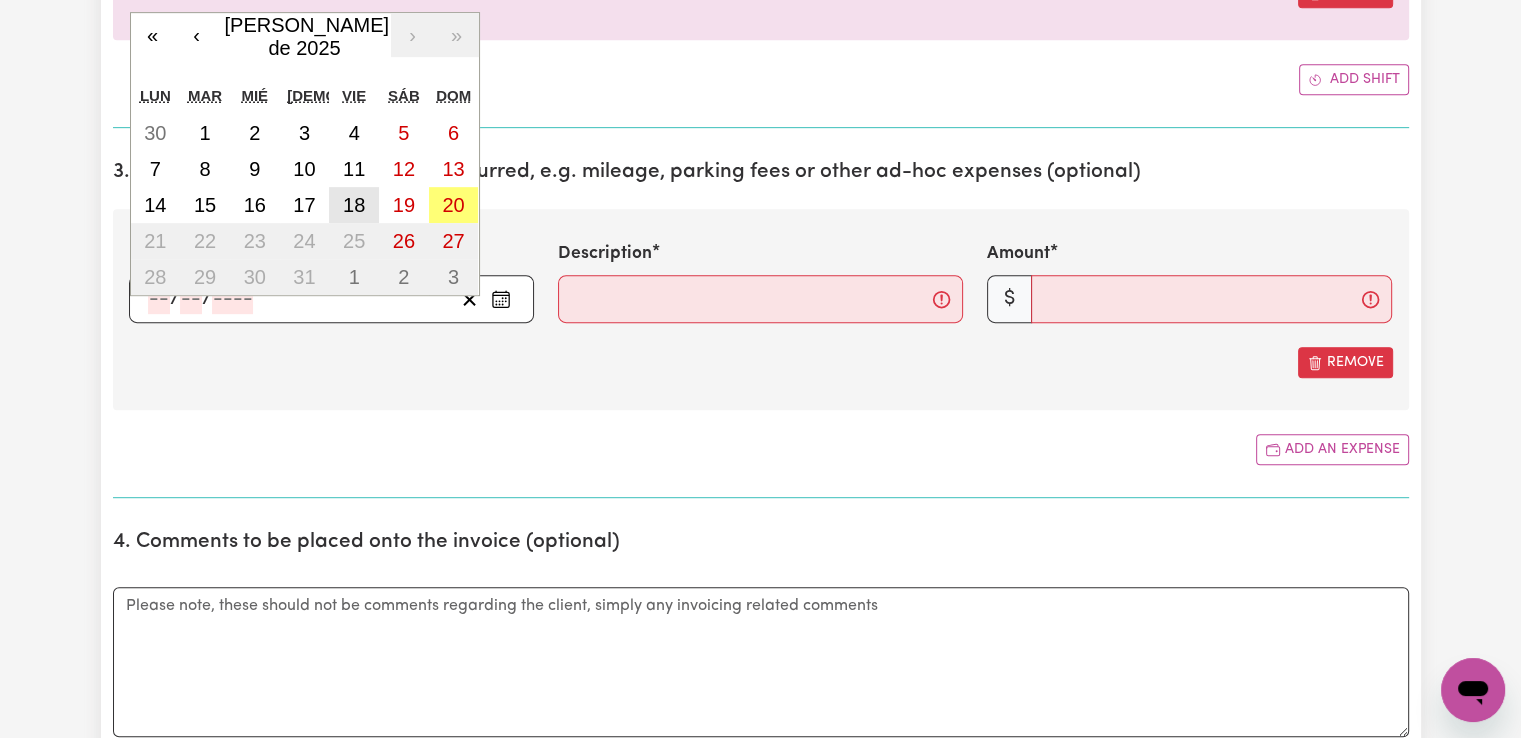 click on "18" at bounding box center [354, 205] 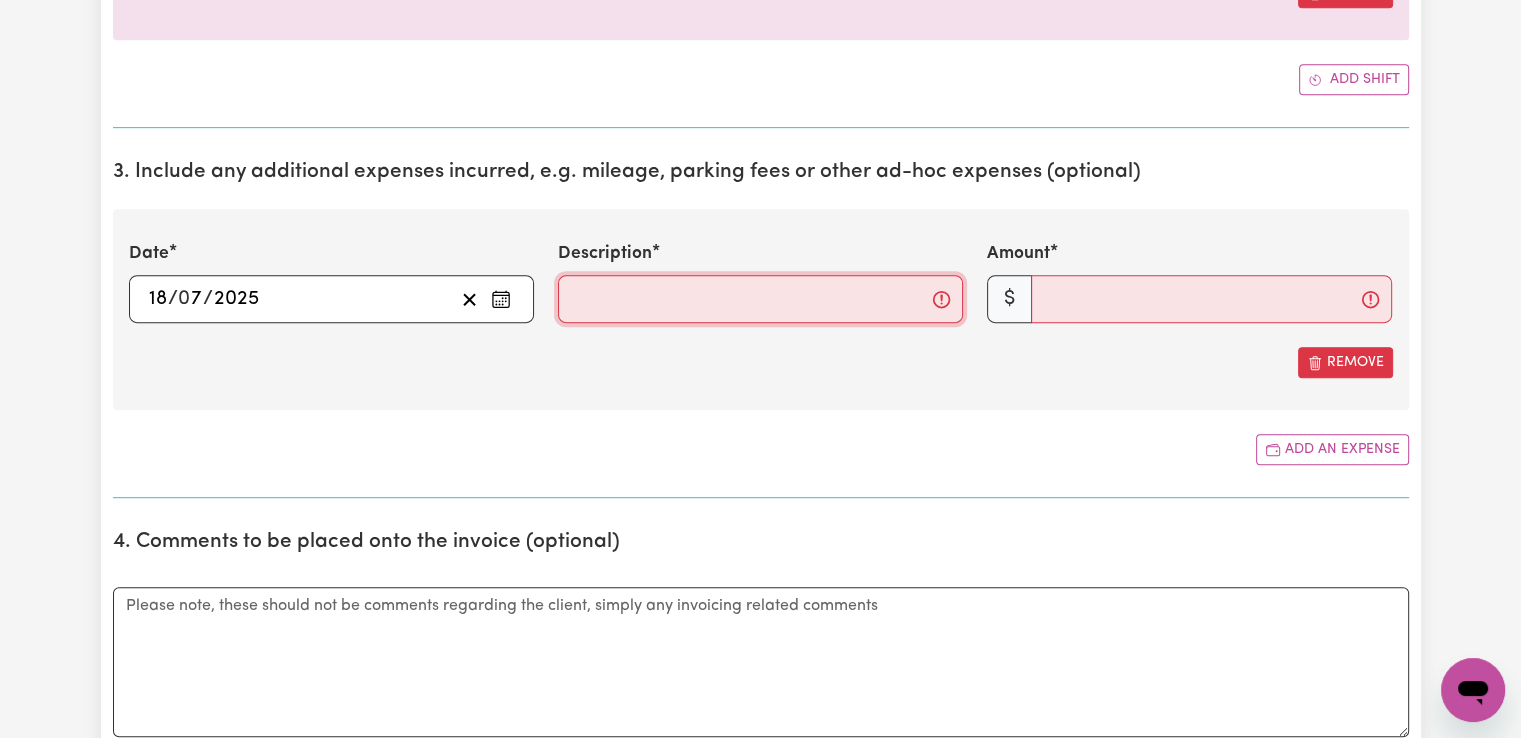 click on "Description" at bounding box center [760, 299] 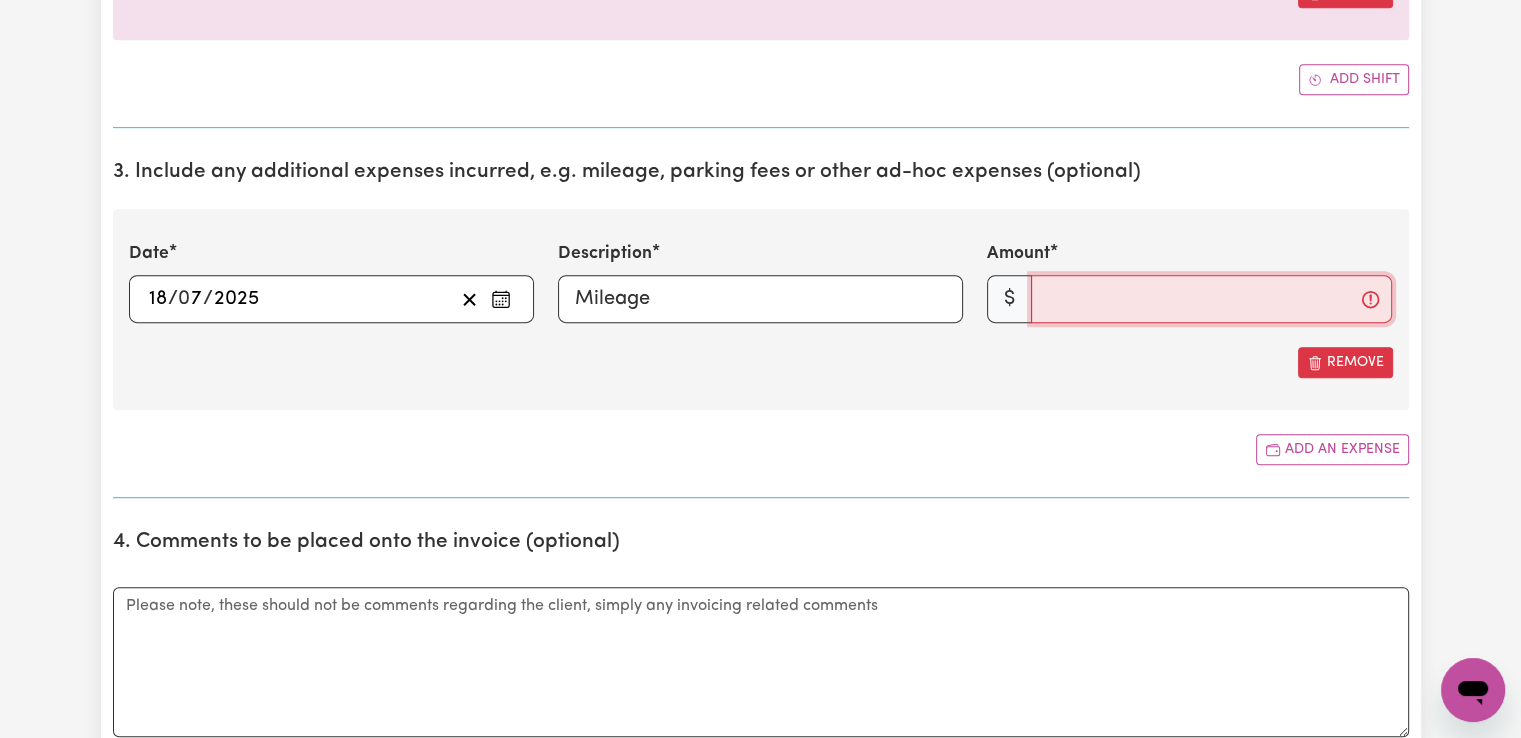 click on "Amount" at bounding box center [1211, 299] 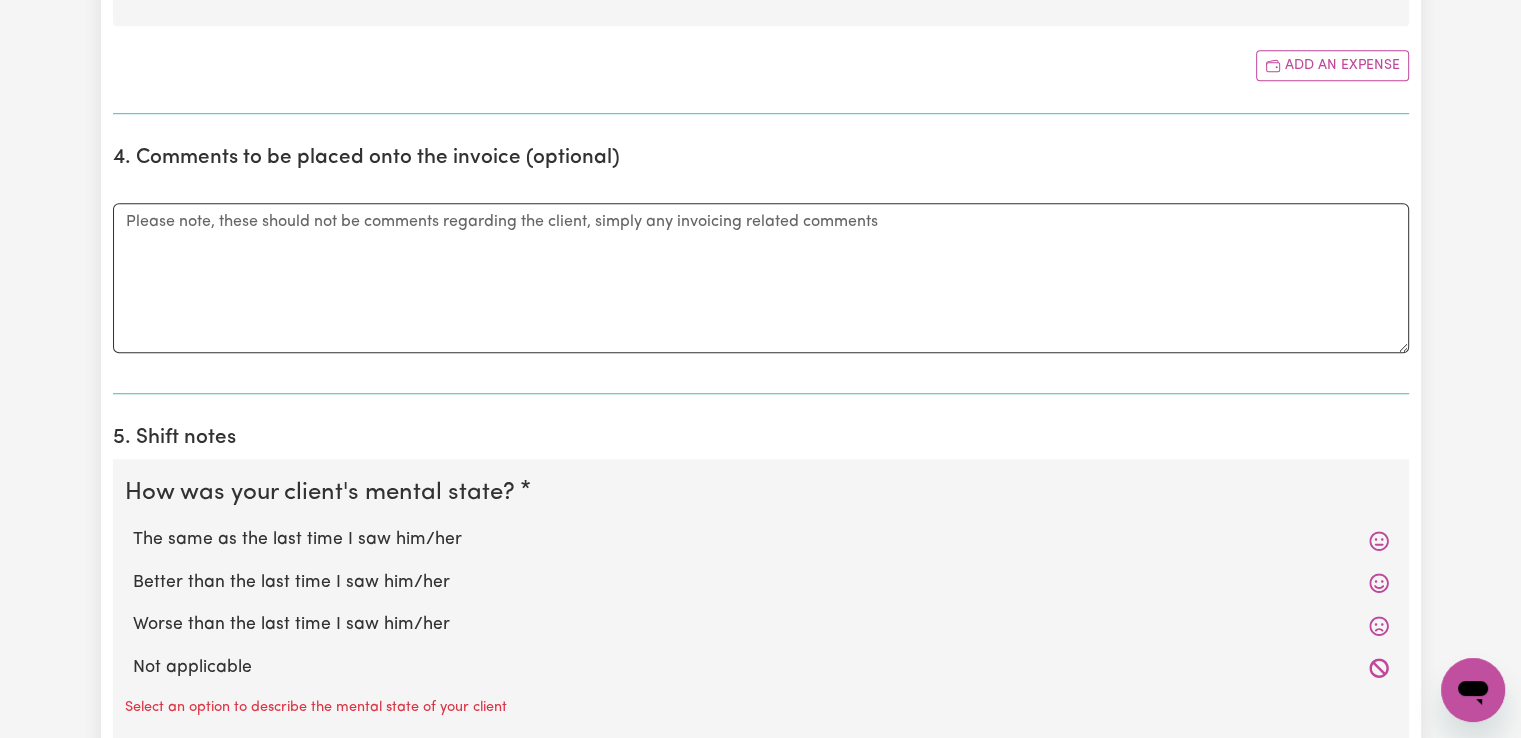 scroll, scrollTop: 1600, scrollLeft: 0, axis: vertical 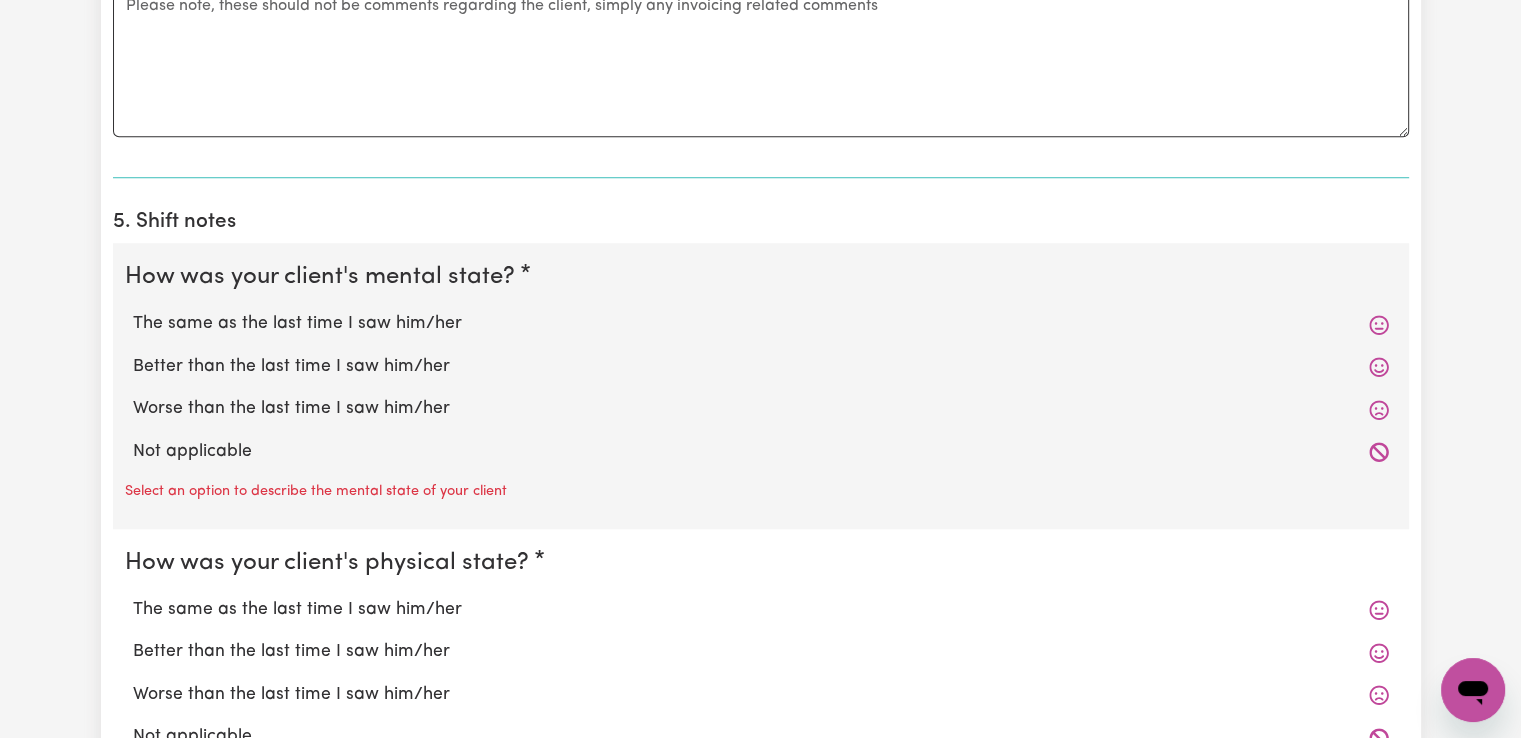 type on "2" 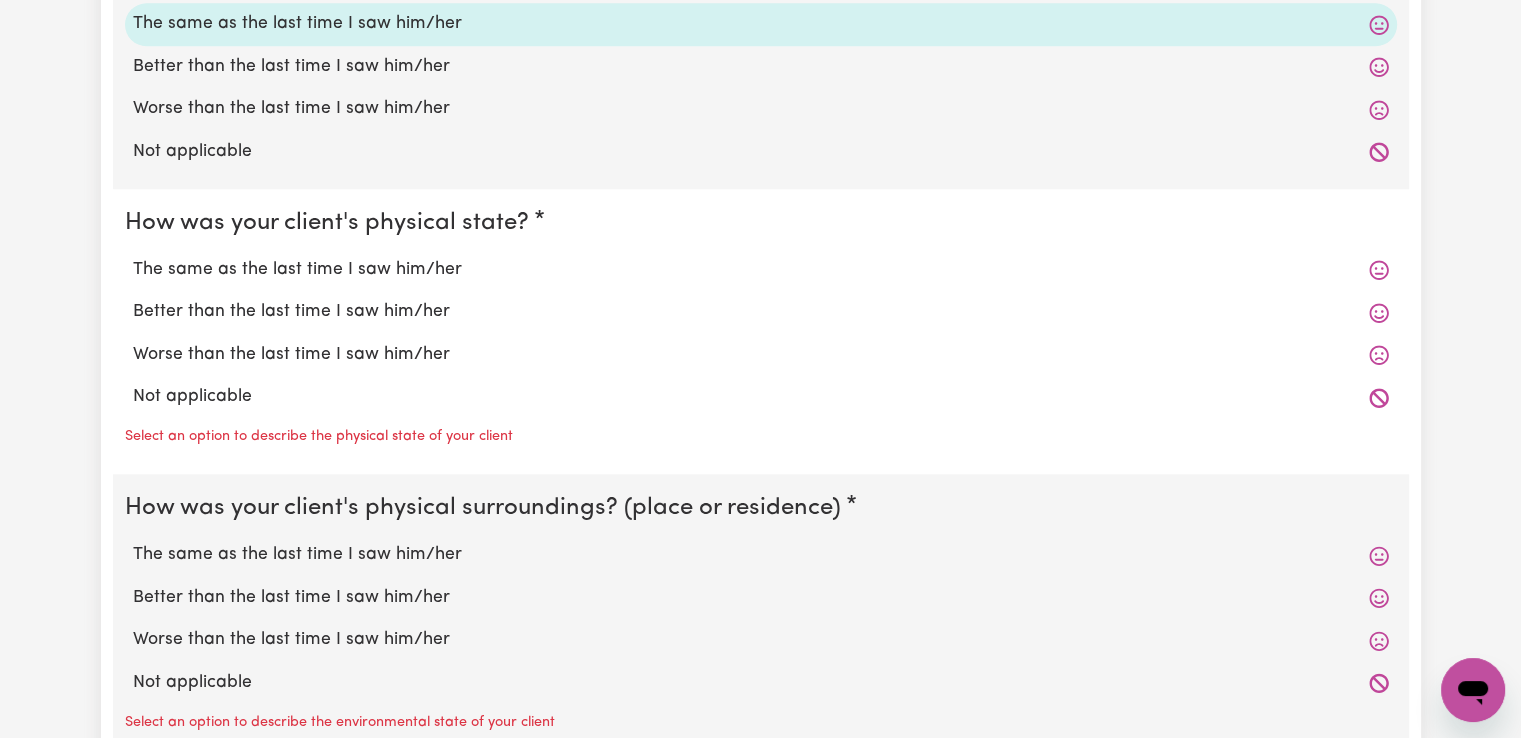 click on "The same as the last time I saw him/her" at bounding box center [761, 270] 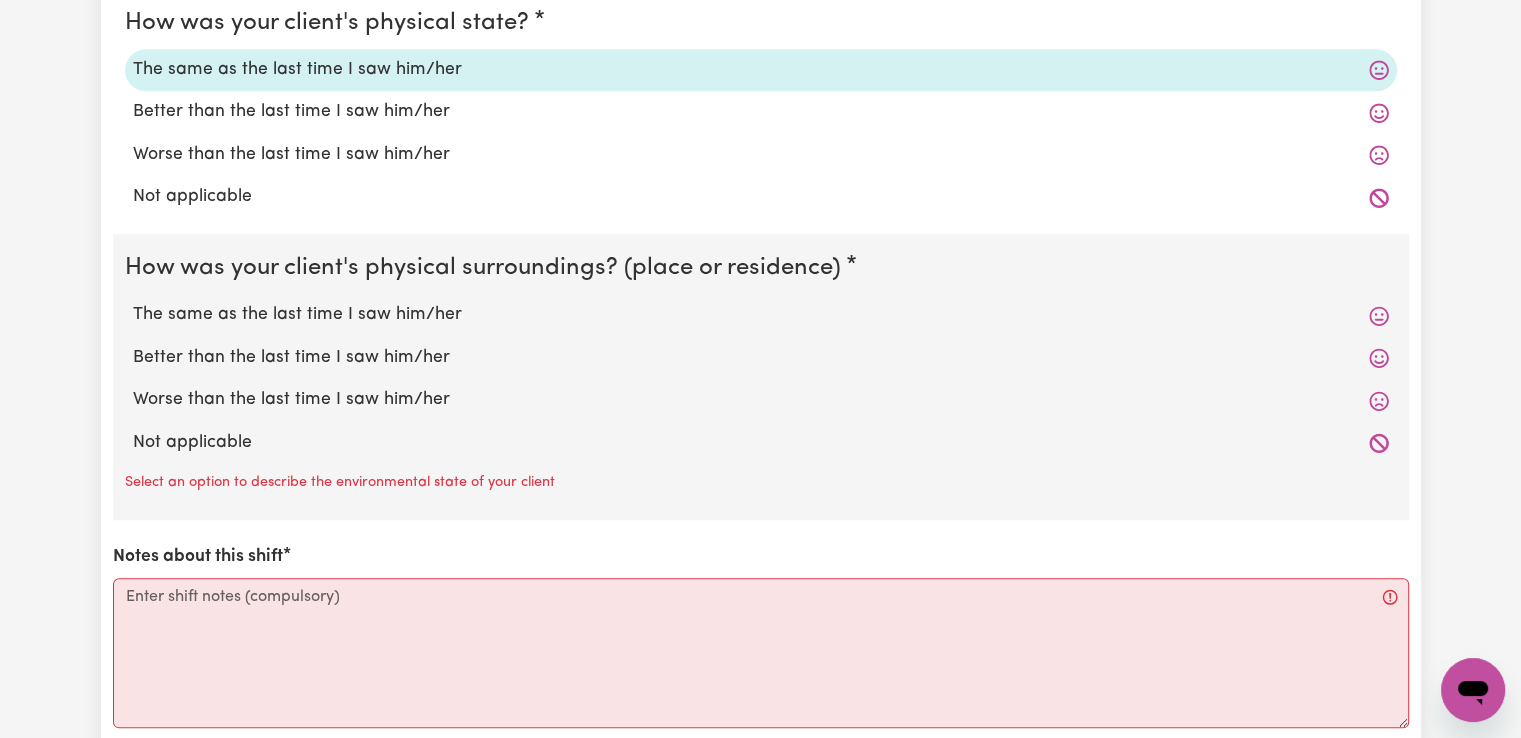 click on "The same as the last time I saw him/her" at bounding box center [761, 315] 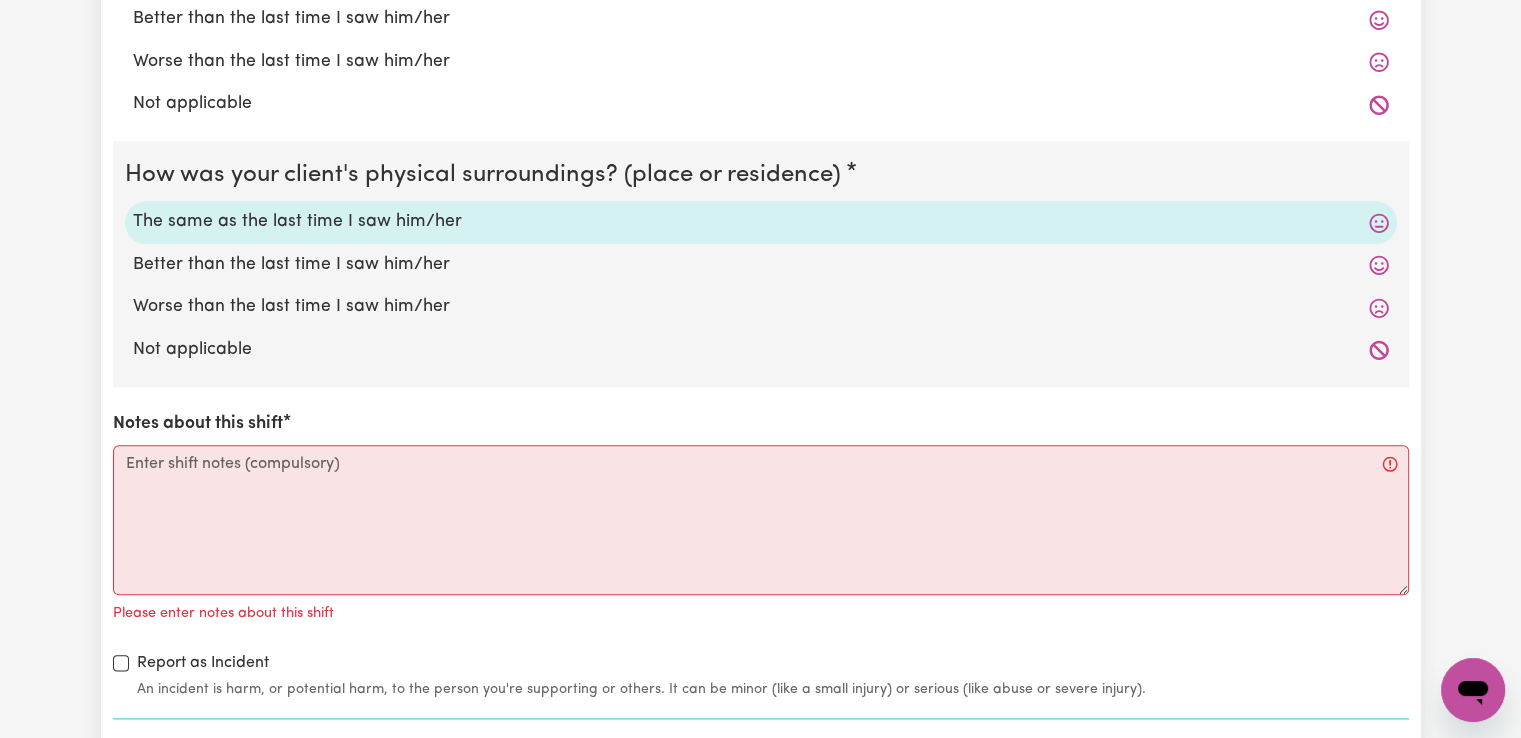 scroll, scrollTop: 2300, scrollLeft: 0, axis: vertical 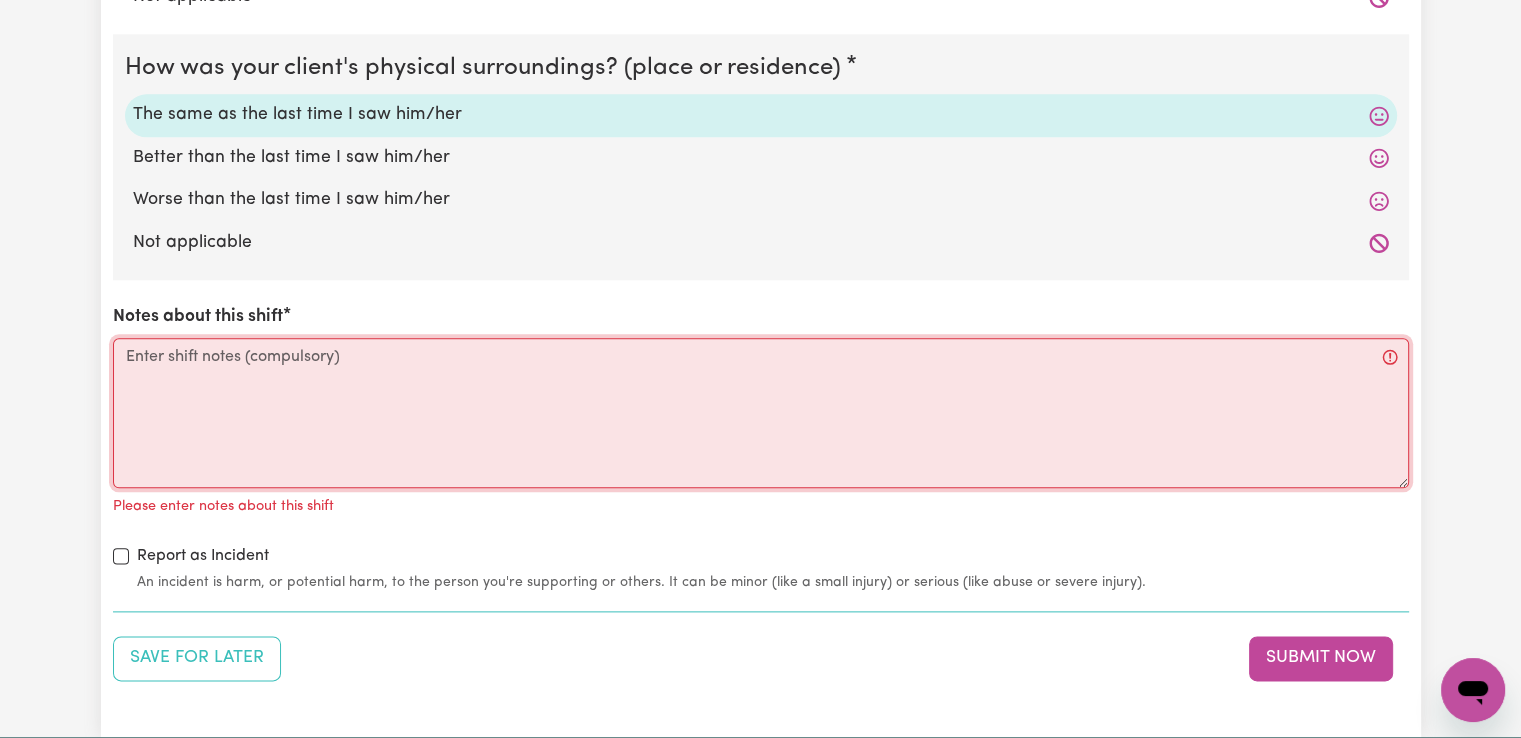 click on "Notes about this shift" at bounding box center (761, 413) 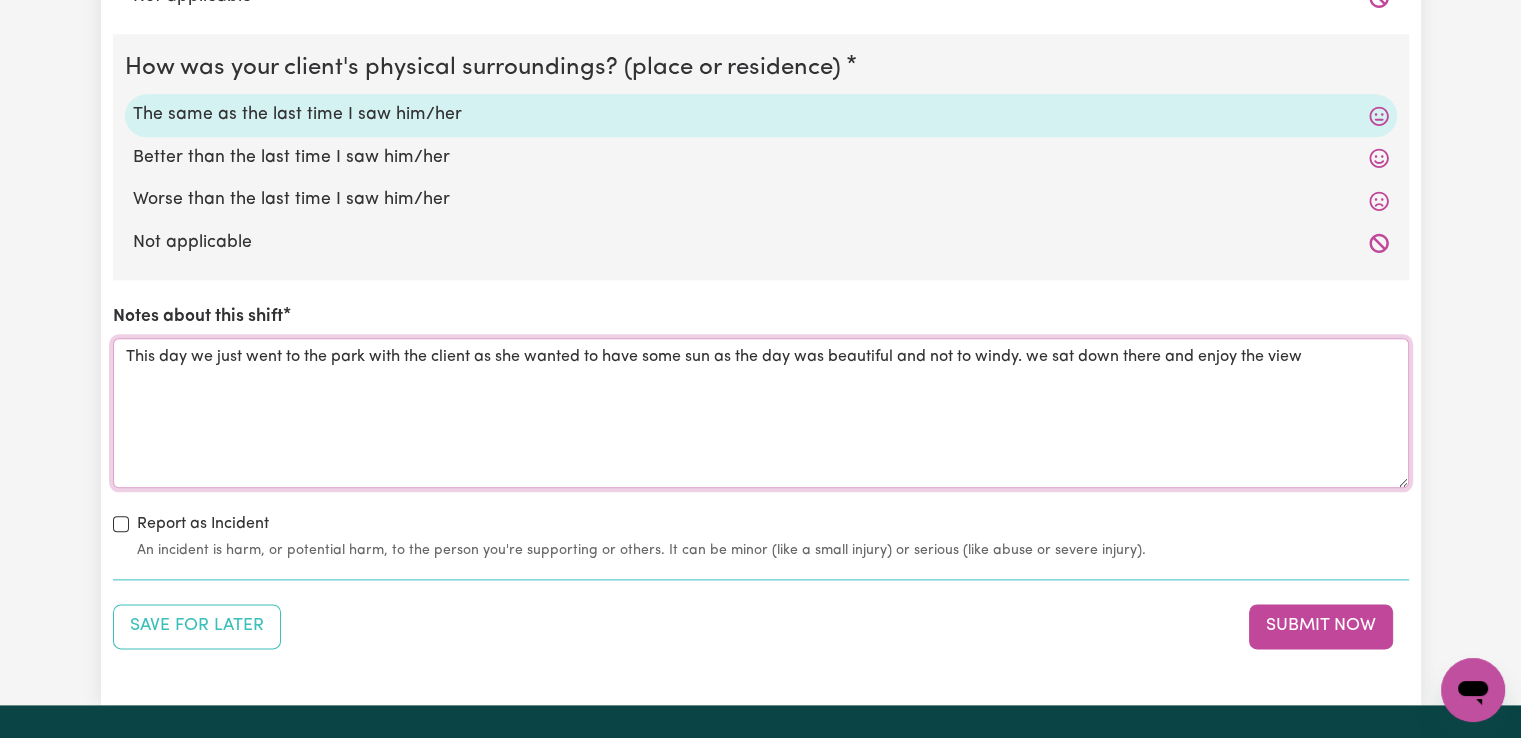 click on "This day we just went to the park with the client as she wanted to have some sun as the day was beautiful and not to windy. we sat down there and enjoy the view" at bounding box center (761, 413) 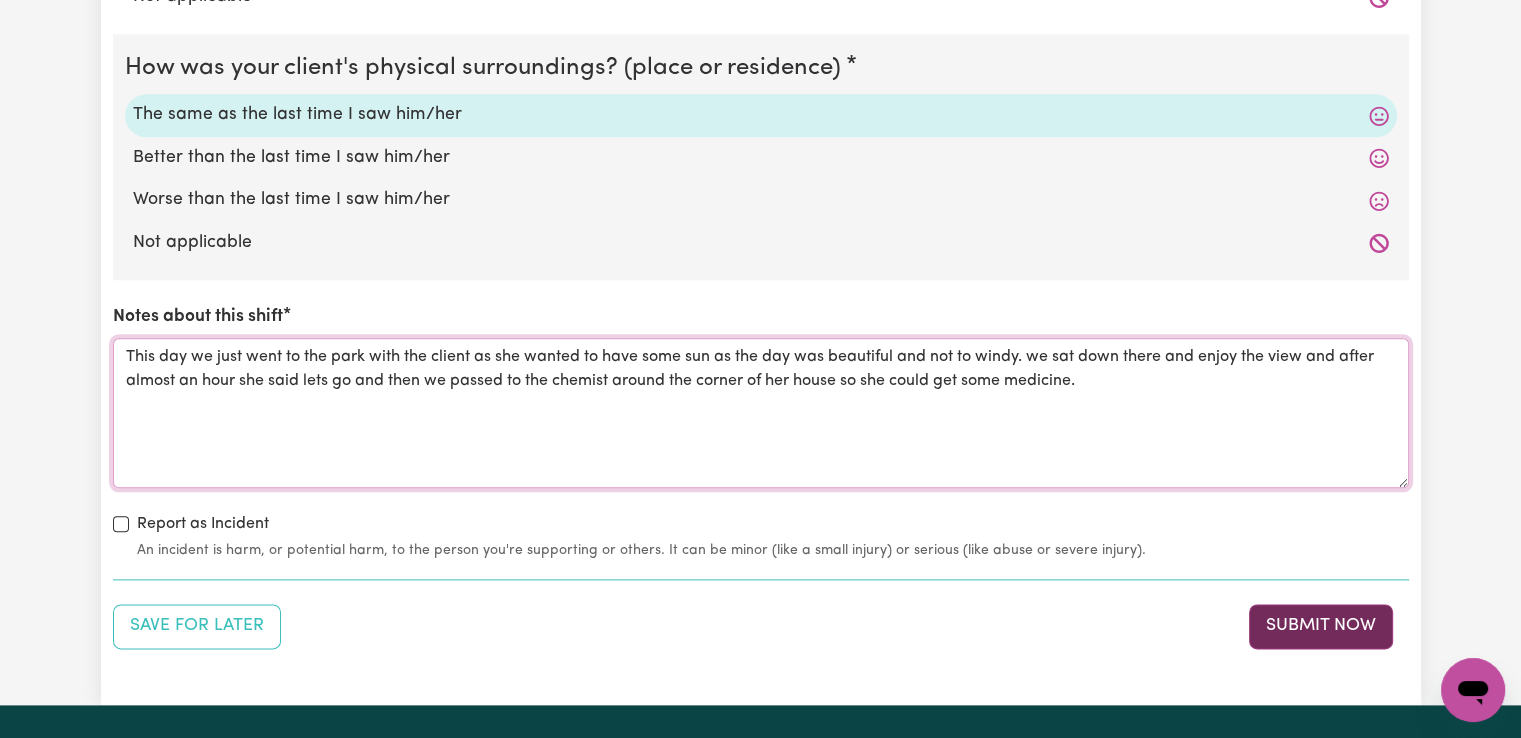 type on "This day we just went to the park with the client as she wanted to have some sun as the day was beautiful and not to windy. we sat down there and enjoy the view and after almost an hour she said lets go and then we passed to the chemist around the corner of her house so she could get some medicine." 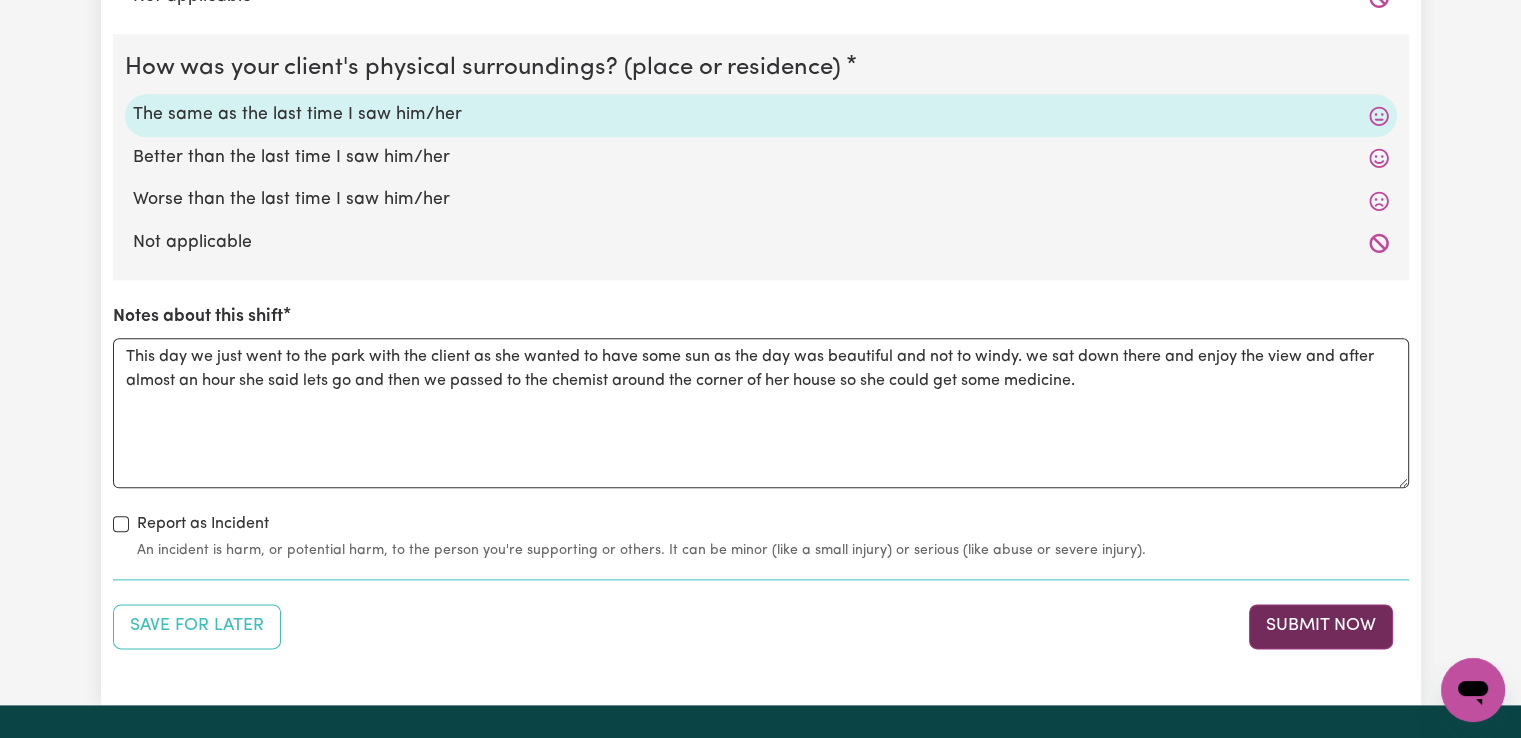 click on "Submit Now" at bounding box center (1321, 626) 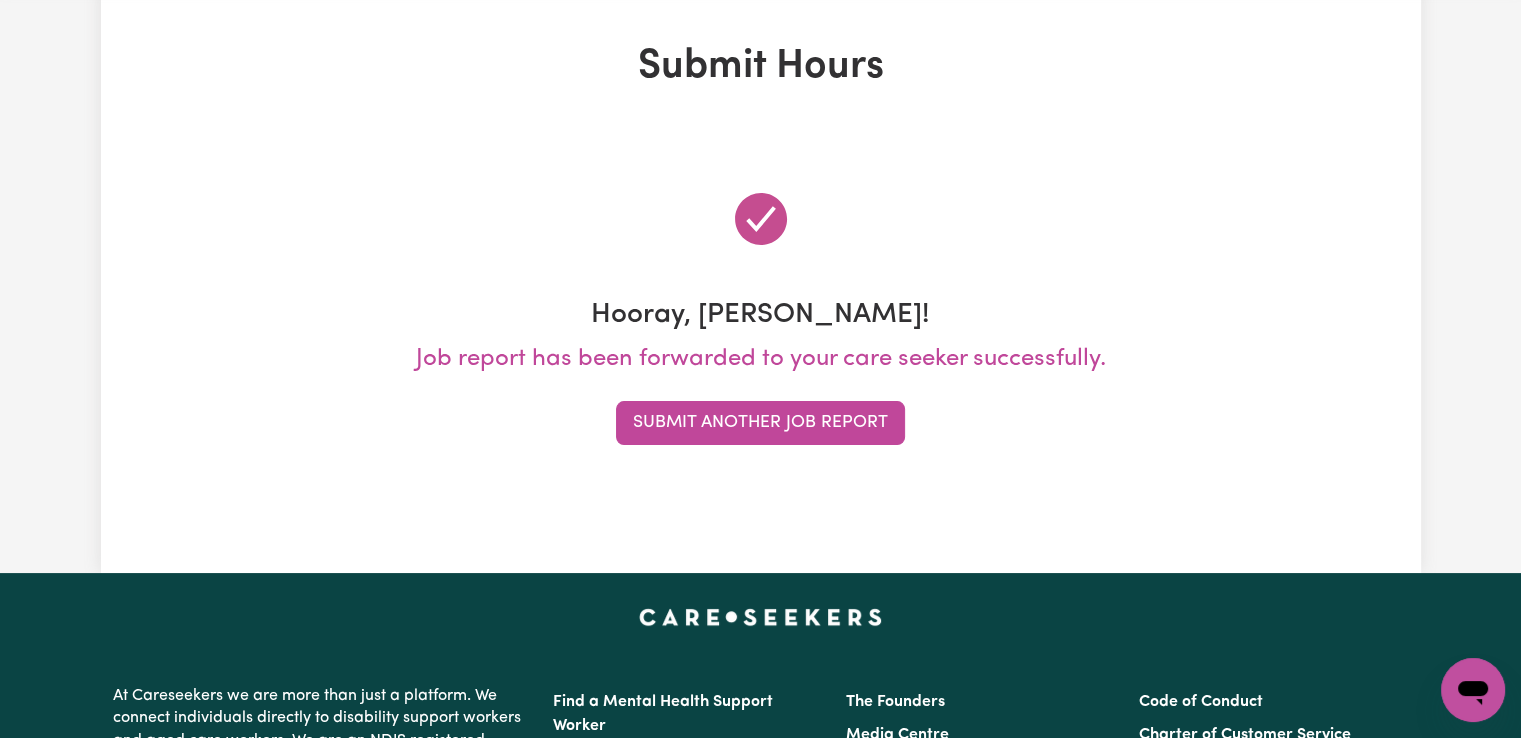scroll, scrollTop: 0, scrollLeft: 0, axis: both 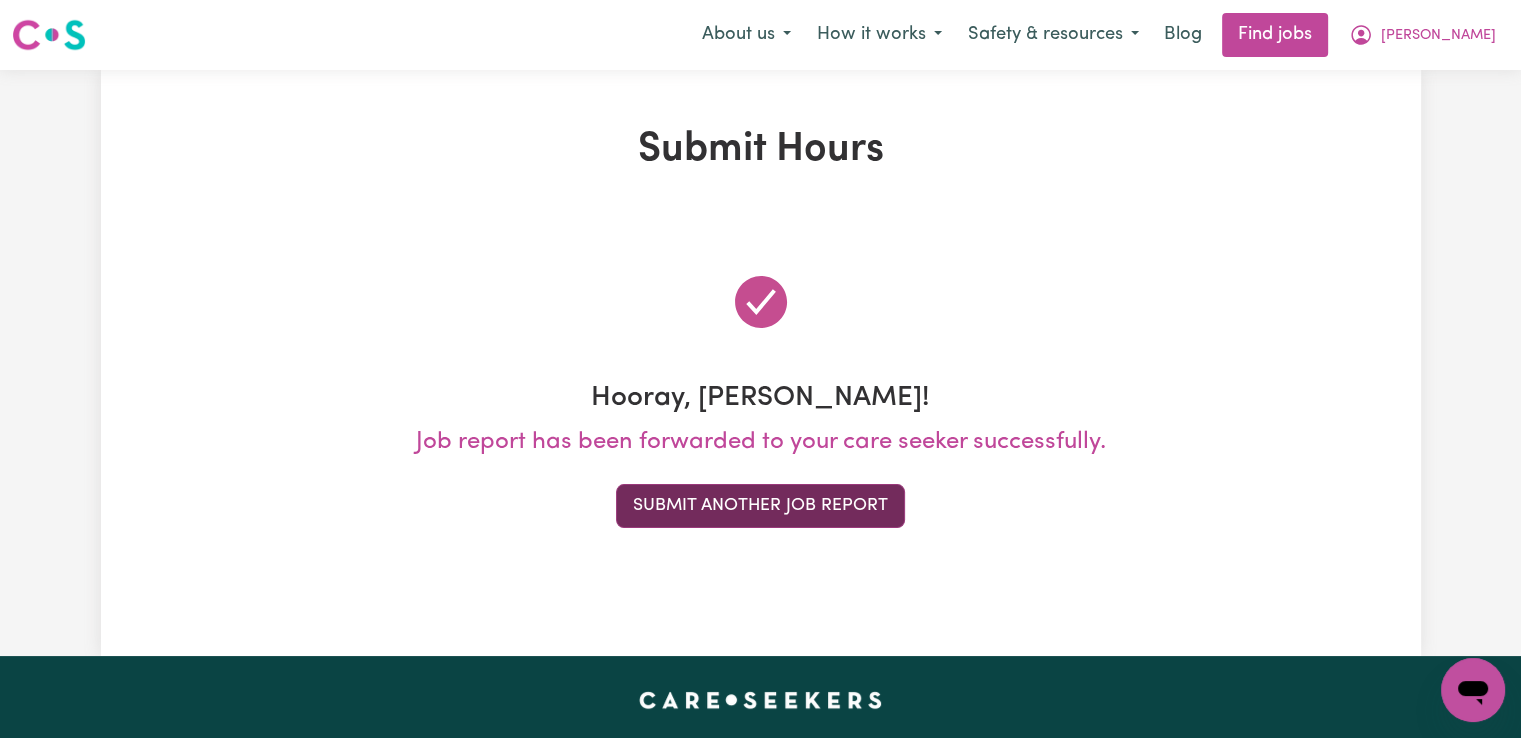 click on "Submit Another Job Report" at bounding box center [760, 506] 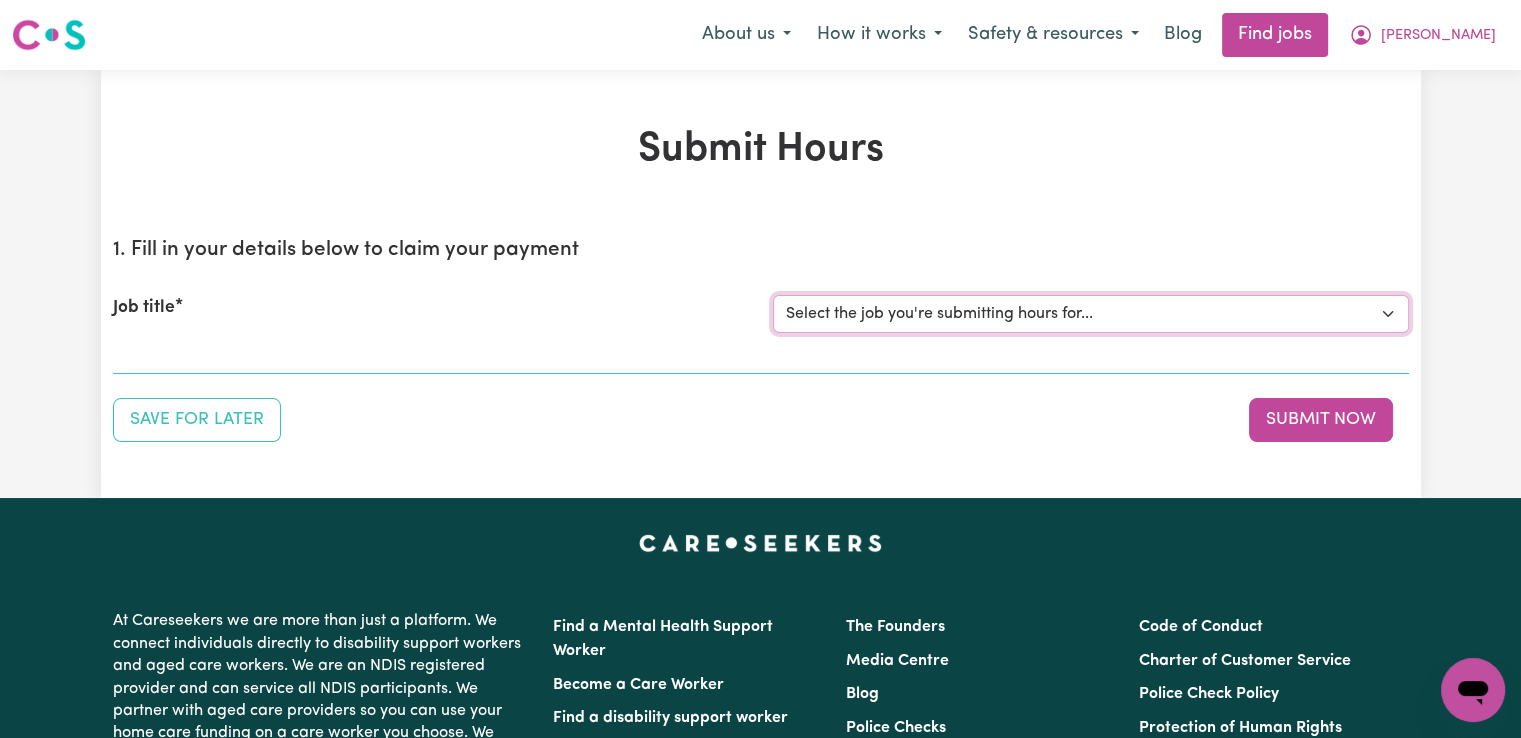 click on "Select the job you're submitting hours for... [Paula de Casanove] Support worker/cleaner for elderly lady [John Blanch] Female Support Worker Needed Fortnight Monday - Matraville, NSW [Demetrios  Vartis] Female Support Worker Needed In Kingsford, NSW [Margaret Ann  Doherty] Female Support Worker Needed Every Monday And Thursday Afternoon -  Alexandria, NSW" at bounding box center [1091, 314] 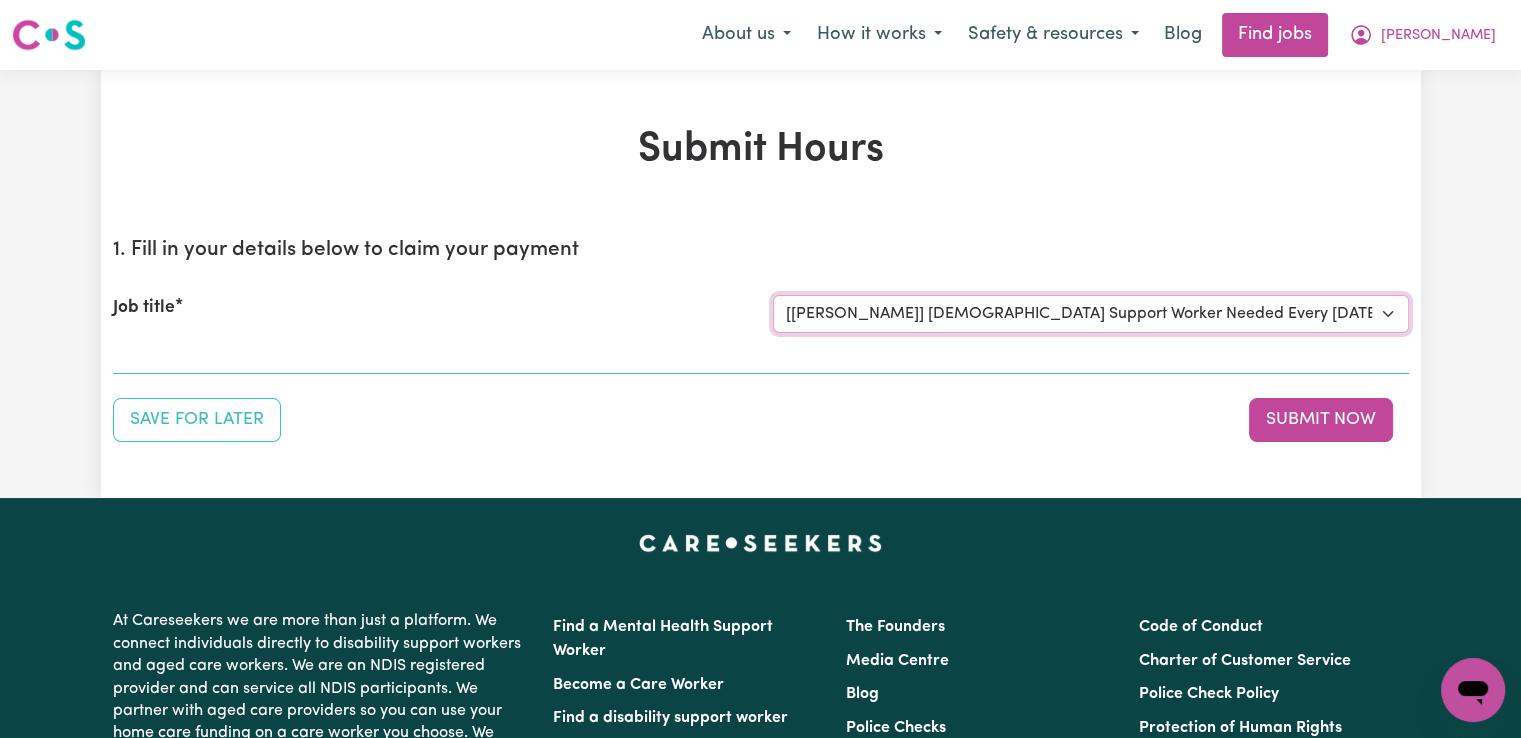 click on "Select the job you're submitting hours for... [Paula de Casanove] Support worker/cleaner for elderly lady [John Blanch] Female Support Worker Needed Fortnight Monday - Matraville, NSW [Demetrios  Vartis] Female Support Worker Needed In Kingsford, NSW [Margaret Ann  Doherty] Female Support Worker Needed Every Monday And Thursday Afternoon -  Alexandria, NSW" at bounding box center (1091, 314) 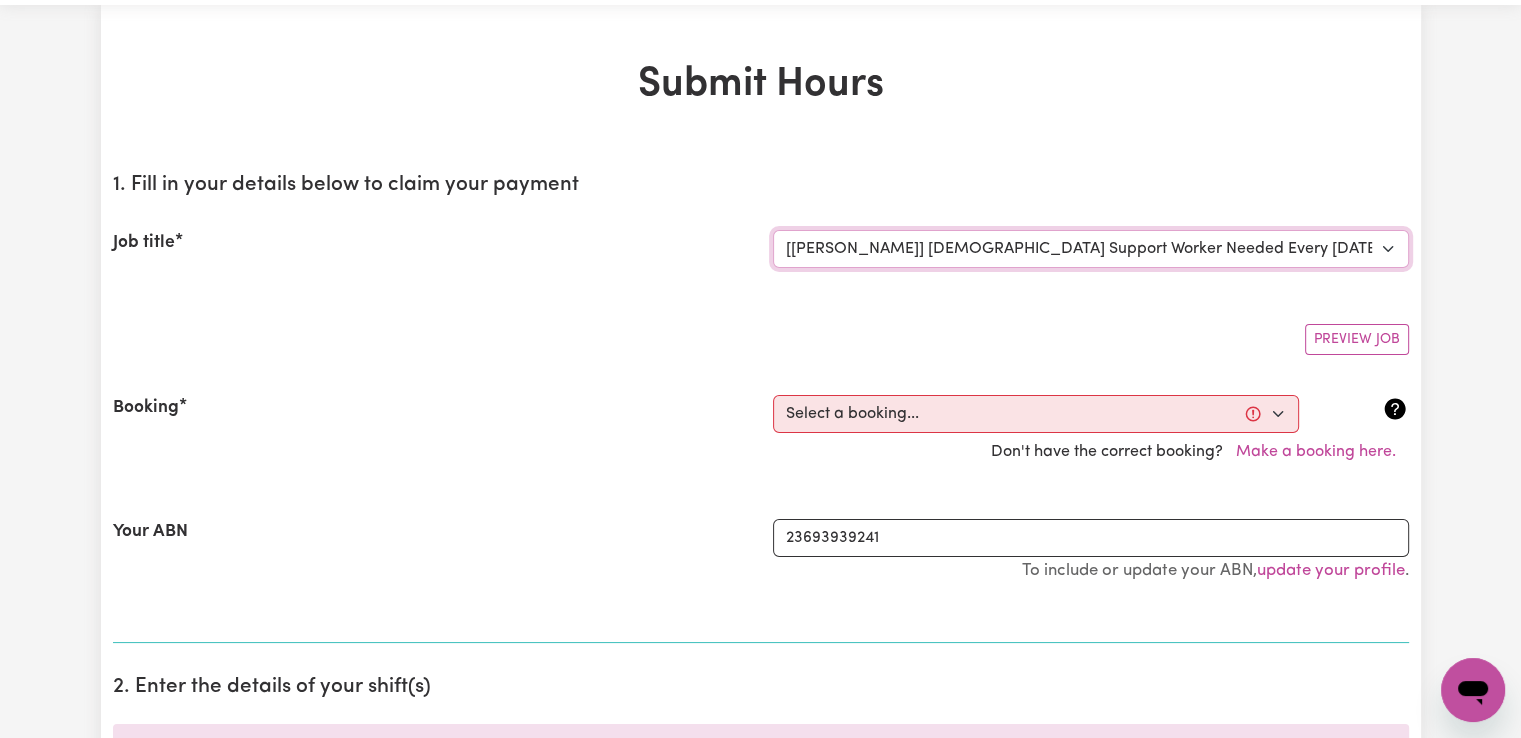 scroll, scrollTop: 100, scrollLeft: 0, axis: vertical 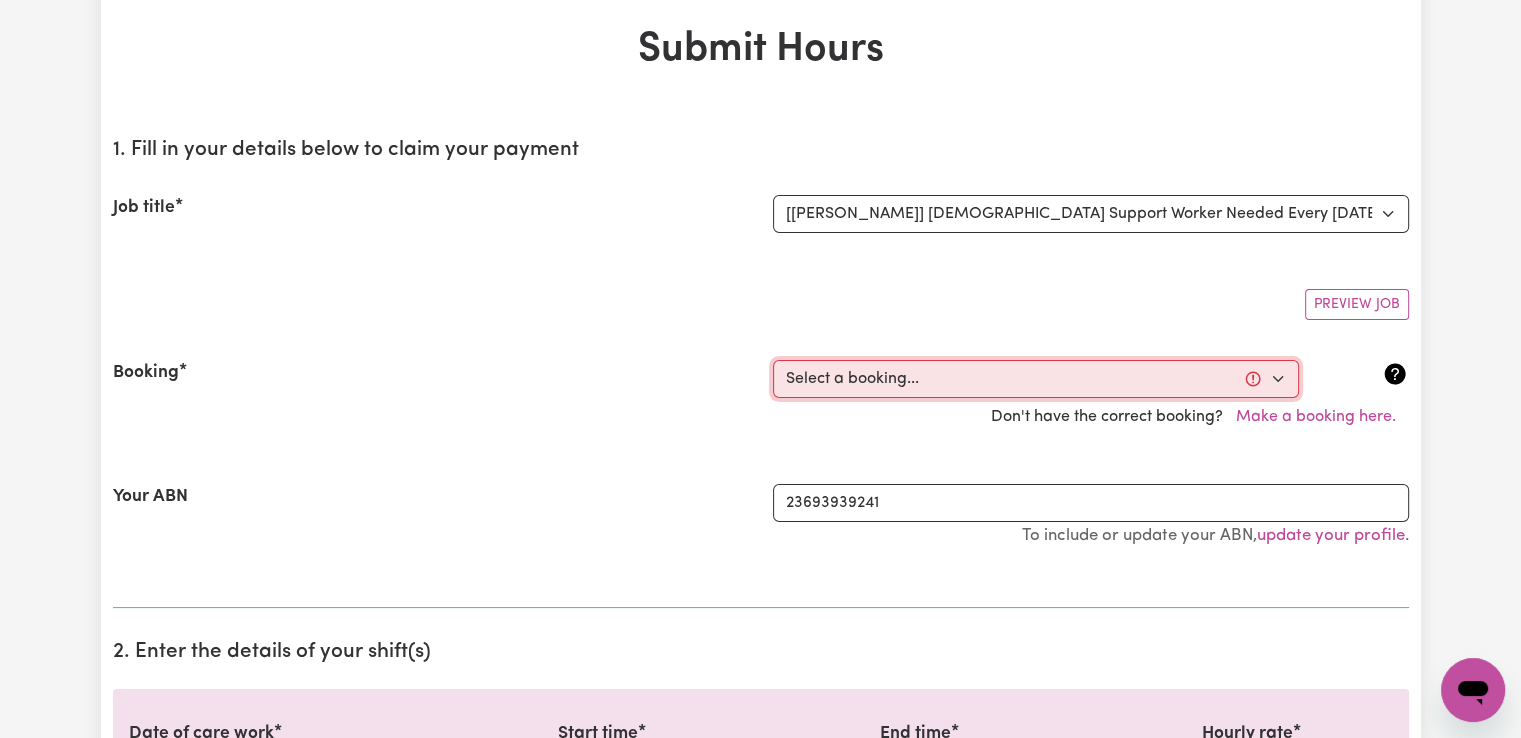 click on "Select a booking... Fri, June 27, 2025 - 02:00pm to 04:00pm (RECURRING) Fri, July 4, 2025 - 02:00pm to 04:00pm (RECURRING) Fri, July 11, 2025 - 02:00pm to 04:00pm (RECURRING) Fri, July 18, 2025 - 02:00pm to 04:00pm (RECURRING) Wed, June 25, 2025 - 12:00pm to 02:00pm (RECURRING) Wed, July 2, 2025 - 12:00pm to 02:00pm (RECURRING) Wed, July 9, 2025 - 12:00pm to 02:00pm (RECURRING) Wed, July 16, 2025 - 12:00pm to 02:00pm (RECURRING) Wed, July 9, 2025 - 7:00am to 7:01am (ONE-OFF)" at bounding box center [1036, 379] 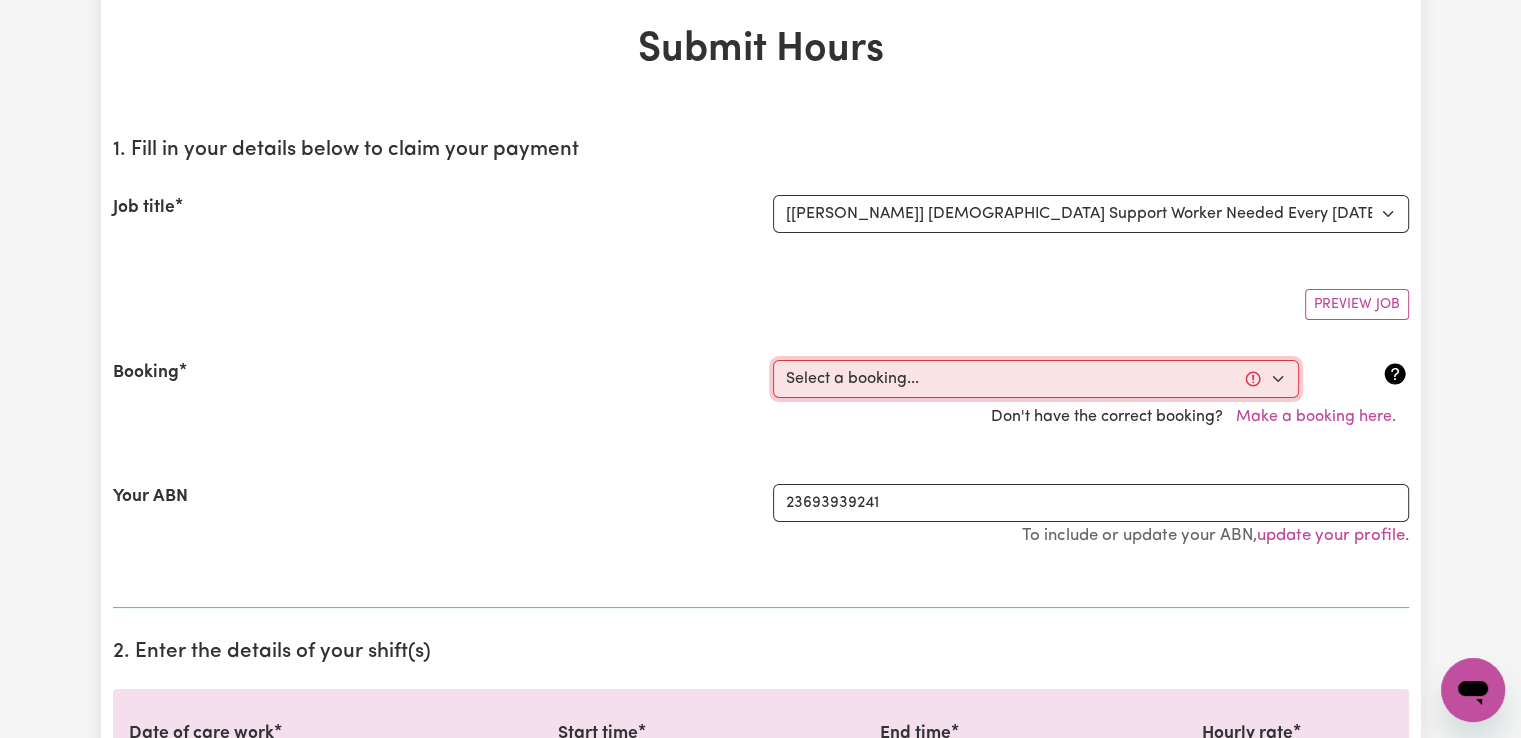select on "342598" 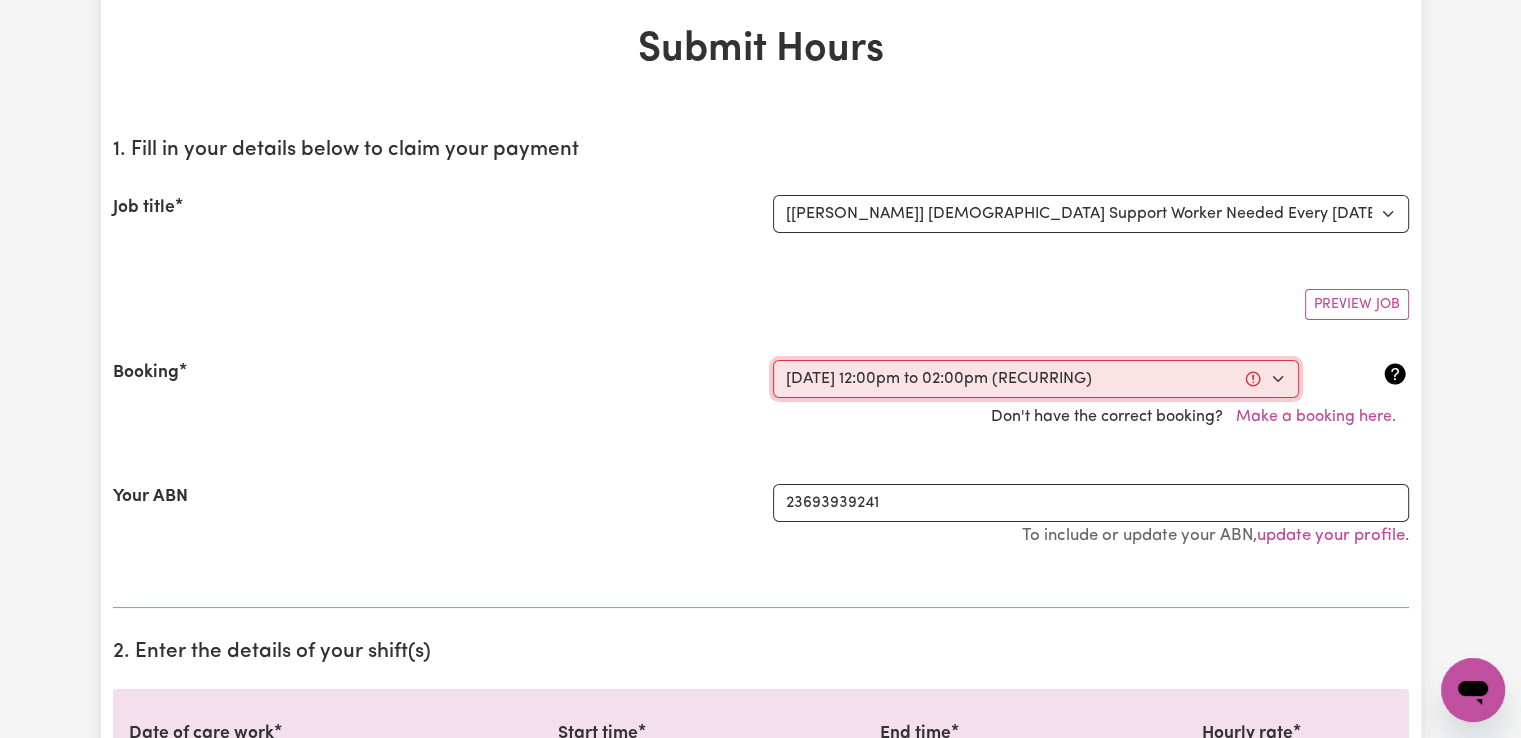 click on "Select a booking... Fri, June 27, 2025 - 02:00pm to 04:00pm (RECURRING) Fri, July 4, 2025 - 02:00pm to 04:00pm (RECURRING) Fri, July 11, 2025 - 02:00pm to 04:00pm (RECURRING) Fri, July 18, 2025 - 02:00pm to 04:00pm (RECURRING) Wed, June 25, 2025 - 12:00pm to 02:00pm (RECURRING) Wed, July 2, 2025 - 12:00pm to 02:00pm (RECURRING) Wed, July 9, 2025 - 12:00pm to 02:00pm (RECURRING) Wed, July 16, 2025 - 12:00pm to 02:00pm (RECURRING) Wed, July 9, 2025 - 7:00am to 7:01am (ONE-OFF)" at bounding box center (1036, 379) 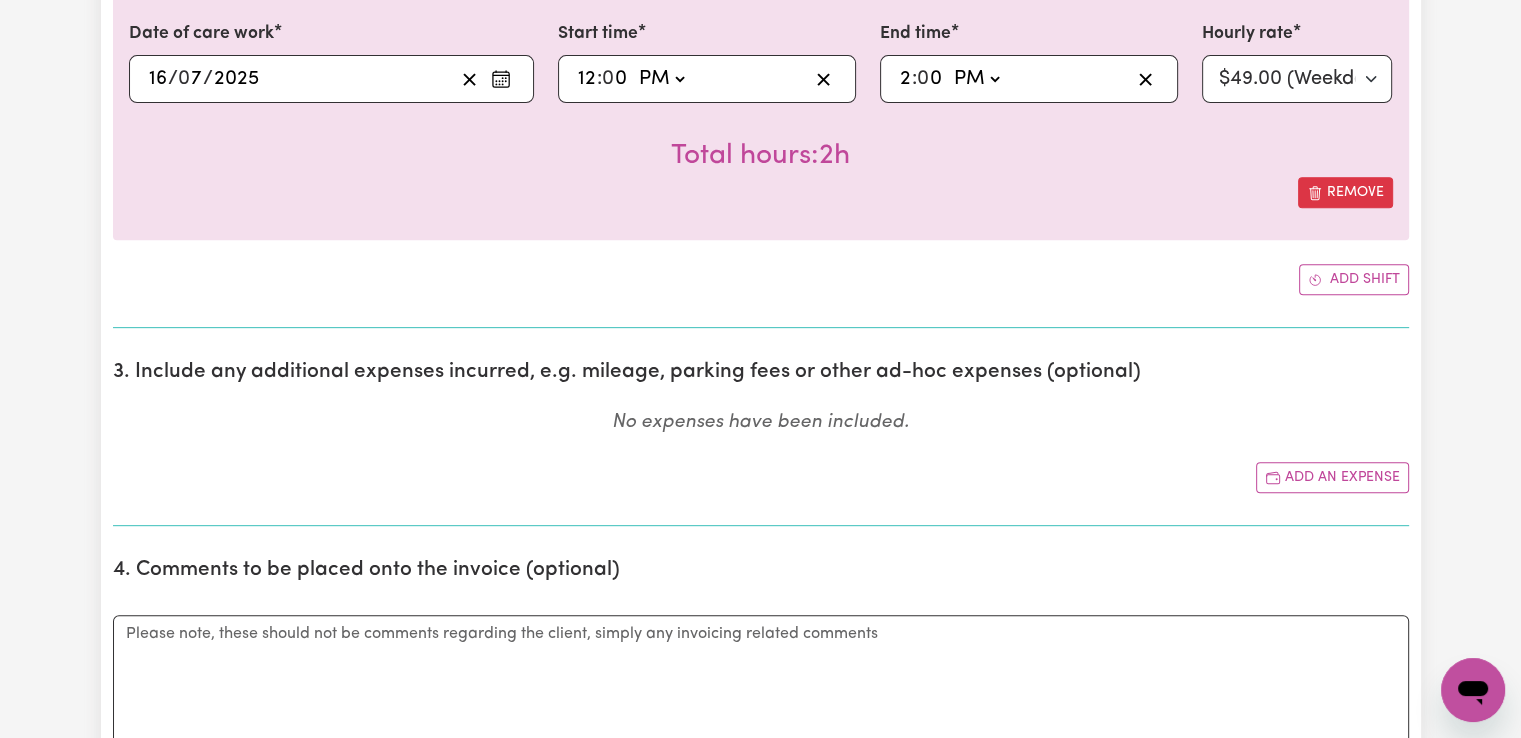 scroll, scrollTop: 900, scrollLeft: 0, axis: vertical 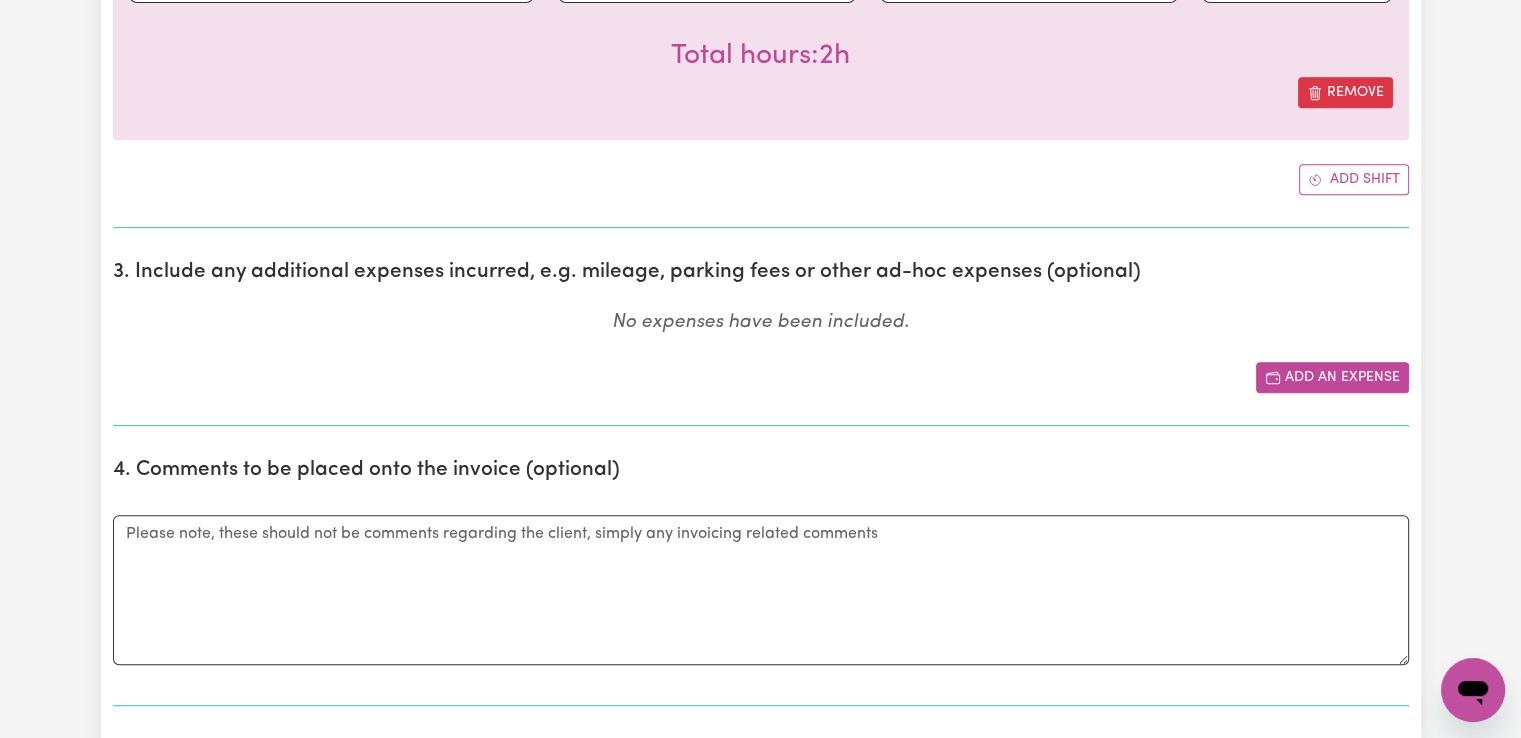 click on "Add an expense" at bounding box center [1332, 377] 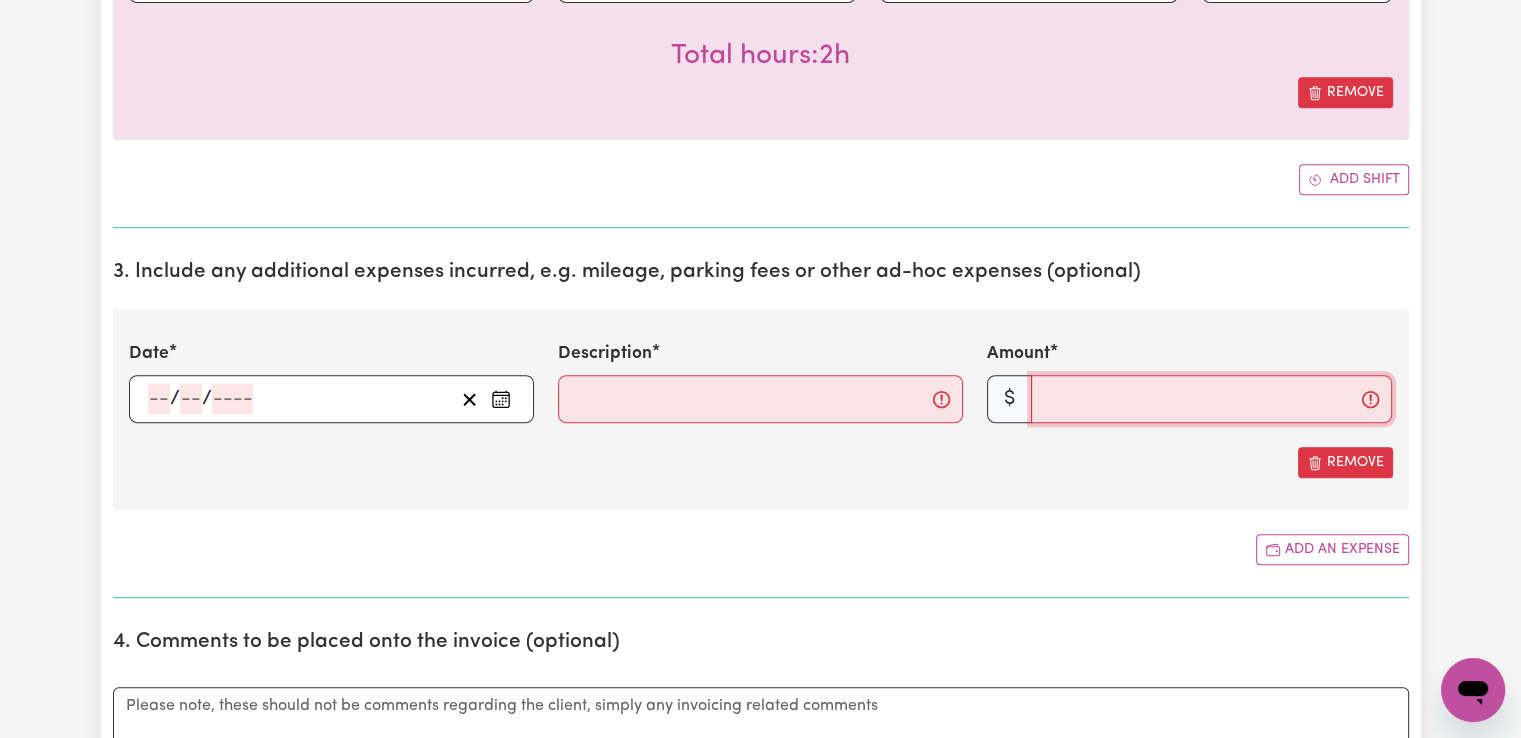 click on "Amount" at bounding box center [1211, 399] 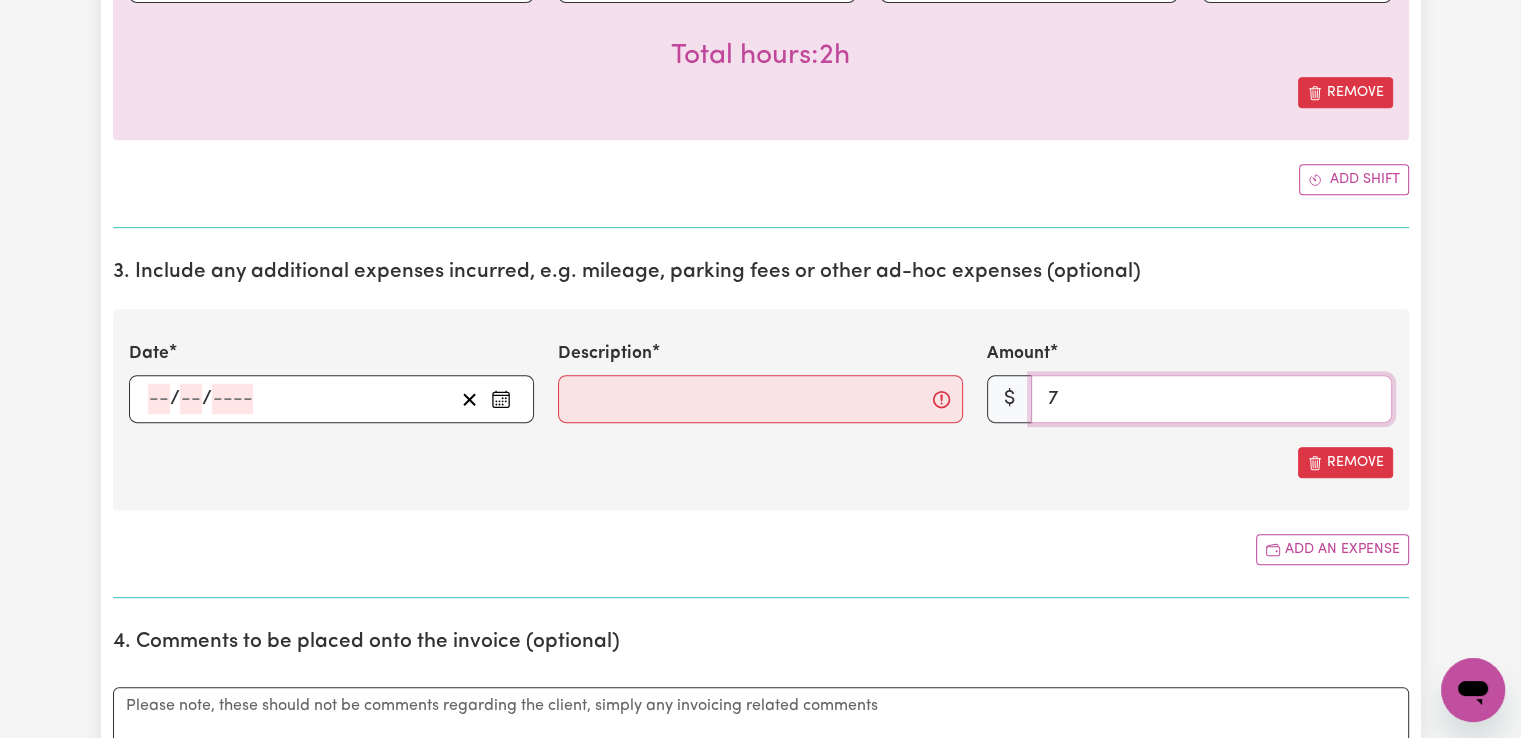 type on "7" 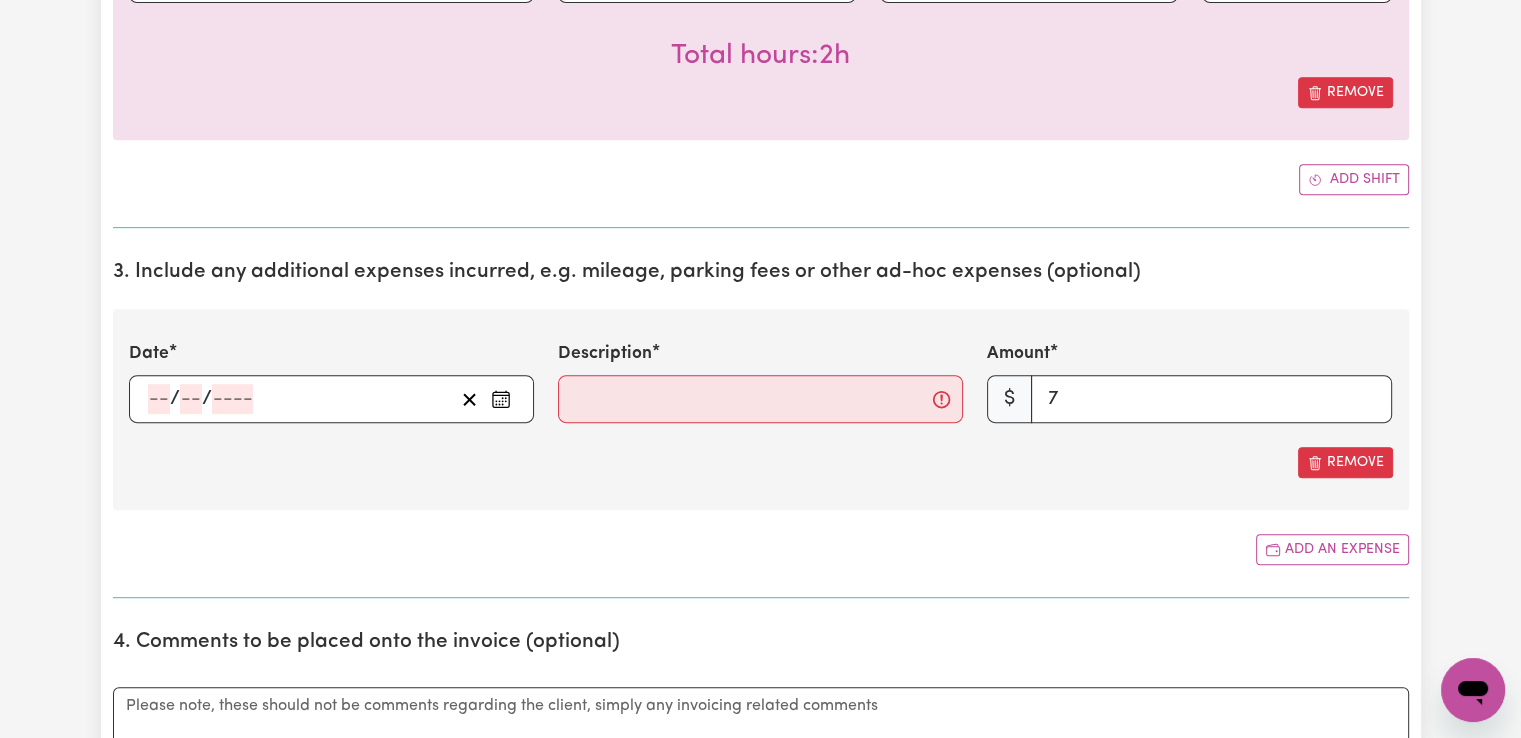click 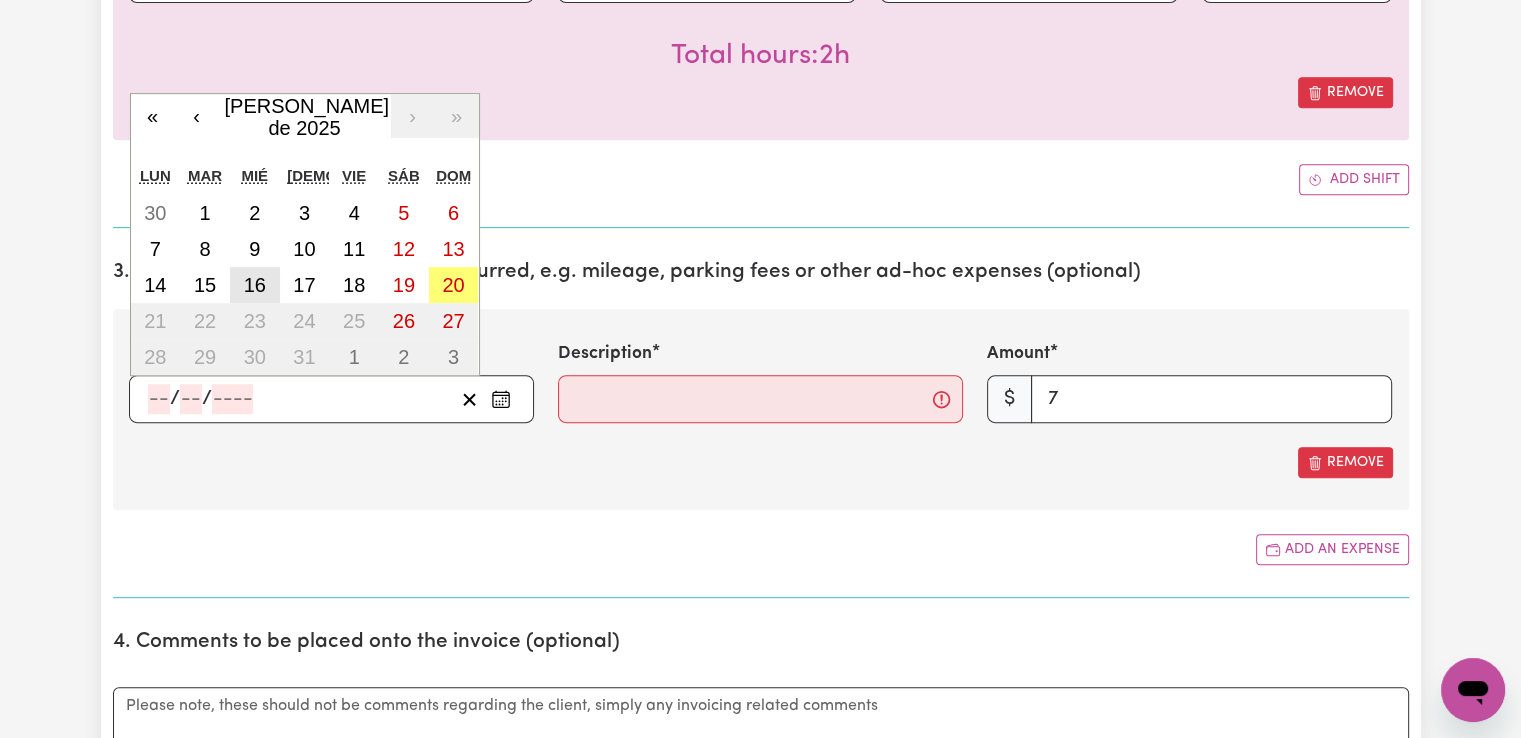 click on "16" at bounding box center [255, 285] 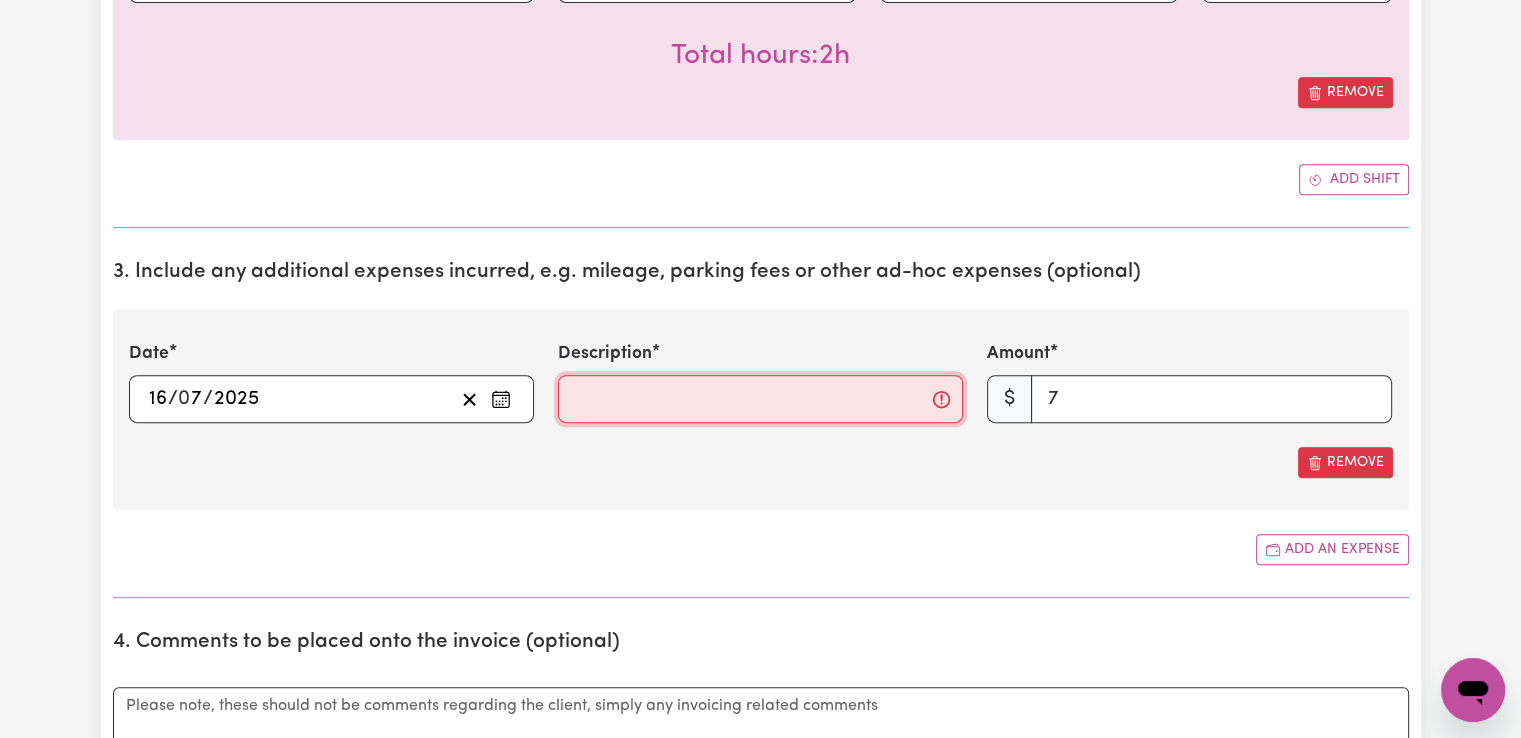click on "Description" at bounding box center [760, 399] 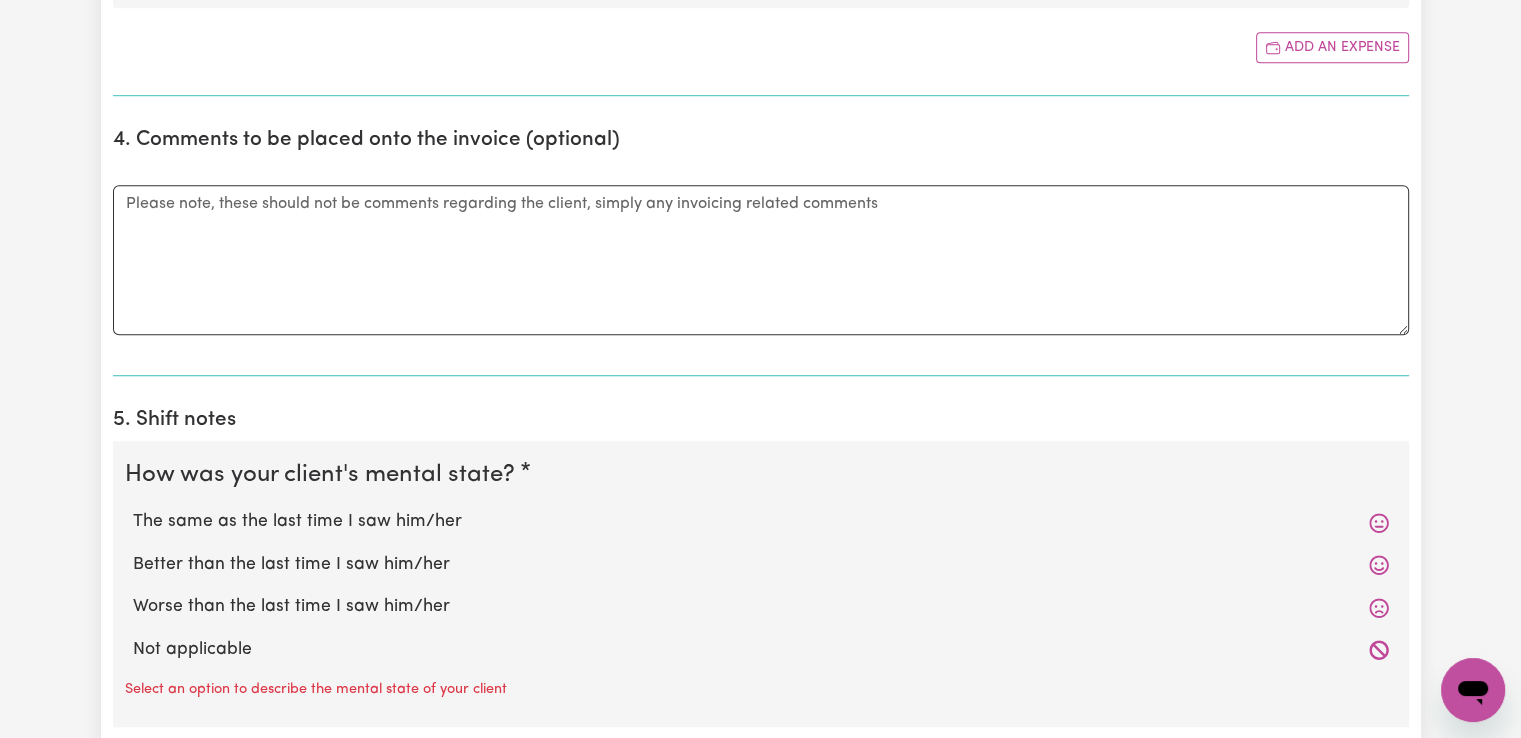 scroll, scrollTop: 1500, scrollLeft: 0, axis: vertical 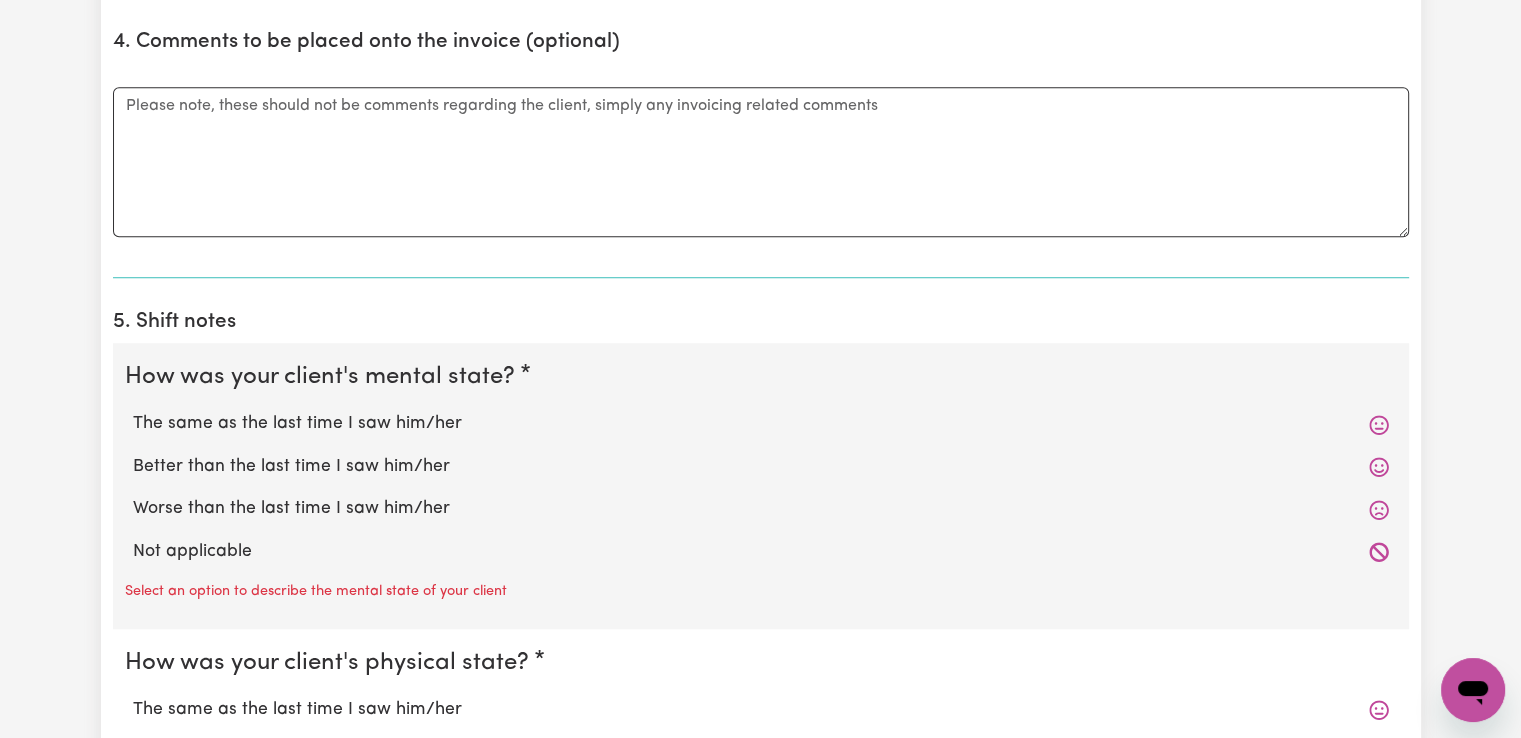 click on "The same as the last time I saw him/her" at bounding box center [761, 424] 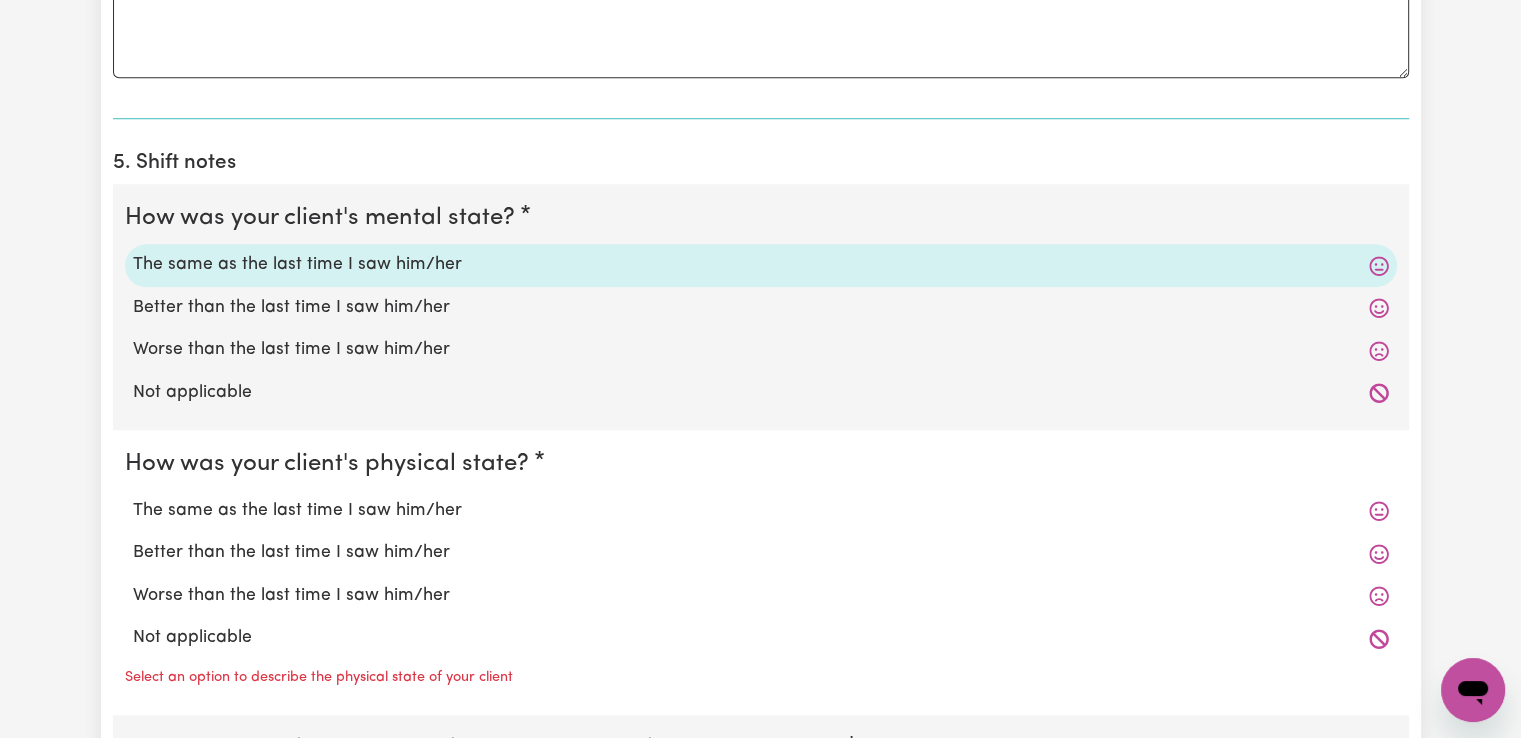 scroll, scrollTop: 1900, scrollLeft: 0, axis: vertical 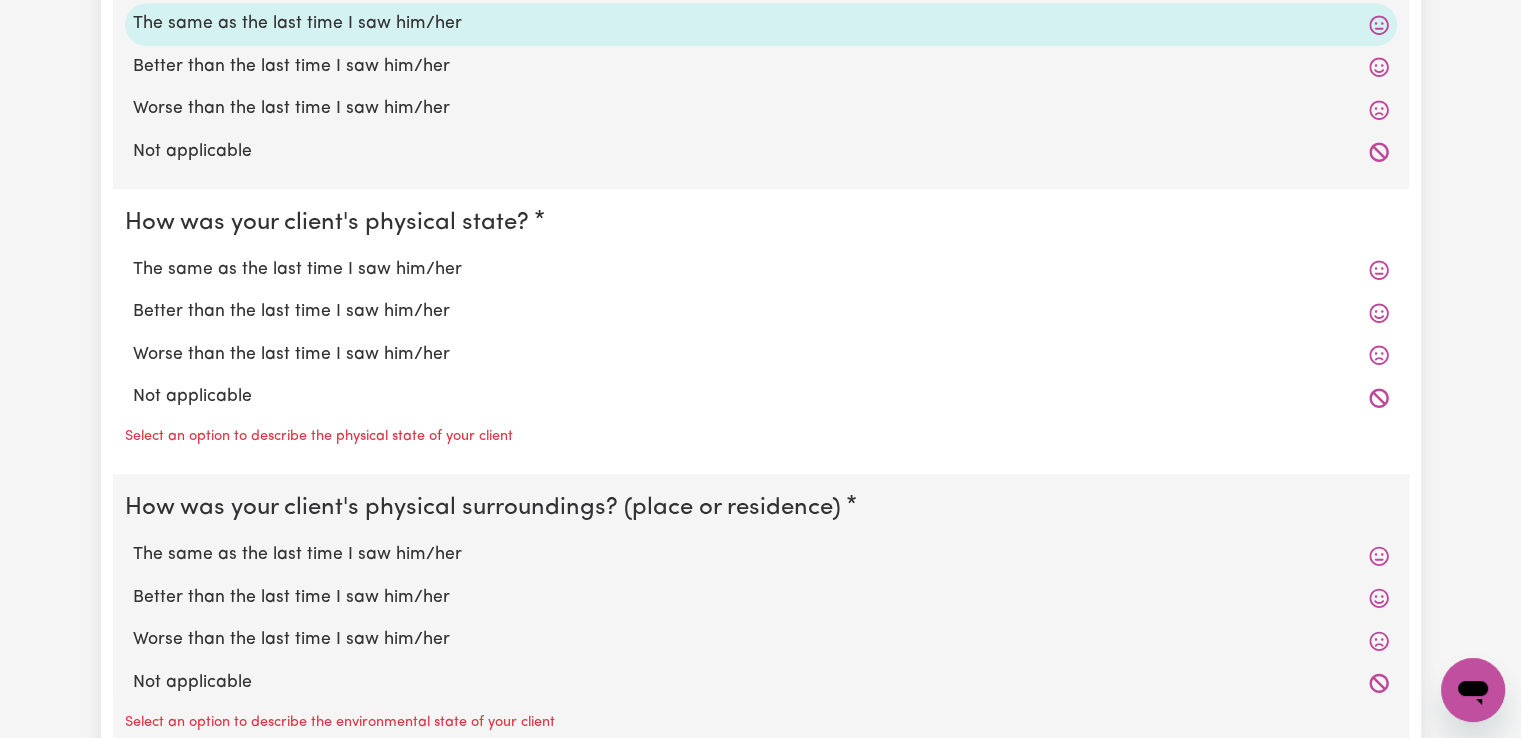click on "The same as the last time I saw him/her" at bounding box center [761, 270] 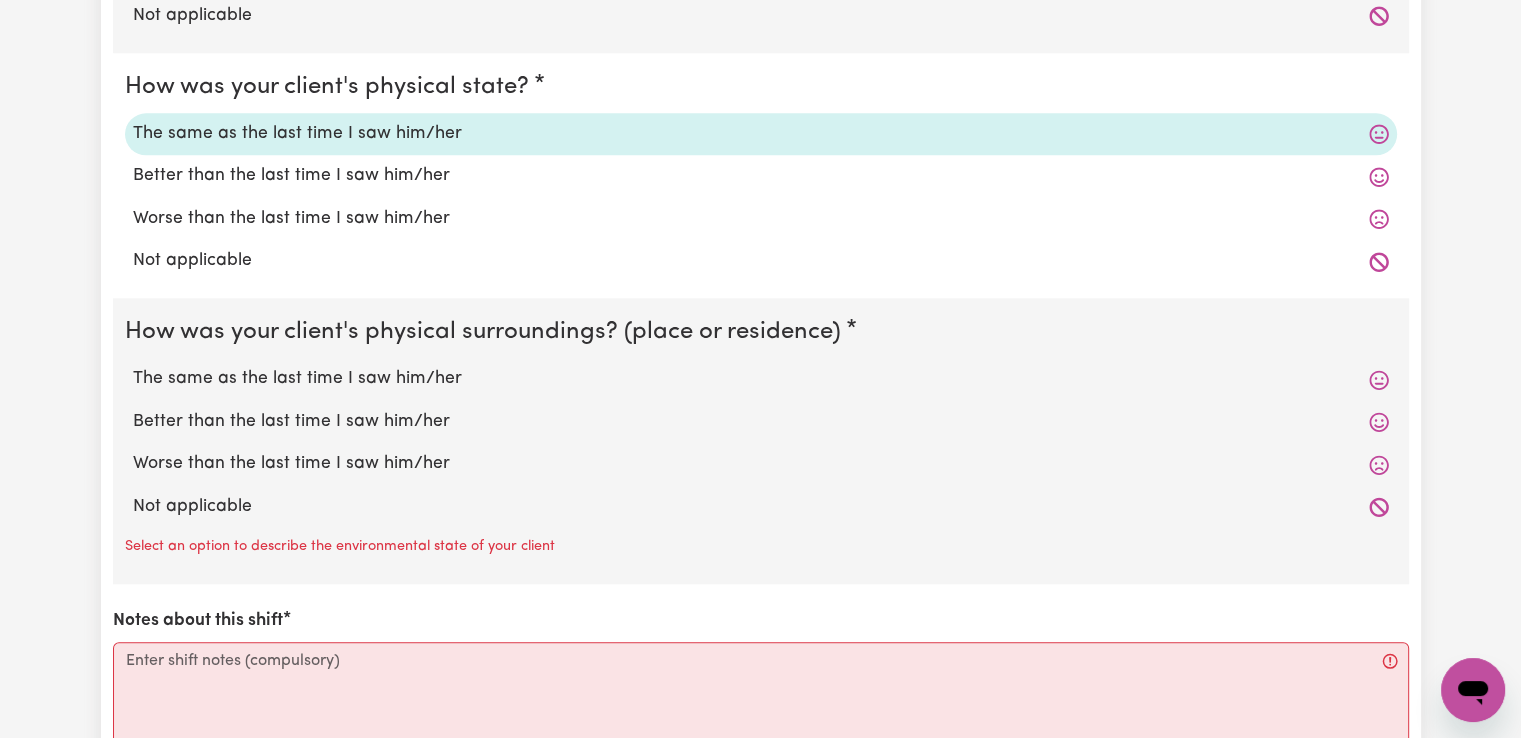 scroll, scrollTop: 2200, scrollLeft: 0, axis: vertical 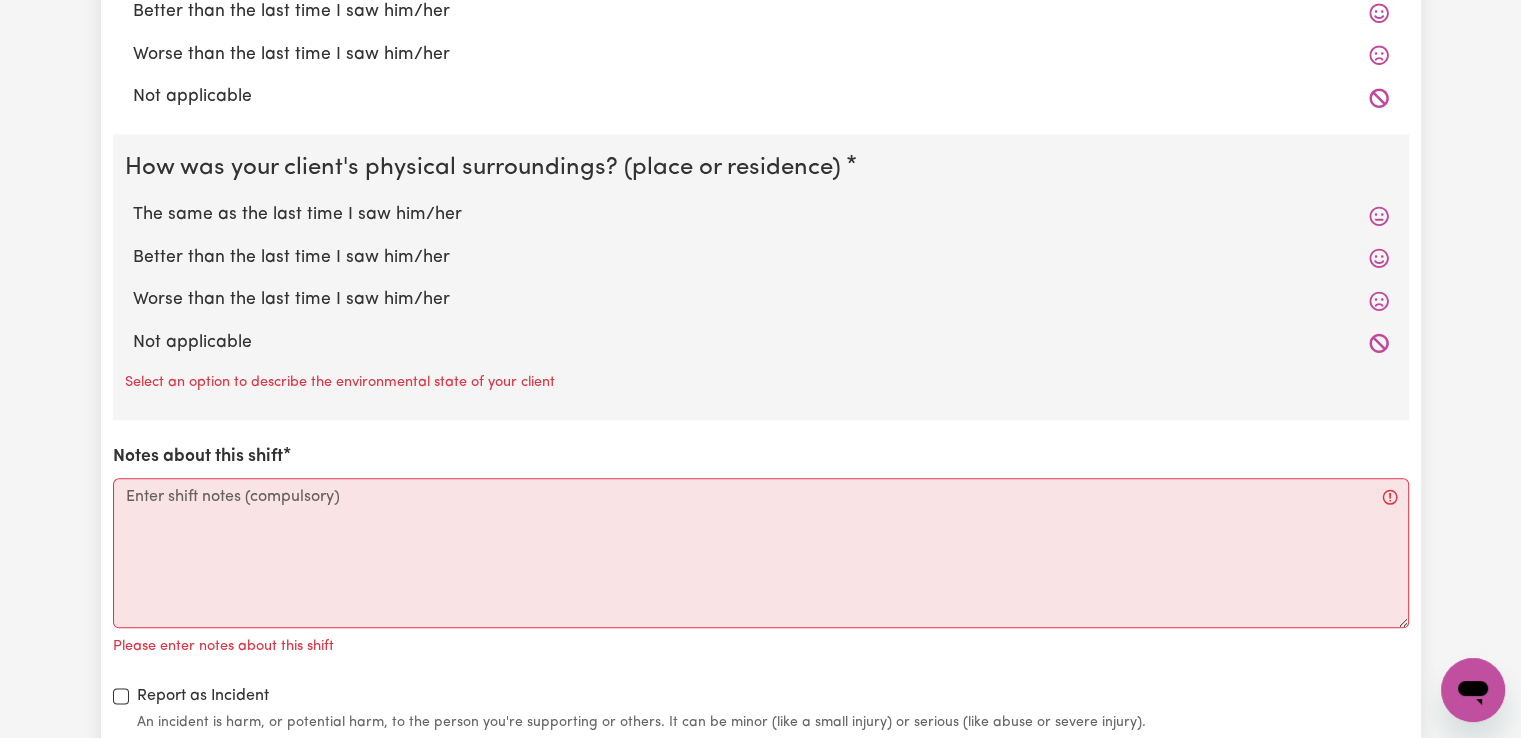 click on "The same as the last time I saw him/her" at bounding box center [761, 215] 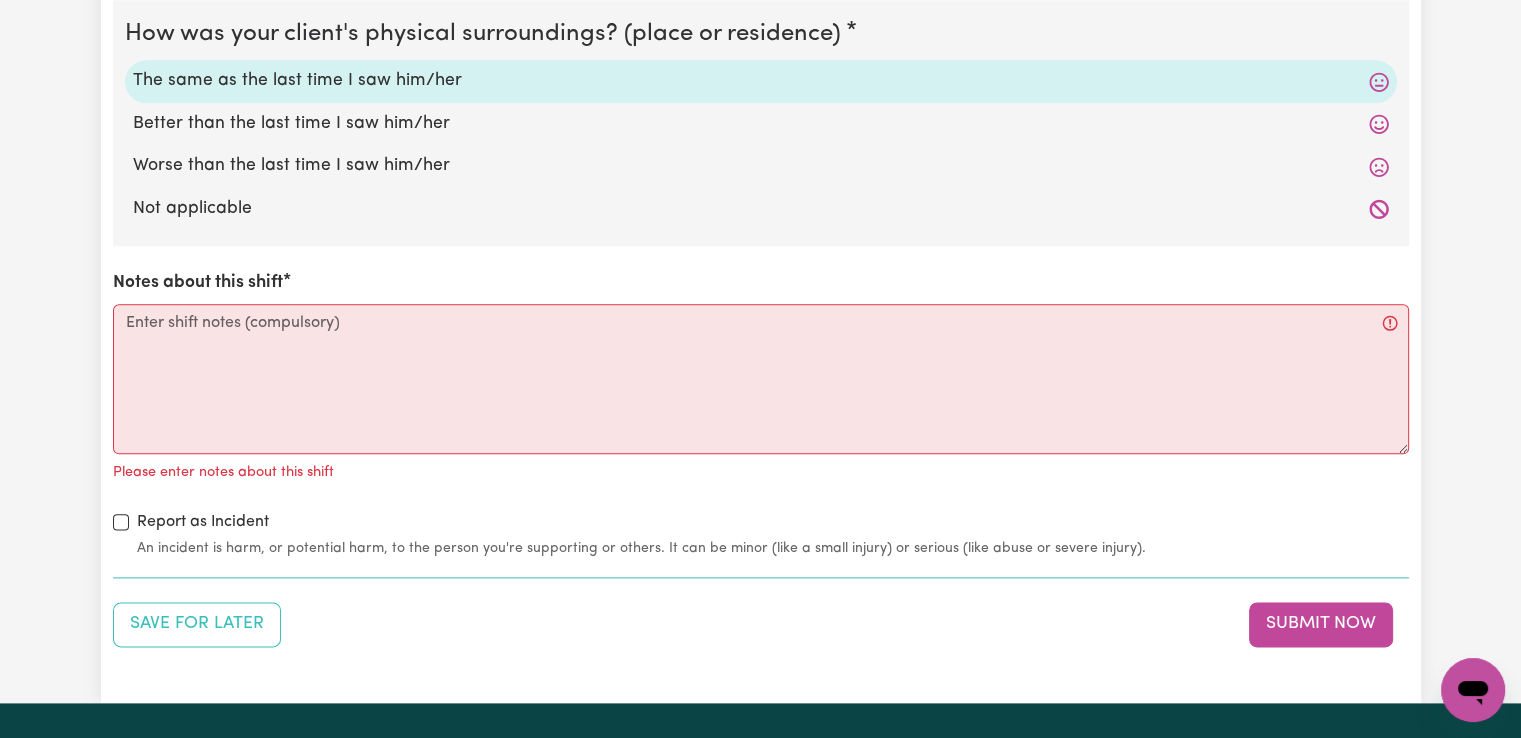 scroll, scrollTop: 2500, scrollLeft: 0, axis: vertical 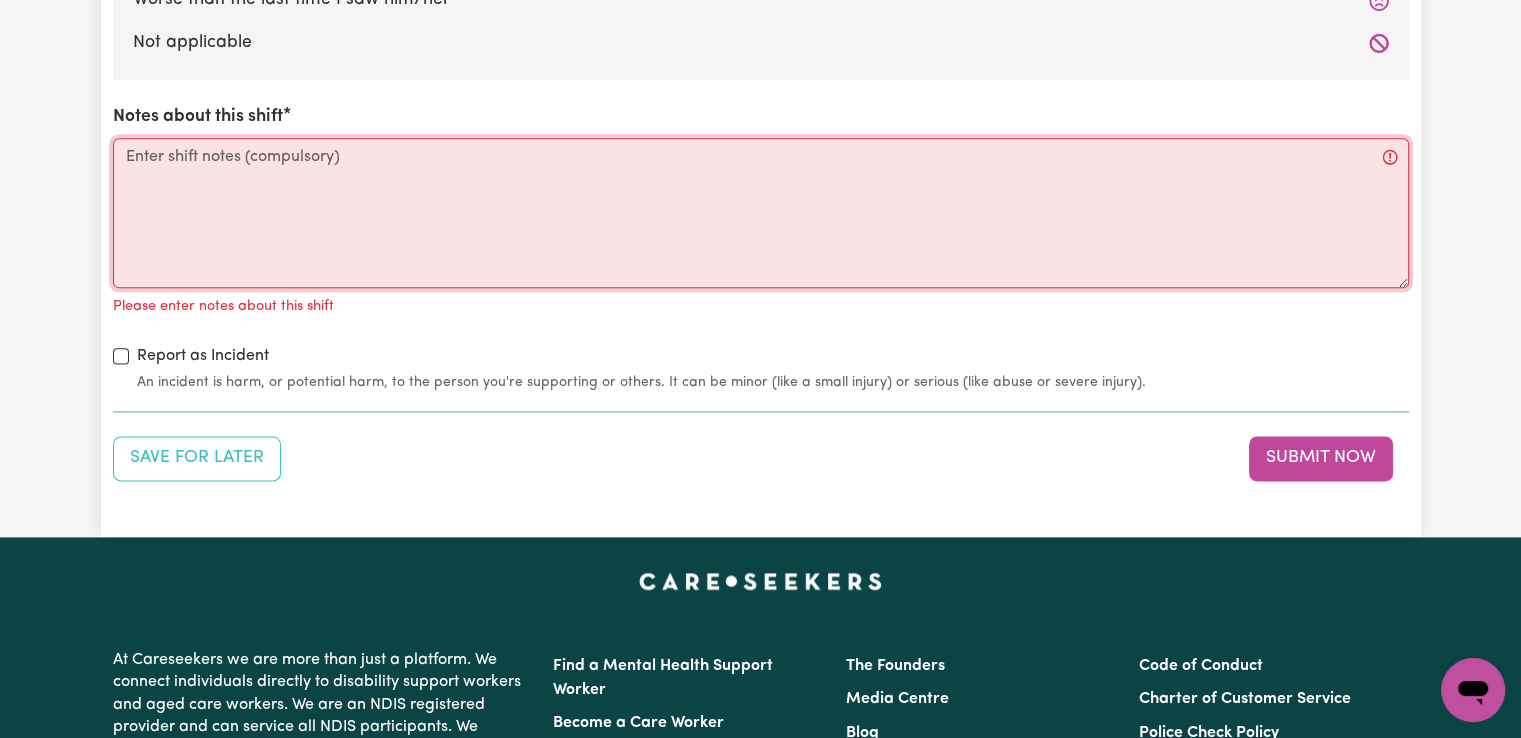 click on "Notes about this shift" at bounding box center (761, 213) 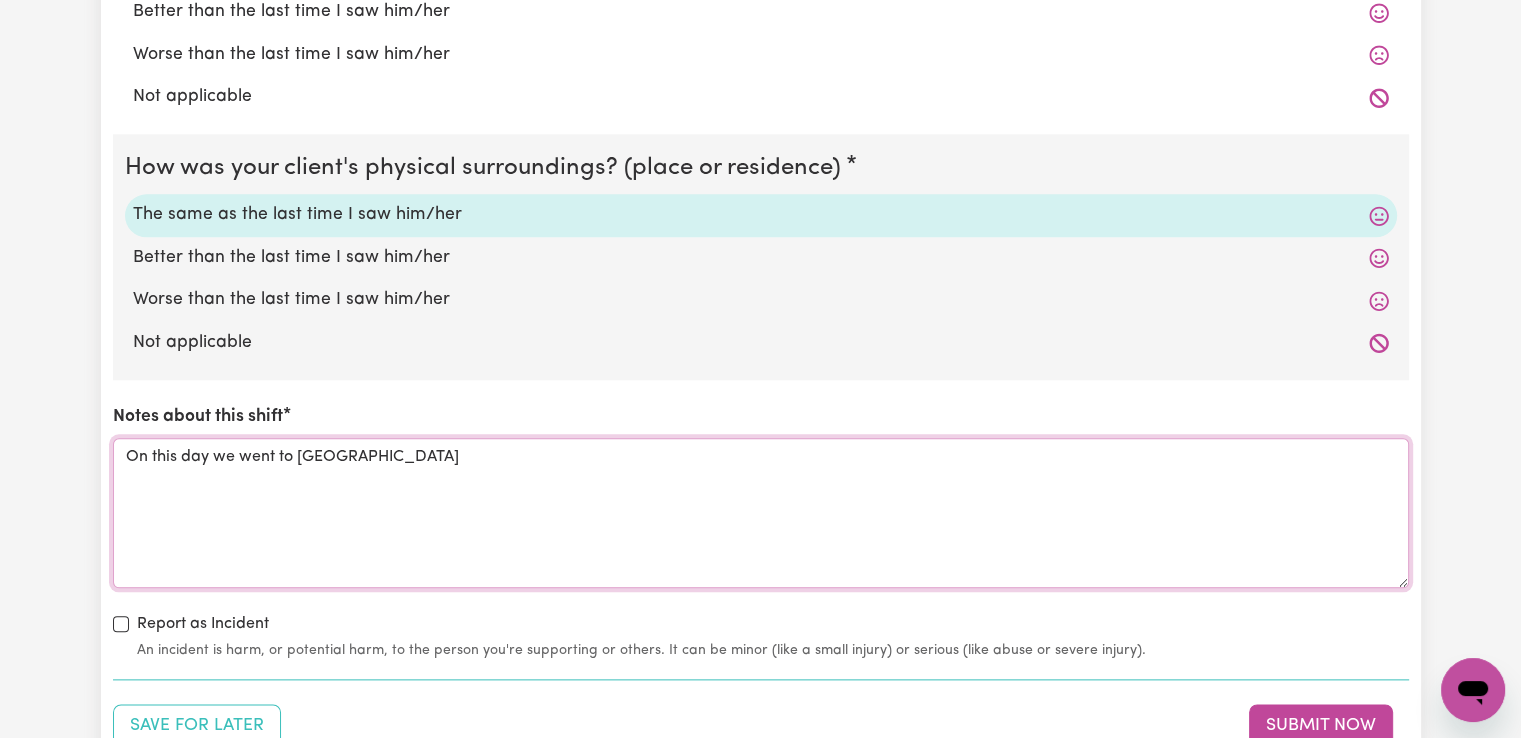 scroll, scrollTop: 2400, scrollLeft: 0, axis: vertical 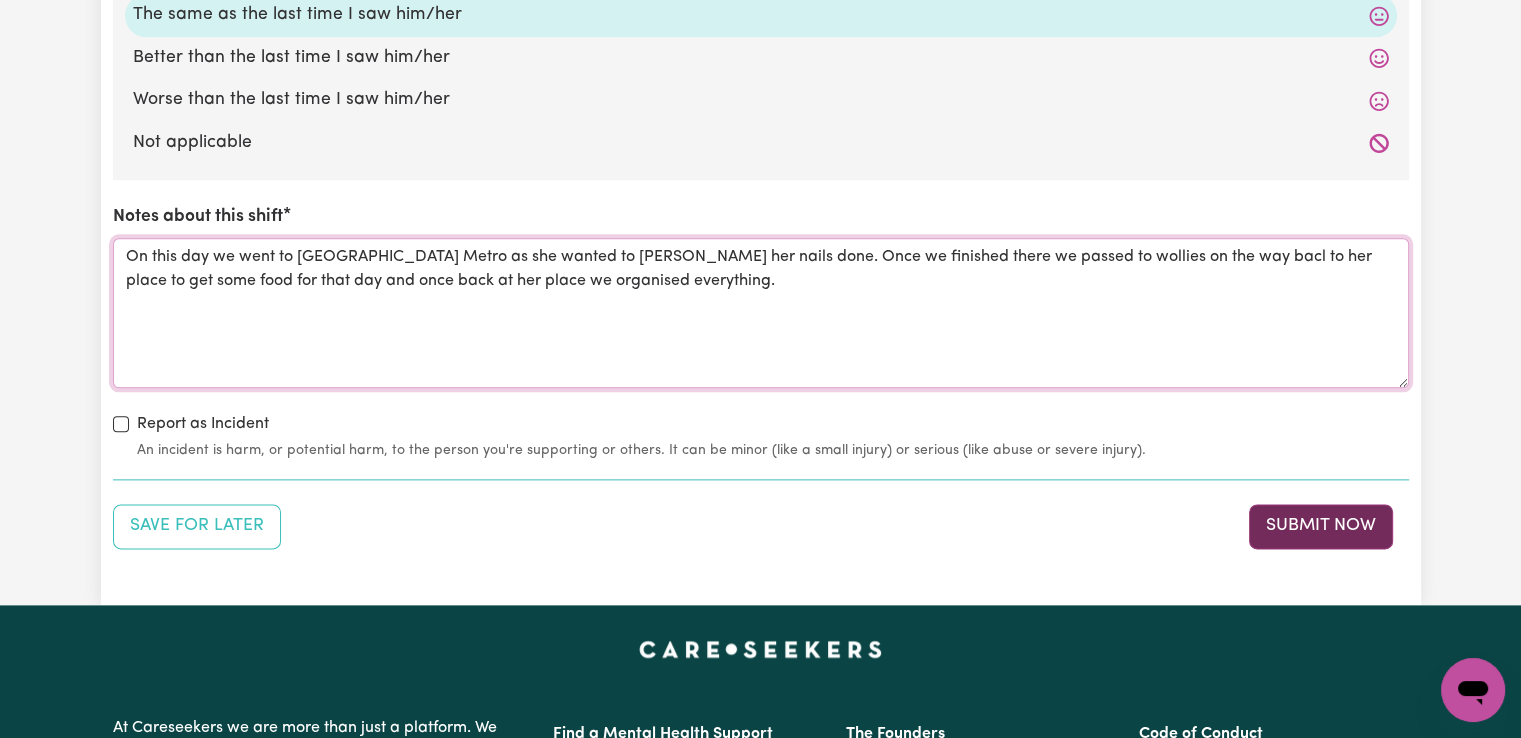type on "On this day we went to Marrickville Metro as she wanted to haver her nails done. Once we finished there we passed to wollies on the way bacl to her place to get some food for that day and once back at her place we organised everything." 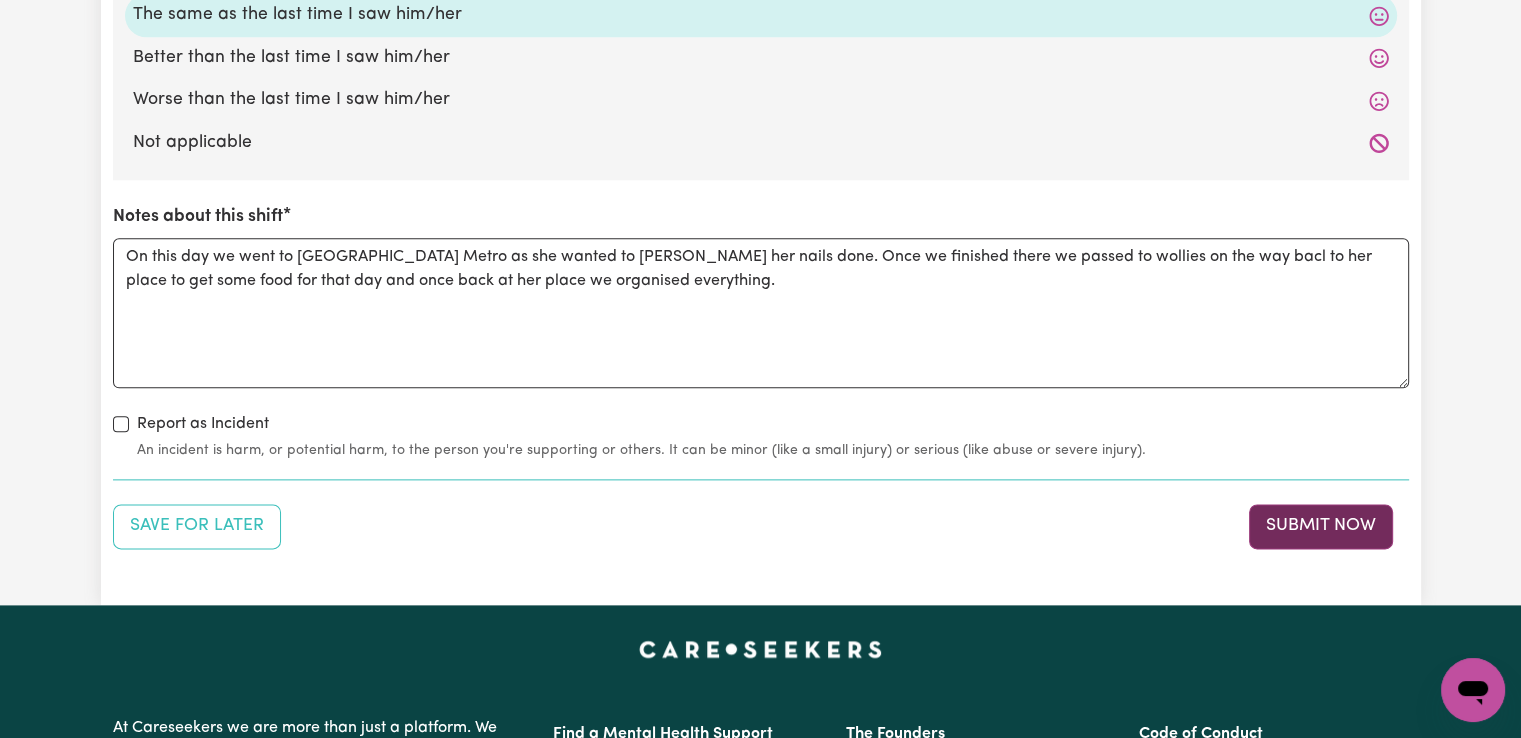 click on "Submit Now" at bounding box center (1321, 526) 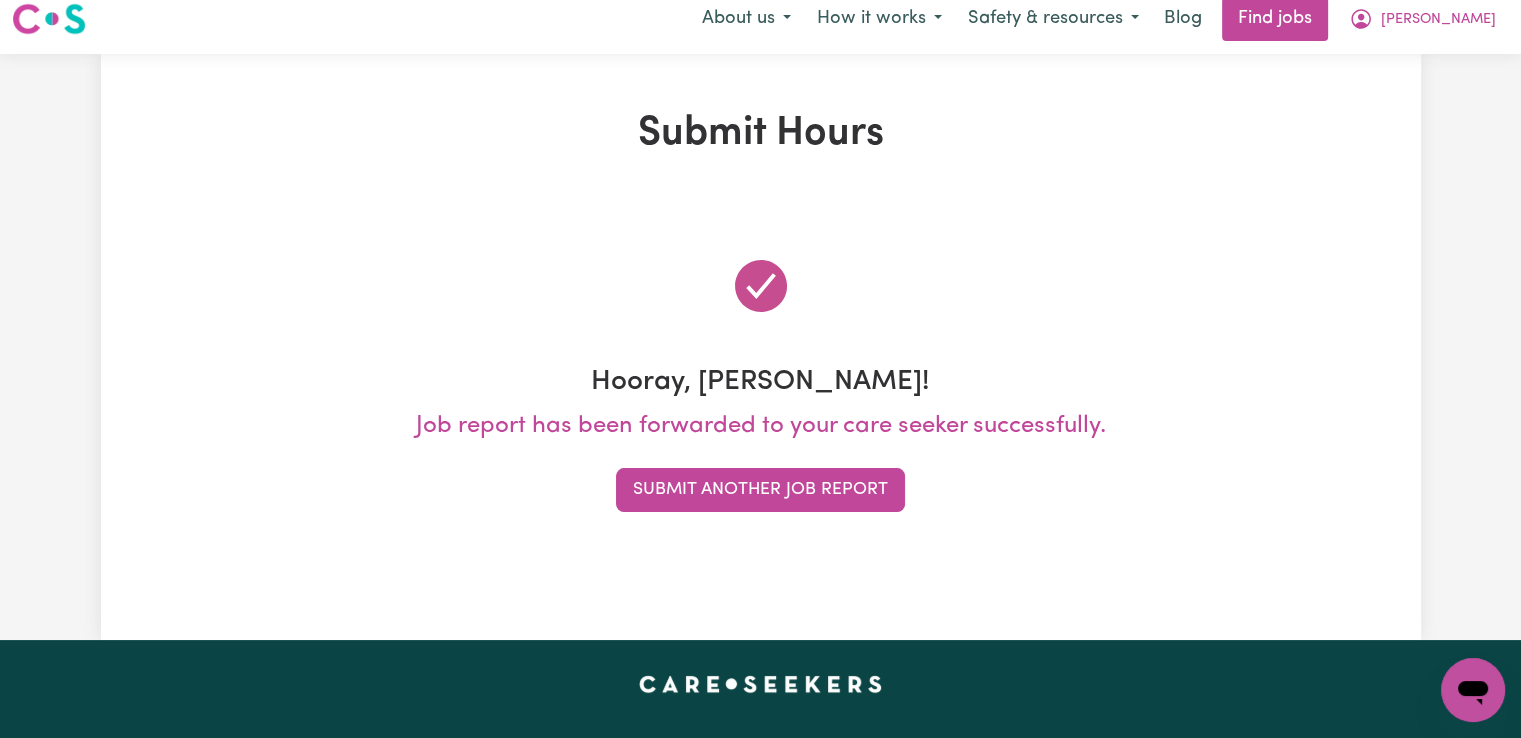 scroll, scrollTop: 0, scrollLeft: 0, axis: both 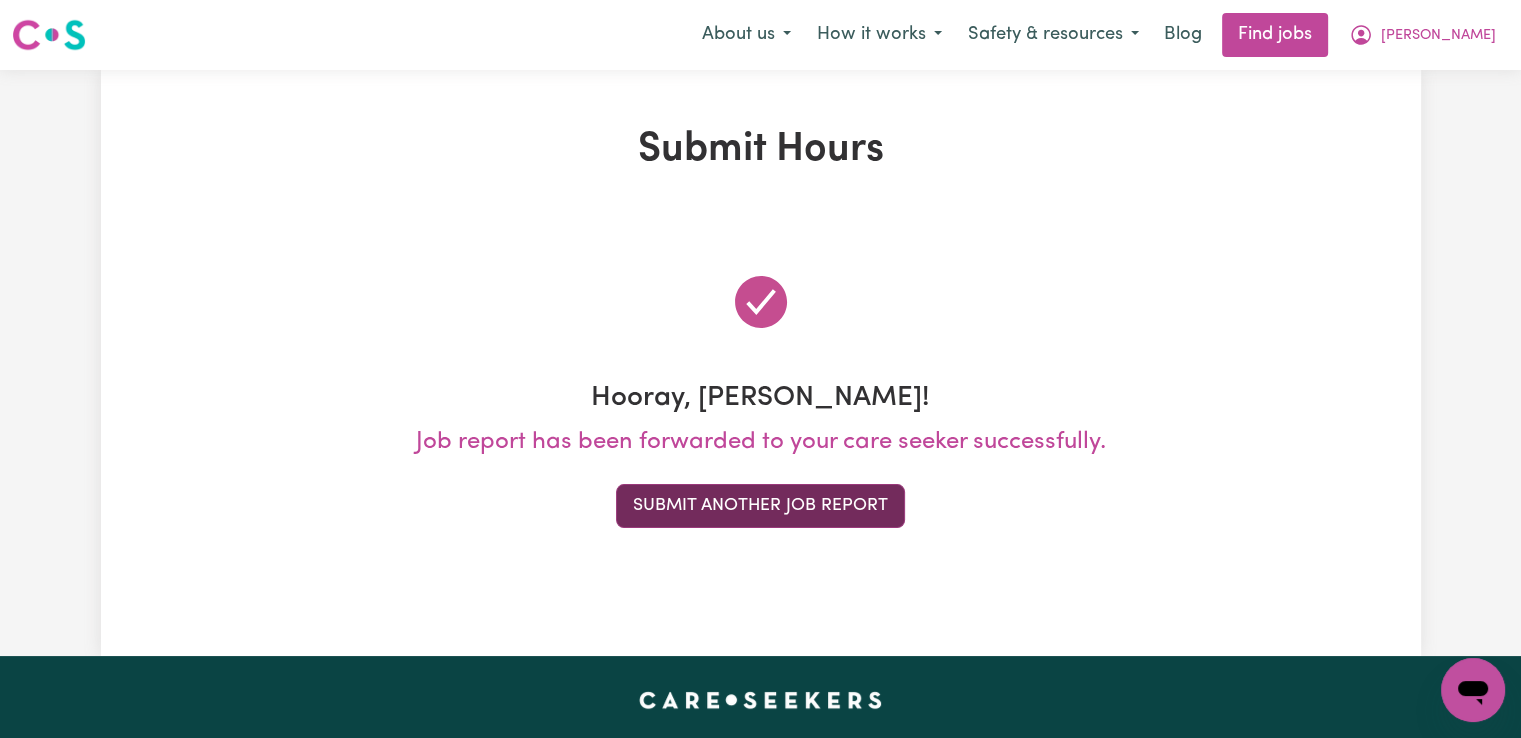 click on "Submit Another Job Report" at bounding box center [760, 506] 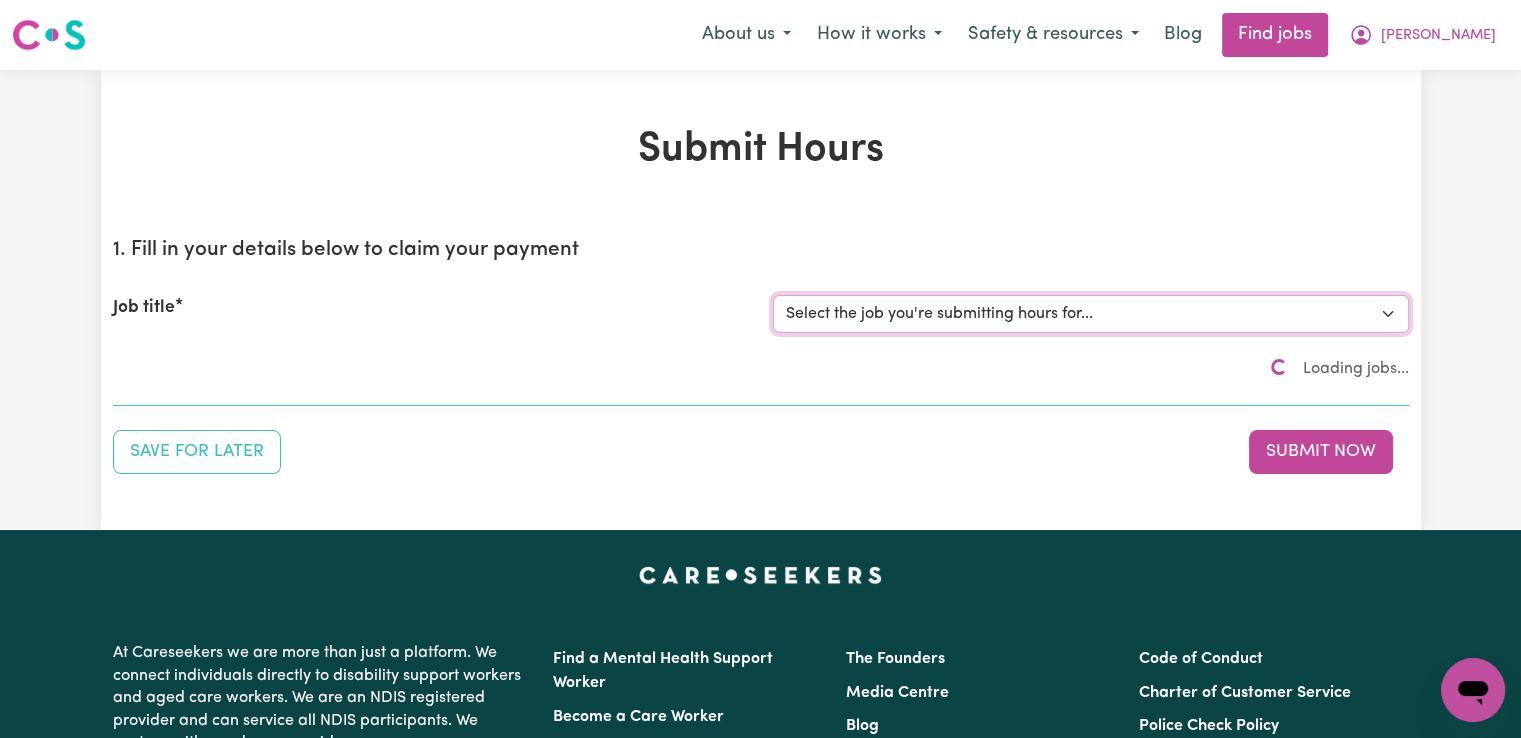 click on "Select the job you're submitting hours for... [Paula de Casanove] Support worker/cleaner for elderly lady [John Blanch] Female Support Worker Needed Fortnight Monday - Matraville, NSW [Demetrios  Vartis] Female Support Worker Needed In Kingsford, NSW [Margaret Ann  Doherty] Female Support Worker Needed Every Monday And Thursday Afternoon -  Alexandria, NSW" at bounding box center (1091, 314) 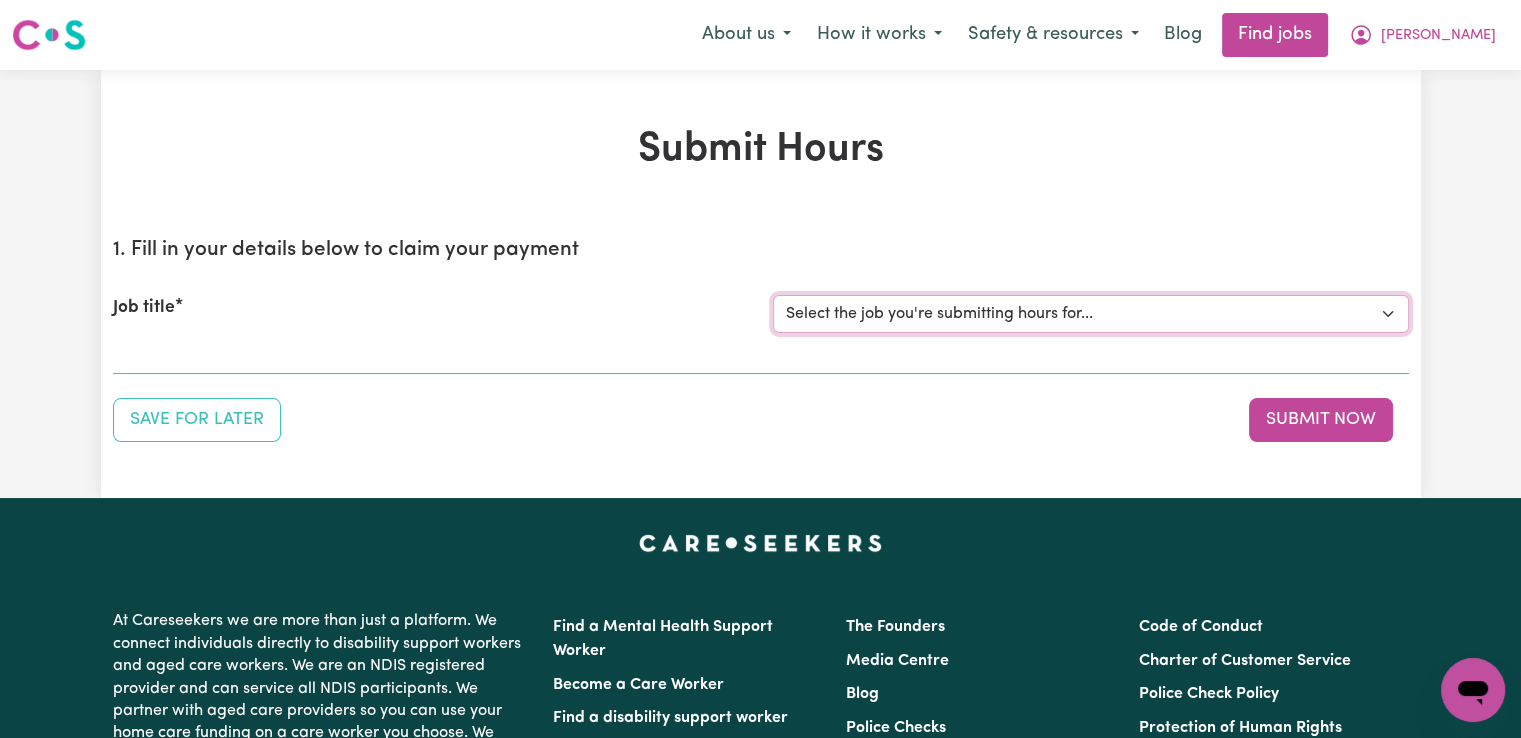 select on "12128" 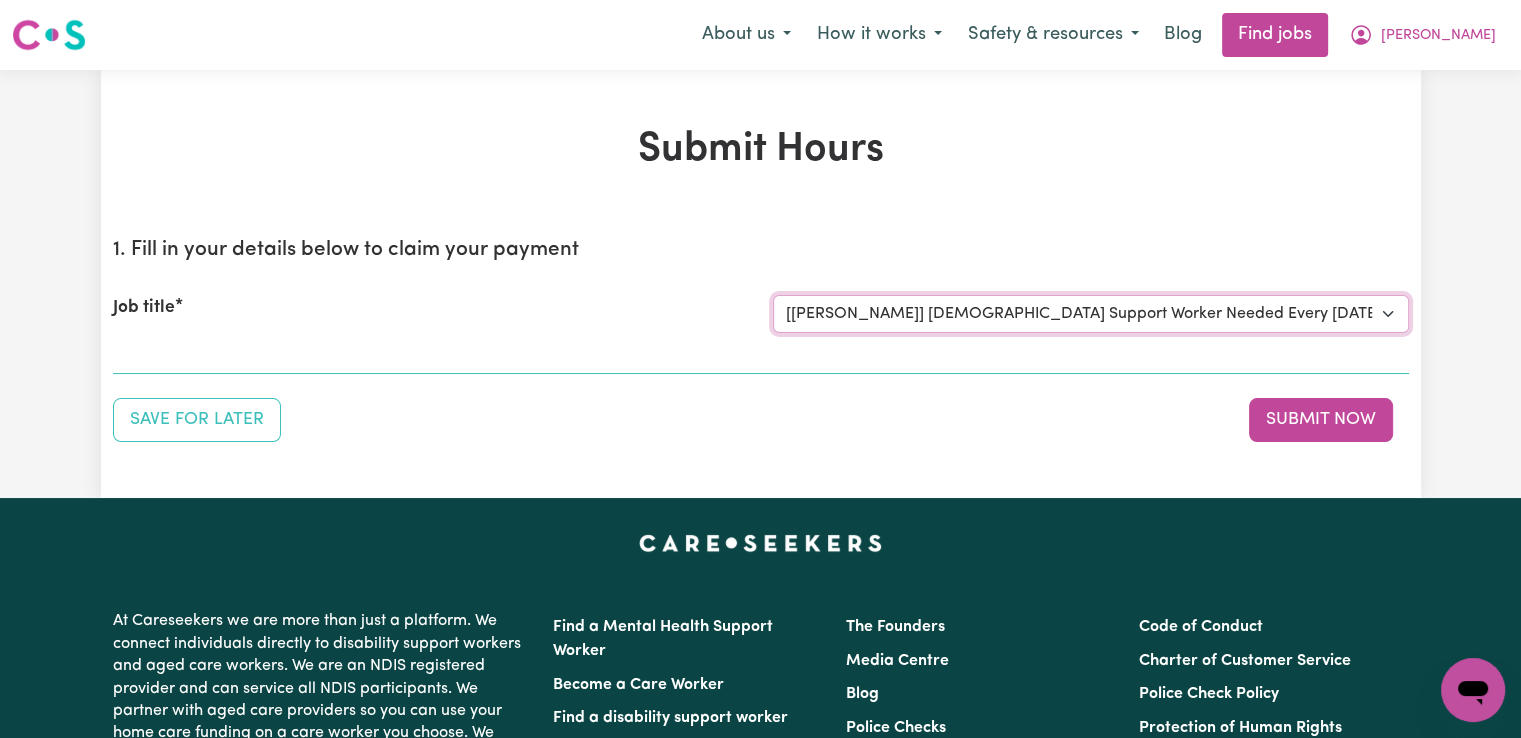 click on "Select the job you're submitting hours for... [Paula de Casanove] Support worker/cleaner for elderly lady [John Blanch] Female Support Worker Needed Fortnight Monday - Matraville, NSW [Demetrios  Vartis] Female Support Worker Needed In Kingsford, NSW [Margaret Ann  Doherty] Female Support Worker Needed Every Monday And Thursday Afternoon -  Alexandria, NSW" at bounding box center (1091, 314) 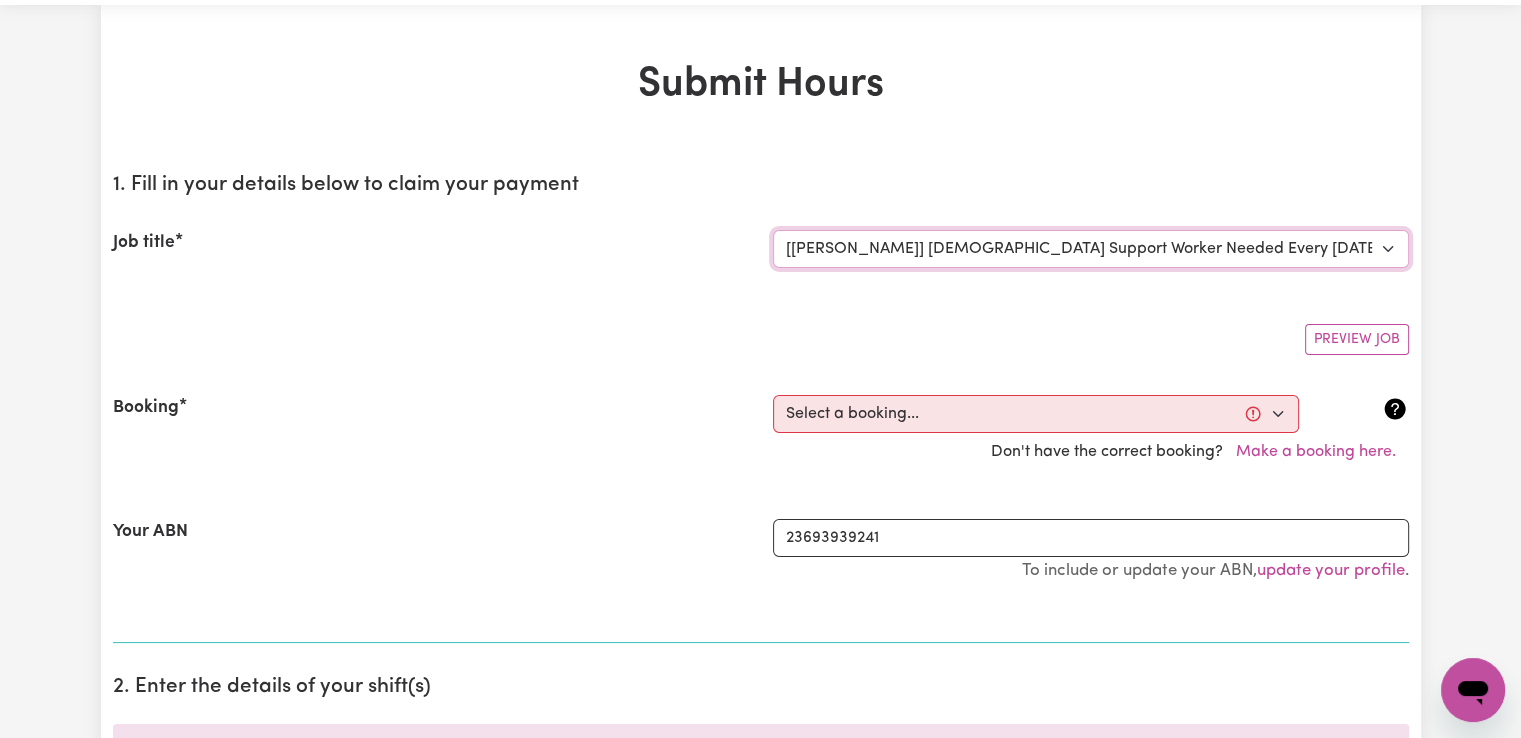 scroll, scrollTop: 100, scrollLeft: 0, axis: vertical 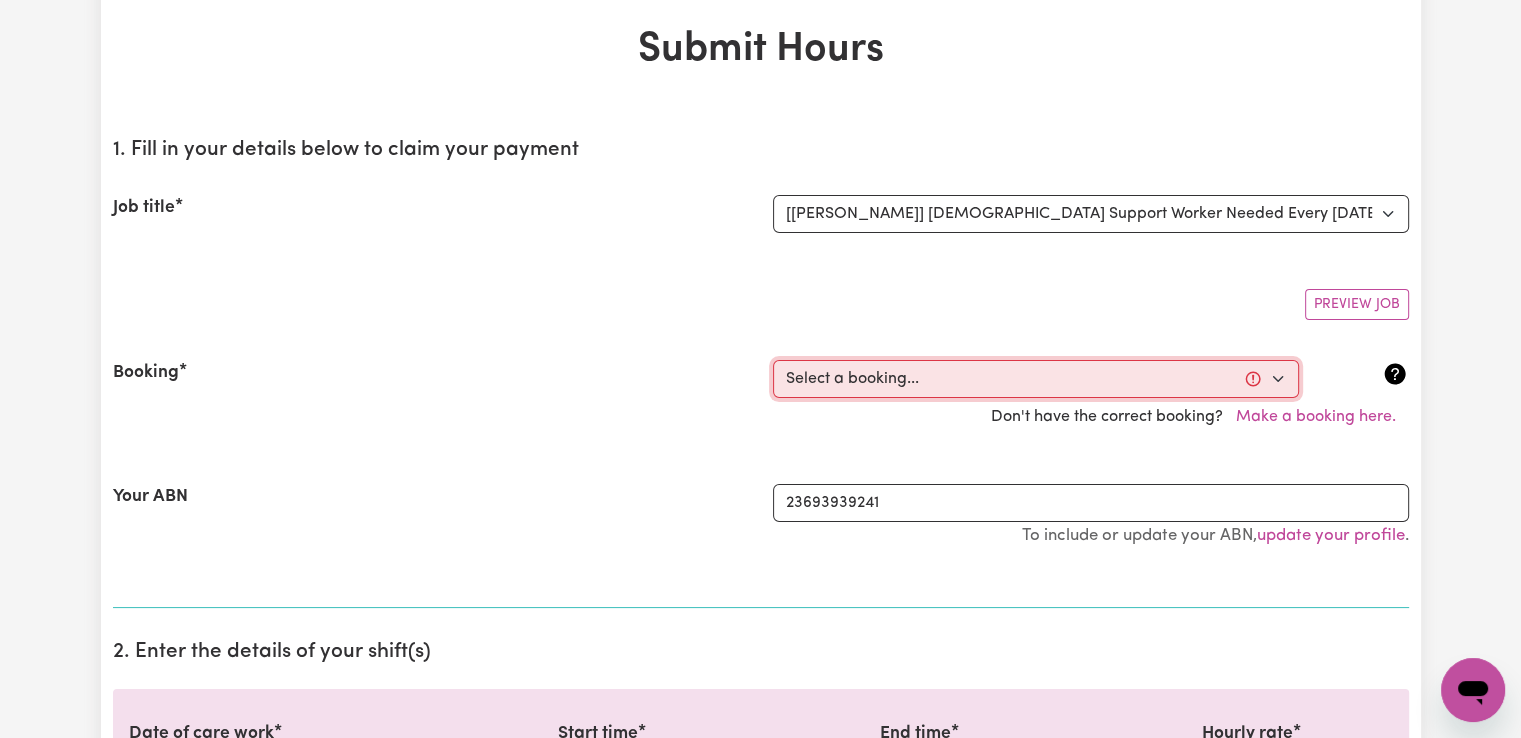 click on "Select a booking... Fri, June 27, 2025 - 02:00pm to 04:00pm (RECURRING) Fri, July 4, 2025 - 02:00pm to 04:00pm (RECURRING) Fri, July 11, 2025 - 02:00pm to 04:00pm (RECURRING) Fri, July 18, 2025 - 02:00pm to 04:00pm (RECURRING) Wed, June 25, 2025 - 12:00pm to 02:00pm (RECURRING) Wed, July 2, 2025 - 12:00pm to 02:00pm (RECURRING) Wed, July 9, 2025 - 12:00pm to 02:00pm (RECURRING) Wed, July 16, 2025 - 12:00pm to 02:00pm (RECURRING) Wed, July 9, 2025 - 7:00am to 7:01am (ONE-OFF)" at bounding box center [1036, 379] 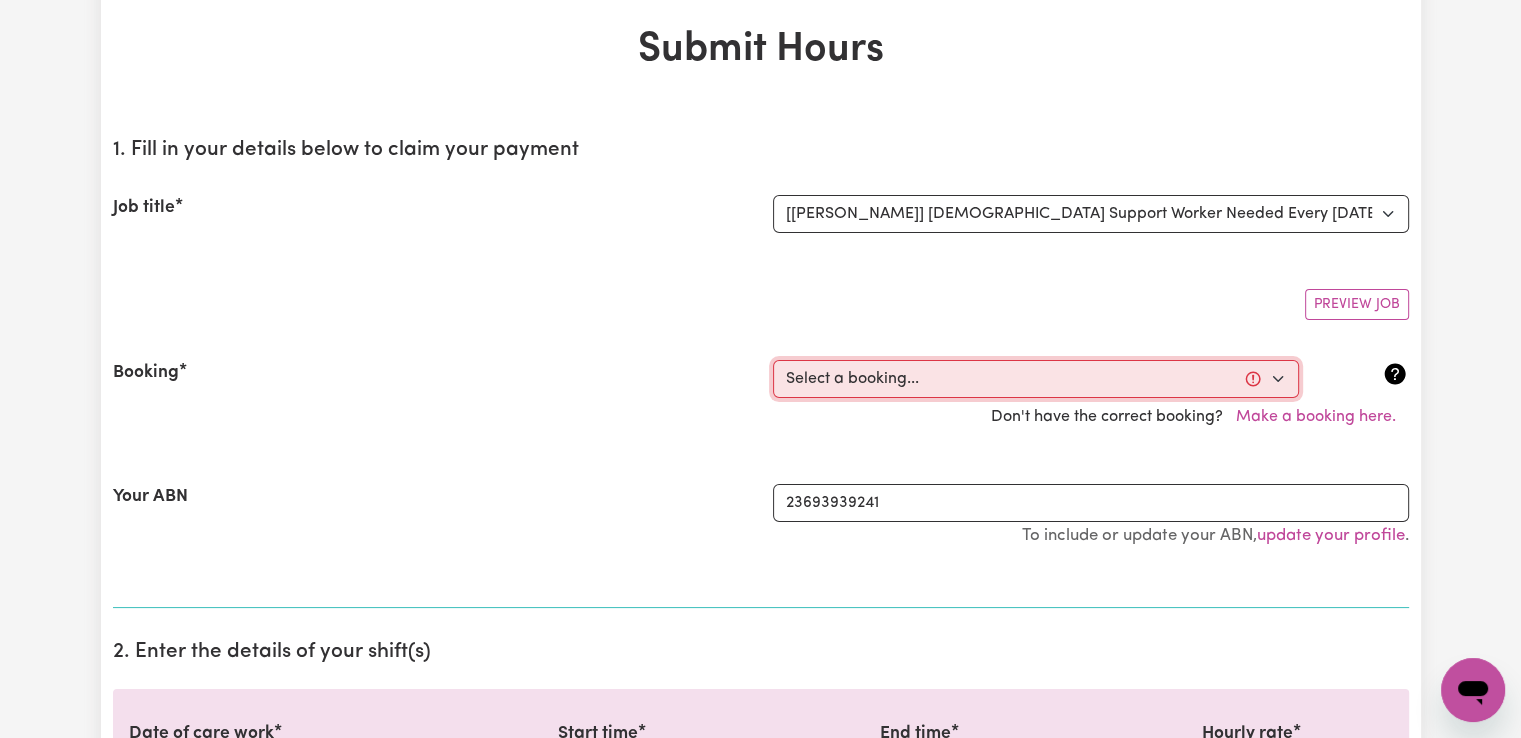 select on "336453" 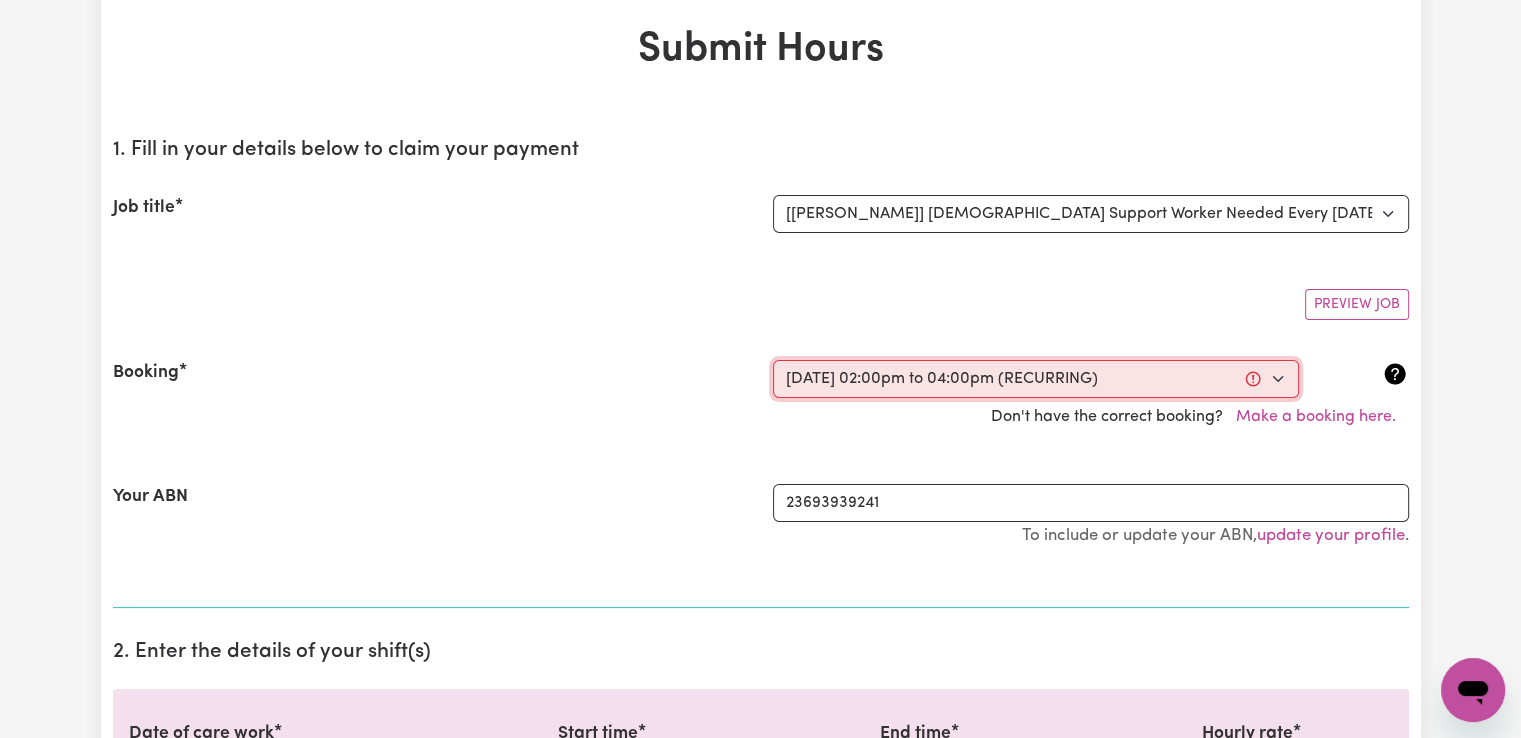 click on "Select a booking... Fri, June 27, 2025 - 02:00pm to 04:00pm (RECURRING) Fri, July 4, 2025 - 02:00pm to 04:00pm (RECURRING) Fri, July 11, 2025 - 02:00pm to 04:00pm (RECURRING) Fri, July 18, 2025 - 02:00pm to 04:00pm (RECURRING) Wed, June 25, 2025 - 12:00pm to 02:00pm (RECURRING) Wed, July 2, 2025 - 12:00pm to 02:00pm (RECURRING) Wed, July 9, 2025 - 12:00pm to 02:00pm (RECURRING) Wed, July 16, 2025 - 12:00pm to 02:00pm (RECURRING) Wed, July 9, 2025 - 7:00am to 7:01am (ONE-OFF)" at bounding box center [1036, 379] 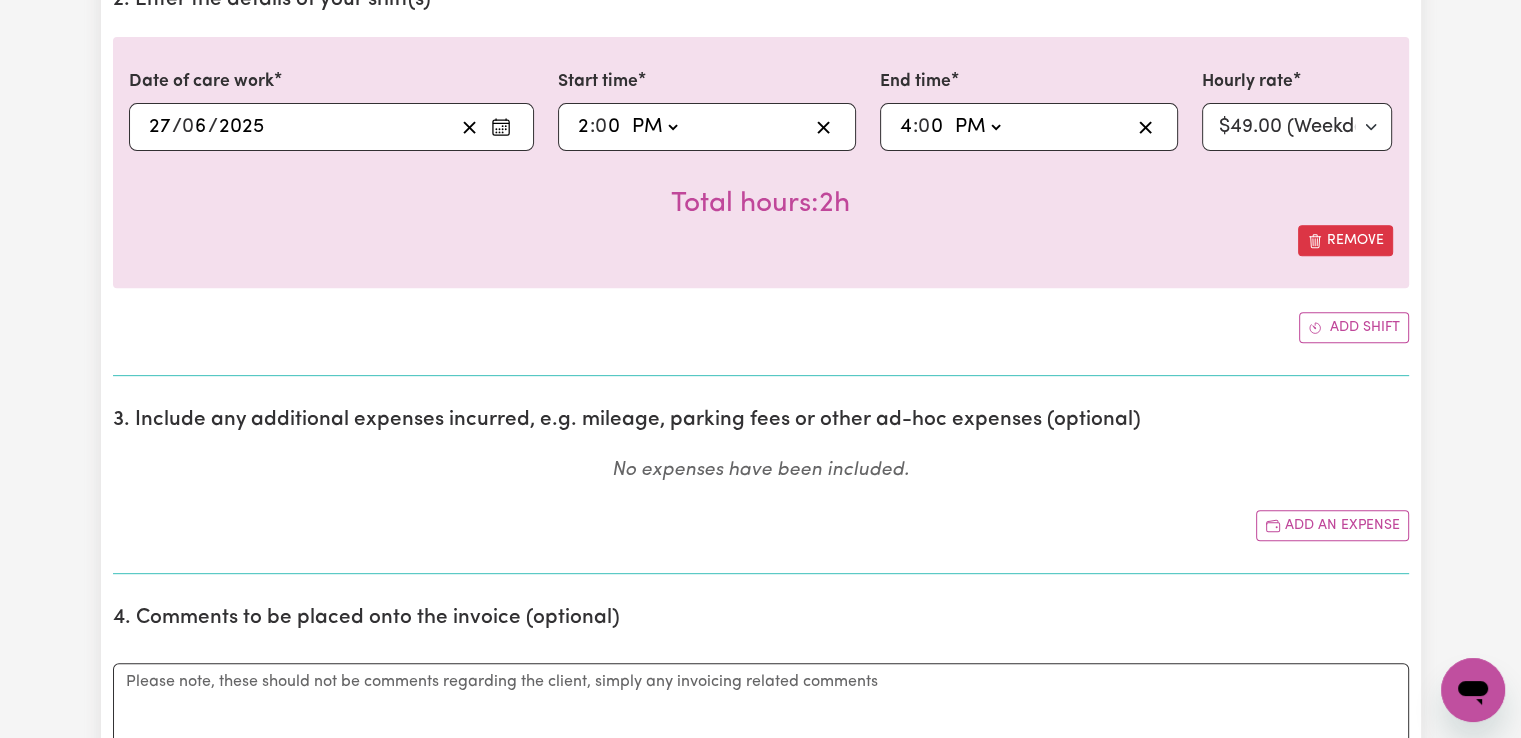 scroll, scrollTop: 900, scrollLeft: 0, axis: vertical 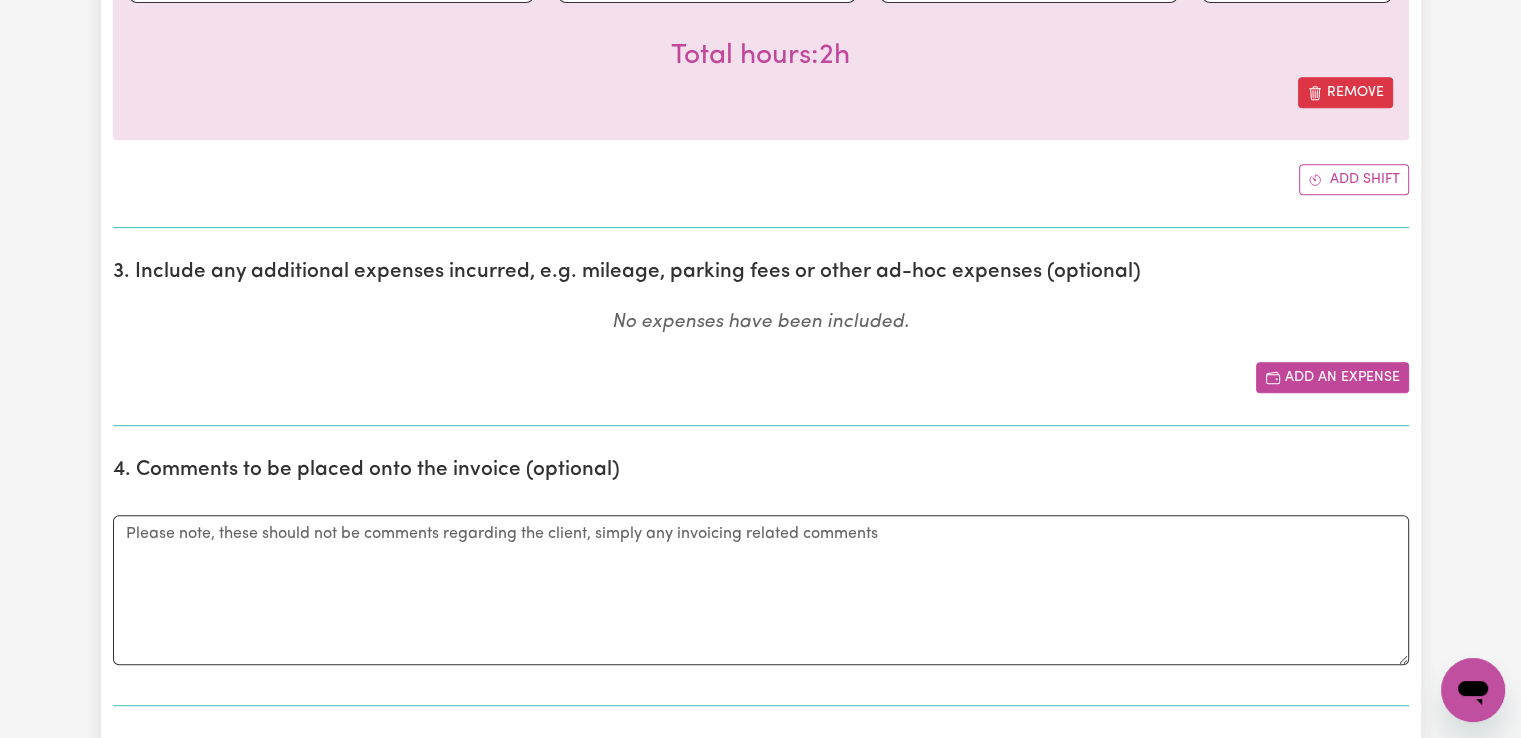 click on "Add an expense" at bounding box center [1332, 377] 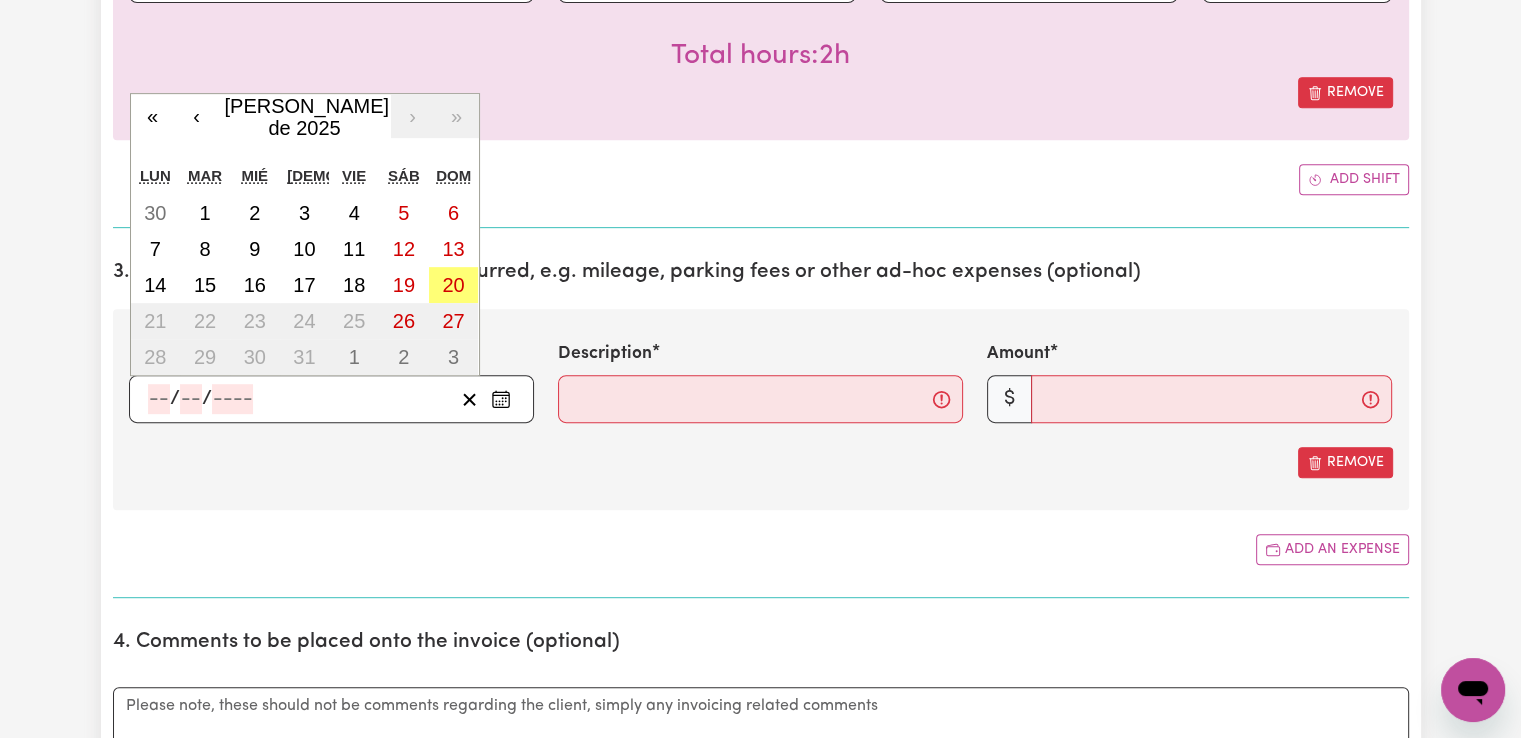click 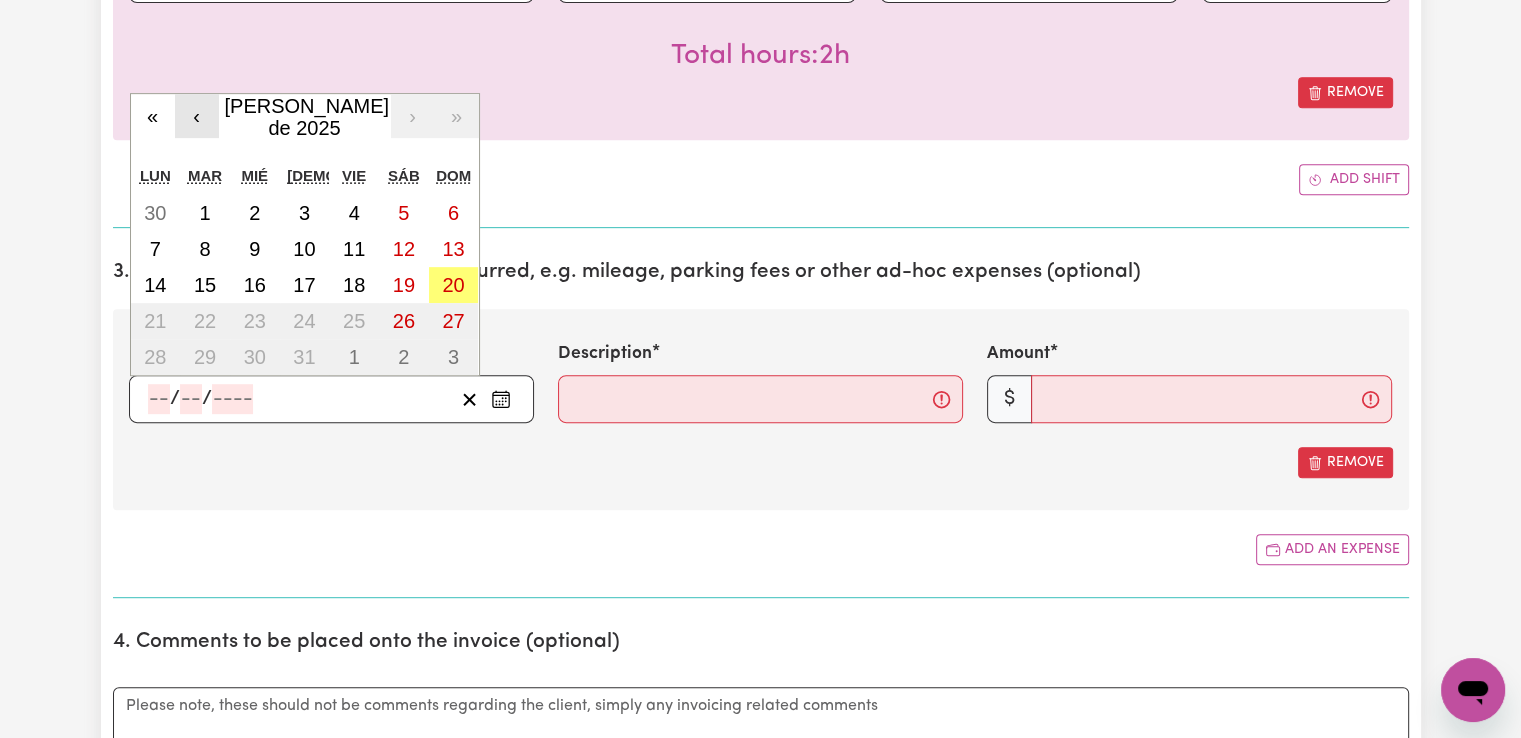 click on "‹" at bounding box center (197, 116) 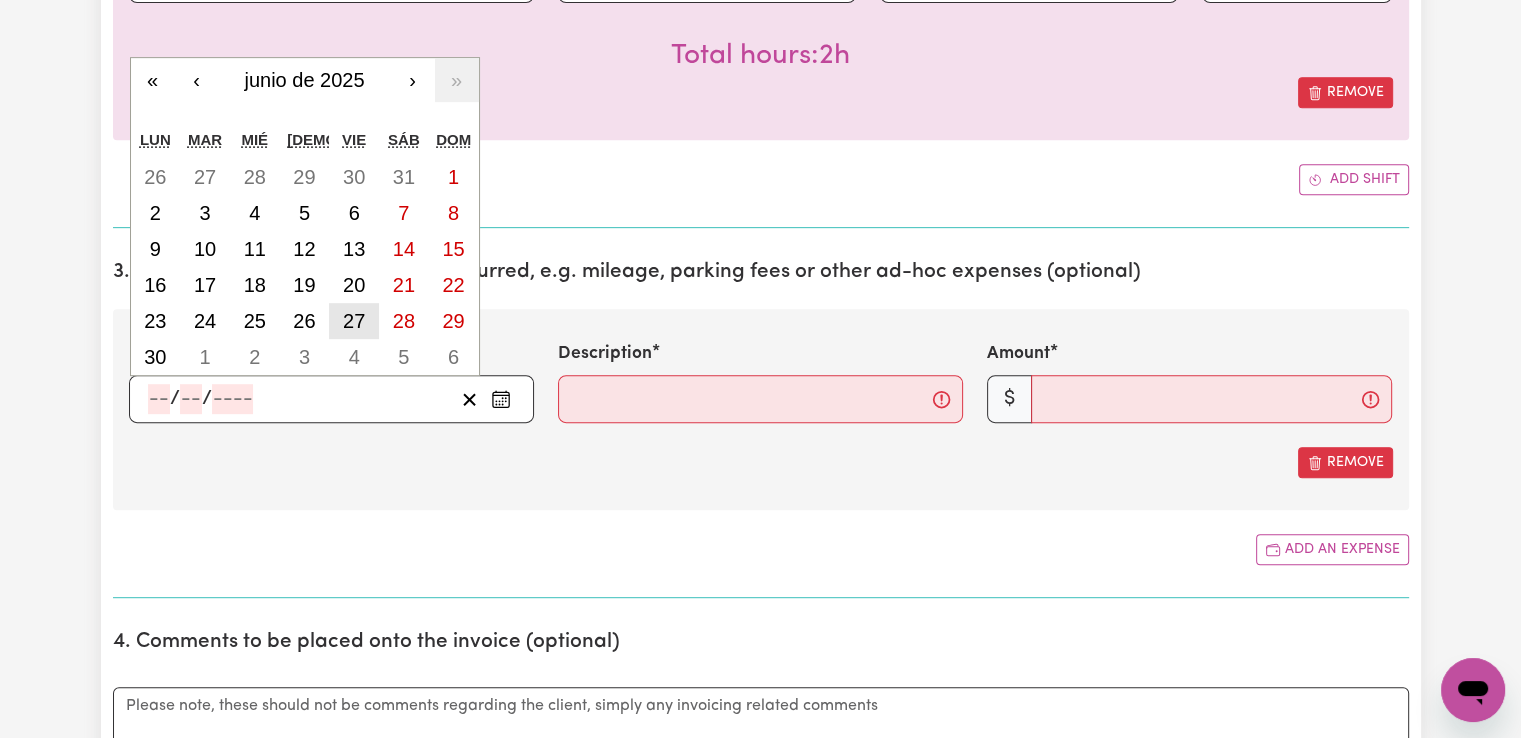 click on "27" at bounding box center [354, 321] 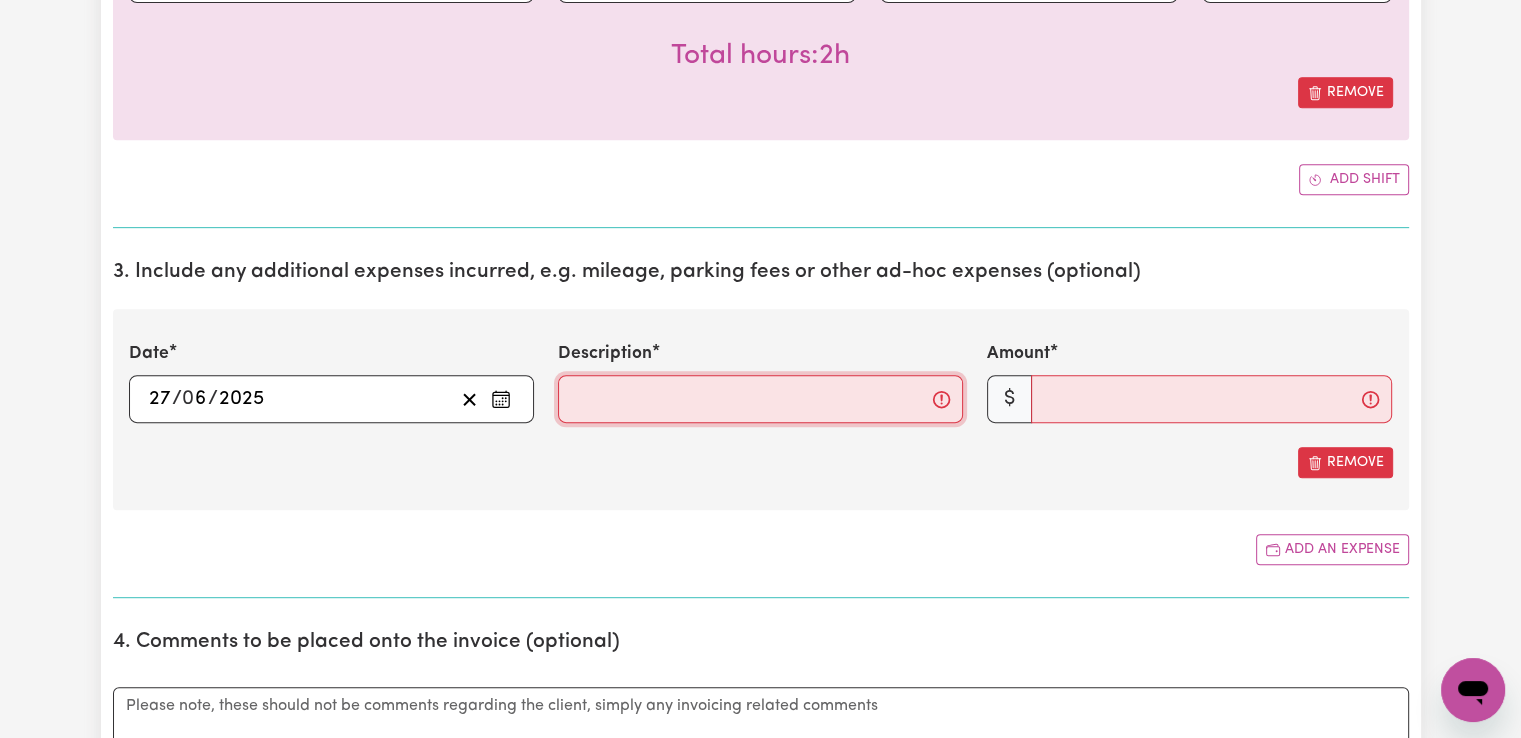 click on "Description" at bounding box center (760, 399) 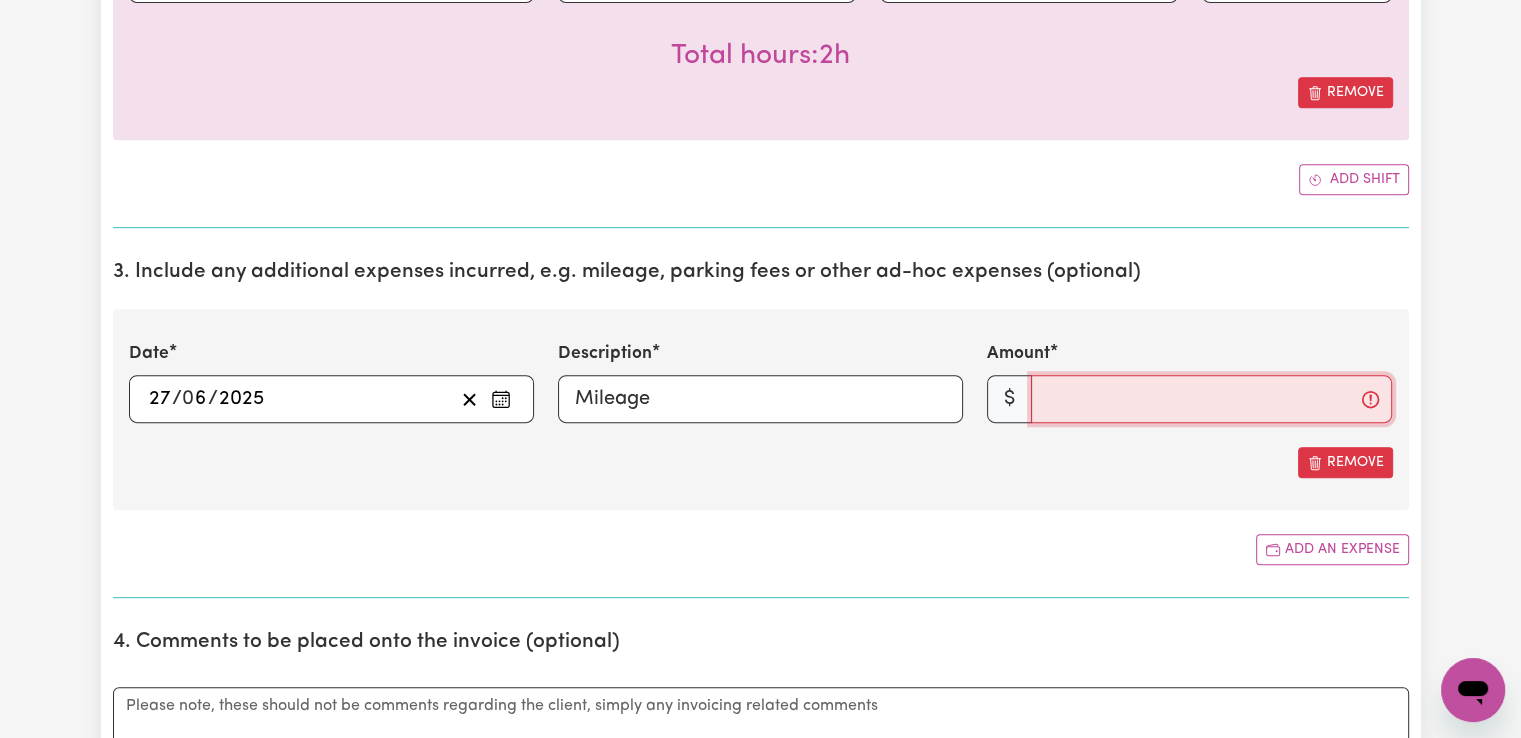 click on "Amount" at bounding box center [1211, 399] 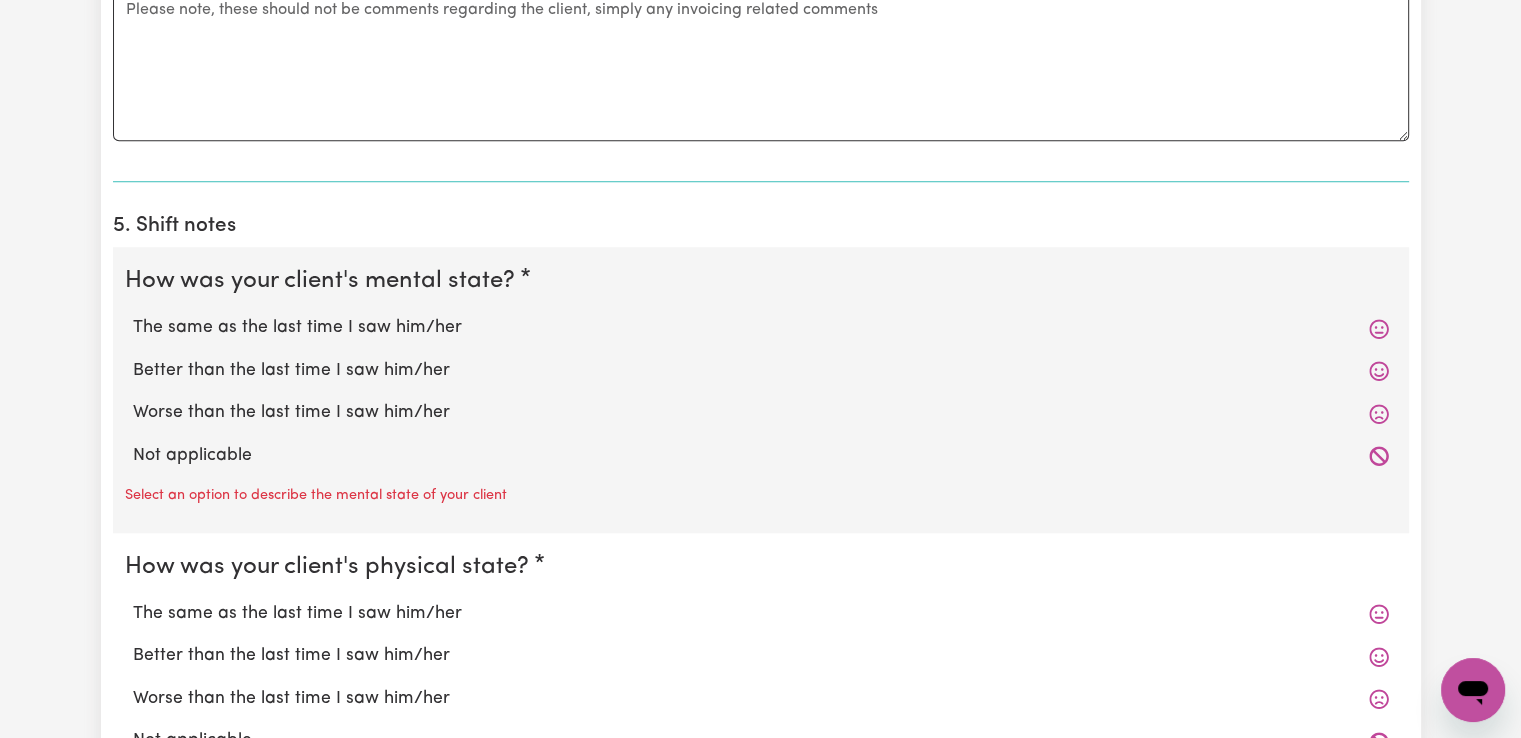 scroll, scrollTop: 1600, scrollLeft: 0, axis: vertical 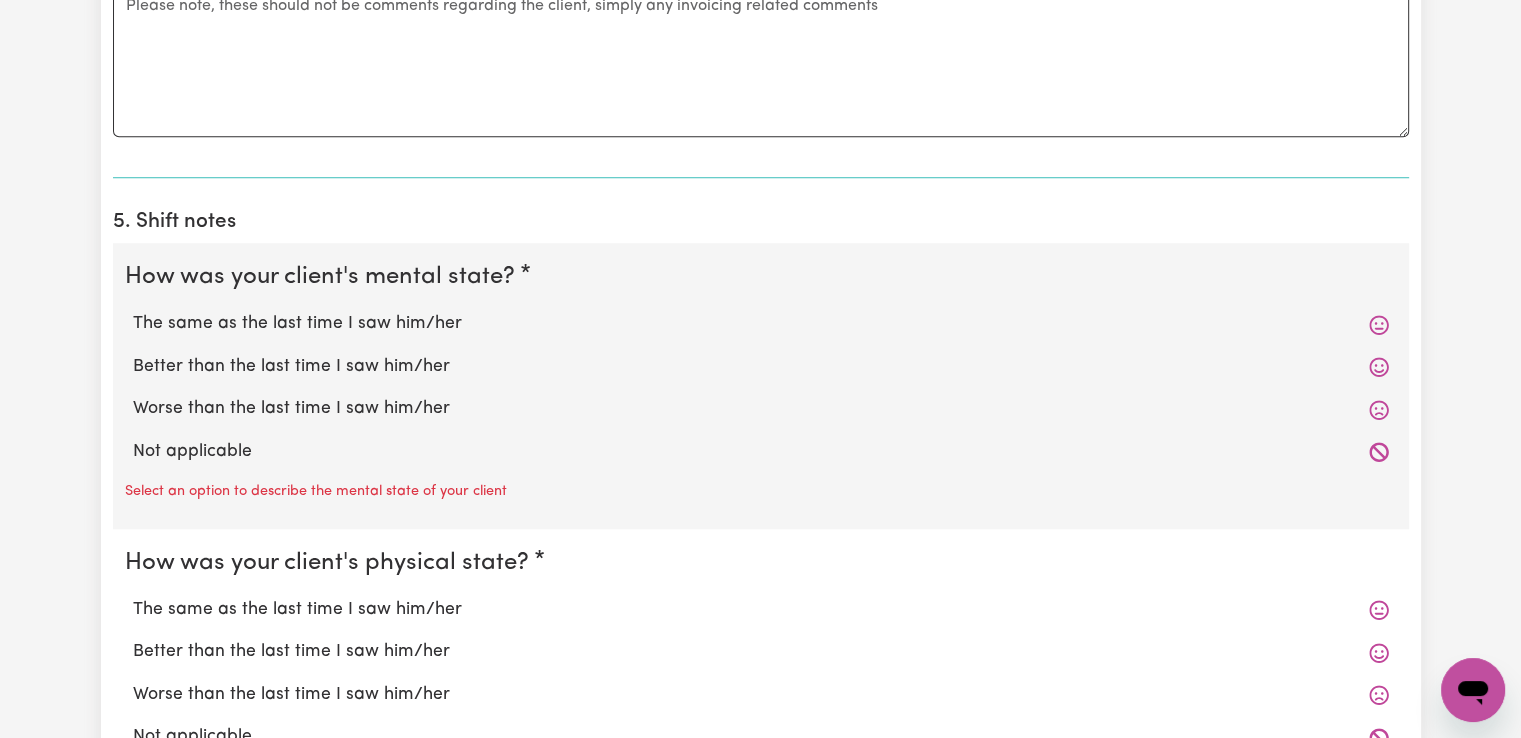 type on "12" 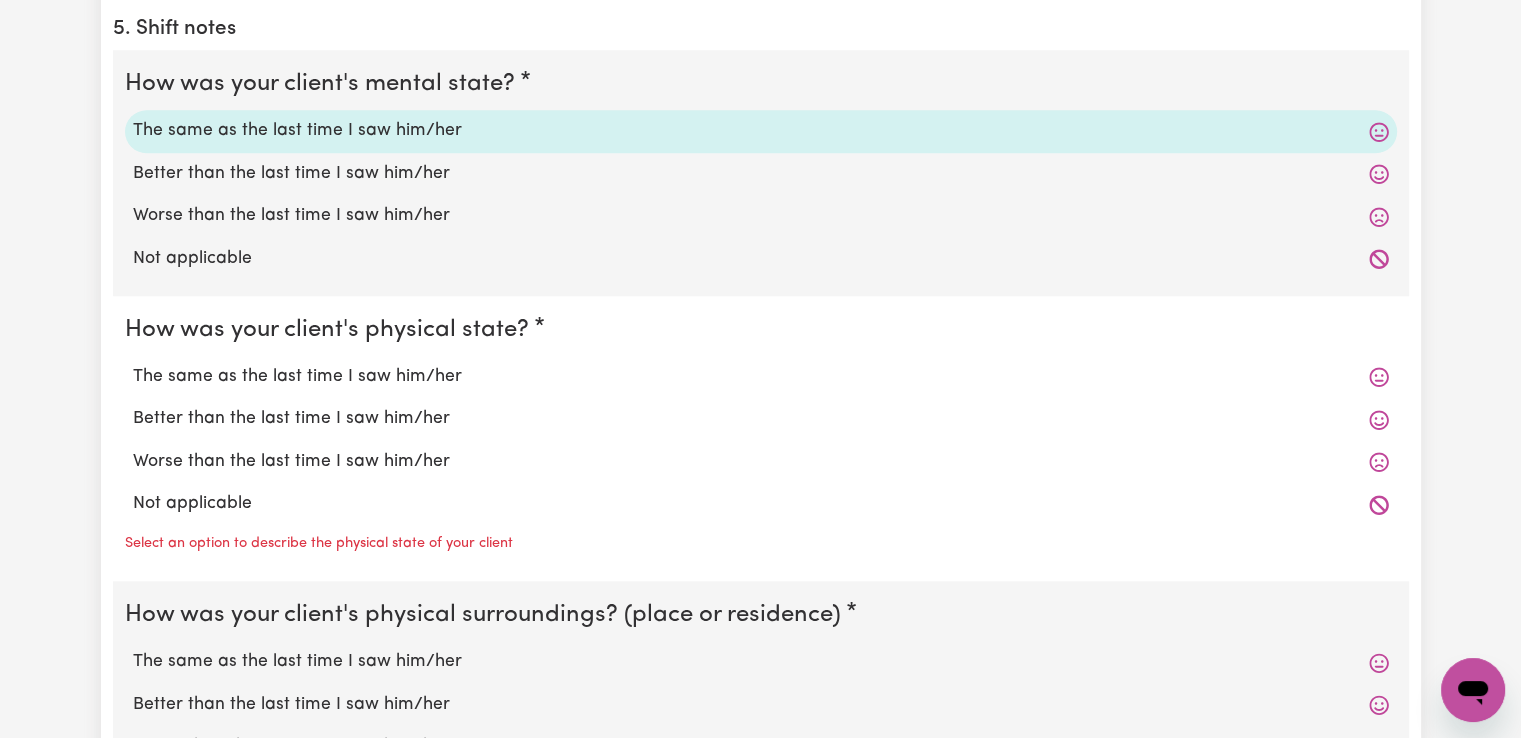 scroll, scrollTop: 2000, scrollLeft: 0, axis: vertical 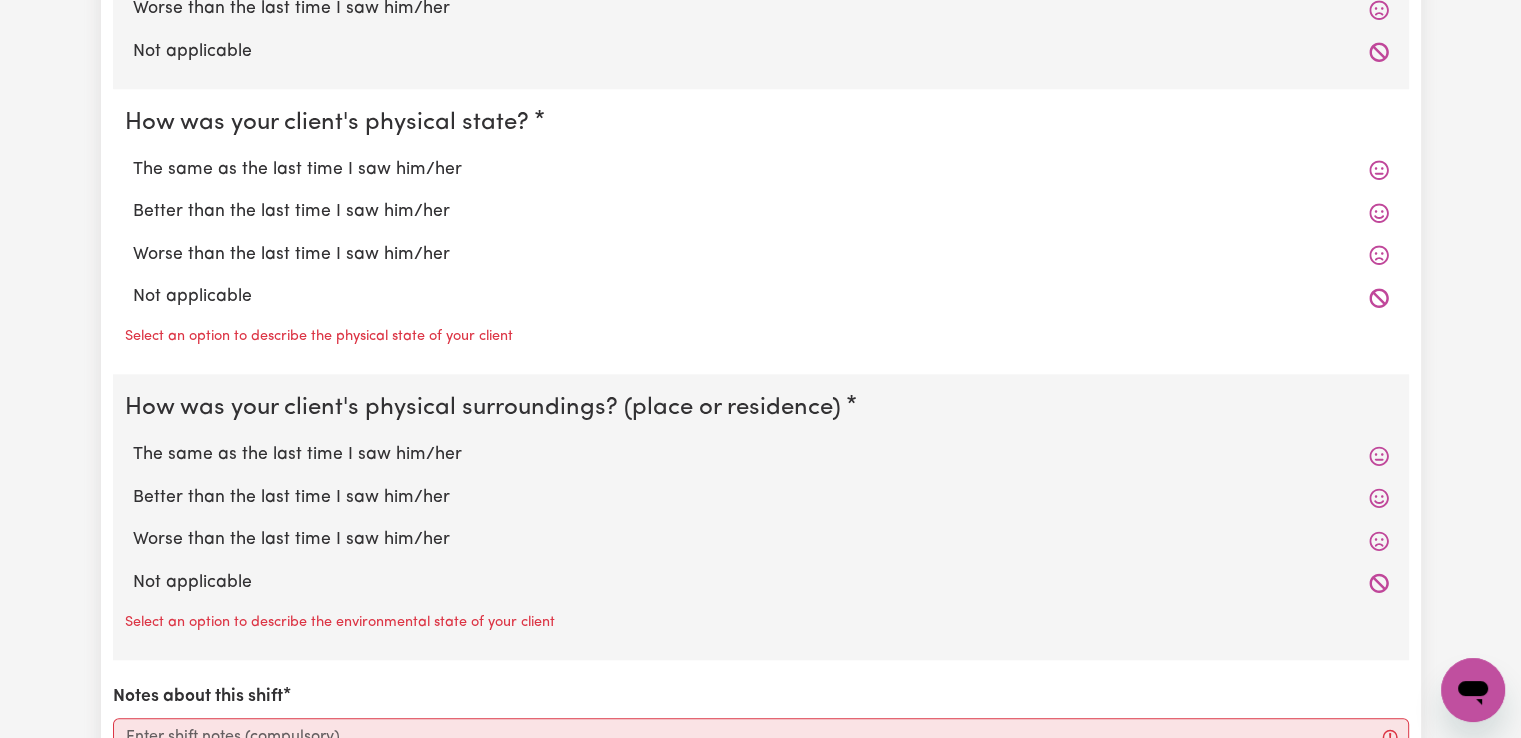 click on "The same as the last time I saw him/her" at bounding box center (761, 170) 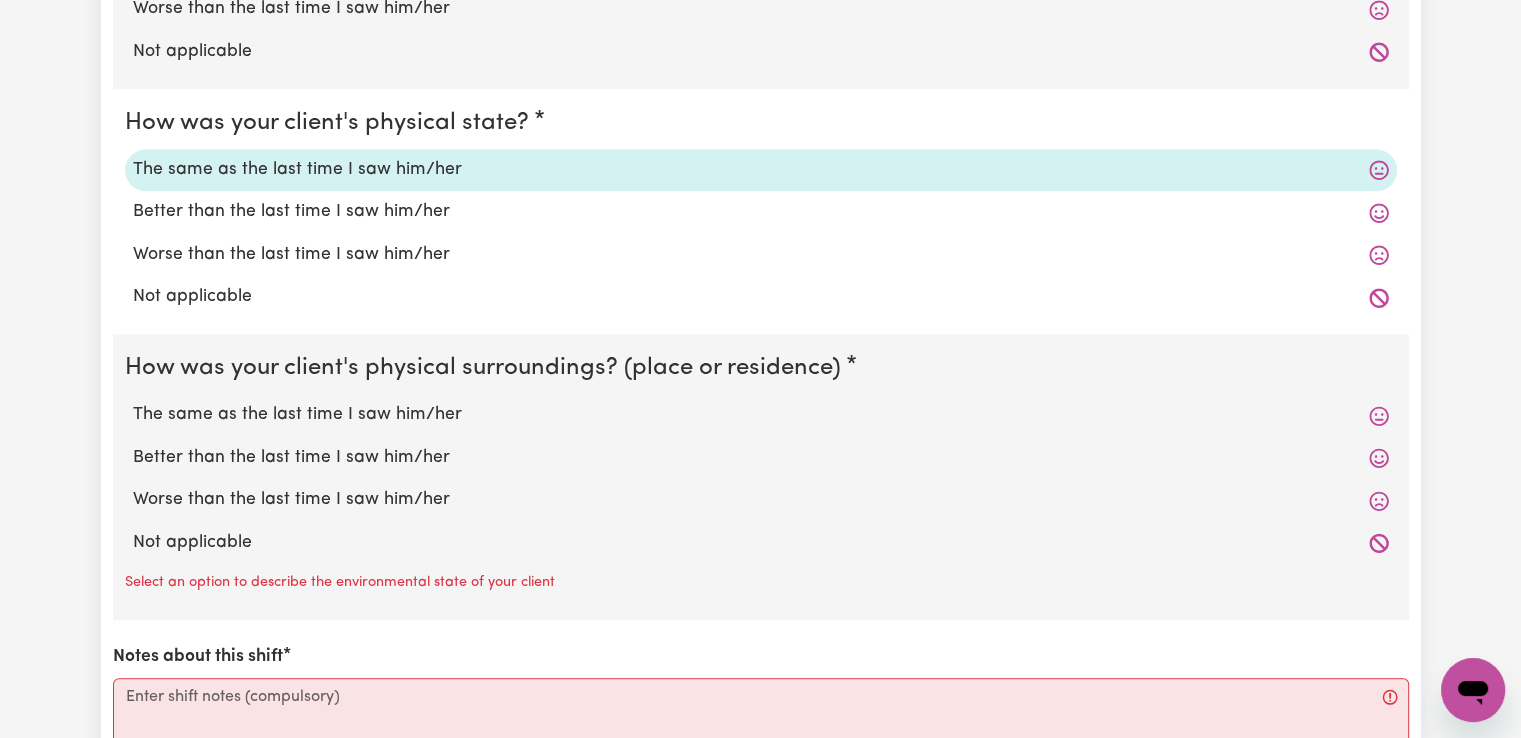 click on "The same as the last time I saw him/her" at bounding box center (761, 415) 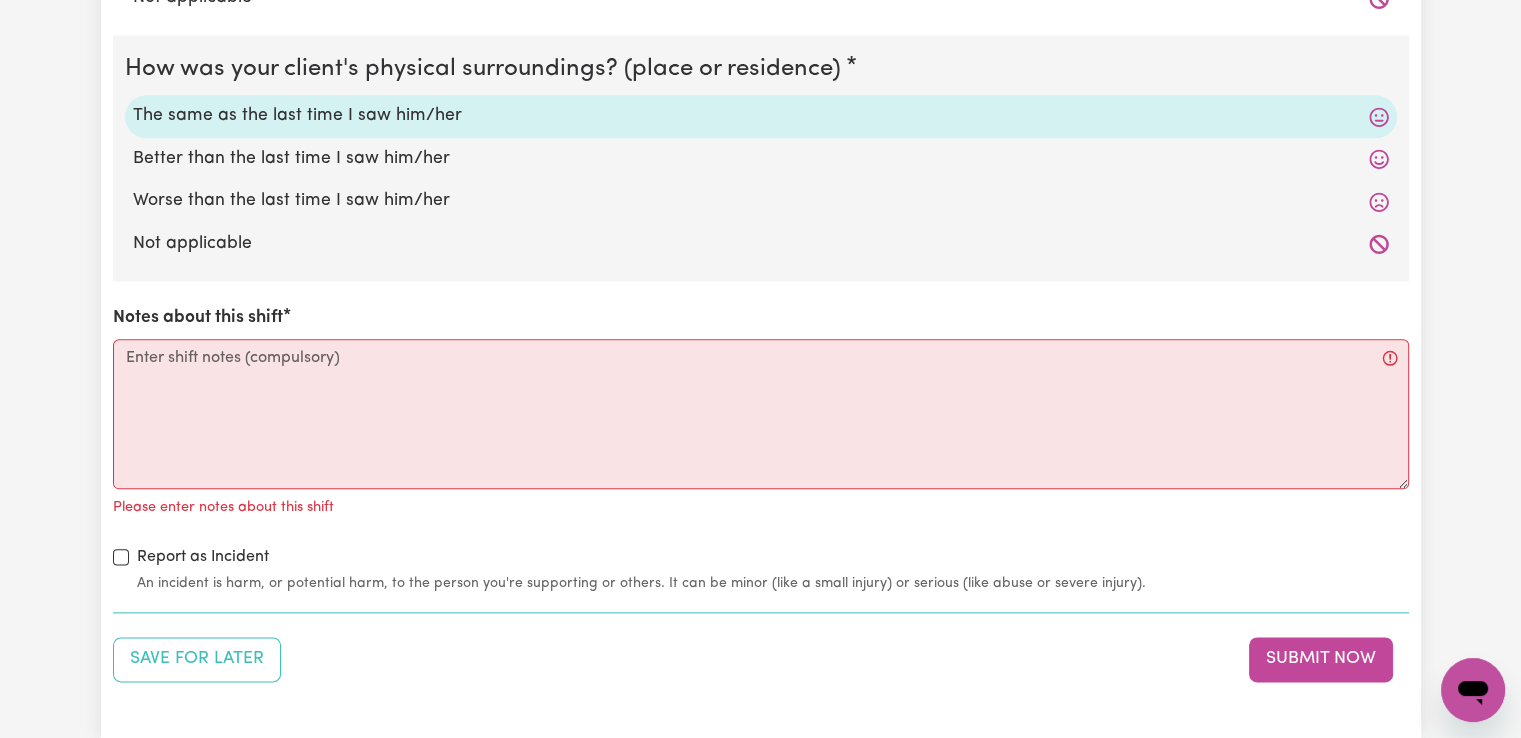 scroll, scrollTop: 2300, scrollLeft: 0, axis: vertical 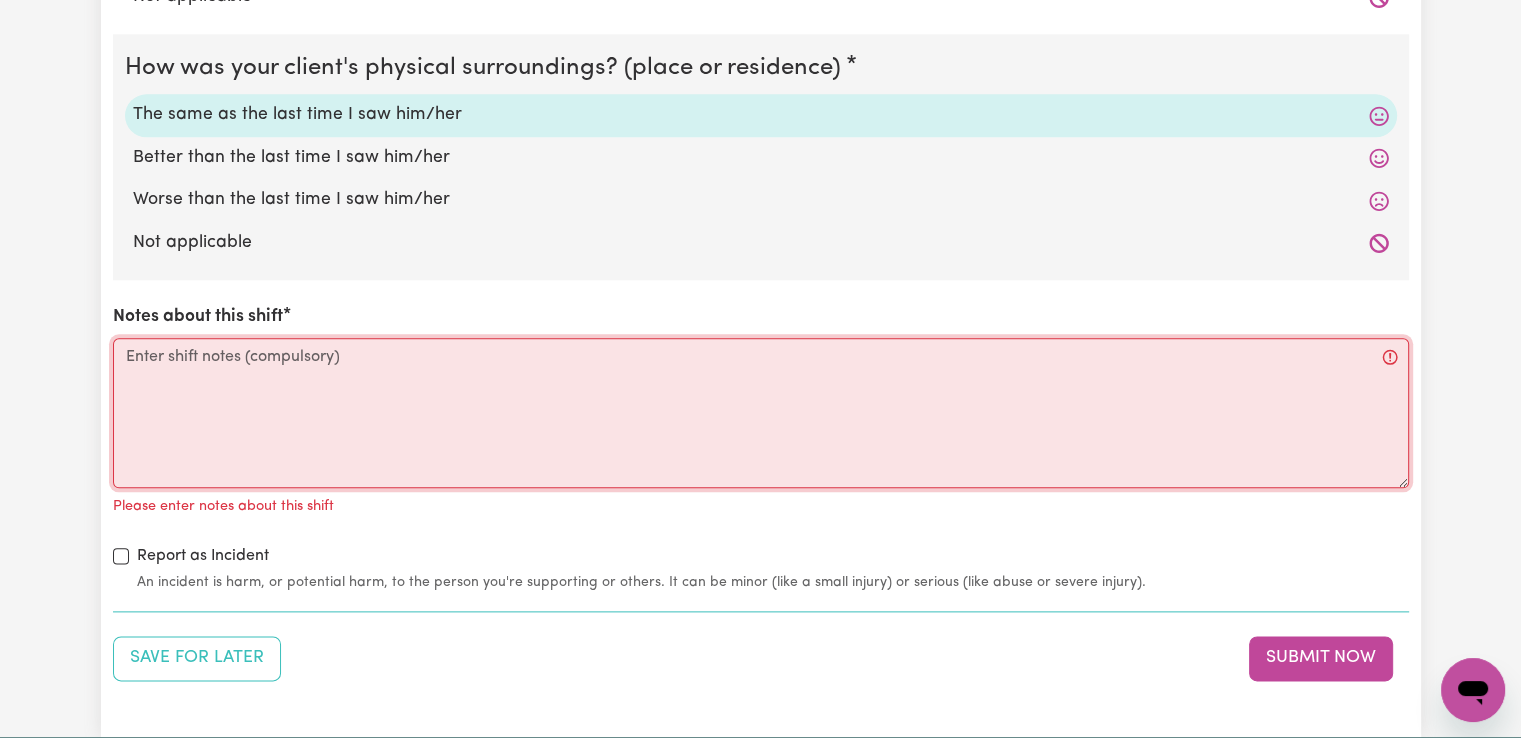 click on "Notes about this shift" at bounding box center [761, 413] 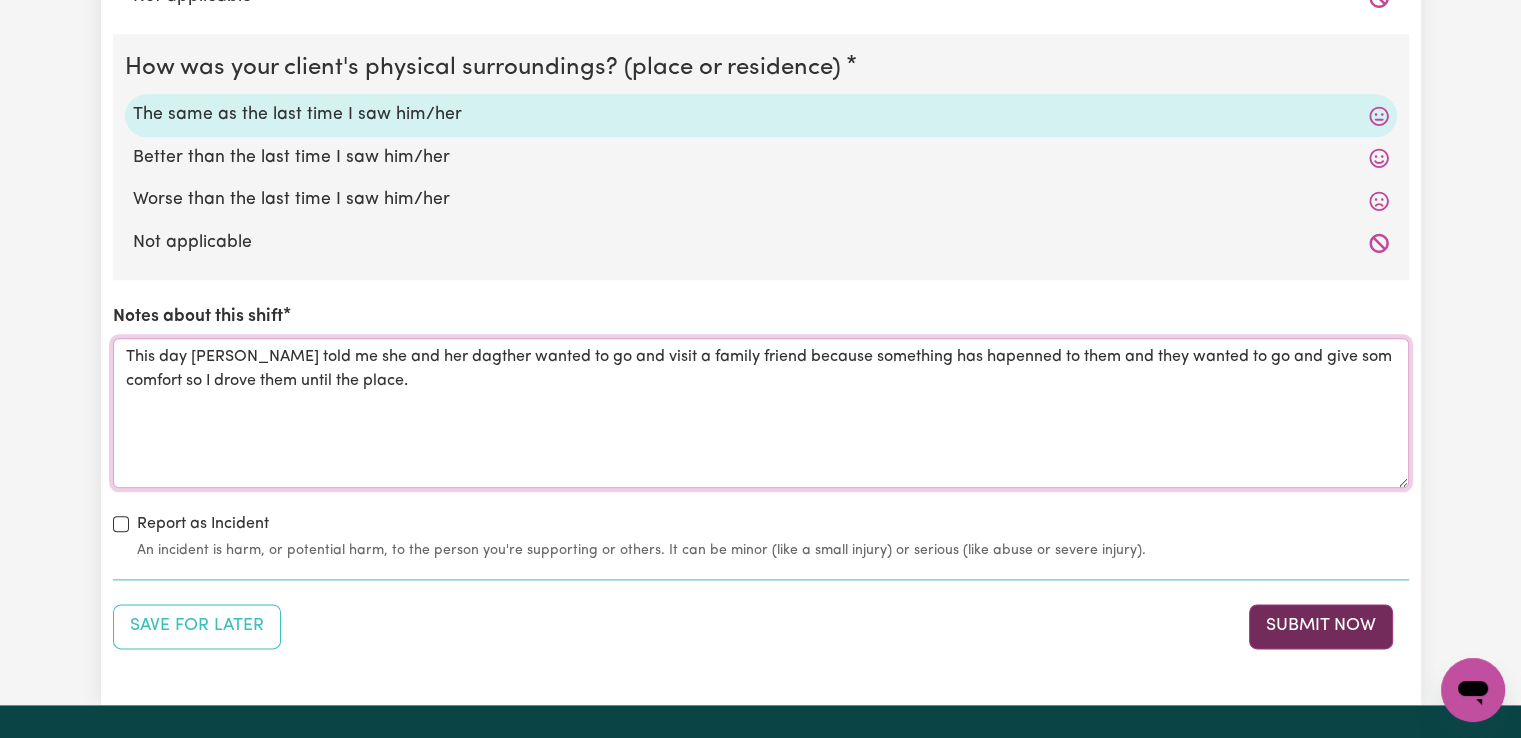 type on "This day Mr. Doherty told me she and her dagther wanted to go and visit a family friend because something has hapenned to them and they wanted to go and give som comfort so I drove them until the place." 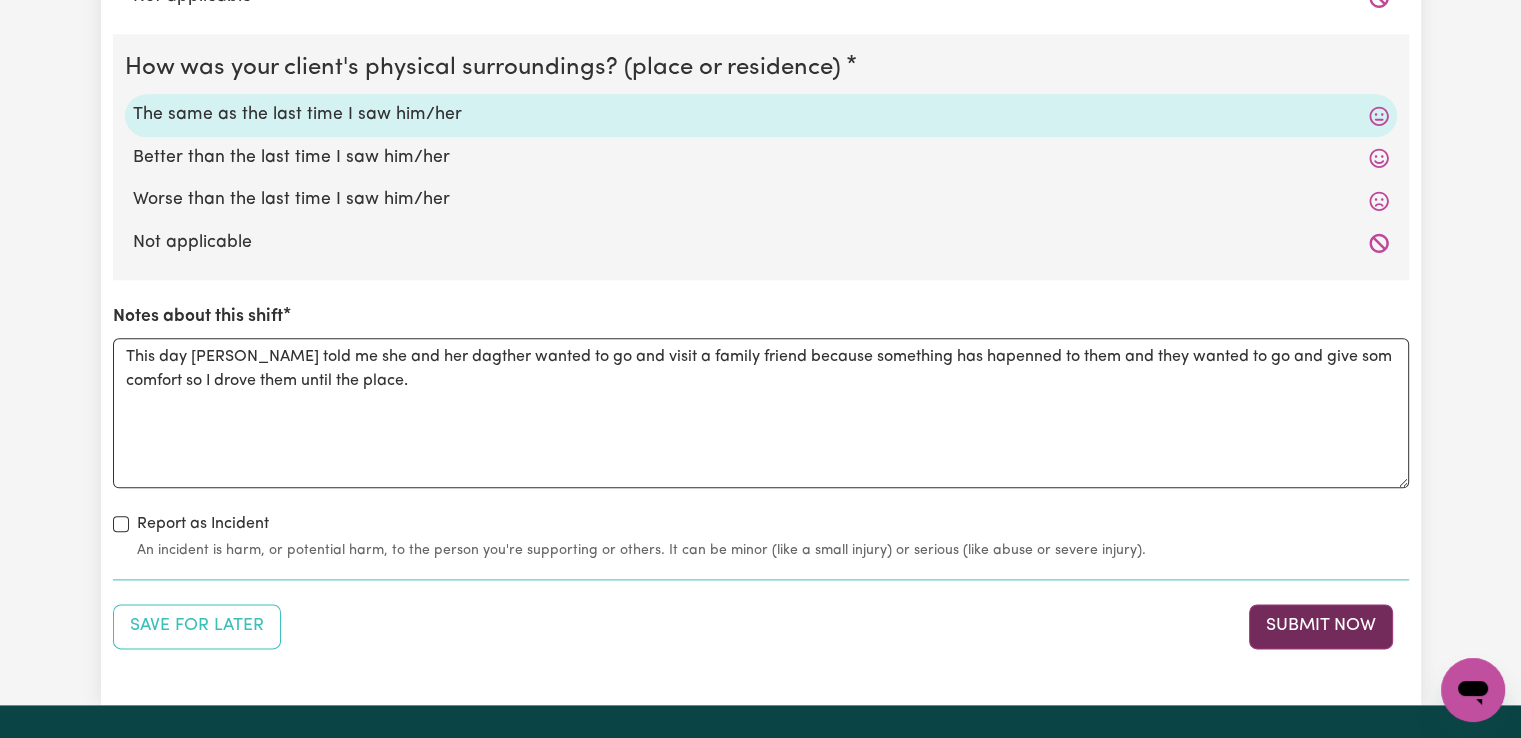 click on "Submit Now" at bounding box center (1321, 626) 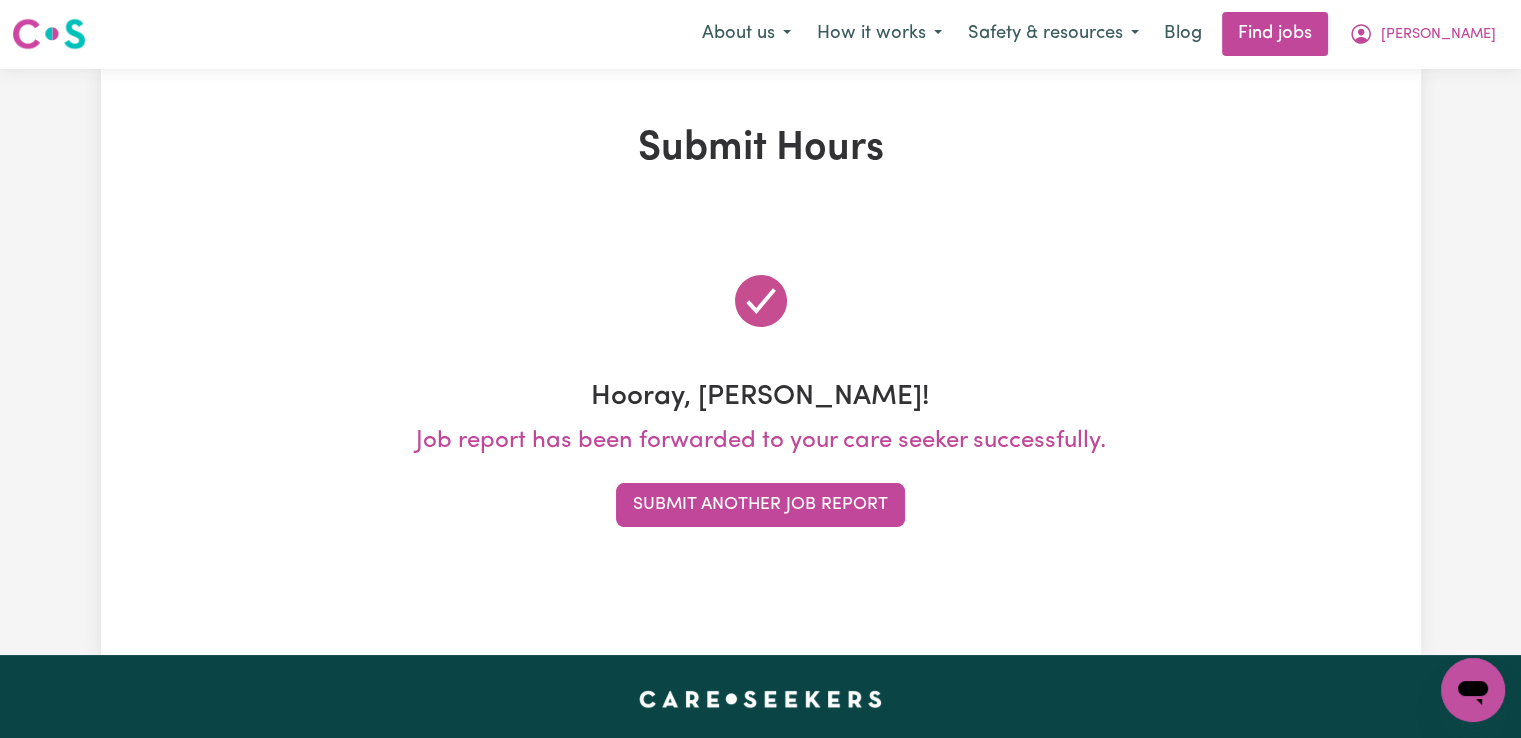 scroll, scrollTop: 0, scrollLeft: 0, axis: both 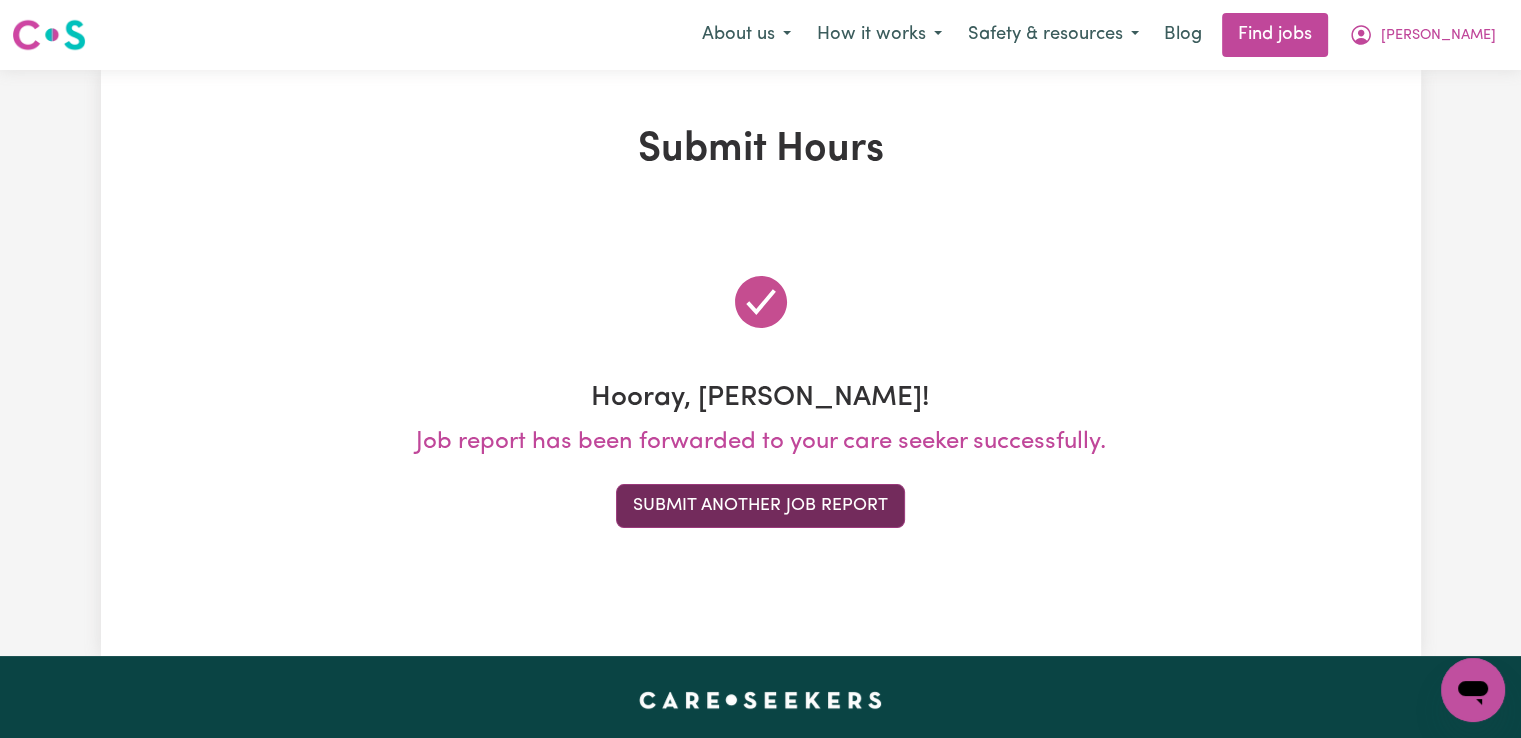 click on "Submit Another Job Report" at bounding box center (760, 506) 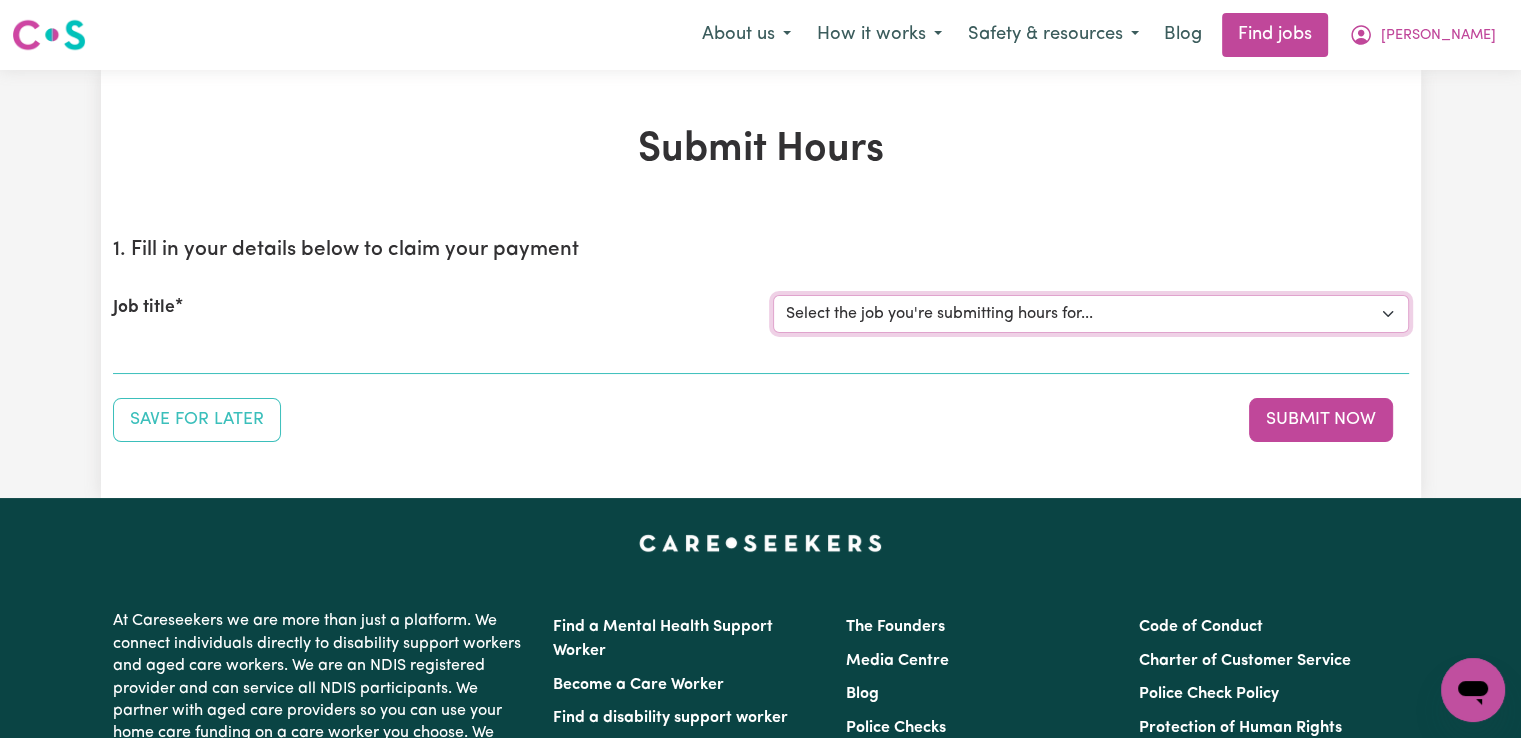 click on "Select the job you're submitting hours for... [Paula de Casanove] Support worker/cleaner for elderly lady [John Blanch] Female Support Worker Needed Fortnight Monday - Matraville, NSW [Demetrios  Vartis] Female Support Worker Needed In Kingsford, NSW [Margaret Ann  Doherty] Female Support Worker Needed Every Monday And Thursday Afternoon -  Alexandria, NSW" at bounding box center [1091, 314] 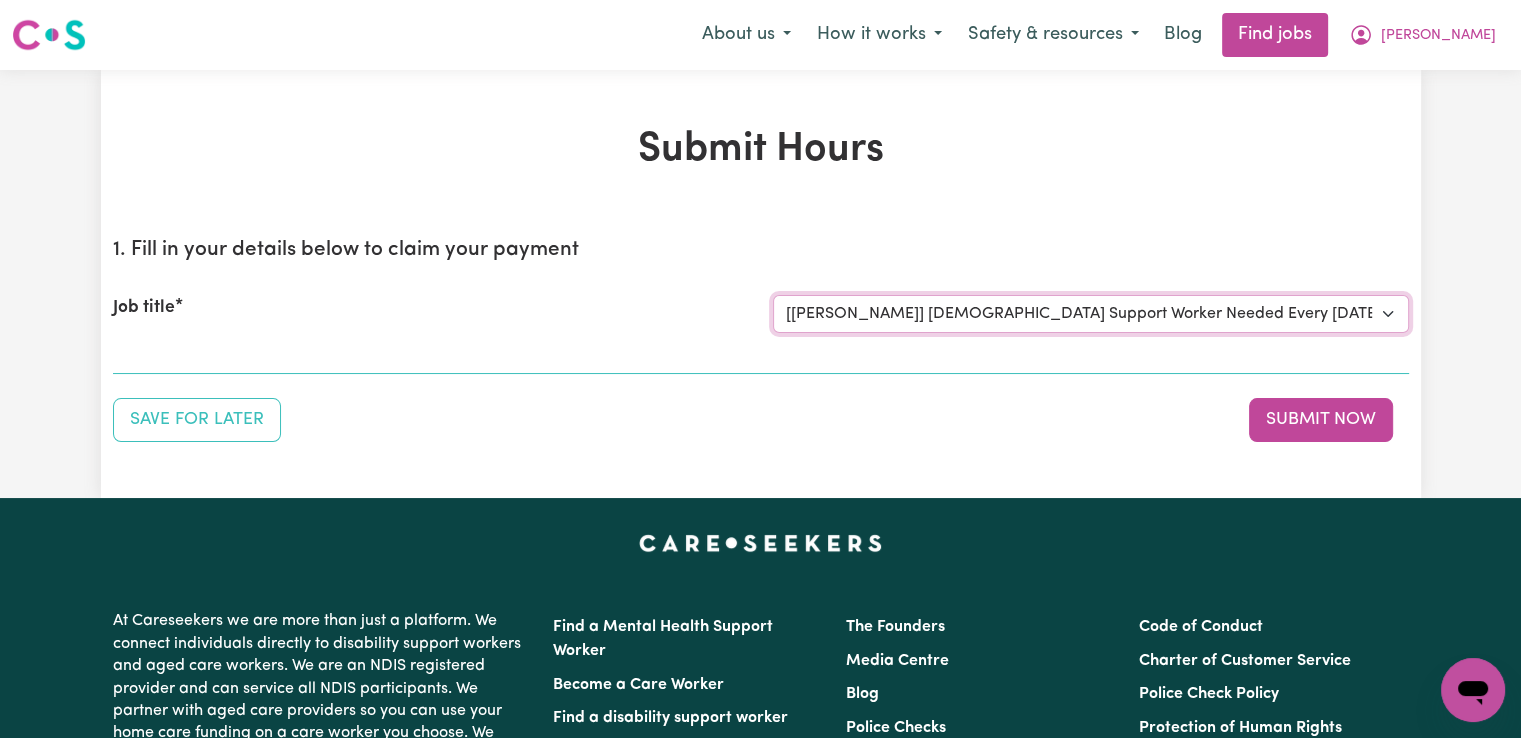 click on "Select the job you're submitting hours for... [Paula de Casanove] Support worker/cleaner for elderly lady [John Blanch] Female Support Worker Needed Fortnight Monday - Matraville, NSW [Demetrios  Vartis] Female Support Worker Needed In Kingsford, NSW [Margaret Ann  Doherty] Female Support Worker Needed Every Monday And Thursday Afternoon -  Alexandria, NSW" at bounding box center [1091, 314] 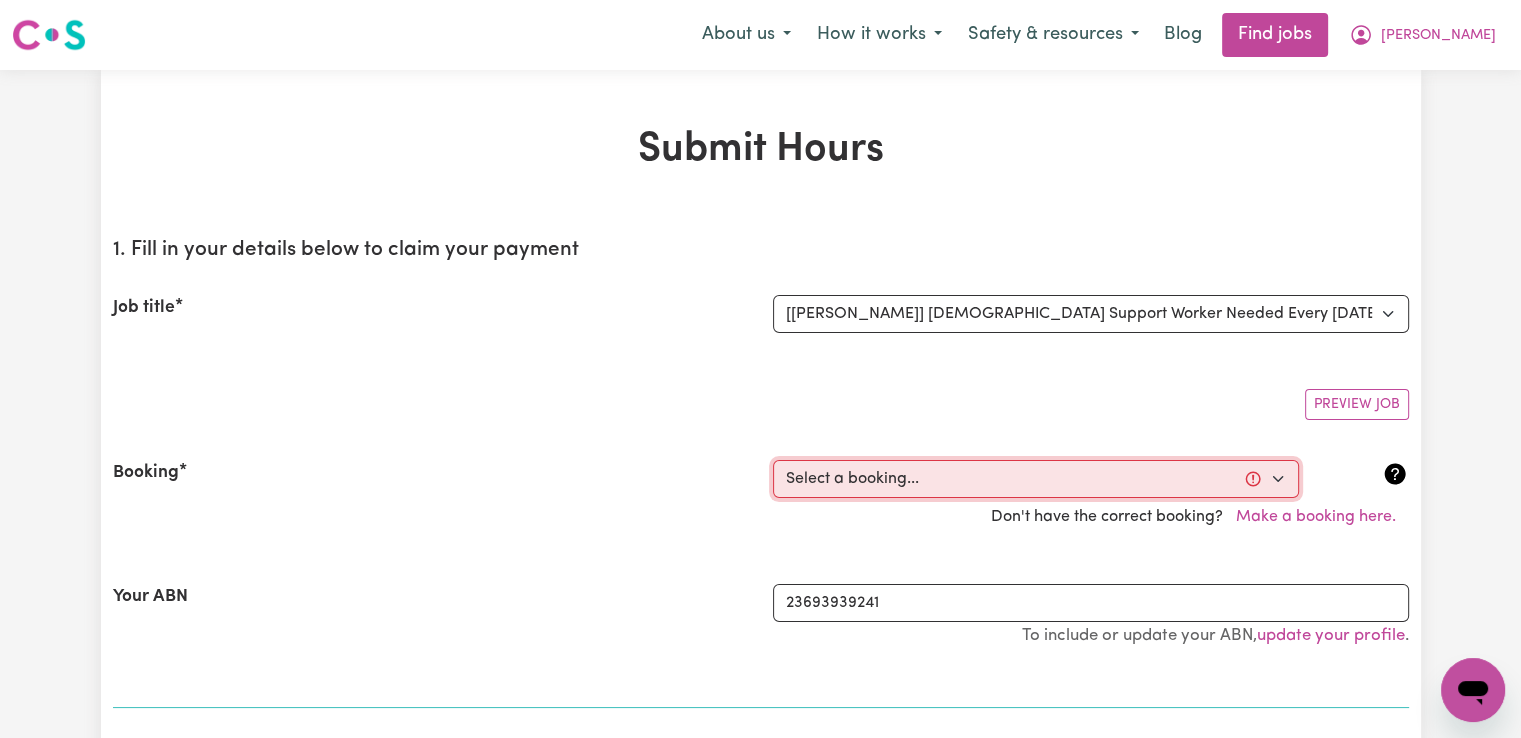click on "Select a booking... Fri, June 27, 2025 - 02:00pm to 04:00pm (RECURRING) Fri, July 4, 2025 - 02:00pm to 04:00pm (RECURRING) Fri, July 11, 2025 - 02:00pm to 04:00pm (RECURRING) Fri, July 18, 2025 - 02:00pm to 04:00pm (RECURRING) Wed, June 25, 2025 - 12:00pm to 02:00pm (RECURRING) Wed, July 2, 2025 - 12:00pm to 02:00pm (RECURRING) Wed, July 9, 2025 - 12:00pm to 02:00pm (RECURRING) Wed, July 16, 2025 - 12:00pm to 02:00pm (RECURRING) Wed, July 9, 2025 - 7:00am to 7:01am (ONE-OFF)" at bounding box center (1036, 479) 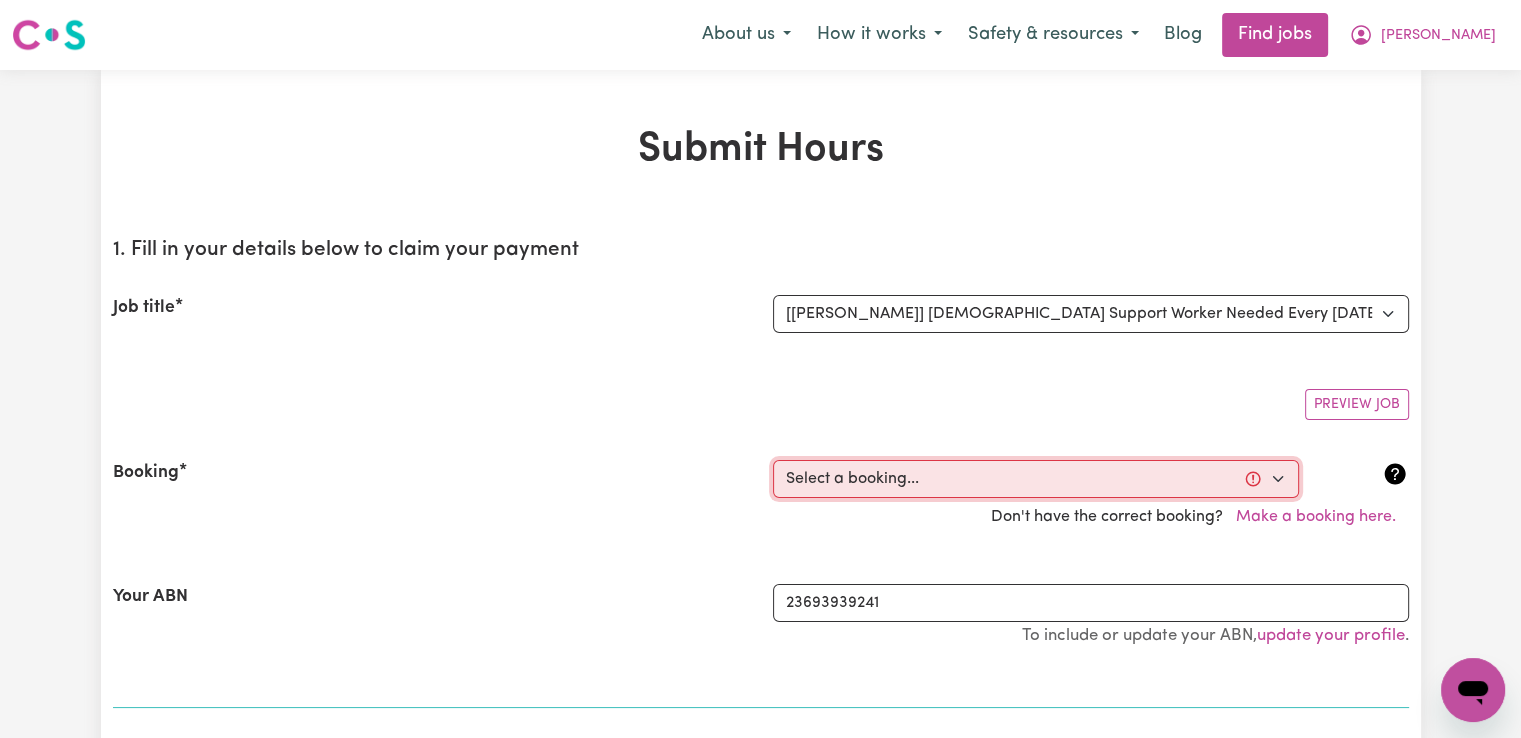 select on "336455" 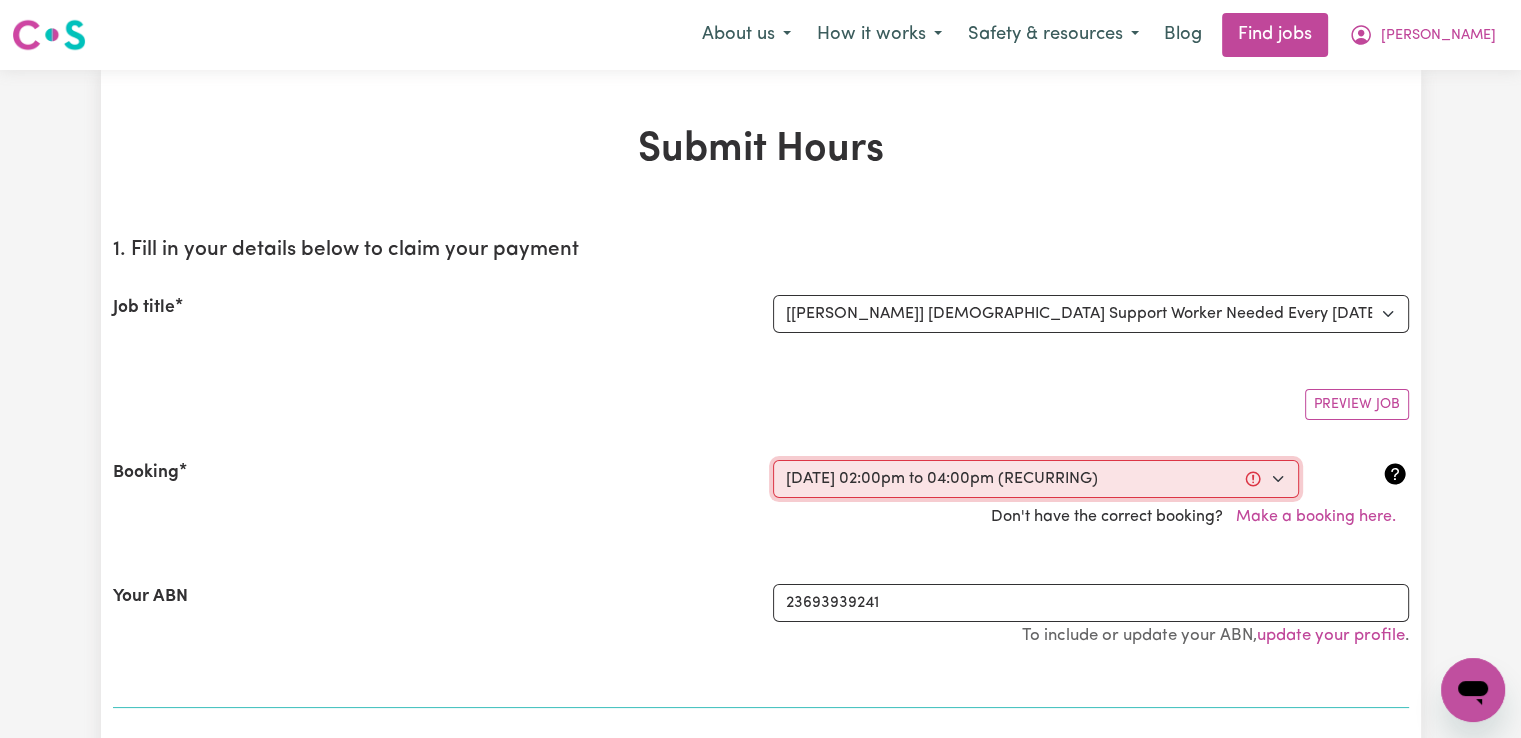 click on "Select a booking... Fri, June 27, 2025 - 02:00pm to 04:00pm (RECURRING) Fri, July 4, 2025 - 02:00pm to 04:00pm (RECURRING) Fri, July 11, 2025 - 02:00pm to 04:00pm (RECURRING) Fri, July 18, 2025 - 02:00pm to 04:00pm (RECURRING) Wed, June 25, 2025 - 12:00pm to 02:00pm (RECURRING) Wed, July 2, 2025 - 12:00pm to 02:00pm (RECURRING) Wed, July 9, 2025 - 12:00pm to 02:00pm (RECURRING) Wed, July 16, 2025 - 12:00pm to 02:00pm (RECURRING) Wed, July 9, 2025 - 7:00am to 7:01am (ONE-OFF)" at bounding box center (1036, 479) 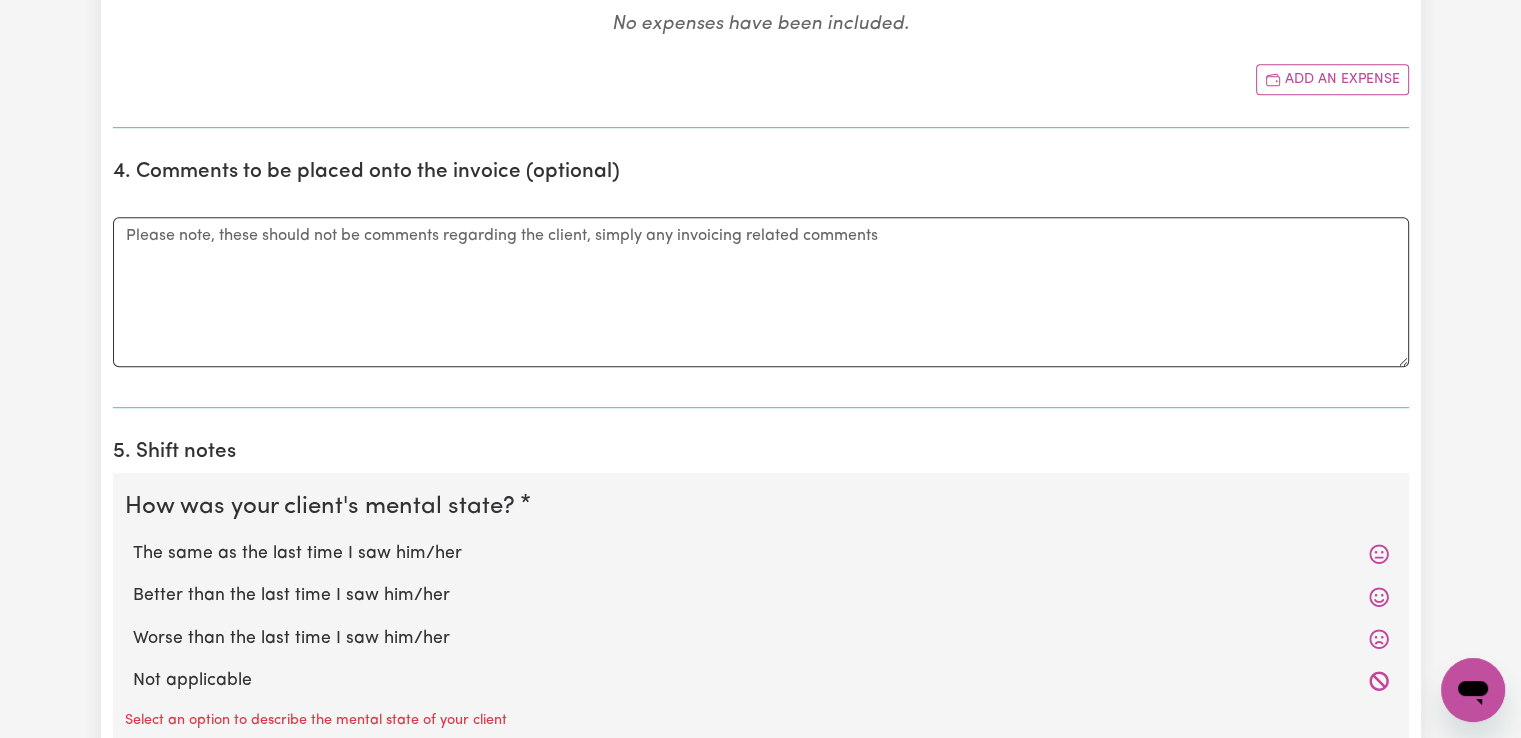 scroll, scrollTop: 1200, scrollLeft: 0, axis: vertical 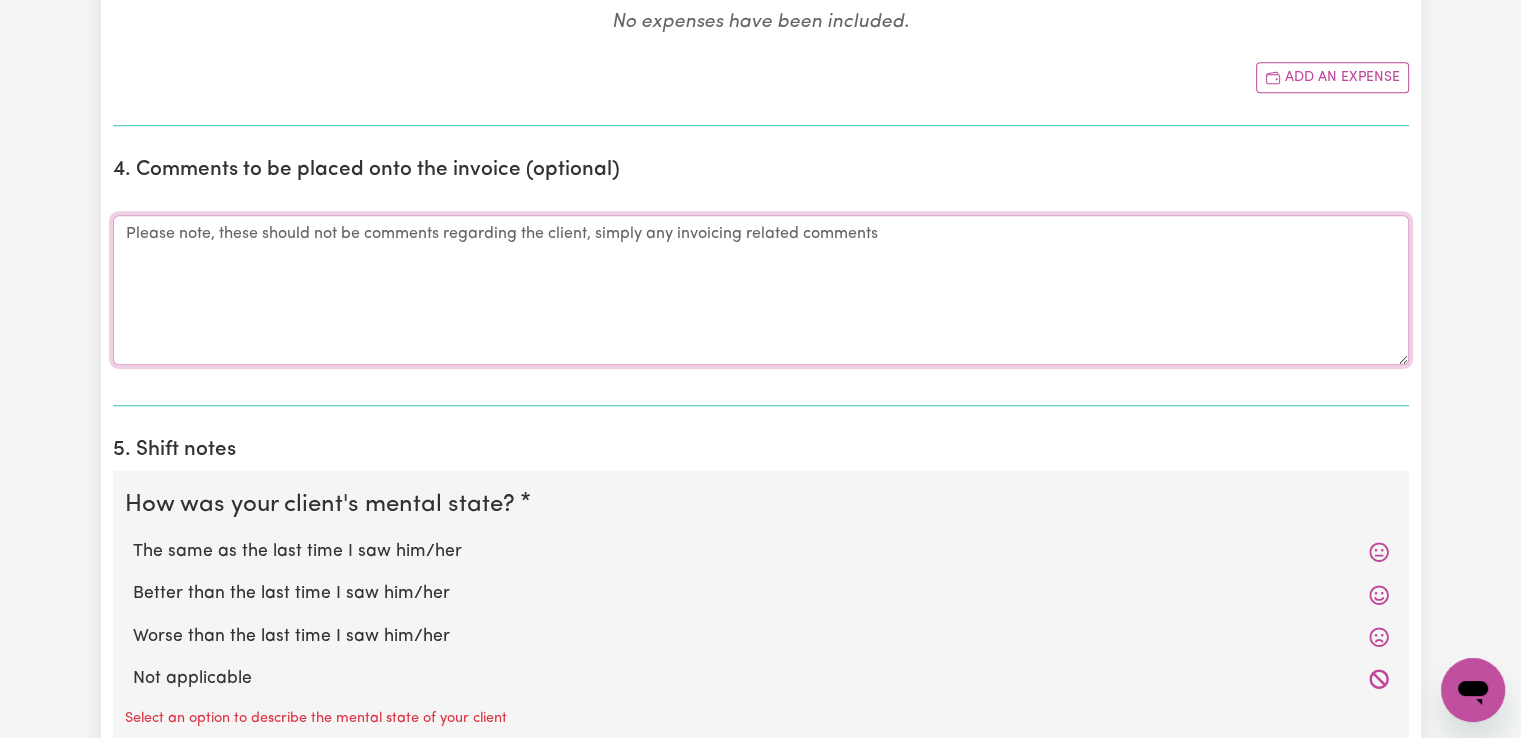 click on "Comments" at bounding box center [761, 290] 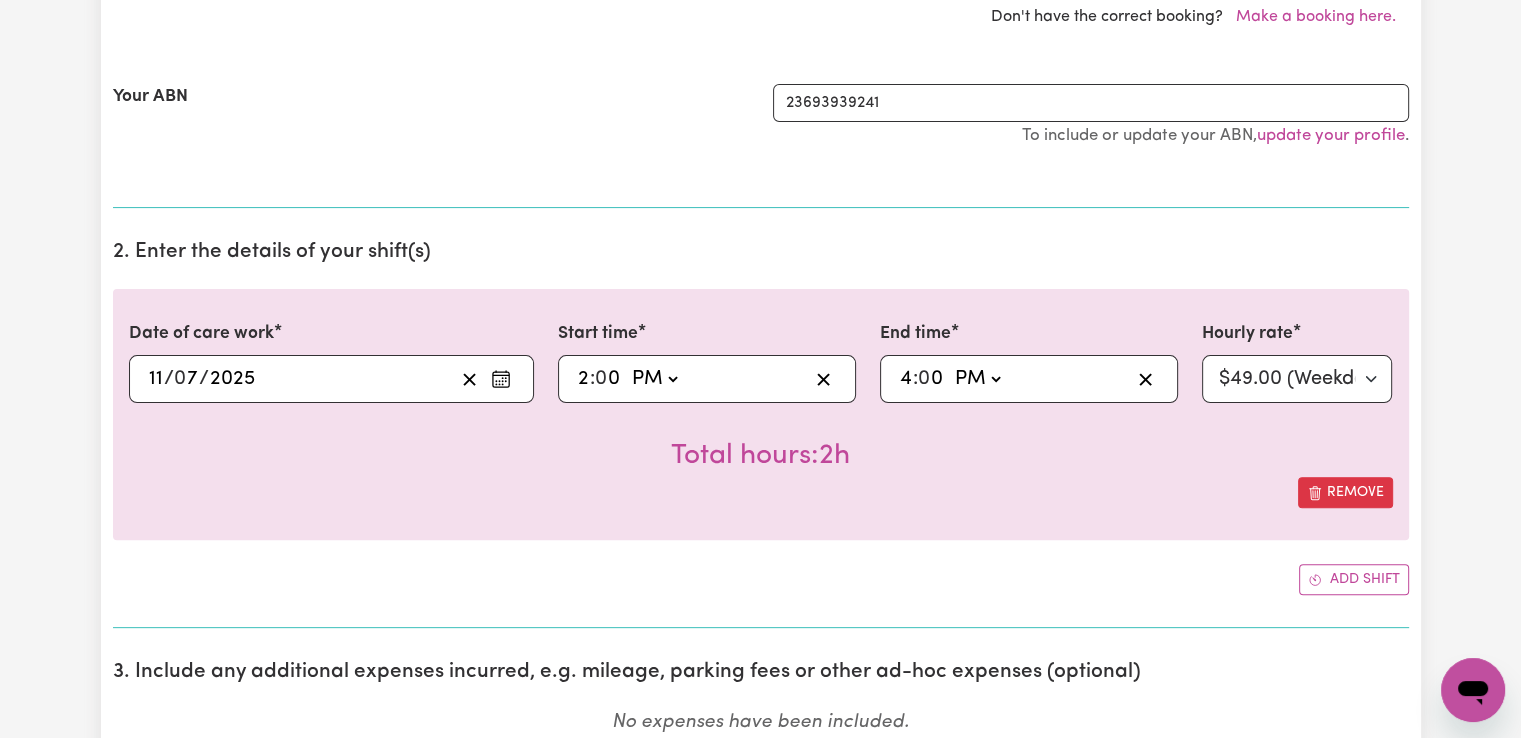scroll, scrollTop: 900, scrollLeft: 0, axis: vertical 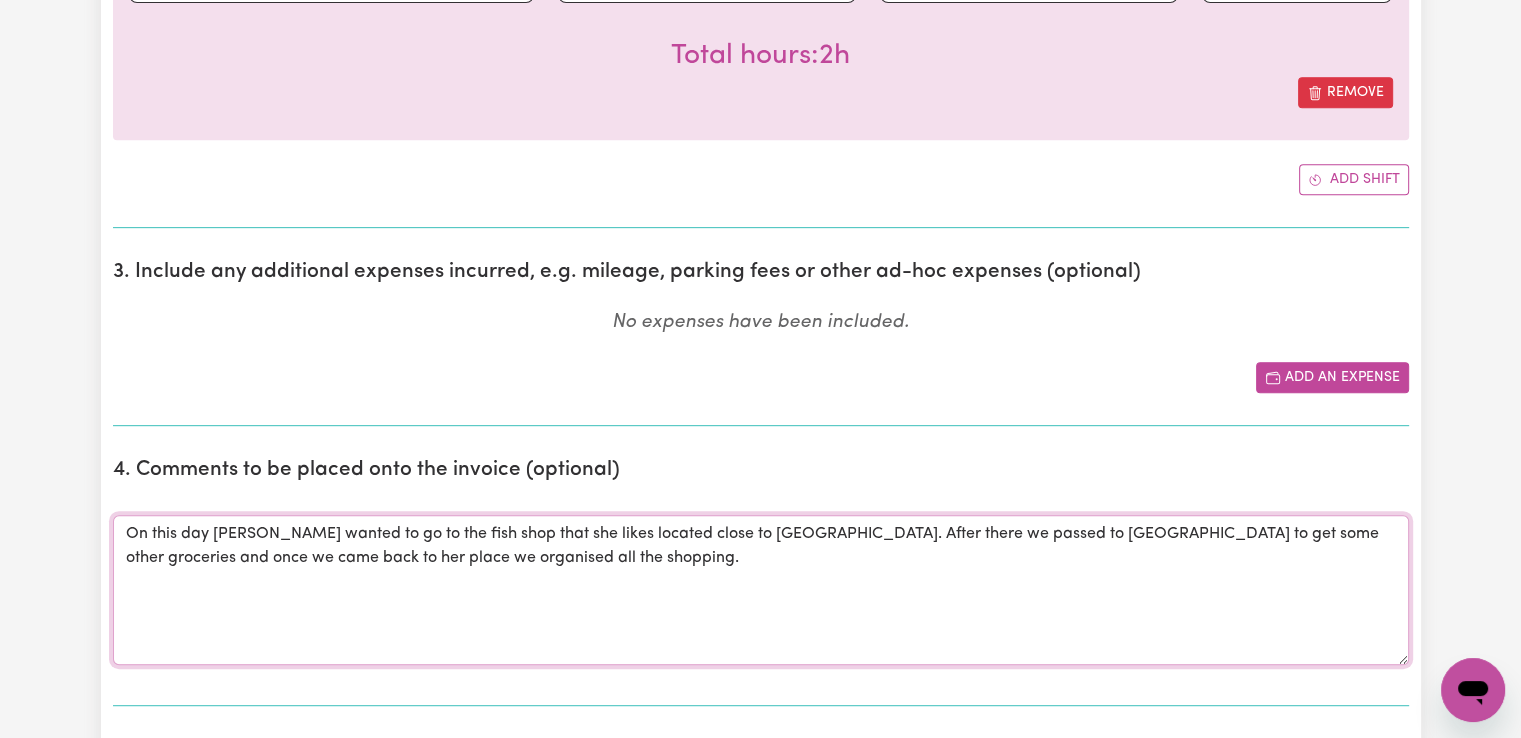 type on "On this day Mrs. Doherty wanted to go to the fish shop that she likes located close to sydhenham station. After there we passed to wollies to get some other groceries and once we came back to her place we organised all the shopping." 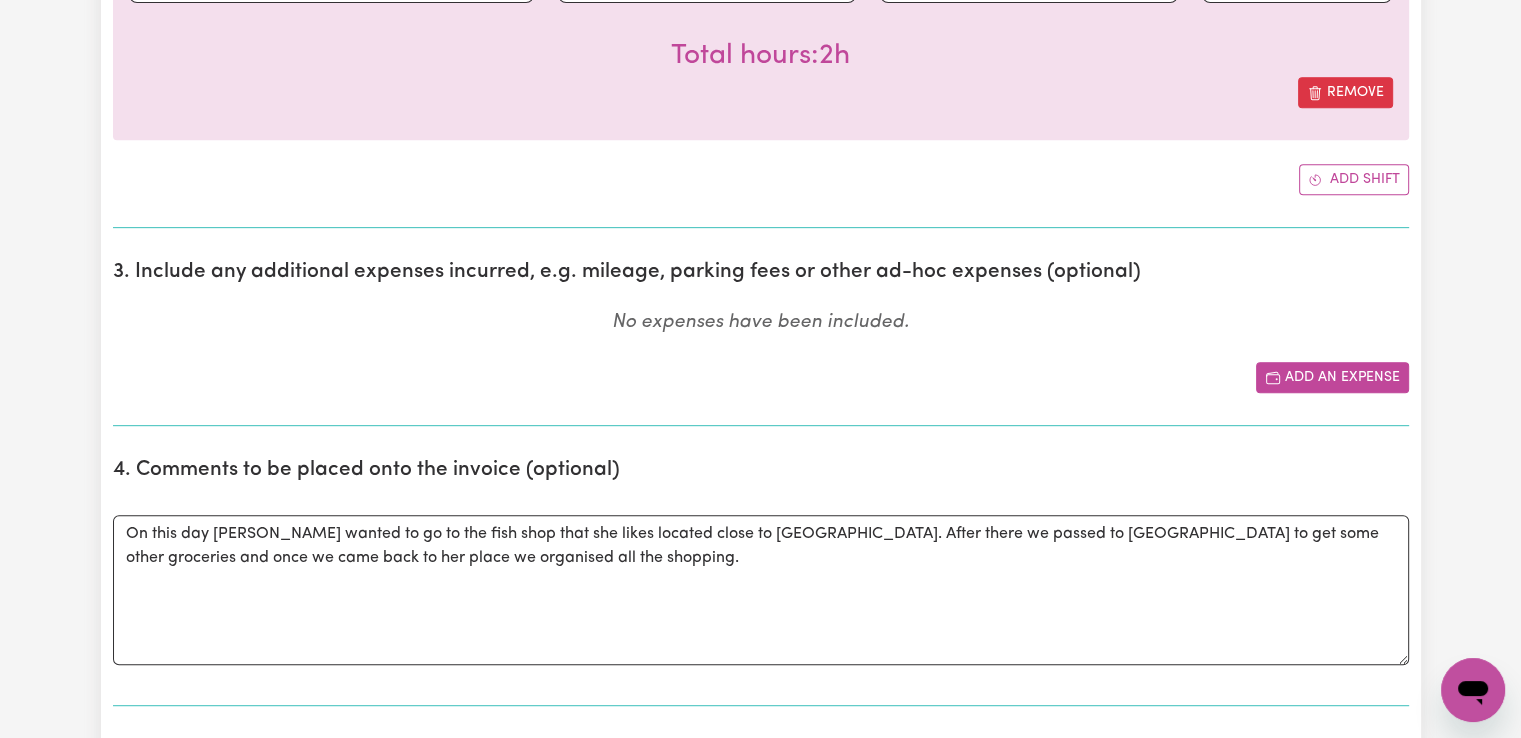 click on "Add an expense" at bounding box center (1332, 377) 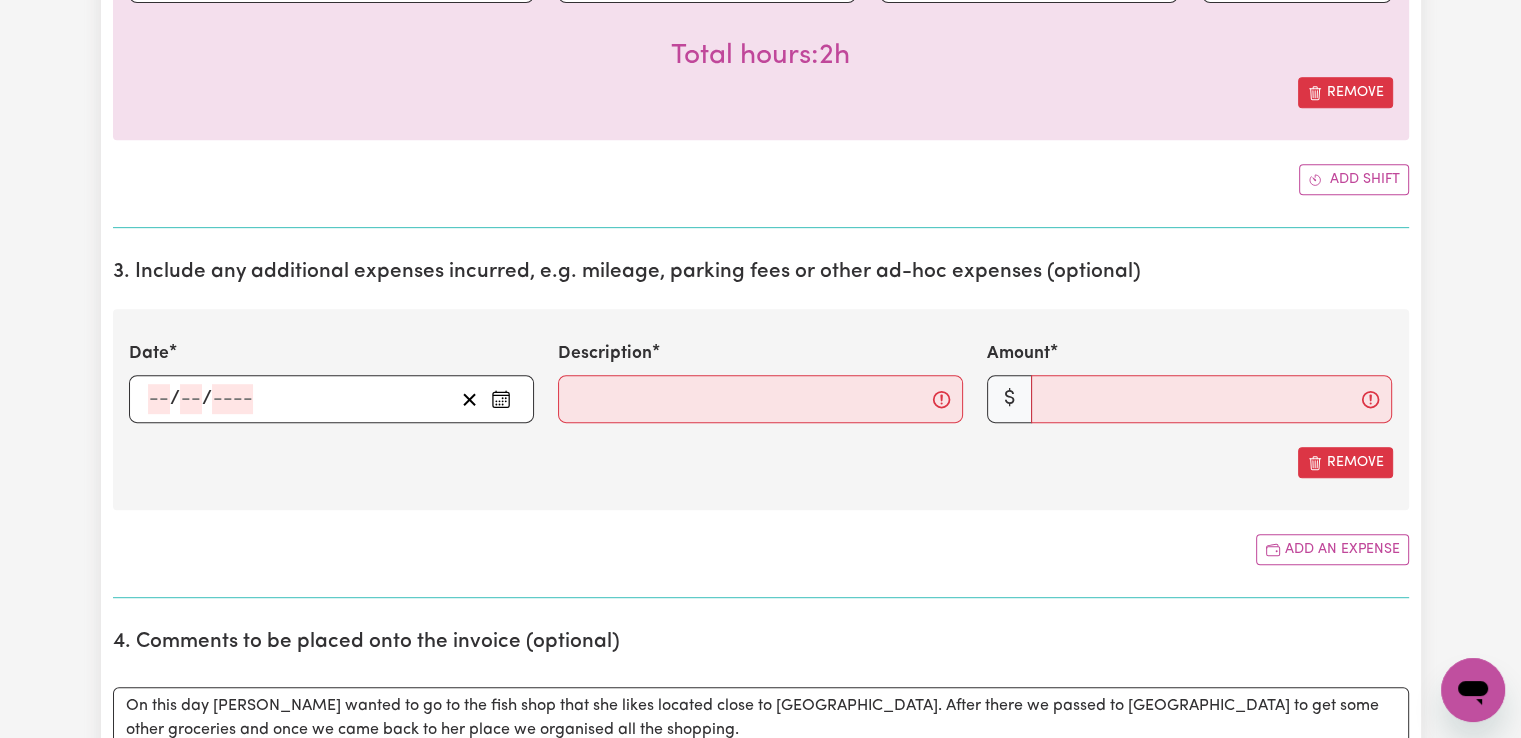 click 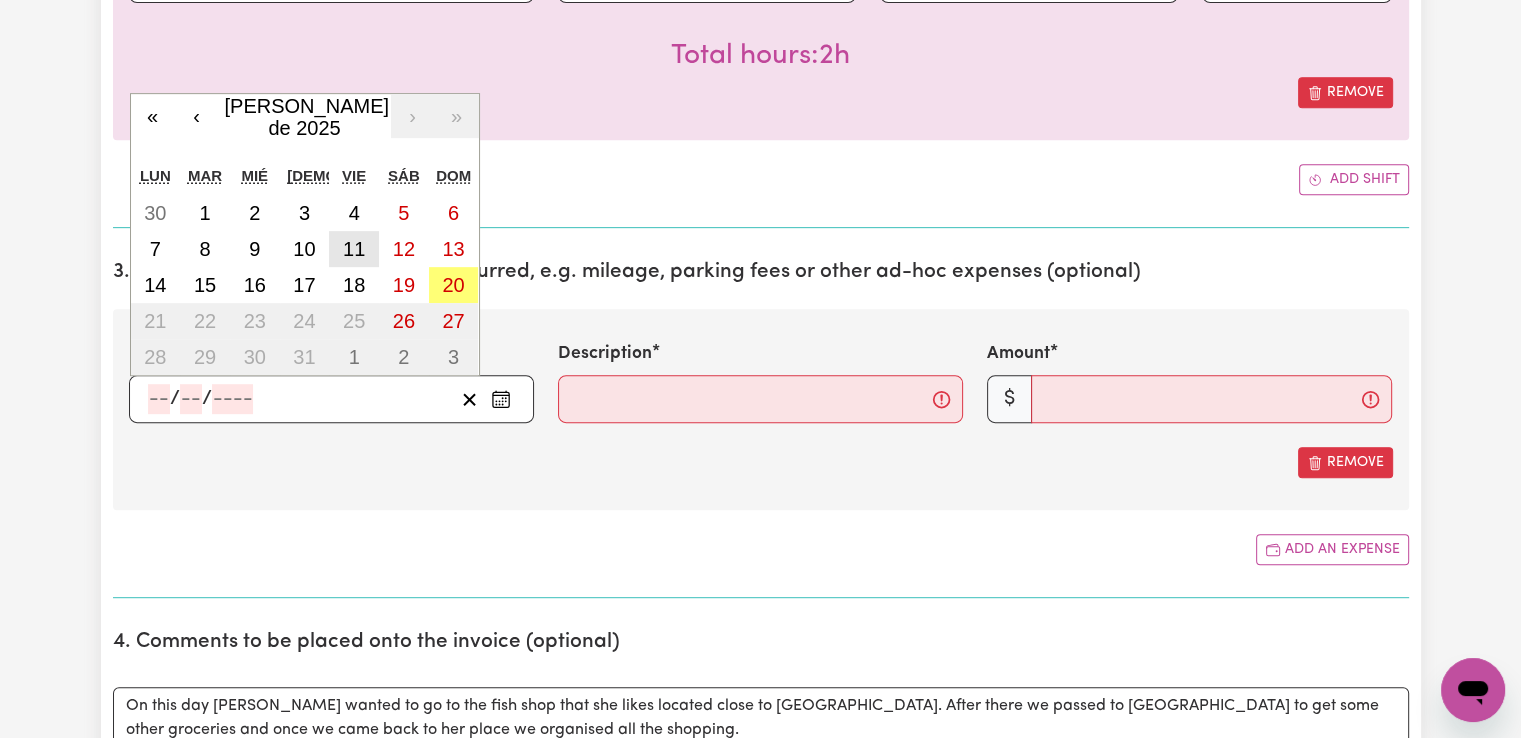 click on "11" at bounding box center (354, 249) 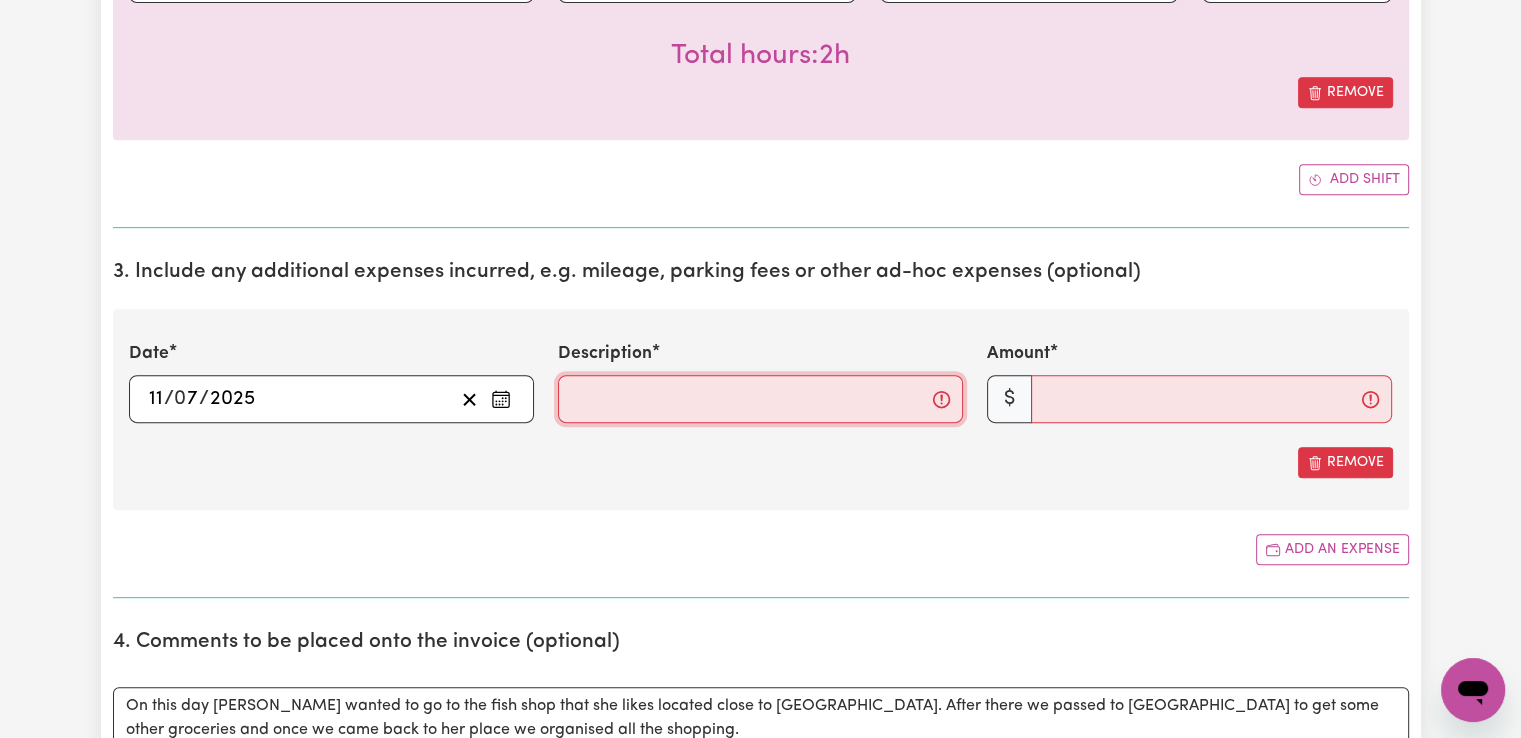 drag, startPoint x: 624, startPoint y: 395, endPoint x: 628, endPoint y: 424, distance: 29.274563 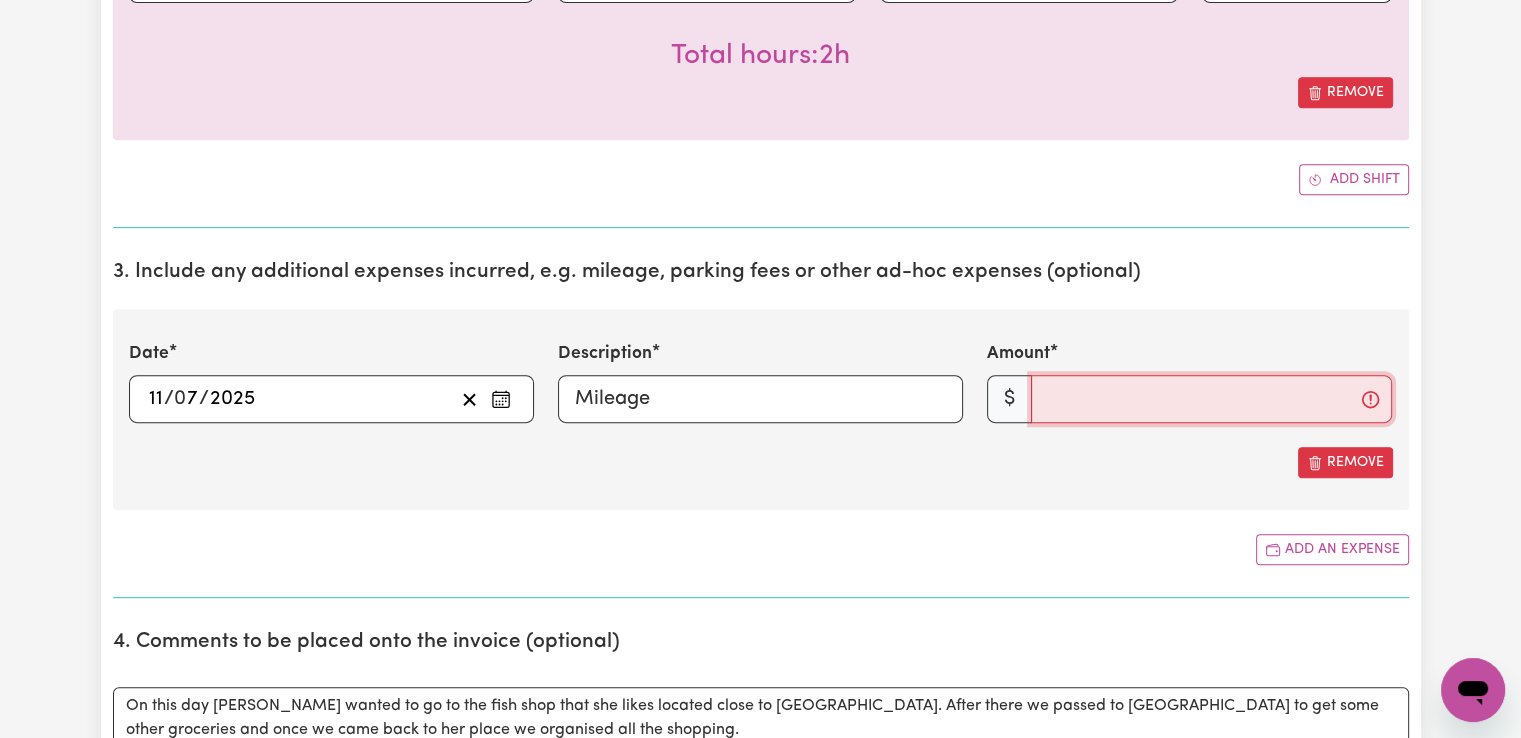 click on "Amount" at bounding box center (1211, 399) 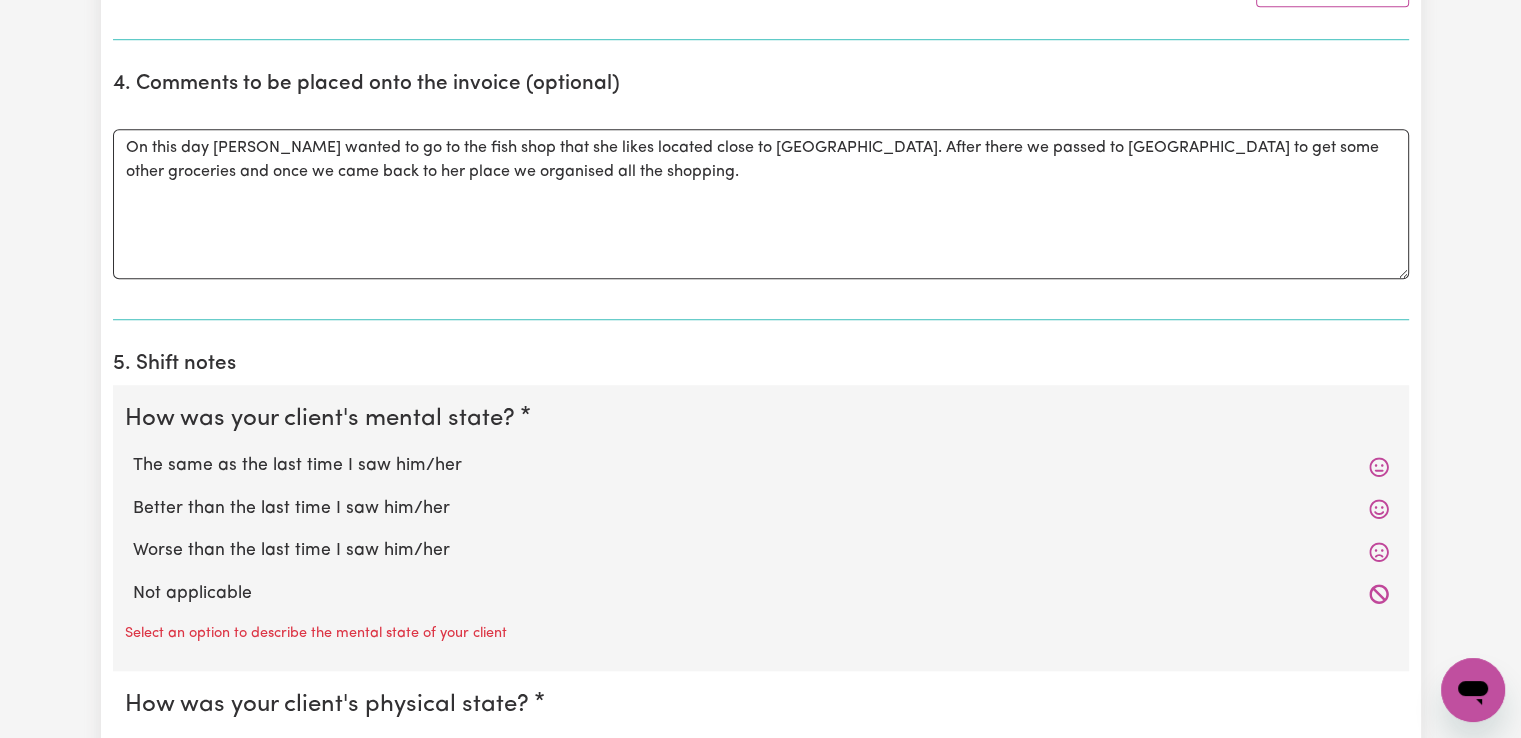 scroll, scrollTop: 1600, scrollLeft: 0, axis: vertical 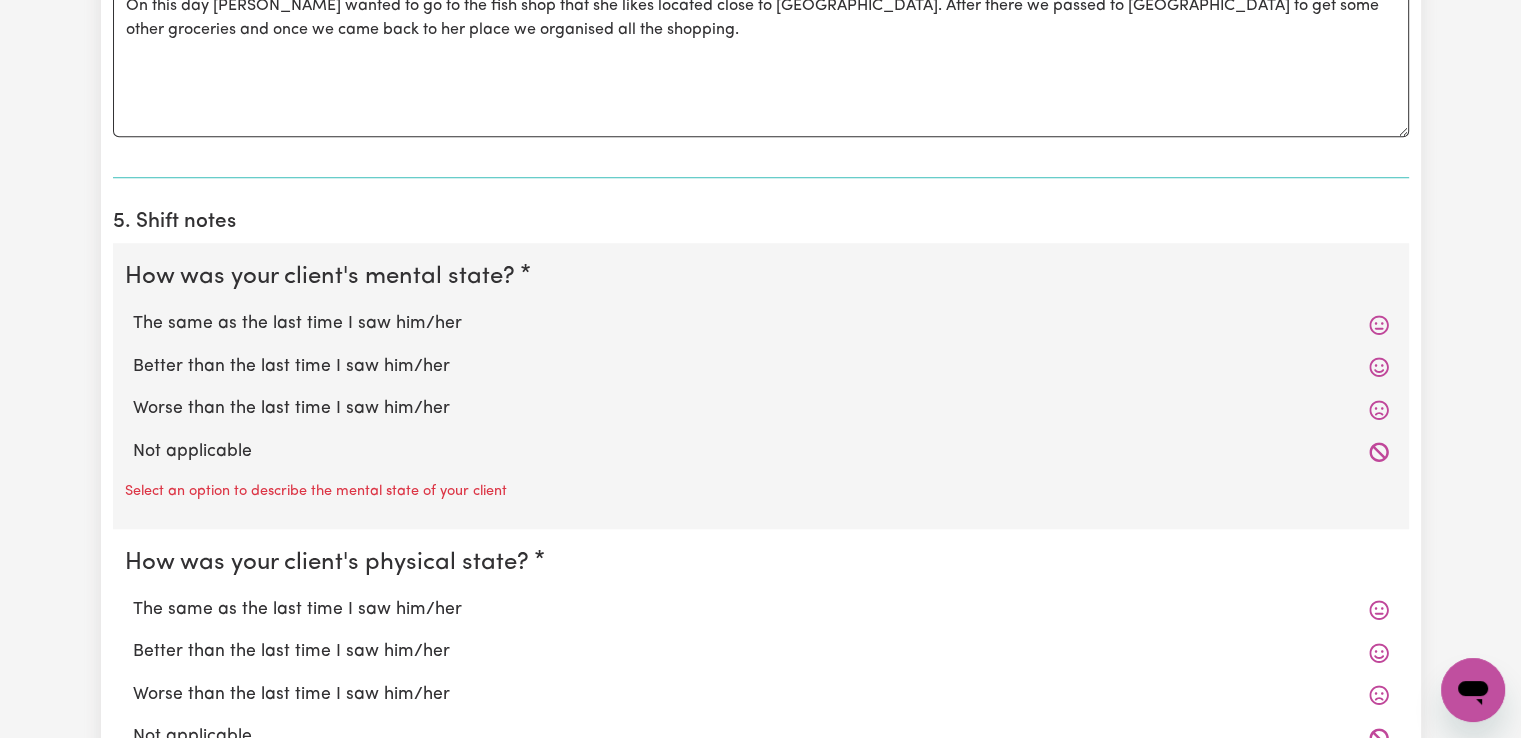 type on "10" 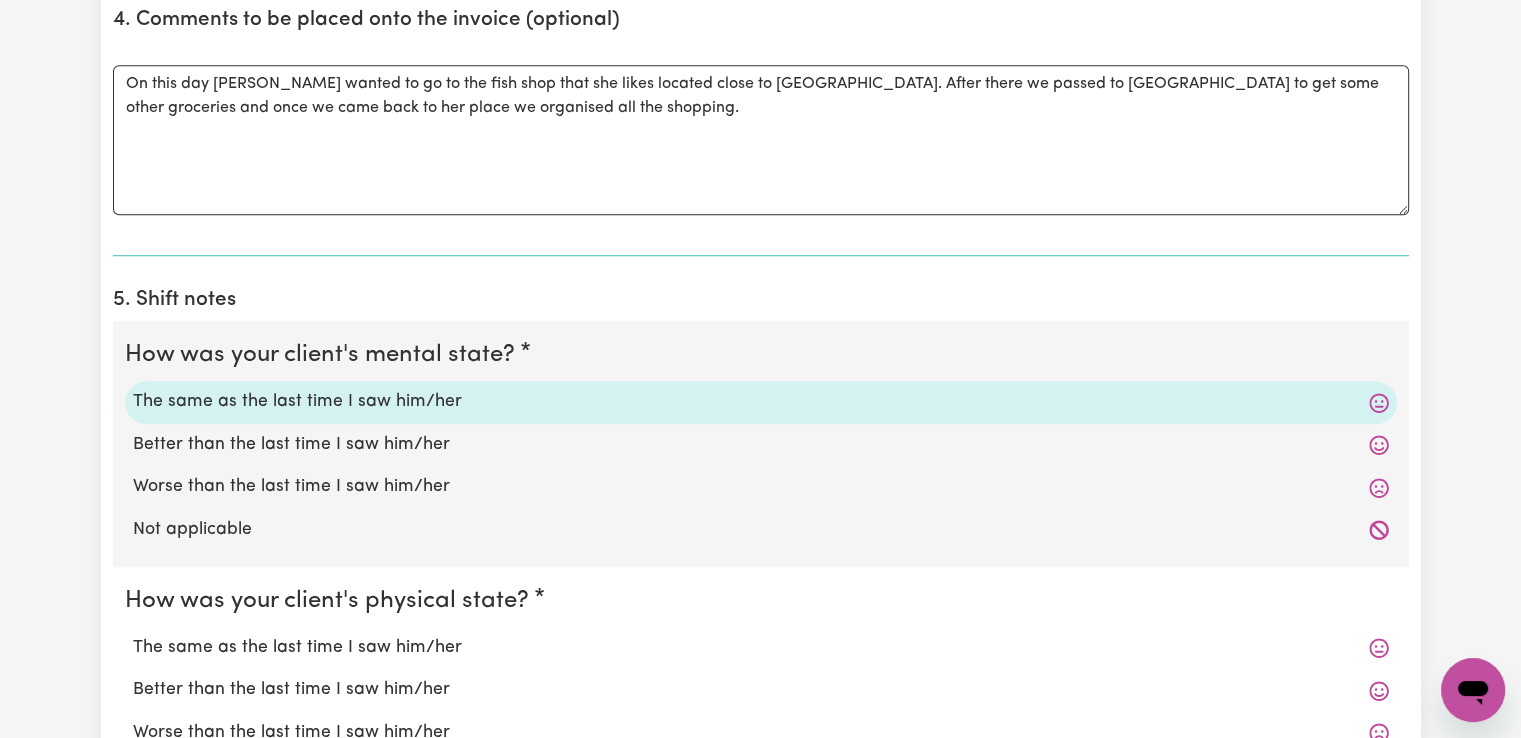 scroll, scrollTop: 1400, scrollLeft: 0, axis: vertical 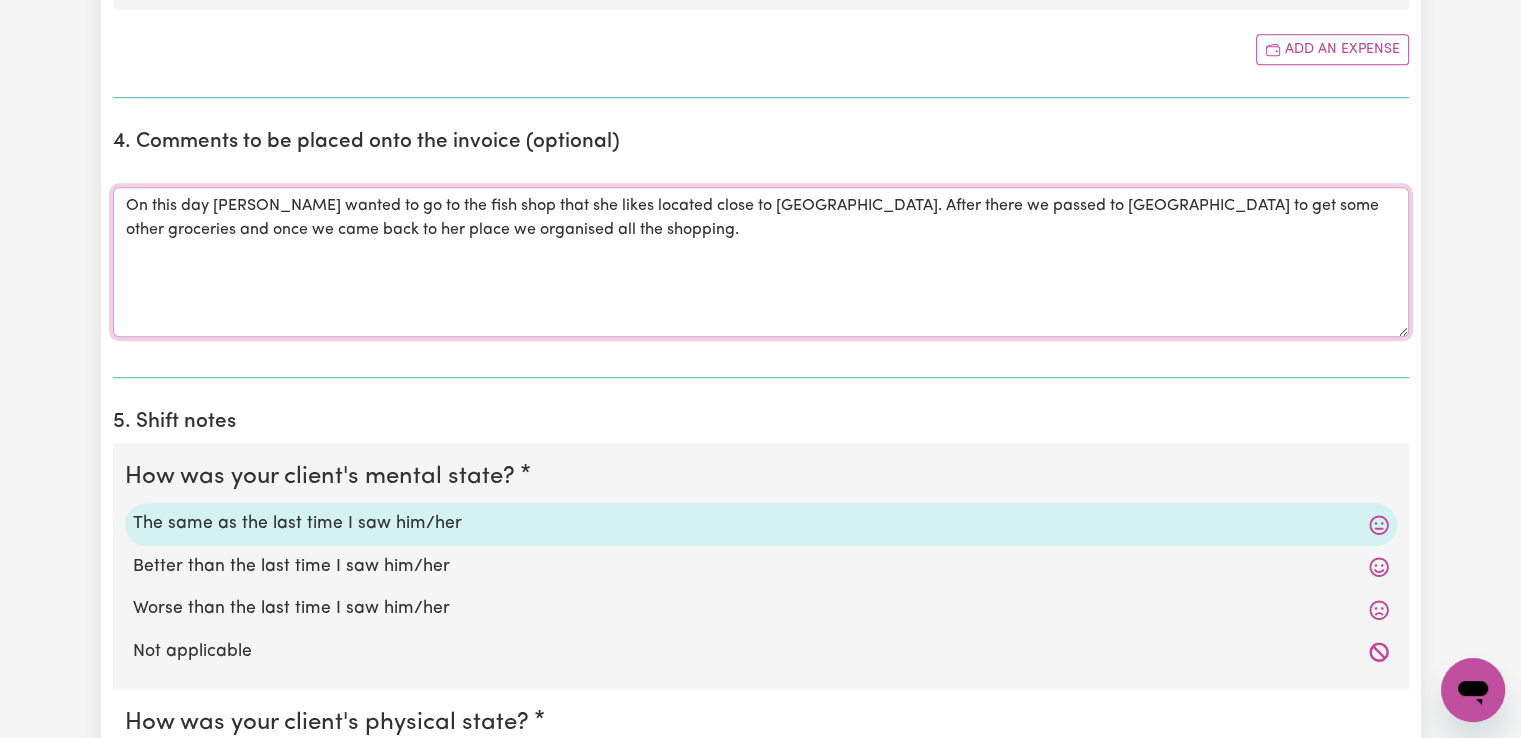 drag, startPoint x: 641, startPoint y: 240, endPoint x: 0, endPoint y: 168, distance: 645.031 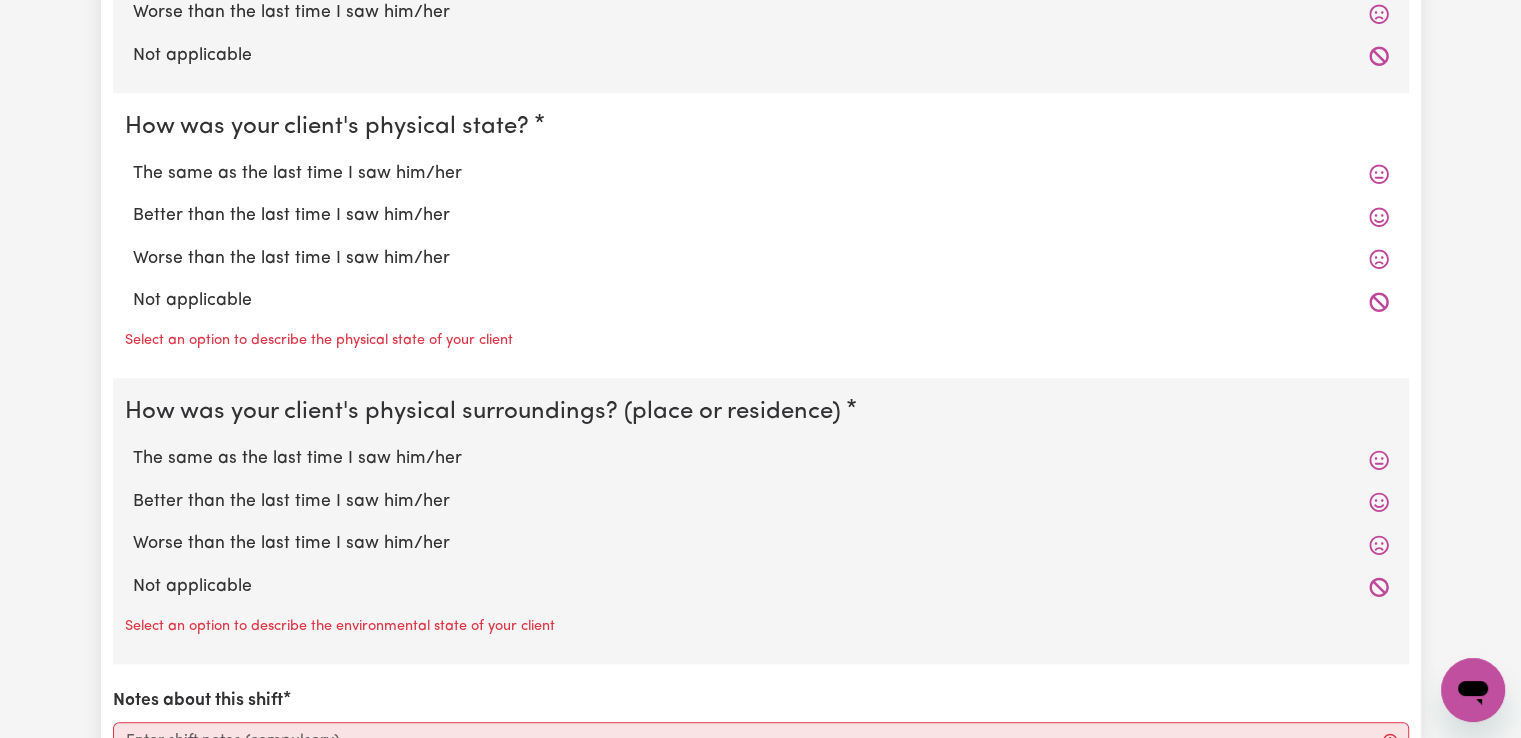 scroll, scrollTop: 2000, scrollLeft: 0, axis: vertical 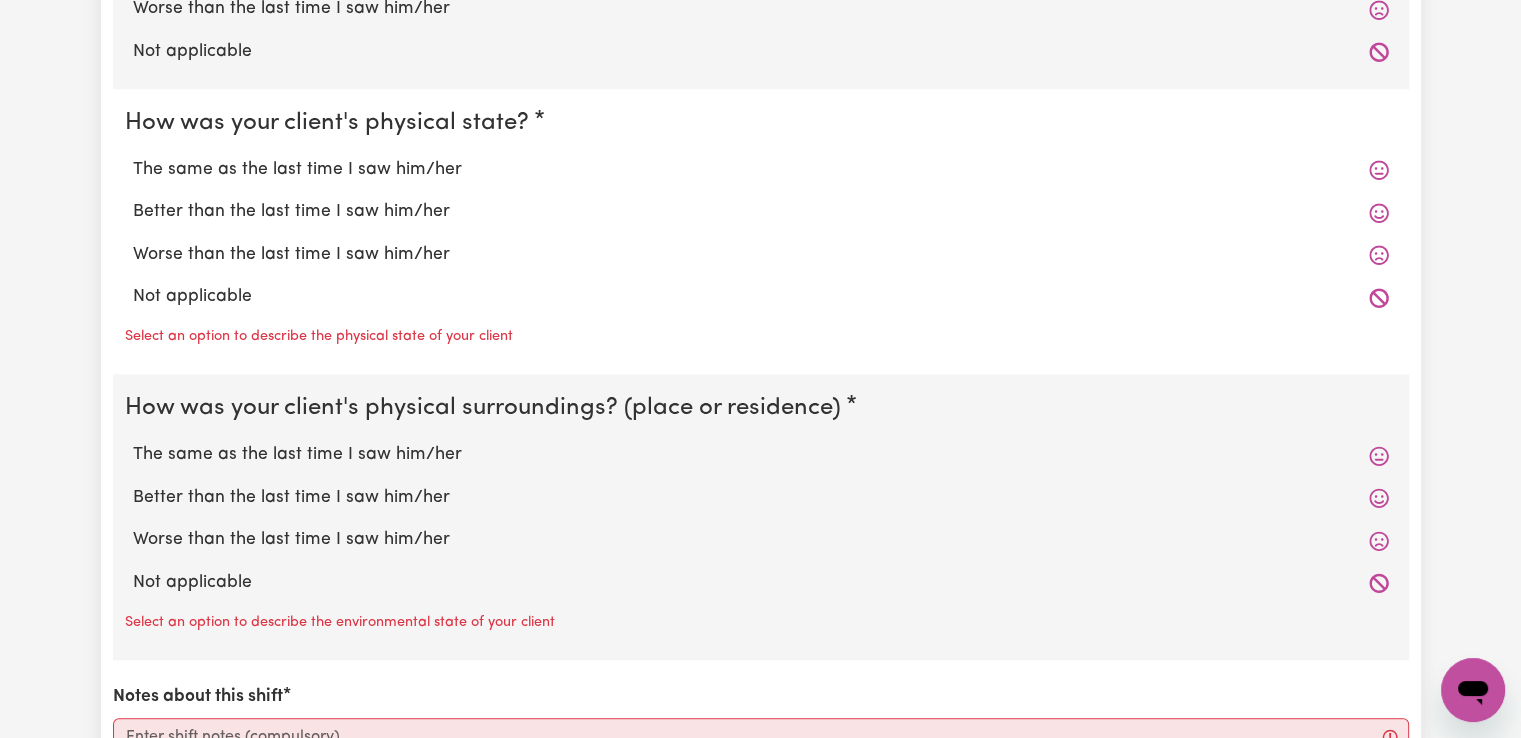 type 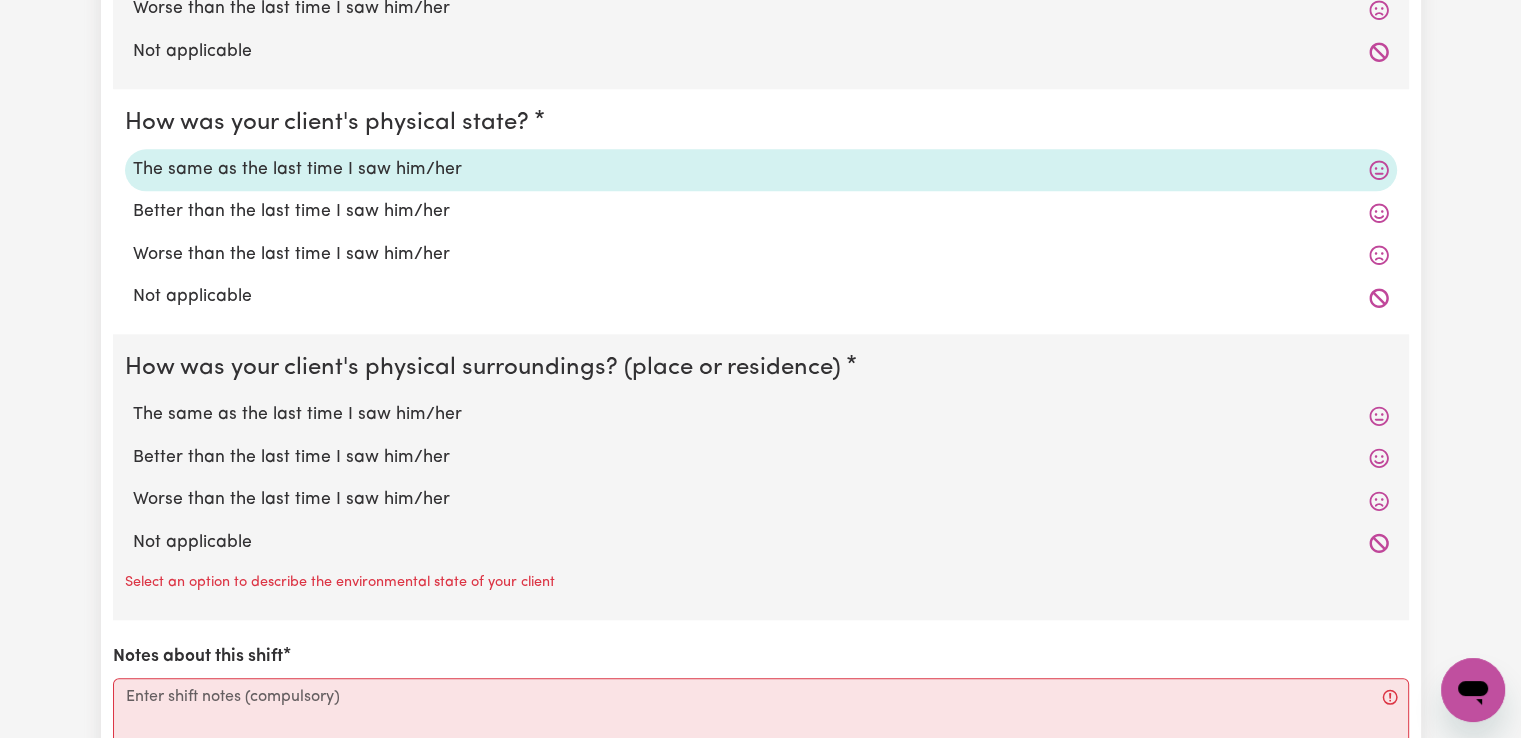 click on "The same as the last time I saw him/her" at bounding box center (761, 415) 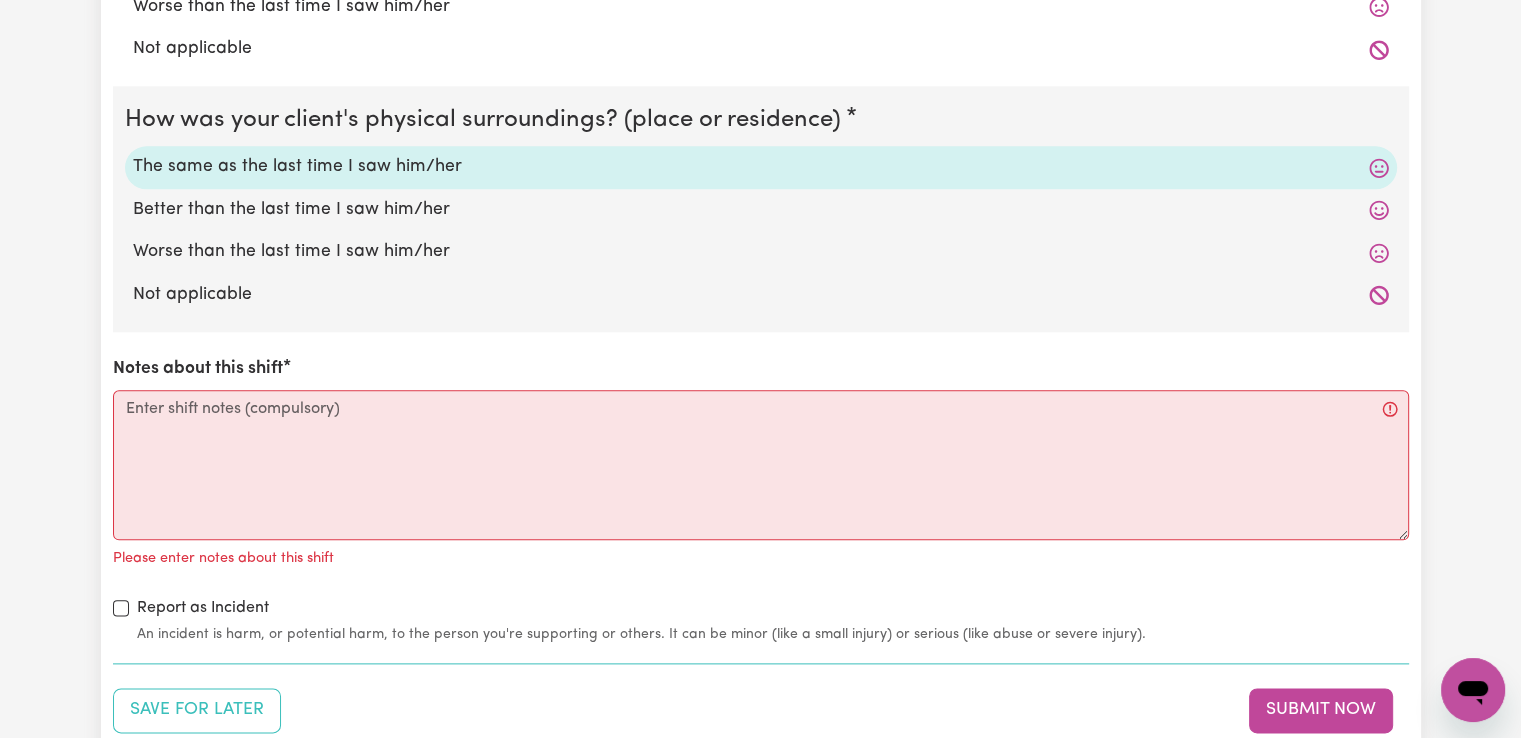 scroll, scrollTop: 2300, scrollLeft: 0, axis: vertical 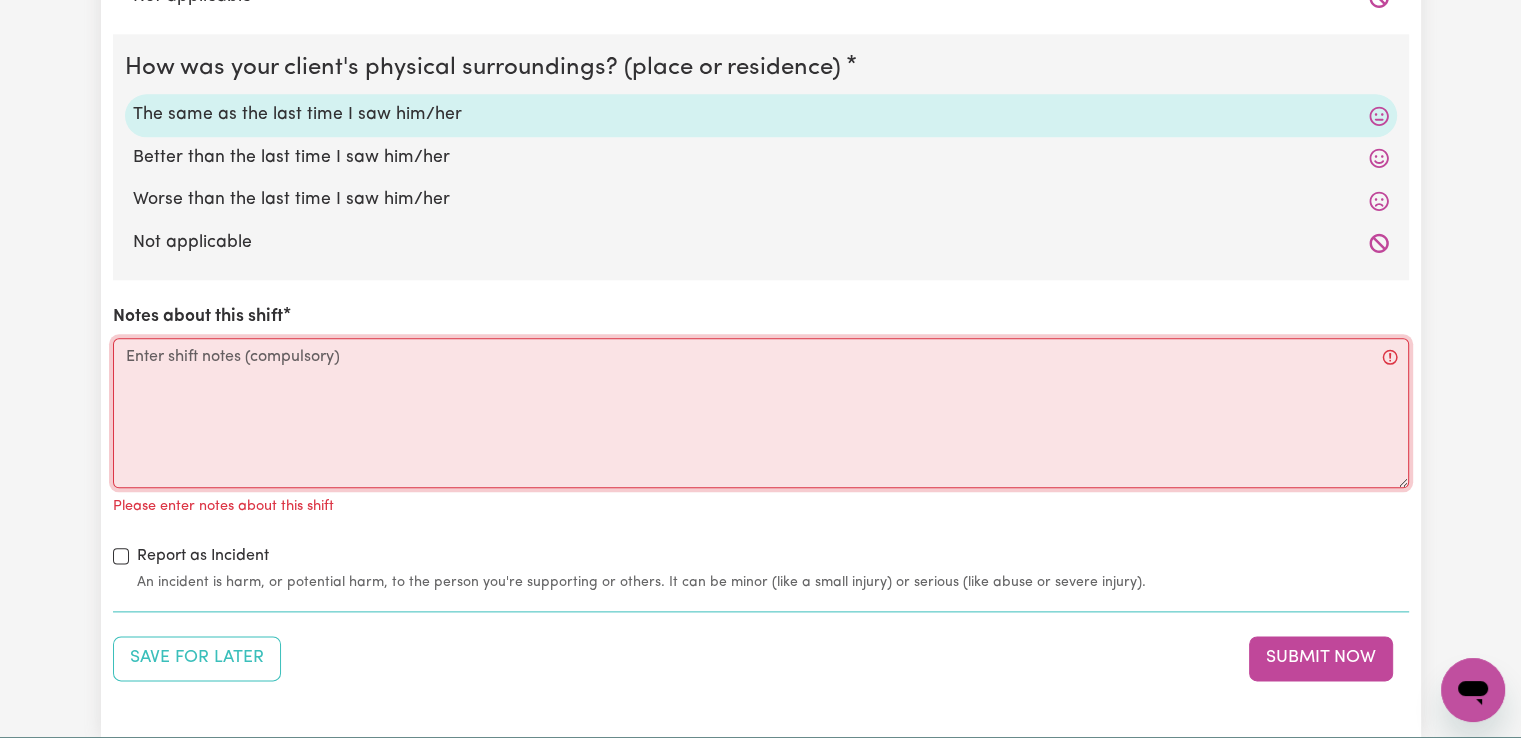 click on "Notes about this shift" at bounding box center [761, 413] 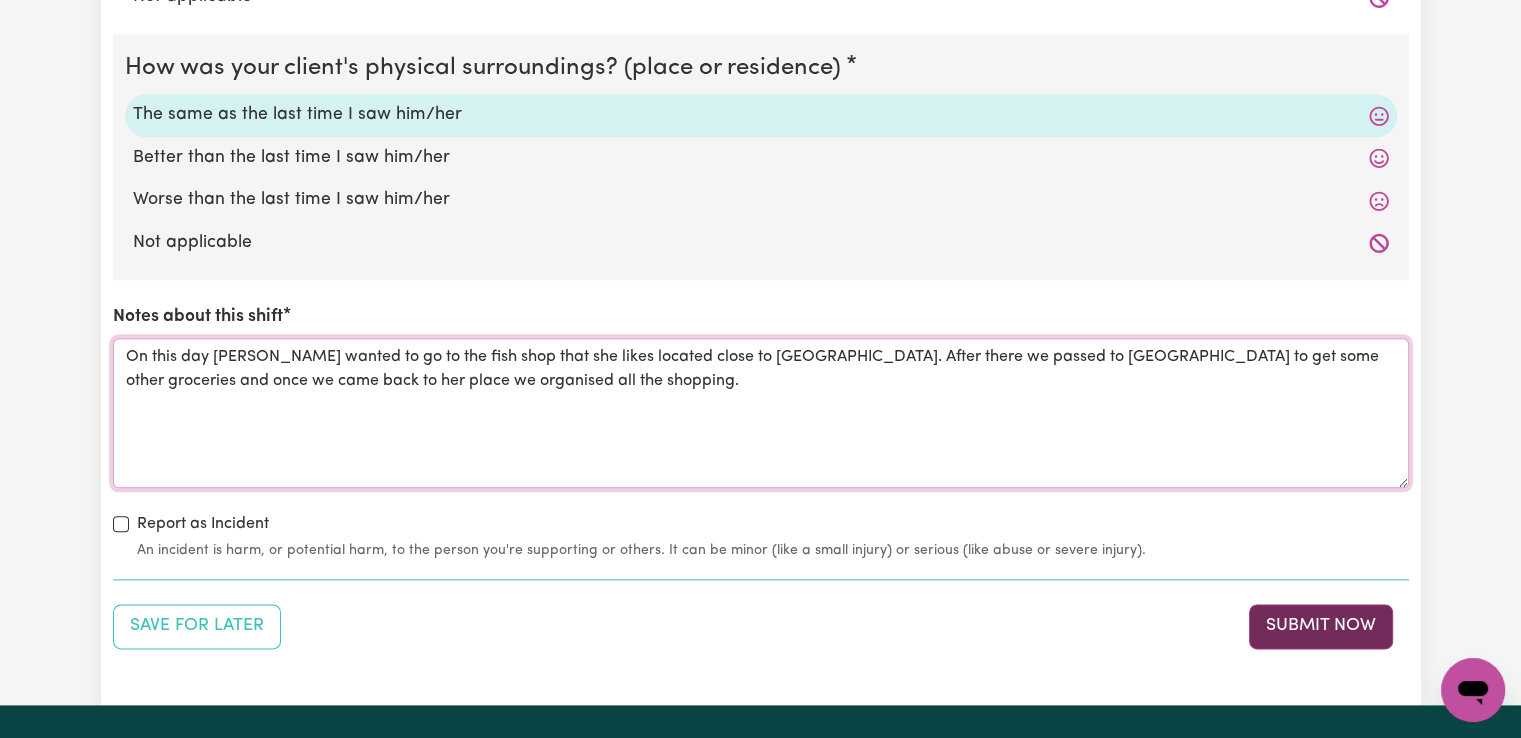type on "On this day Mrs. Doherty wanted to go to the fish shop that she likes located close to sydhenham station. After there we passed to wollies to get some other groceries and once we came back to her place we organised all the shopping." 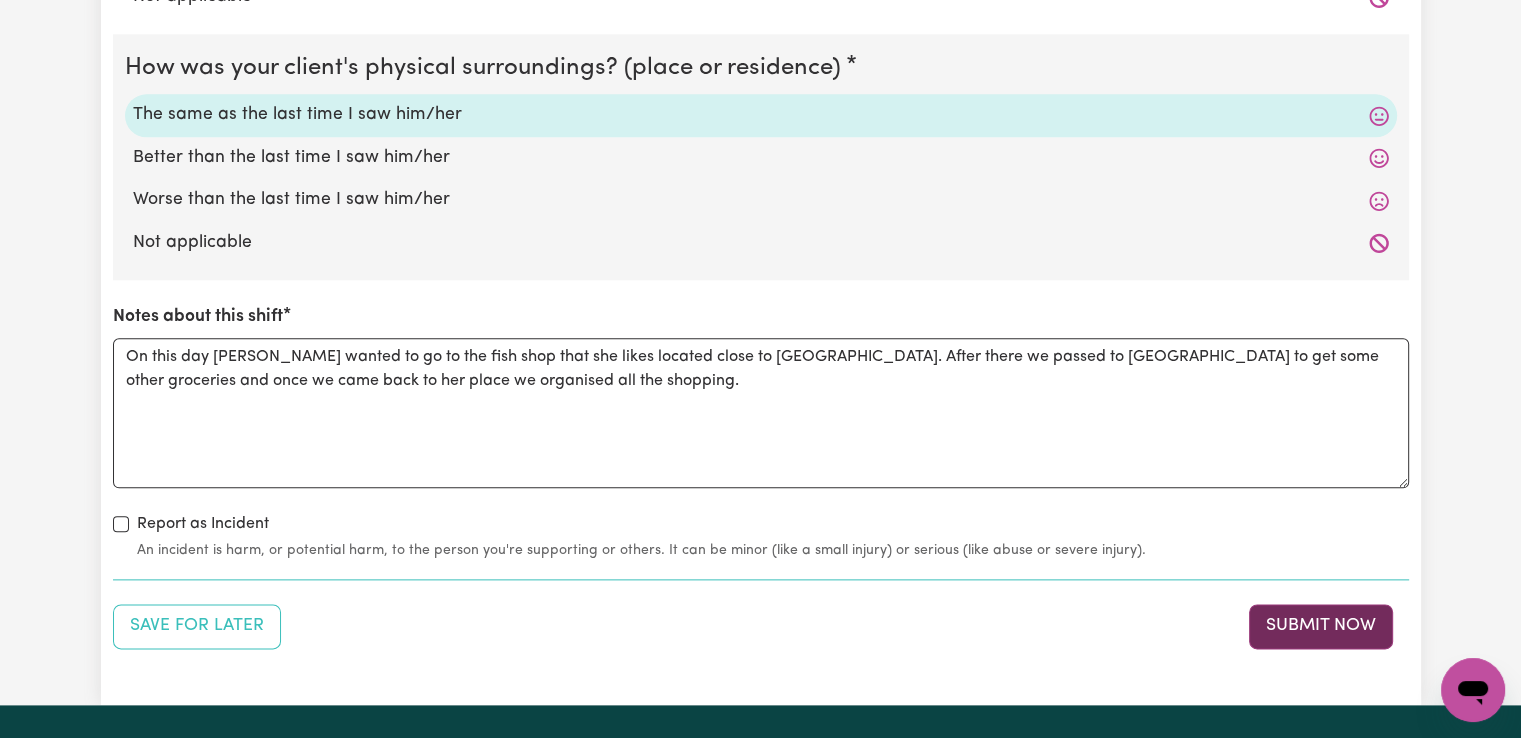 click on "Submit Now" at bounding box center [1321, 626] 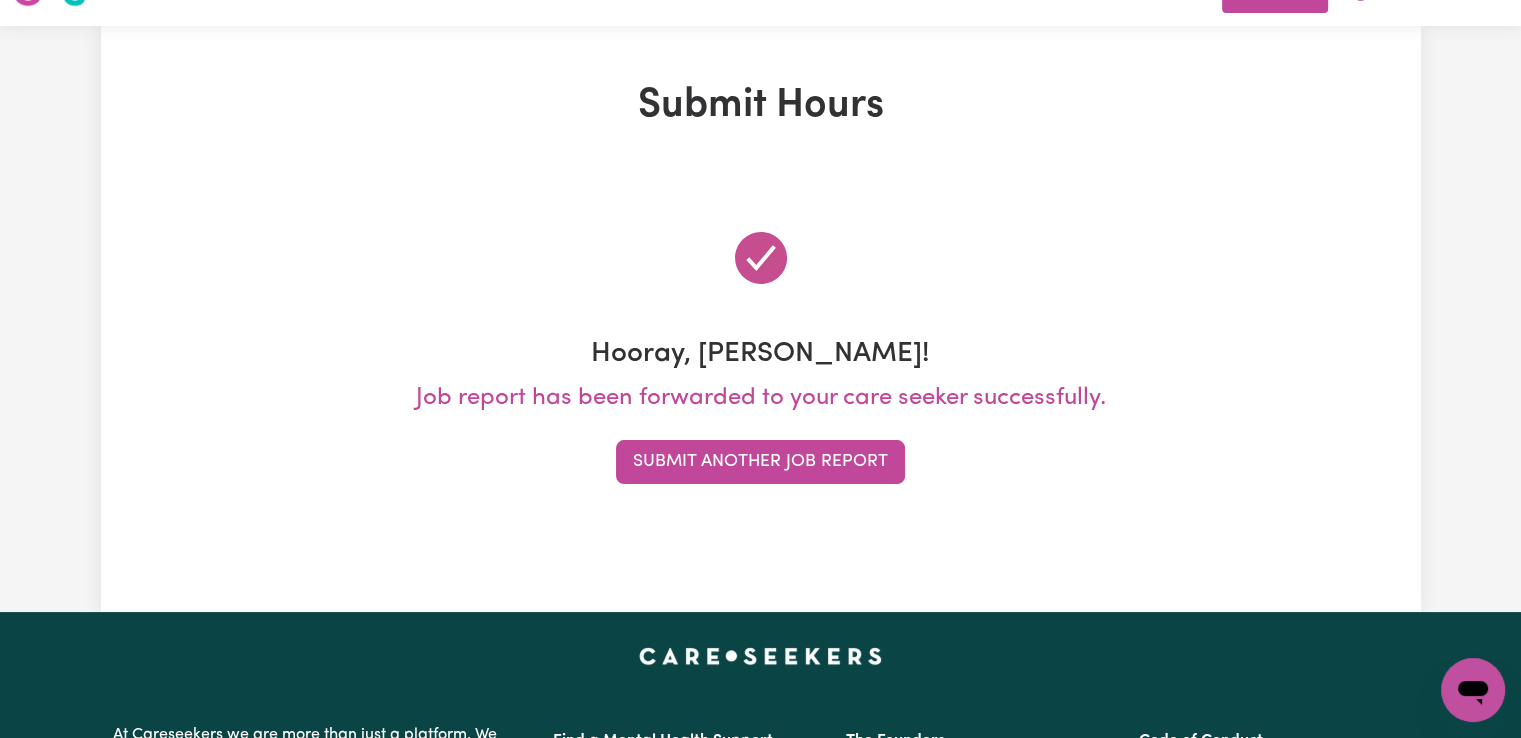 scroll, scrollTop: 0, scrollLeft: 0, axis: both 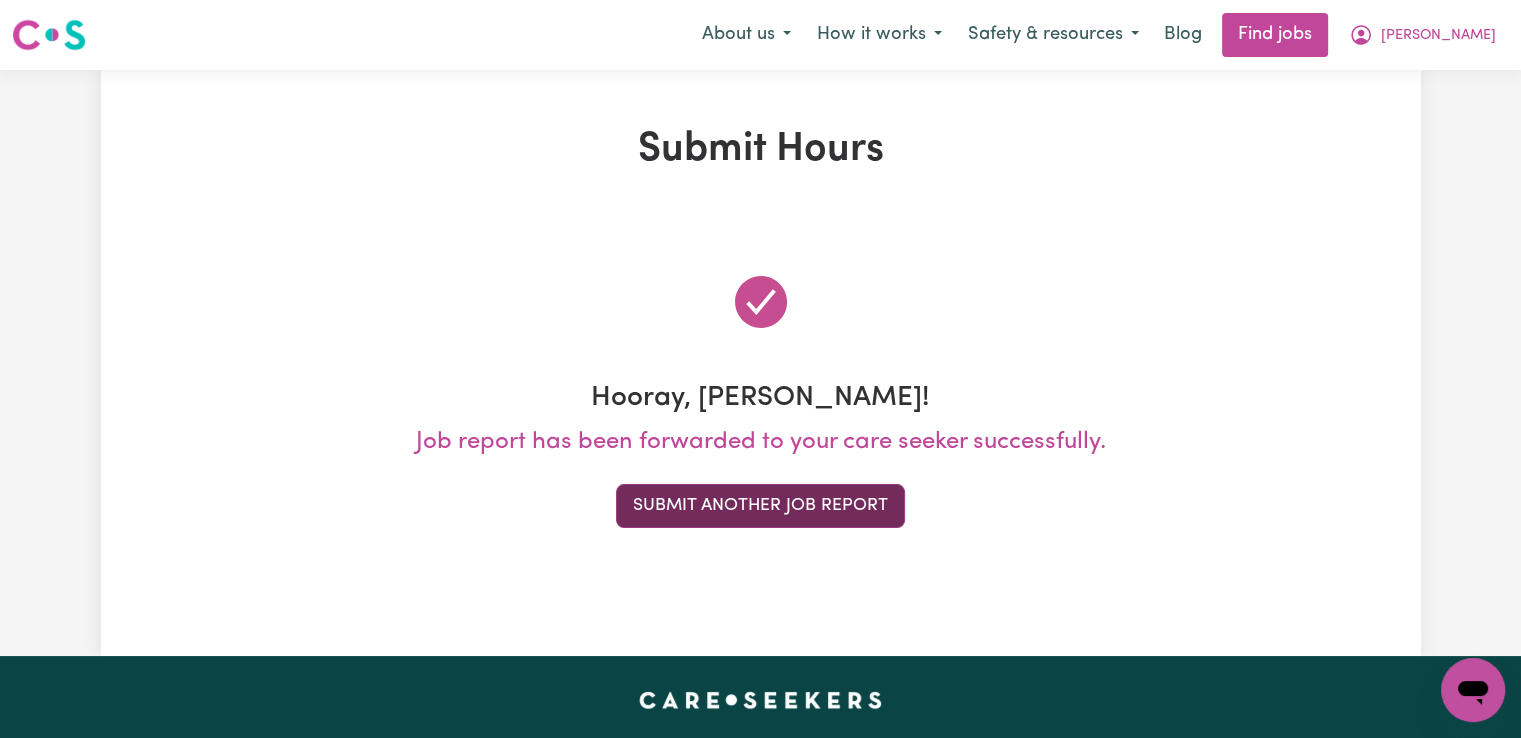click on "Submit Another Job Report" at bounding box center (760, 506) 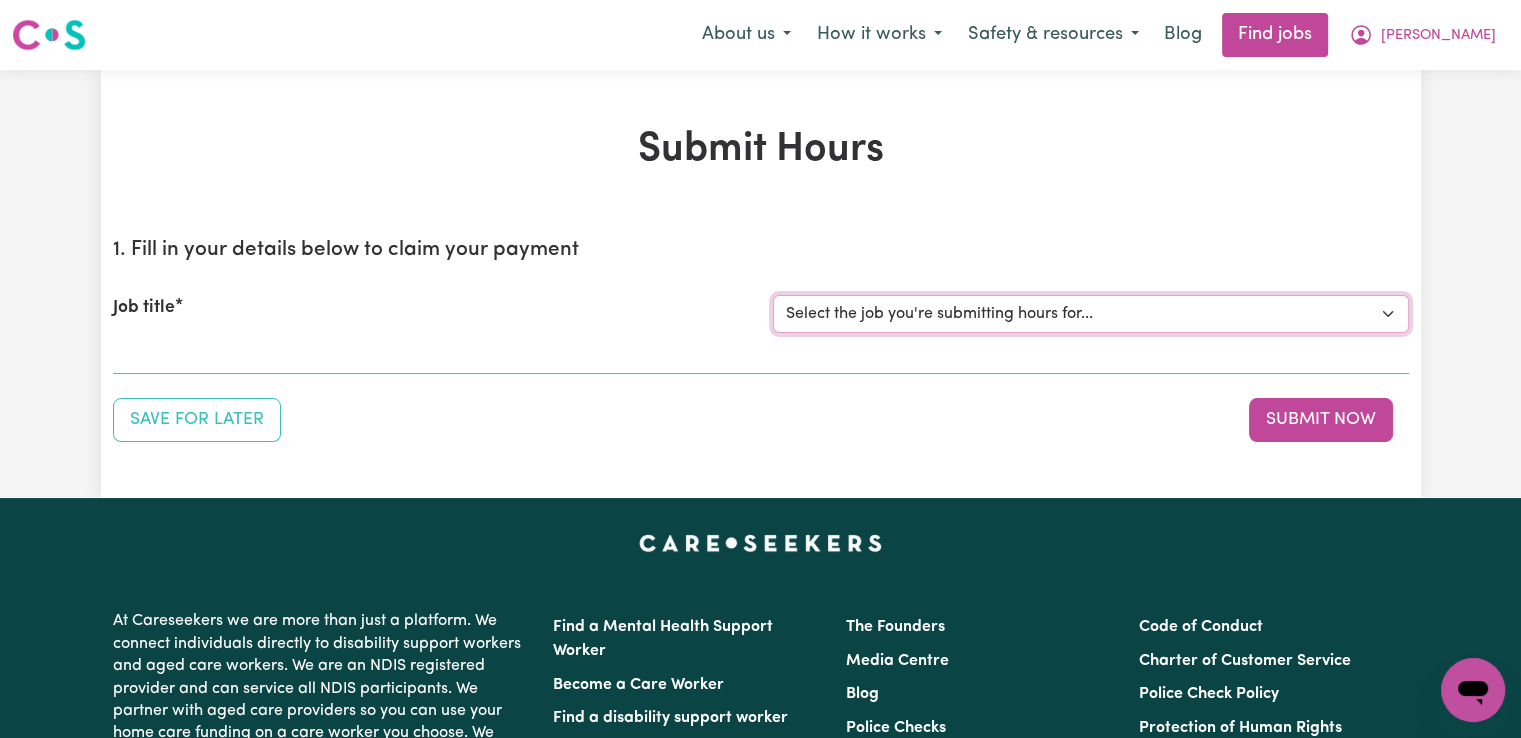 click on "Select the job you're submitting hours for... [Paula de Casanove] Support worker/cleaner for elderly lady [John Blanch] Female Support Worker Needed Fortnight Monday - Matraville, NSW [Demetrios  Vartis] Female Support Worker Needed In Kingsford, NSW [Margaret Ann  Doherty] Female Support Worker Needed Every Monday And Thursday Afternoon -  Alexandria, NSW" at bounding box center [1091, 314] 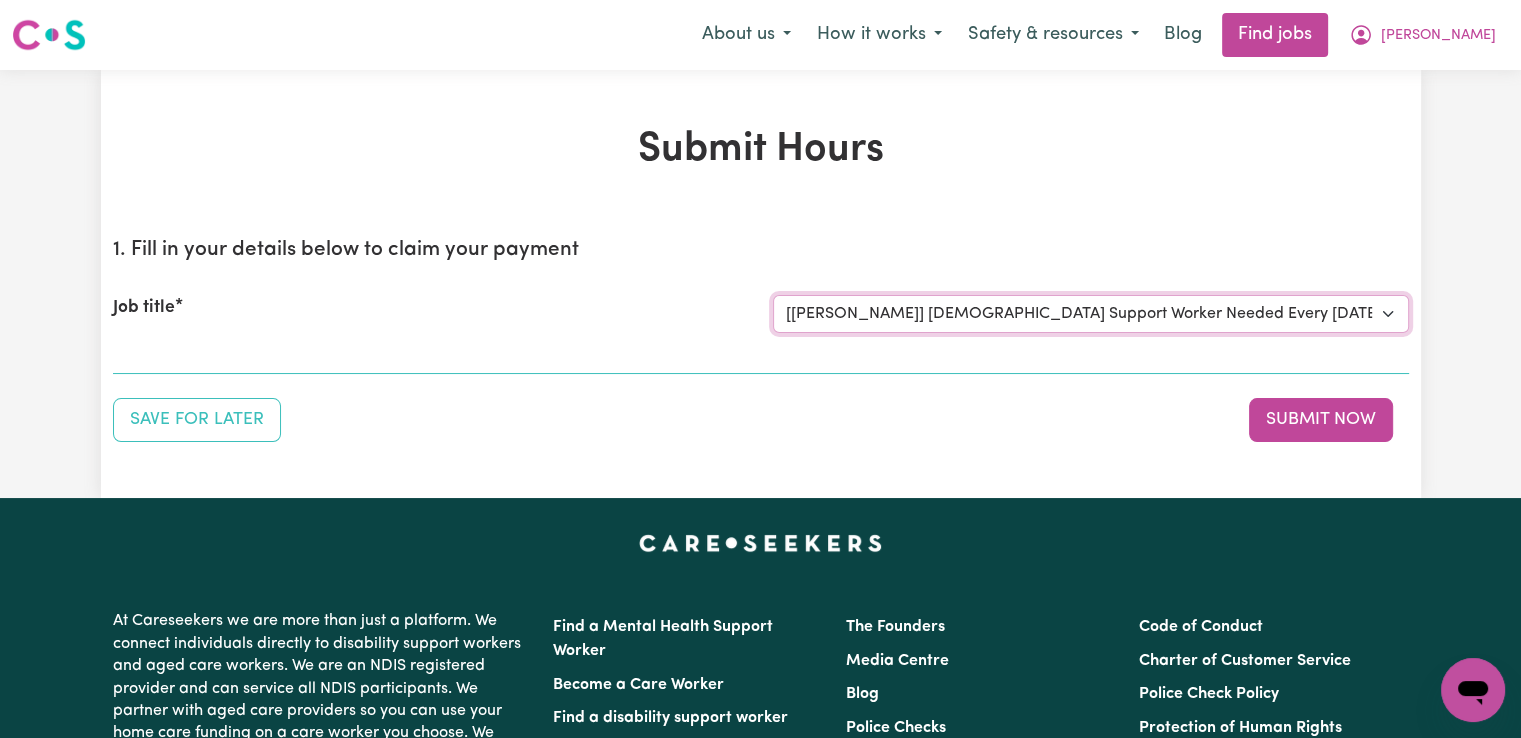 click on "Select the job you're submitting hours for... [Paula de Casanove] Support worker/cleaner for elderly lady [John Blanch] Female Support Worker Needed Fortnight Monday - Matraville, NSW [Demetrios  Vartis] Female Support Worker Needed In Kingsford, NSW [Margaret Ann  Doherty] Female Support Worker Needed Every Monday And Thursday Afternoon -  Alexandria, NSW" at bounding box center [1091, 314] 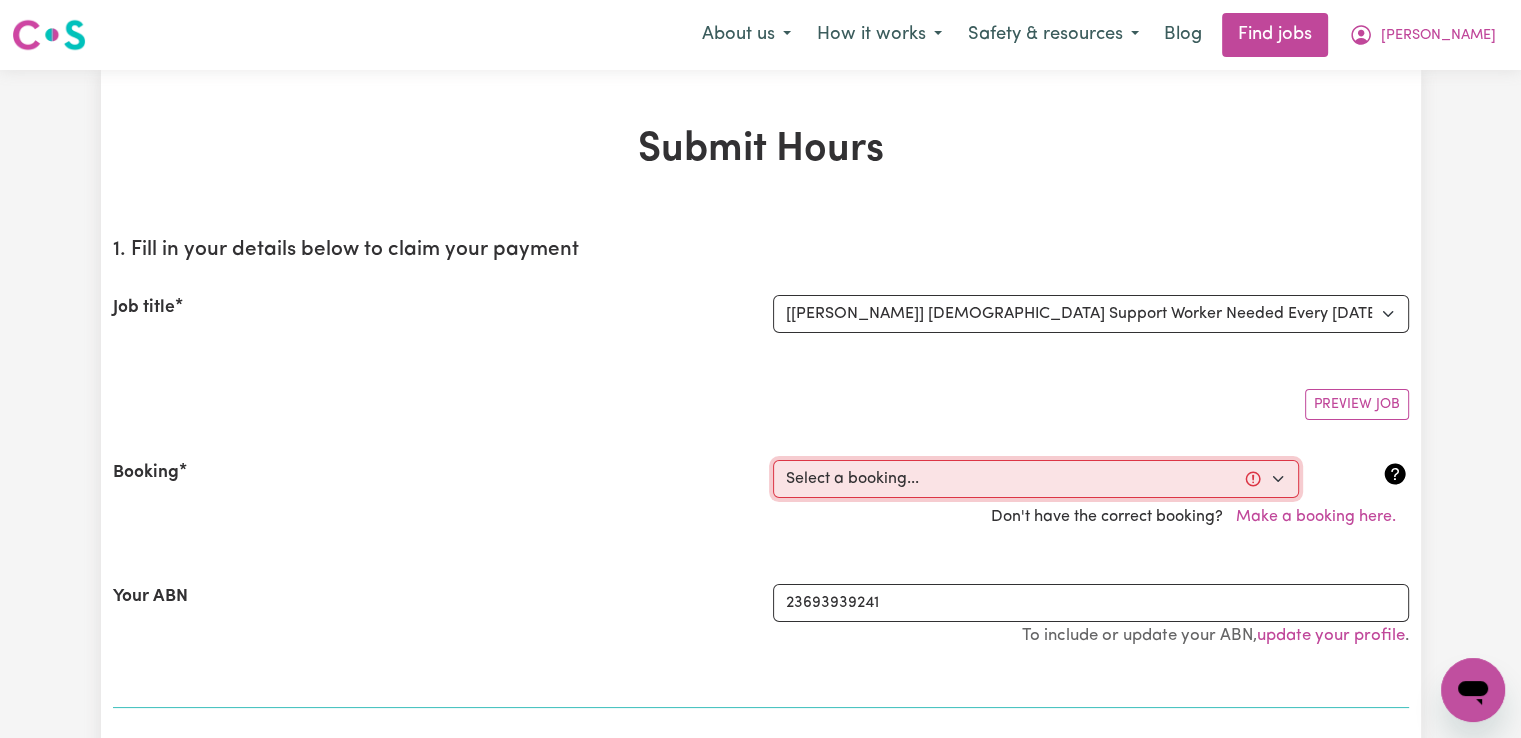 click on "Select a booking... Fri, June 27, 2025 - 02:00pm to 04:00pm (RECURRING) Fri, July 4, 2025 - 02:00pm to 04:00pm (RECURRING) Fri, July 11, 2025 - 02:00pm to 04:00pm (RECURRING) Fri, July 18, 2025 - 02:00pm to 04:00pm (RECURRING) Wed, June 25, 2025 - 12:00pm to 02:00pm (RECURRING) Wed, July 2, 2025 - 12:00pm to 02:00pm (RECURRING) Wed, July 9, 2025 - 12:00pm to 02:00pm (RECURRING) Wed, July 16, 2025 - 12:00pm to 02:00pm (RECURRING) Wed, July 9, 2025 - 7:00am to 7:01am (ONE-OFF)" at bounding box center (1036, 479) 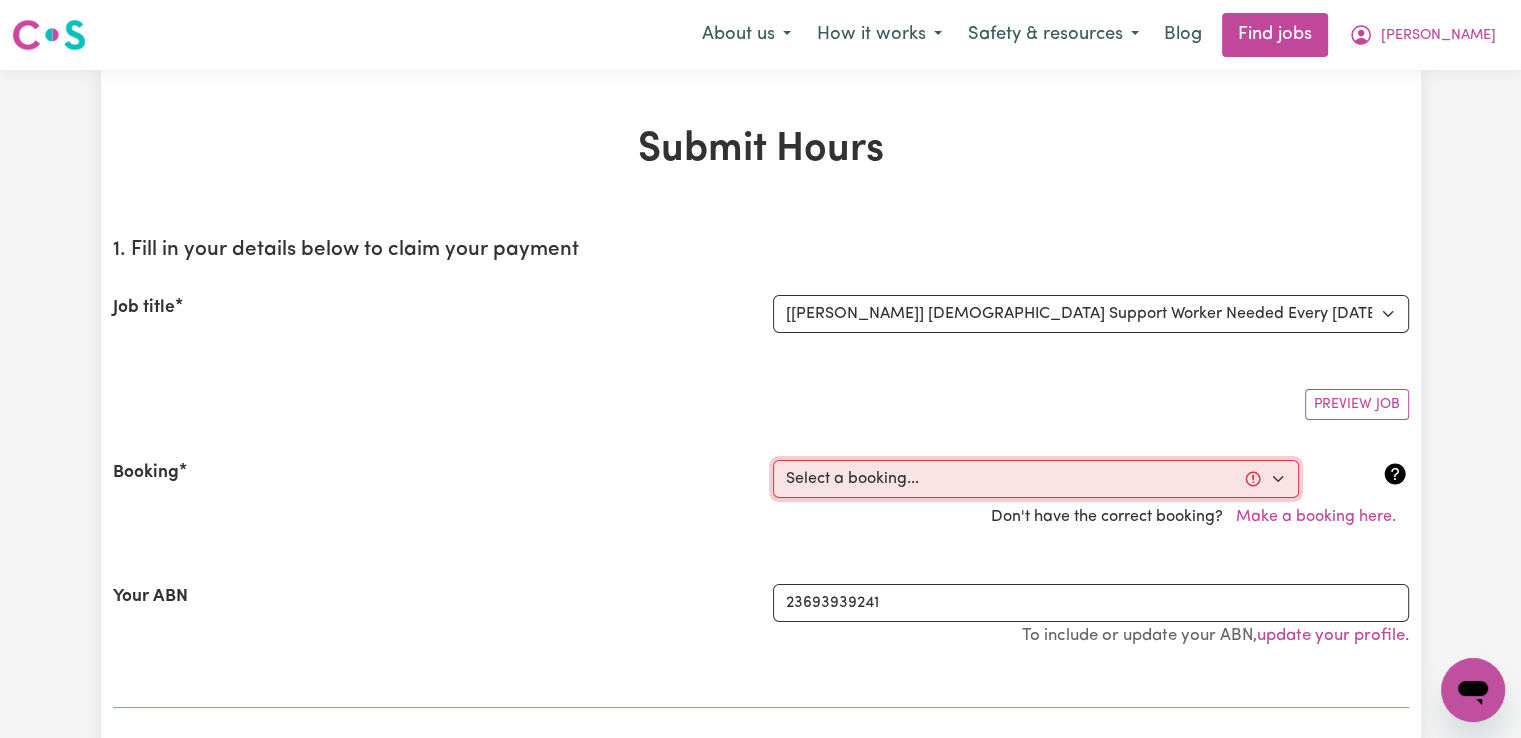 select on "342597" 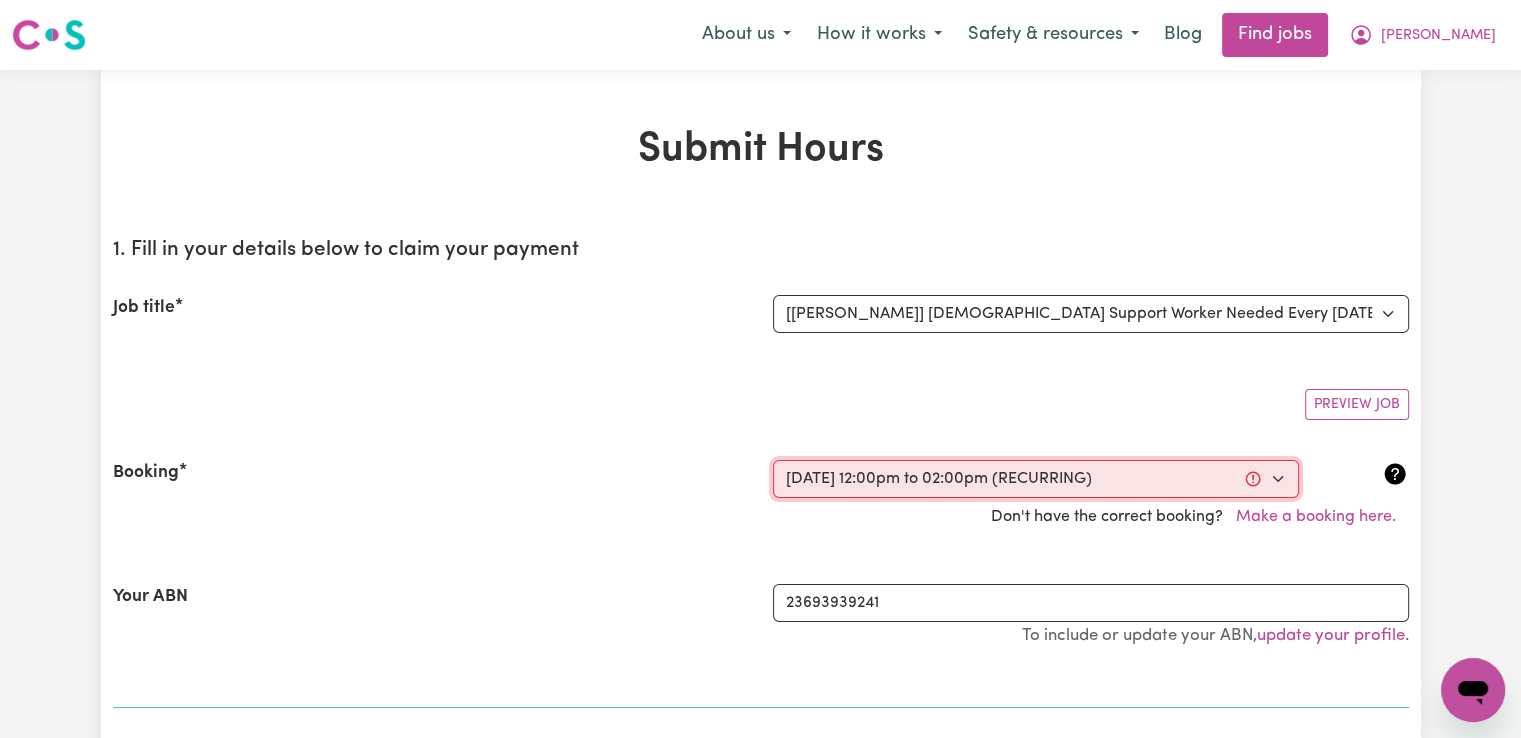 click on "Select a booking... Fri, June 27, 2025 - 02:00pm to 04:00pm (RECURRING) Fri, July 4, 2025 - 02:00pm to 04:00pm (RECURRING) Fri, July 11, 2025 - 02:00pm to 04:00pm (RECURRING) Fri, July 18, 2025 - 02:00pm to 04:00pm (RECURRING) Wed, June 25, 2025 - 12:00pm to 02:00pm (RECURRING) Wed, July 2, 2025 - 12:00pm to 02:00pm (RECURRING) Wed, July 9, 2025 - 12:00pm to 02:00pm (RECURRING) Wed, July 16, 2025 - 12:00pm to 02:00pm (RECURRING) Wed, July 9, 2025 - 7:00am to 7:01am (ONE-OFF)" at bounding box center [1036, 479] 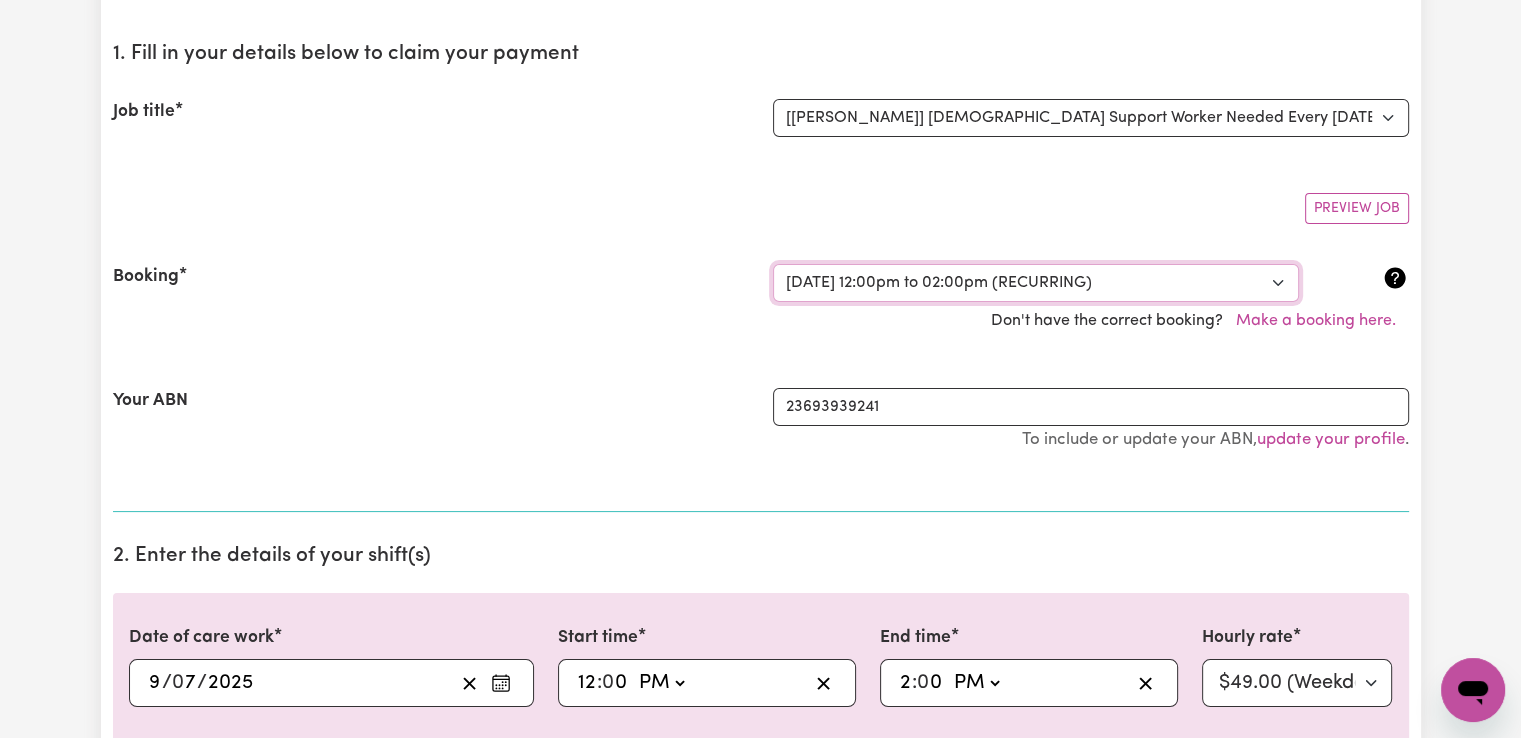 scroll, scrollTop: 500, scrollLeft: 0, axis: vertical 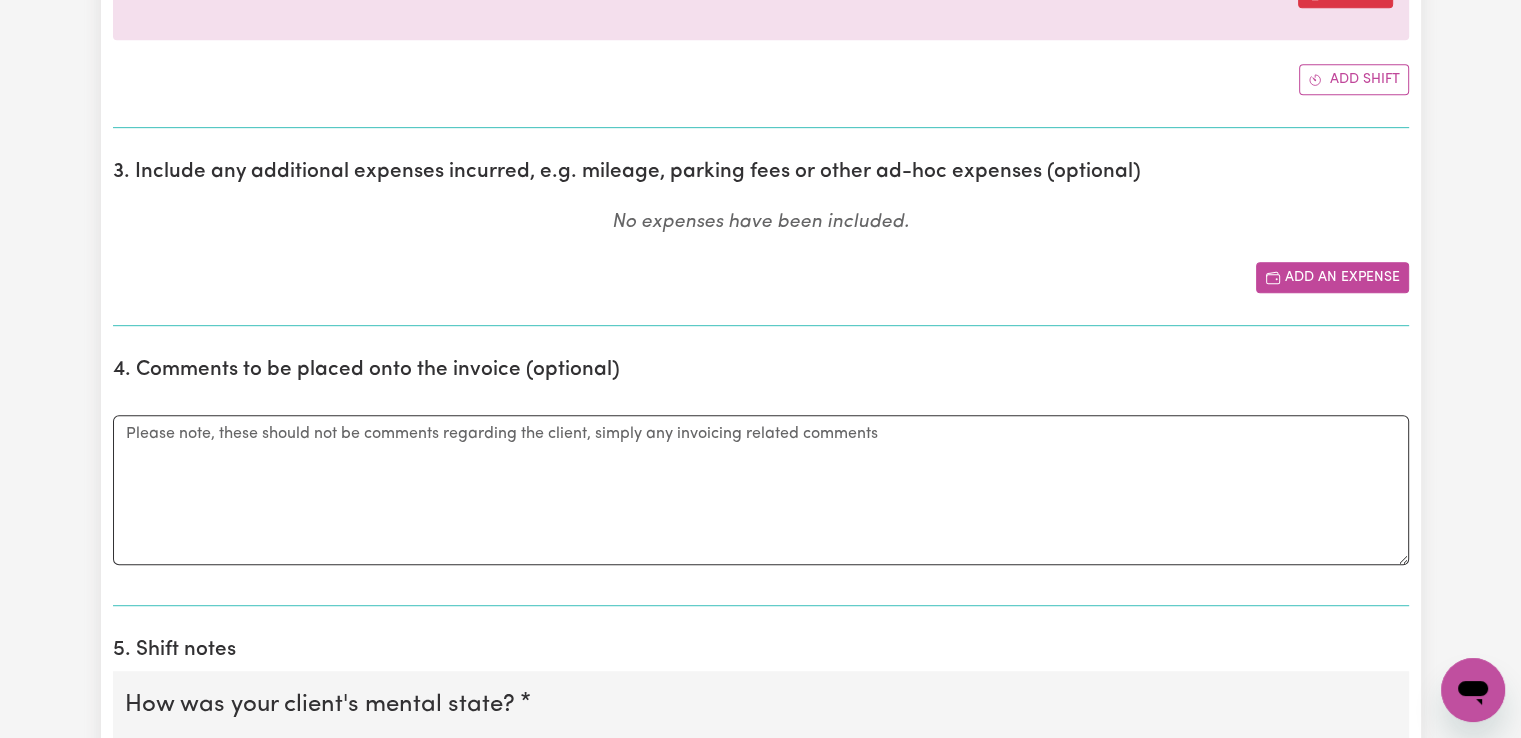 click on "Add an expense" at bounding box center [1332, 277] 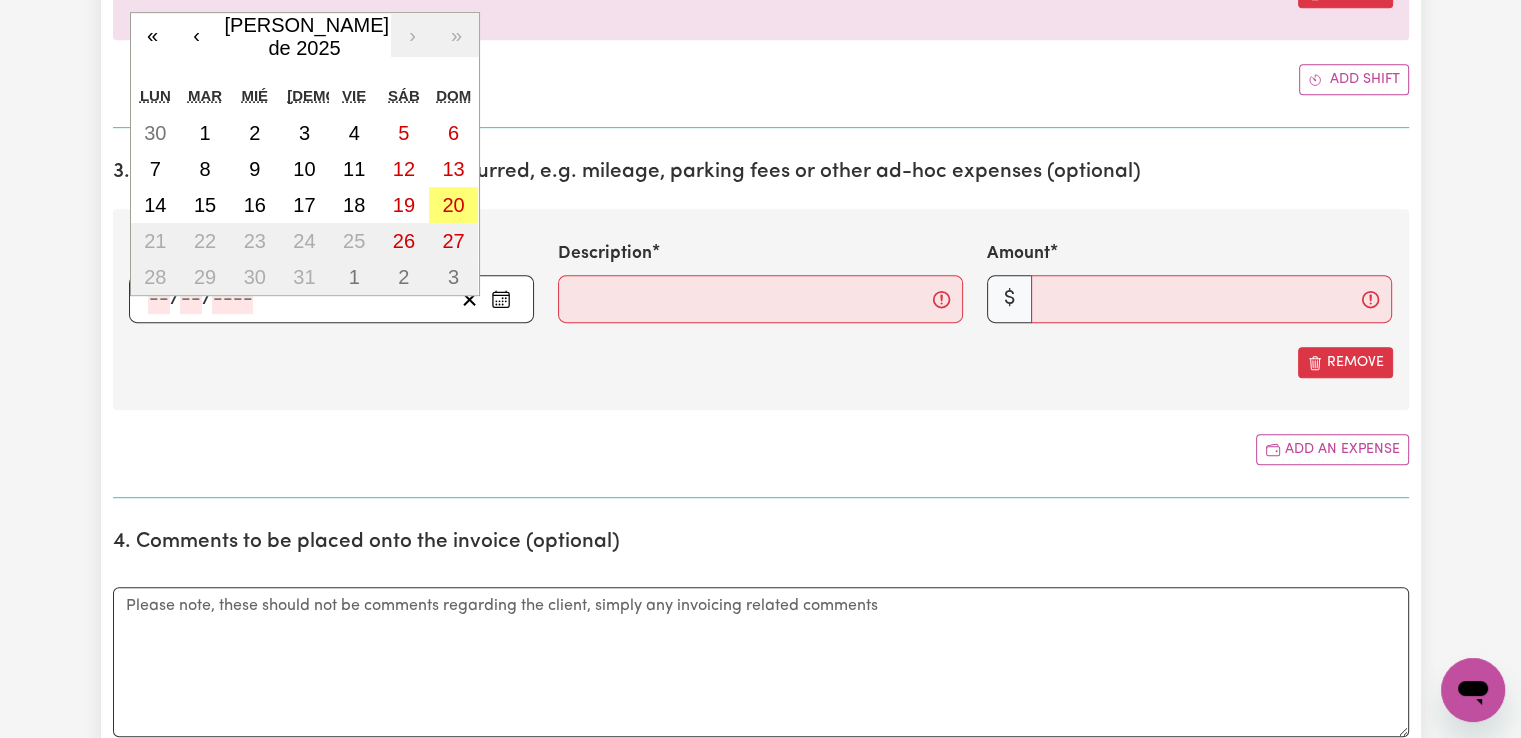 click 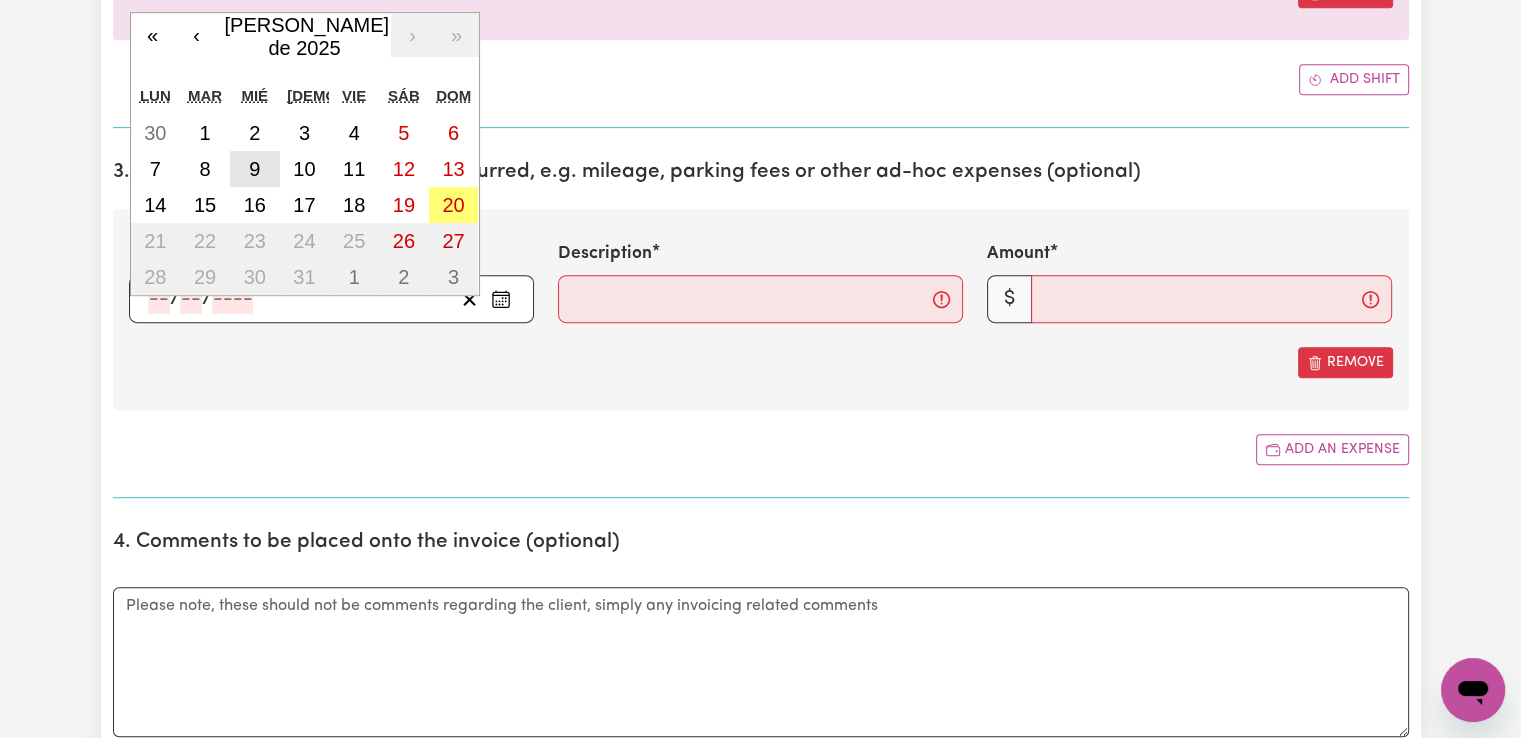 click on "9" at bounding box center [255, 169] 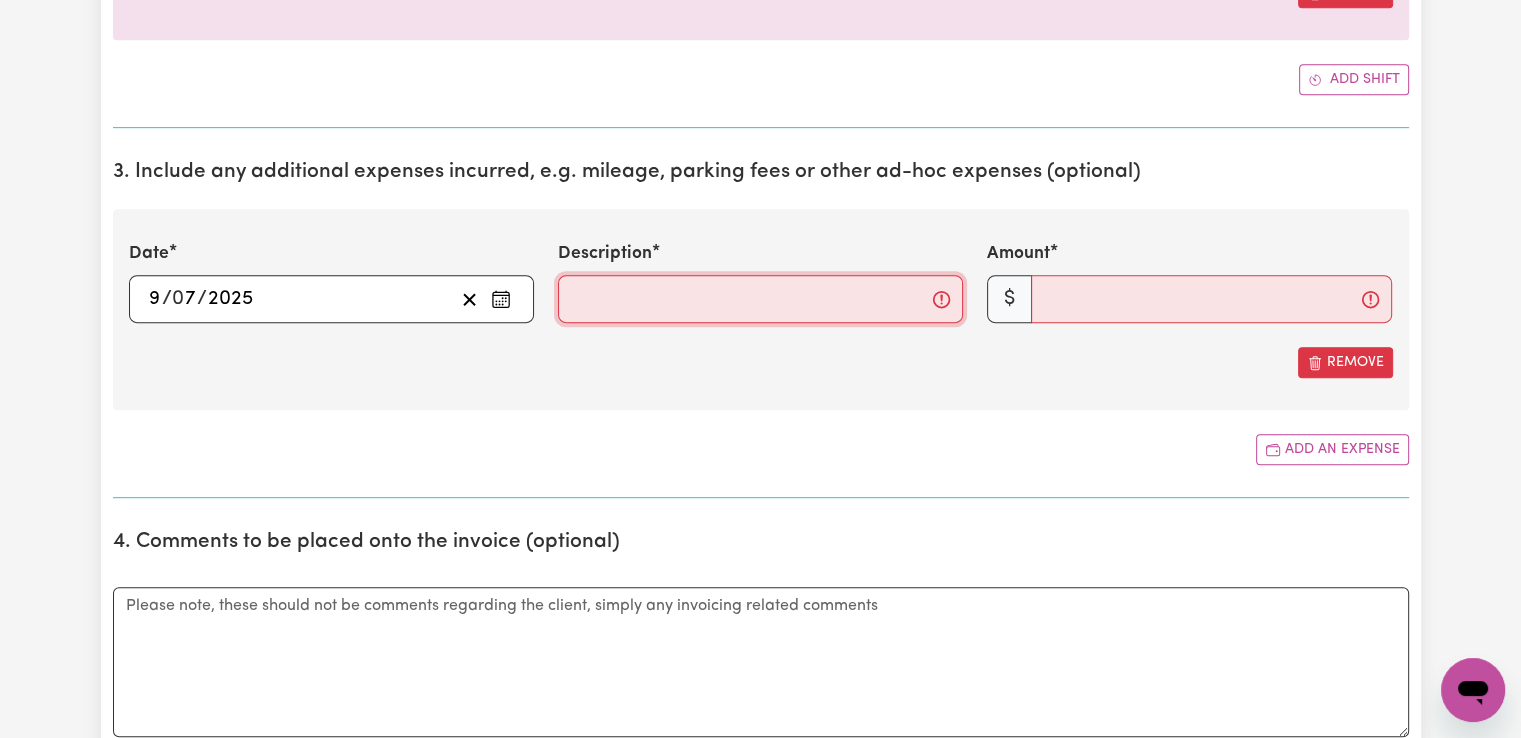 click on "Description" at bounding box center (760, 299) 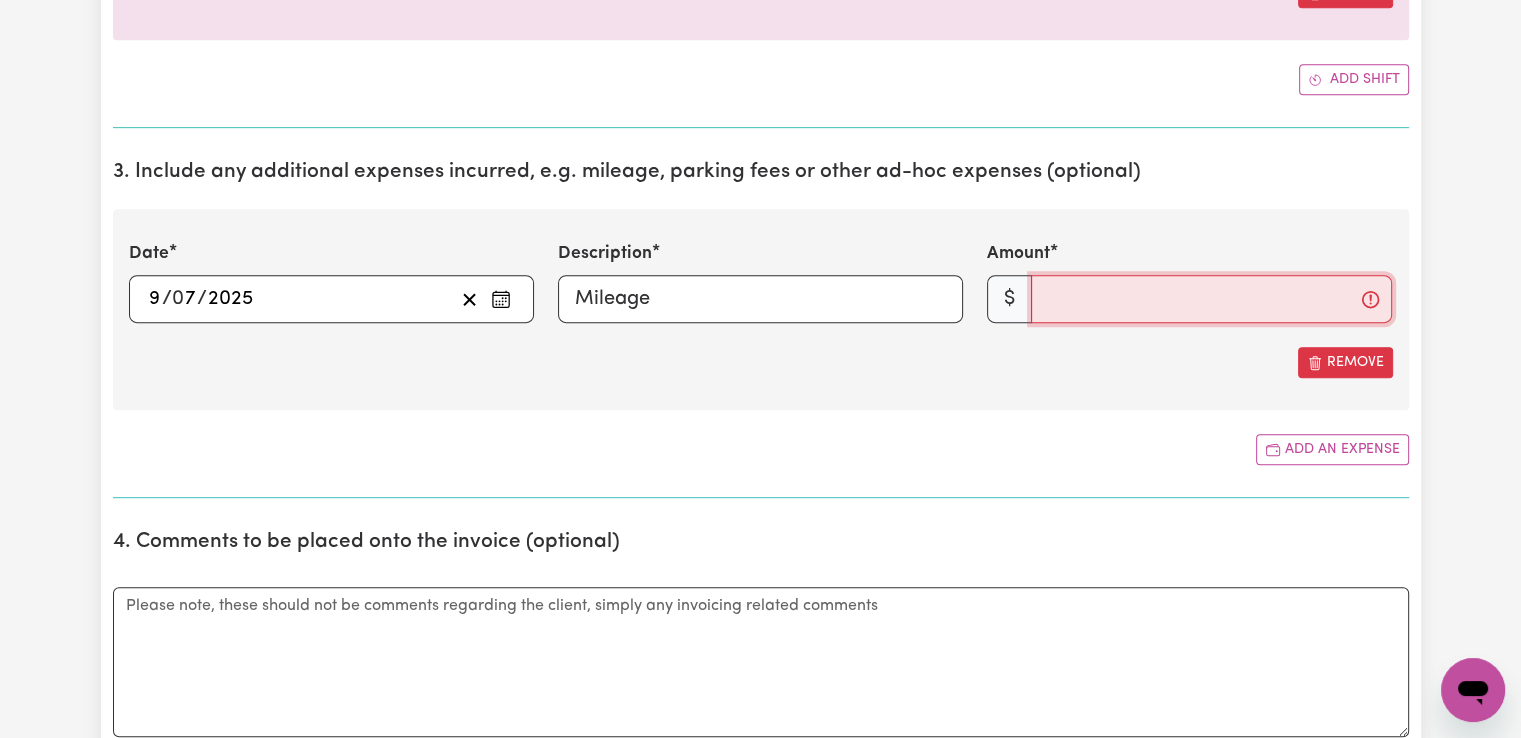 click on "Amount" at bounding box center [1211, 299] 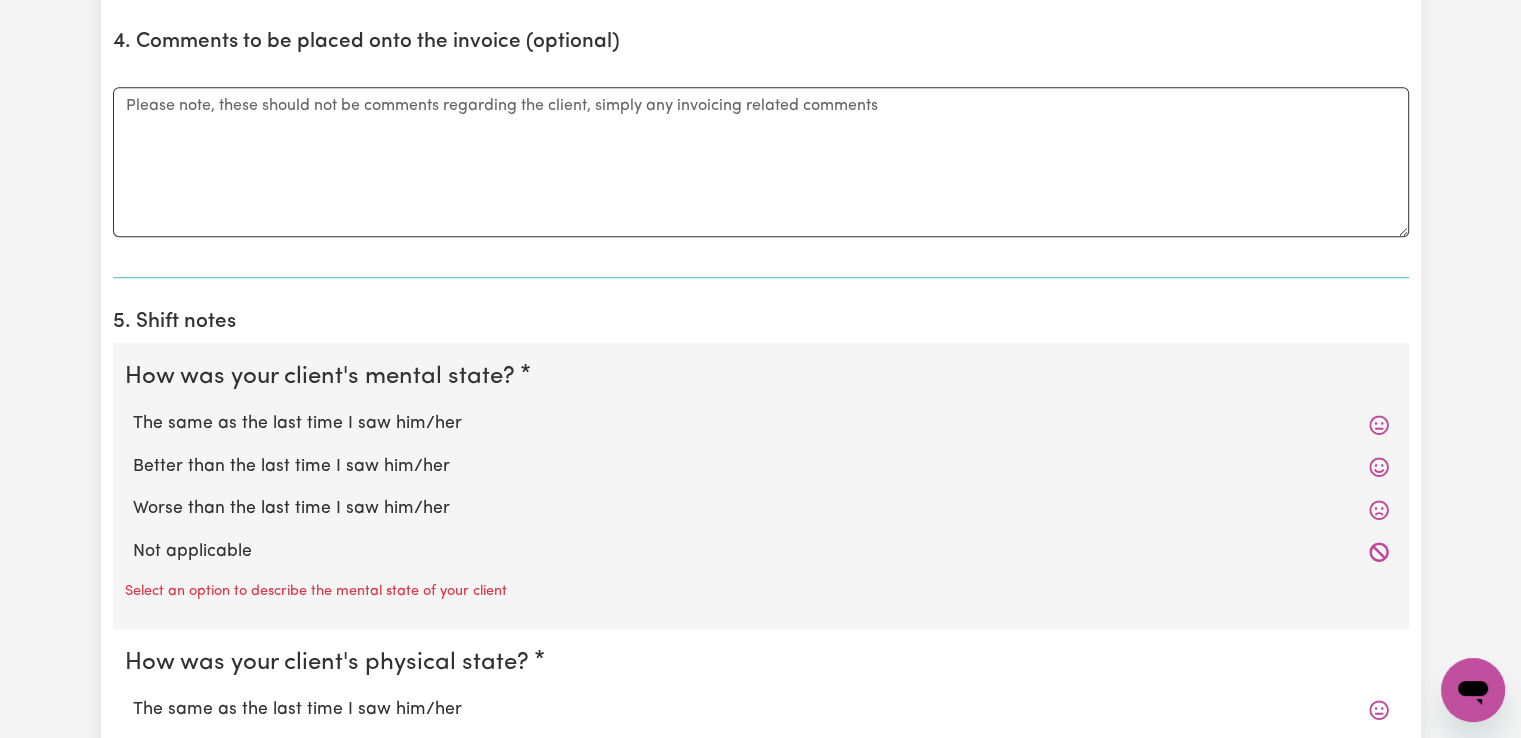 click on "The same as the last time I saw him/her" at bounding box center (761, 424) 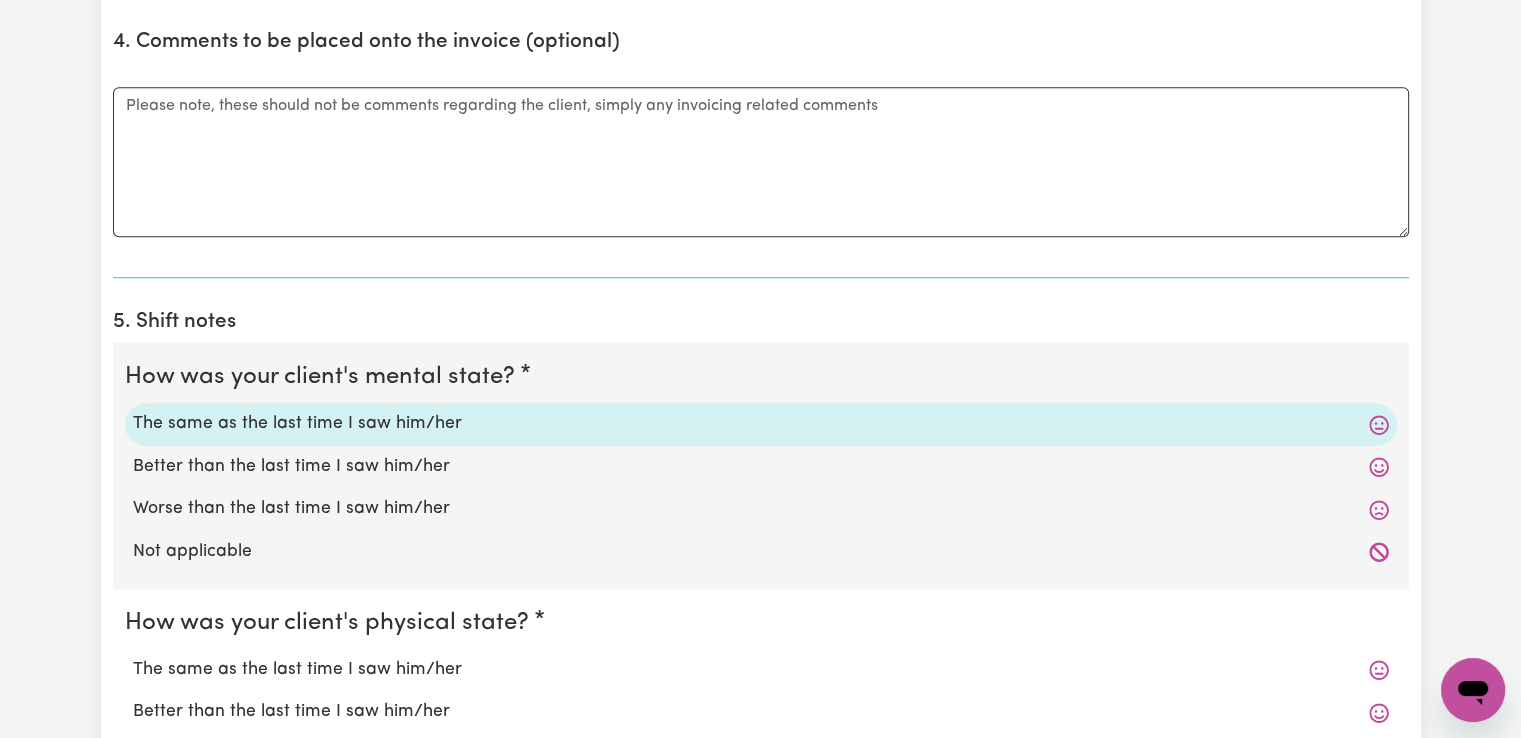 scroll, scrollTop: 1700, scrollLeft: 0, axis: vertical 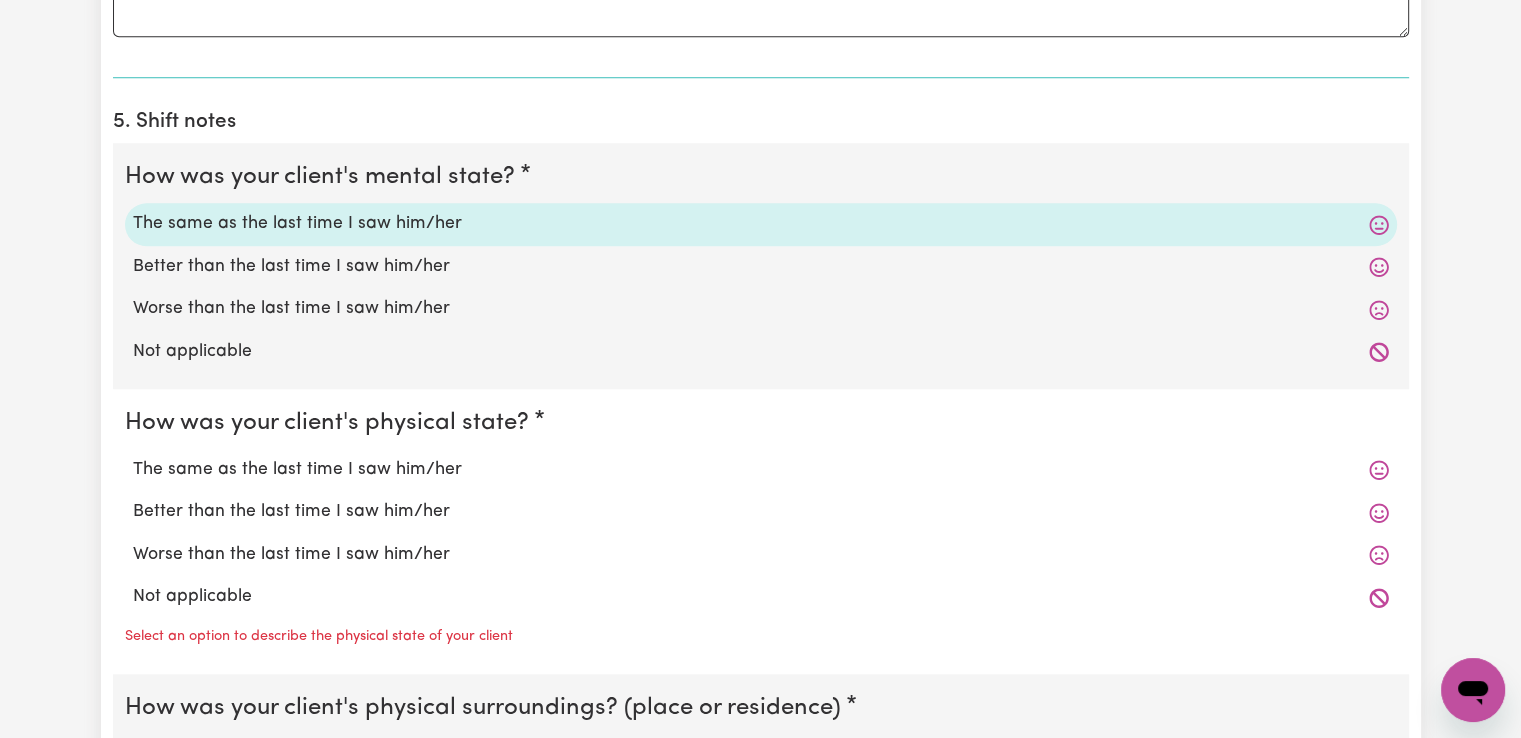 click on "The same as the last time I saw him/her" at bounding box center [761, 470] 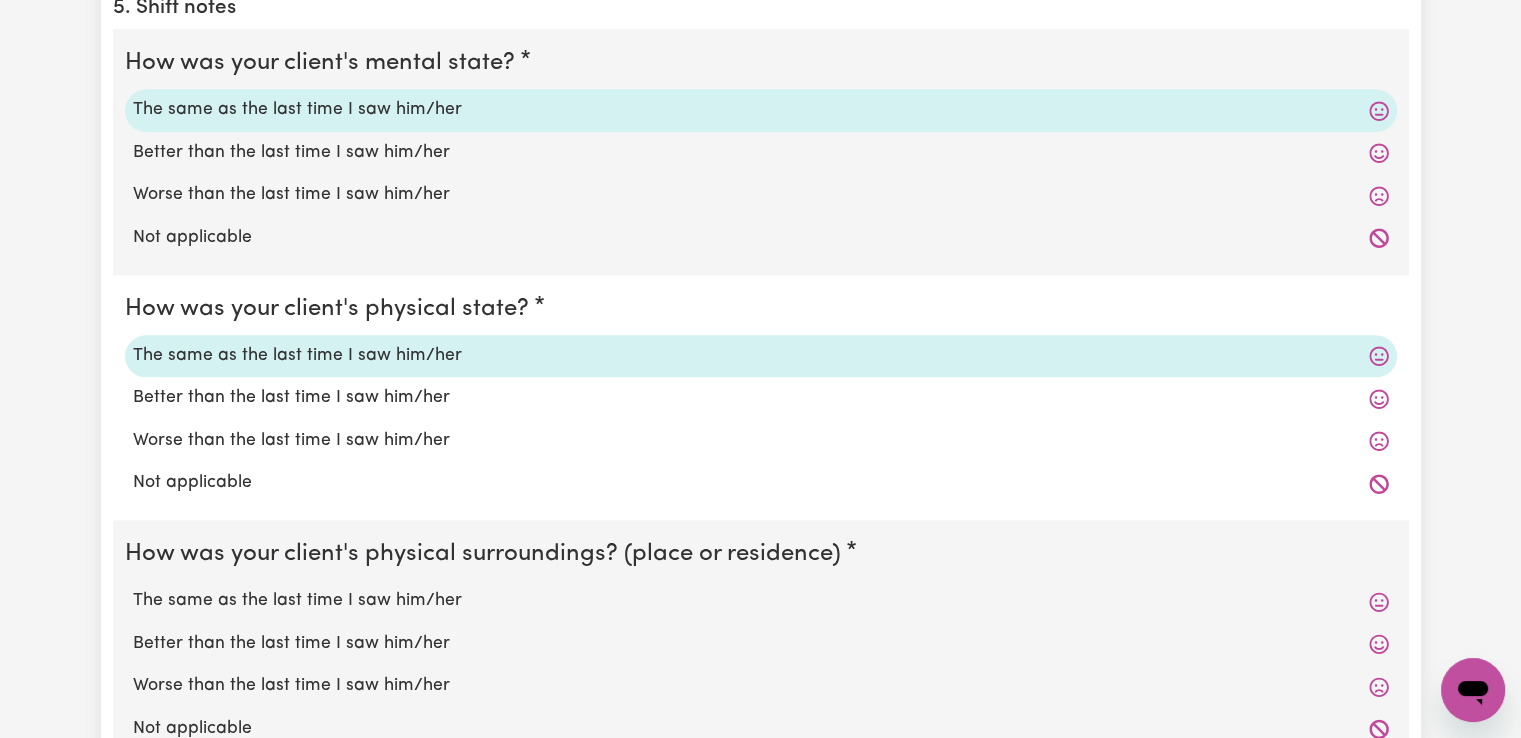 scroll, scrollTop: 2000, scrollLeft: 0, axis: vertical 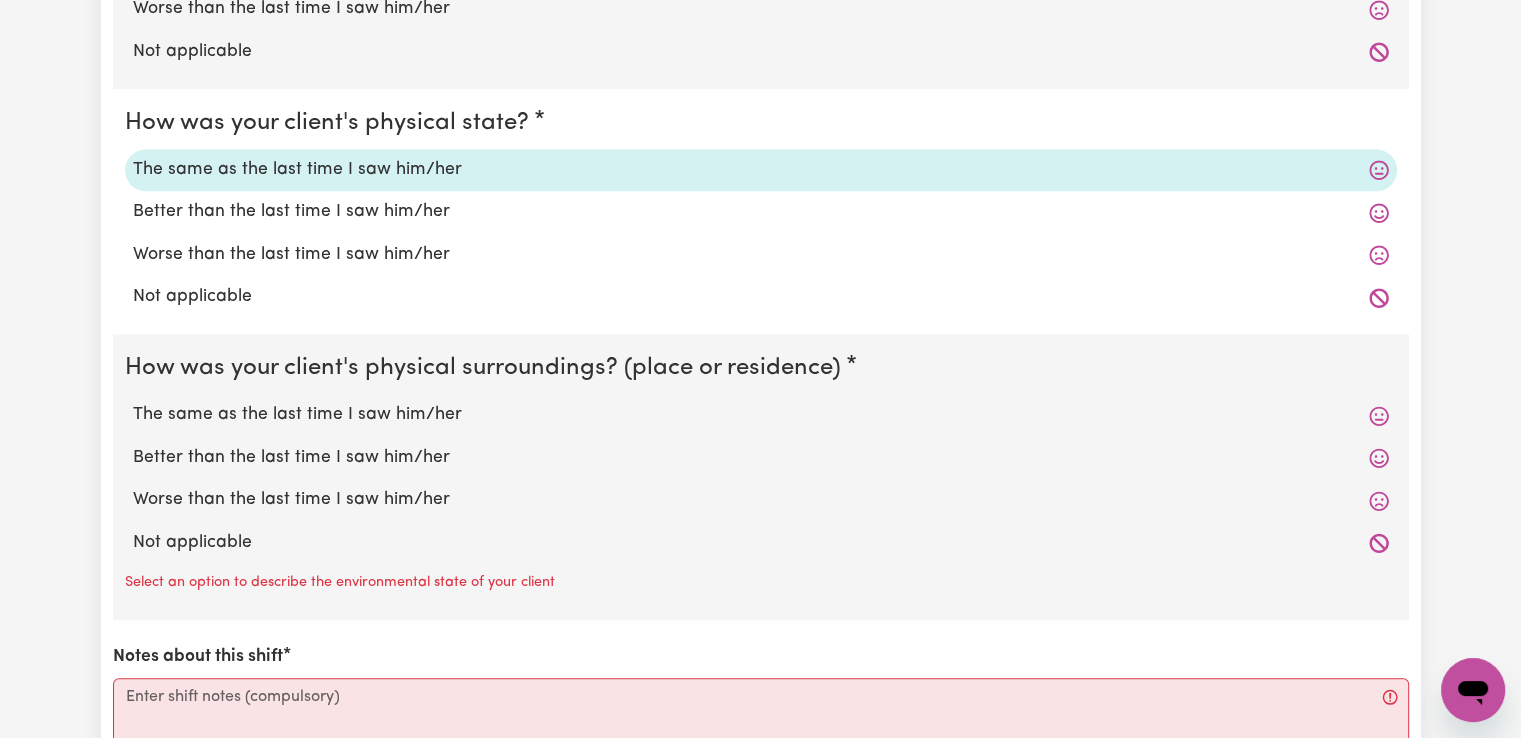 click on "The same as the last time I saw him/her" at bounding box center [761, 415] 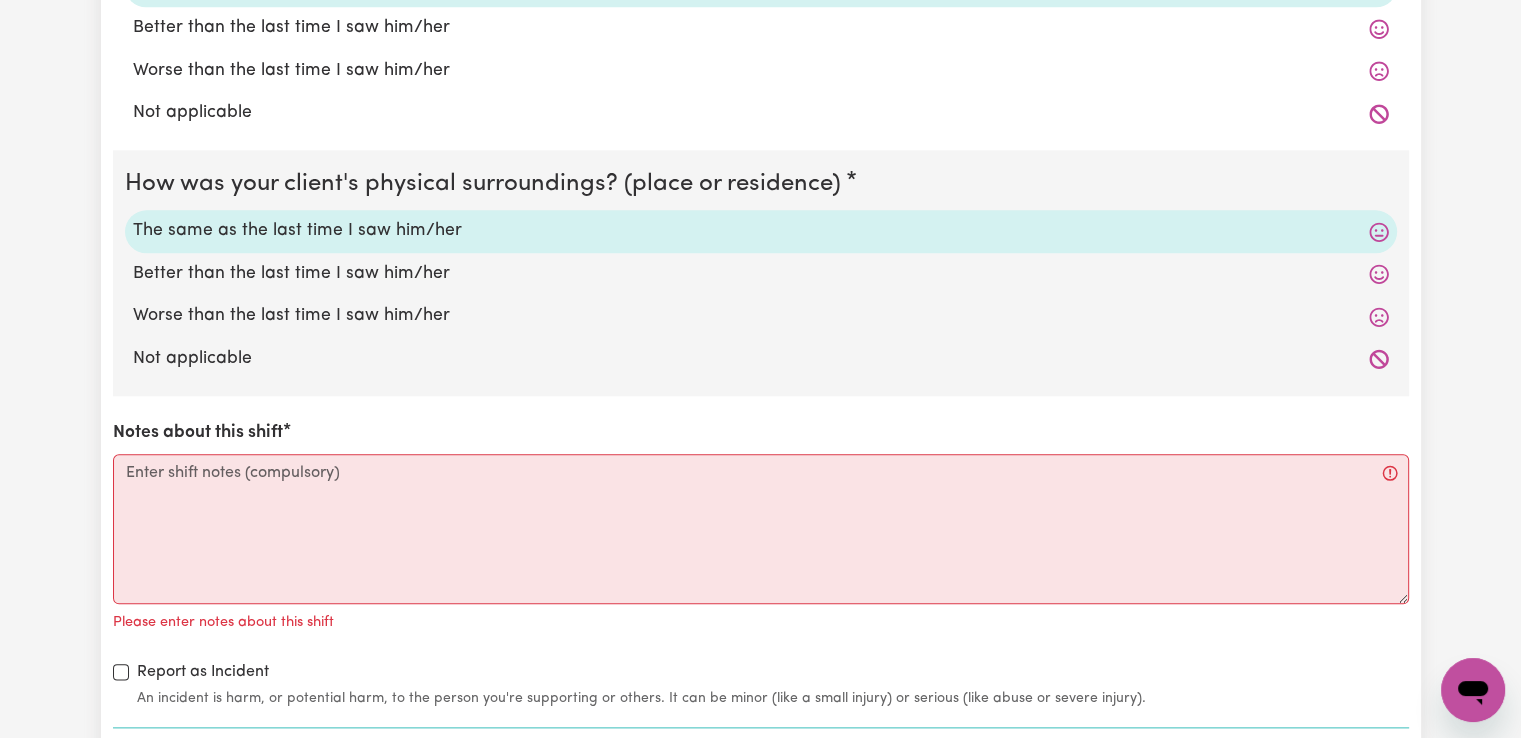 scroll, scrollTop: 2400, scrollLeft: 0, axis: vertical 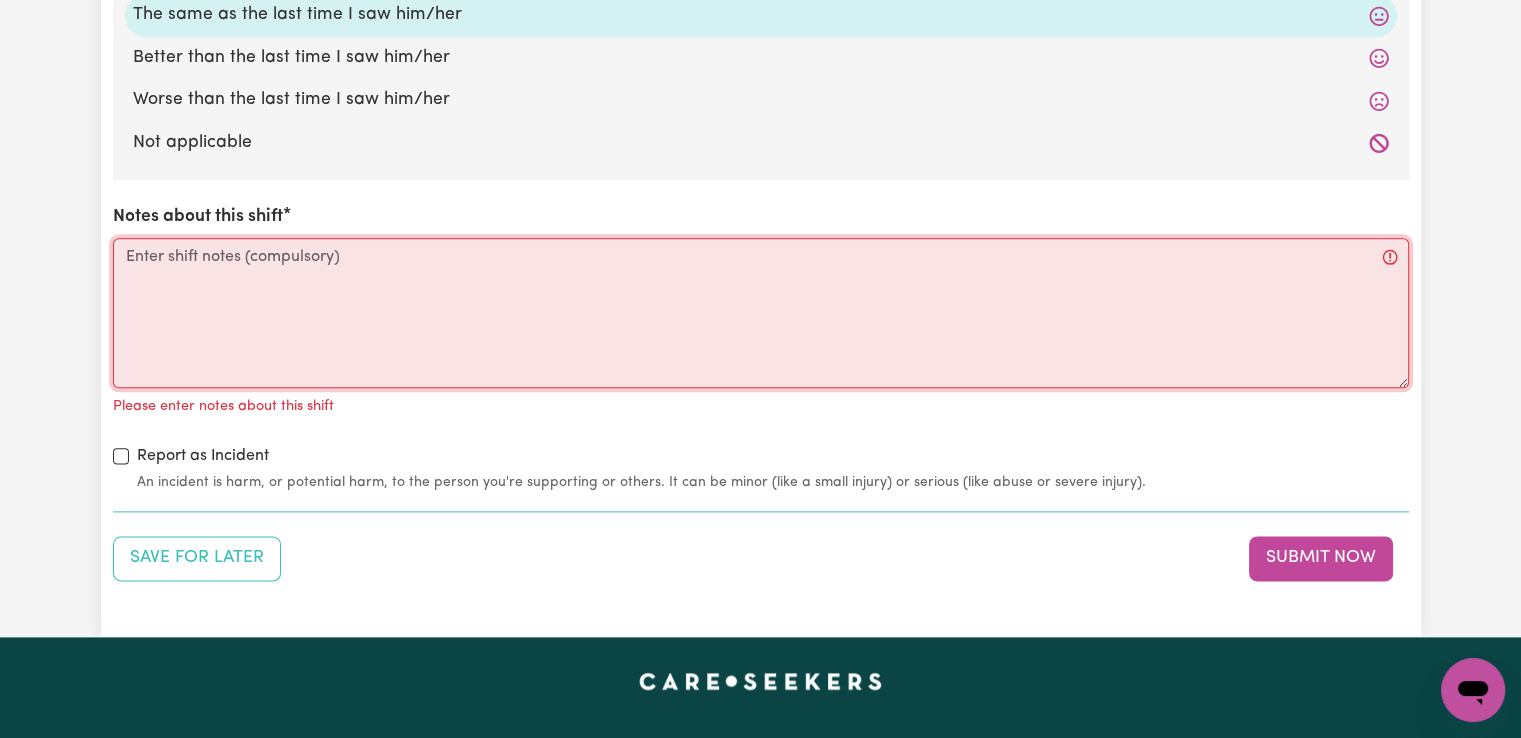 click on "Notes about this shift" at bounding box center (761, 313) 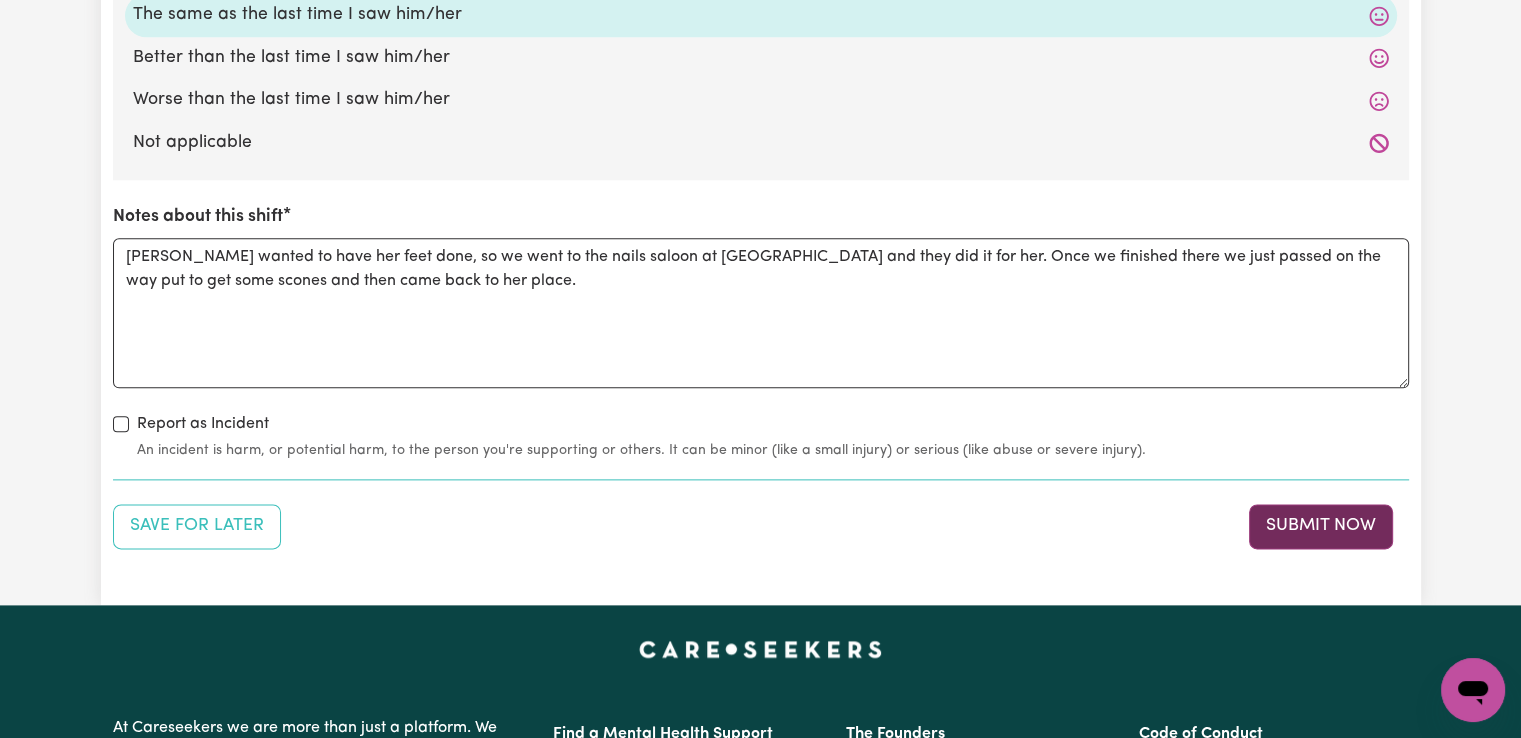 click on "Submit Now" at bounding box center (1321, 526) 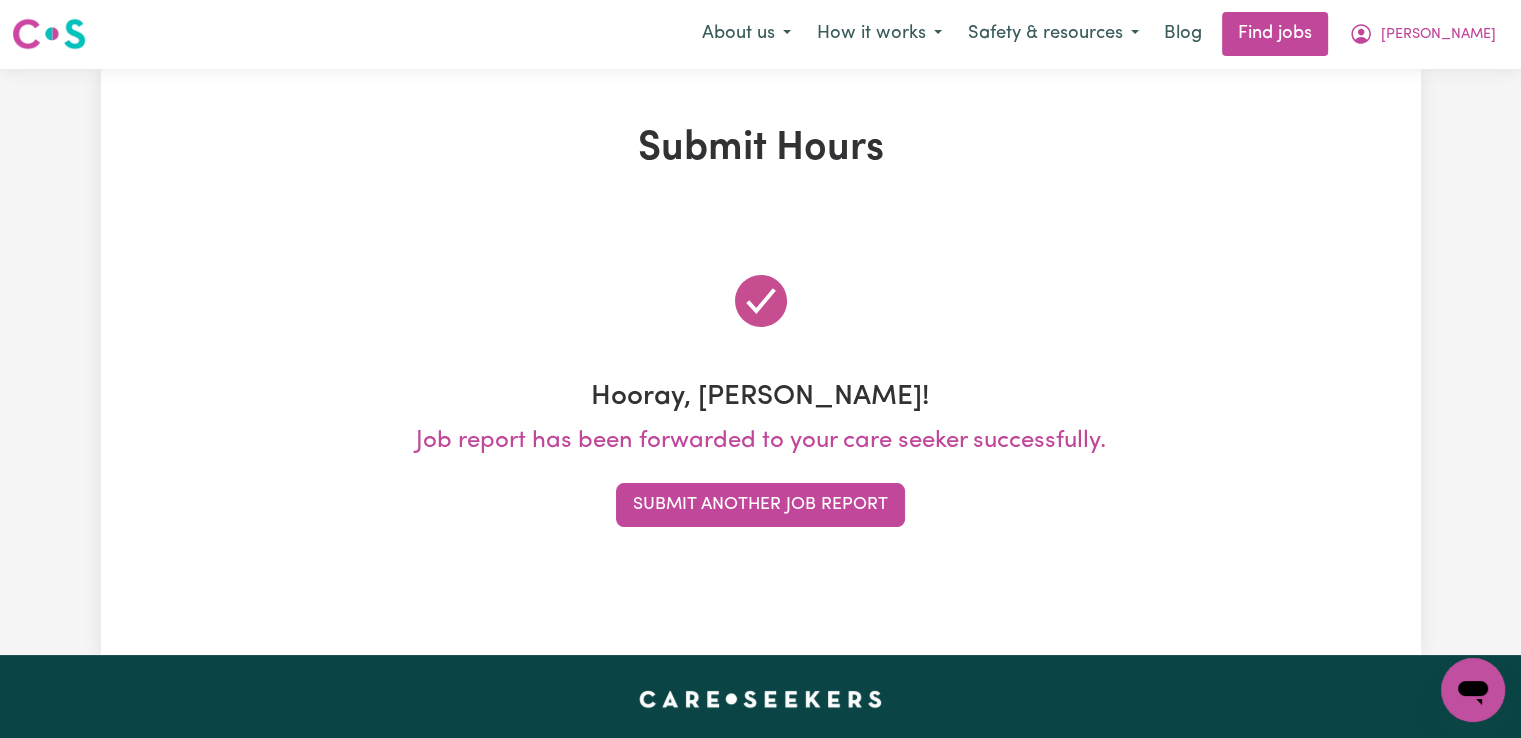 scroll, scrollTop: 0, scrollLeft: 0, axis: both 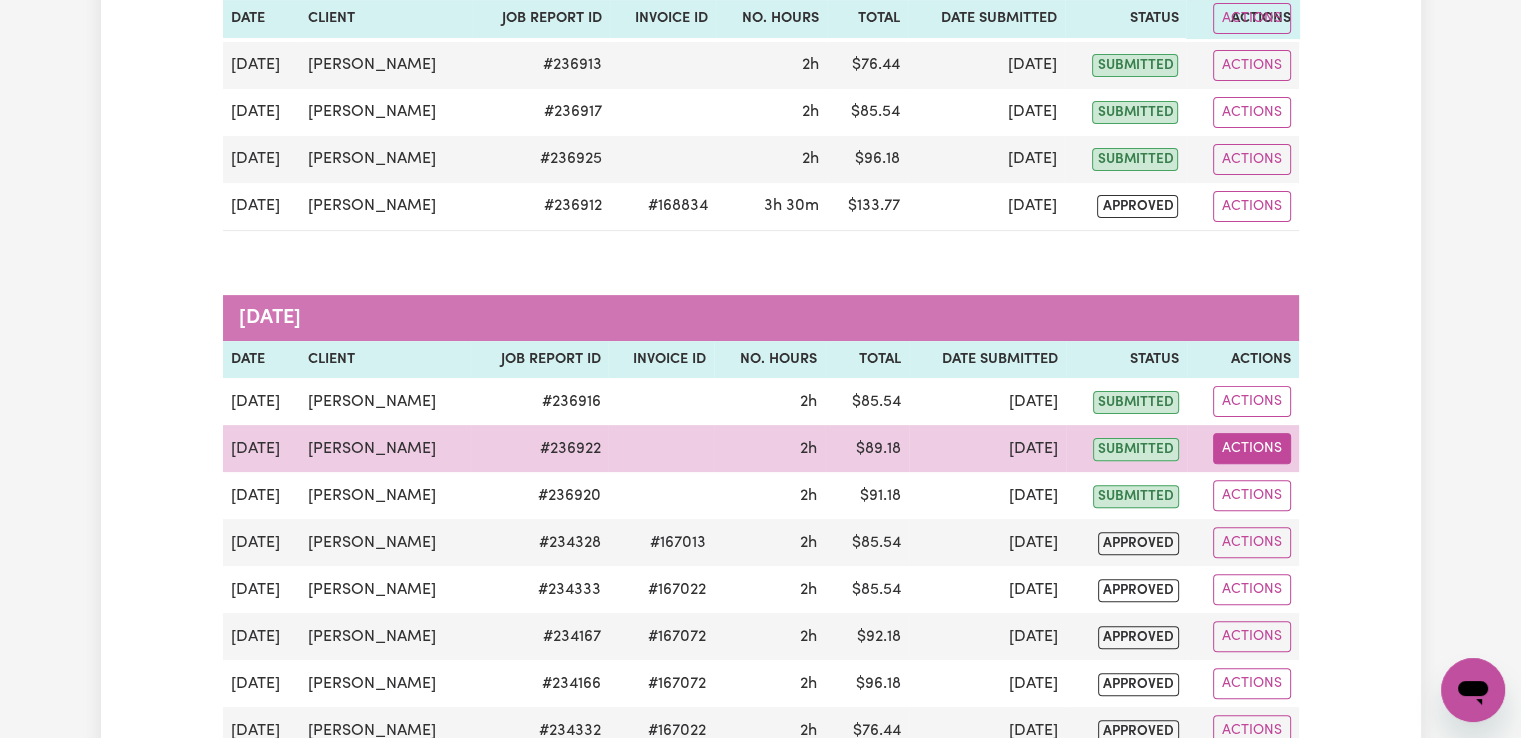 click on "Actions" at bounding box center (1252, 448) 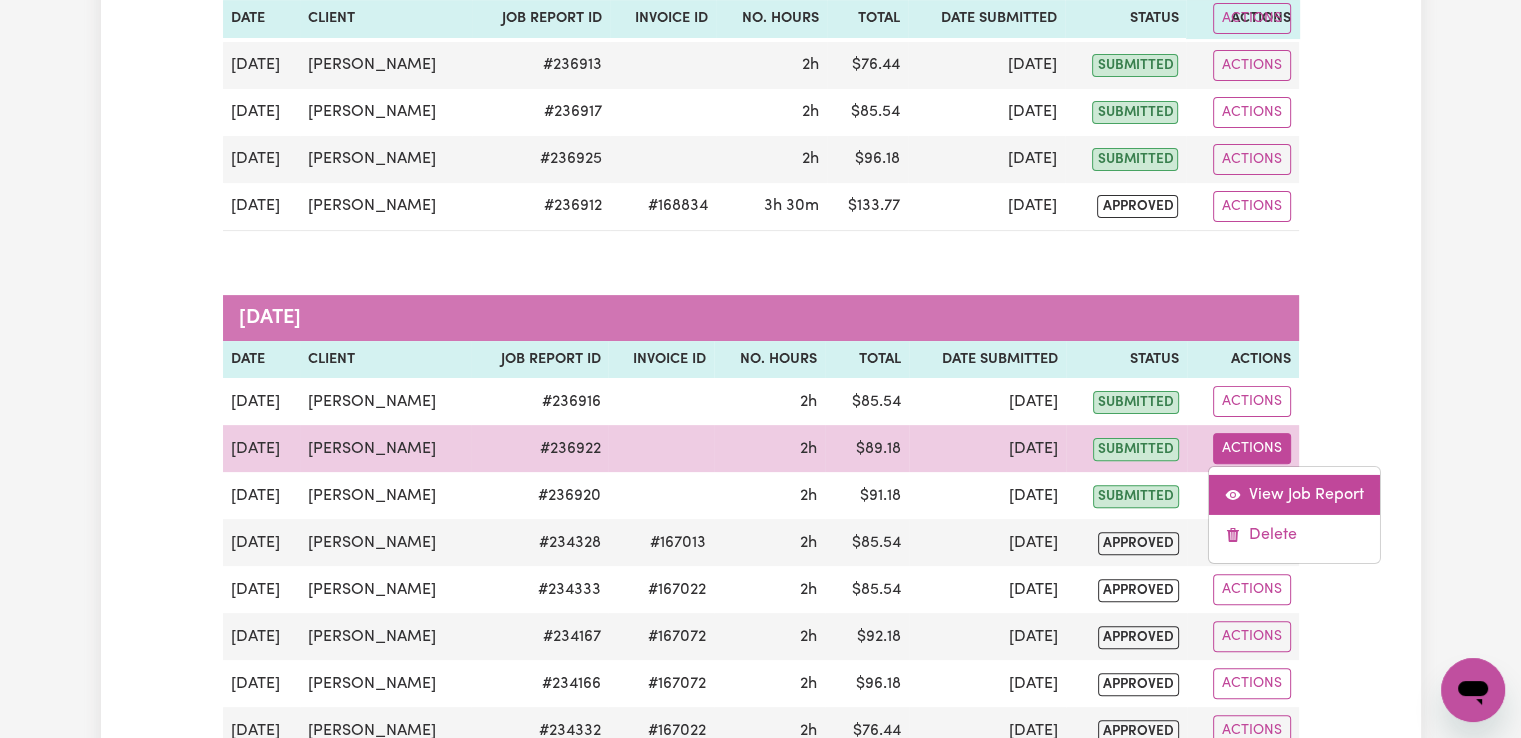 click on "View Job Report" at bounding box center [1294, 495] 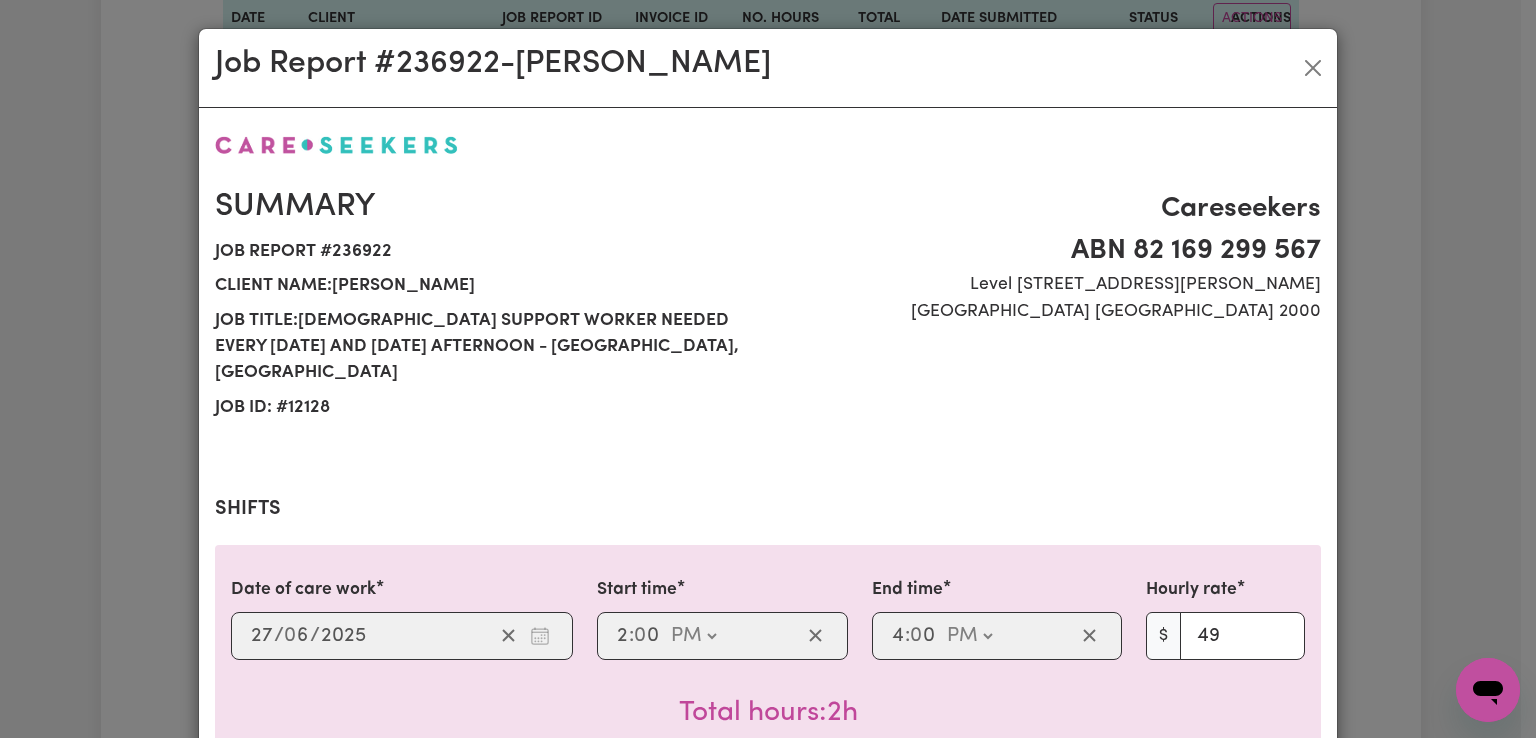 select on "49-Weekday" 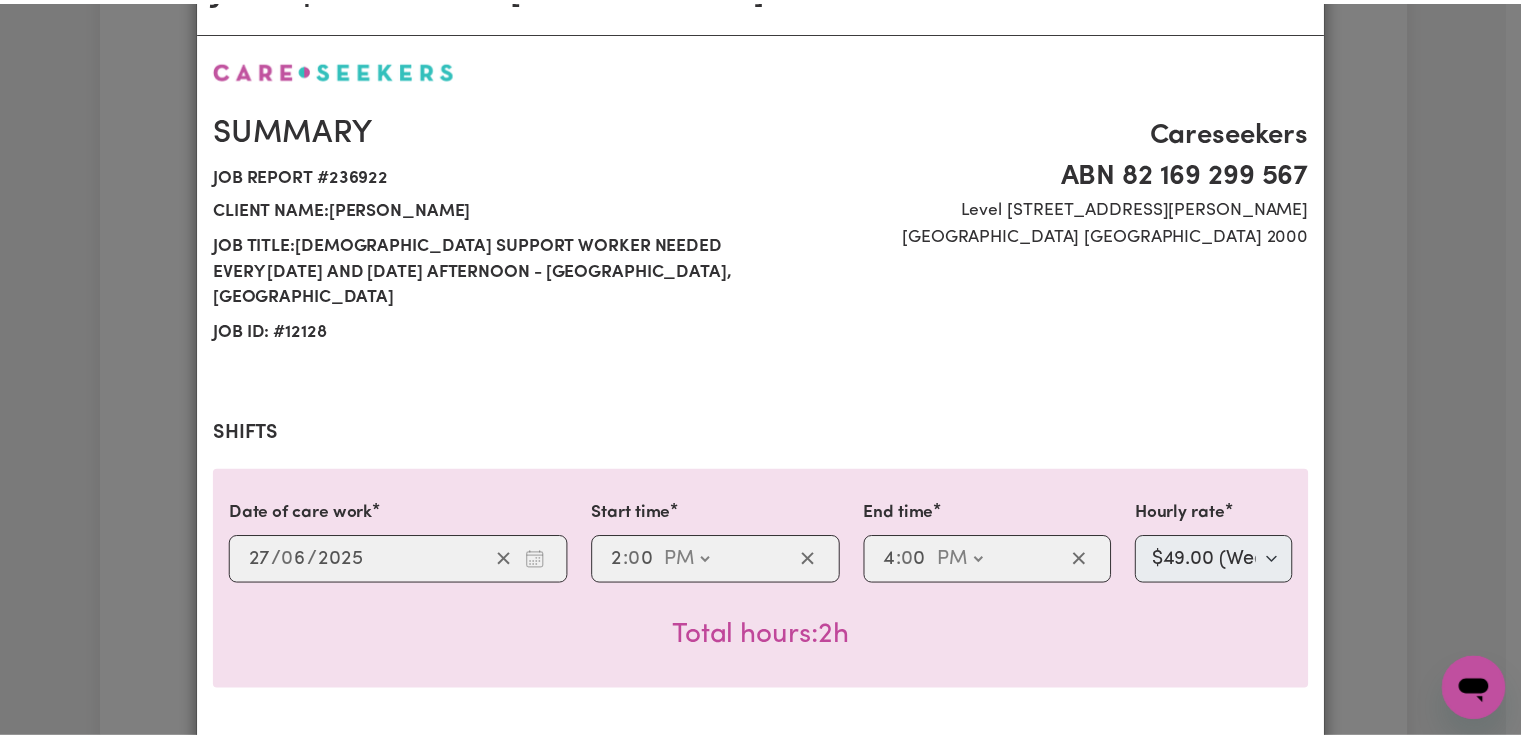 scroll, scrollTop: 0, scrollLeft: 0, axis: both 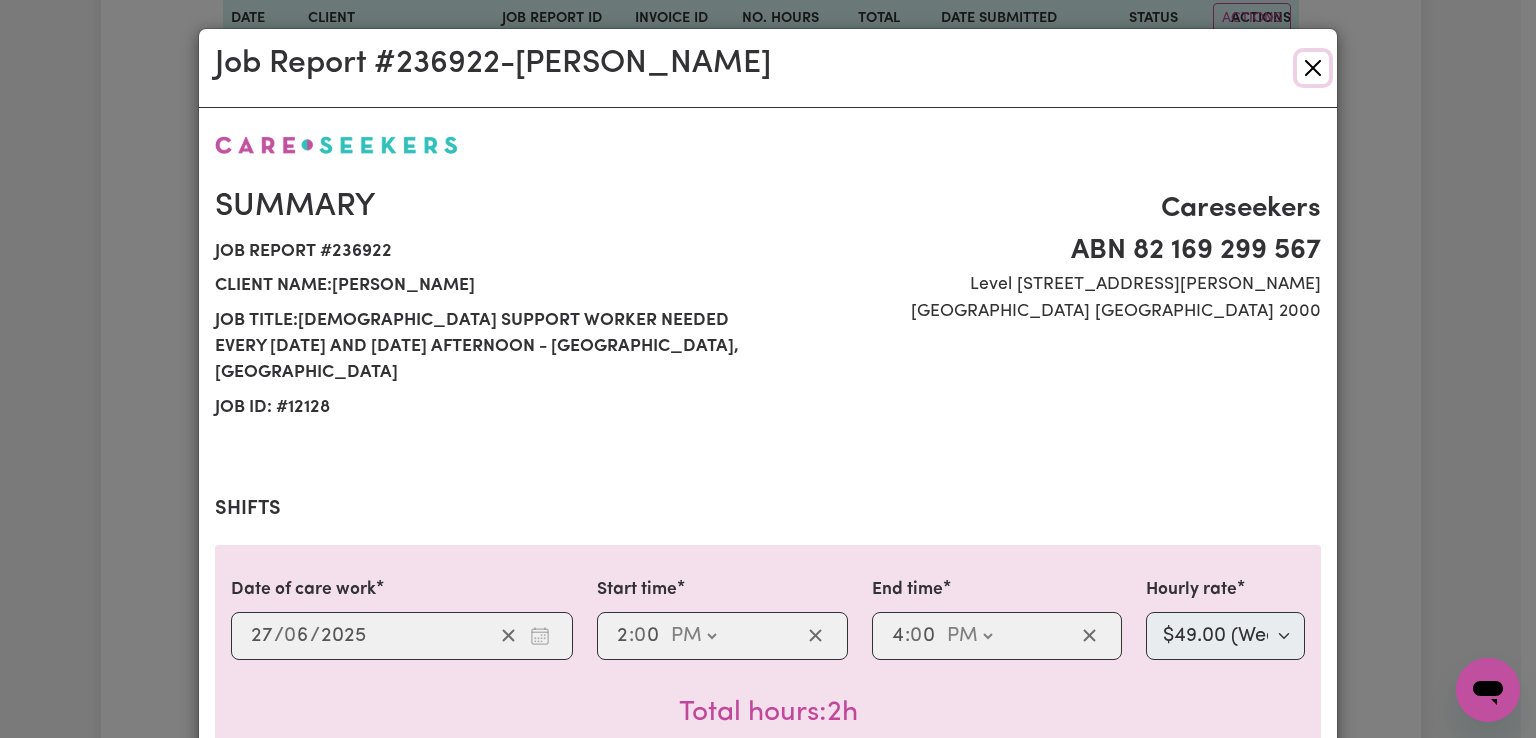 click at bounding box center [1313, 68] 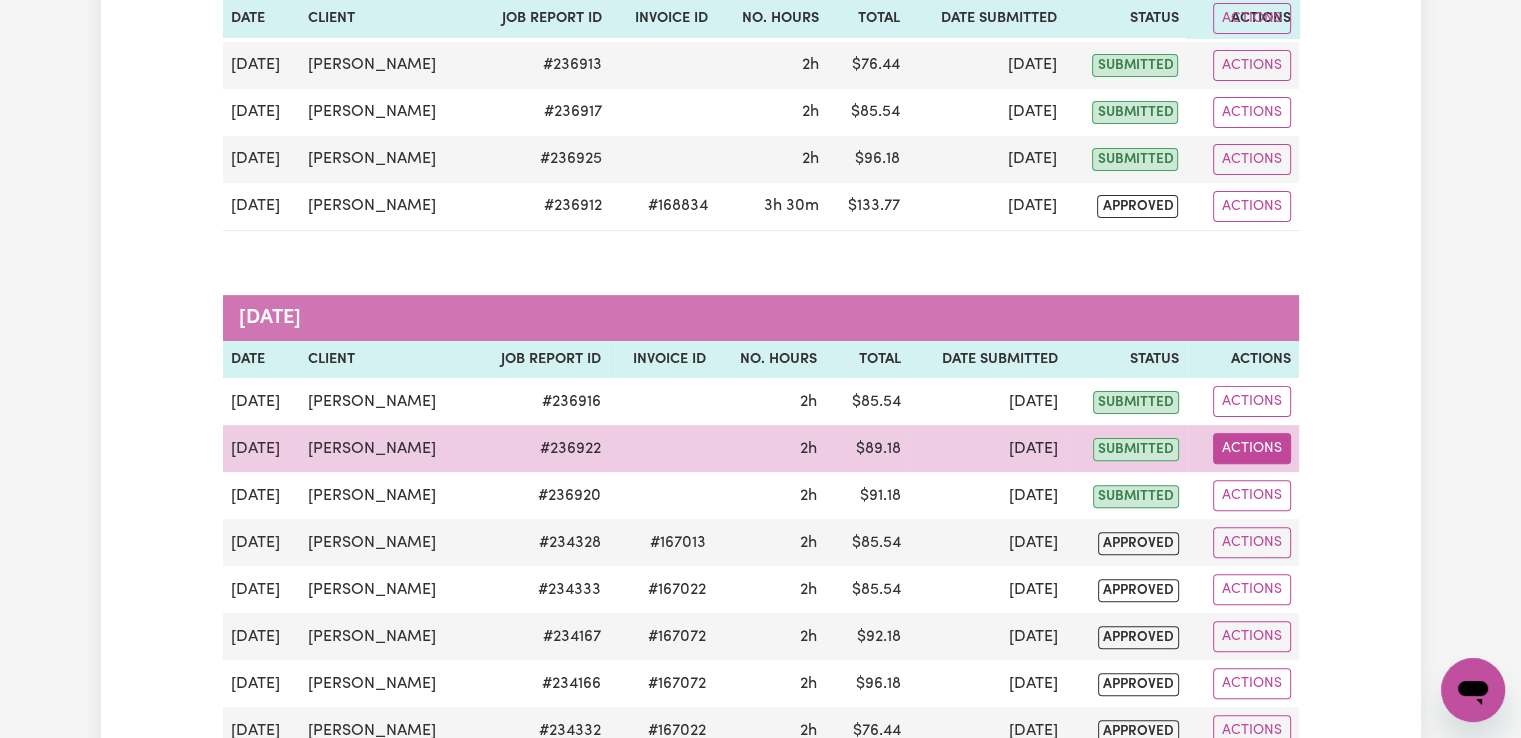 click on "Actions" at bounding box center [1252, 448] 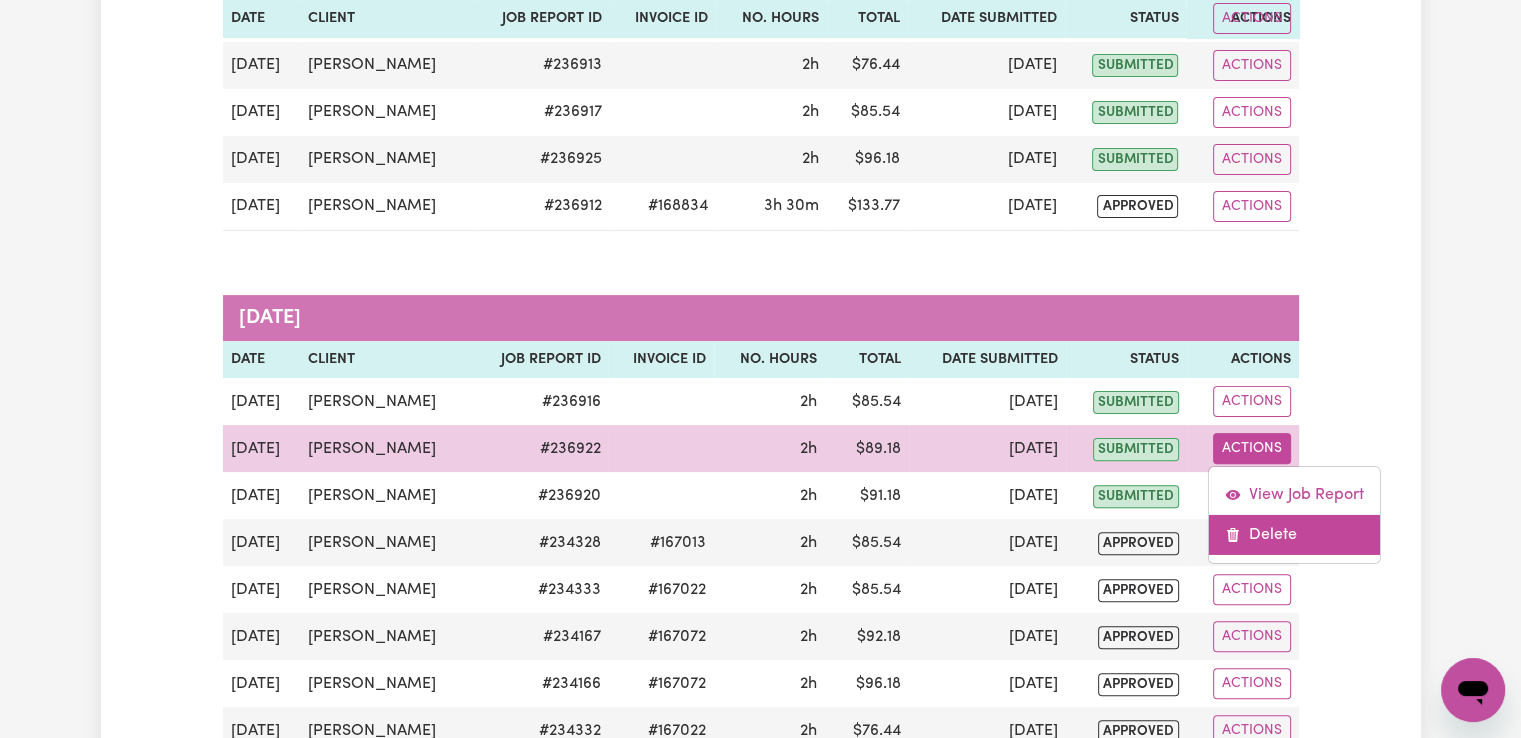 click on "Delete" at bounding box center (1294, 535) 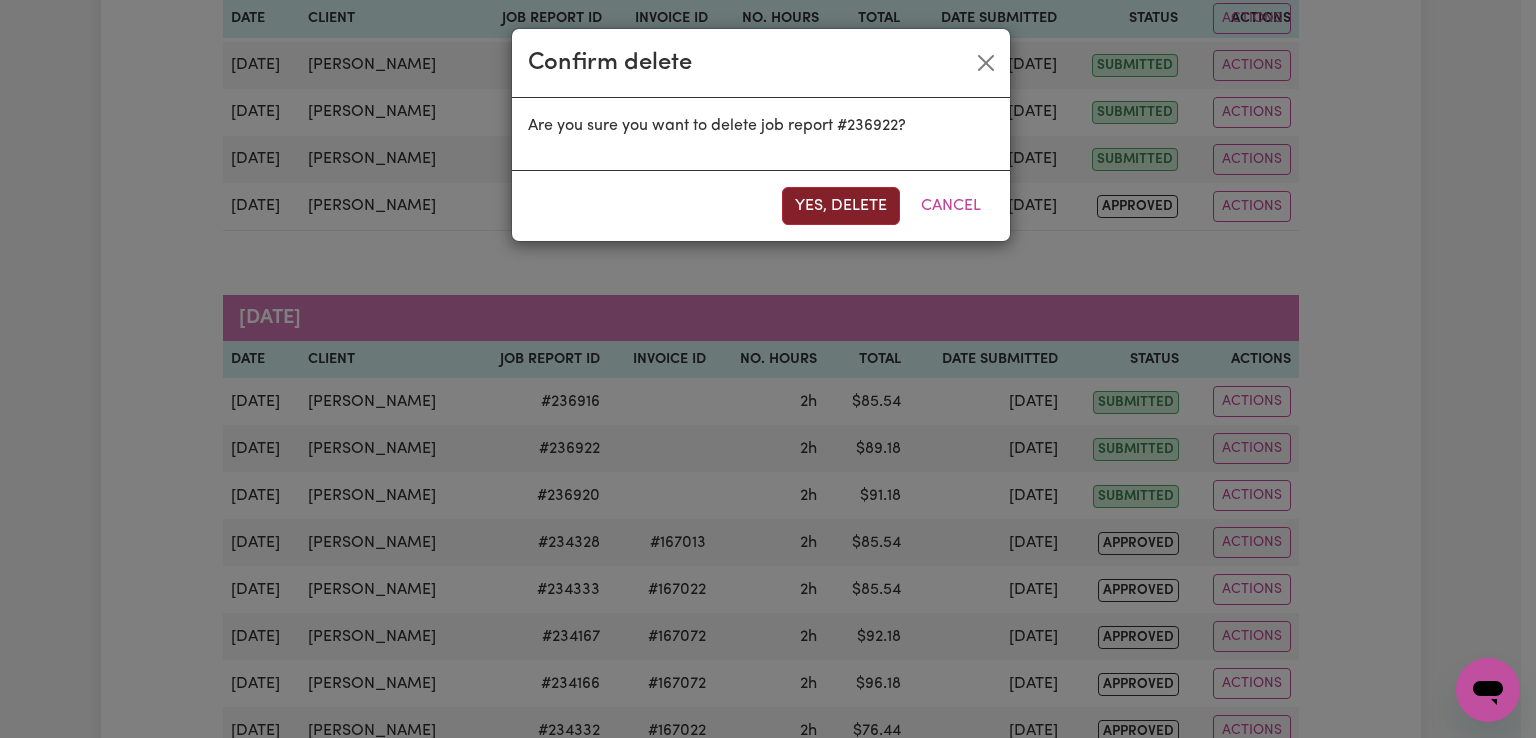 click on "Yes, delete" at bounding box center [841, 206] 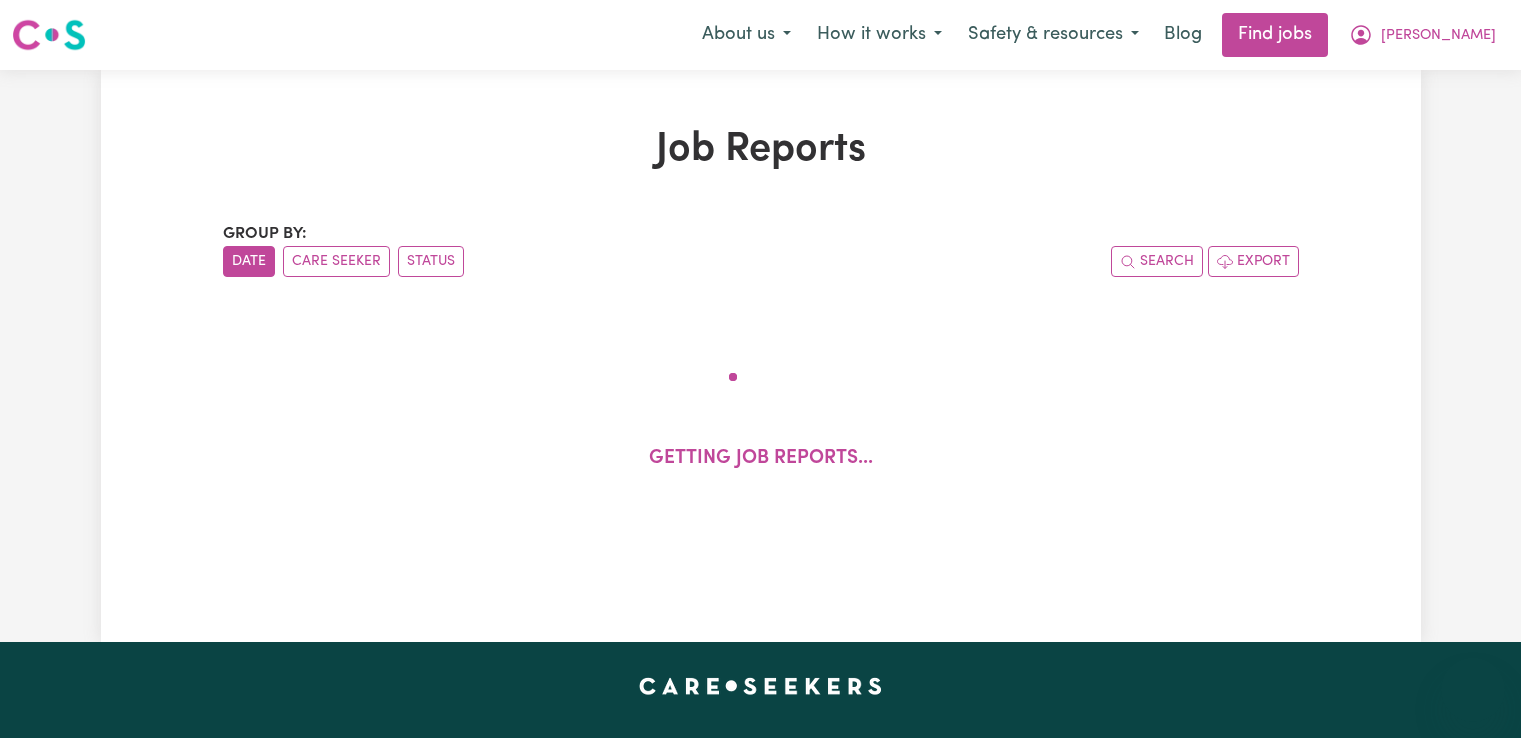 scroll, scrollTop: 500, scrollLeft: 0, axis: vertical 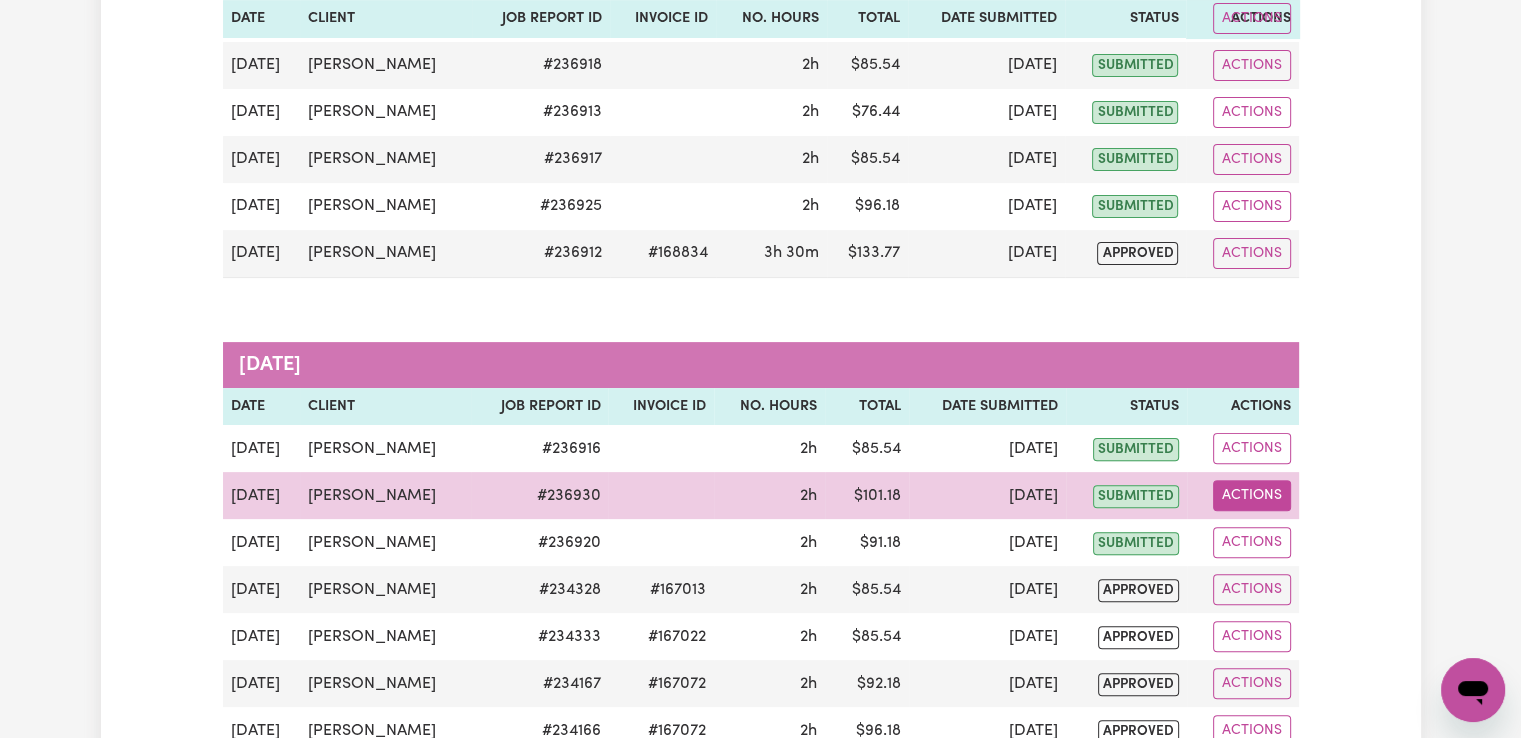 click on "Actions" at bounding box center (1252, 495) 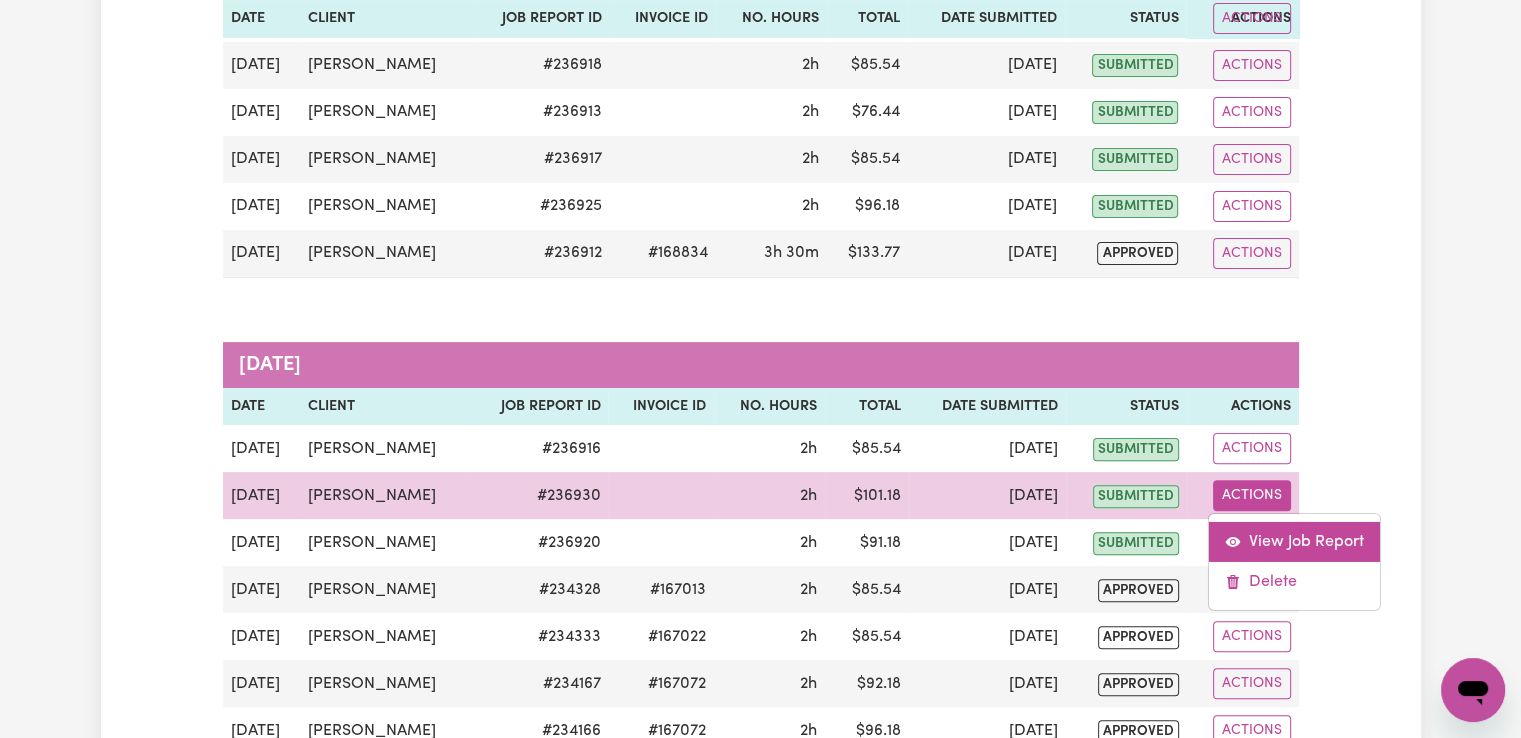 click on "View Job Report" at bounding box center (1294, 542) 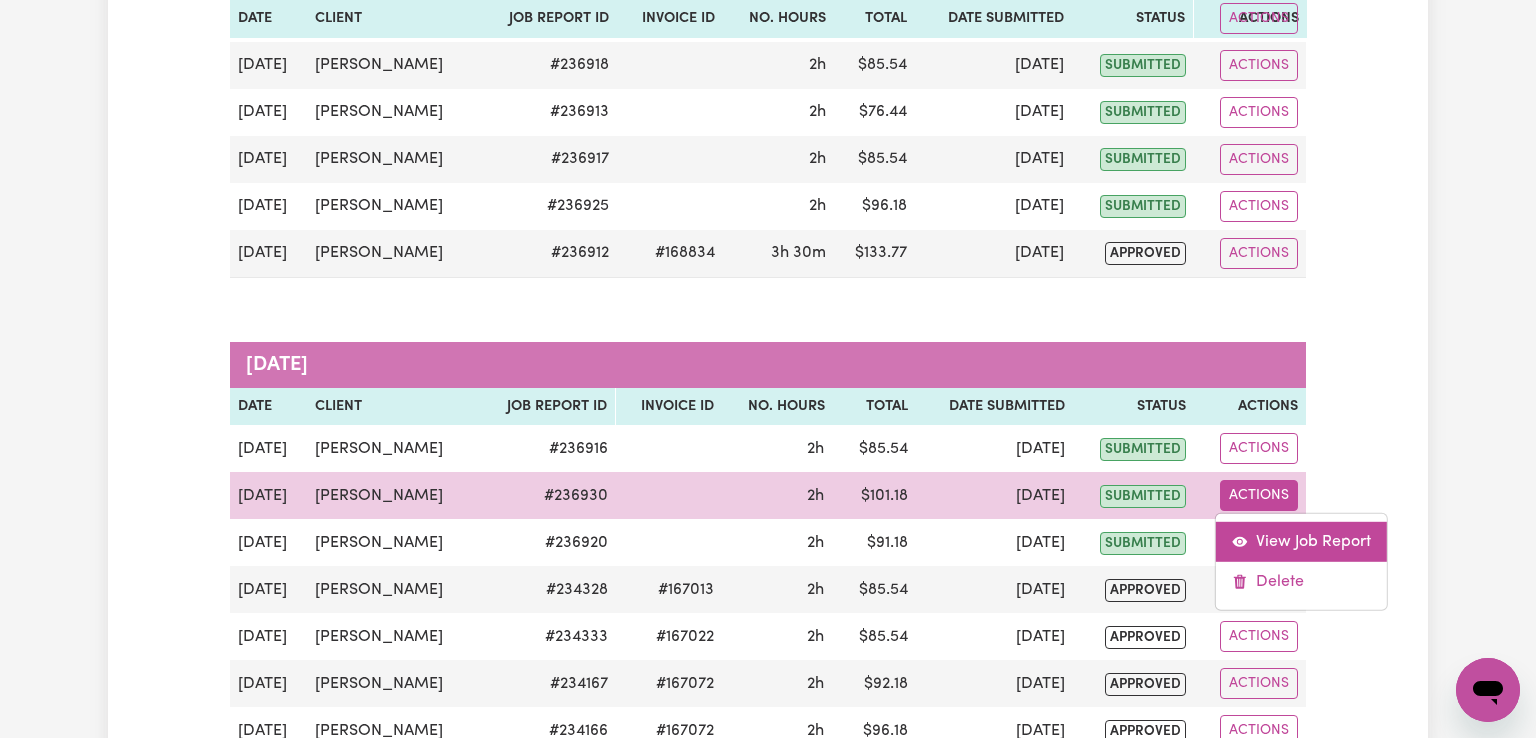 select on "pm" 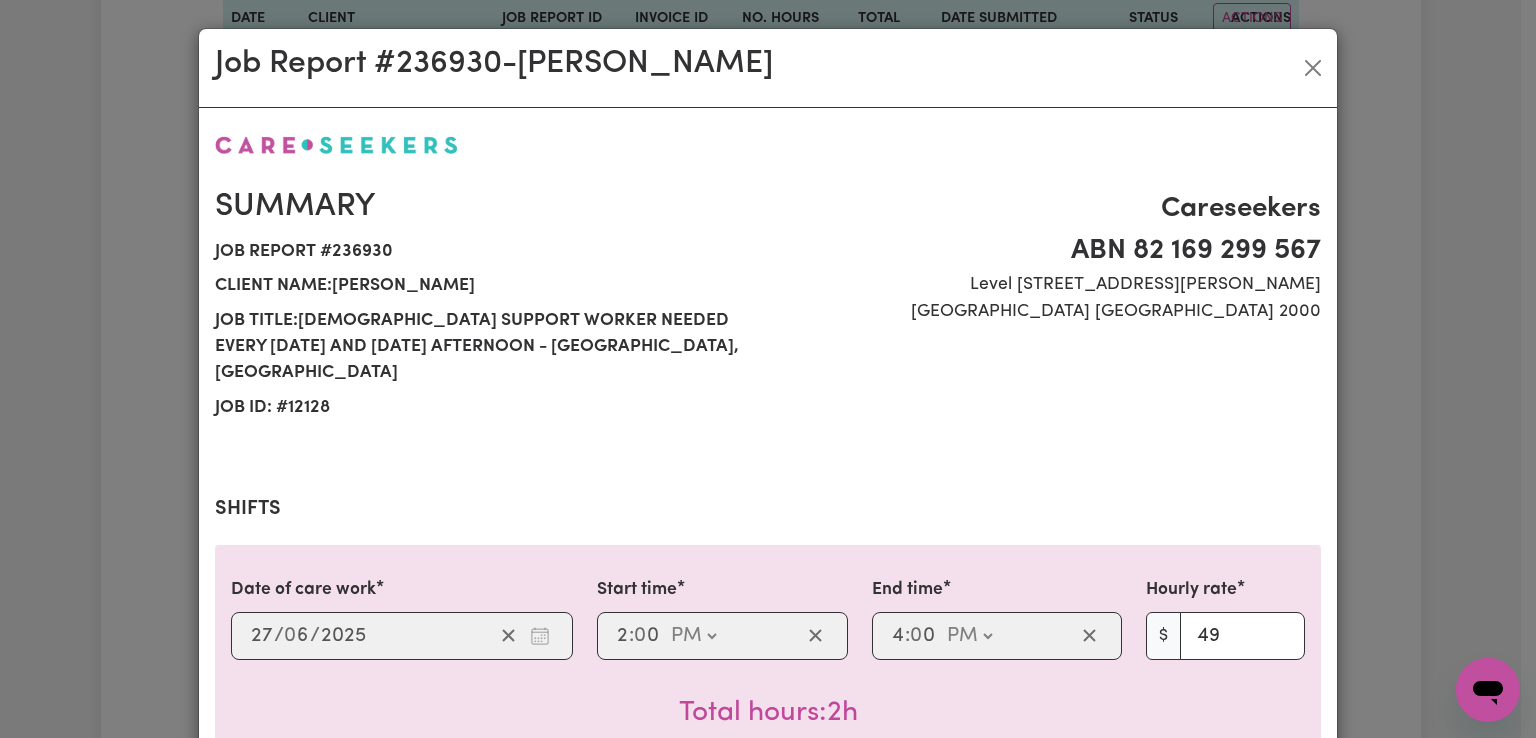 select on "49-Weekday" 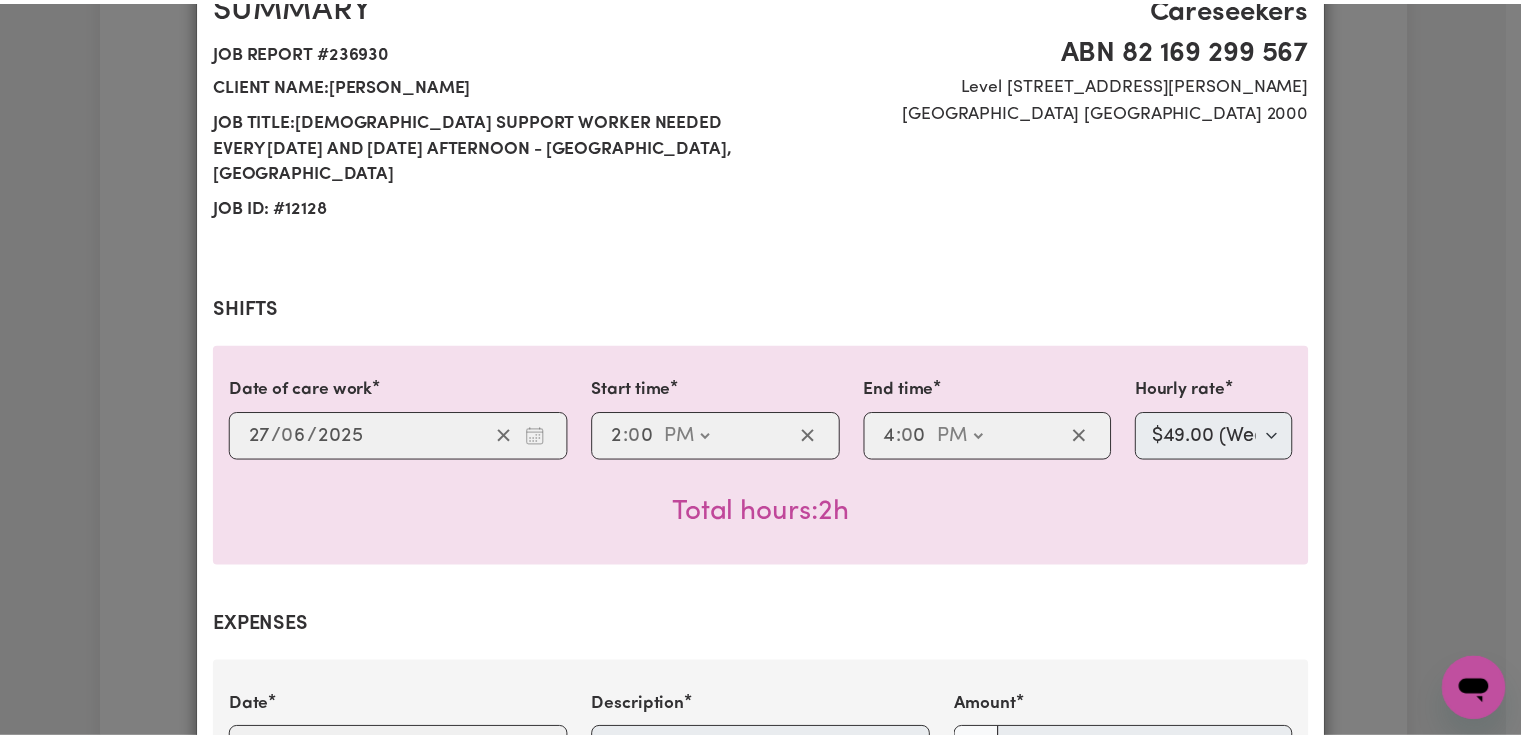 scroll, scrollTop: 0, scrollLeft: 0, axis: both 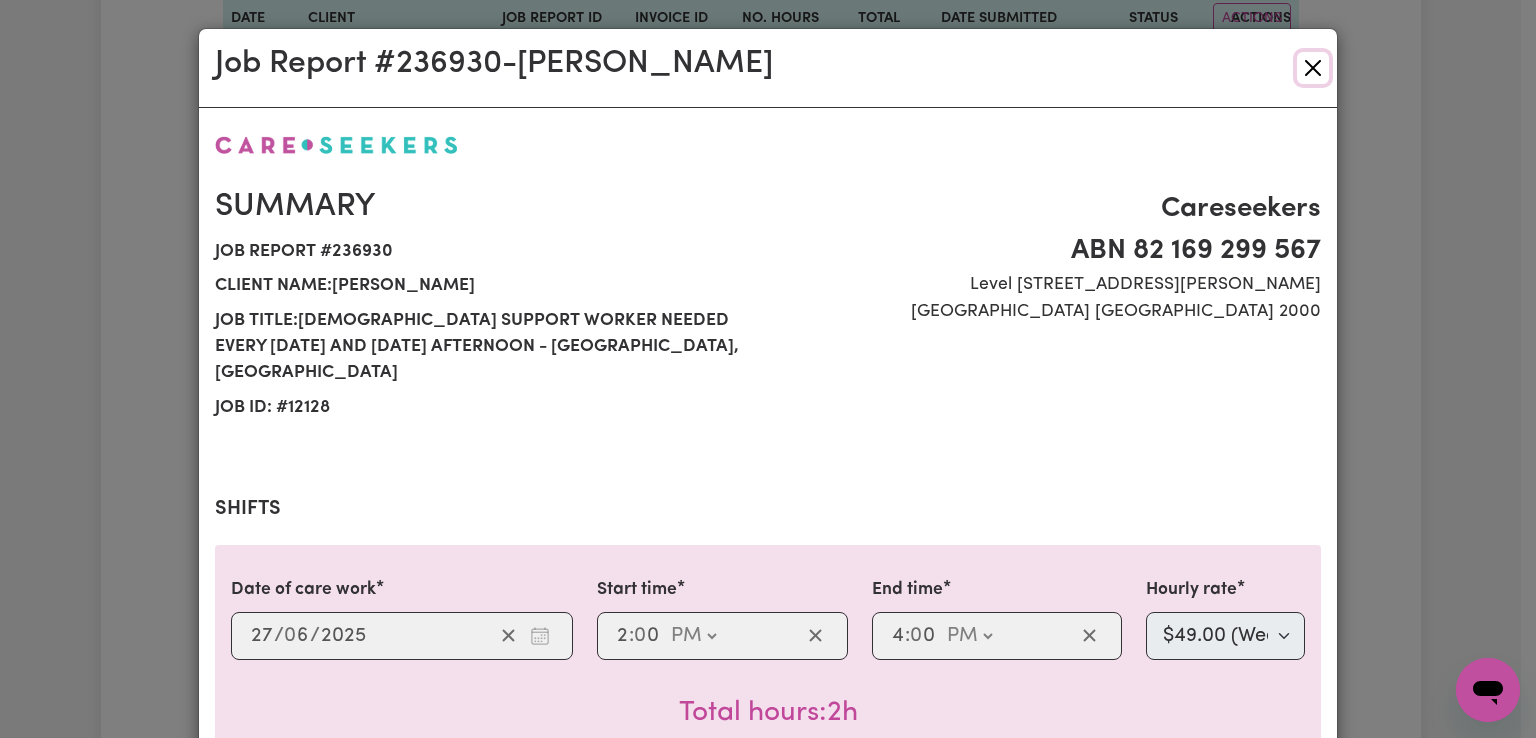 click at bounding box center (1313, 68) 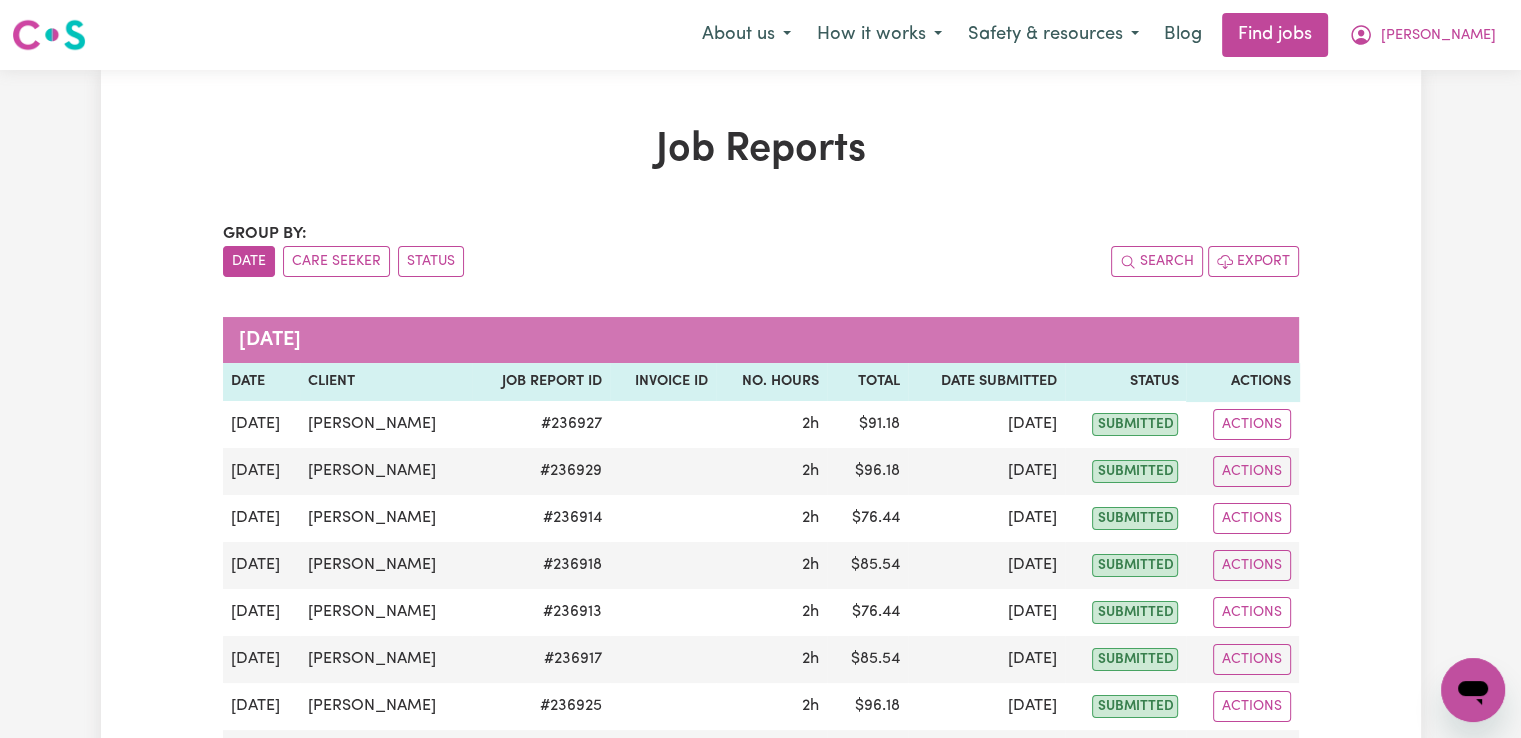 scroll, scrollTop: 200, scrollLeft: 0, axis: vertical 